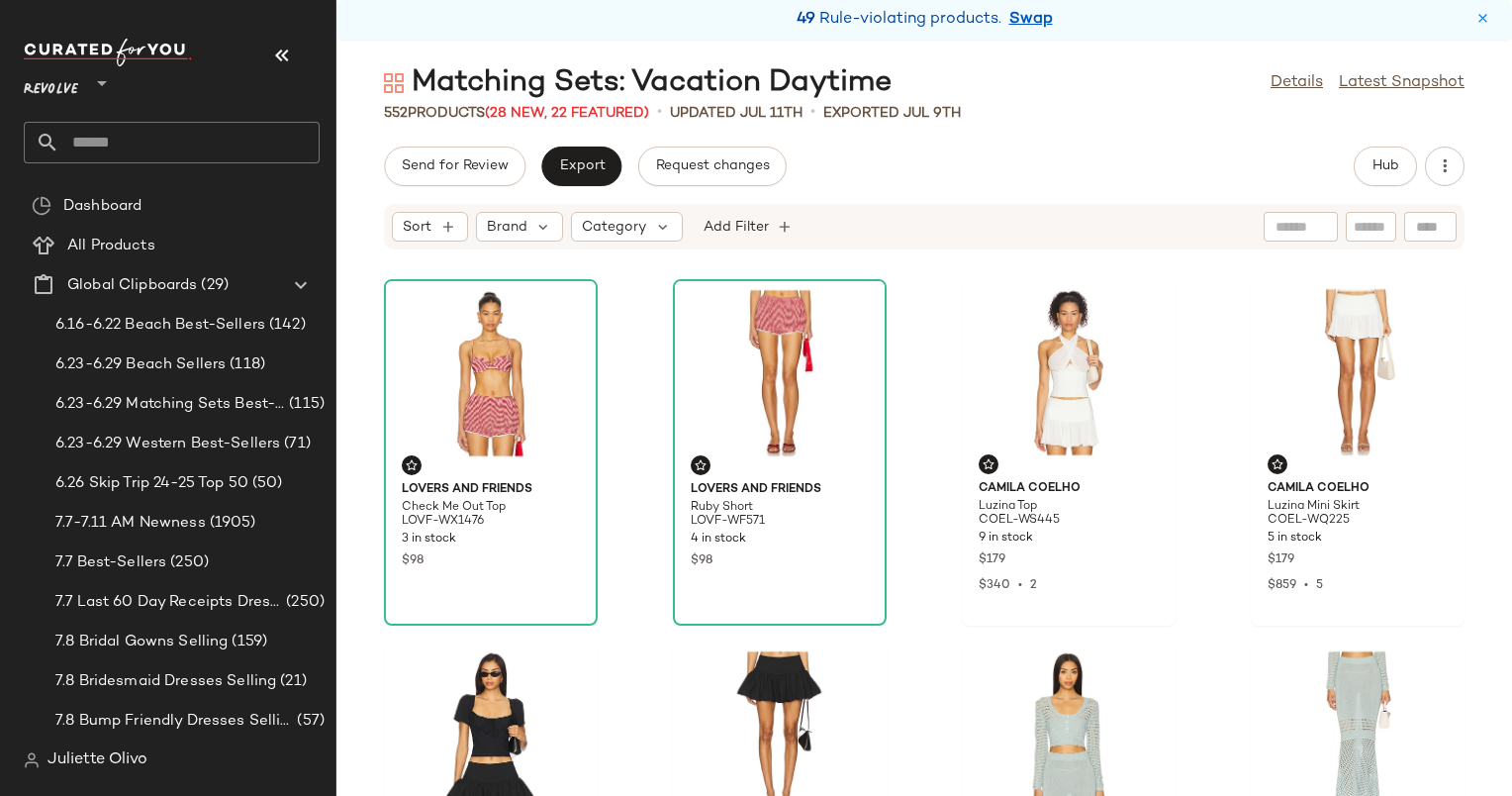 scroll, scrollTop: 0, scrollLeft: 0, axis: both 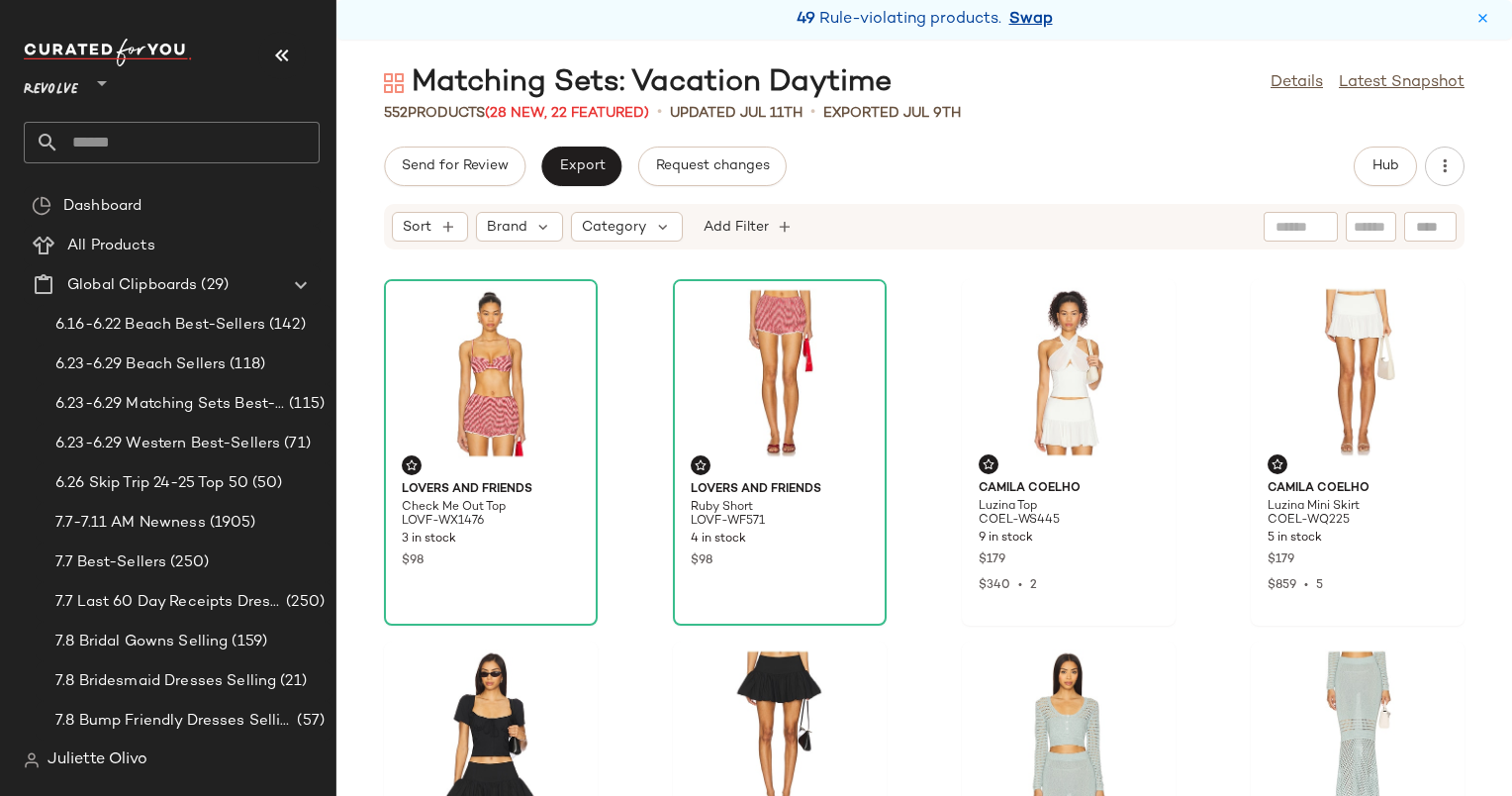 click on "Swap" at bounding box center [1031, 20] 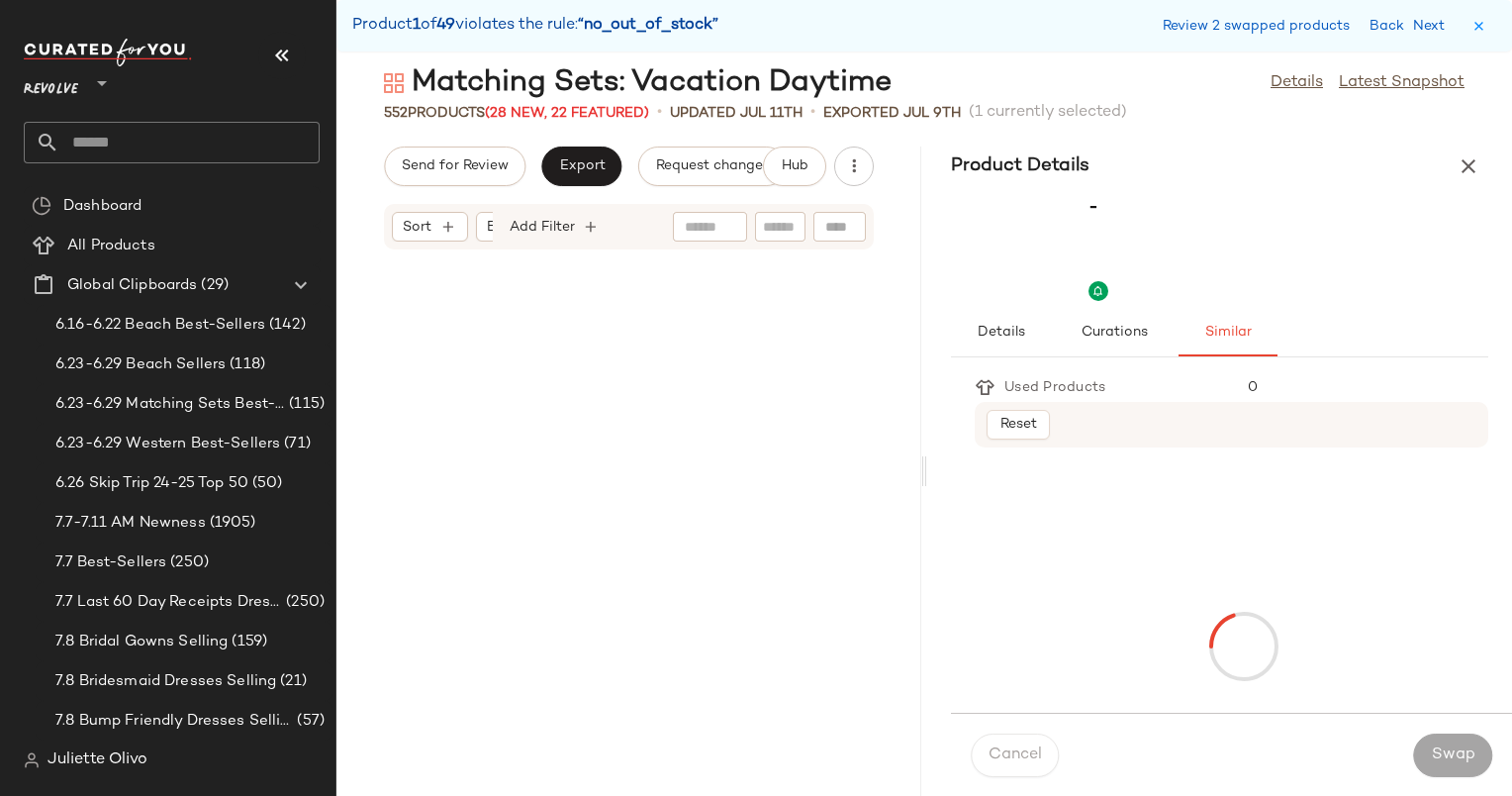 scroll, scrollTop: 6885, scrollLeft: 0, axis: vertical 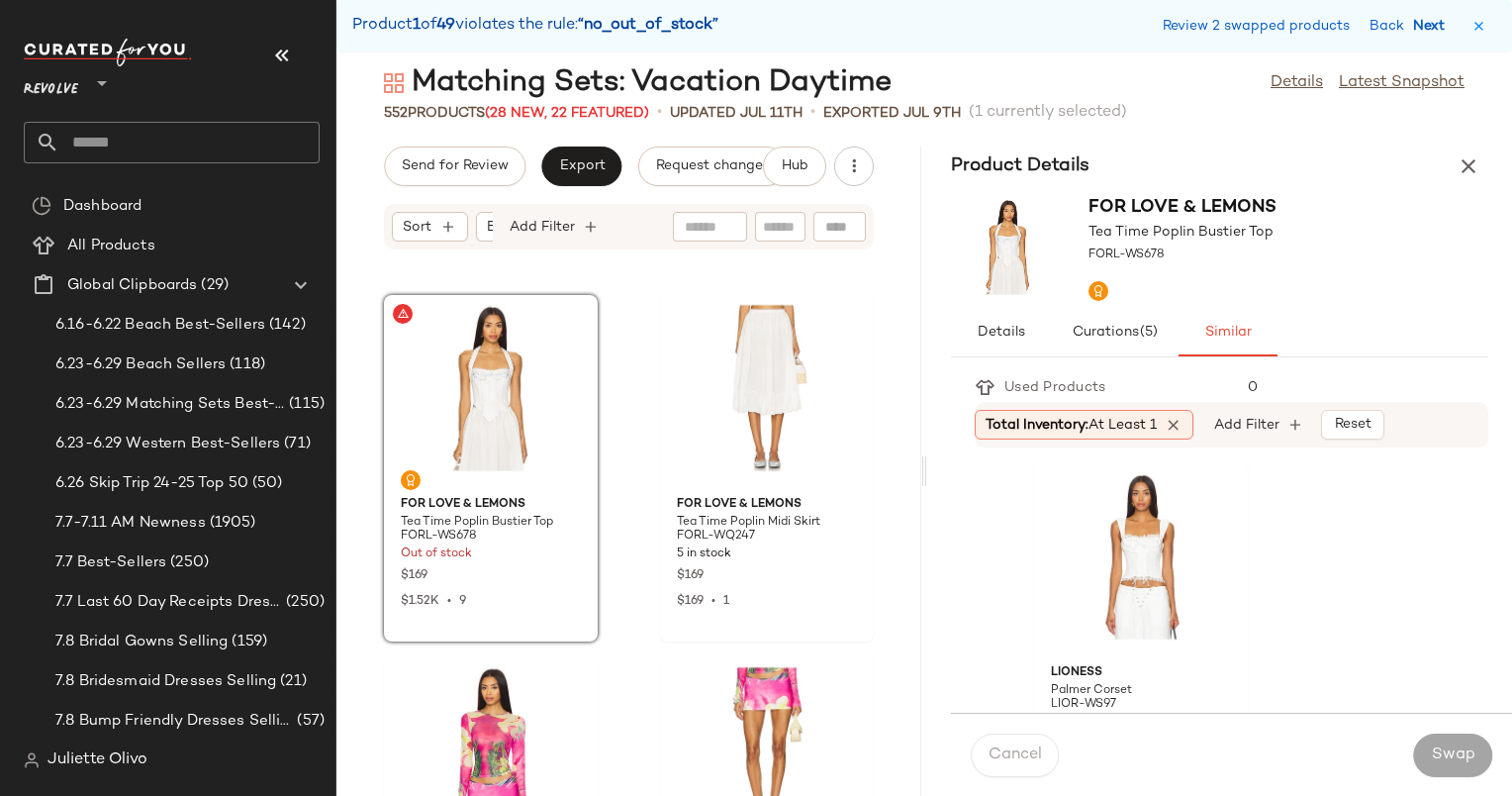 click on "Next" at bounding box center (1433, 26) 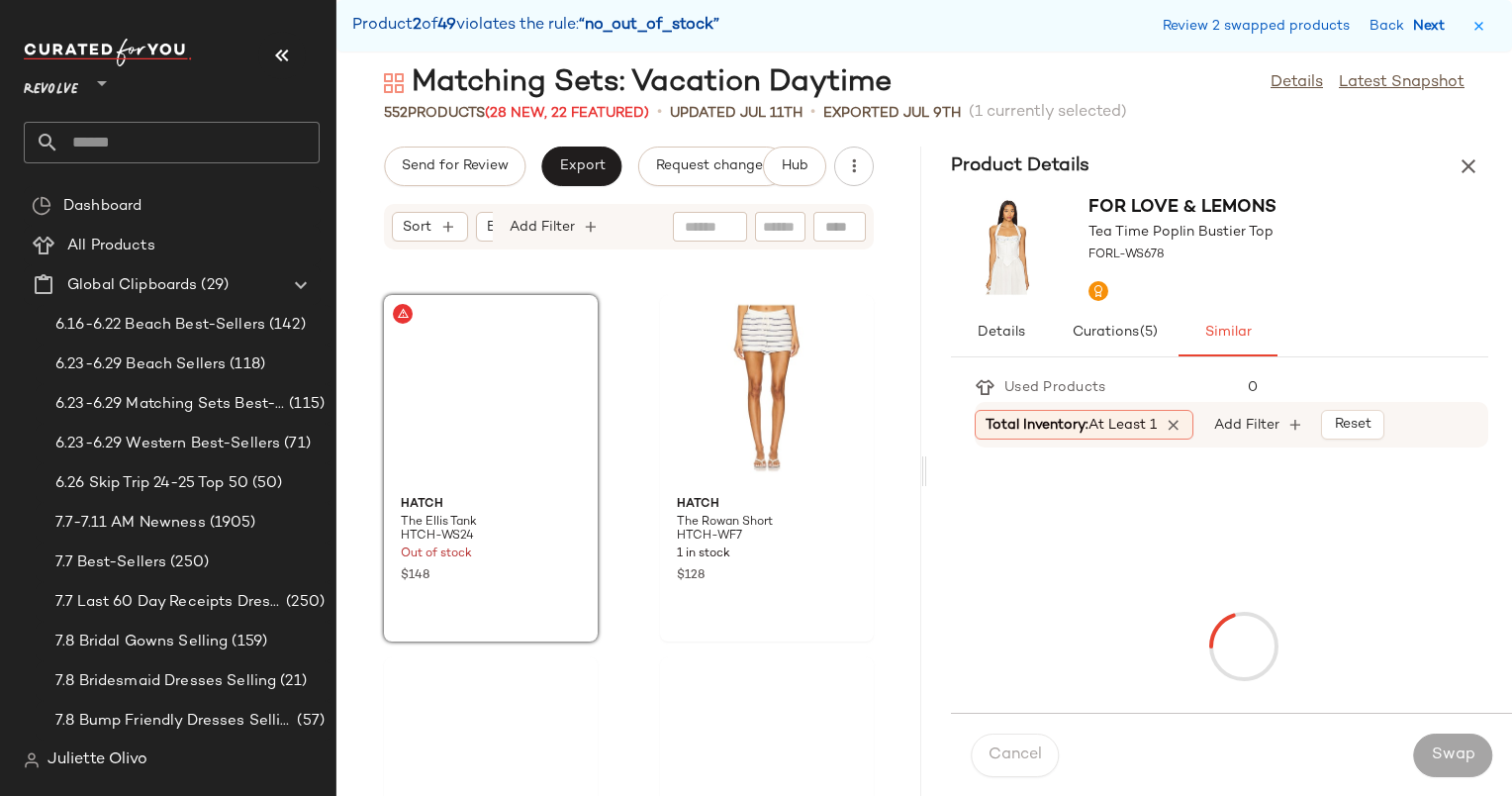 click on "Next" at bounding box center [1433, 26] 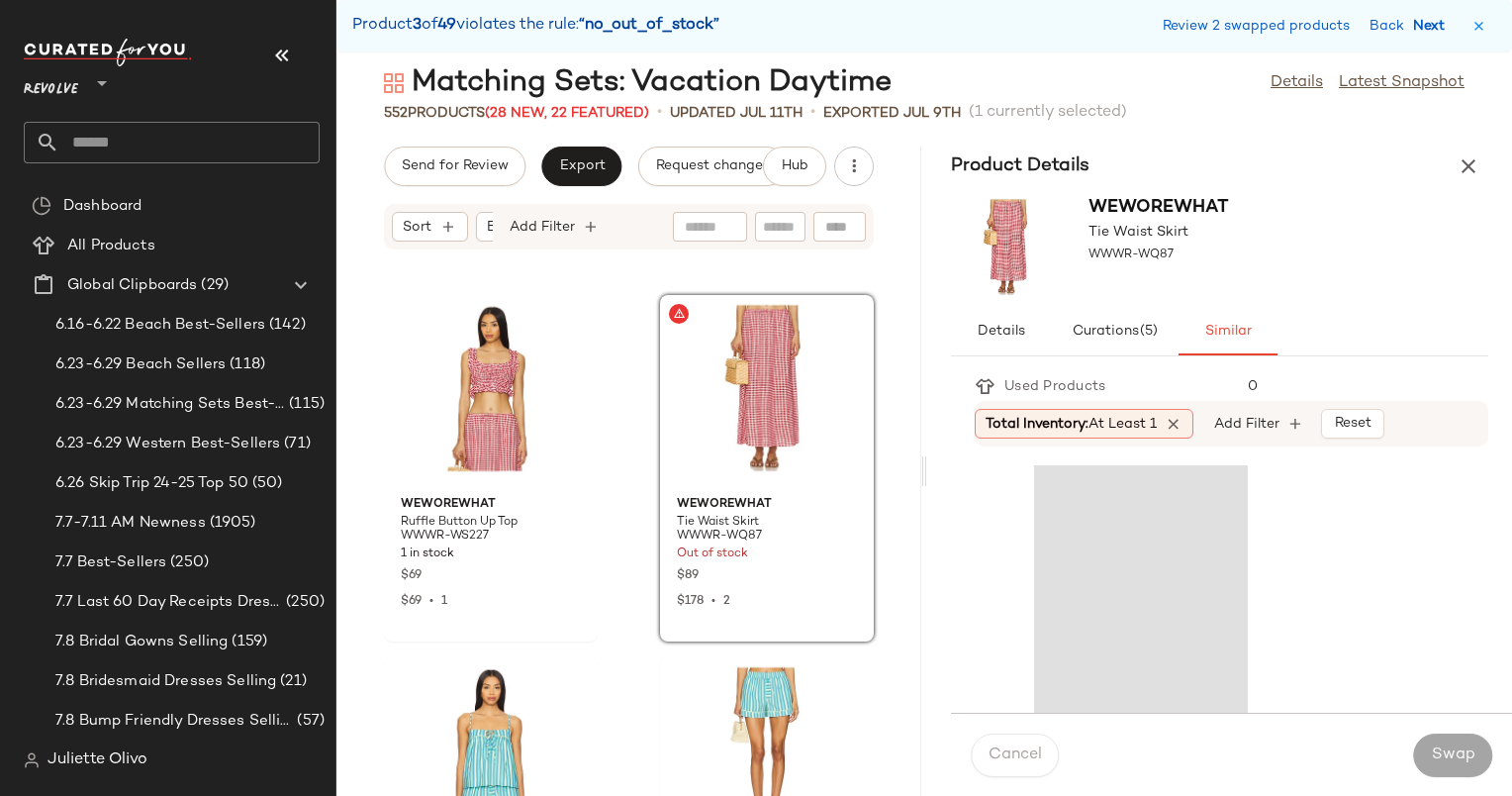 click on "Next" at bounding box center [1433, 26] 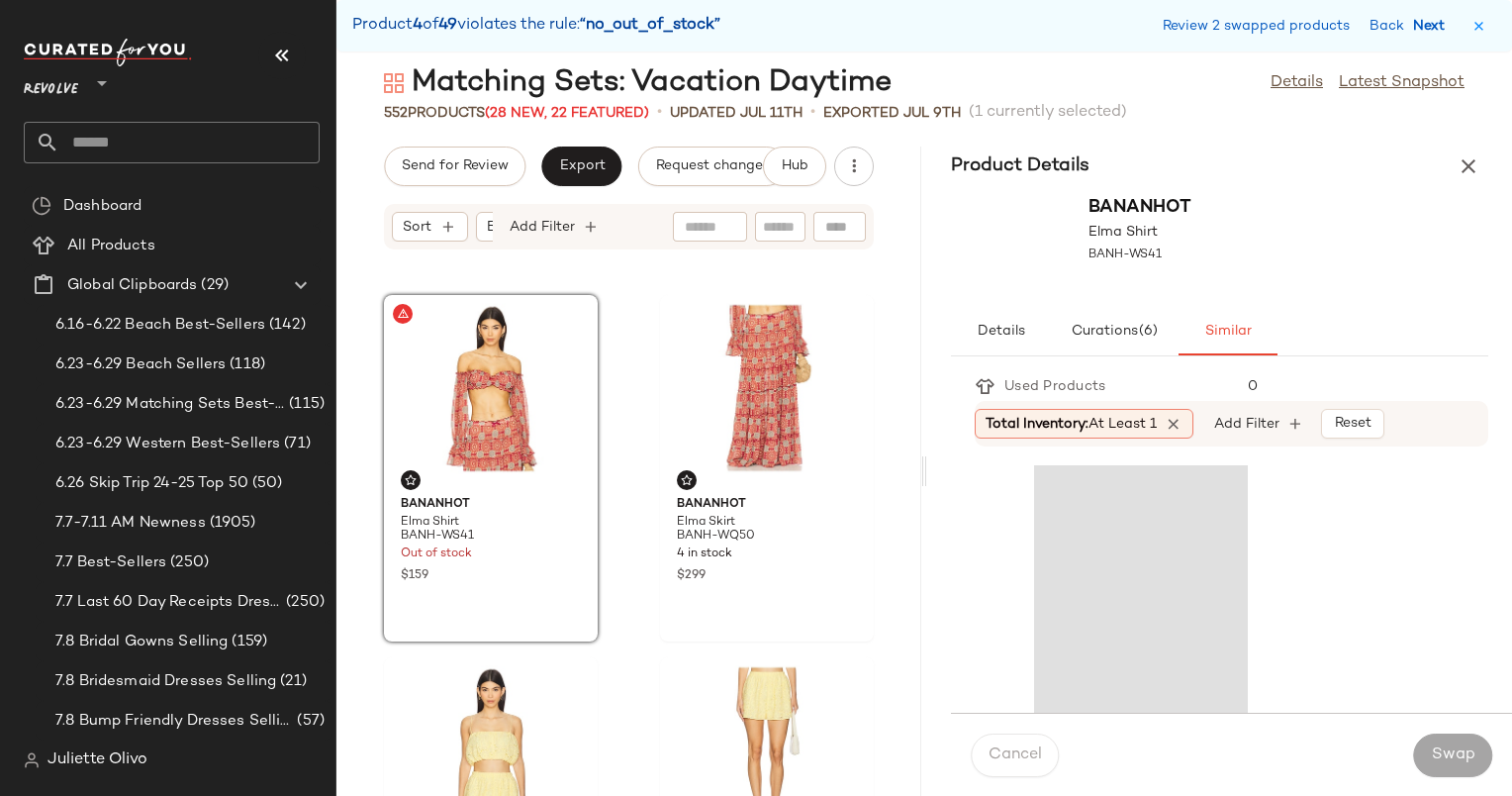 click on "Next" at bounding box center (1433, 26) 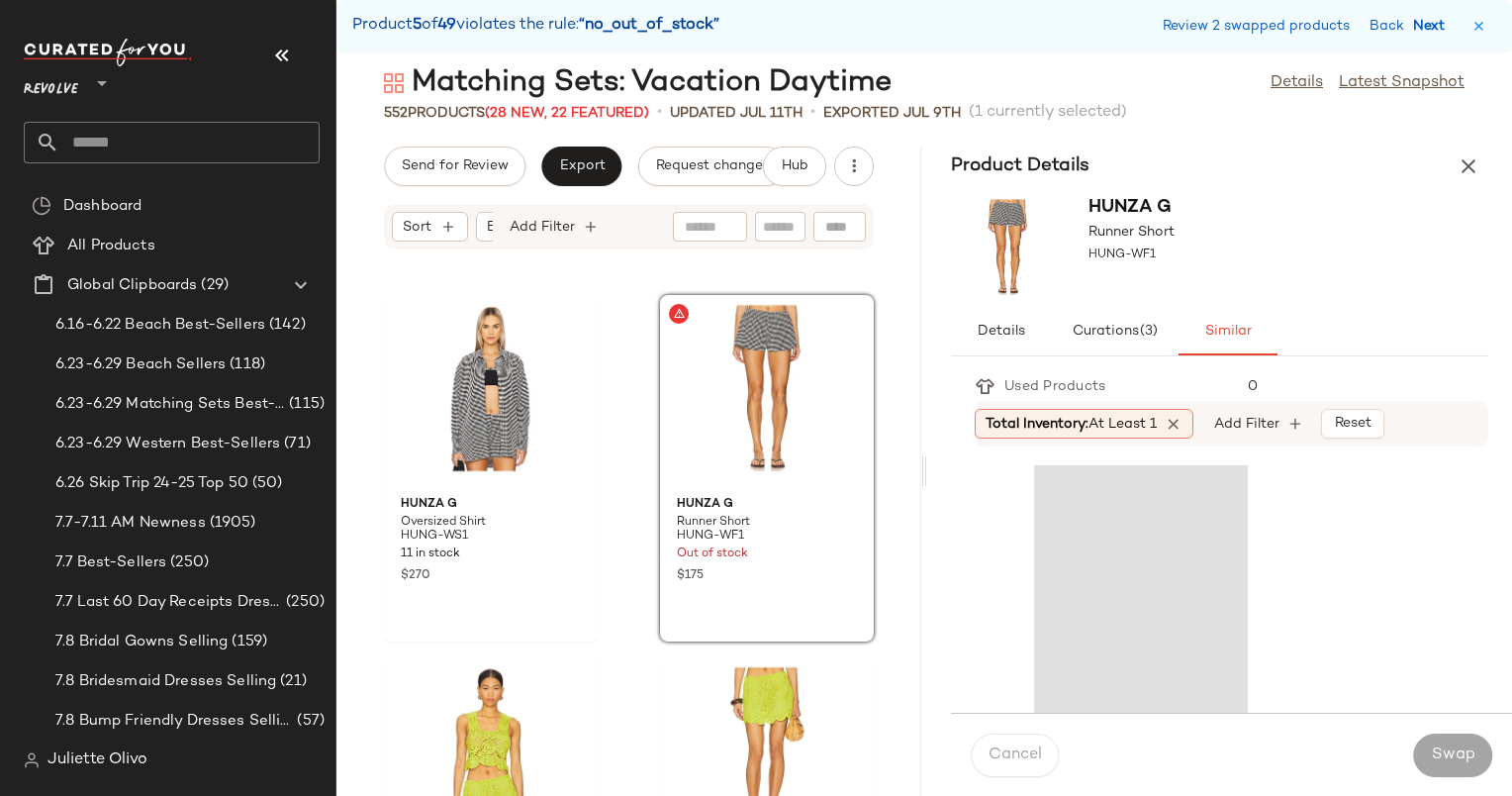click on "Next" at bounding box center [1433, 26] 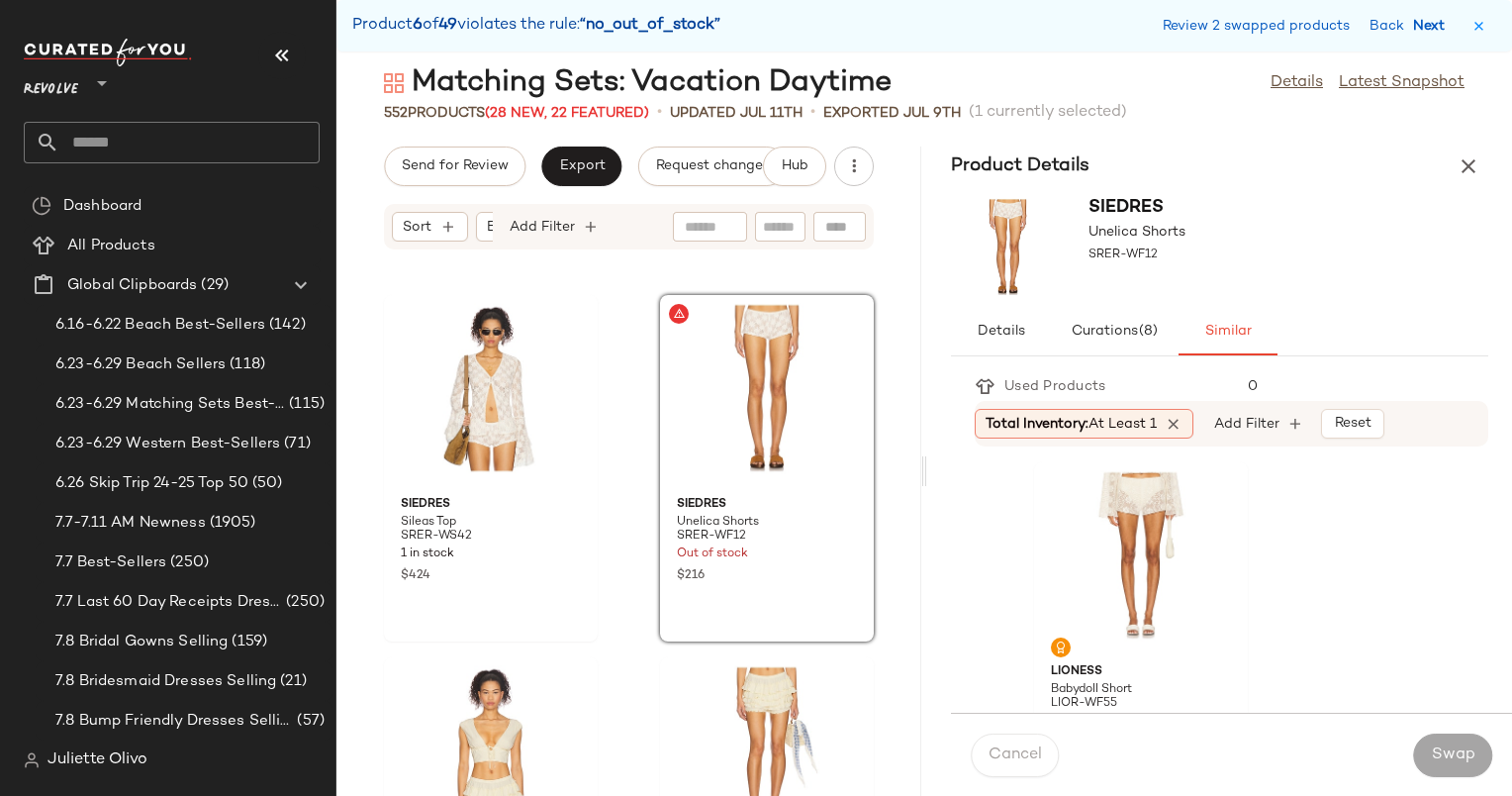 click on "Next" at bounding box center (1433, 26) 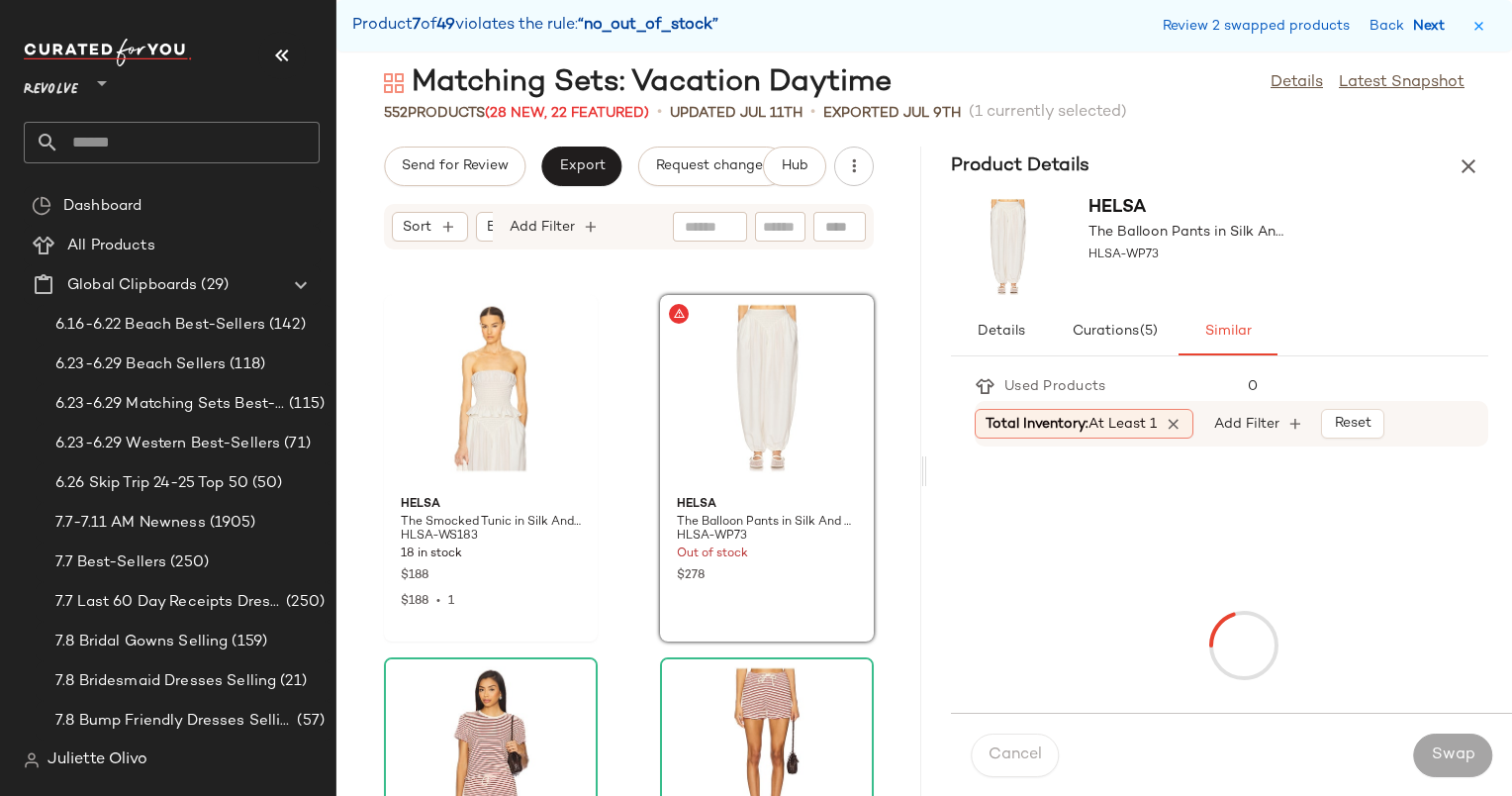 click on "Next" at bounding box center [1433, 26] 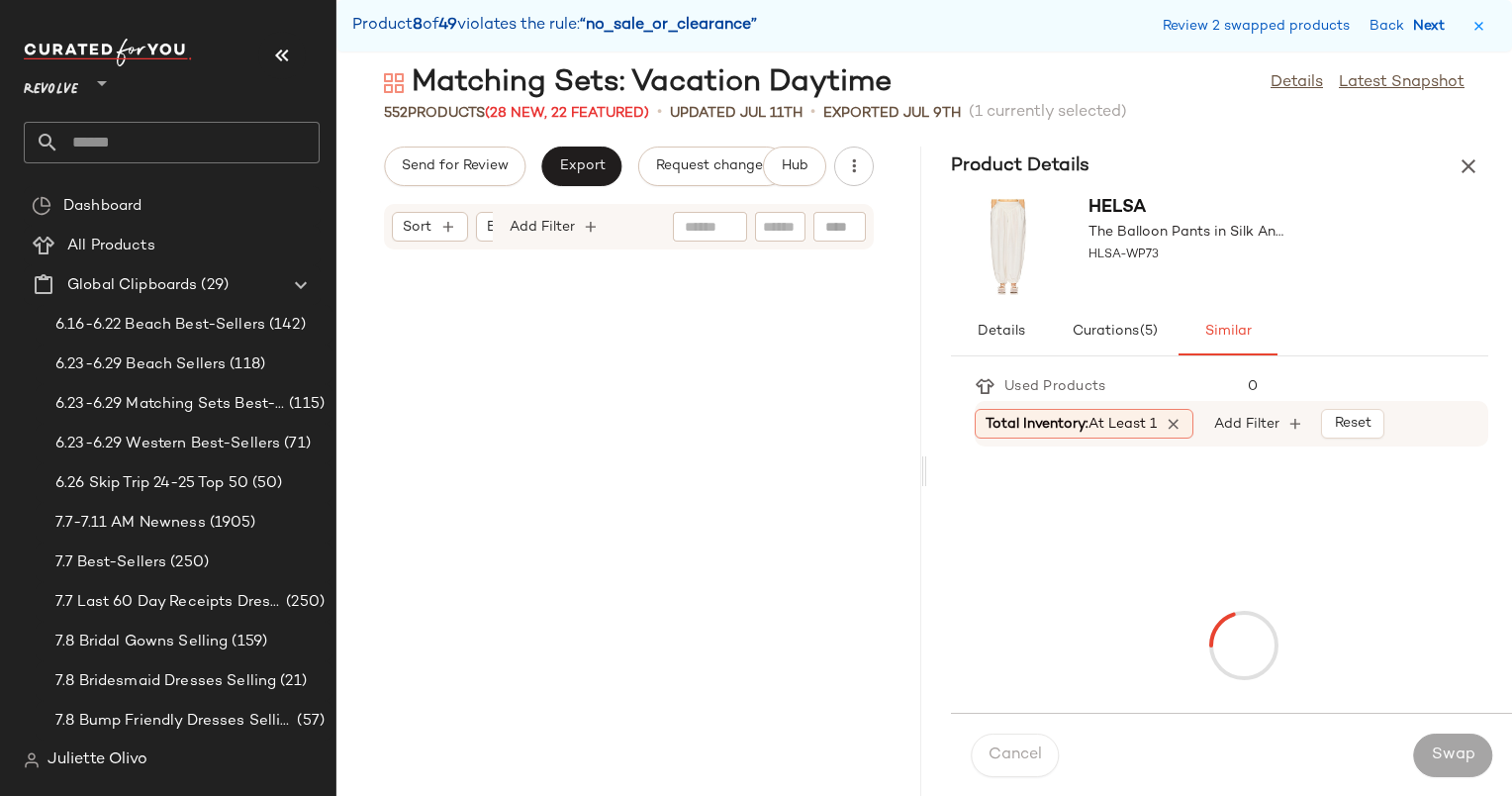 scroll, scrollTop: 41671, scrollLeft: 0, axis: vertical 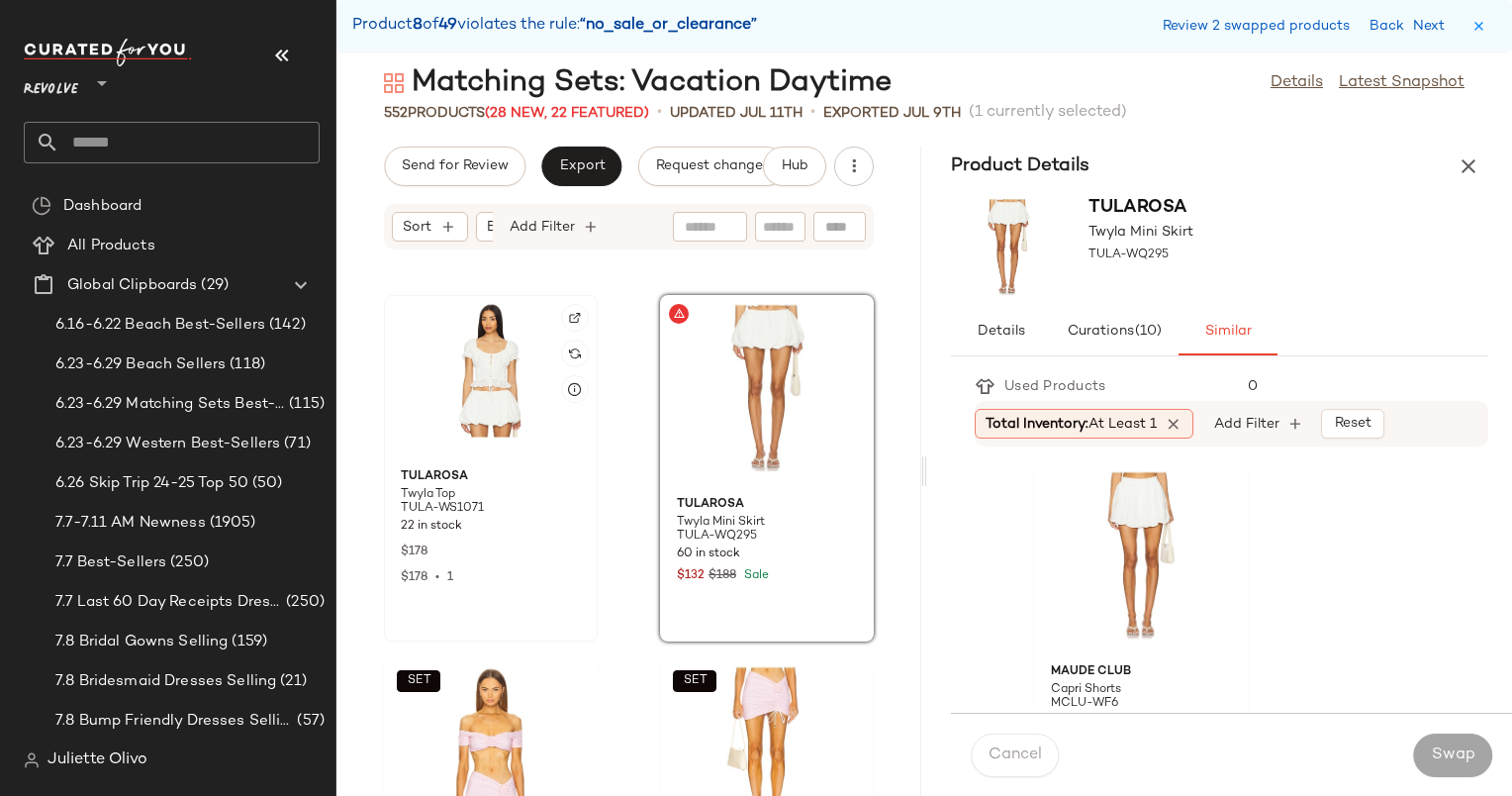 click 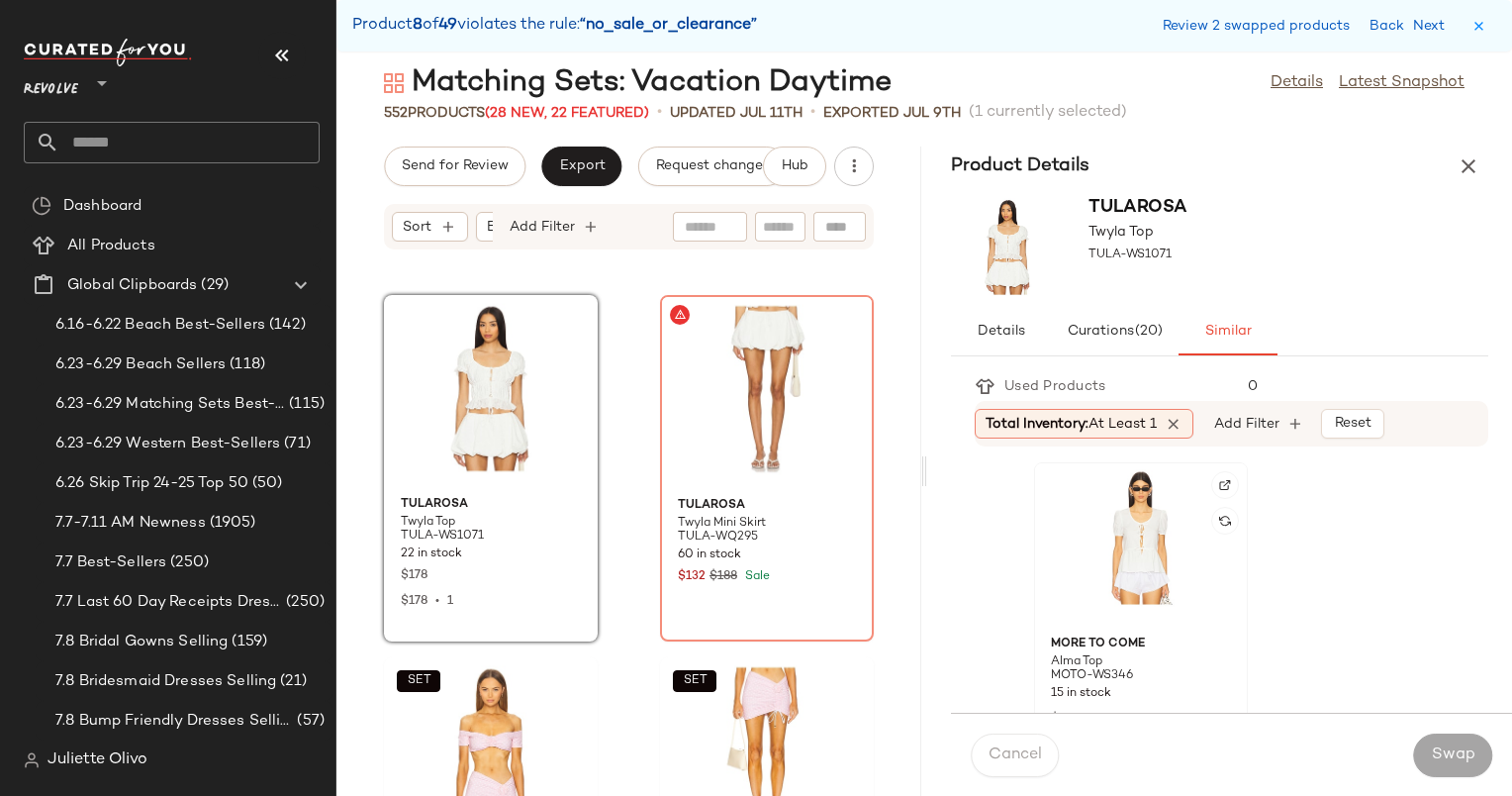 click 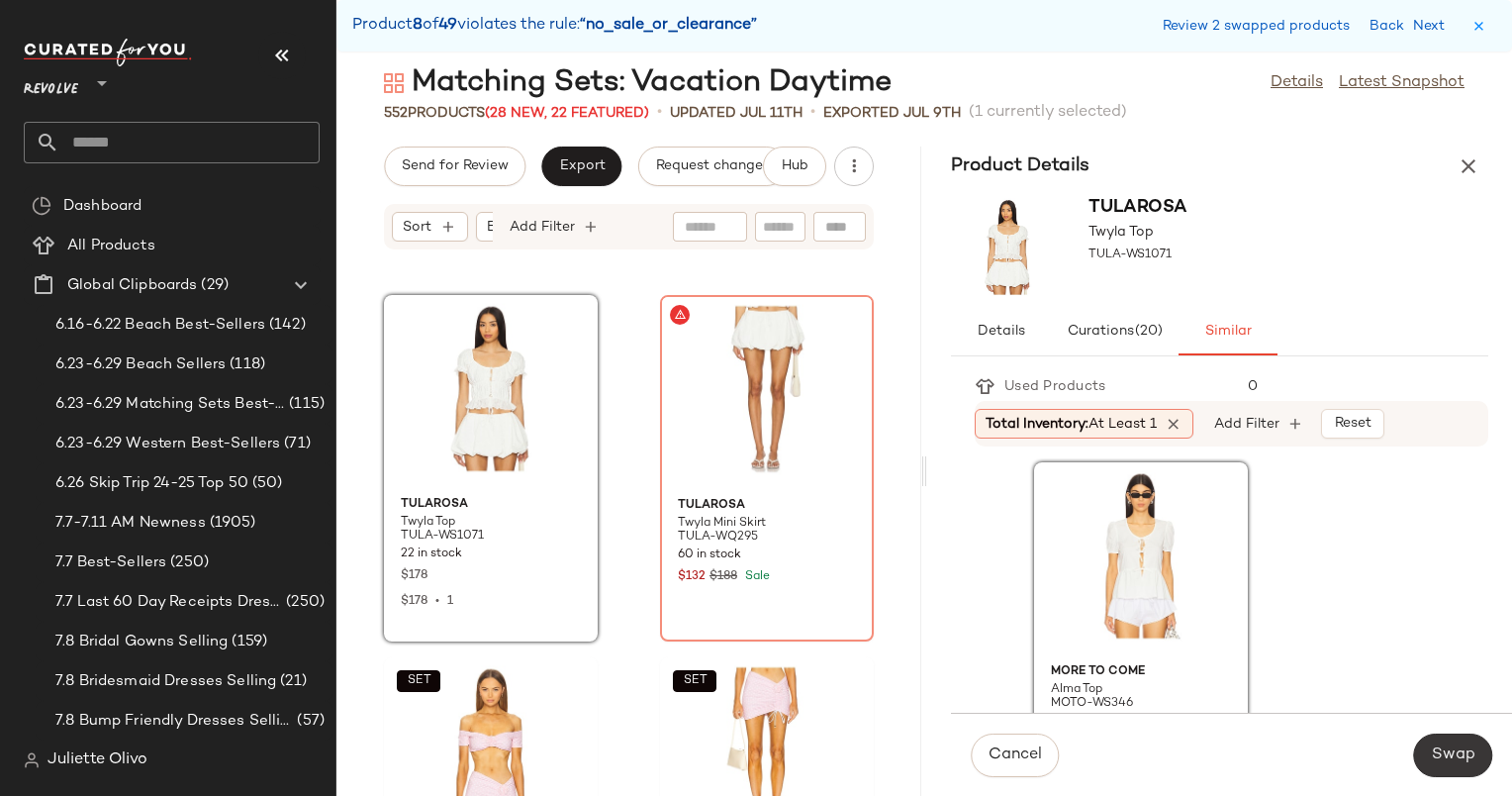 click on "Swap" 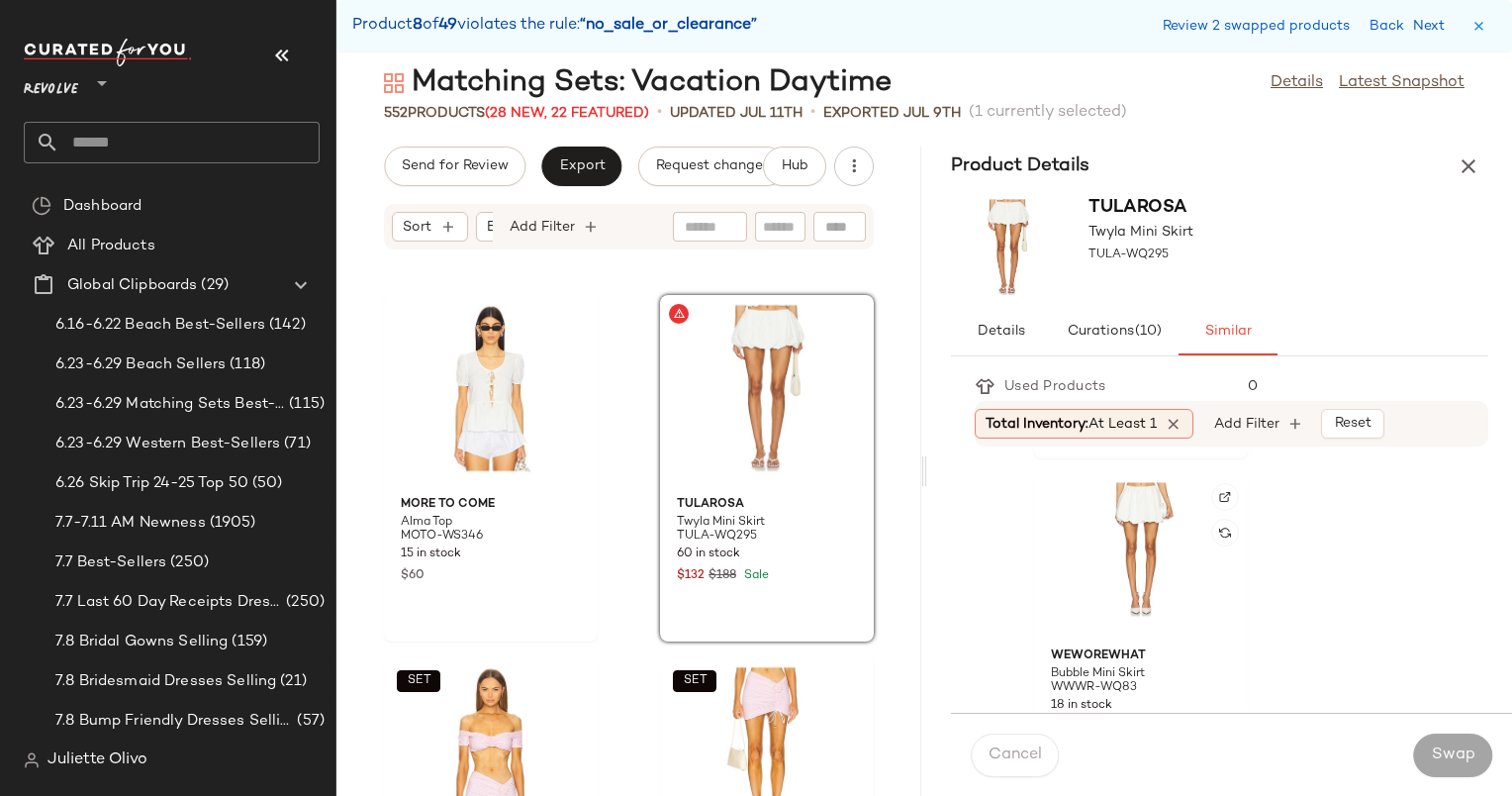 scroll, scrollTop: 1076, scrollLeft: 0, axis: vertical 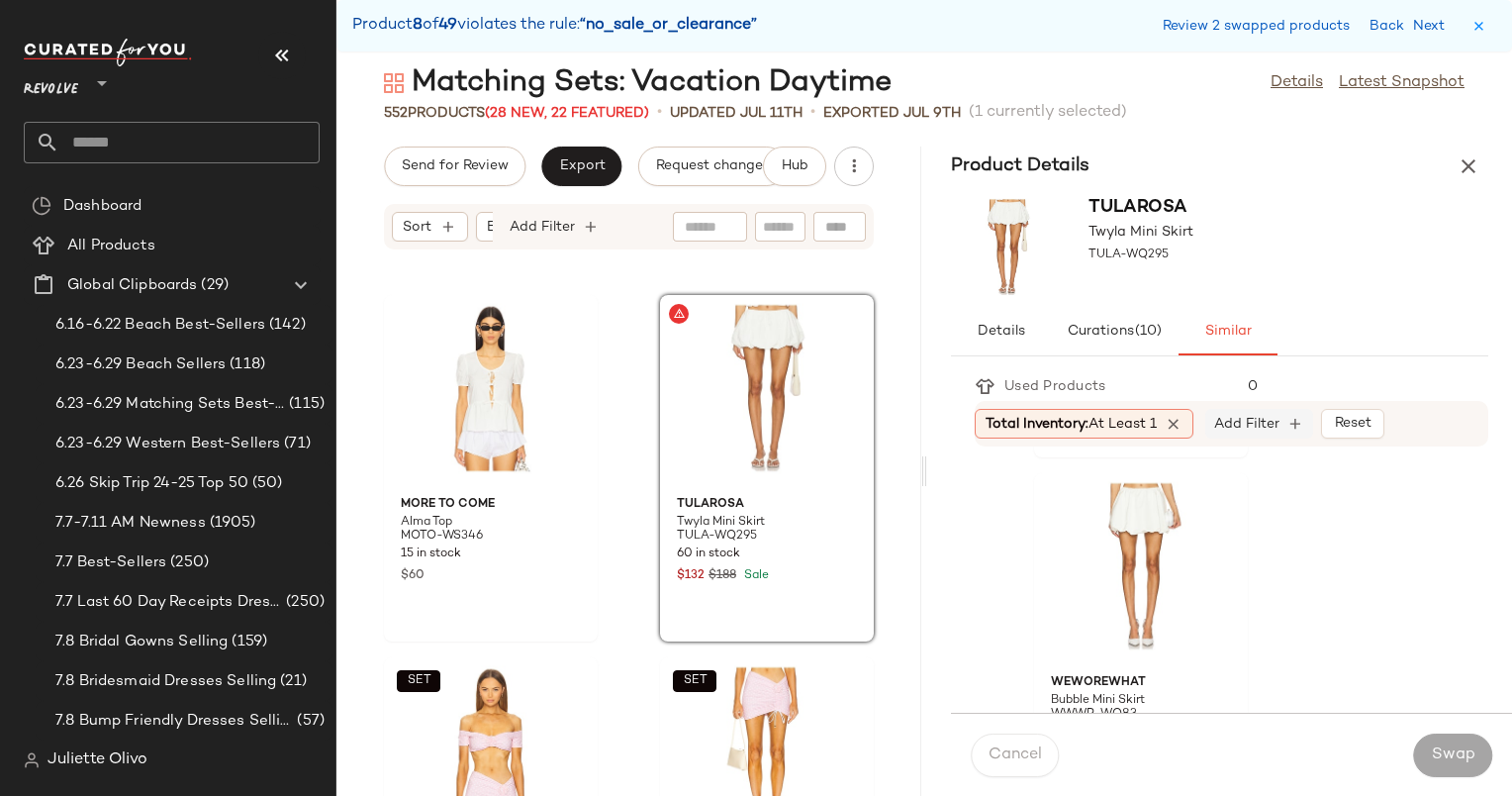 click on "Add Filter" at bounding box center (1247, 424) 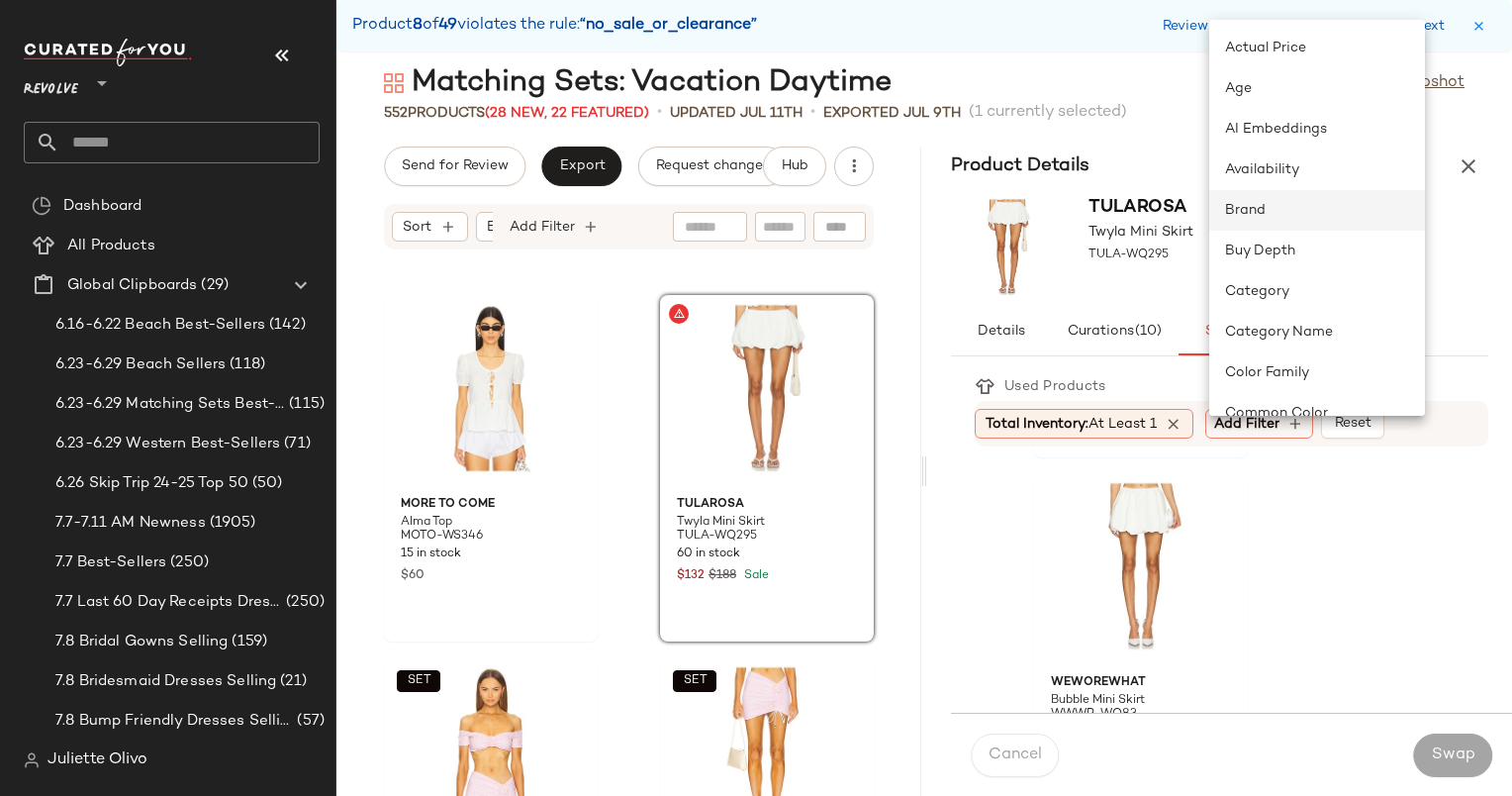 click on "Brand" 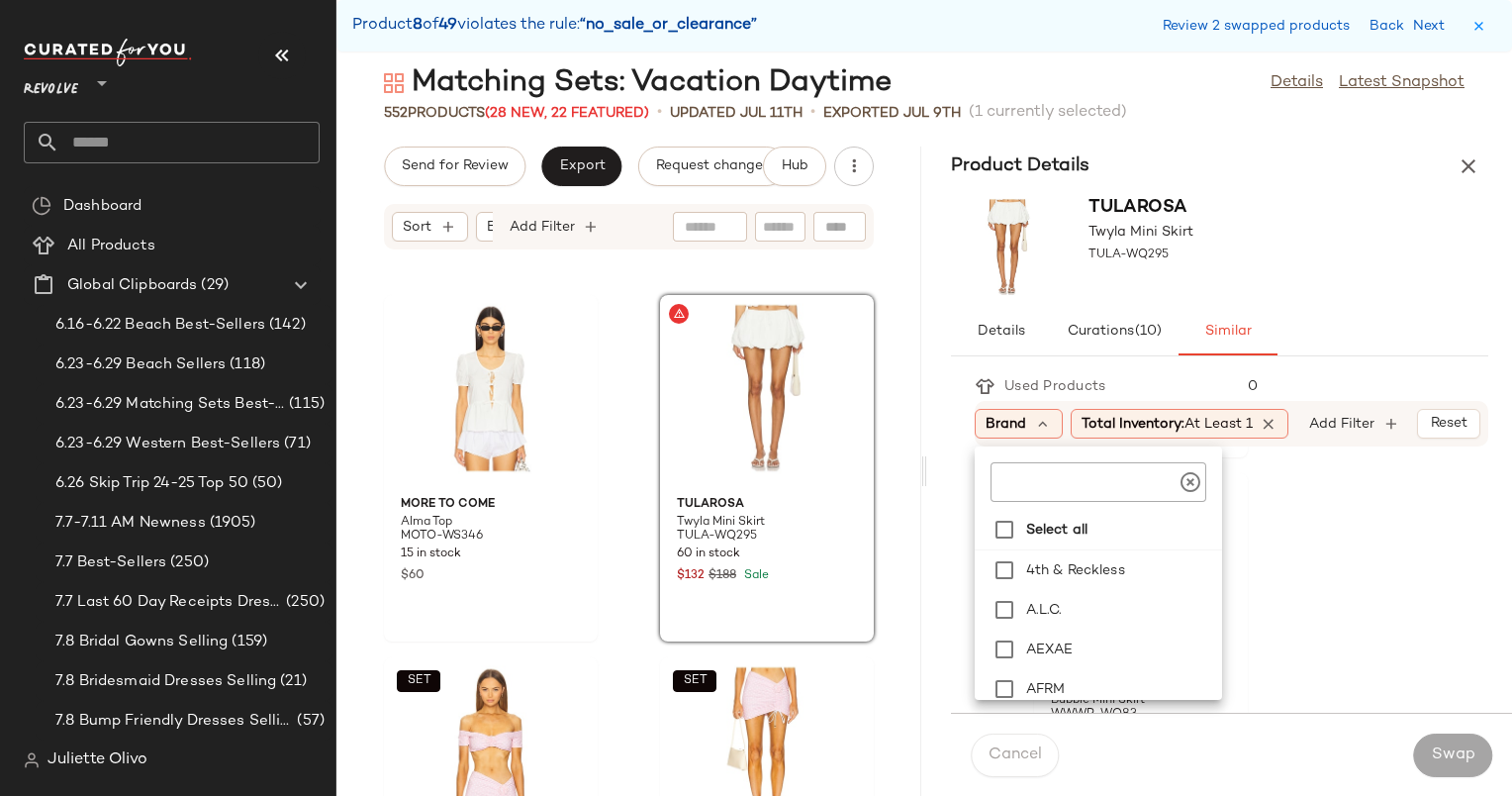 click 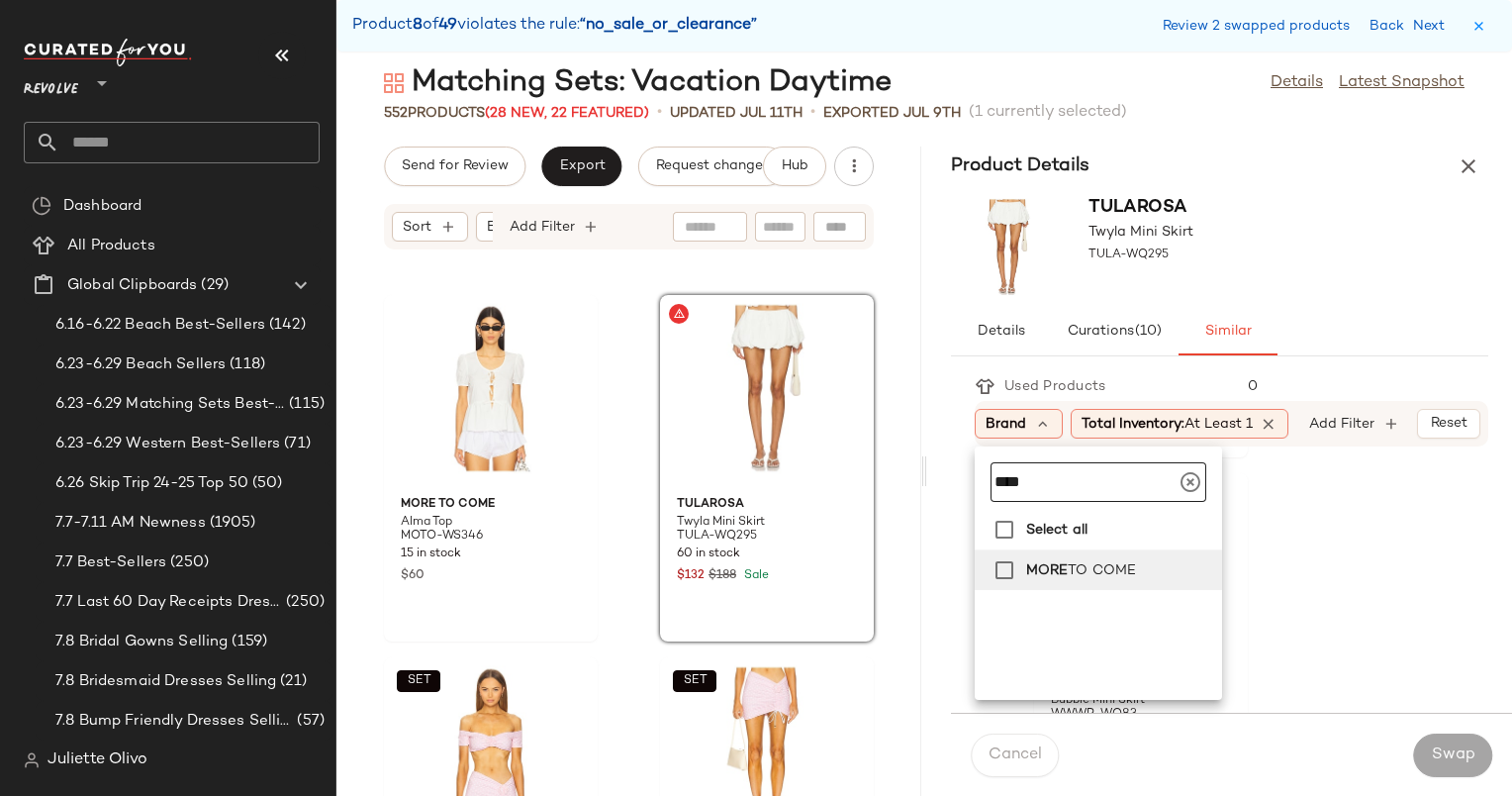type on "****" 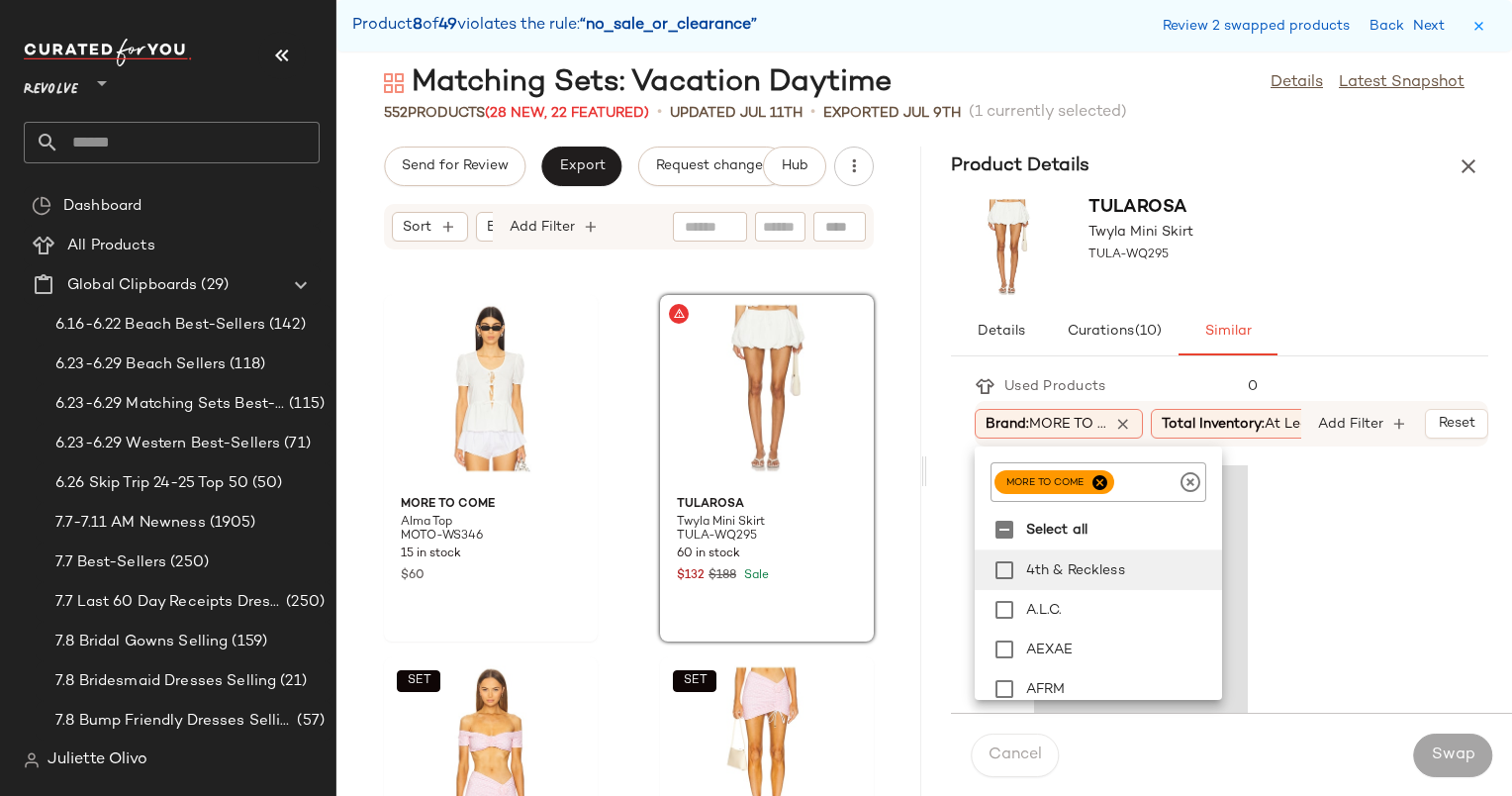 click on "Tularosa Twyla Mini Skirt TULA-WQ295" at bounding box center (1219, 247) 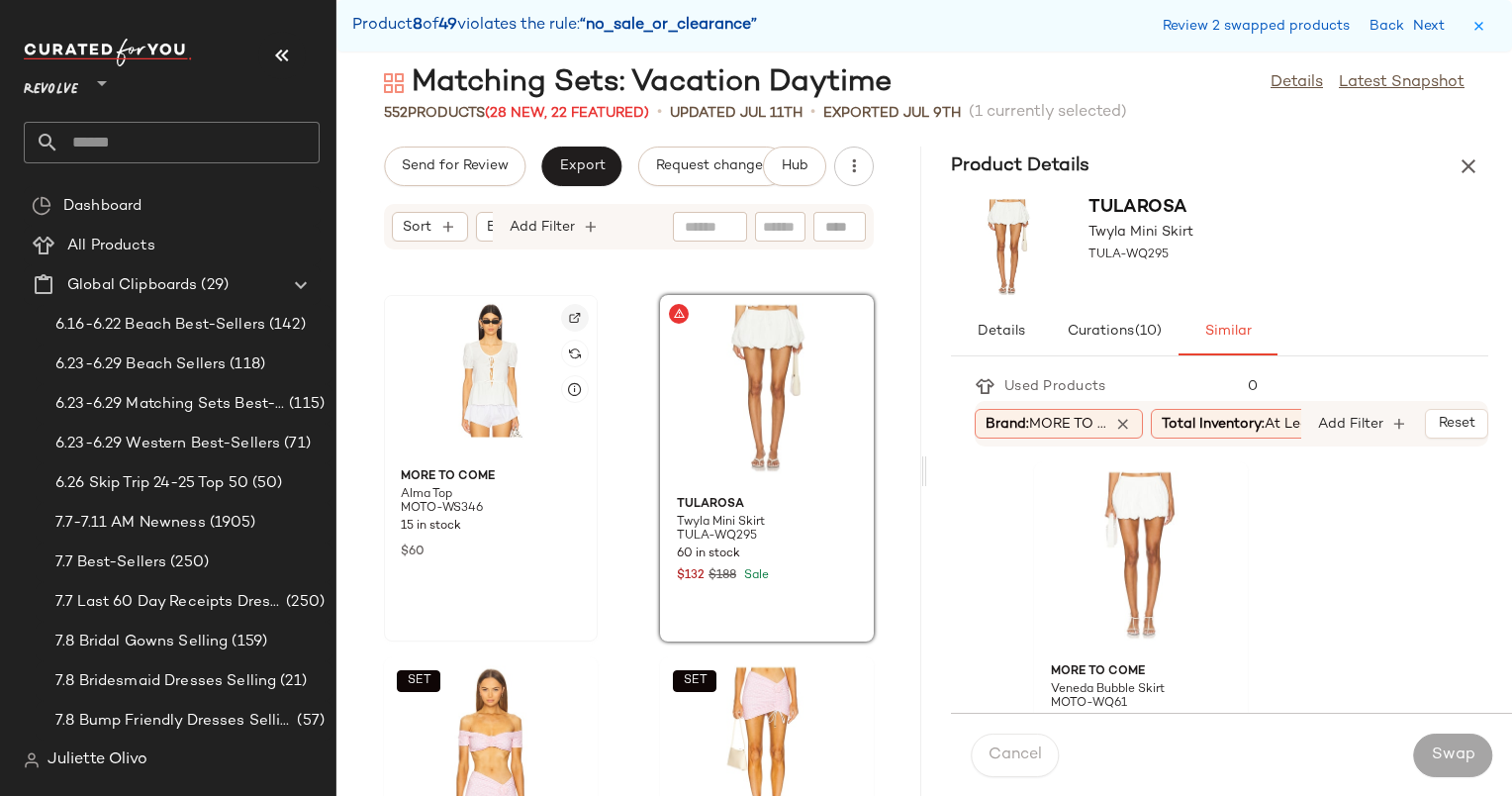 click at bounding box center [575, 318] 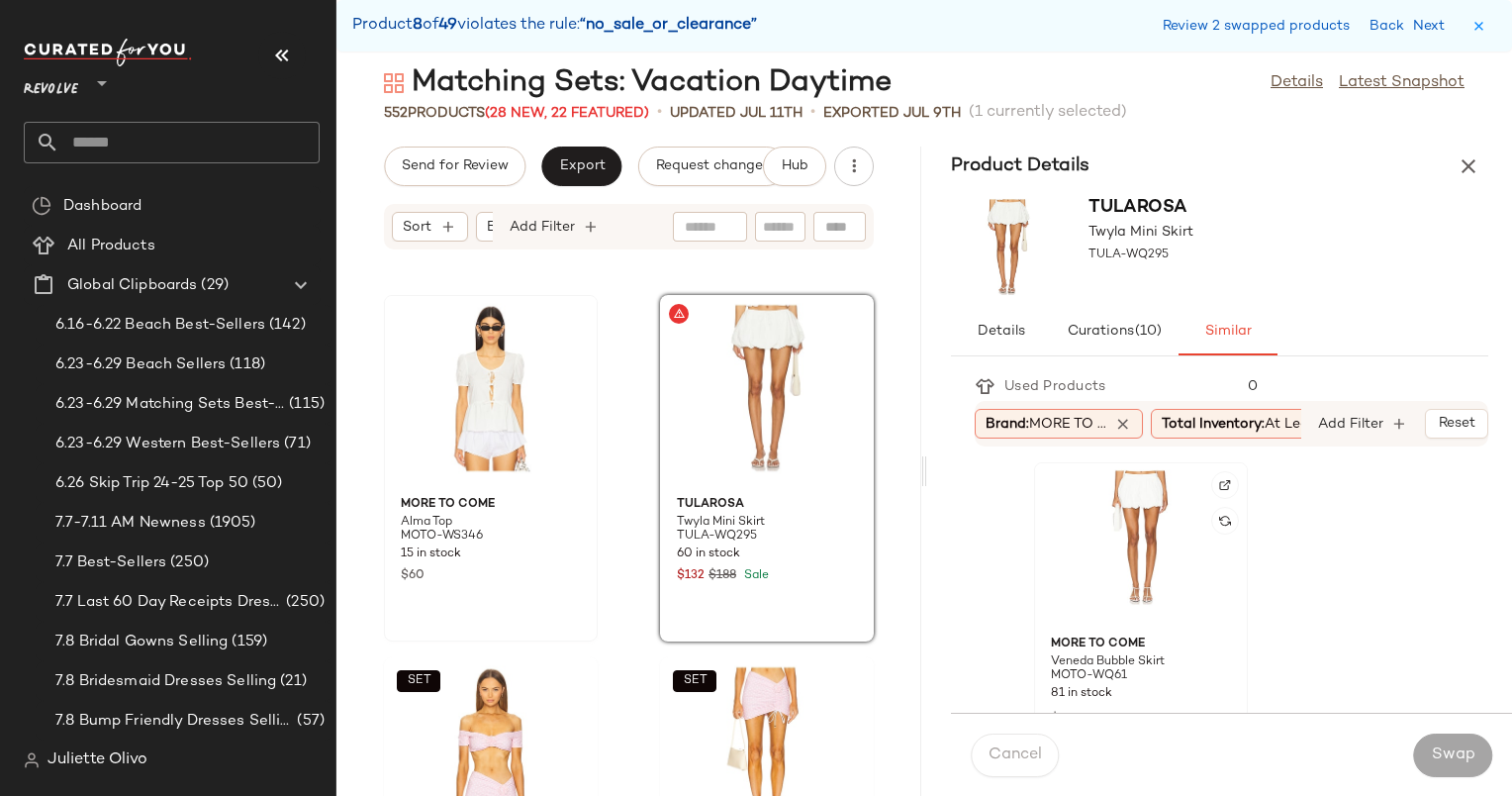 click 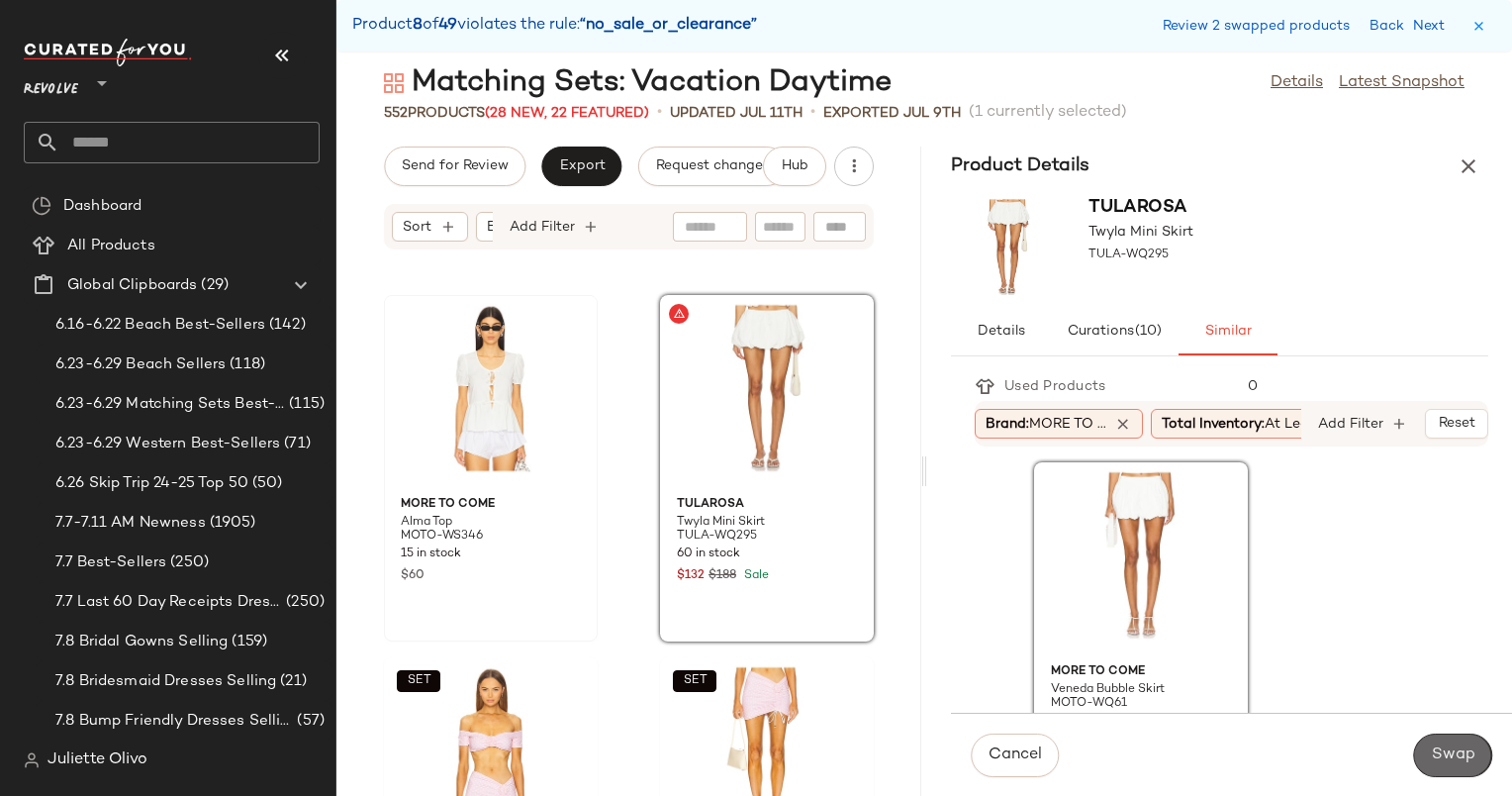 click on "Swap" 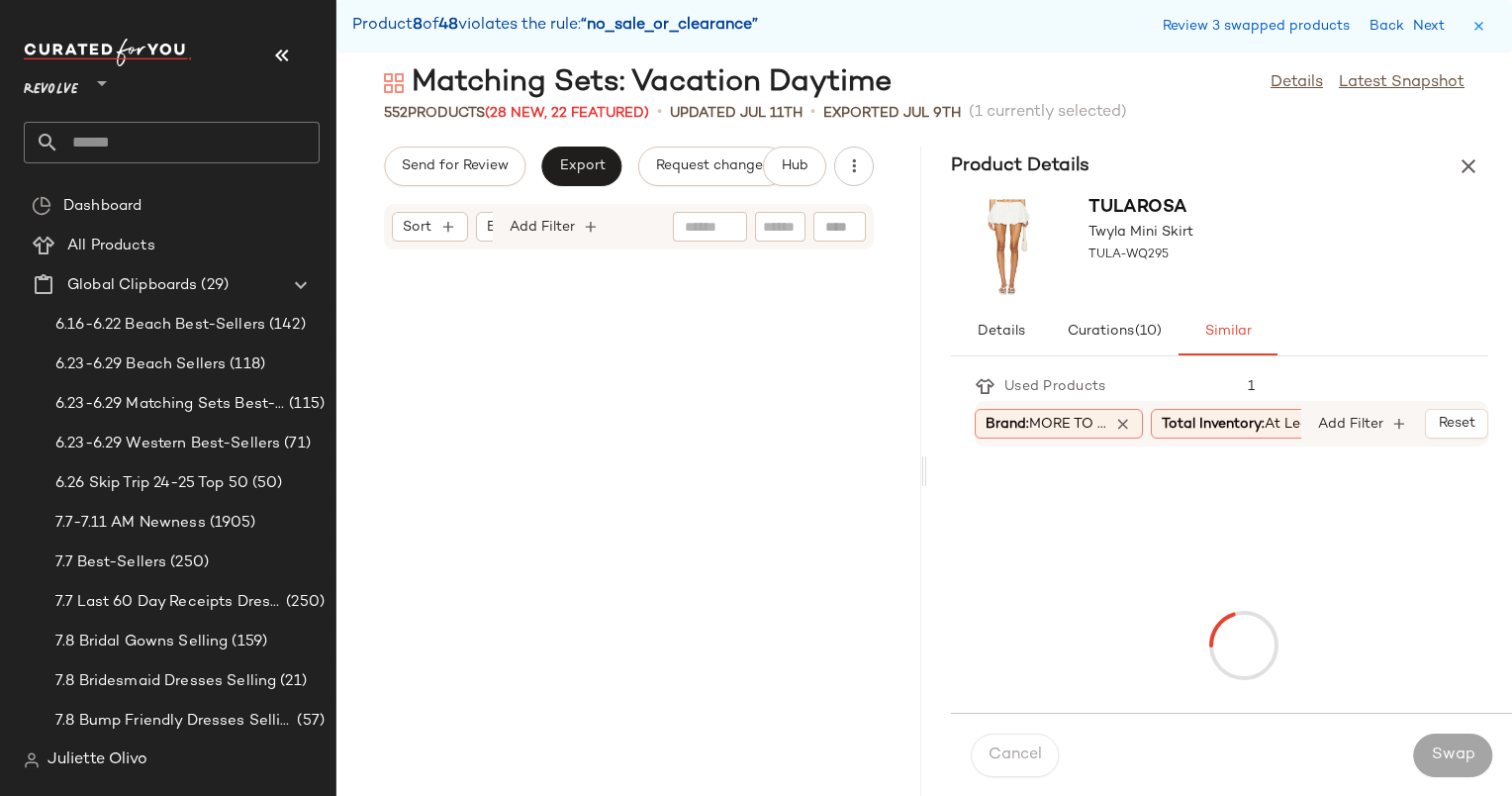 scroll, scrollTop: 63413, scrollLeft: 0, axis: vertical 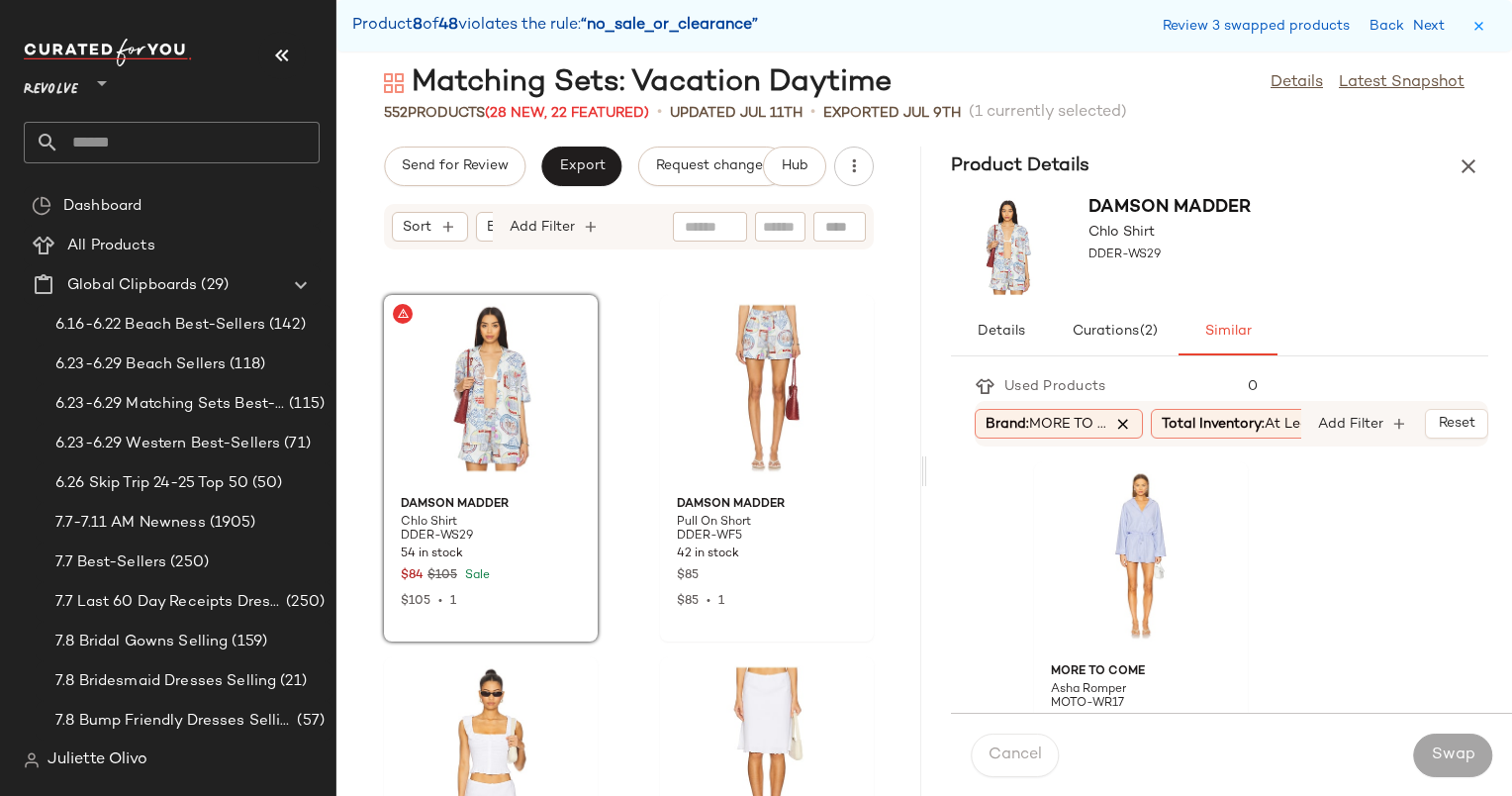 click at bounding box center [1123, 424] 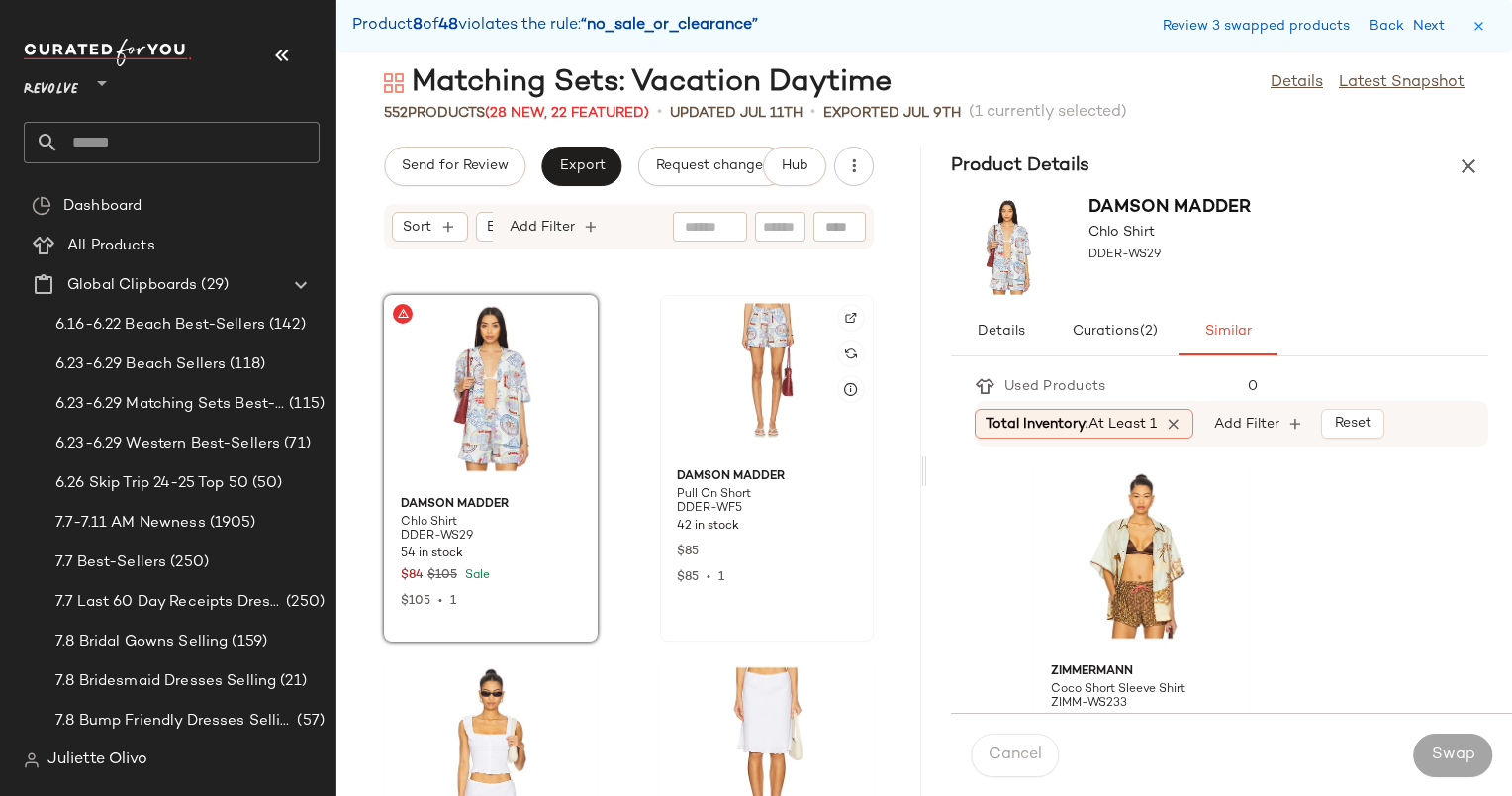 click 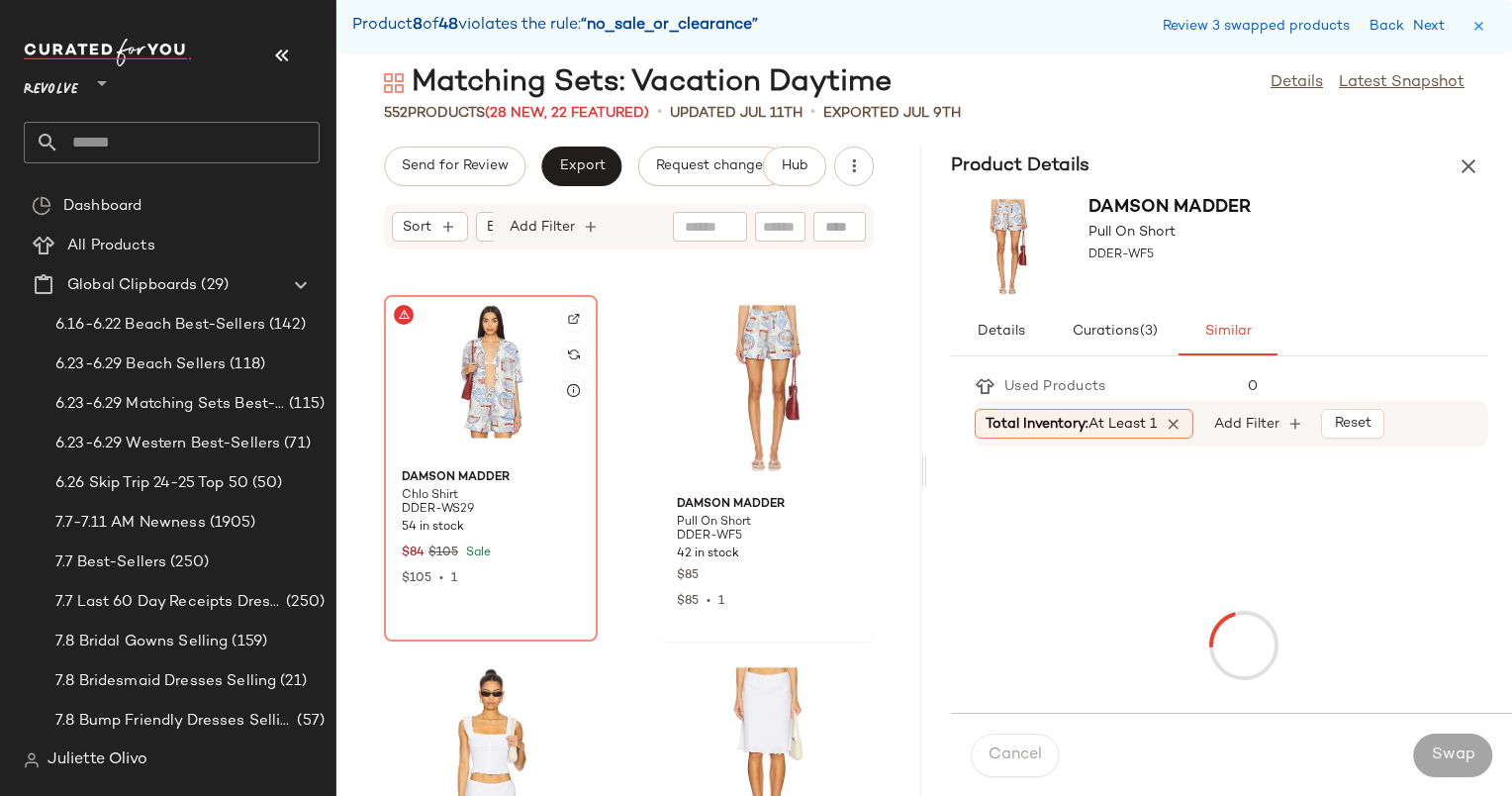 click 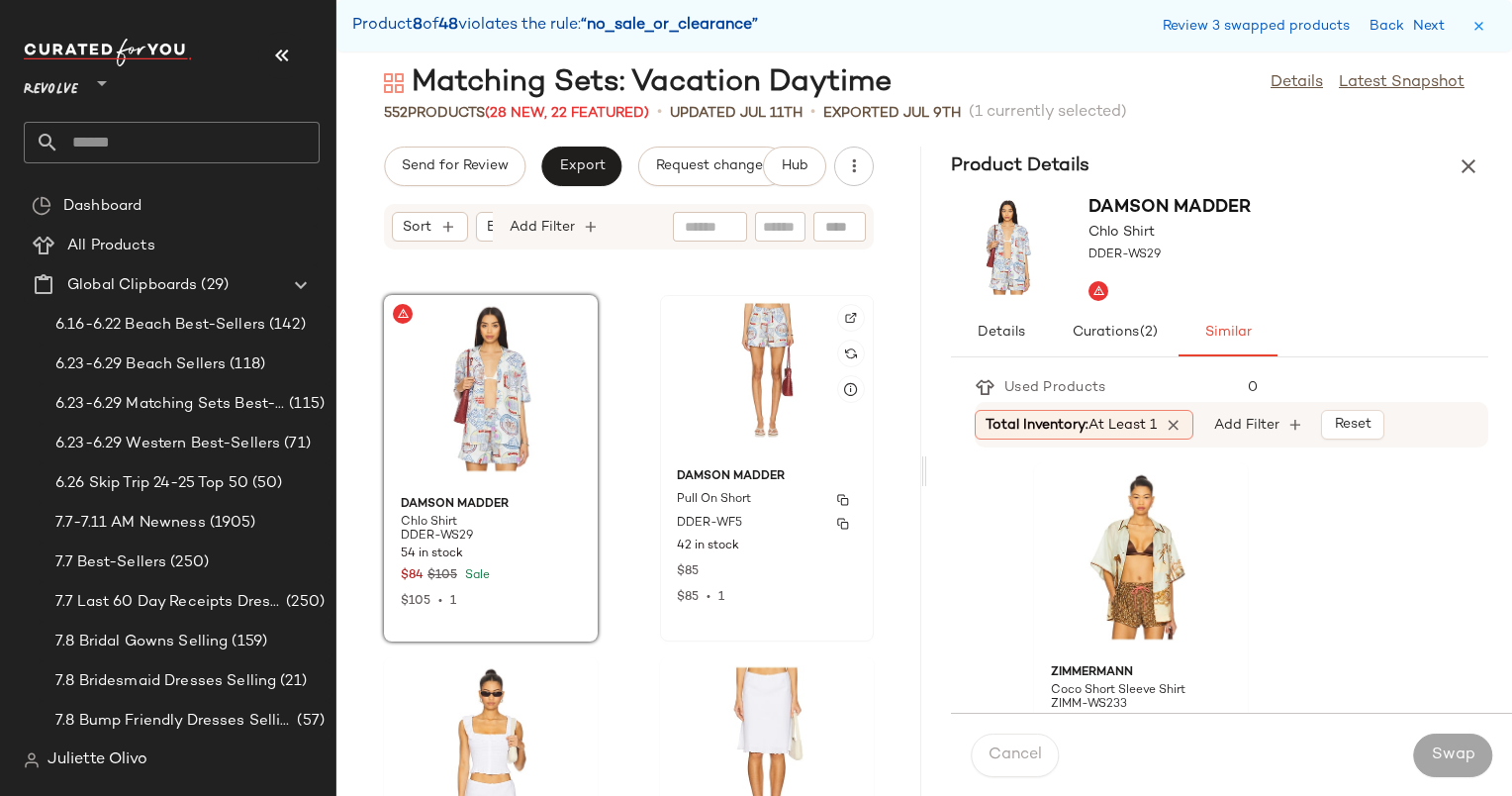 click on "Pull On Short" at bounding box center (713, 500) 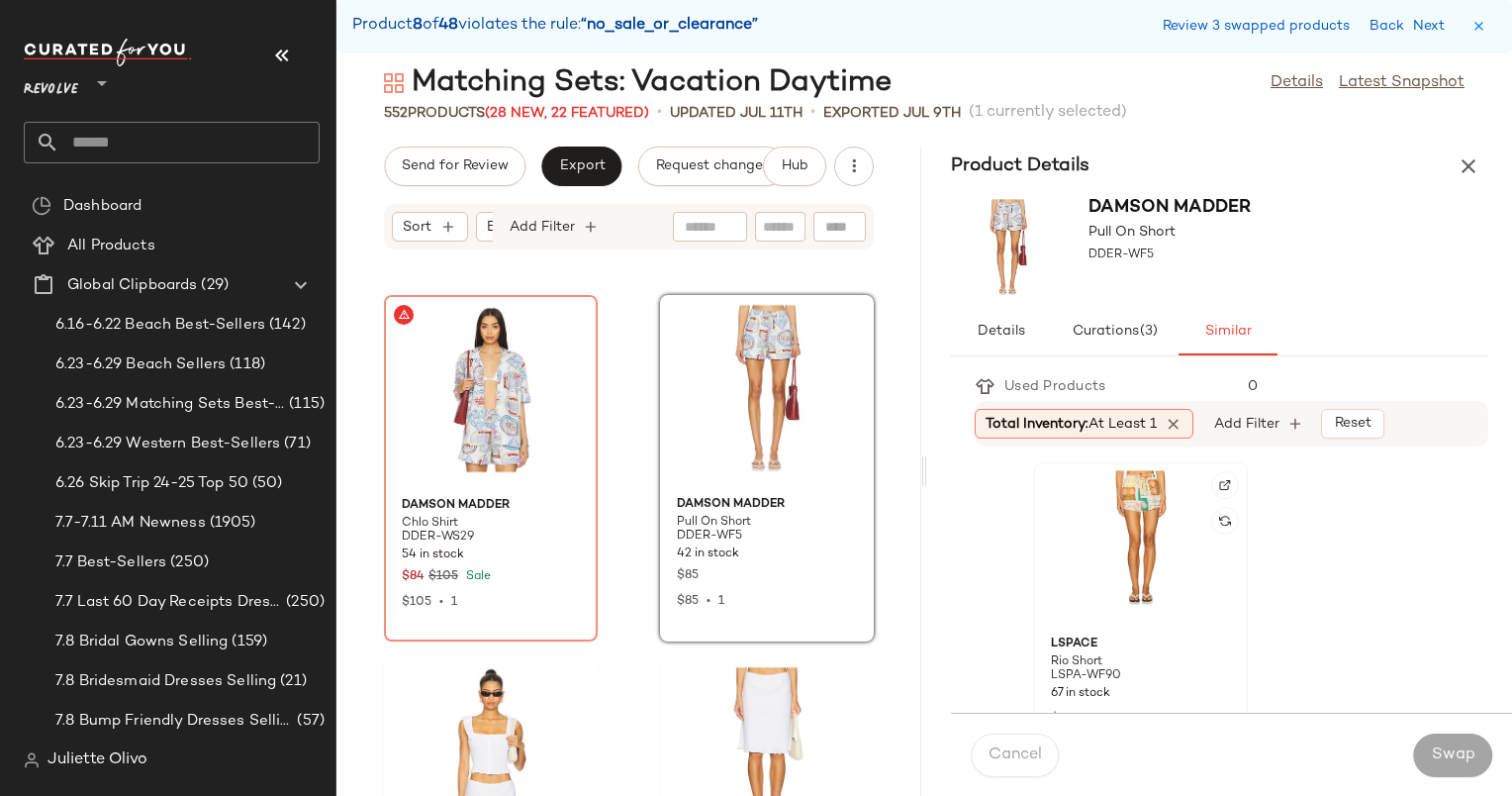 click 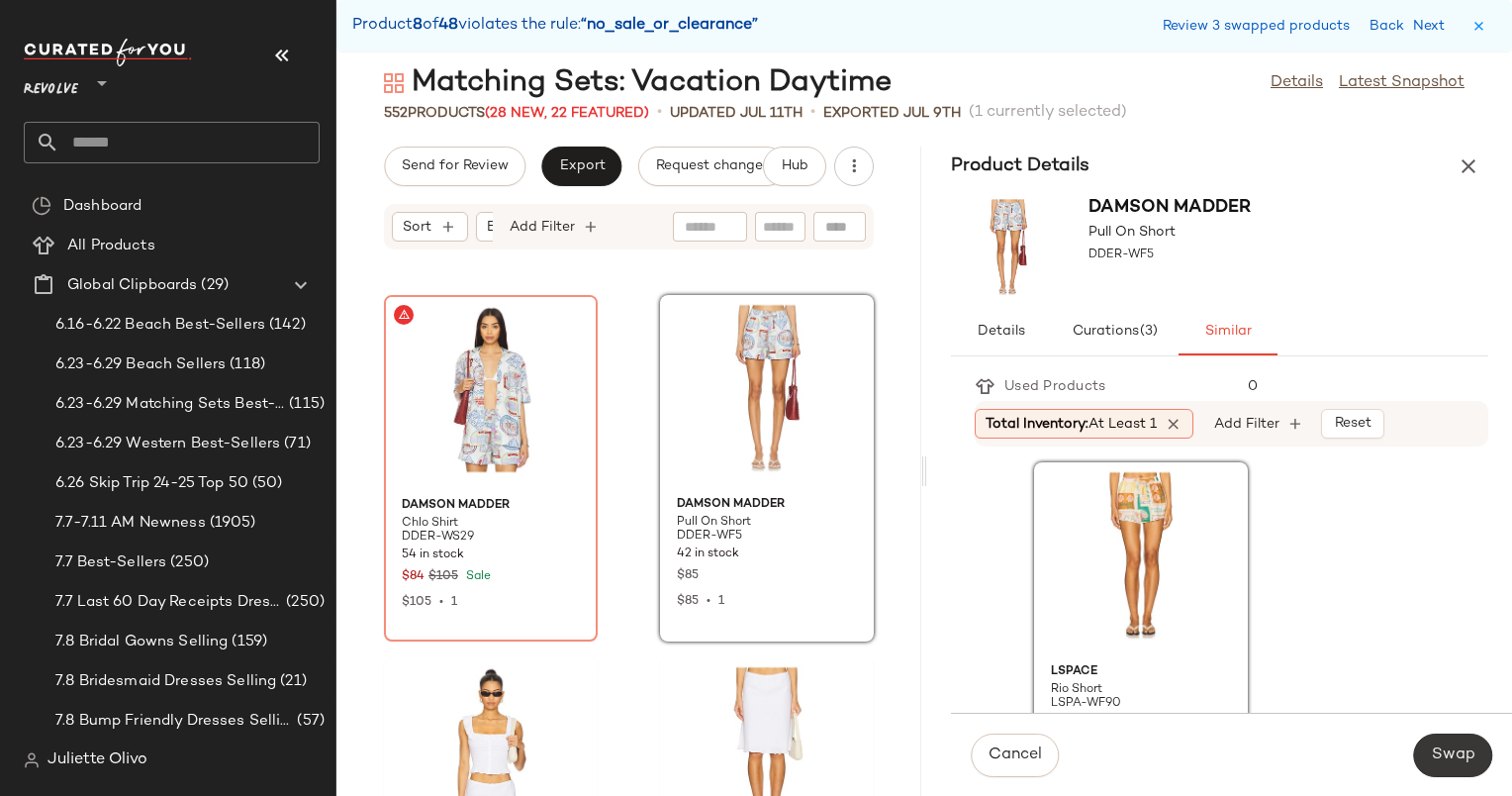 click on "Swap" 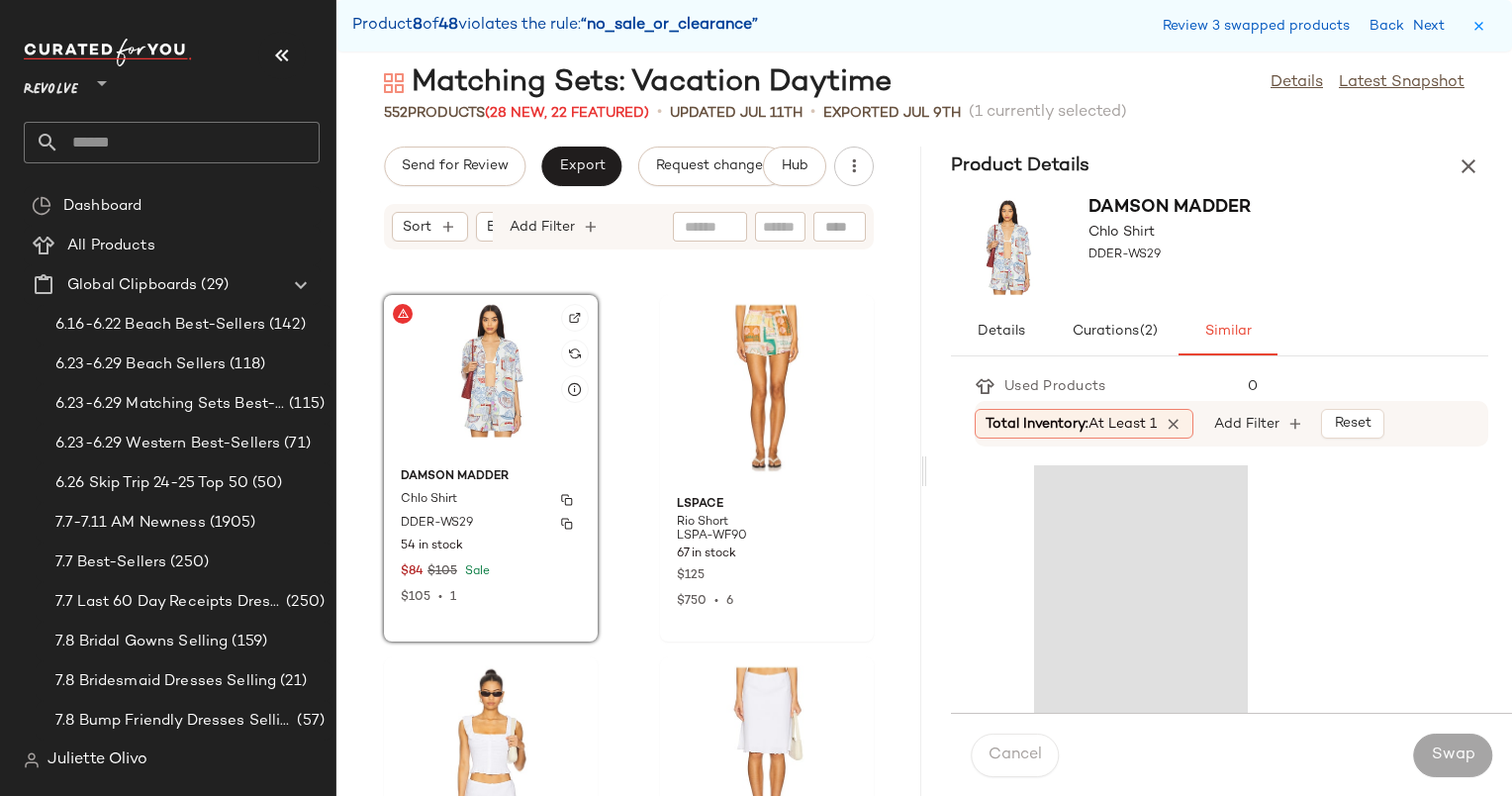 click on "Damson Madder" at bounding box center [491, 477] 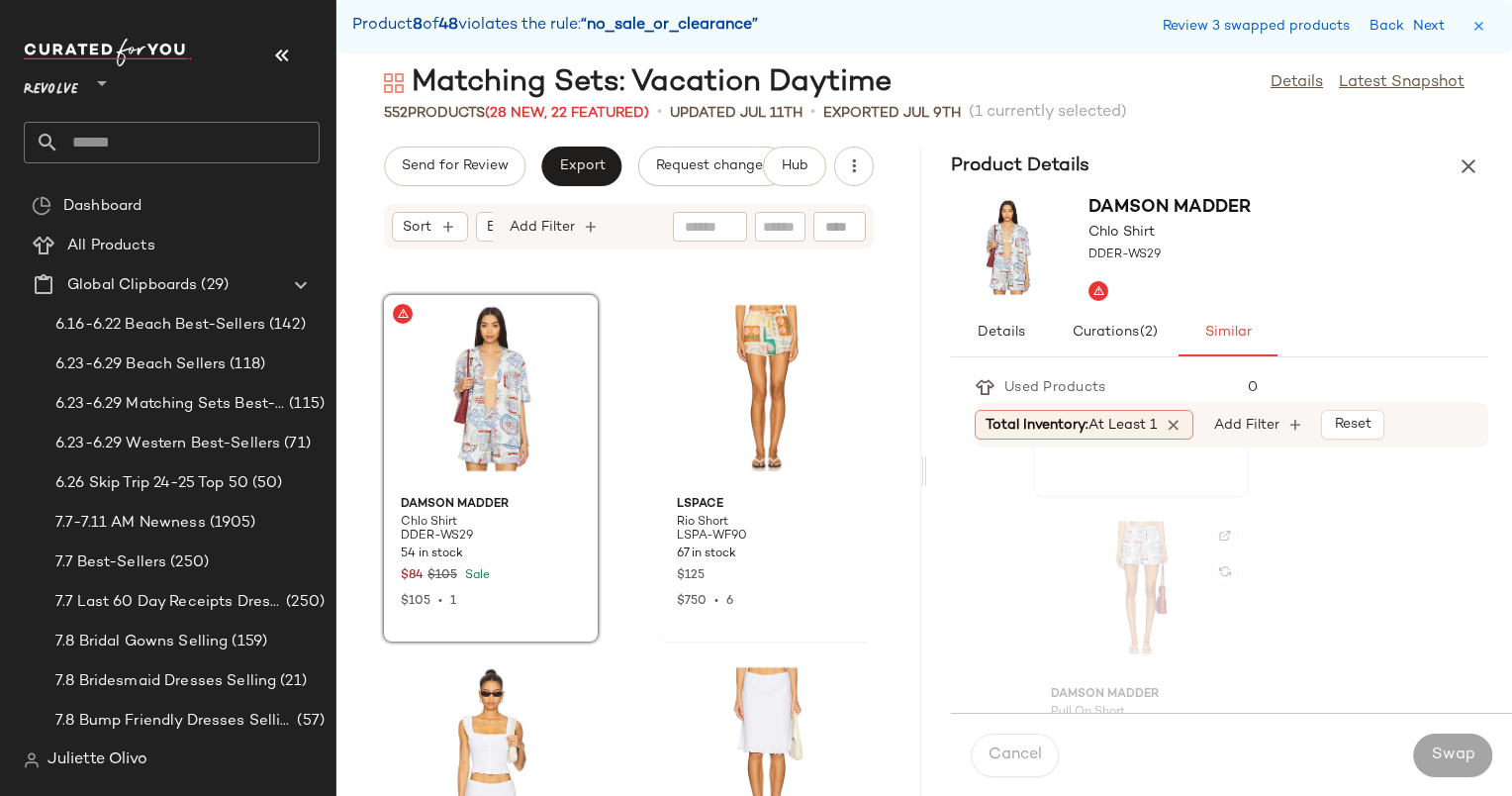 scroll, scrollTop: 0, scrollLeft: 0, axis: both 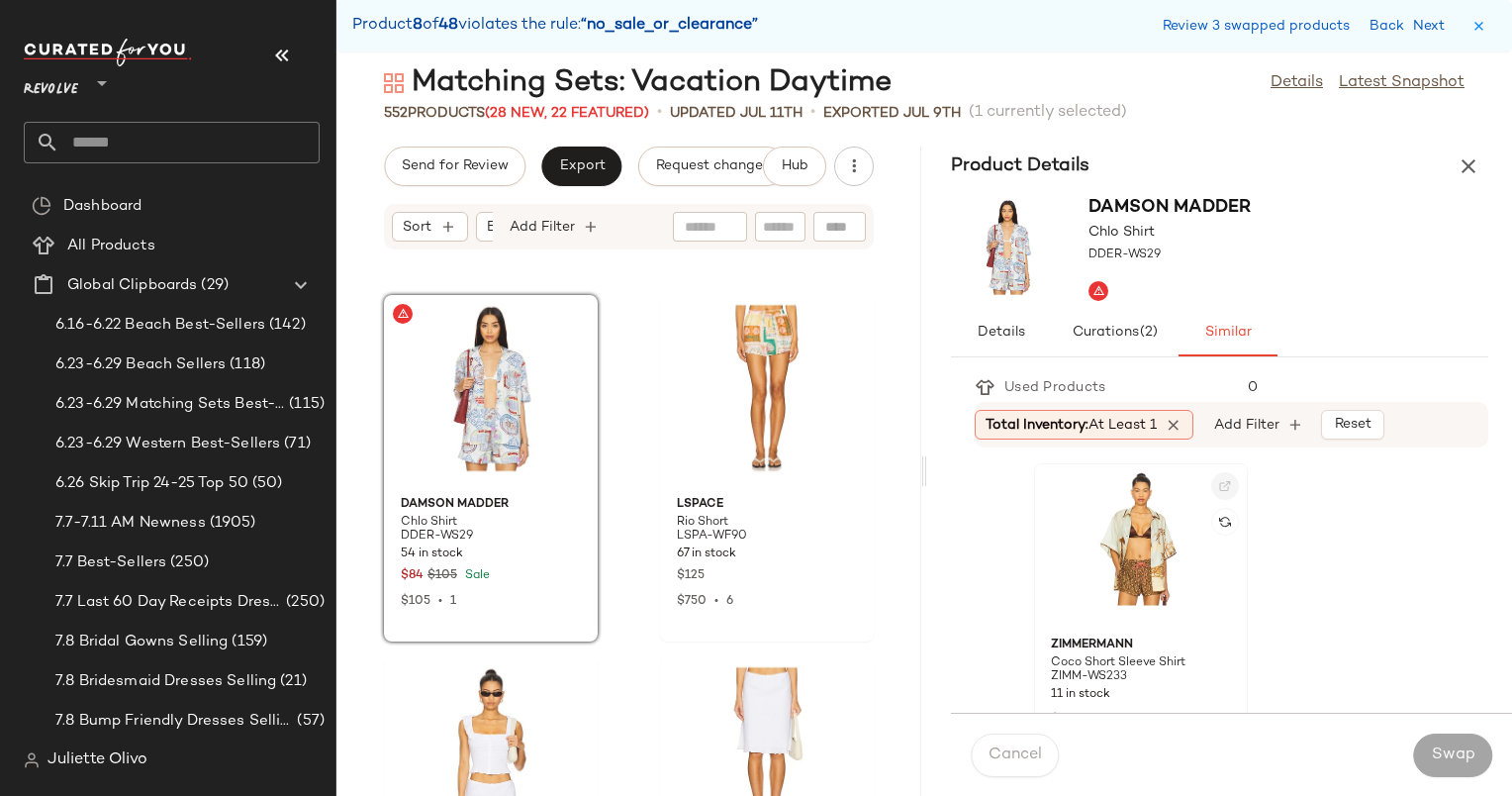 click at bounding box center [1225, 486] 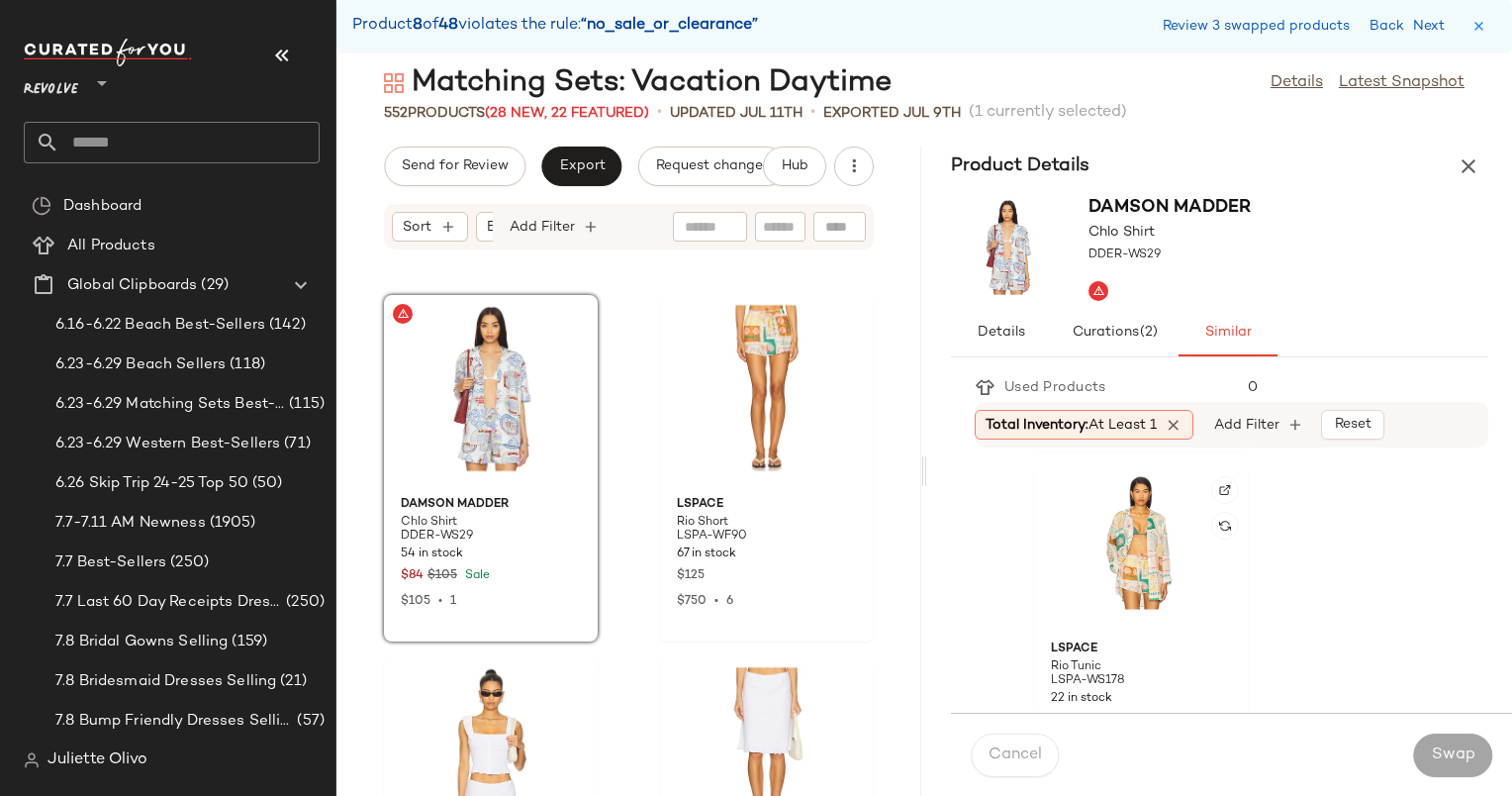 scroll, scrollTop: 811, scrollLeft: 0, axis: vertical 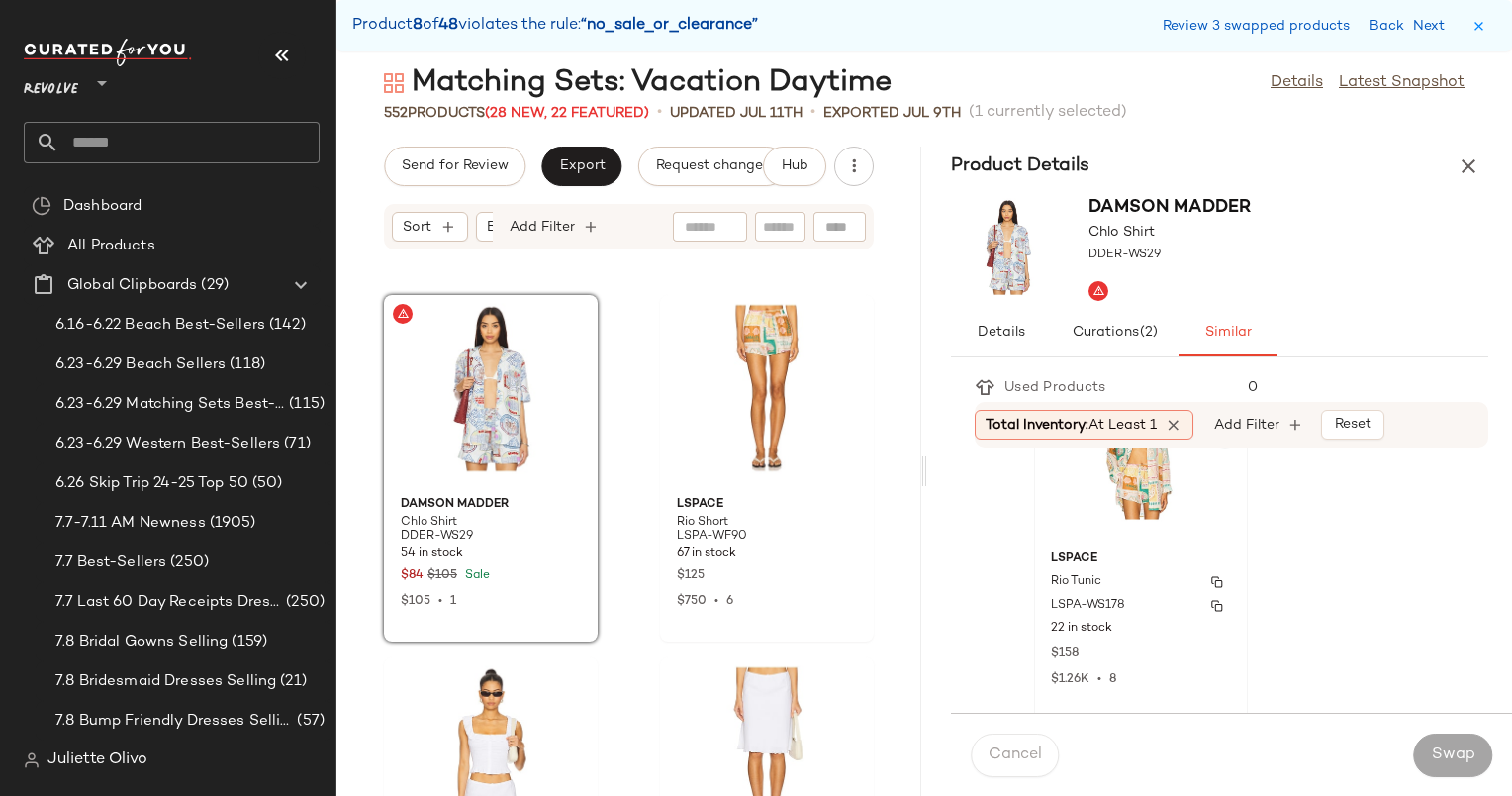 click on "Rio Tunic" at bounding box center (1141, 582) 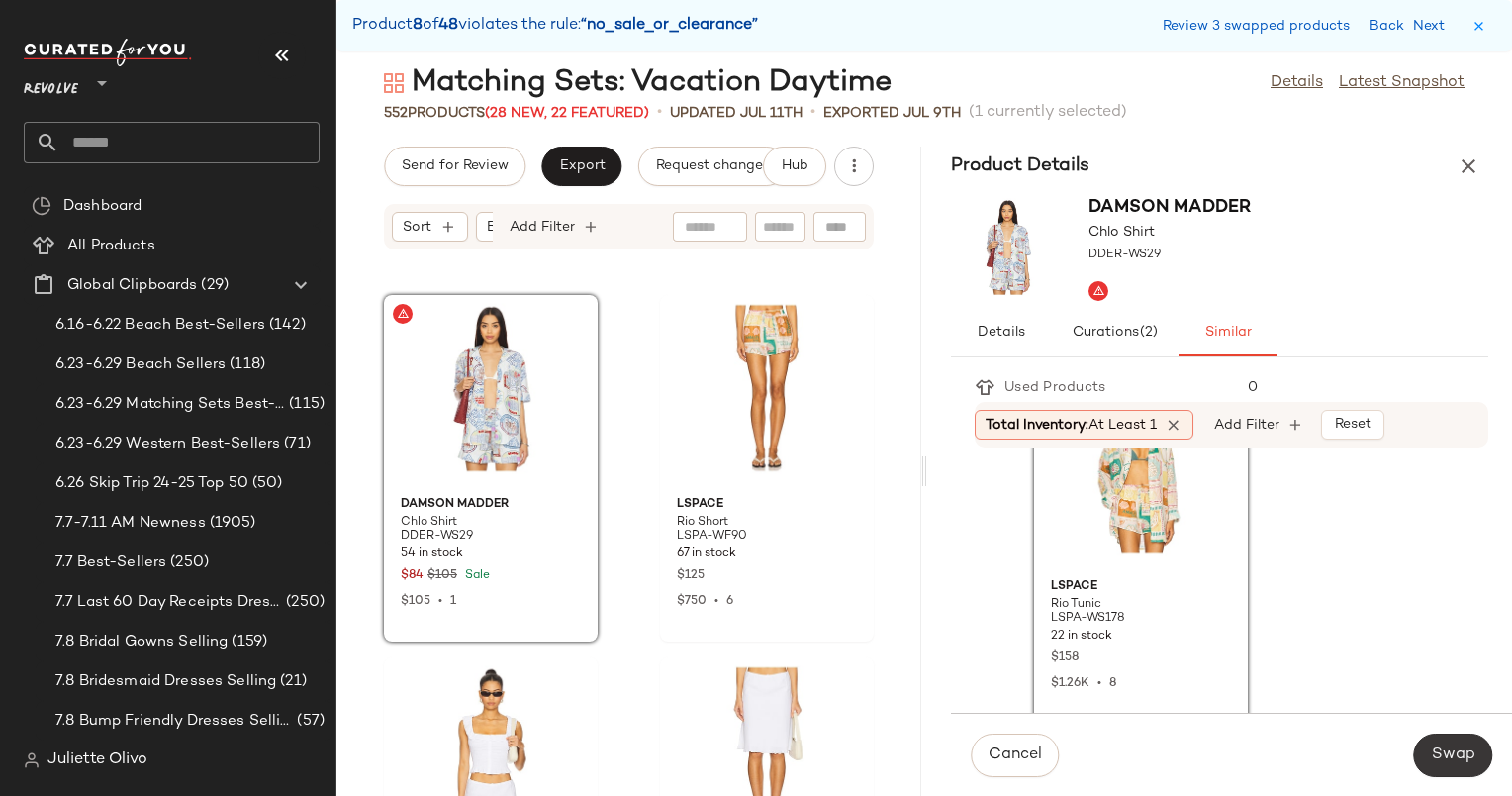 click on "Swap" 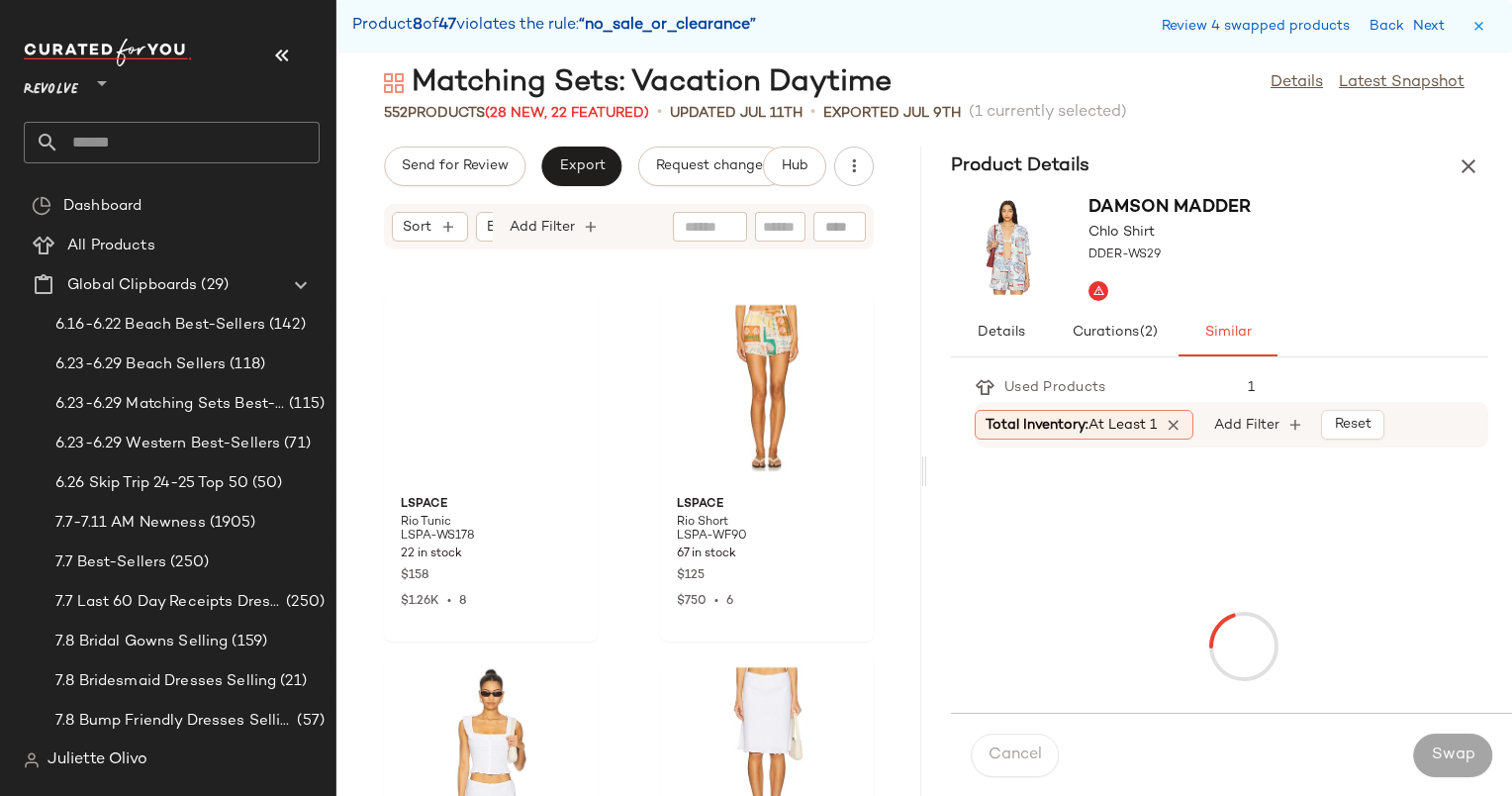 scroll, scrollTop: 66674, scrollLeft: 0, axis: vertical 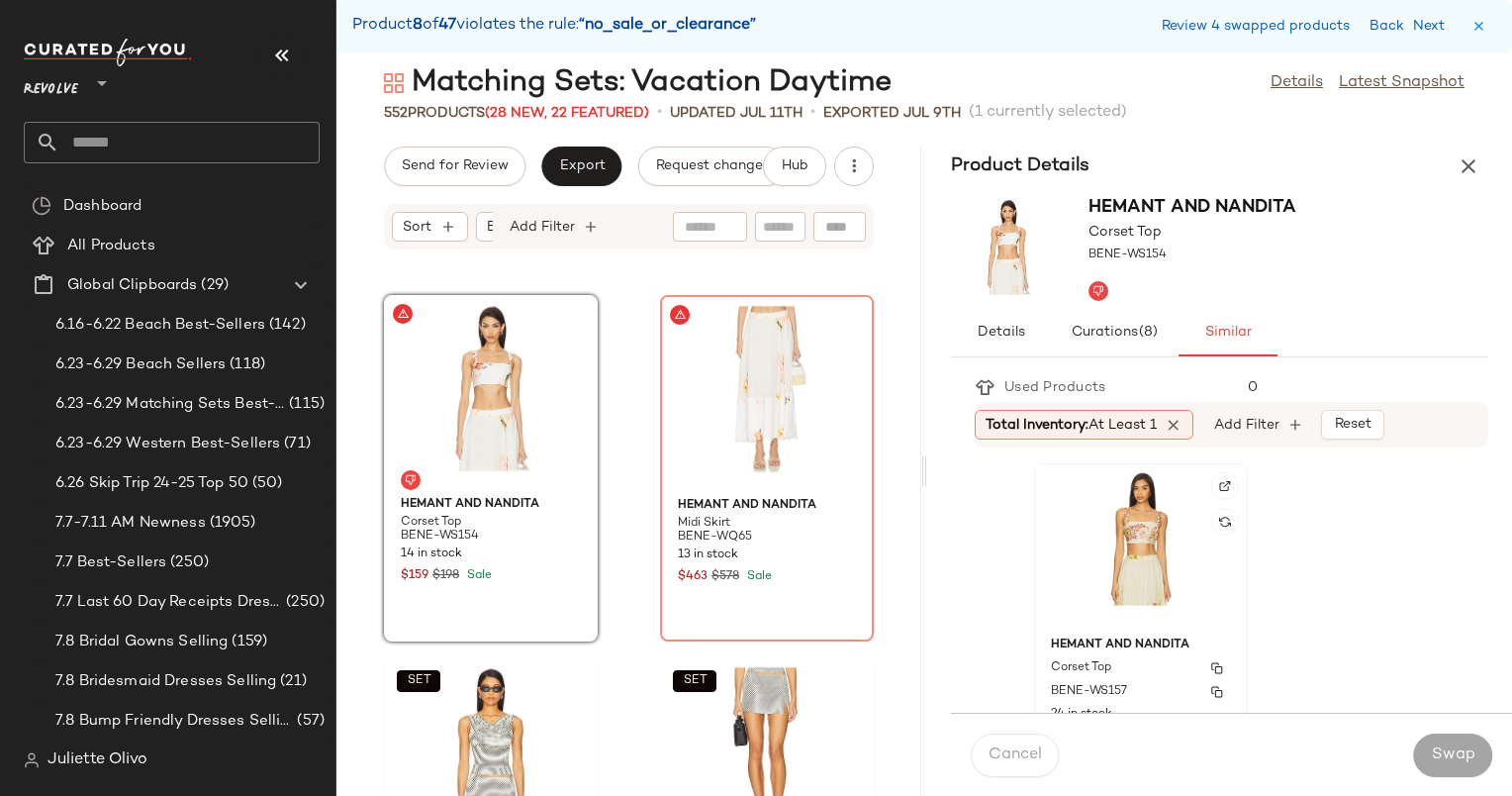 click on "HEMANT AND NANDITA Corset Top BENE-WS157 24 in stock $198" 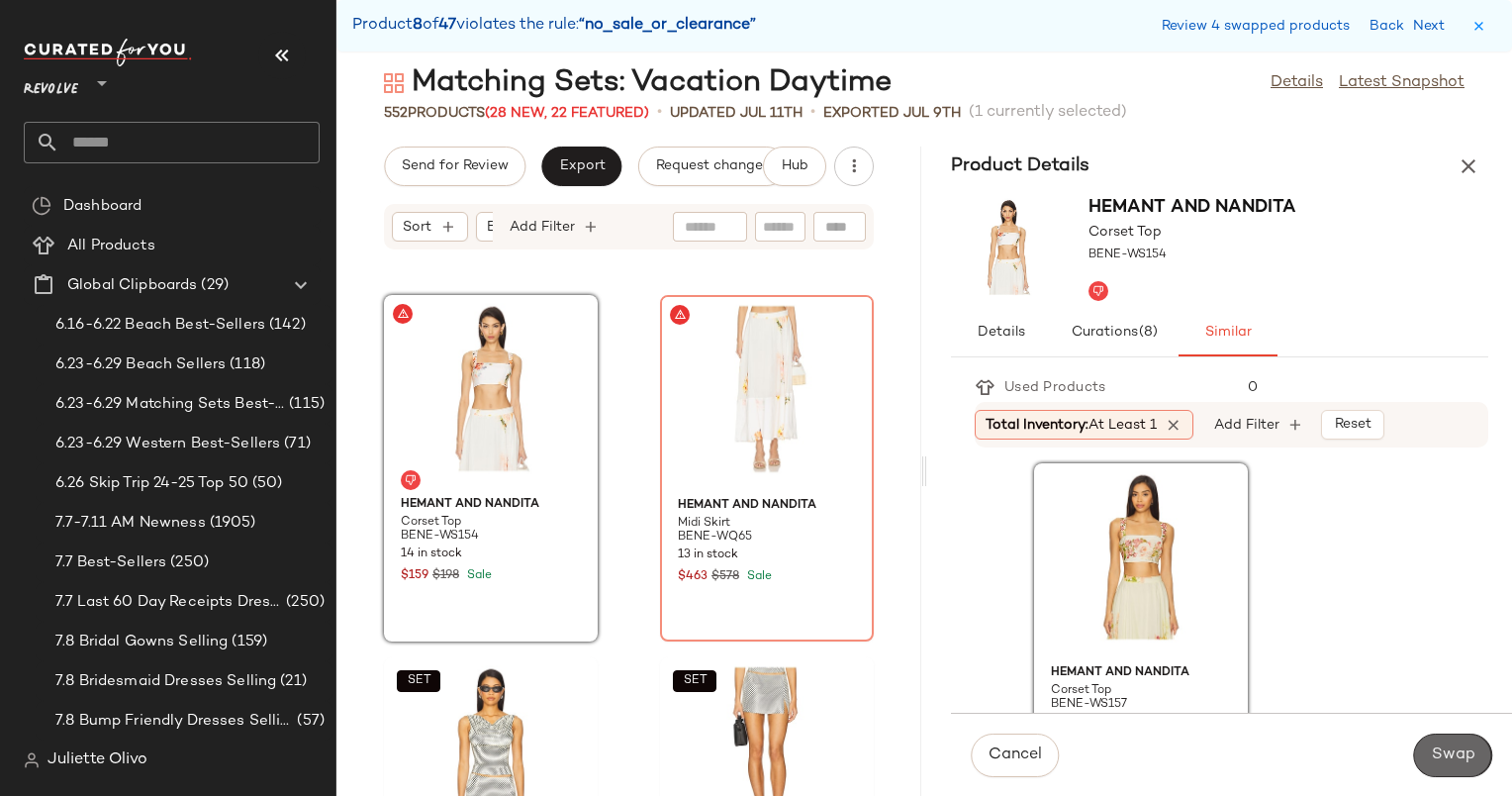 click on "Swap" at bounding box center [1453, 755] 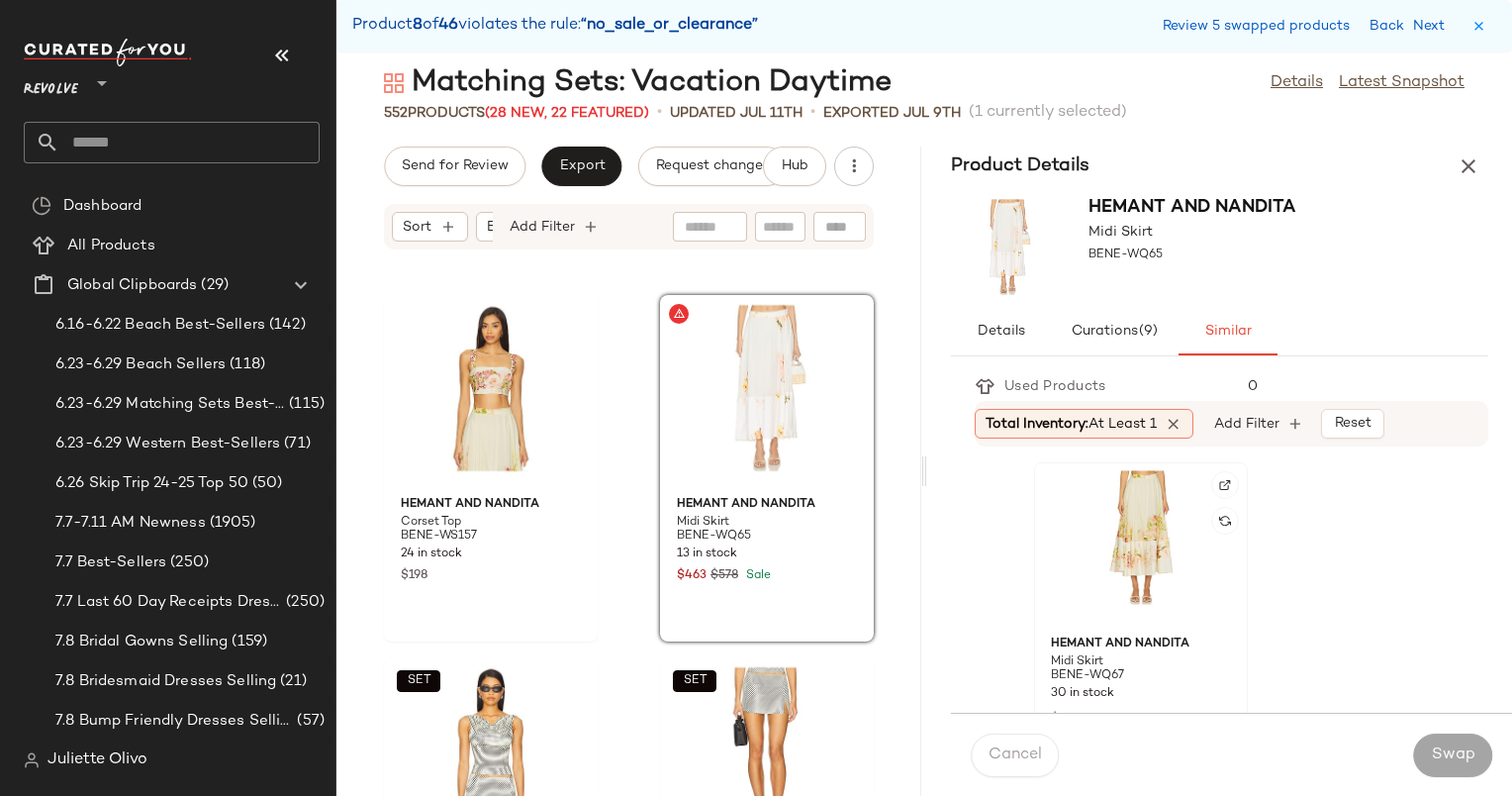 click 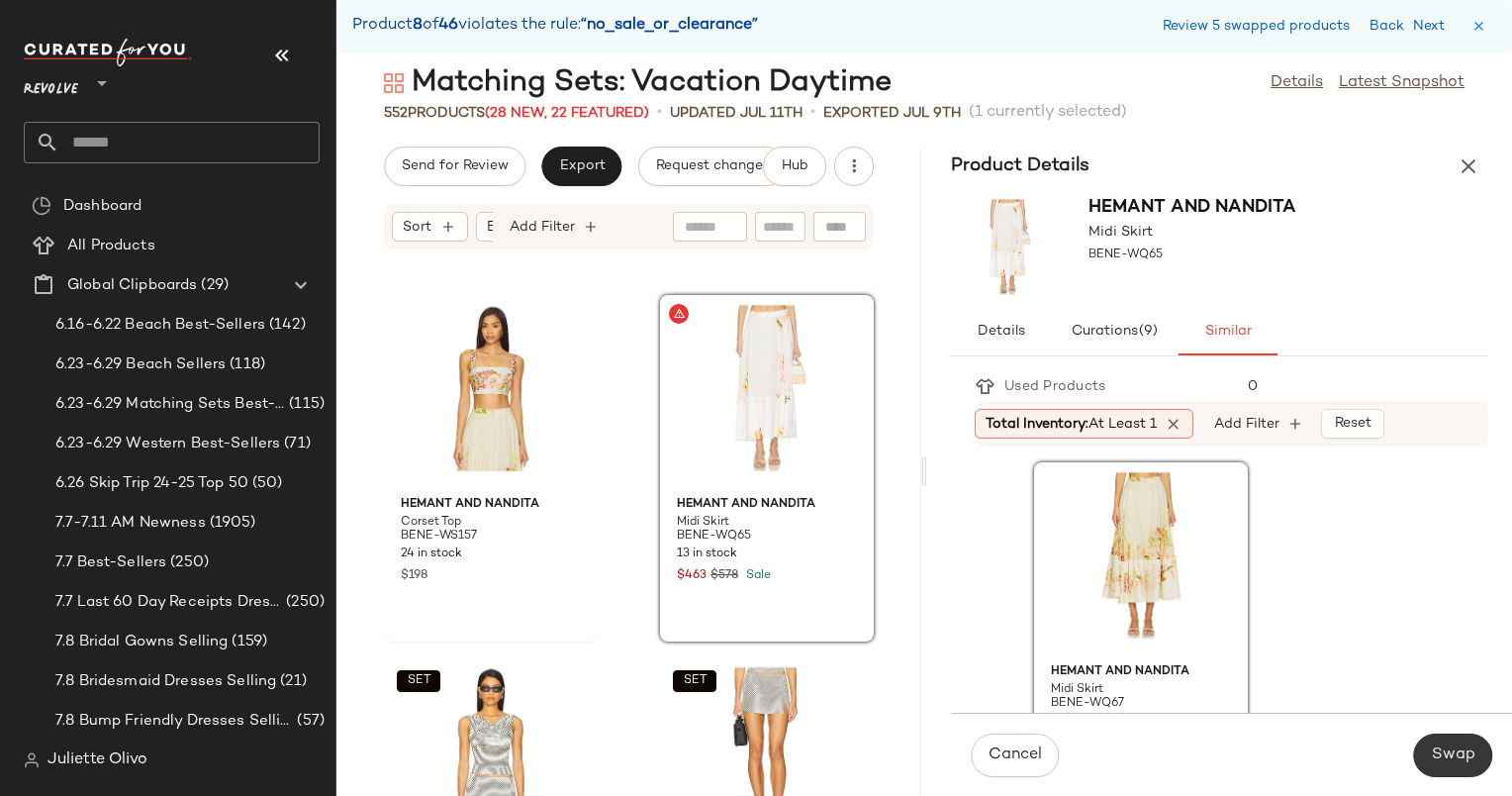 click on "Swap" 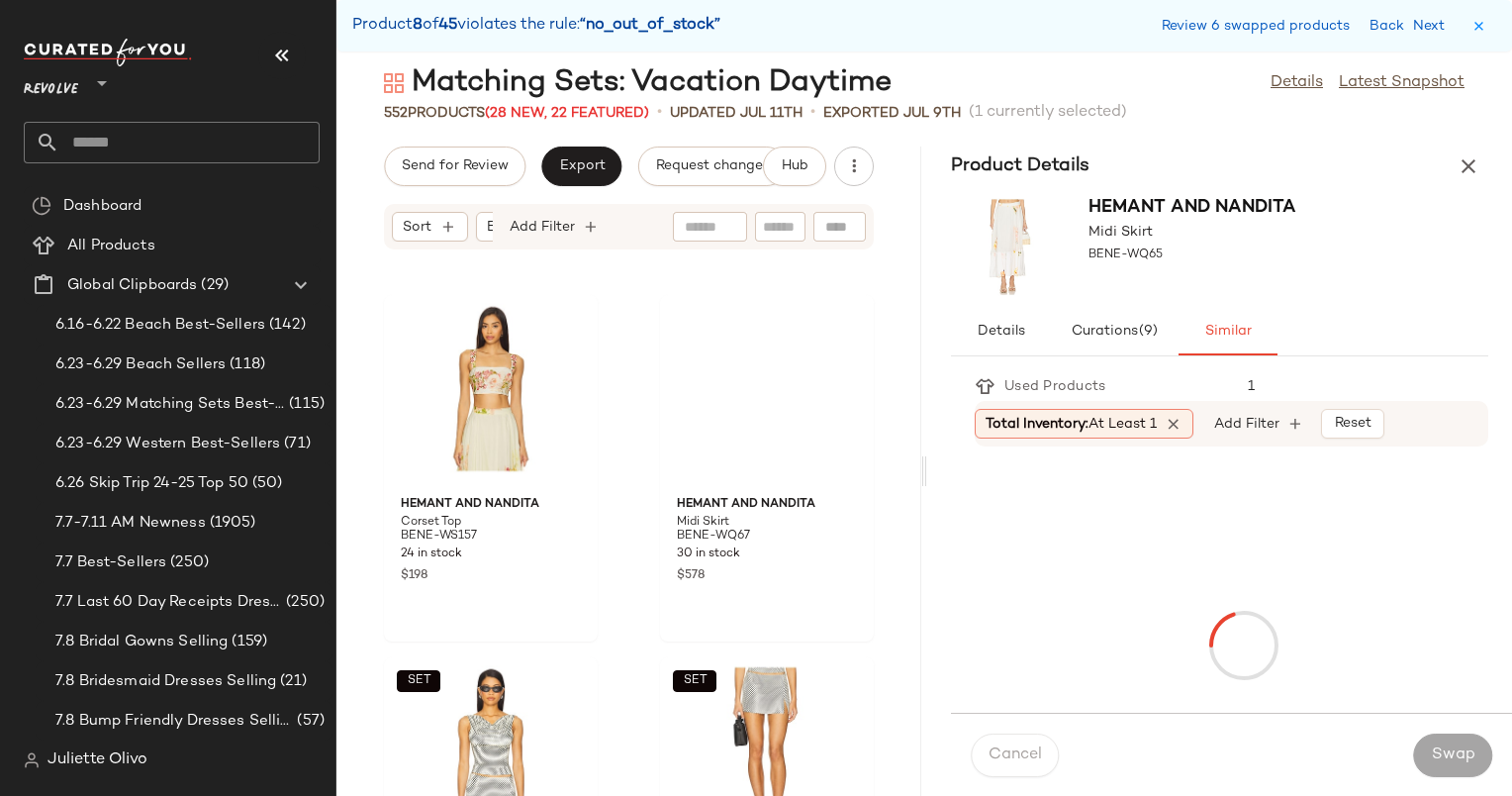 scroll, scrollTop: 68848, scrollLeft: 0, axis: vertical 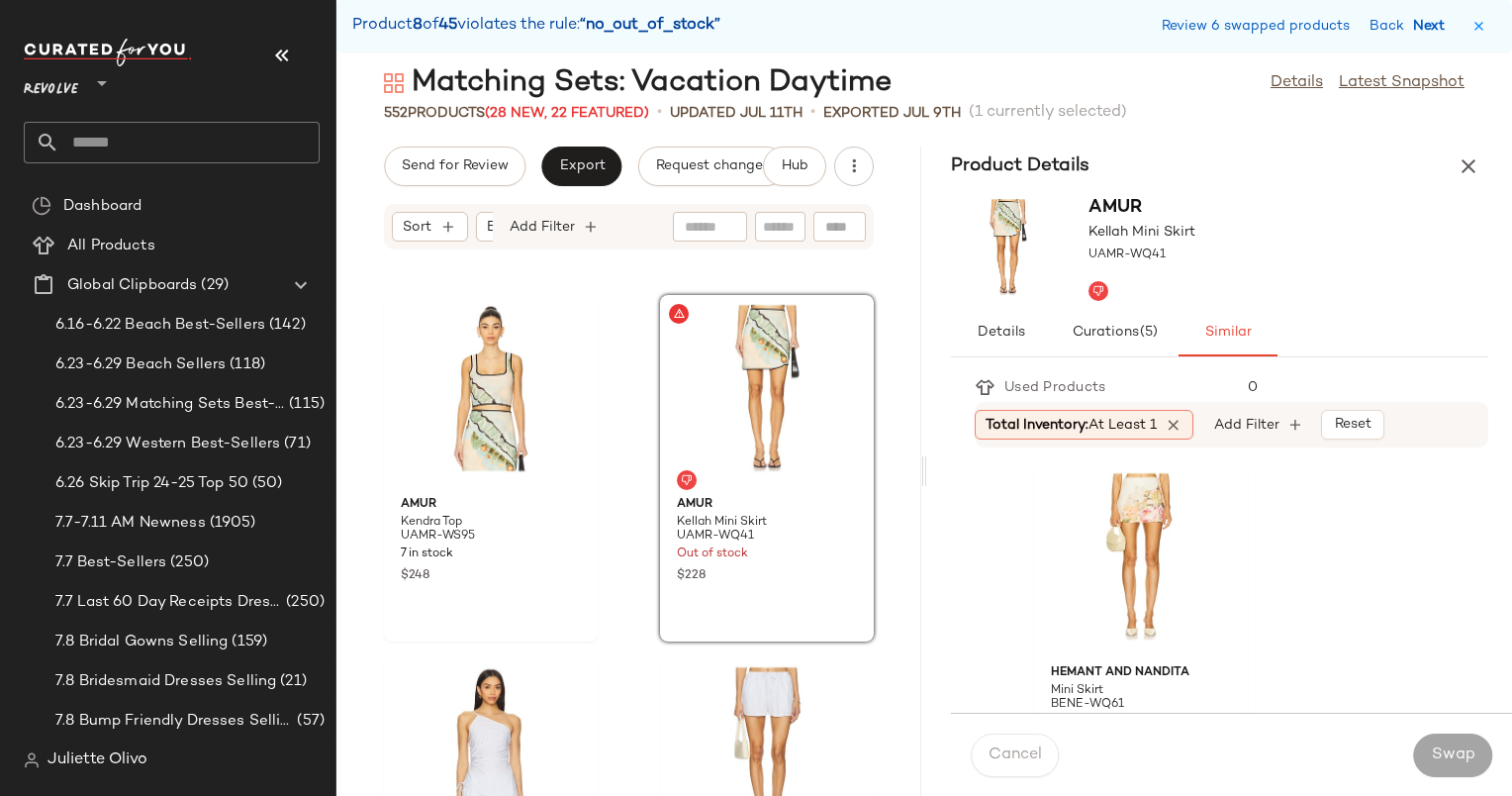 click on "Next" at bounding box center (1433, 26) 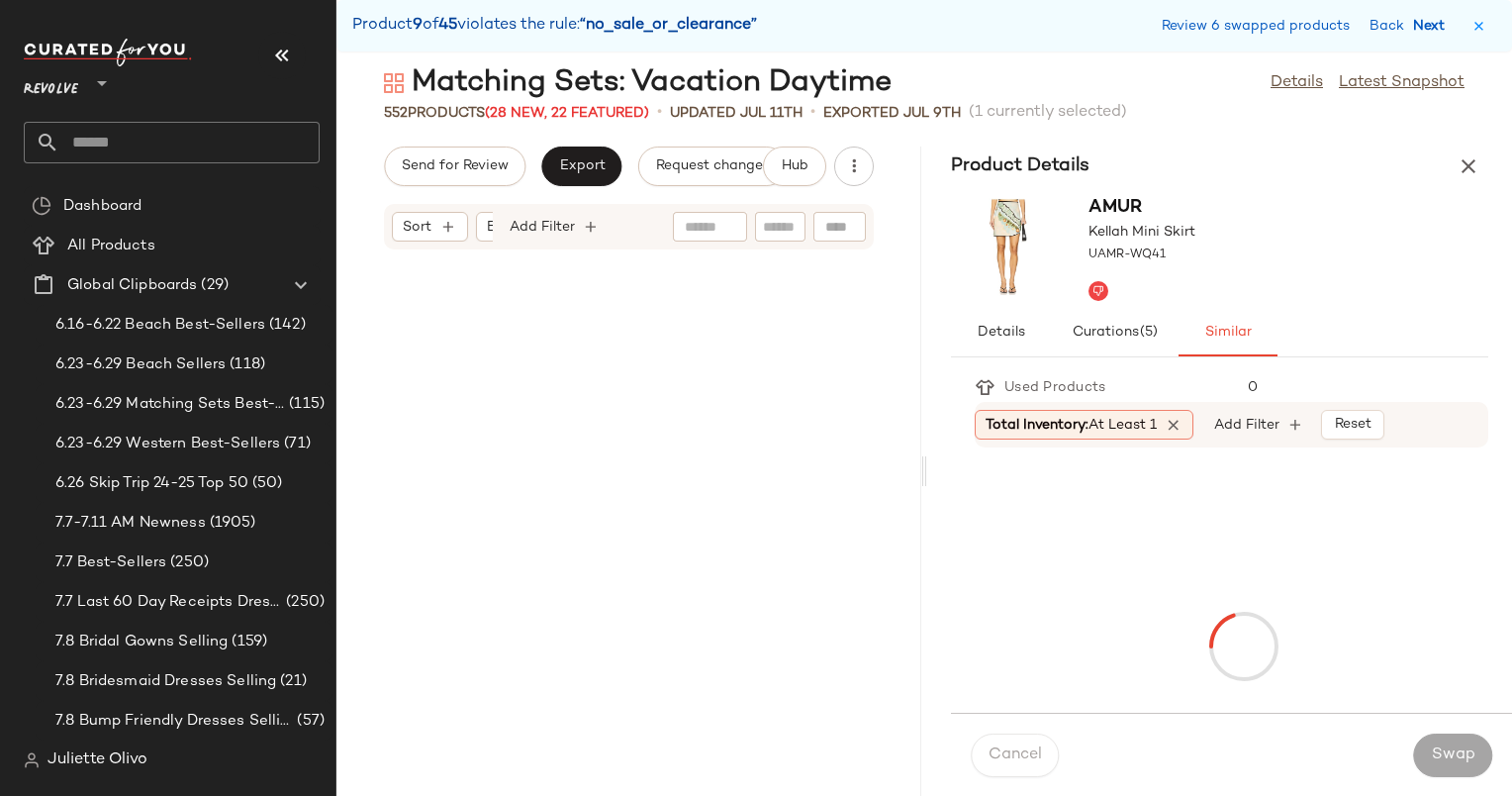 scroll, scrollTop: 70297, scrollLeft: 0, axis: vertical 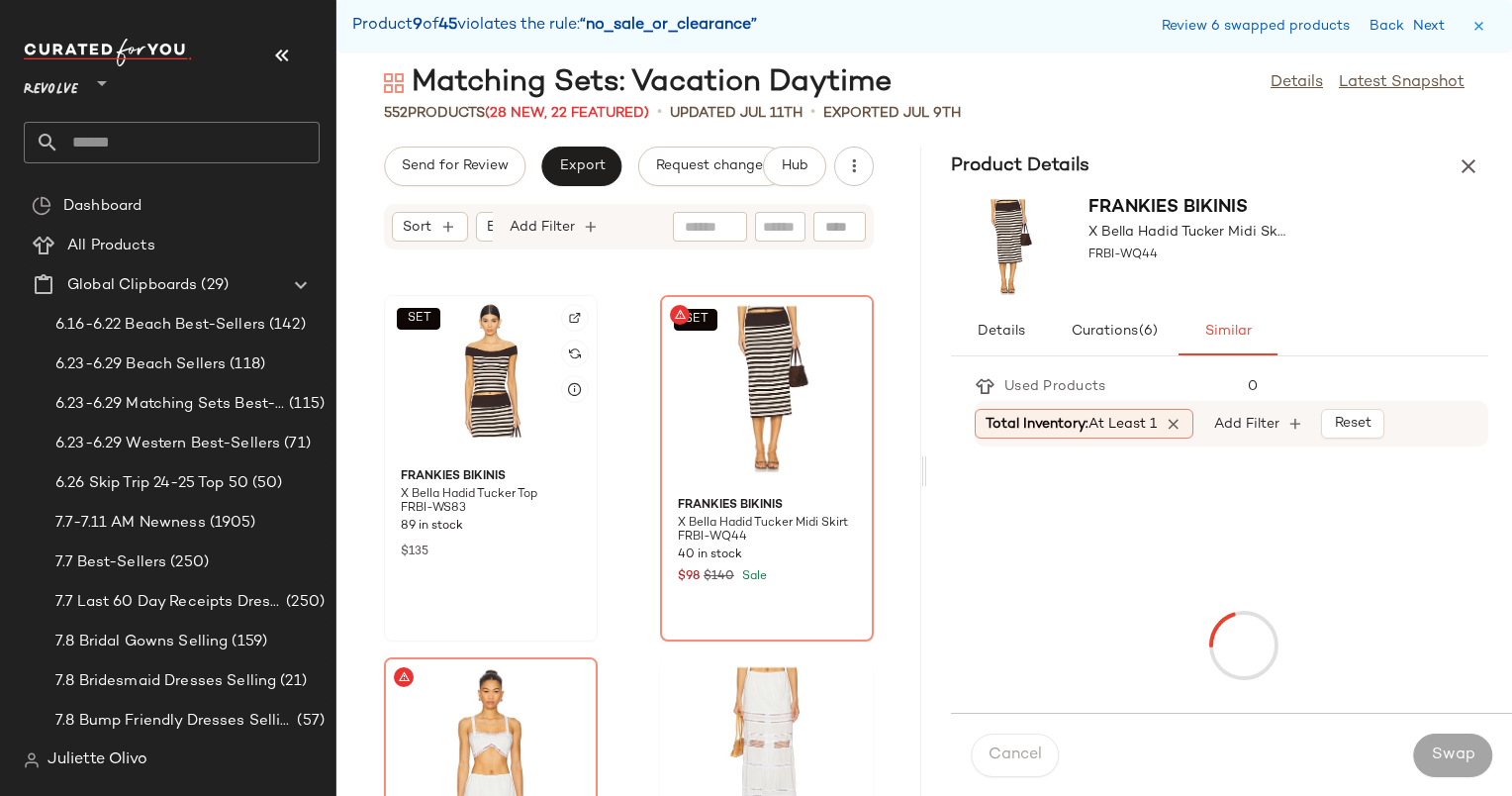 click on "SET" 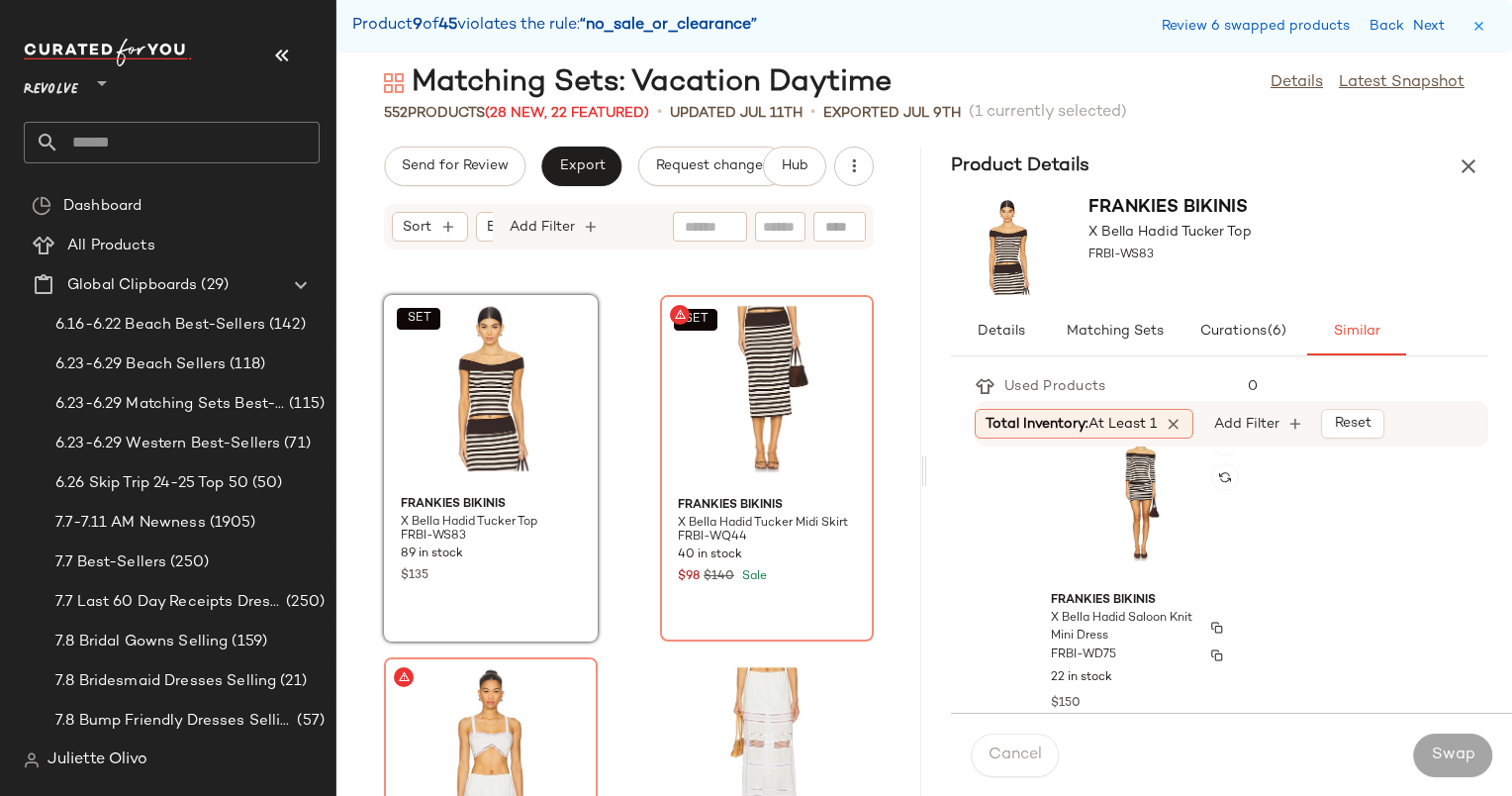 scroll, scrollTop: 407, scrollLeft: 0, axis: vertical 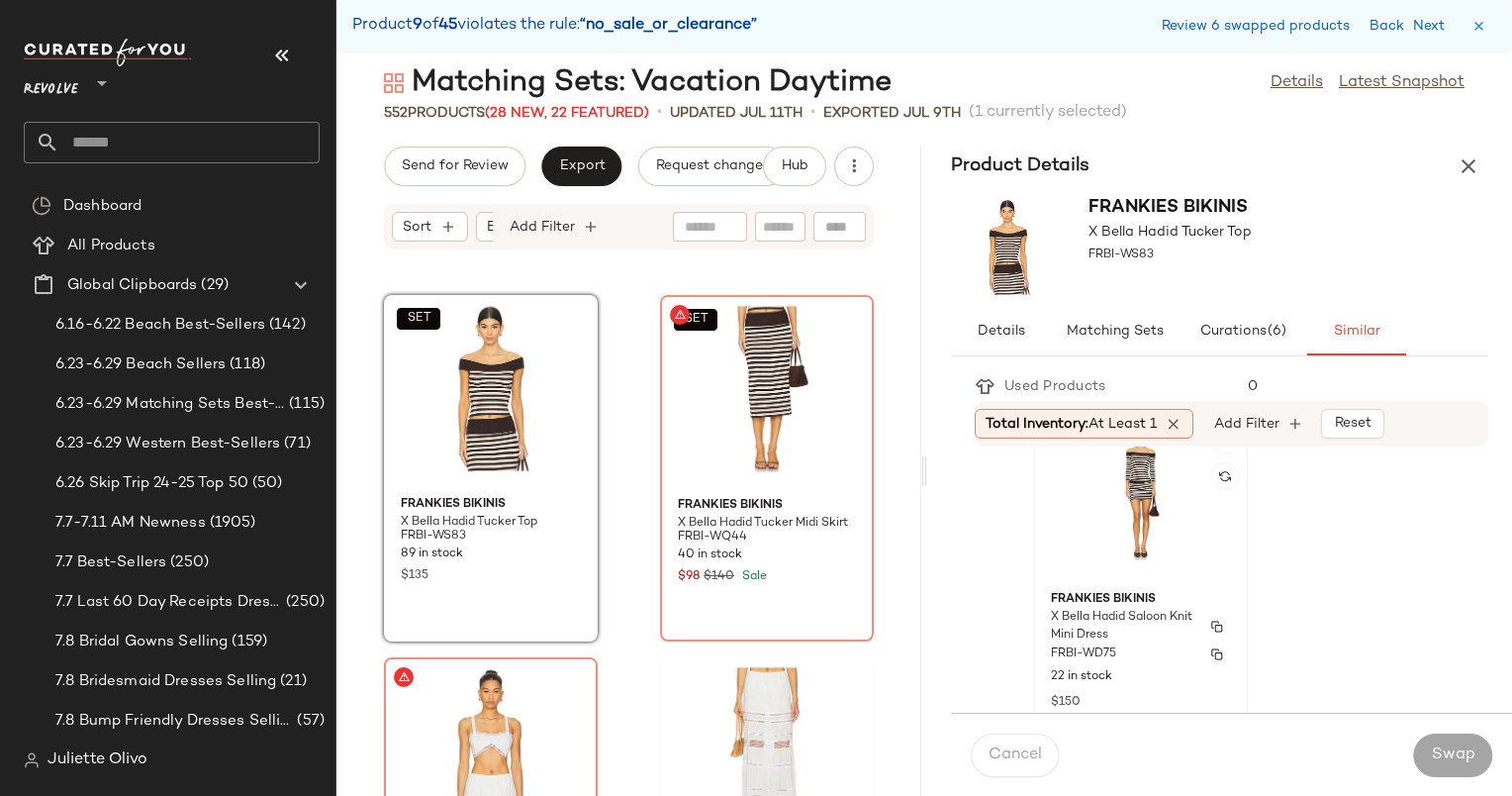 drag, startPoint x: 1100, startPoint y: 575, endPoint x: 1148, endPoint y: 647, distance: 86.53323 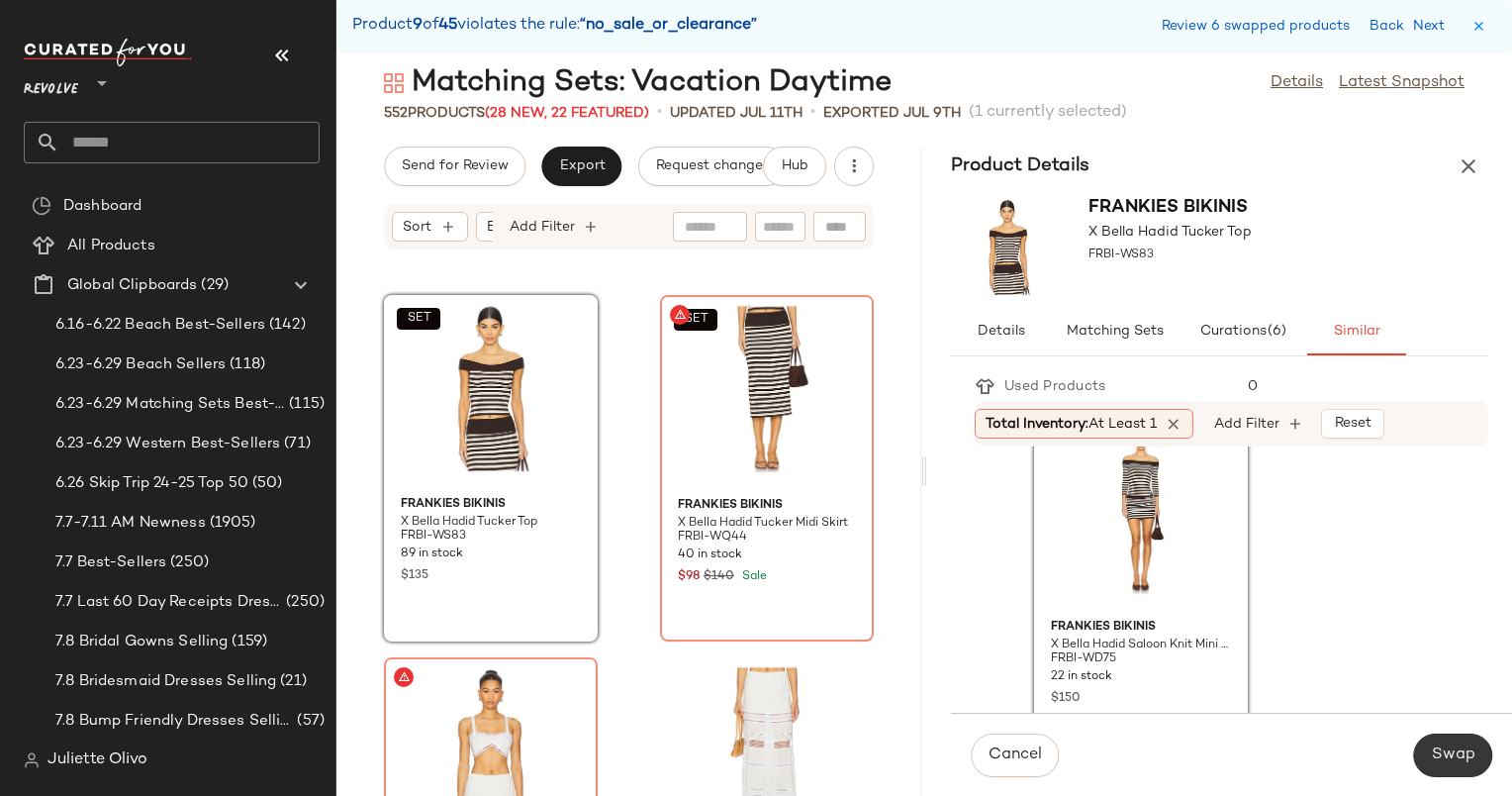 click on "Swap" 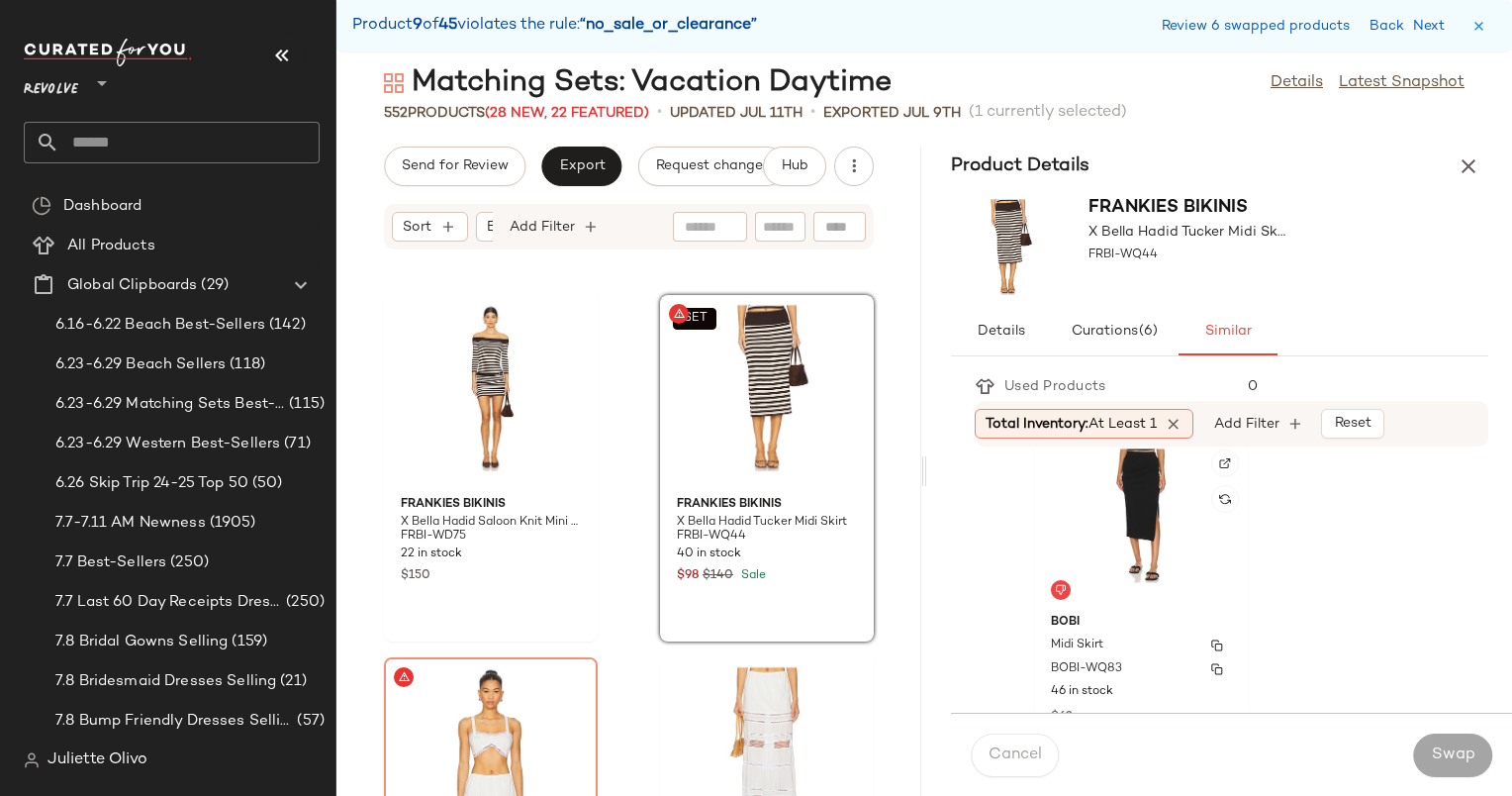 scroll, scrollTop: 2922, scrollLeft: 0, axis: vertical 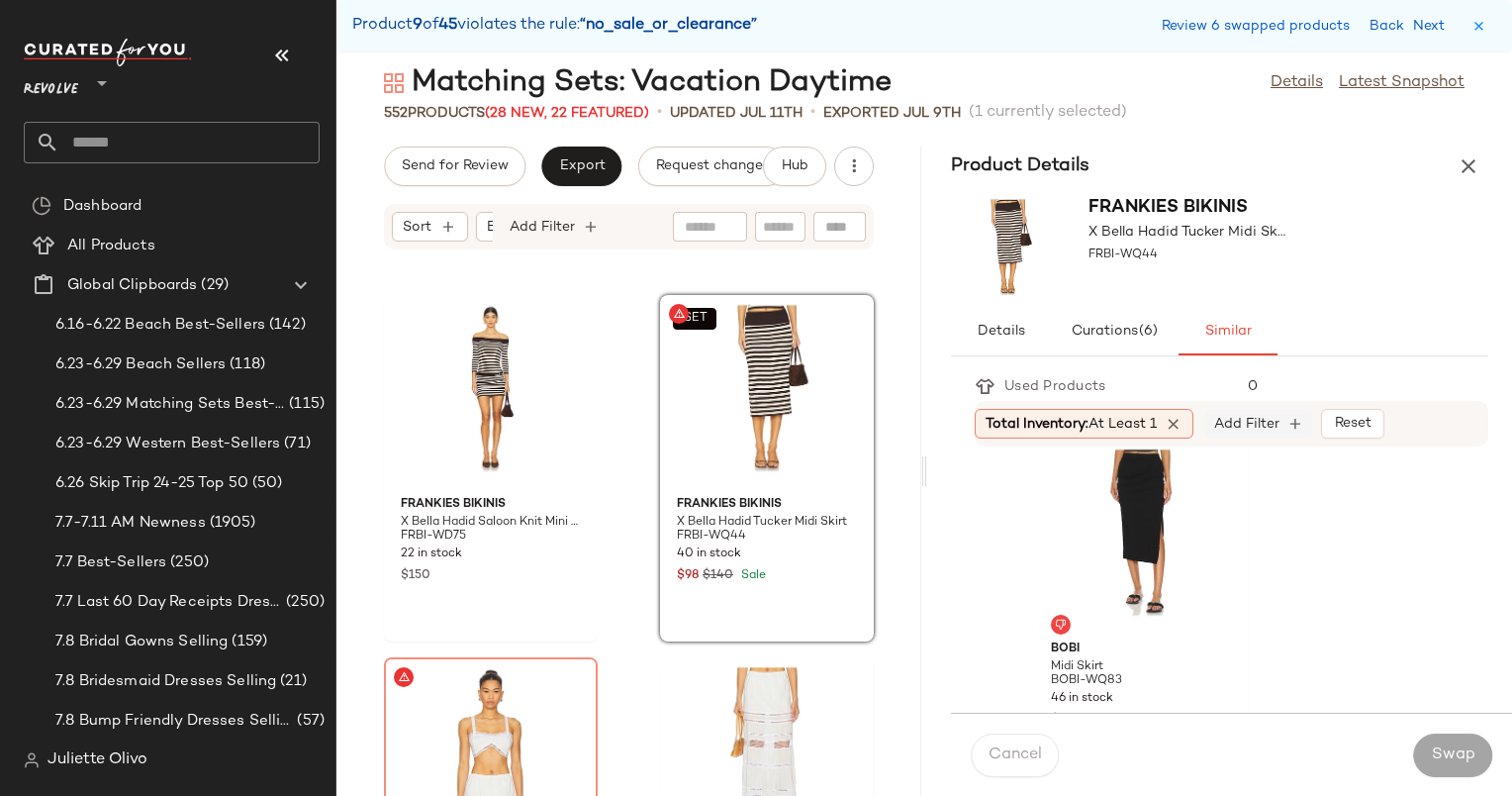 click on "Add Filter" 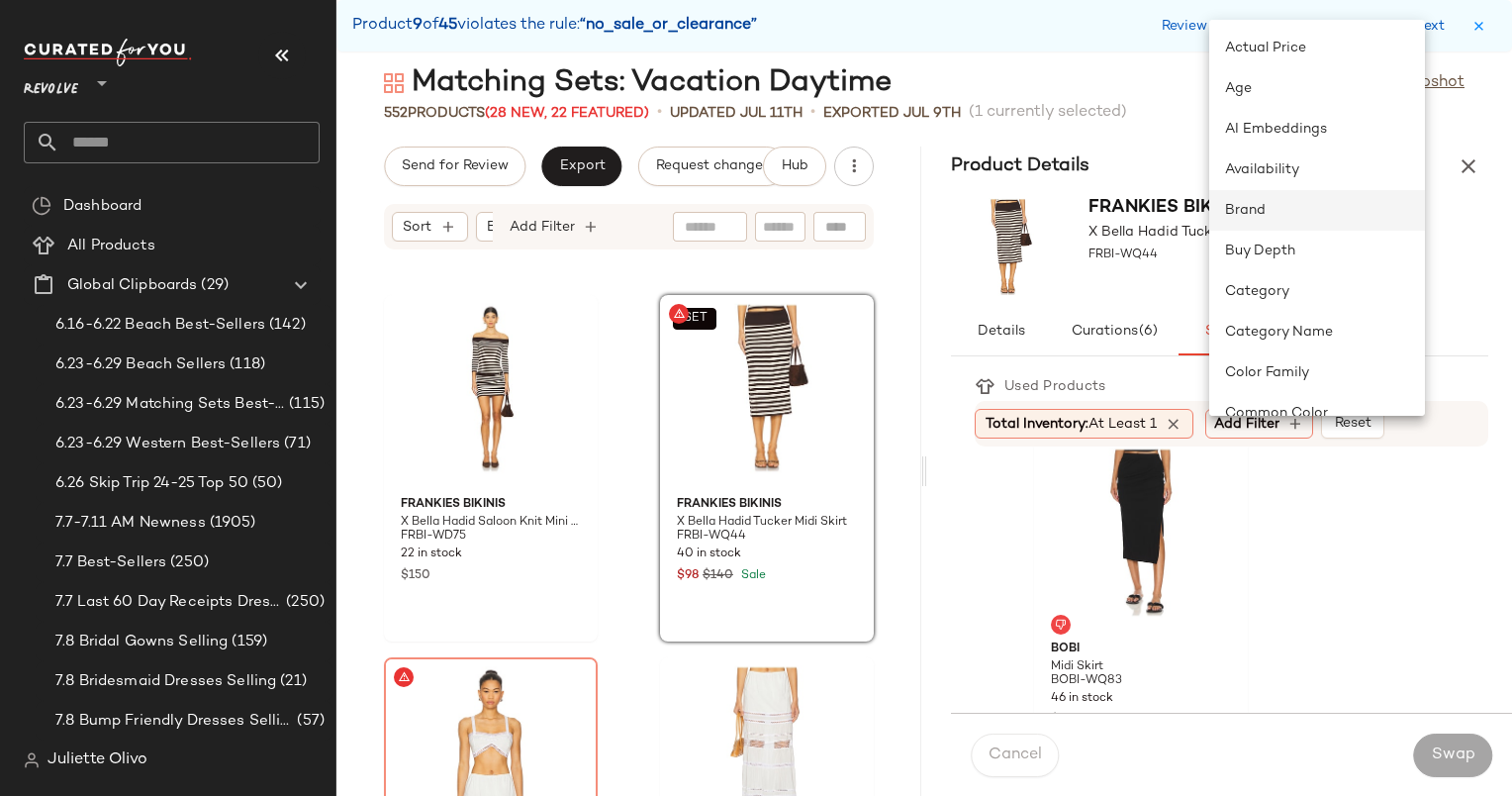 click on "Brand" 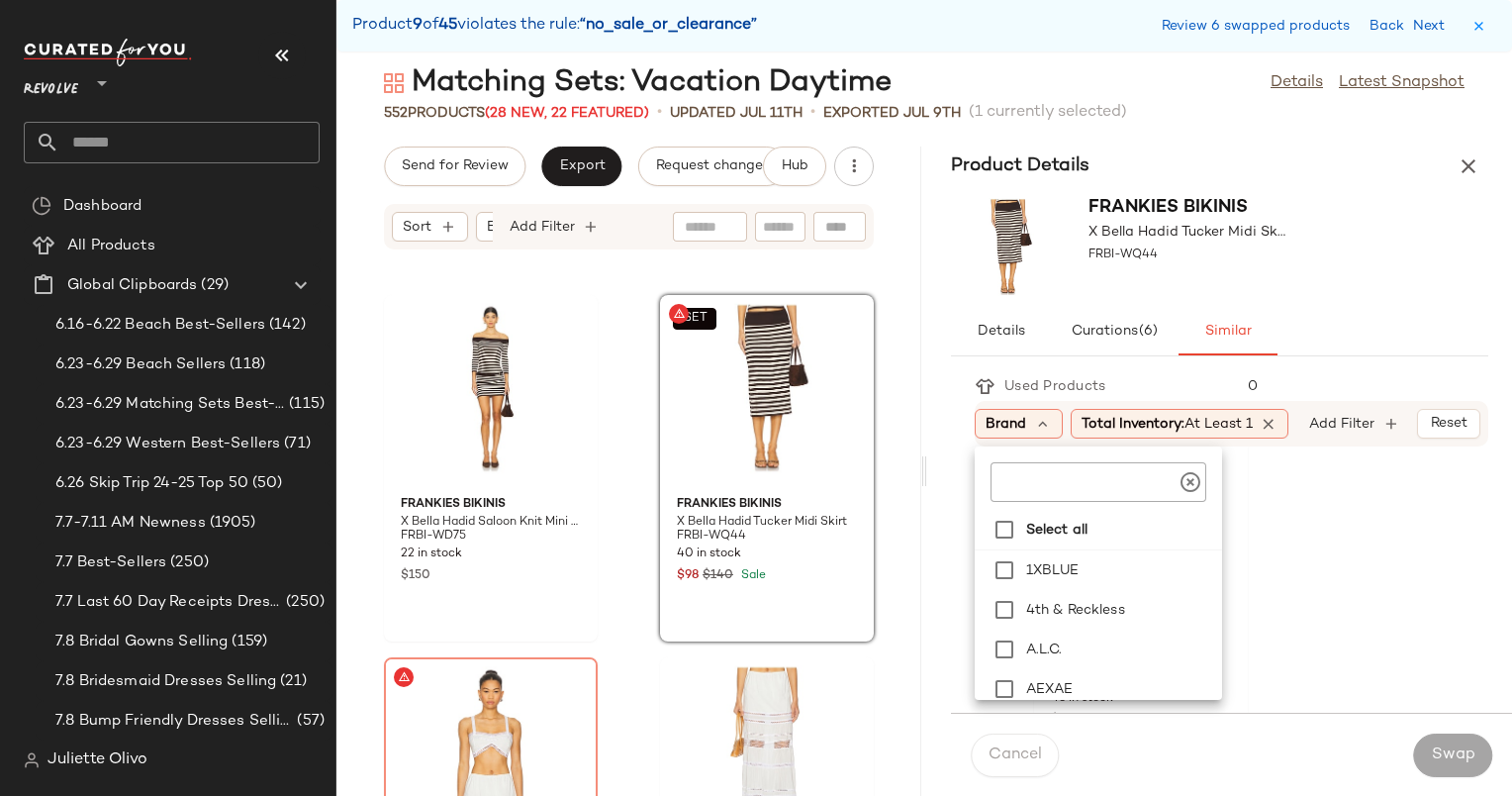 click on "____testworkflow 26 products  Add to Clipboard  Add to Curation ___test_1 3 products  Add to Clipboard  Add to Curation ___test_swap 33 products  Add to Clipboard  Add to Curation ___testing 162 products  Add to Clipboard  Add to Curation ___Tjaklfjdskla 17 products  Add to Clipboard  Add to Curation __test 165 products  Add to Clipboard  Adding... (new) The No Pants trend 1 products  Add to Clipboard  Add to Curation 1.15 sitewide best sellers 250 products  Add to Clipboard  Add to Curation 1.16.25 Curation 26 products  Add to Clipboard  Add to Curation 1.22 best sellers 3512 products  Add to Clipboard  Add to Curation 1.24.25 Top Seller Sitewide 251 products  Add to Clipboard  Add to Curation 1.29 best sellers 4307 products  Add to Clipboard  Add to Curation 1.3.25 Amanda Uprichard Best Sellers 48 products  Add to Clipboard  Add to Curation 1.3.25 Camila Coelho Best Sellers 19 products  Add to Clipboard  Add to Curation 1.3.25 Free People Best Sellers 12 products  Add to Clipboard  Add to Curation 3.5.24" 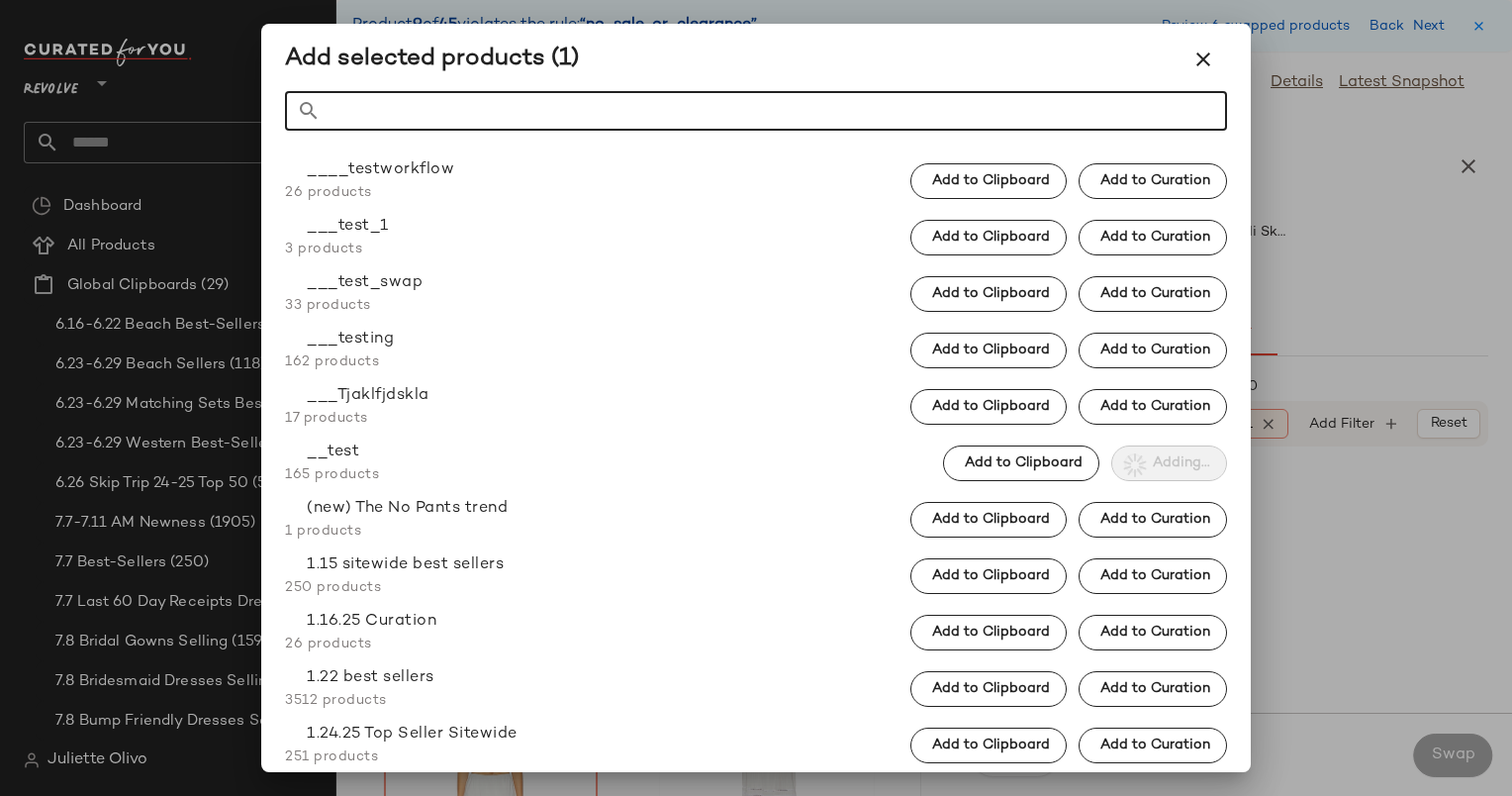 click on "__test 165 products  Add to Clipboard  Adding..." 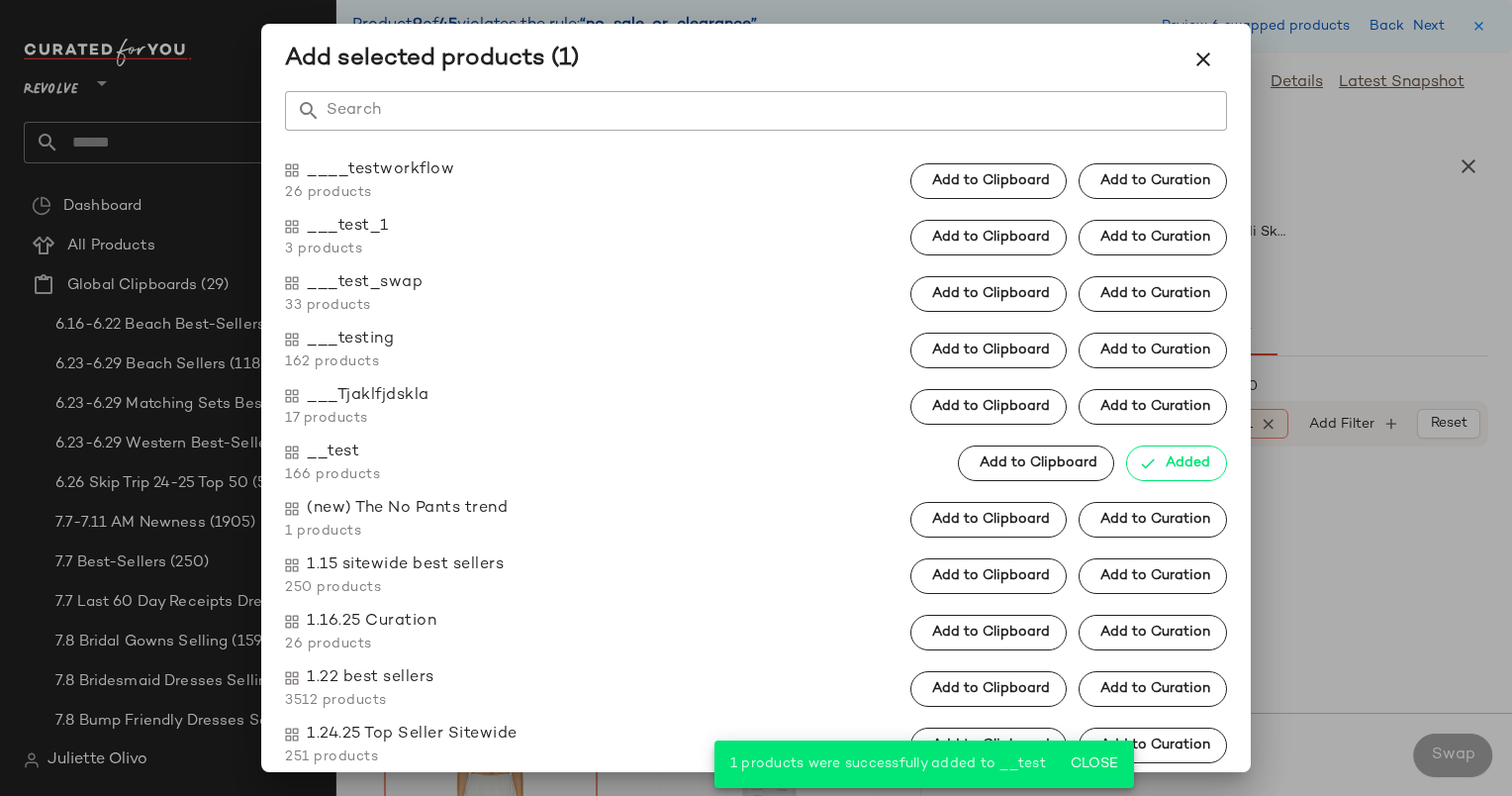 click at bounding box center [756, 398] 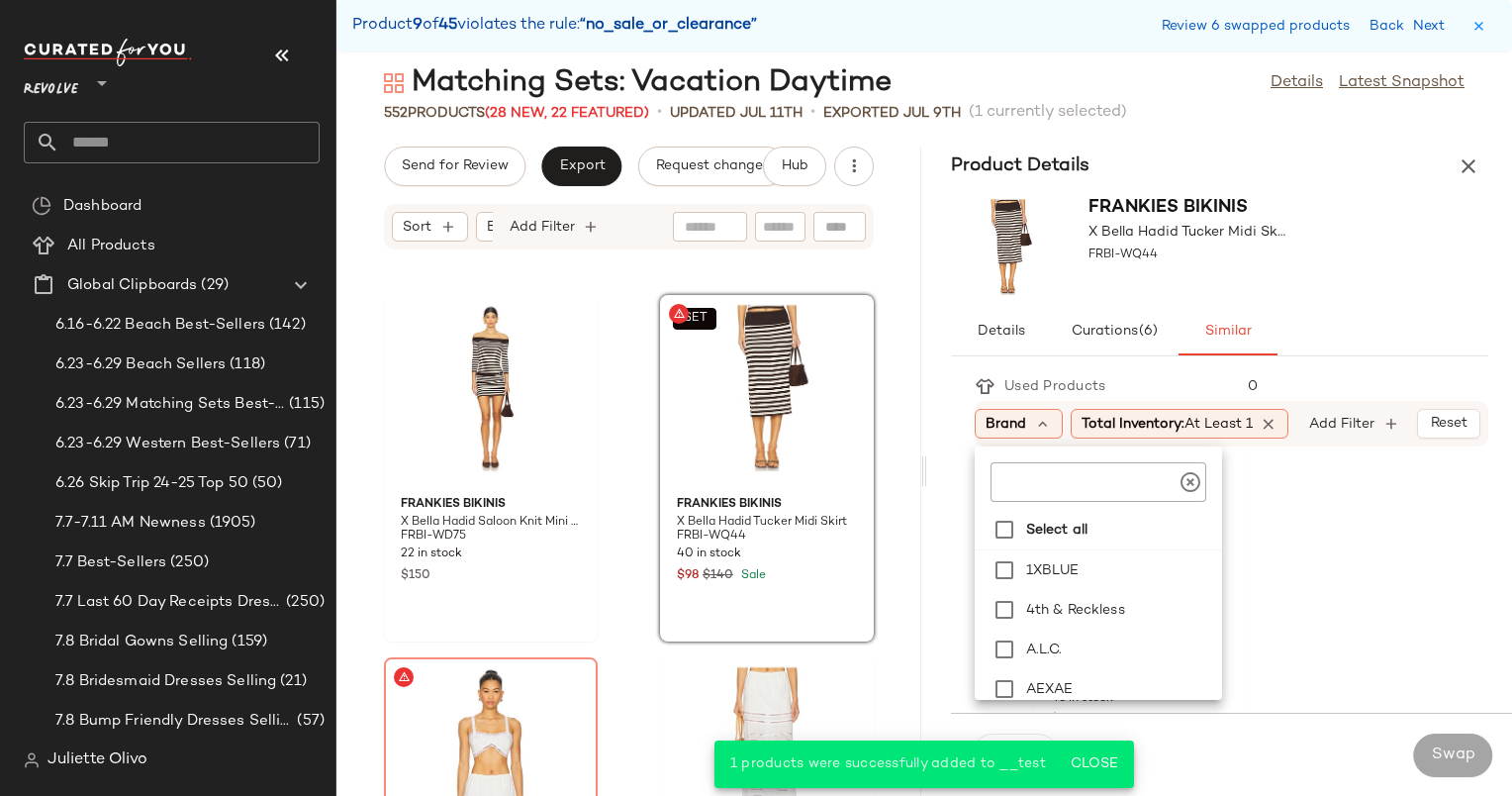 click on "Select all 1XBLUE    4th & Reckless    A.L.C.    AEXAE    AFRM    Agua Bendita    Agua by Agua Bendita    Alexander Wang    Alexis    Alice + Olivia    ALL THE WAYS    Amanda Uprichard    AMUR" 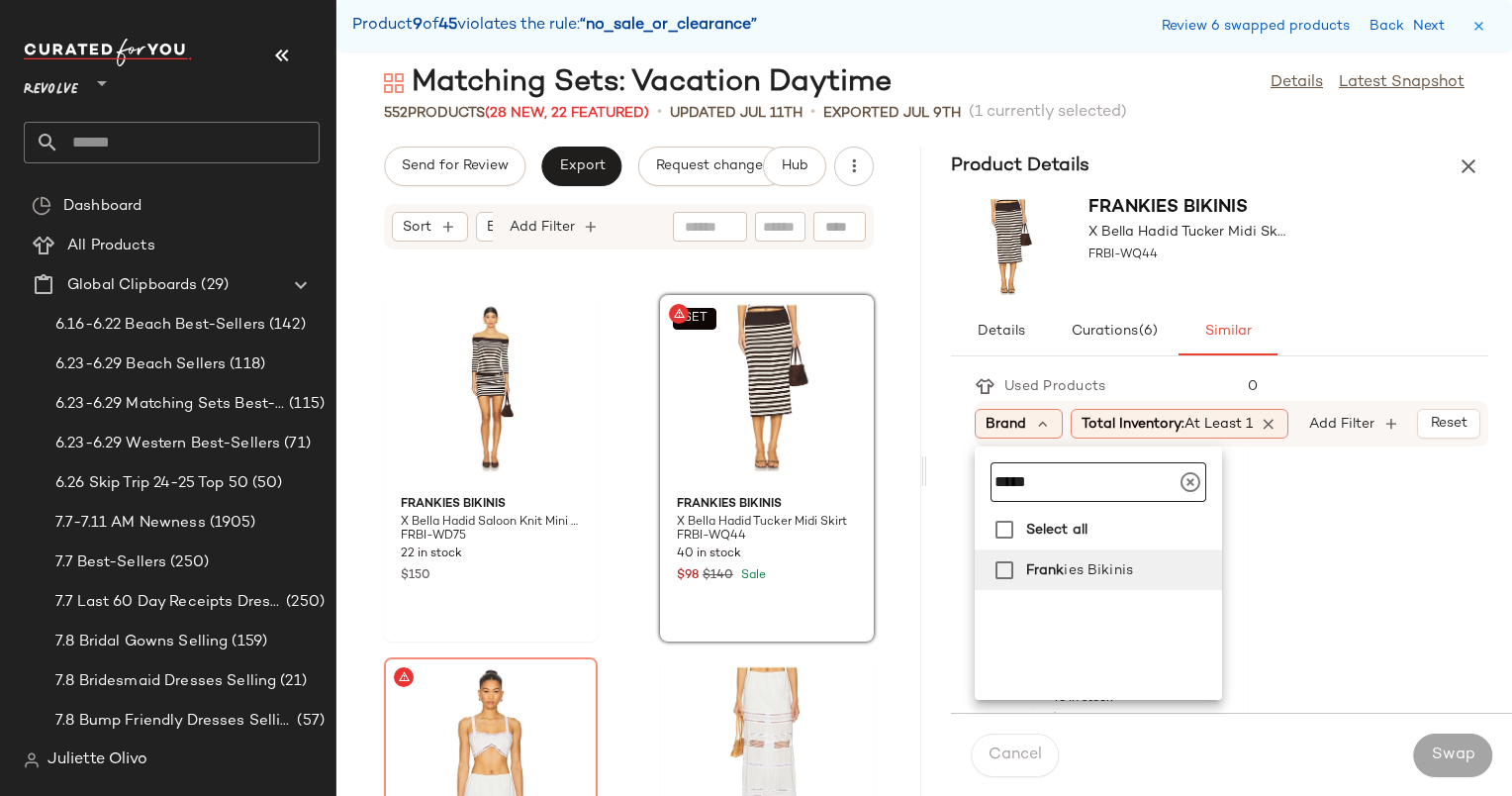 type on "*****" 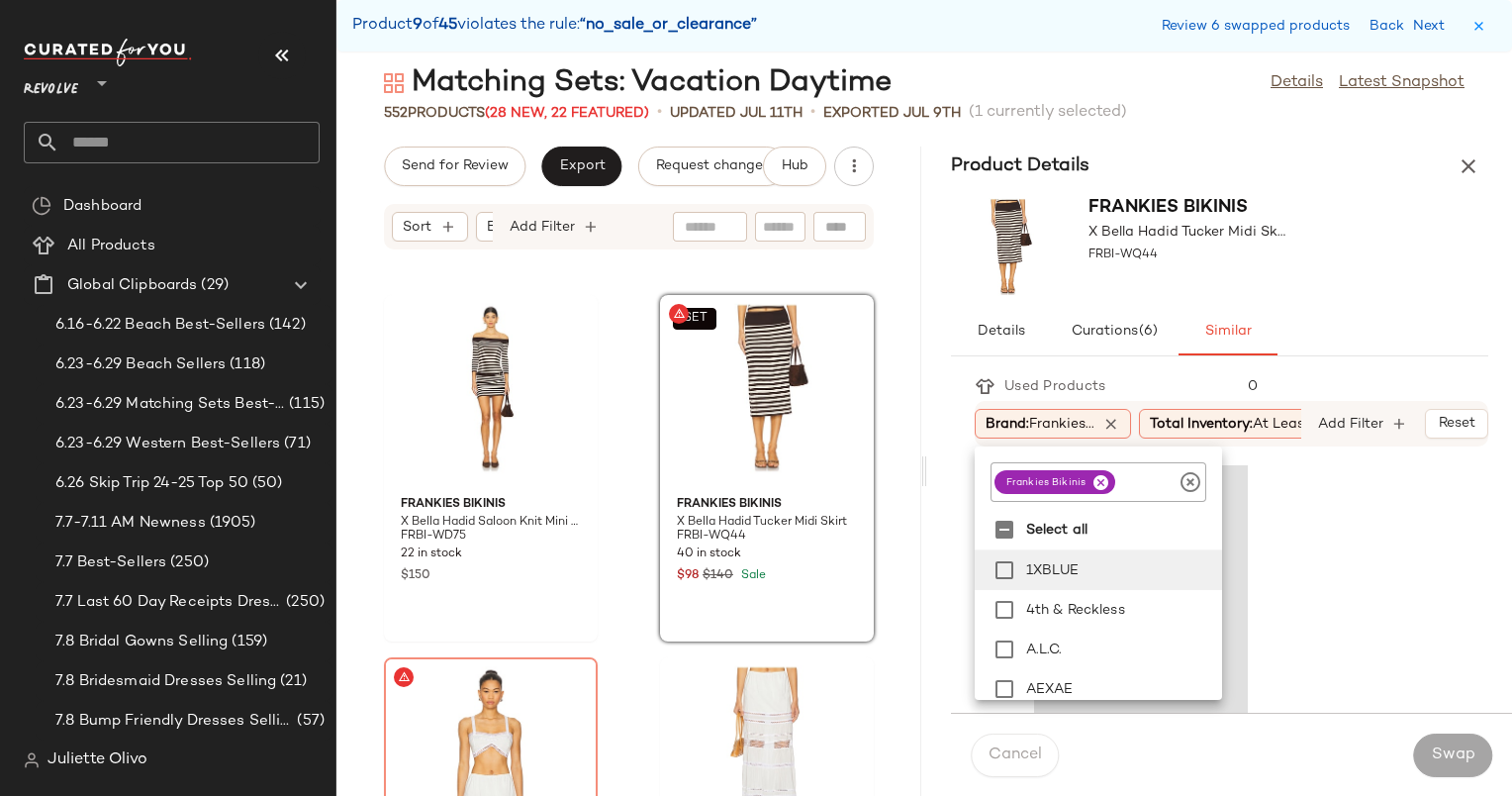 click on "Frankies Bikinis X Bella Hadid Tucker Midi Skirt FRBI-WQ44" at bounding box center (1219, 247) 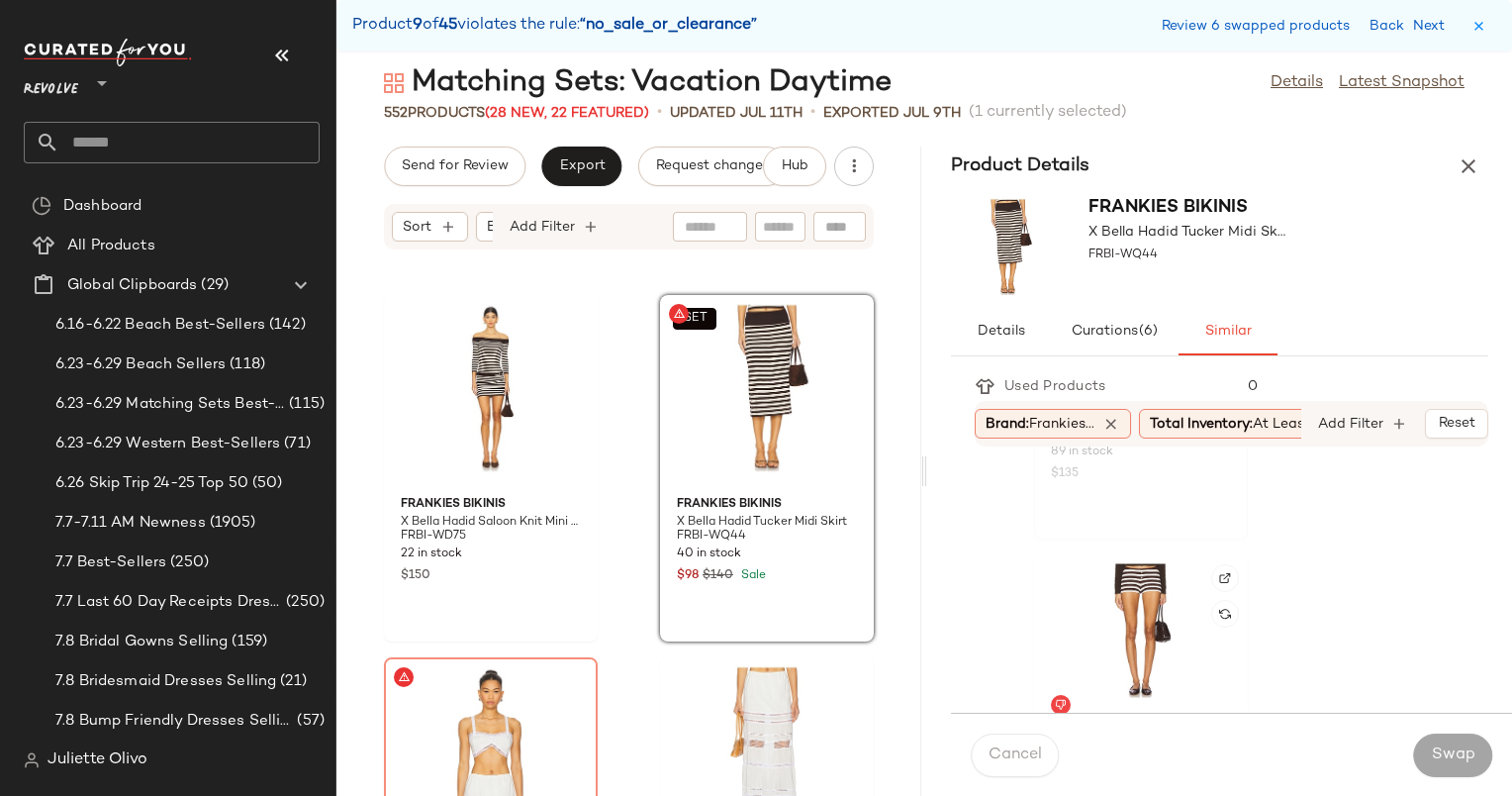 scroll, scrollTop: 1464, scrollLeft: 0, axis: vertical 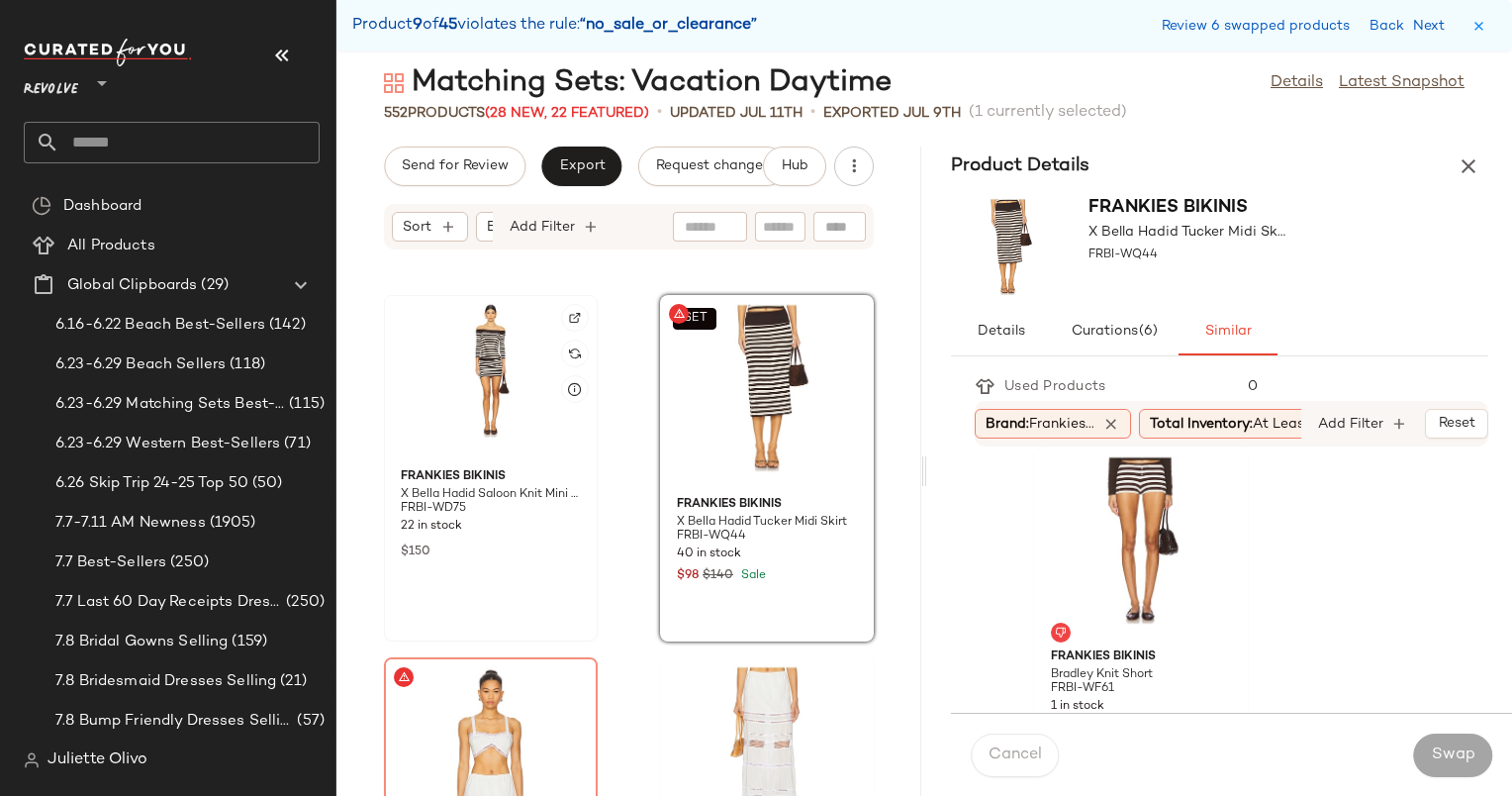 click 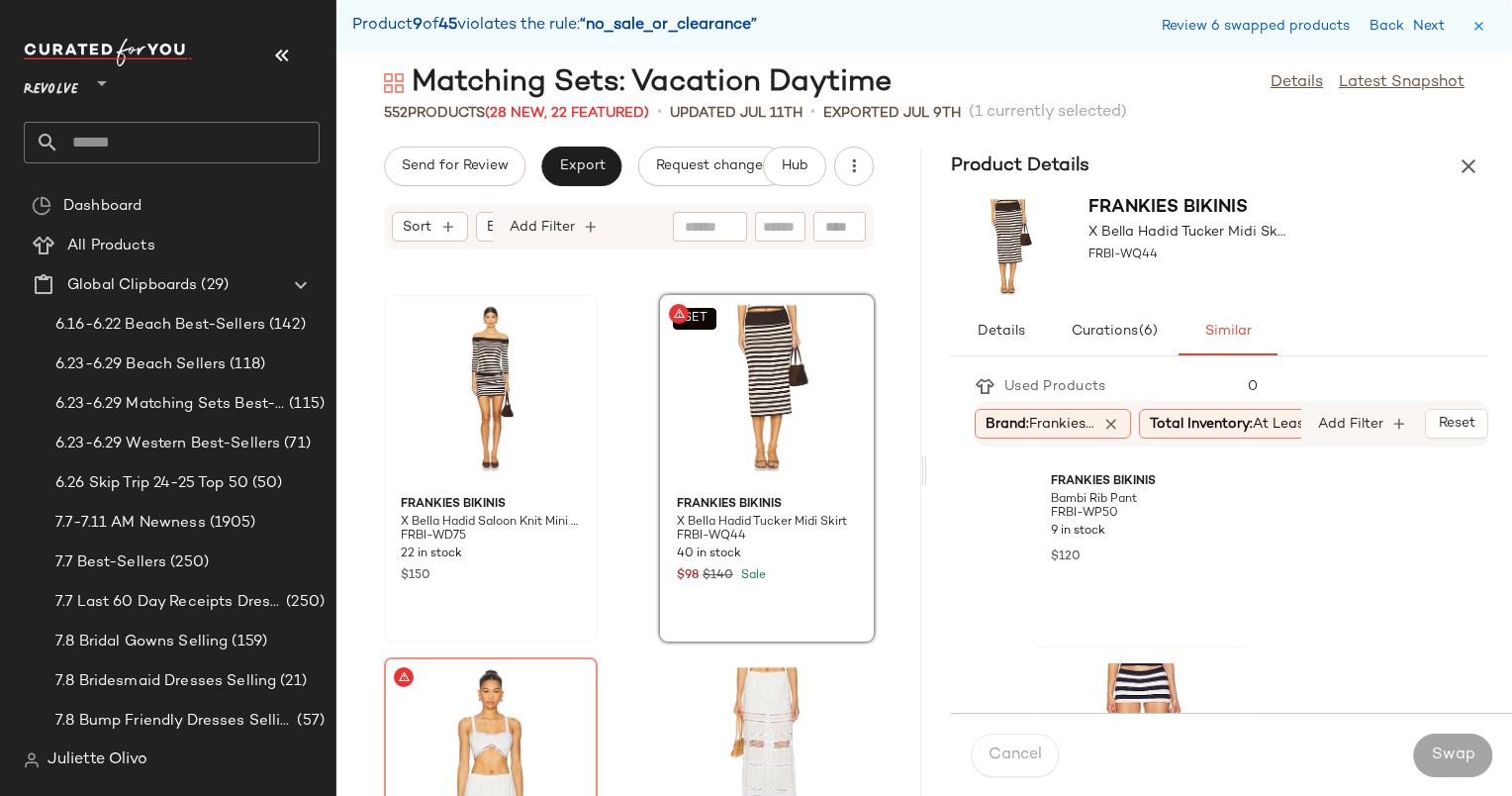 scroll, scrollTop: 206, scrollLeft: 0, axis: vertical 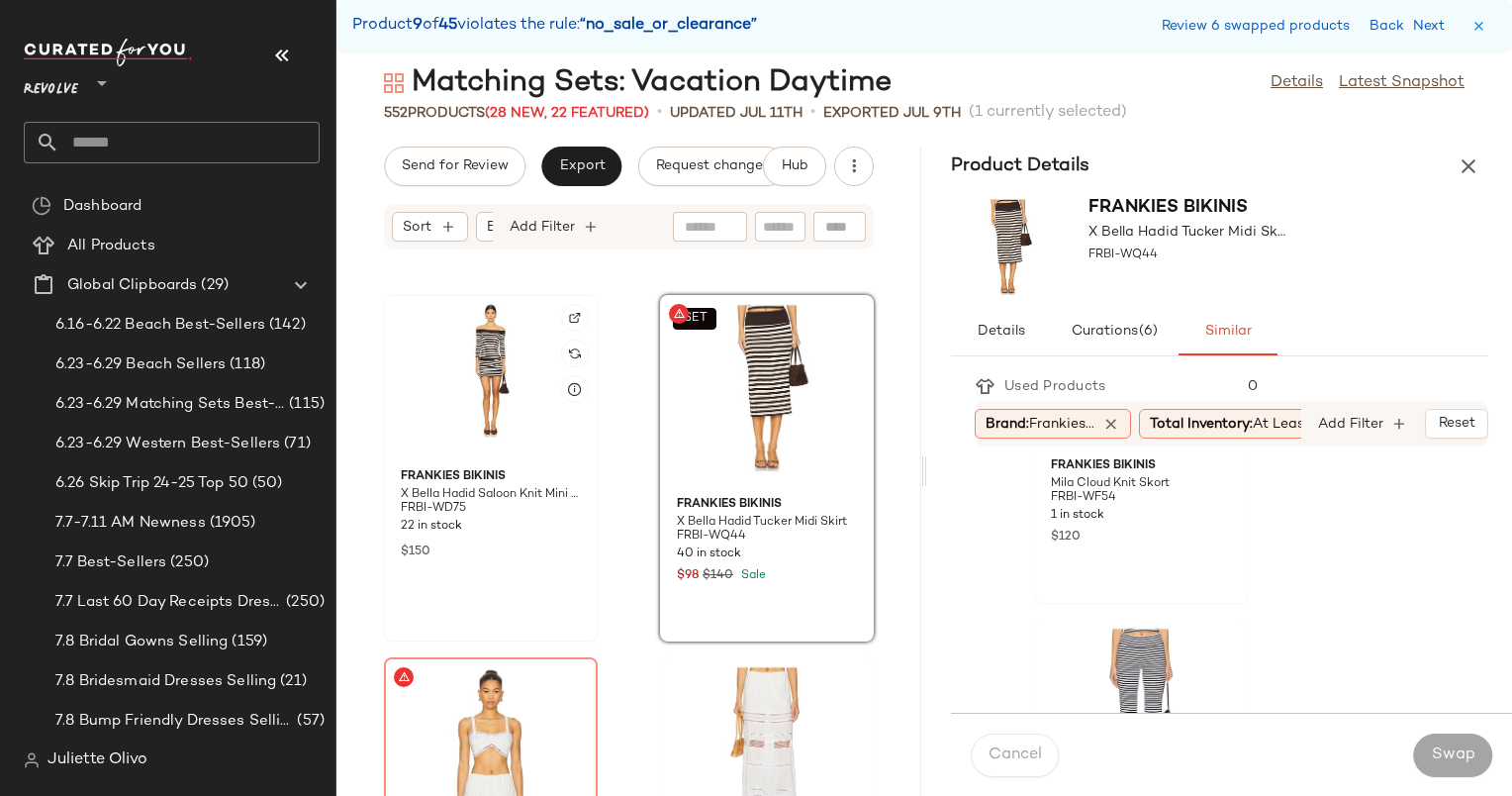click 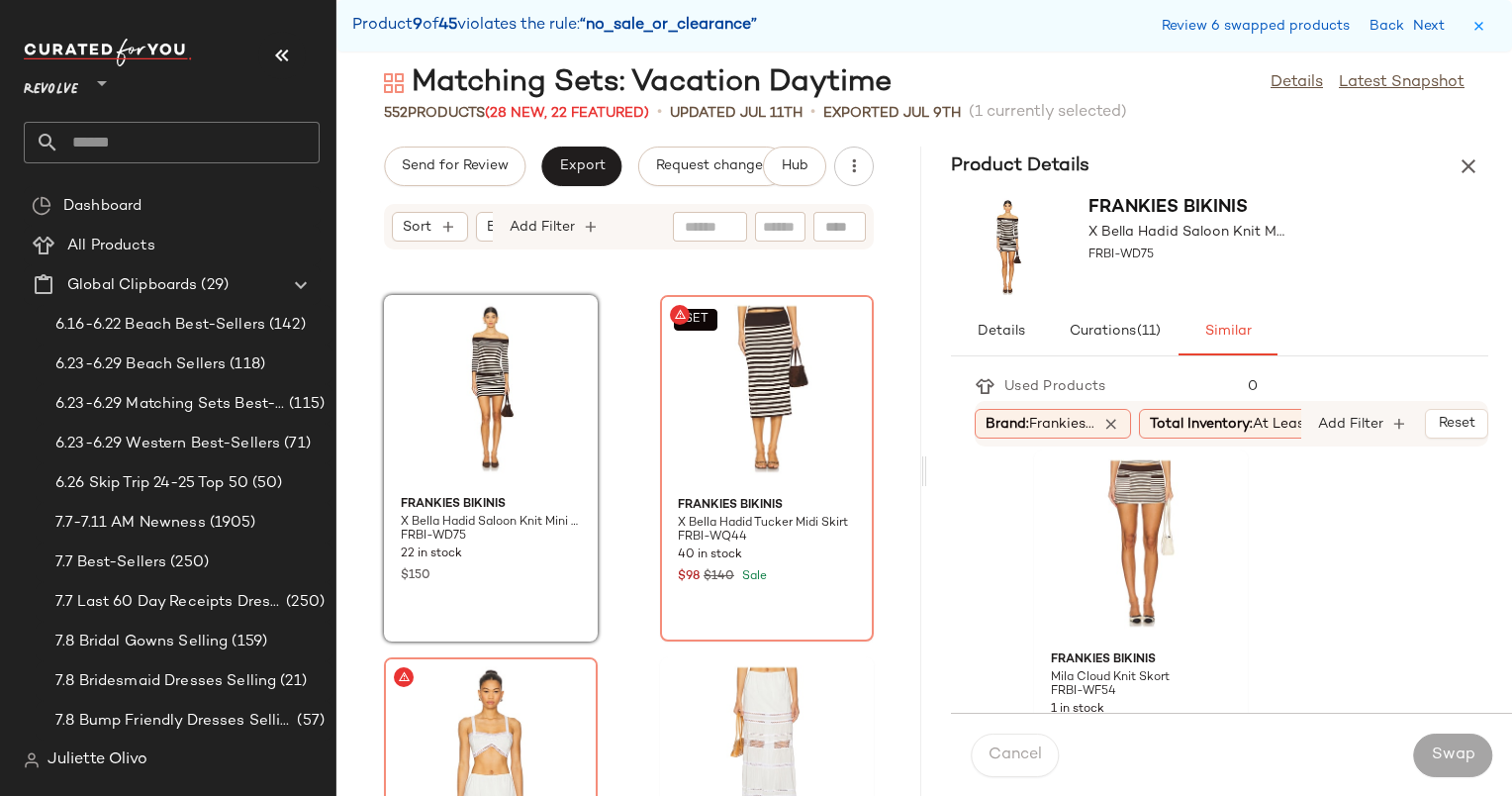 scroll, scrollTop: 2186, scrollLeft: 0, axis: vertical 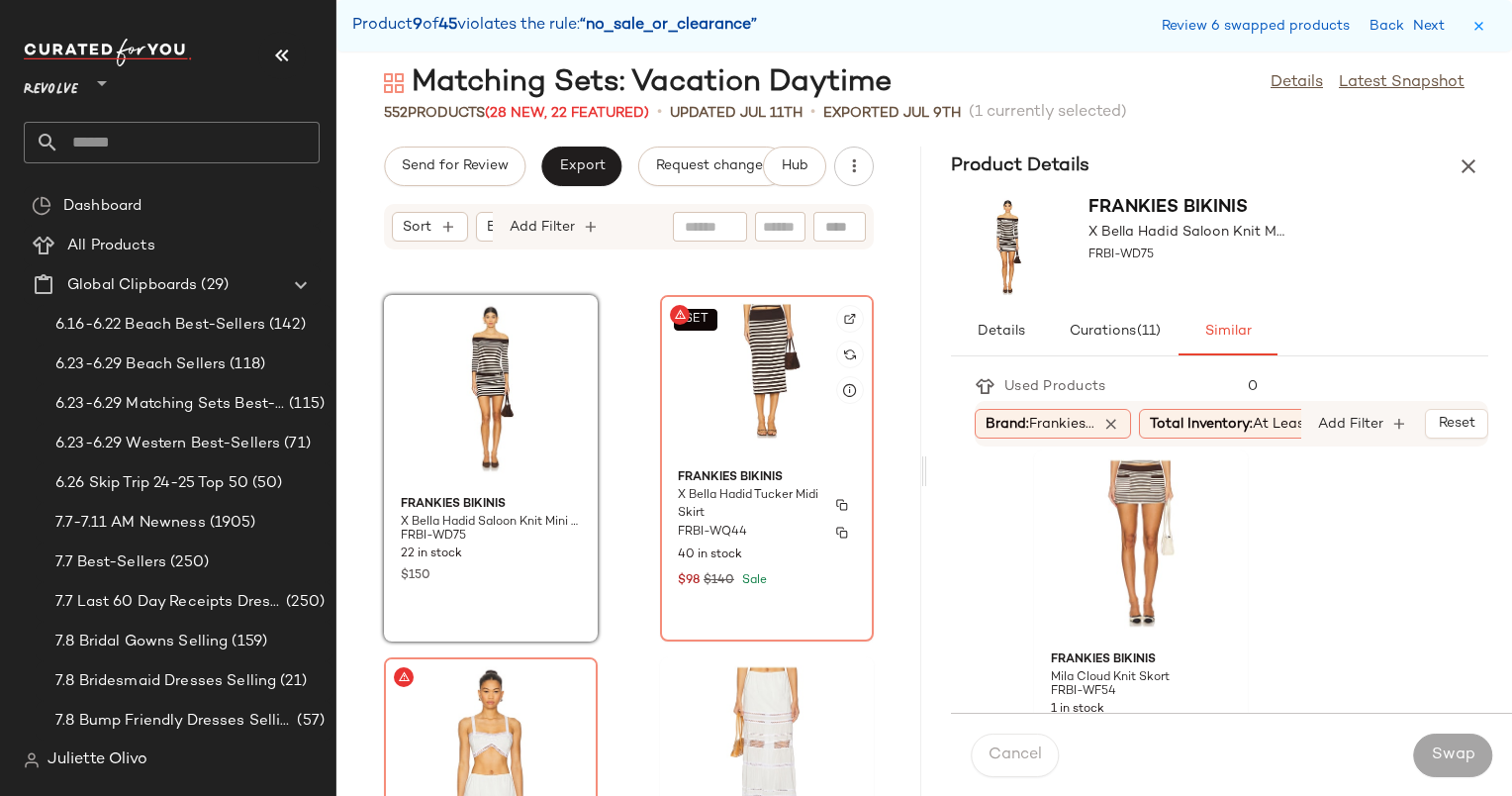 click on "40 in stock" at bounding box center (767, 555) 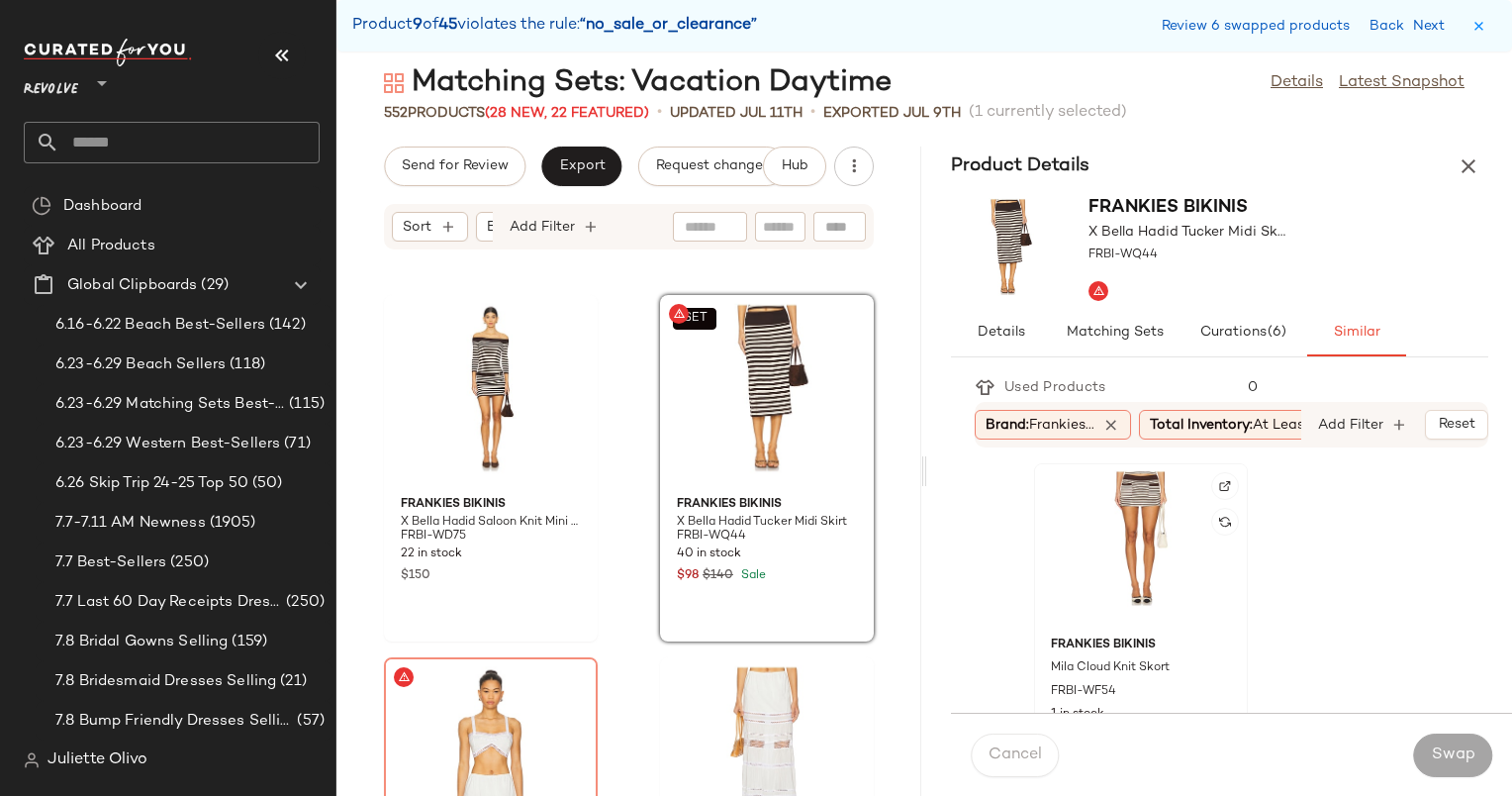 drag, startPoint x: 1089, startPoint y: 607, endPoint x: 1156, endPoint y: 661, distance: 86.05231 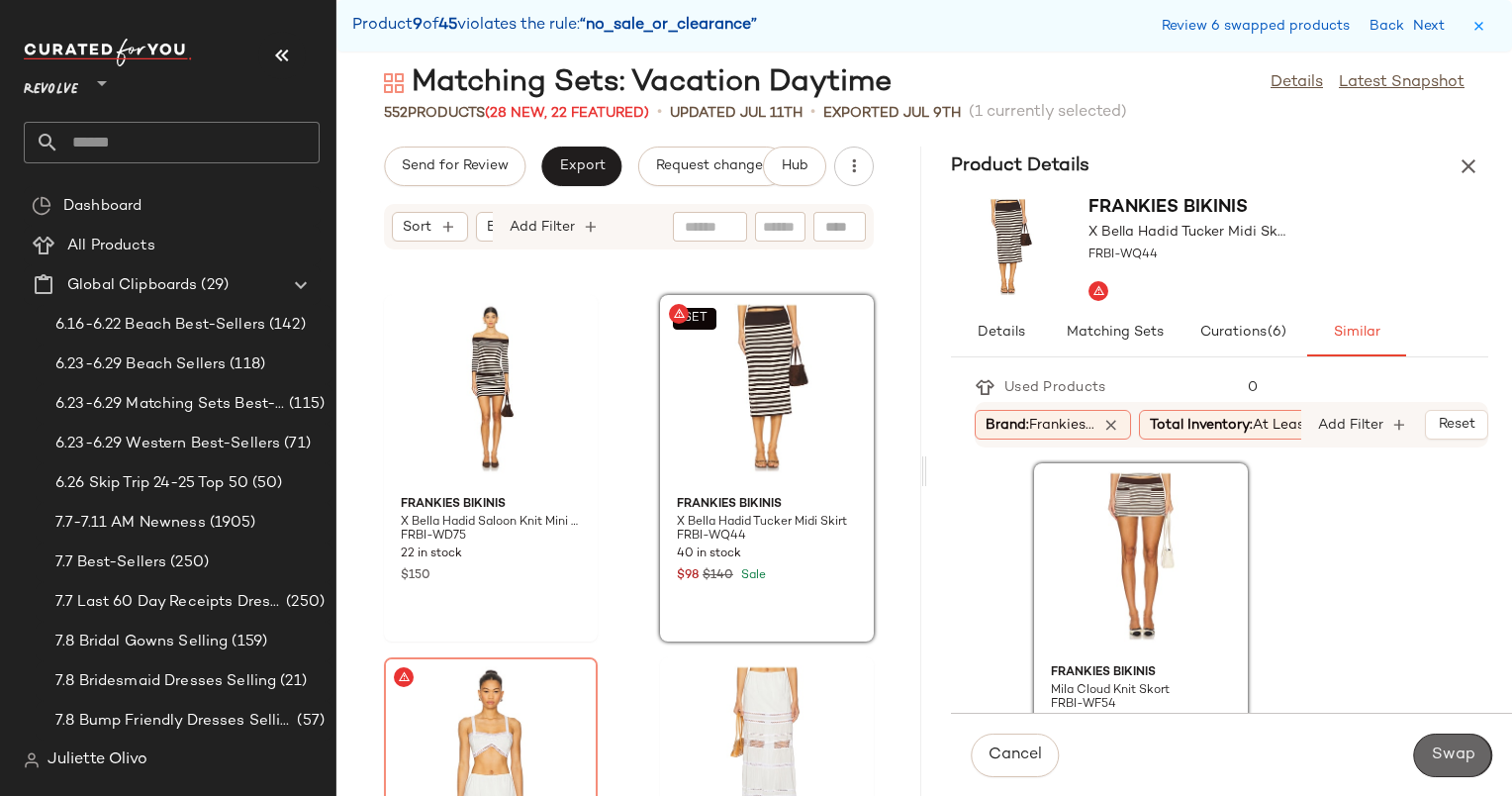 click on "Swap" 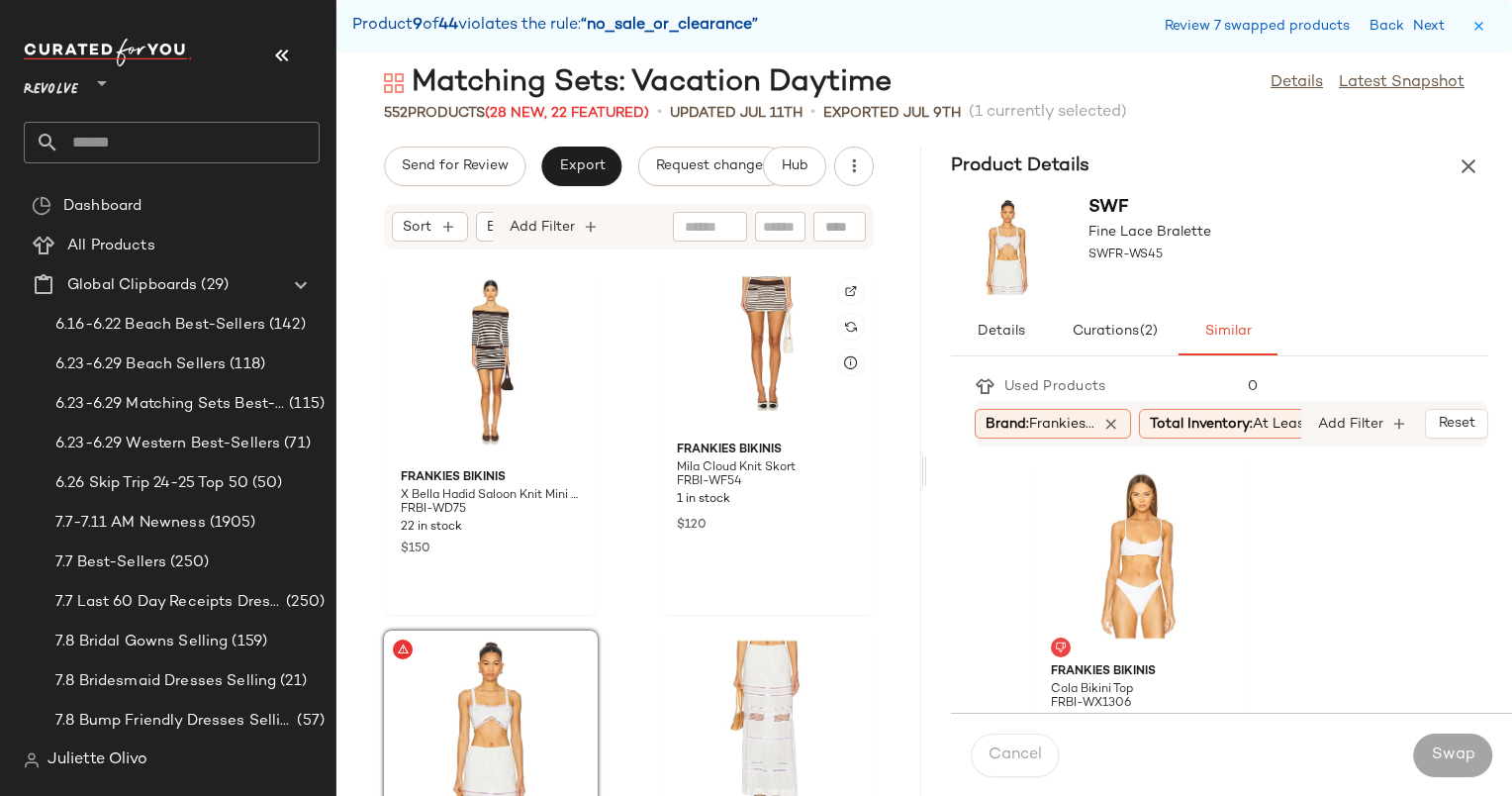 scroll, scrollTop: 70323, scrollLeft: 0, axis: vertical 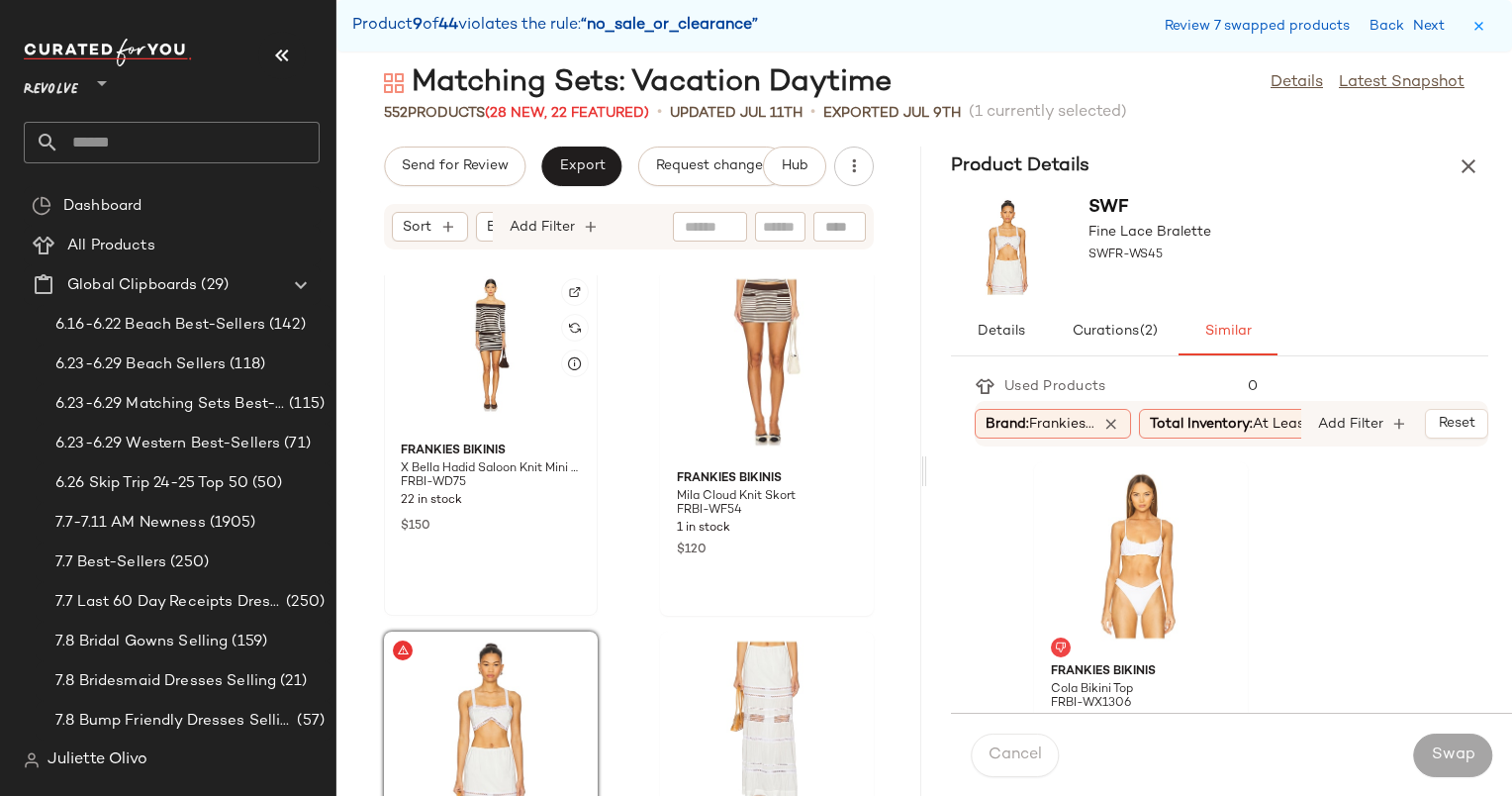 click 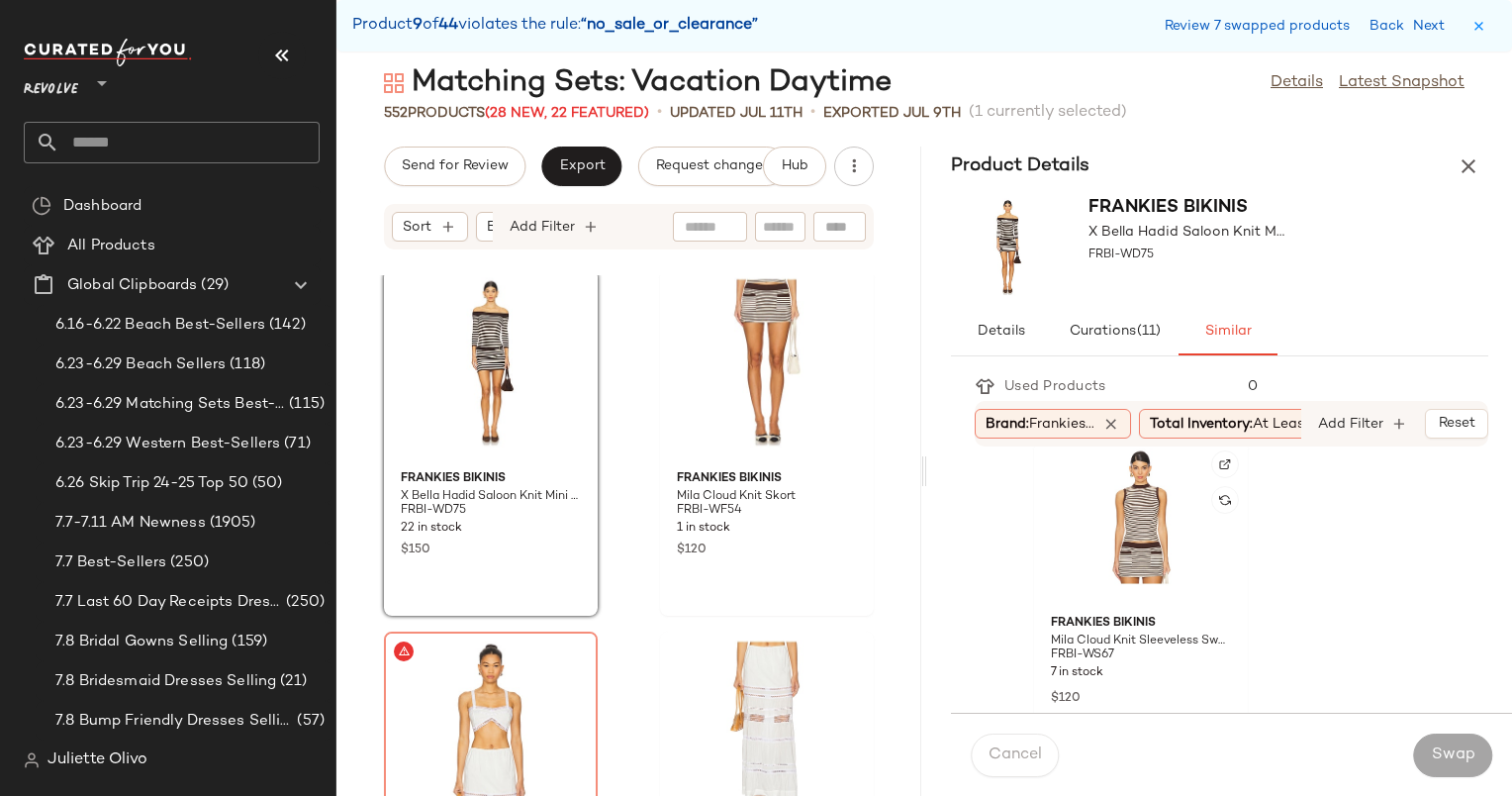 scroll, scrollTop: 3283, scrollLeft: 0, axis: vertical 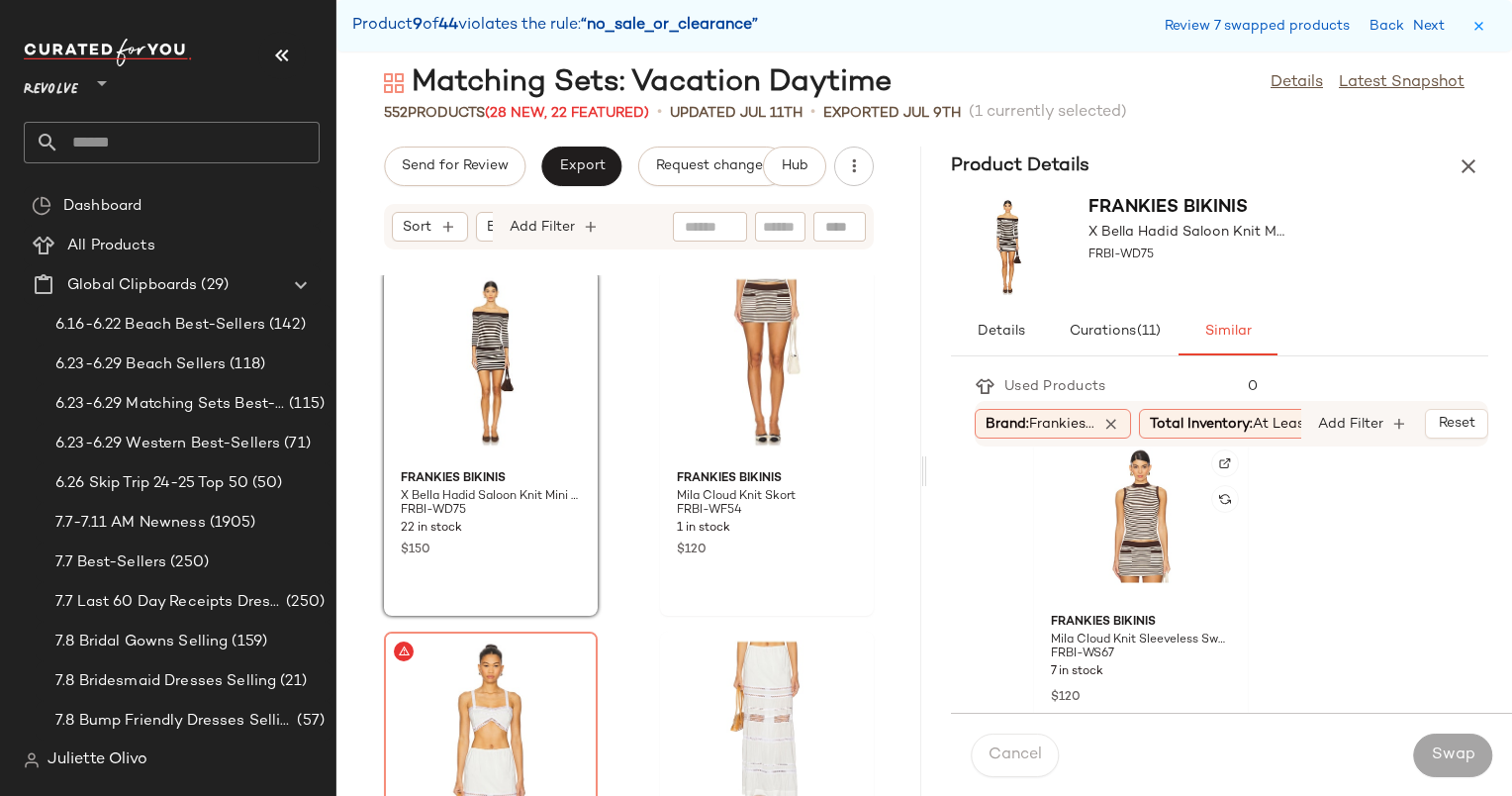click 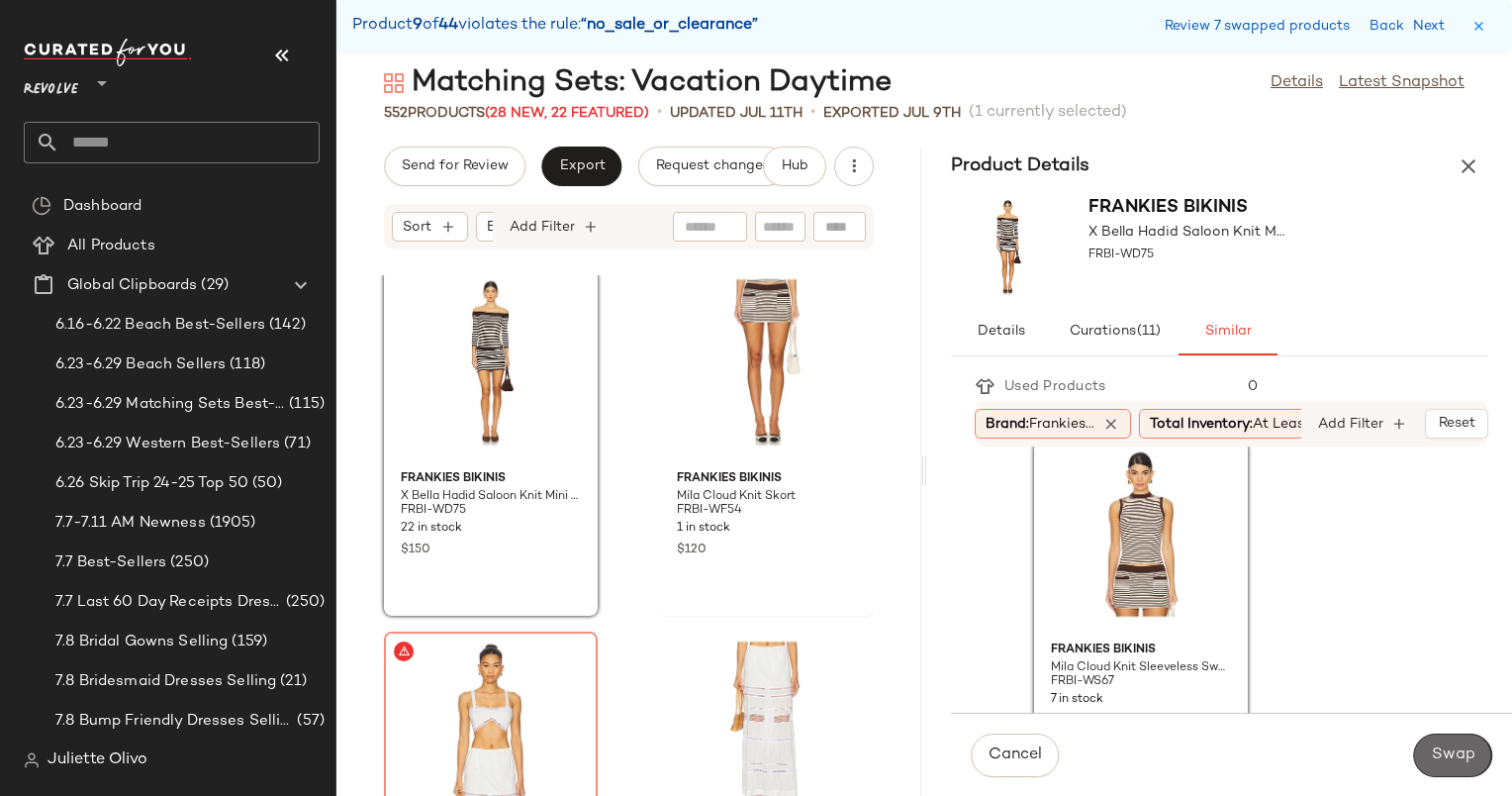 click on "Swap" 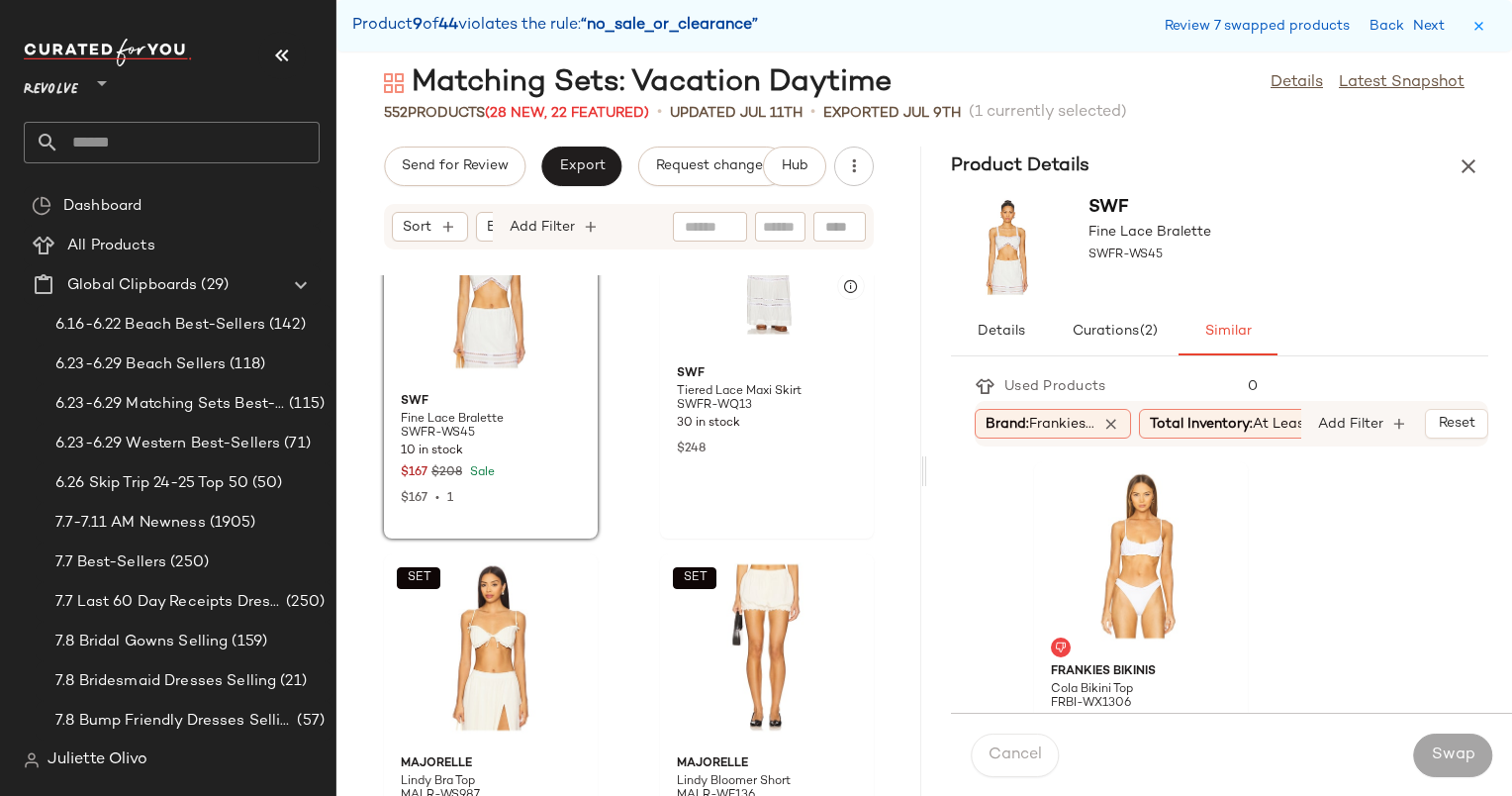 scroll, scrollTop: 70647, scrollLeft: 0, axis: vertical 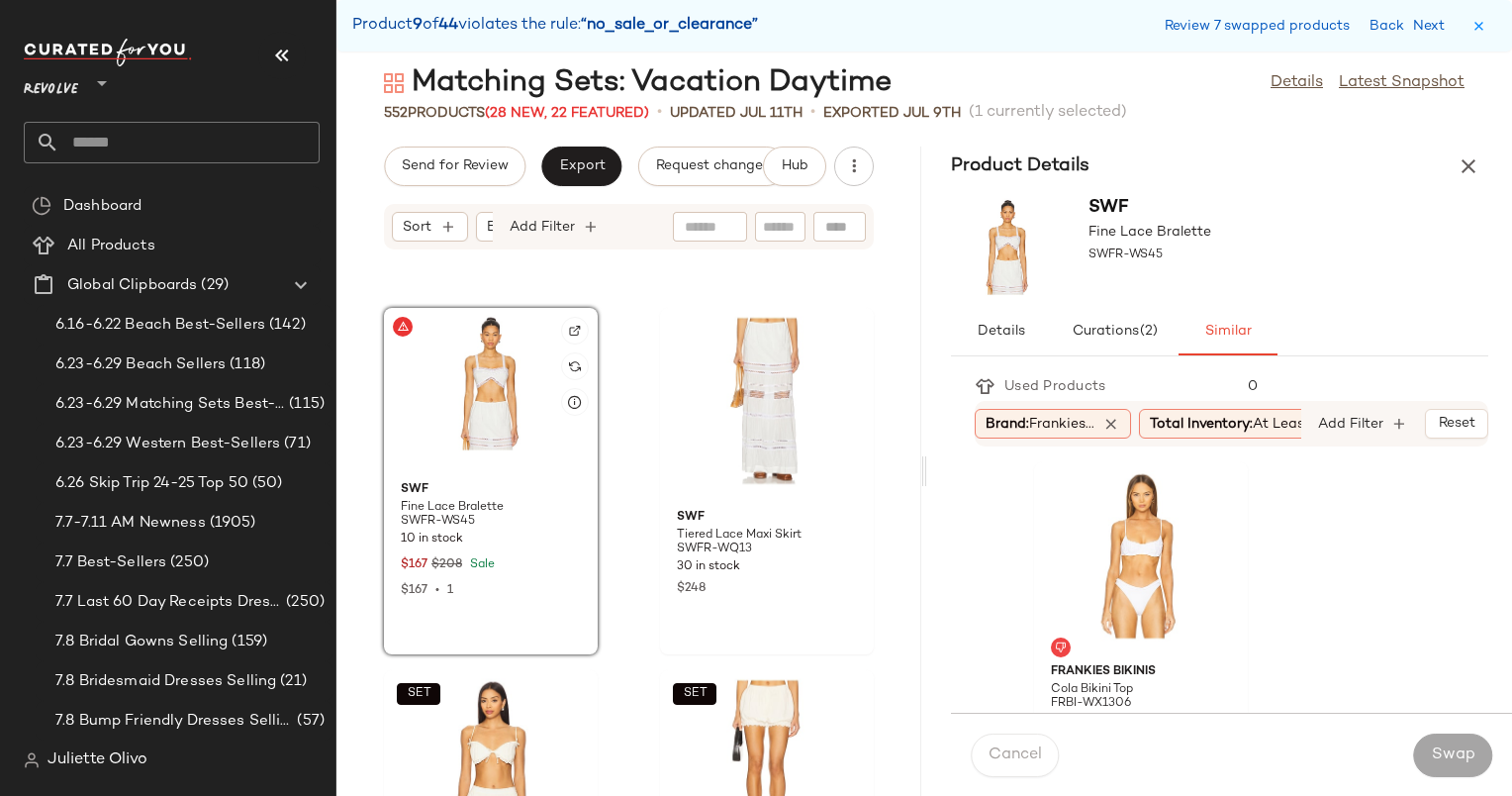 click 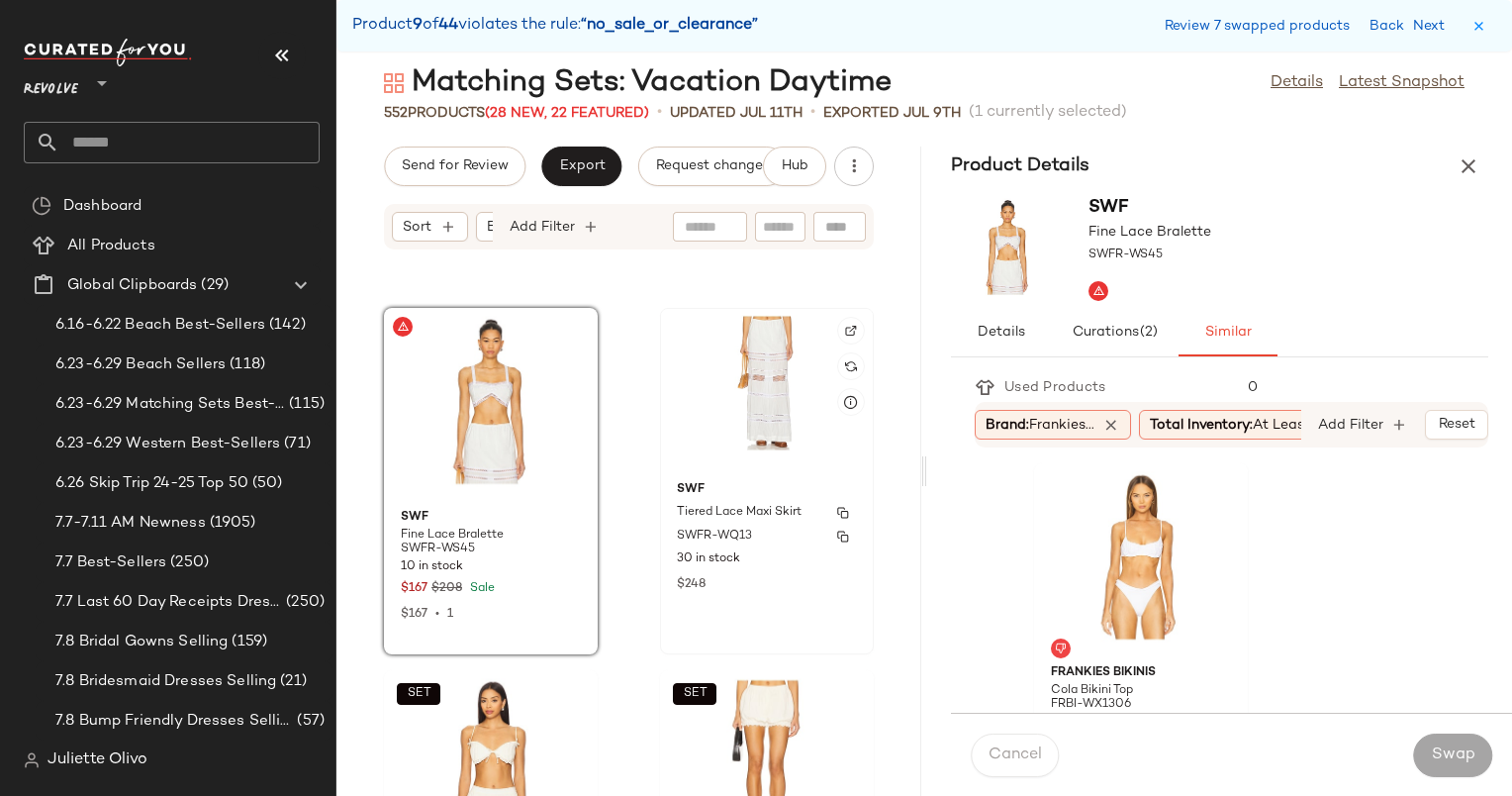 click on "SWFR-WQ13" at bounding box center (767, 537) 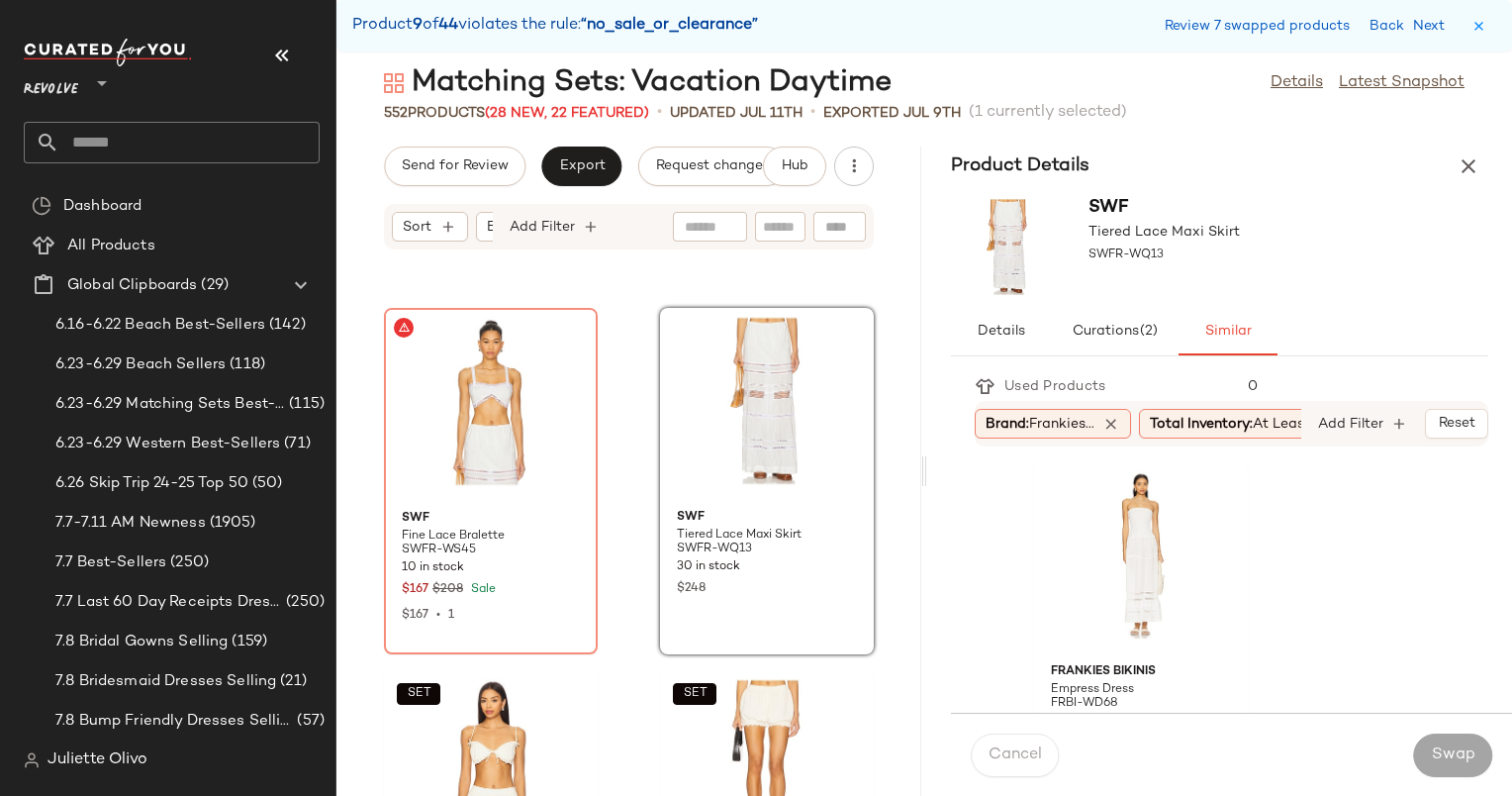 click on "Brand:  Frankies..." 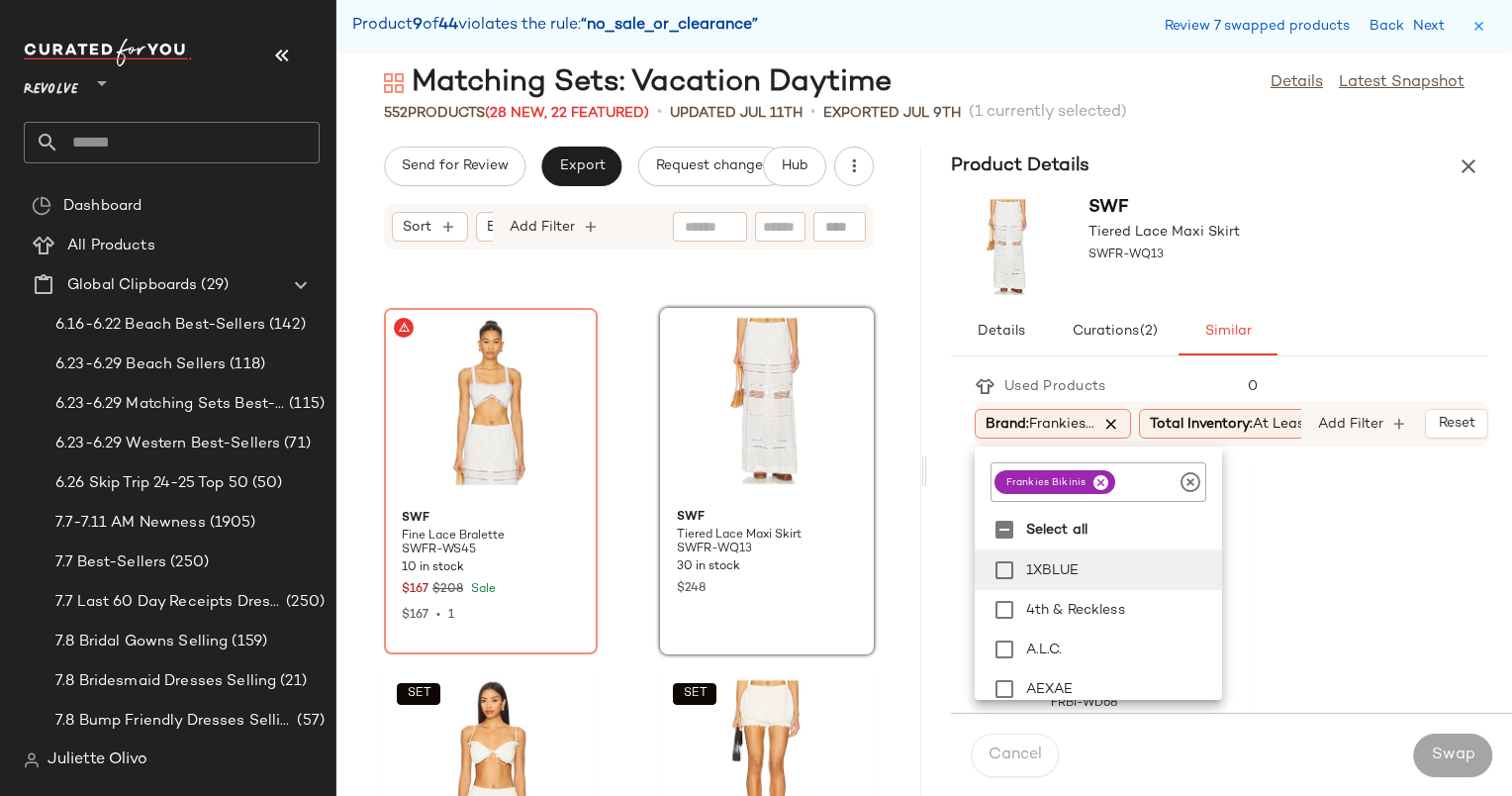 click at bounding box center [1111, 424] 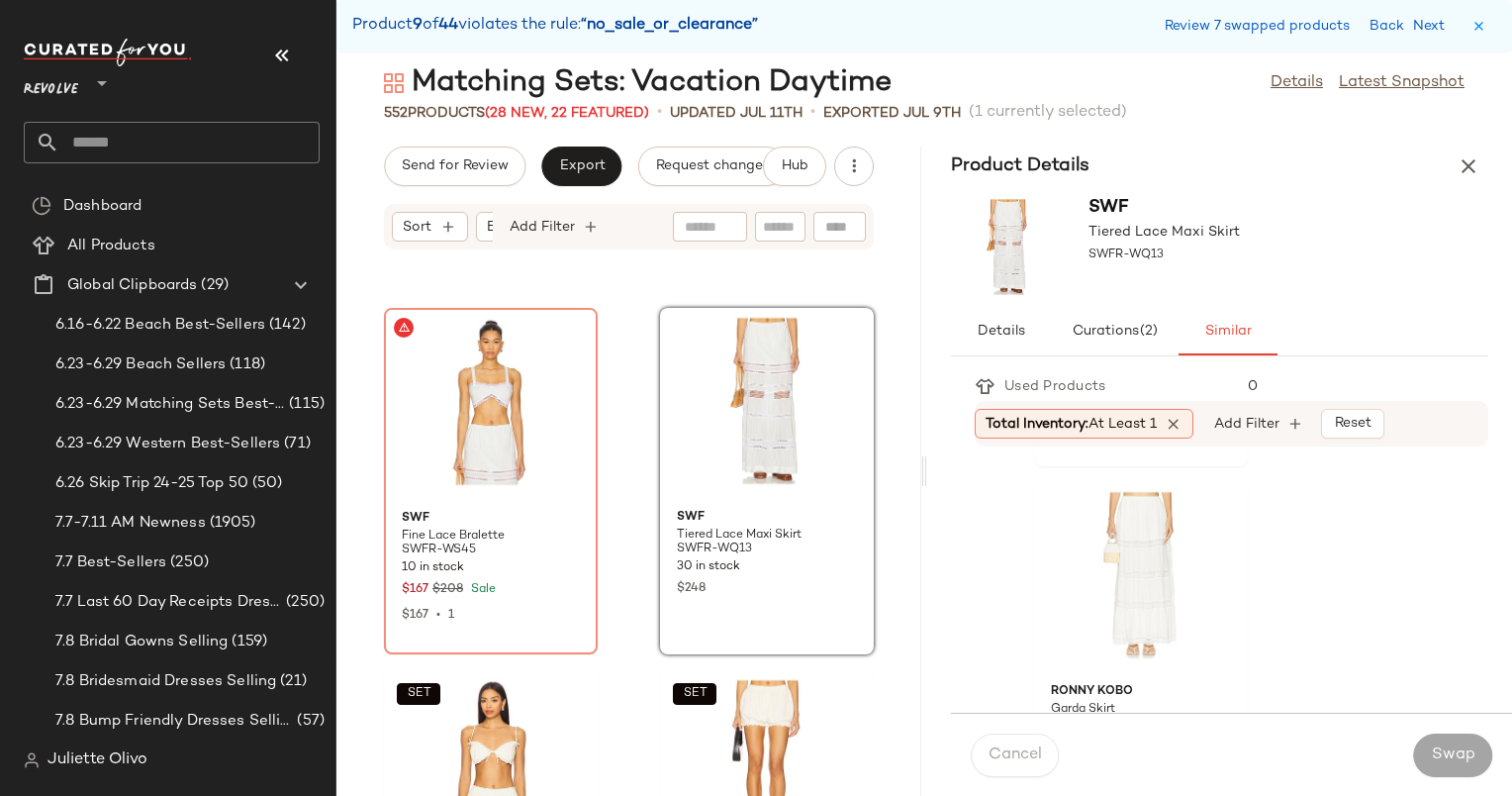 scroll, scrollTop: 707, scrollLeft: 0, axis: vertical 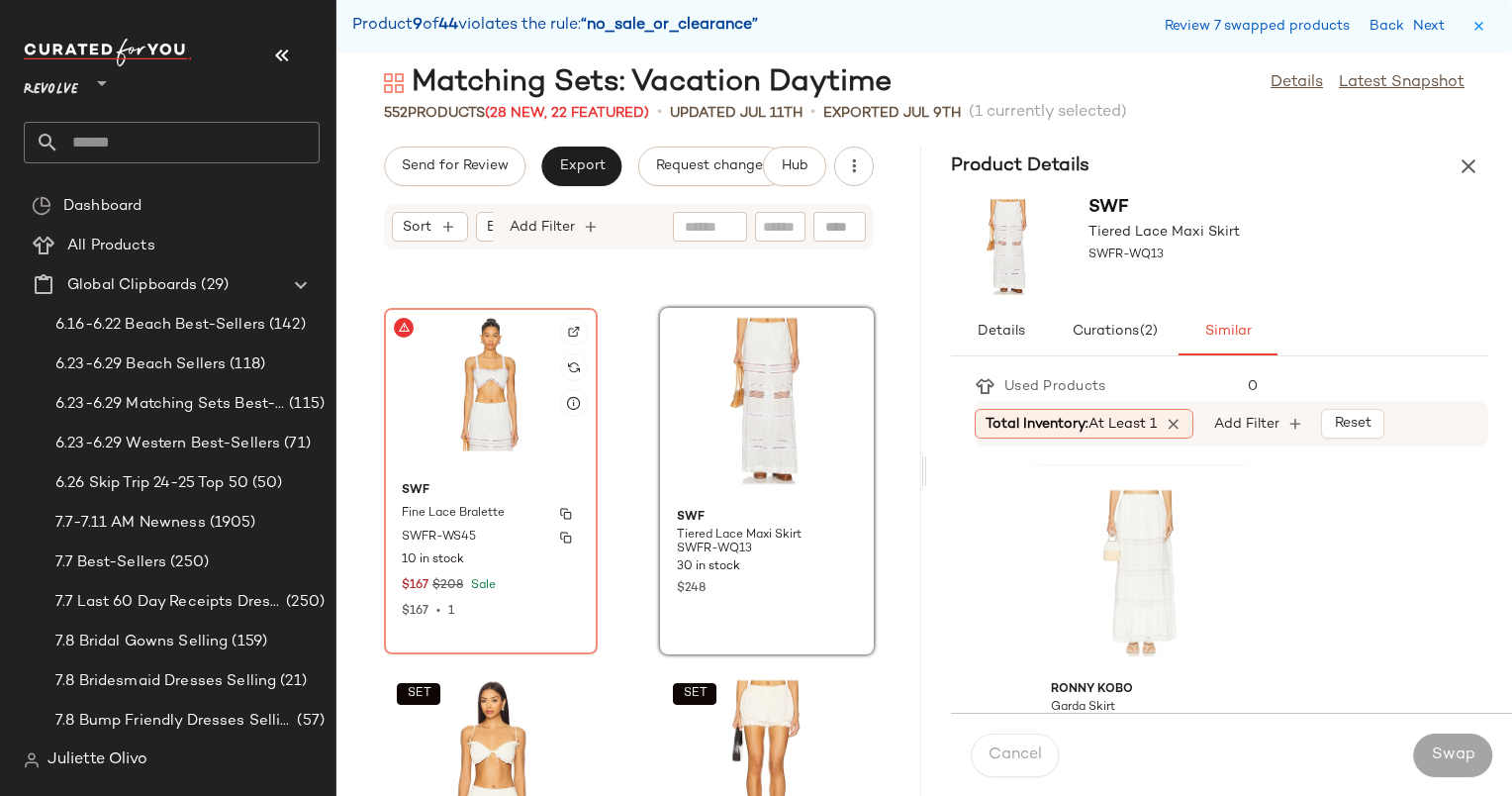 click on "SWF" at bounding box center (491, 491) 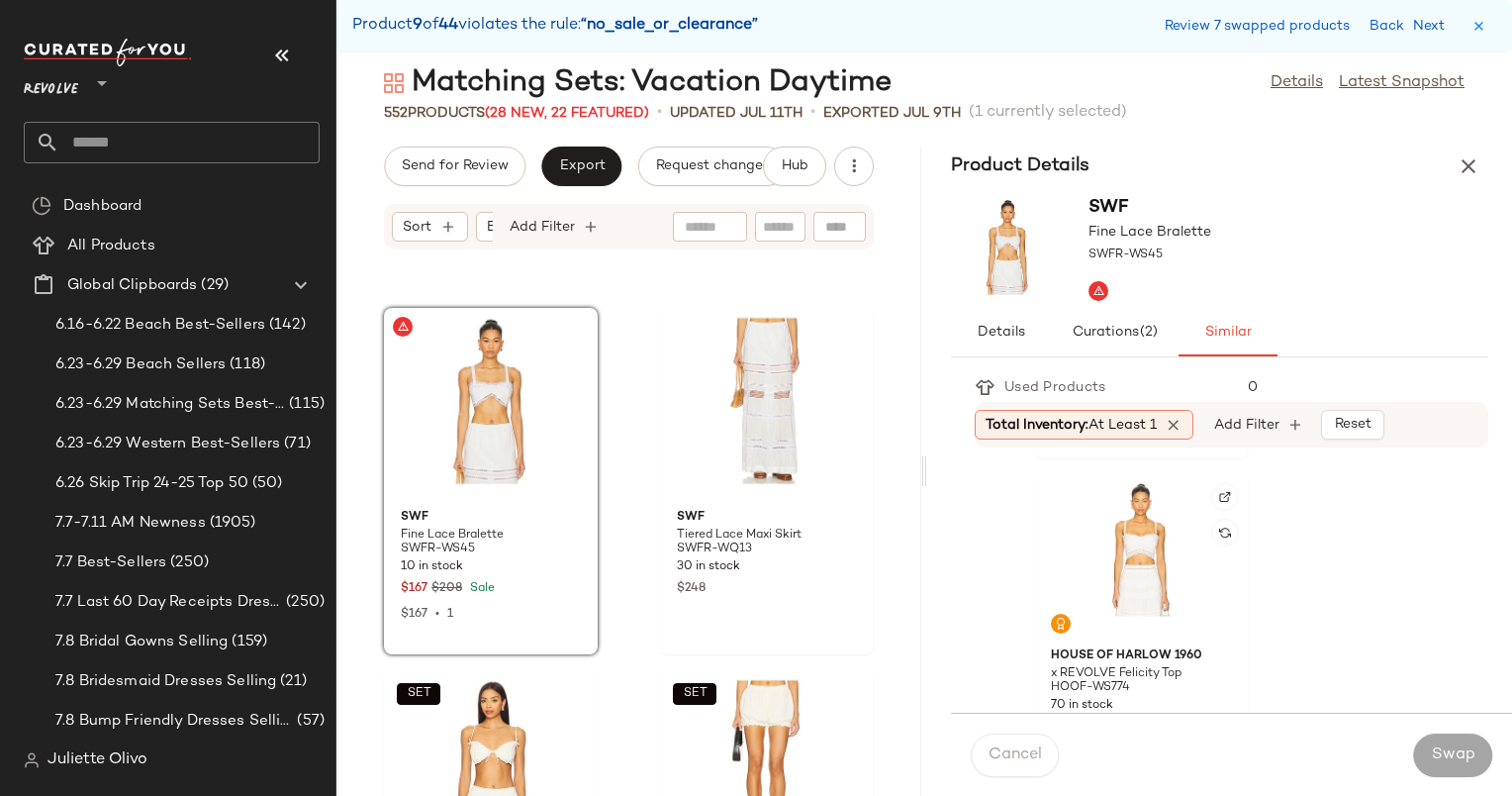 scroll, scrollTop: 352, scrollLeft: 0, axis: vertical 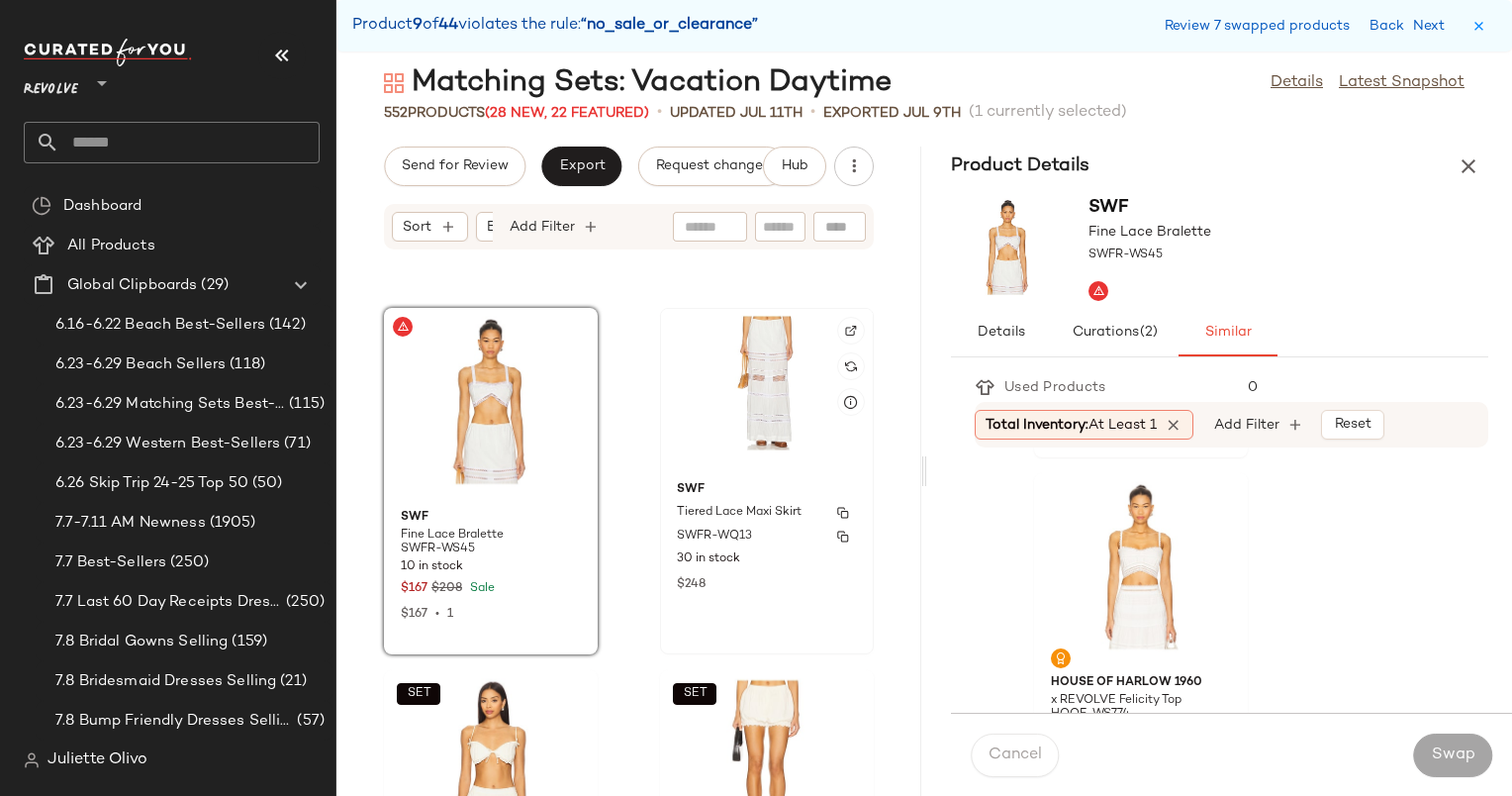 click at bounding box center [843, 513] 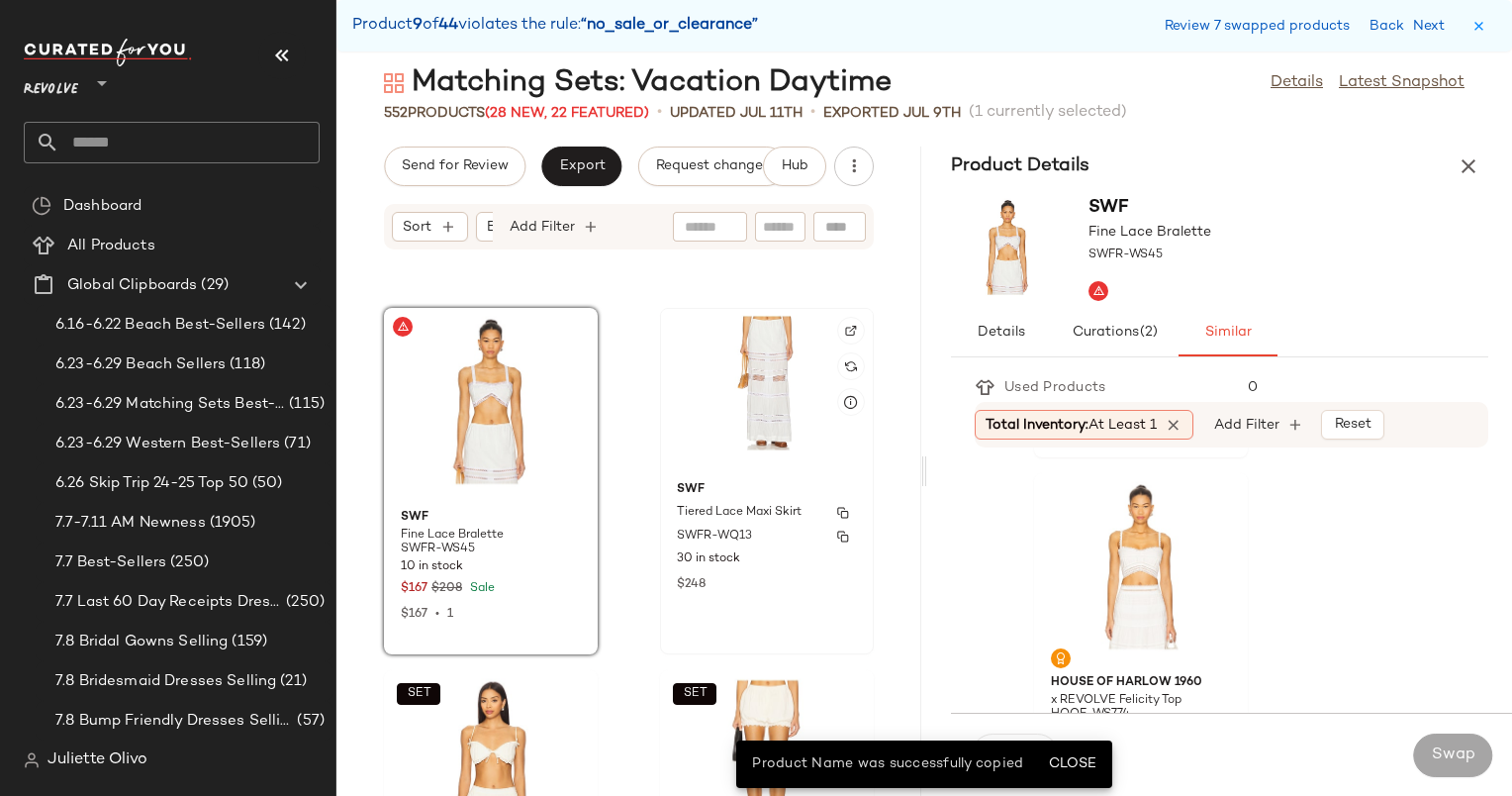 click on "SWF" at bounding box center (767, 490) 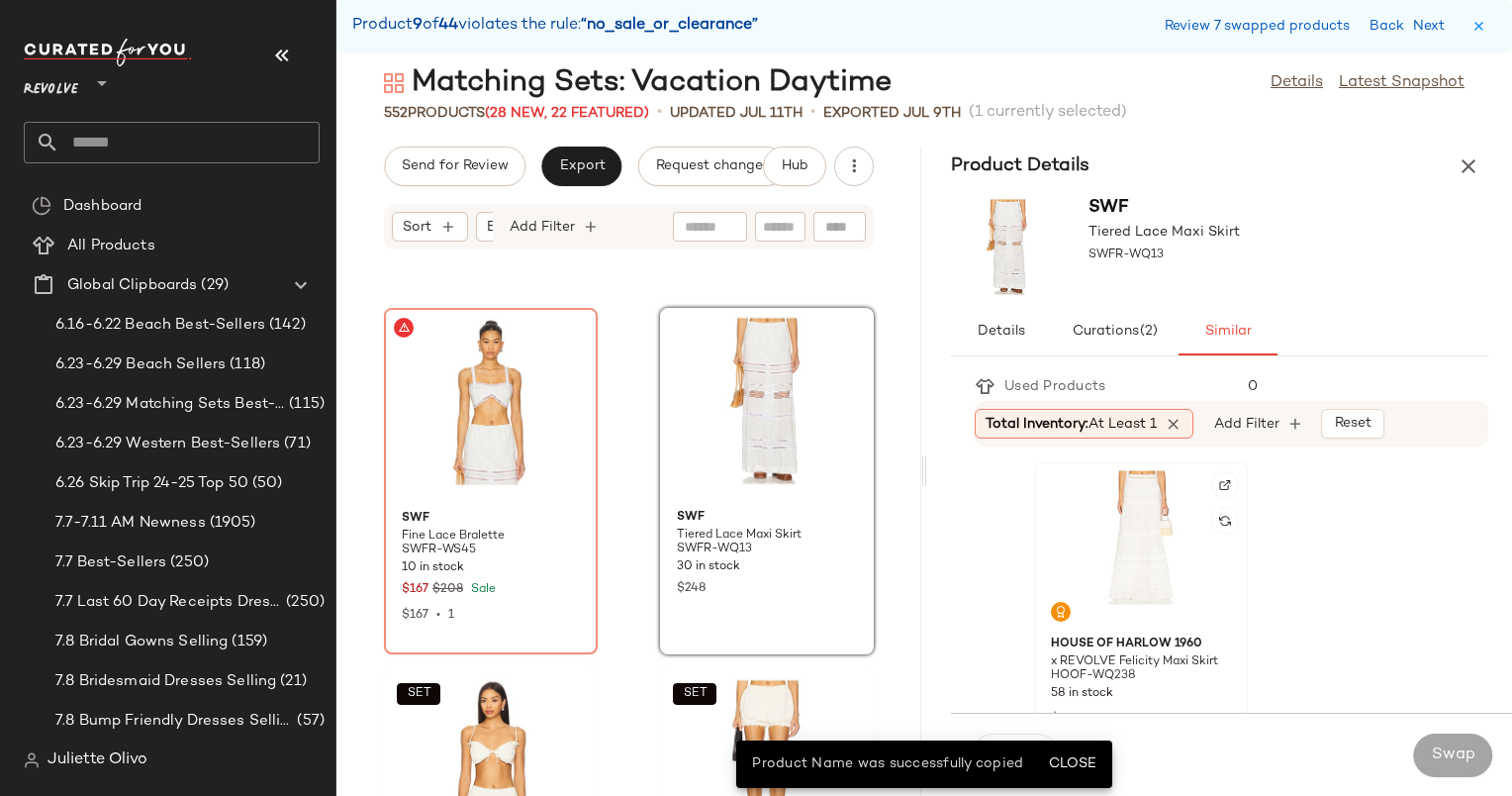 click 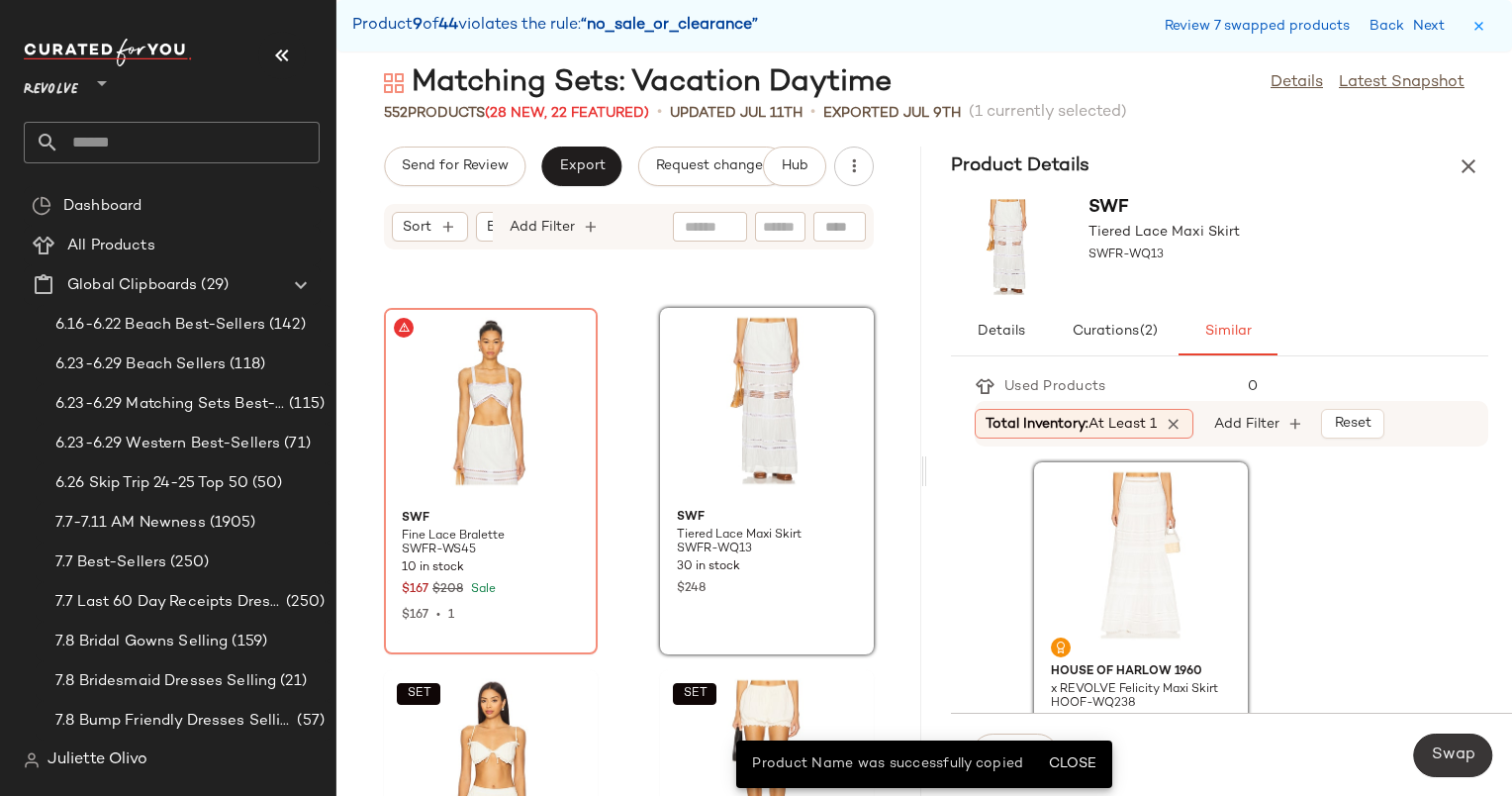 click on "Swap" 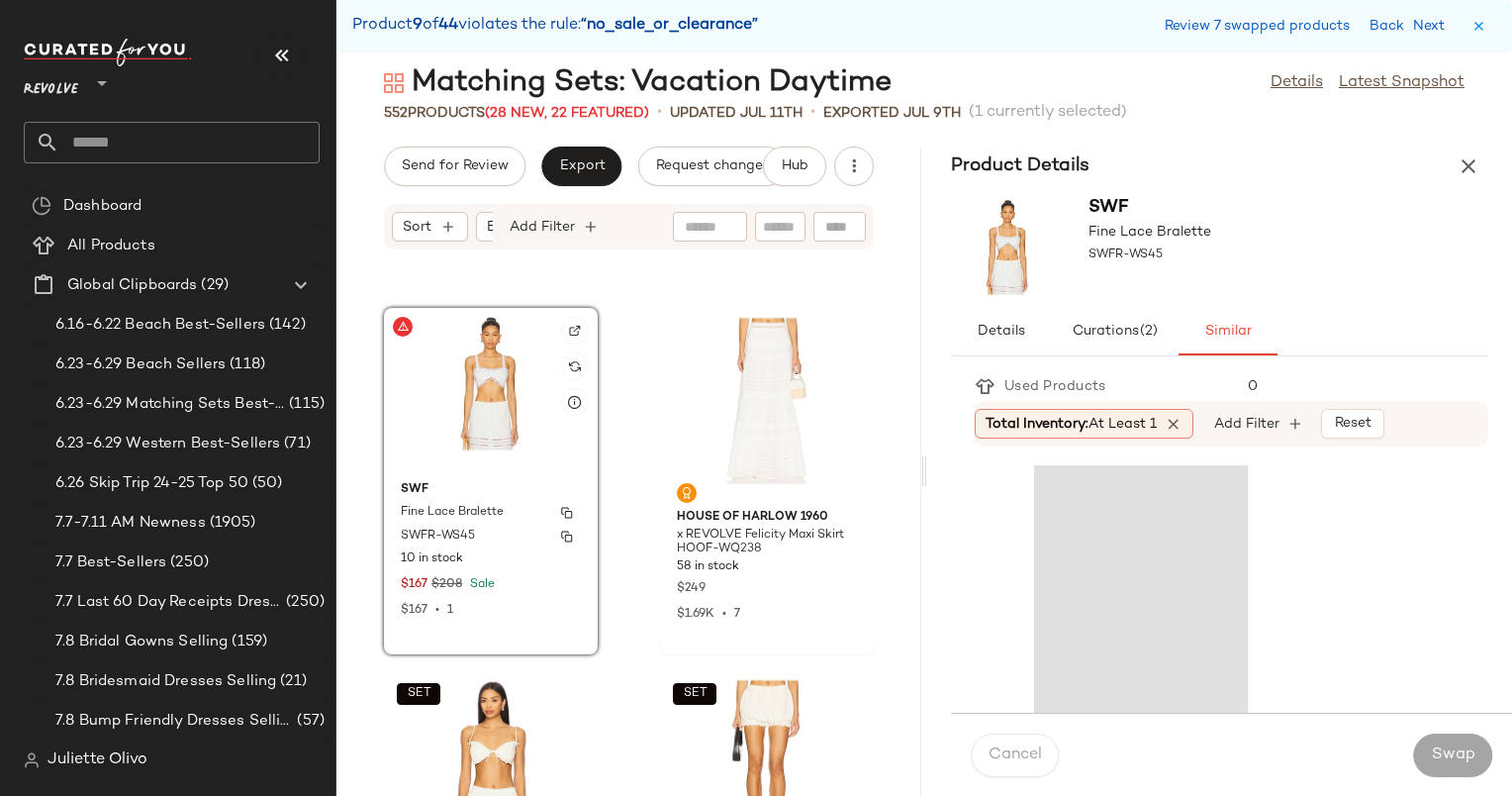 click on "SWF Fine Lace Bralette SWFR-WS45 10 in stock $167 $208 Sale $167  •  1" 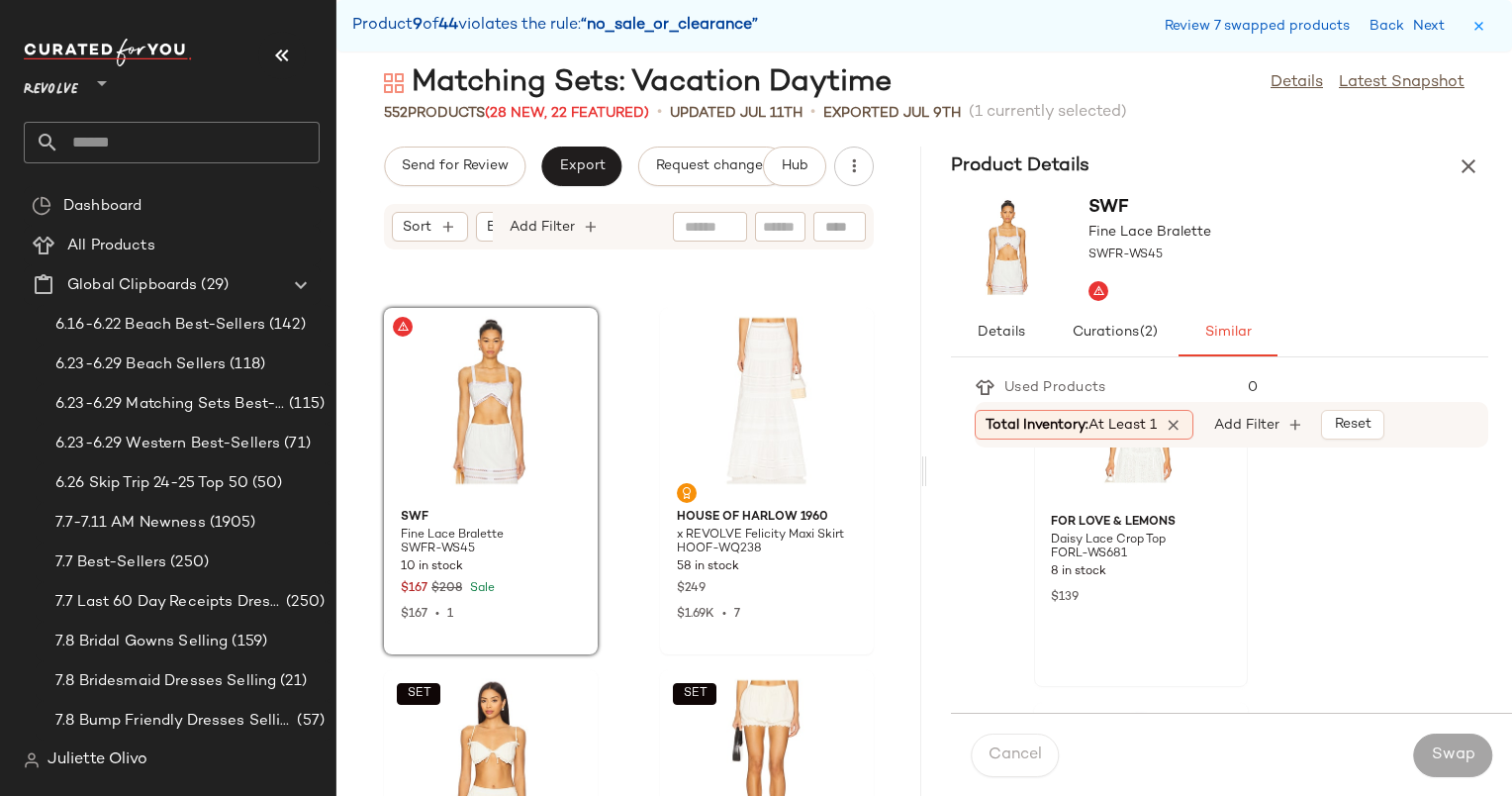 scroll, scrollTop: 375, scrollLeft: 0, axis: vertical 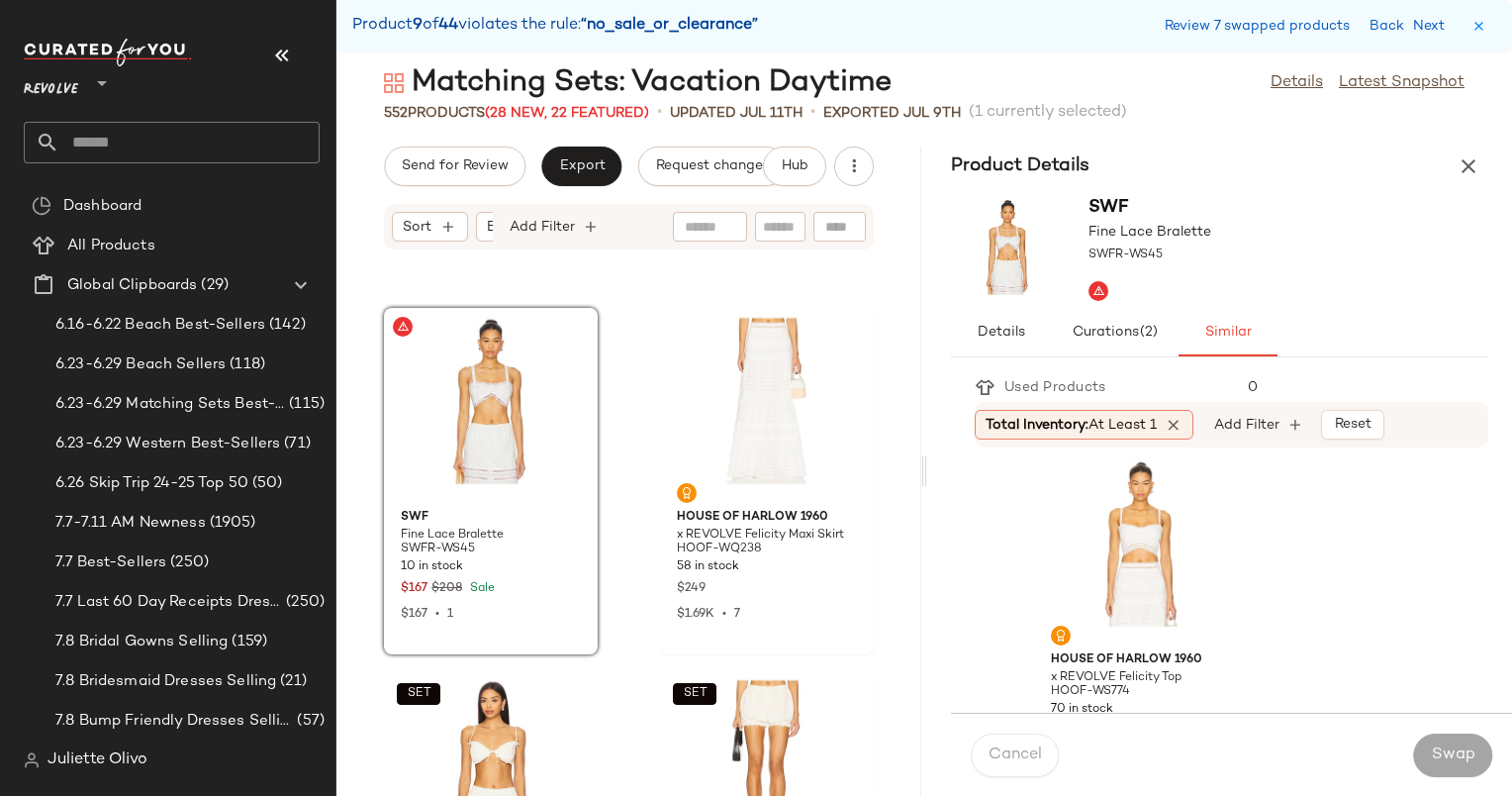 click on "House of Harlow 1960 x REVOLVE Felicity Top HOOF-WS774 70 in stock $139 $1.54K  •  12" 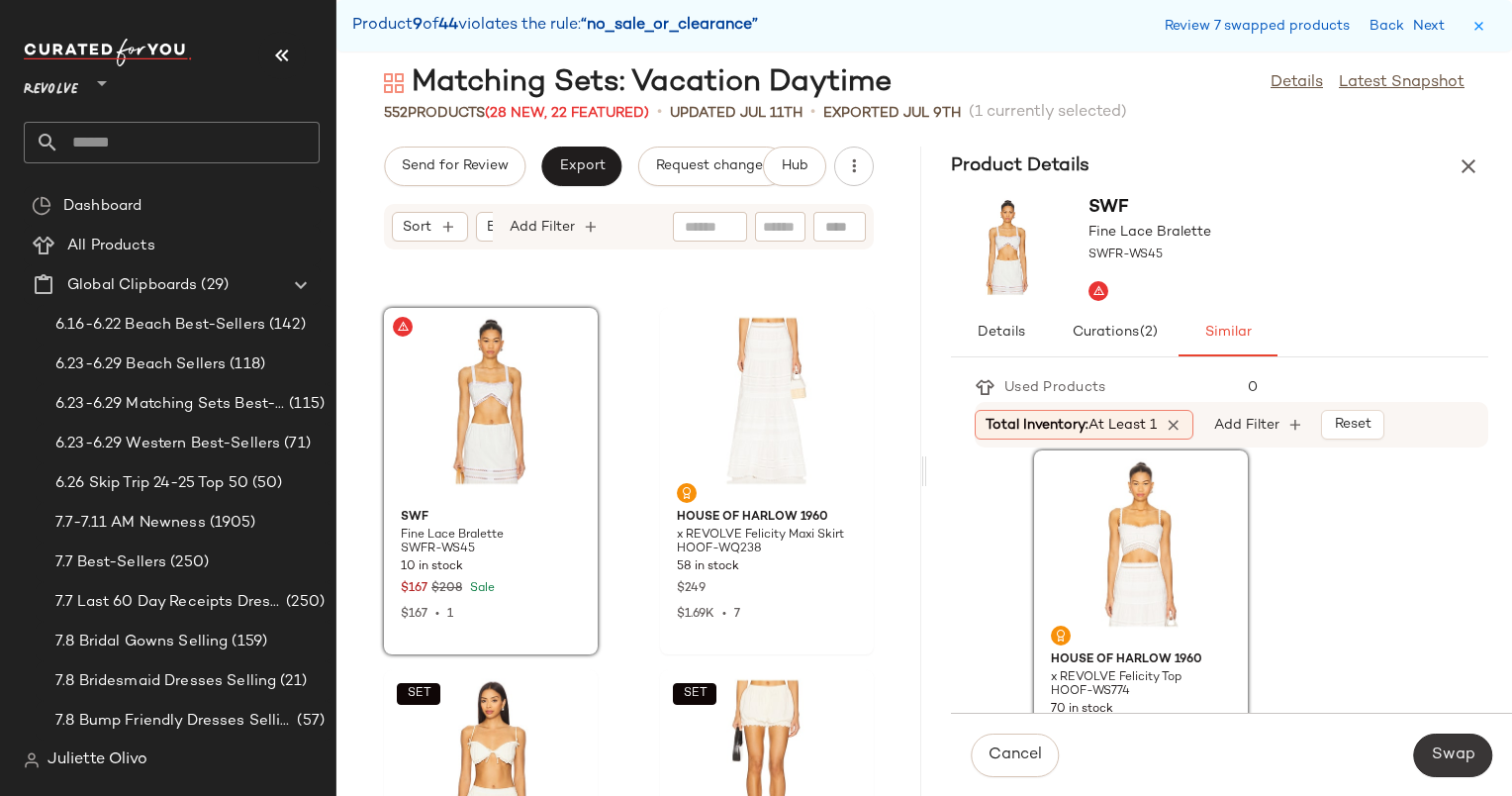 click on "Swap" 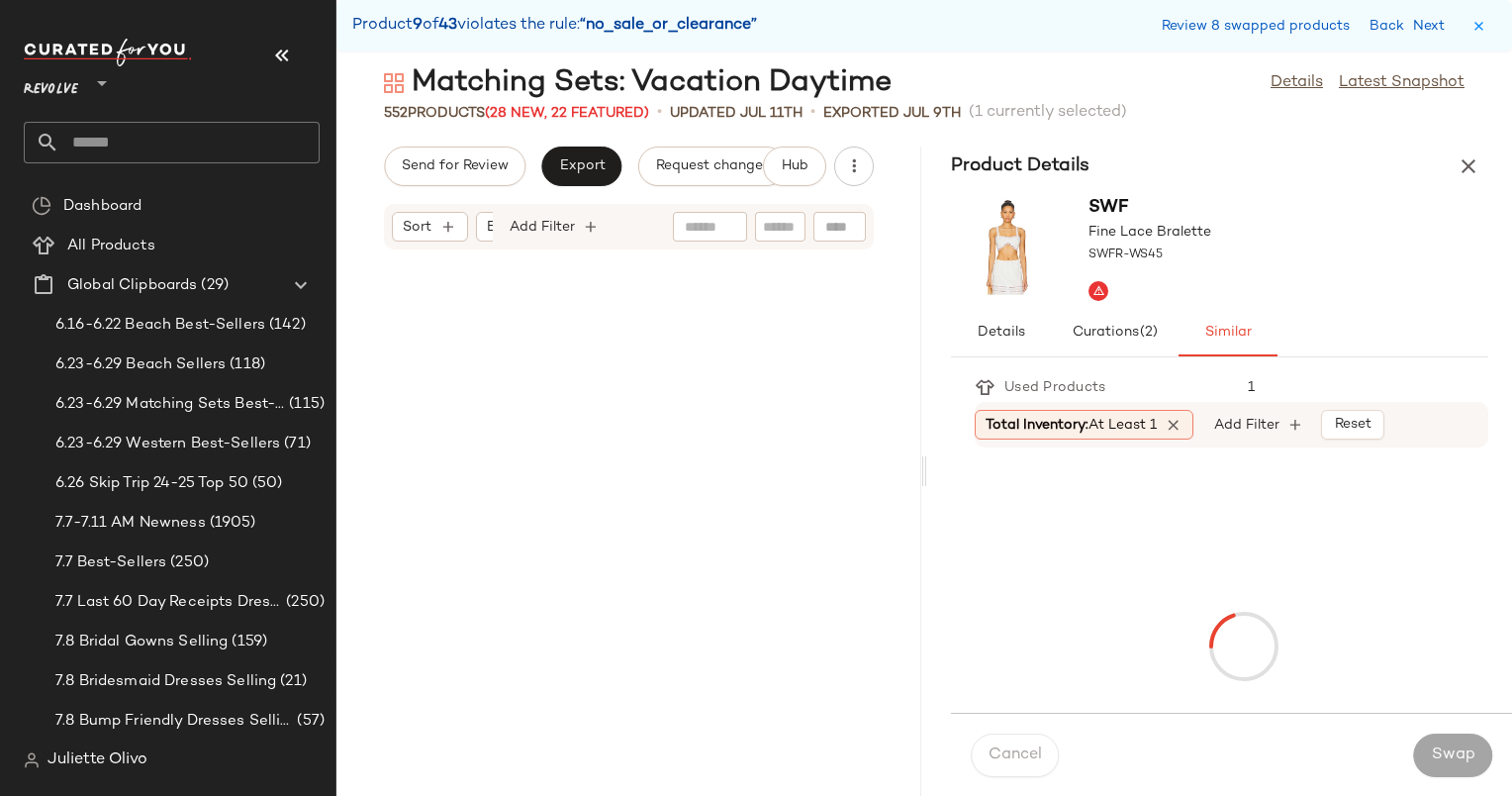 scroll, scrollTop: 73921, scrollLeft: 0, axis: vertical 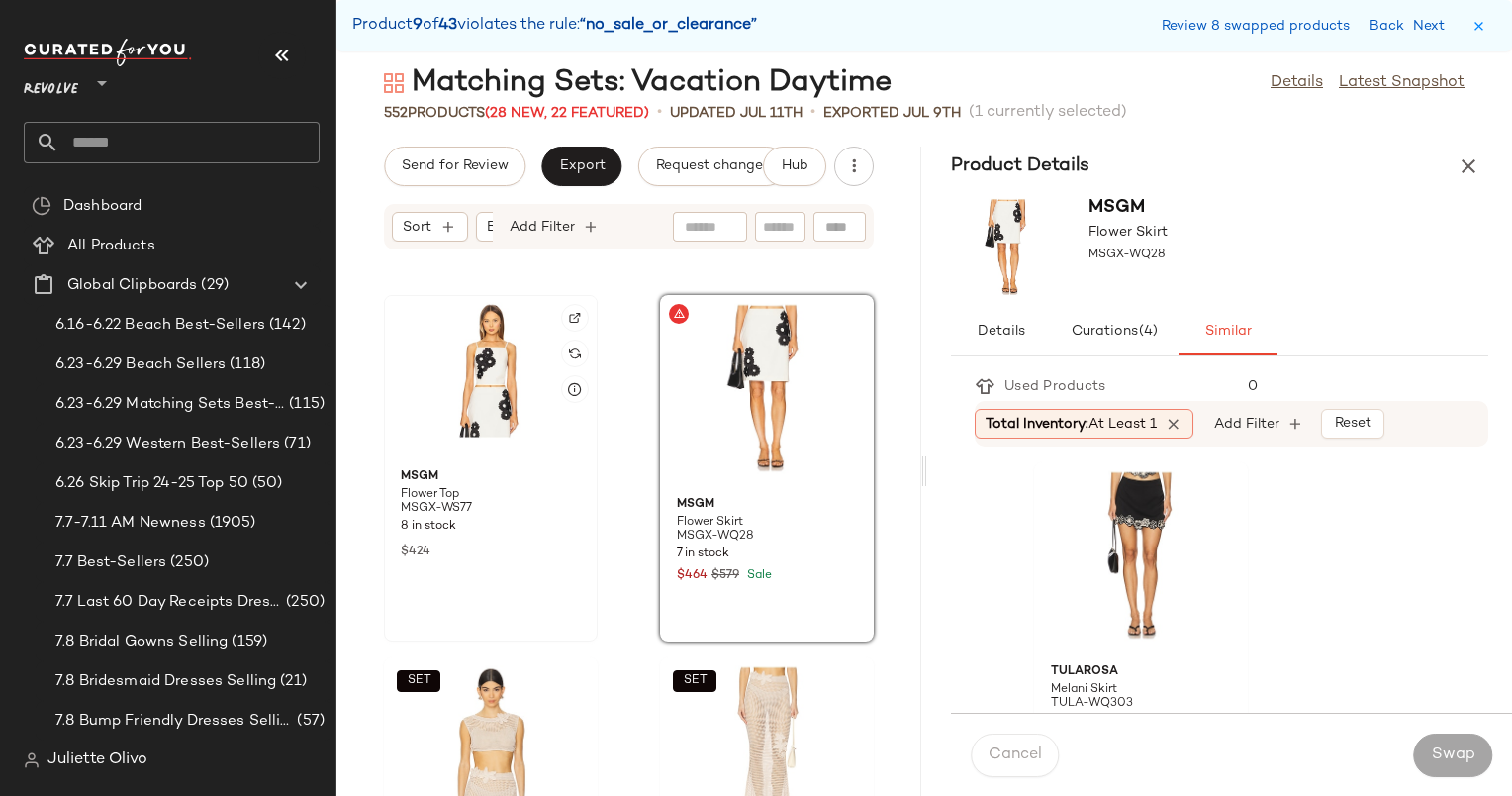 click 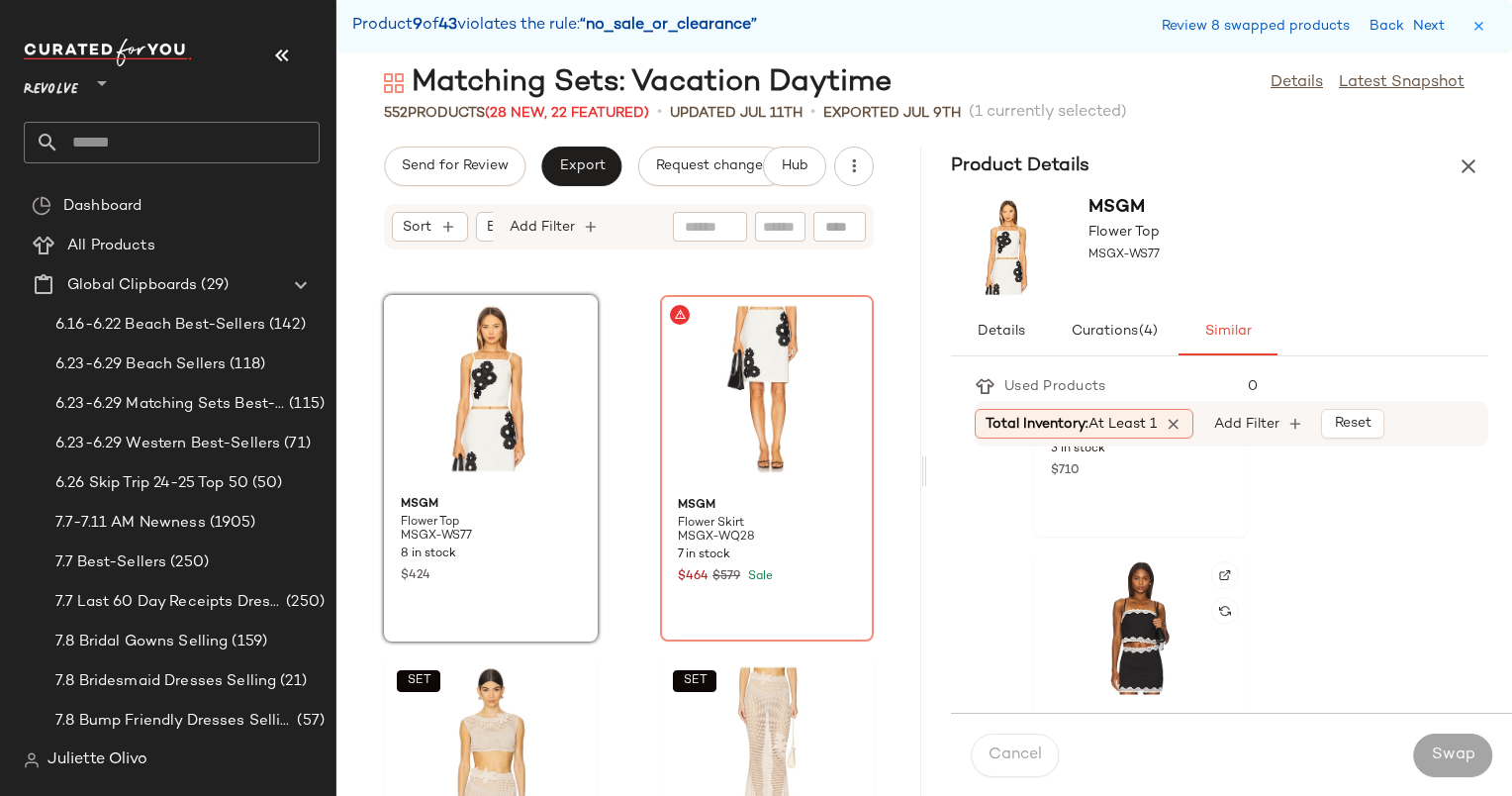 scroll, scrollTop: 672, scrollLeft: 0, axis: vertical 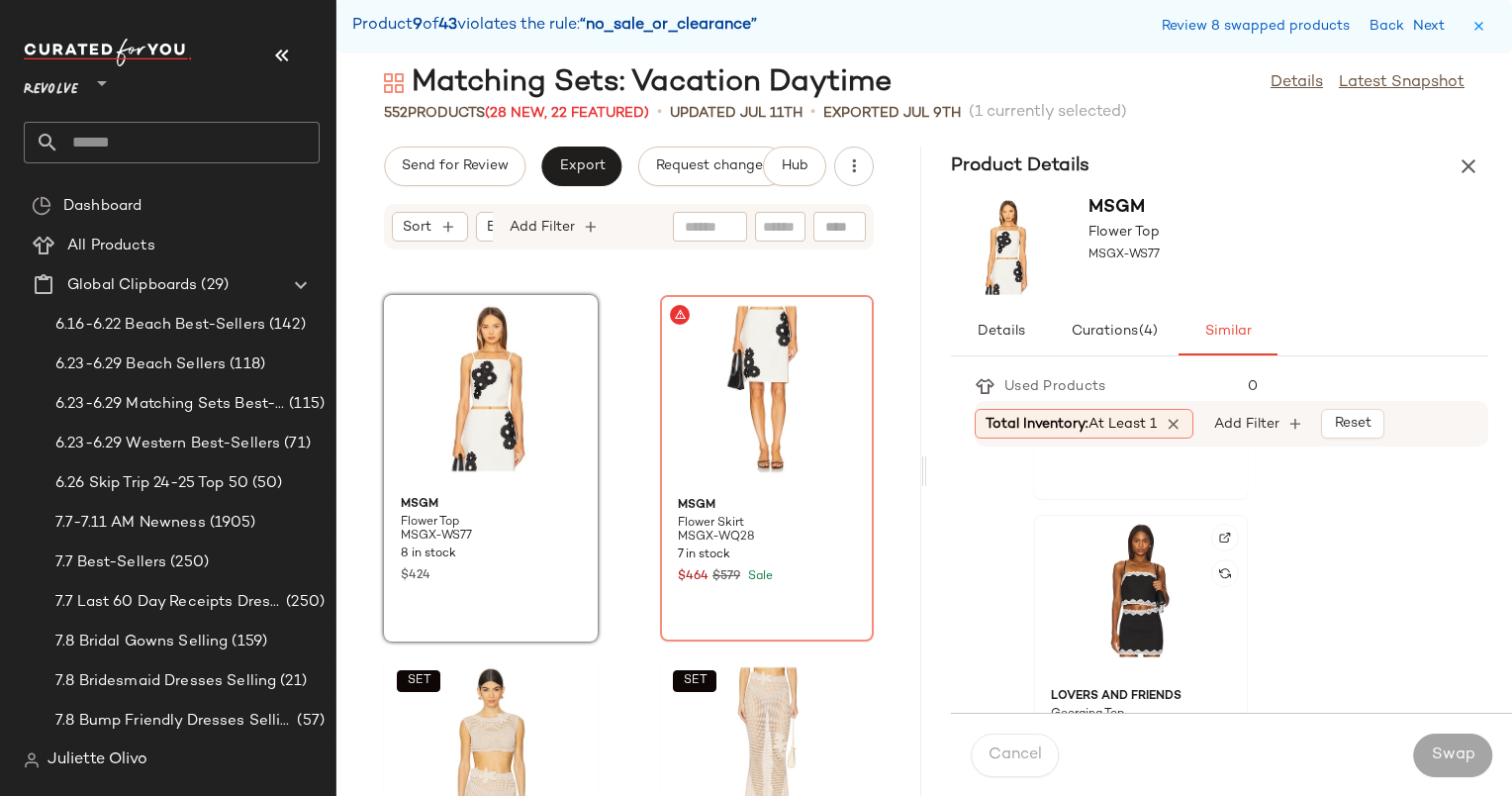 click 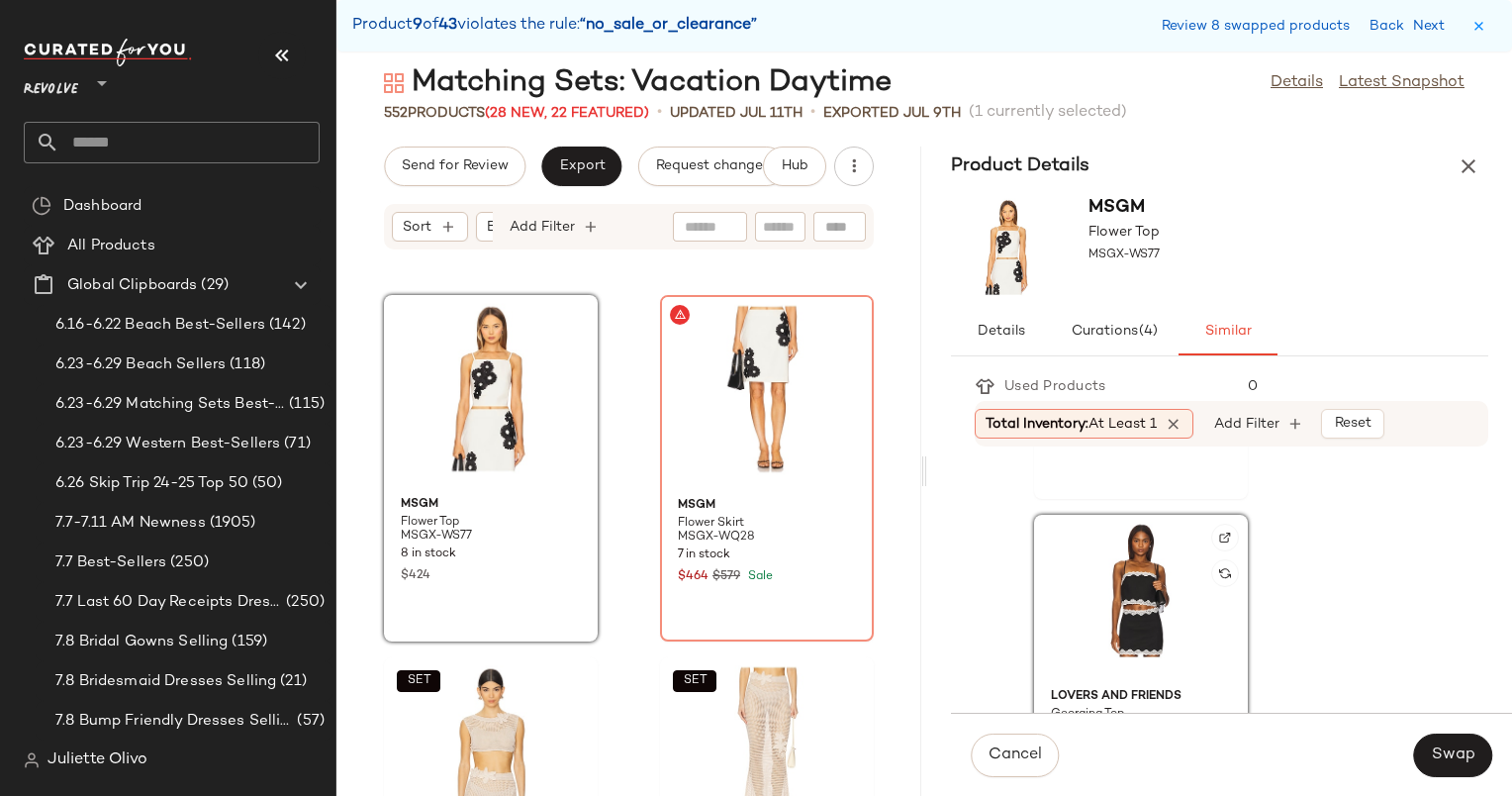 scroll, scrollTop: 853, scrollLeft: 0, axis: vertical 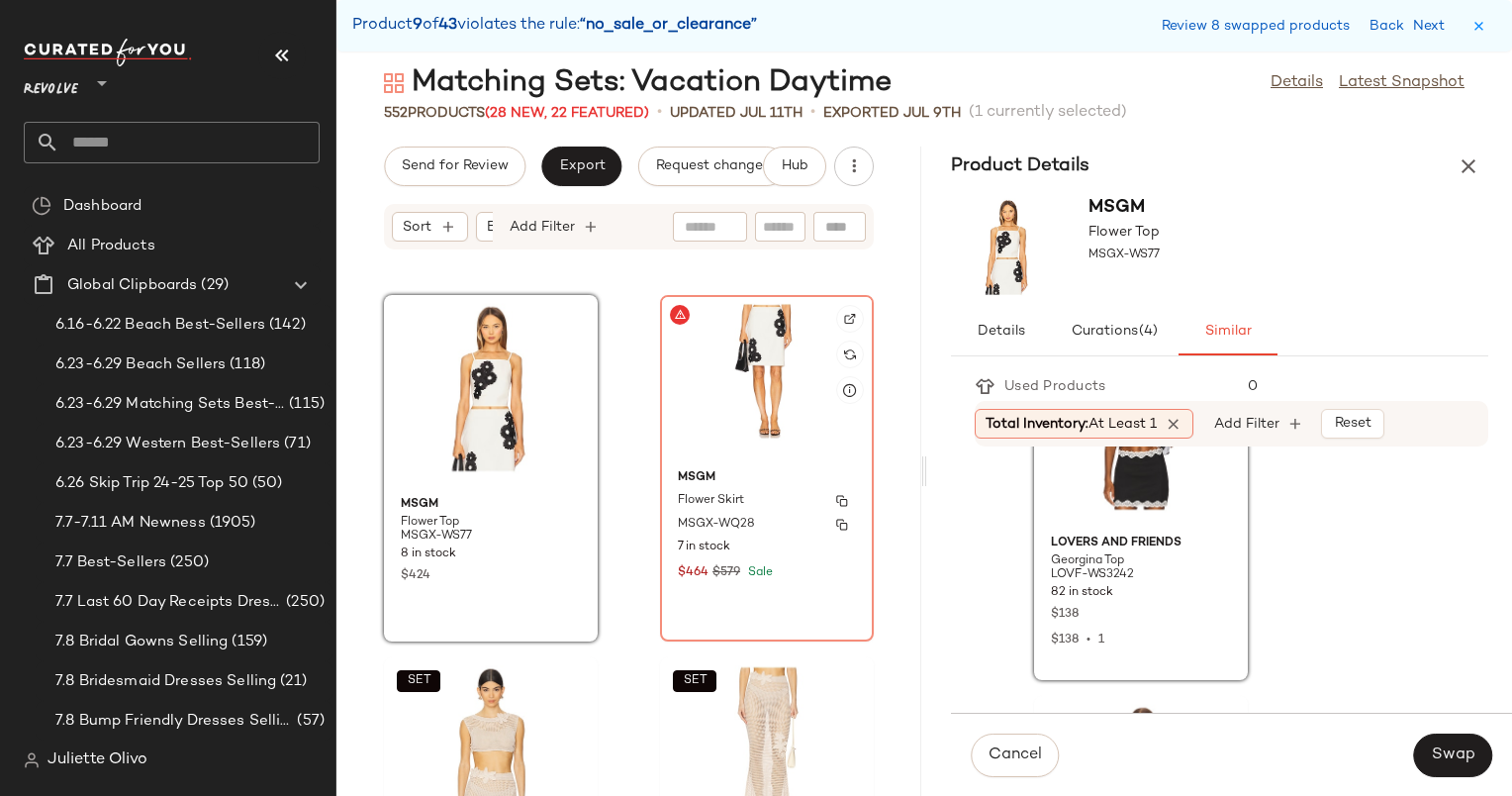 click on "MSGM Flower Skirt MSGX-WQ28 7 in stock $464 $579 Sale" 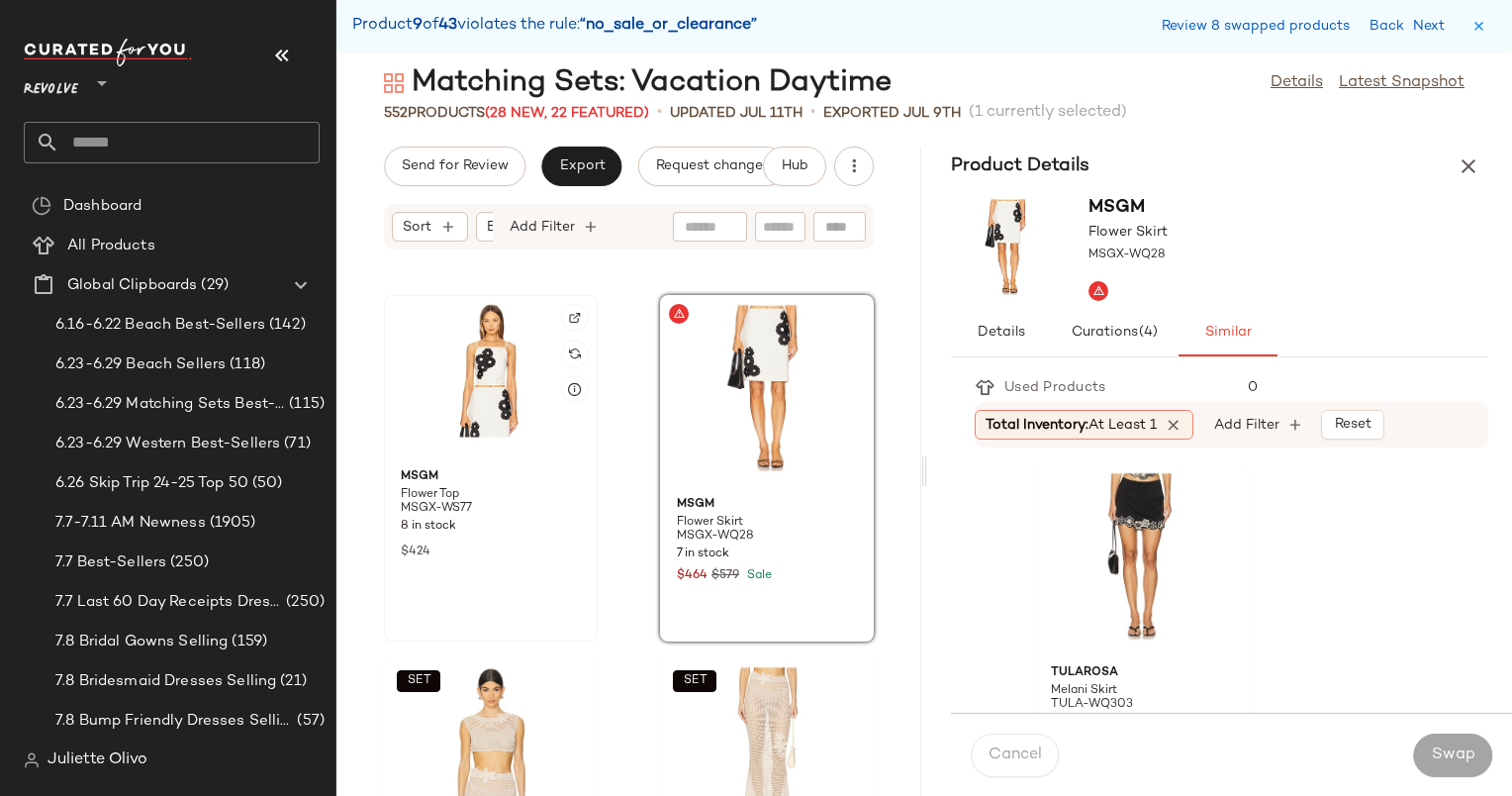 click 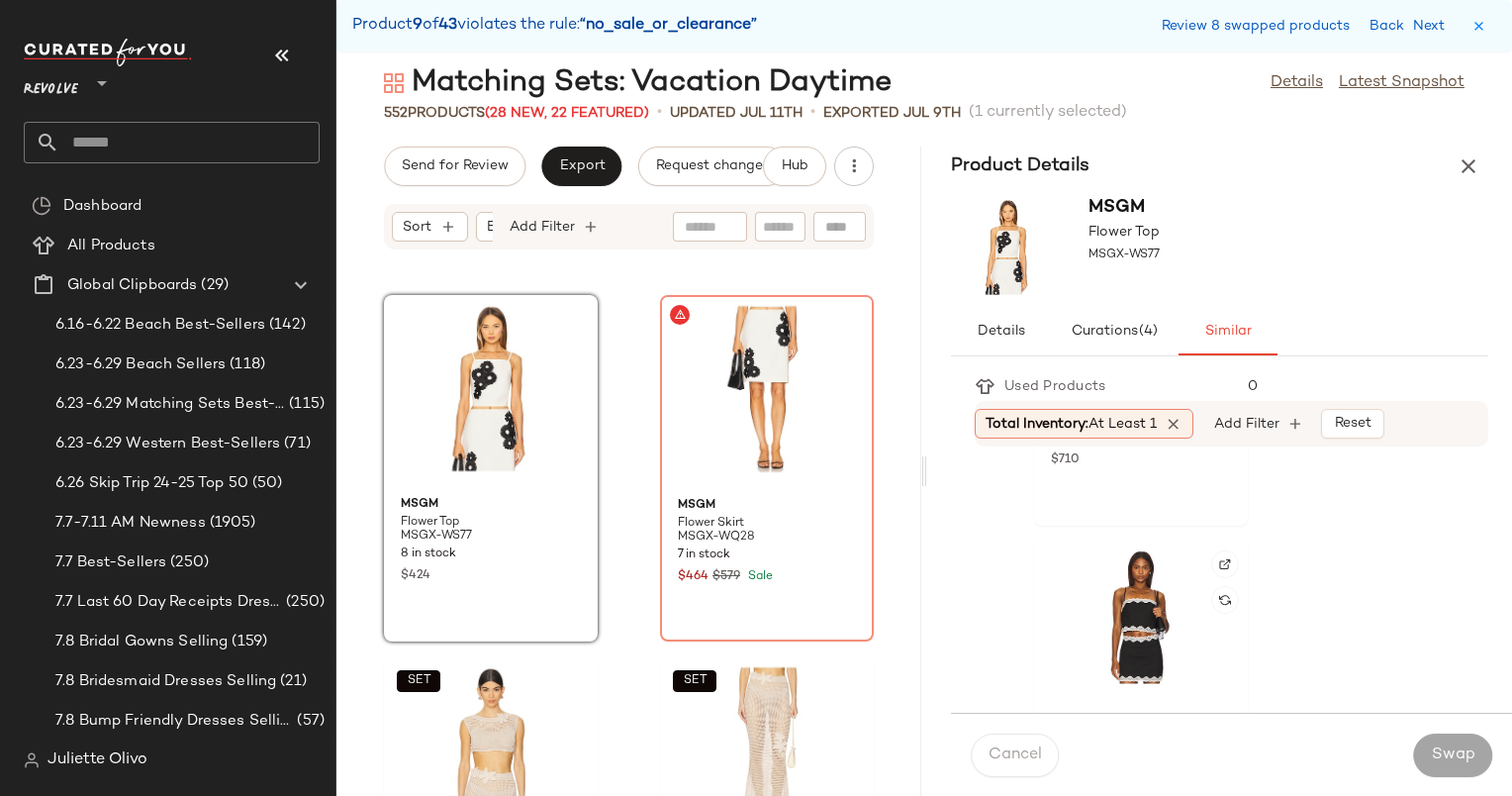scroll, scrollTop: 691, scrollLeft: 0, axis: vertical 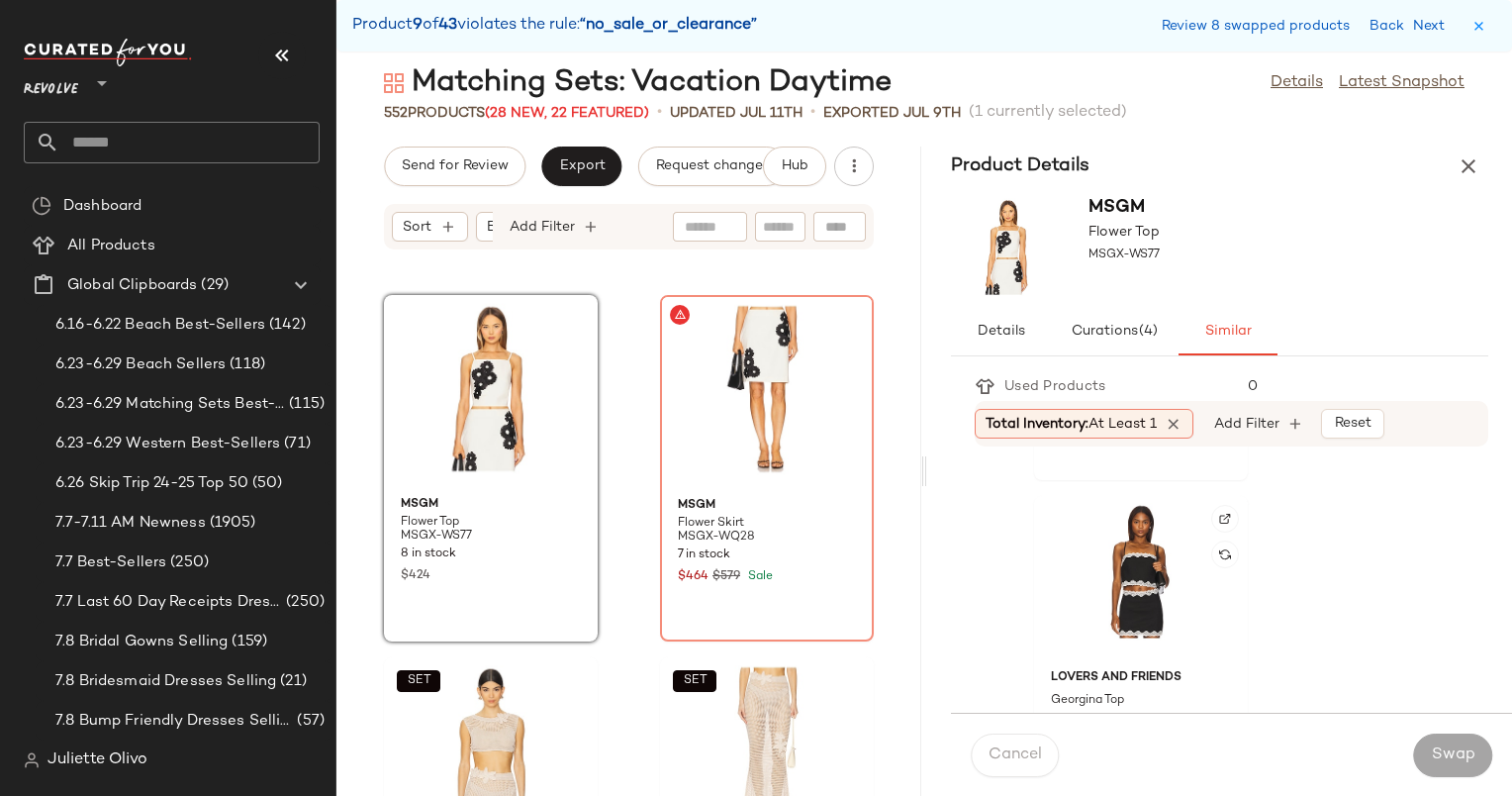 click on "Lovers and Friends Georgina Top LOVF-WS3242 82 in stock $138 $138  •  1" 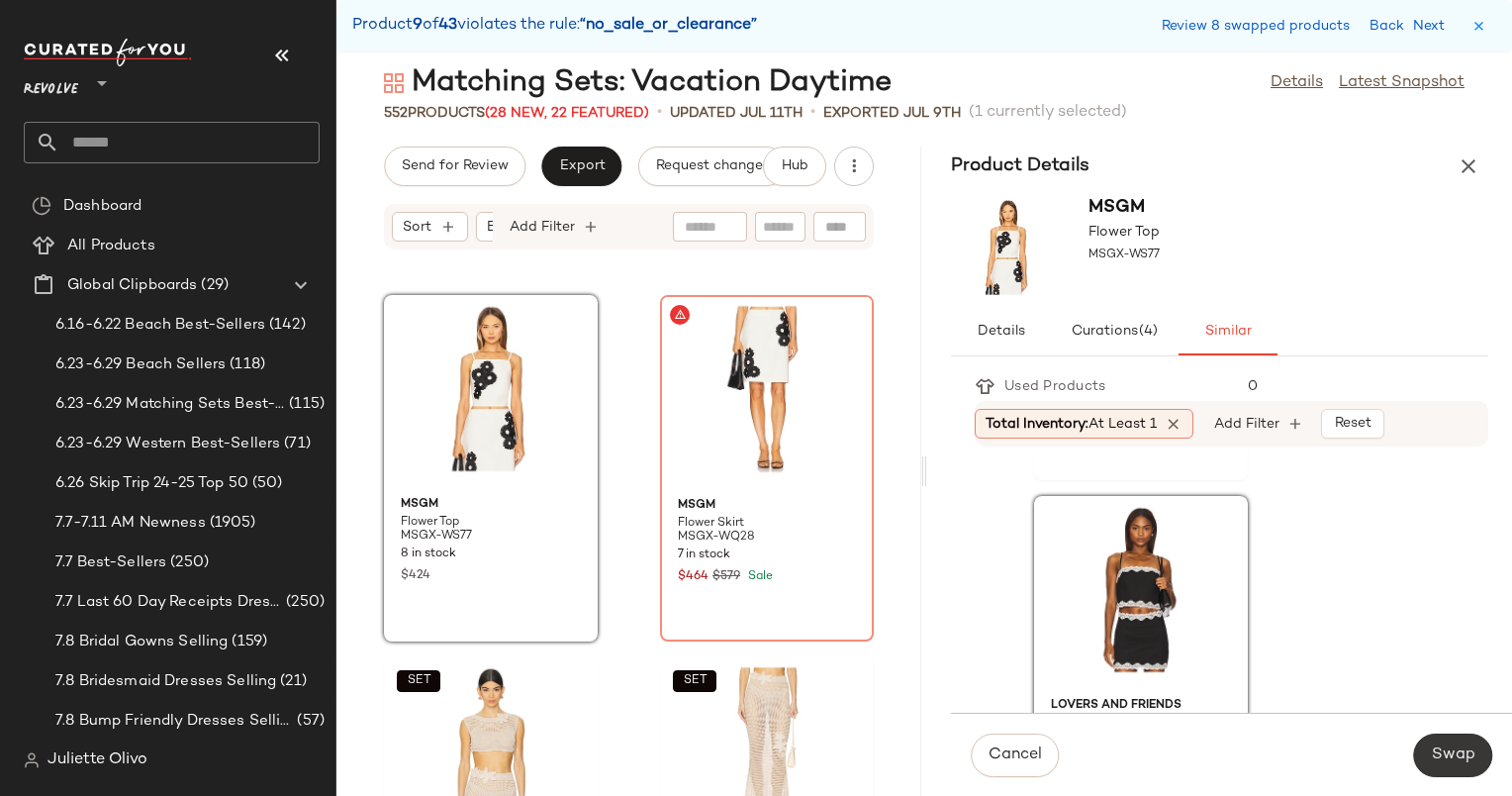 click on "Swap" 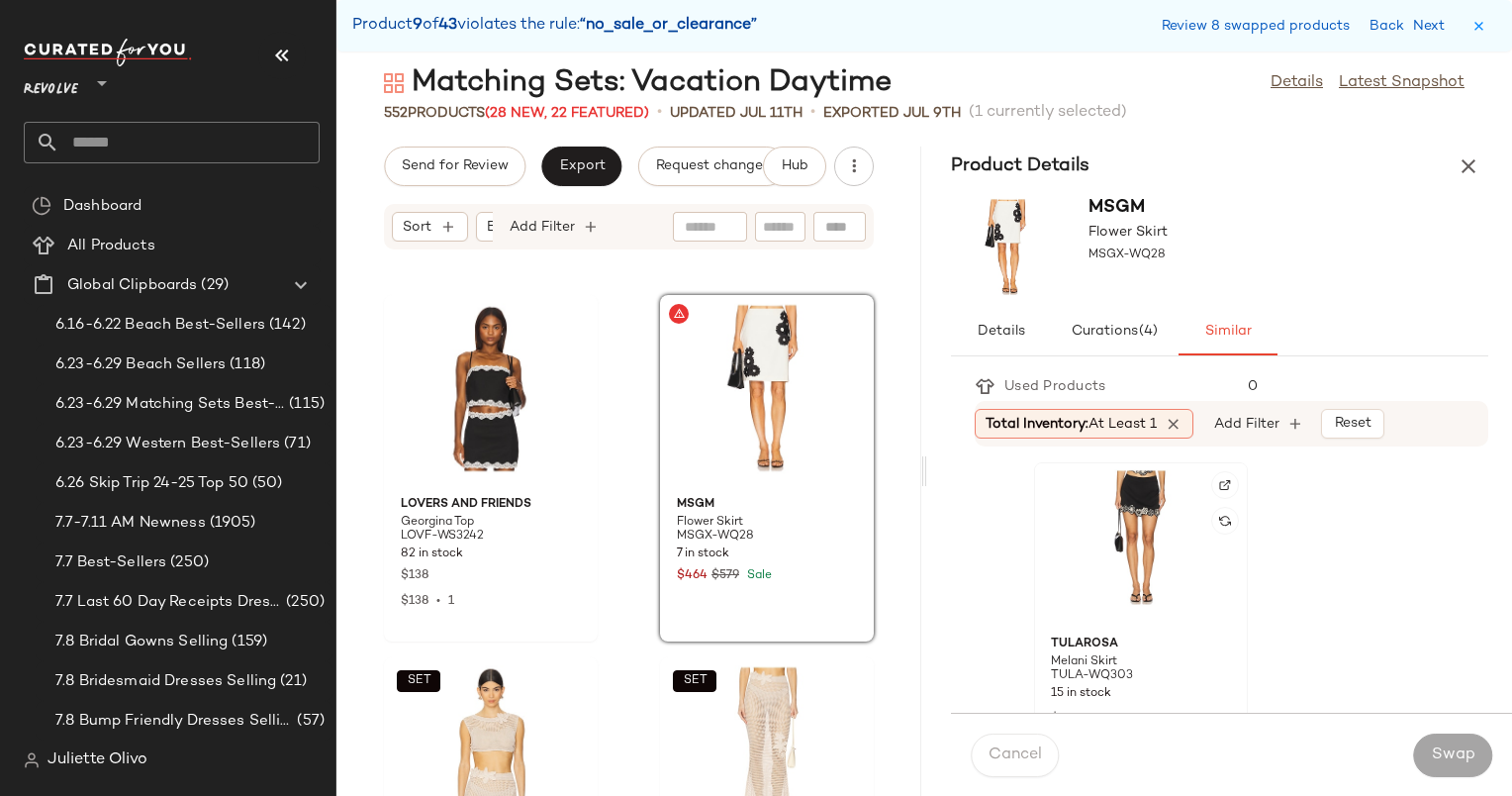 click 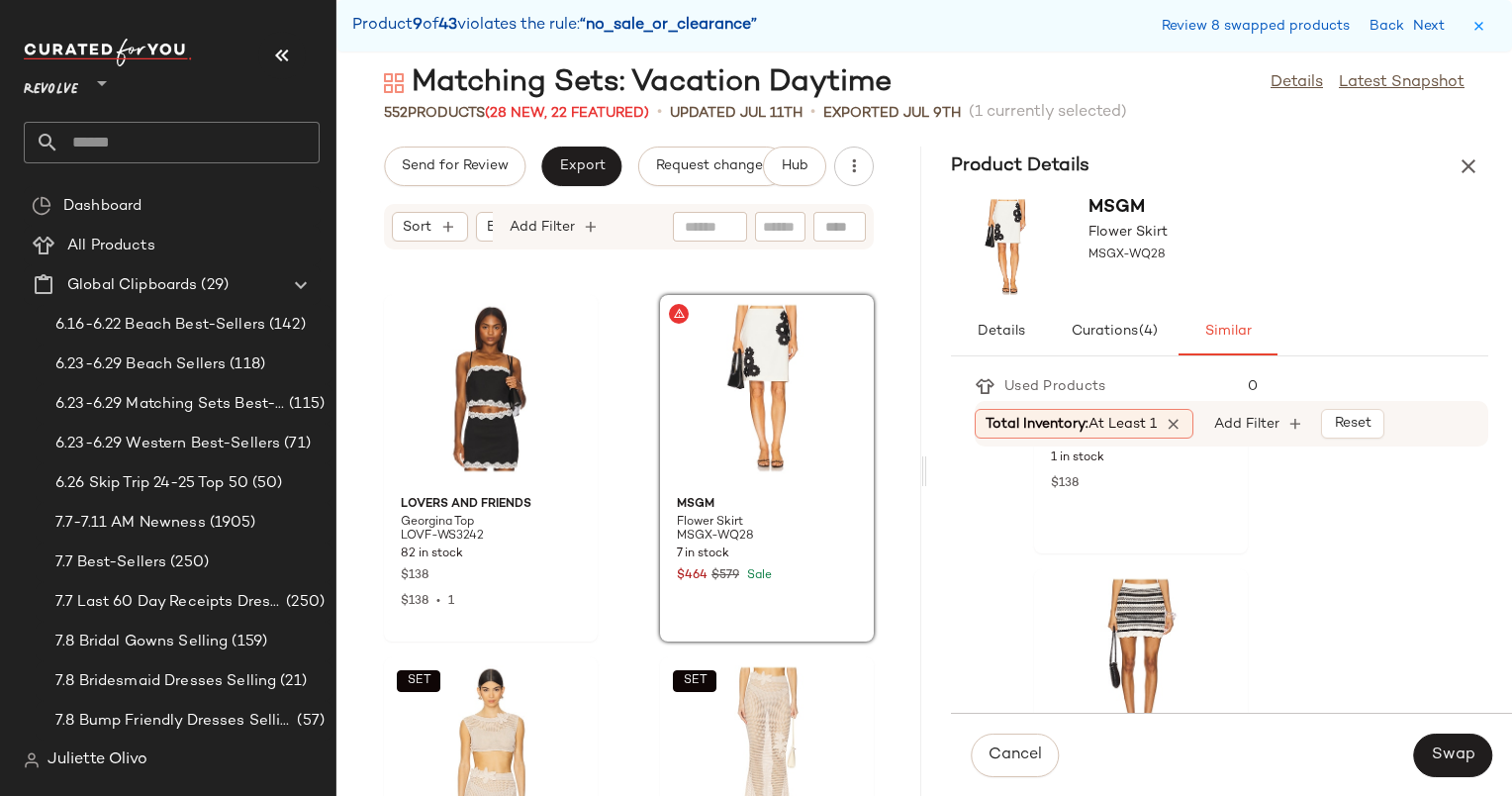 scroll, scrollTop: 5711, scrollLeft: 0, axis: vertical 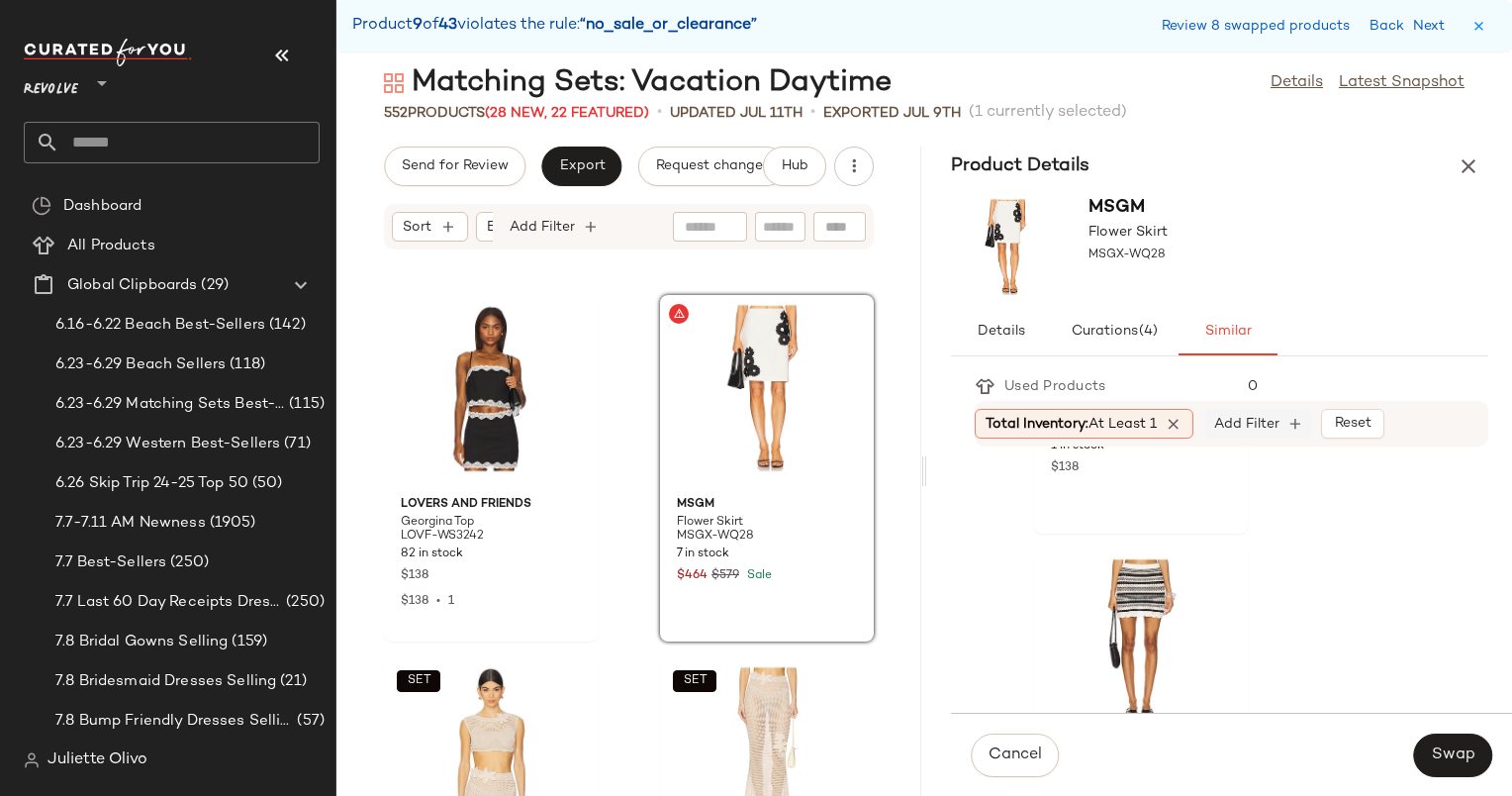 click on "Add Filter" at bounding box center [1247, 424] 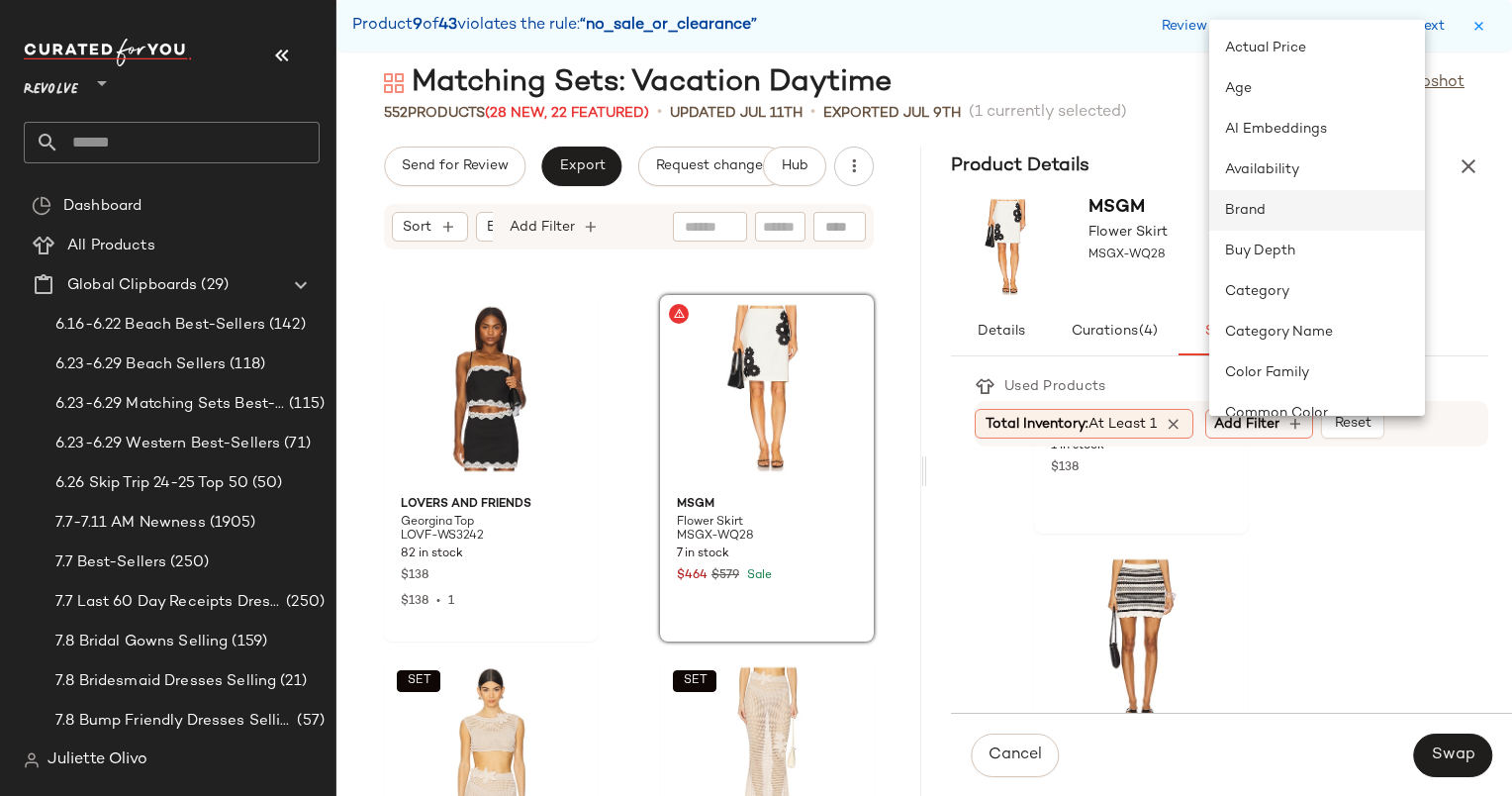 click on "Brand" 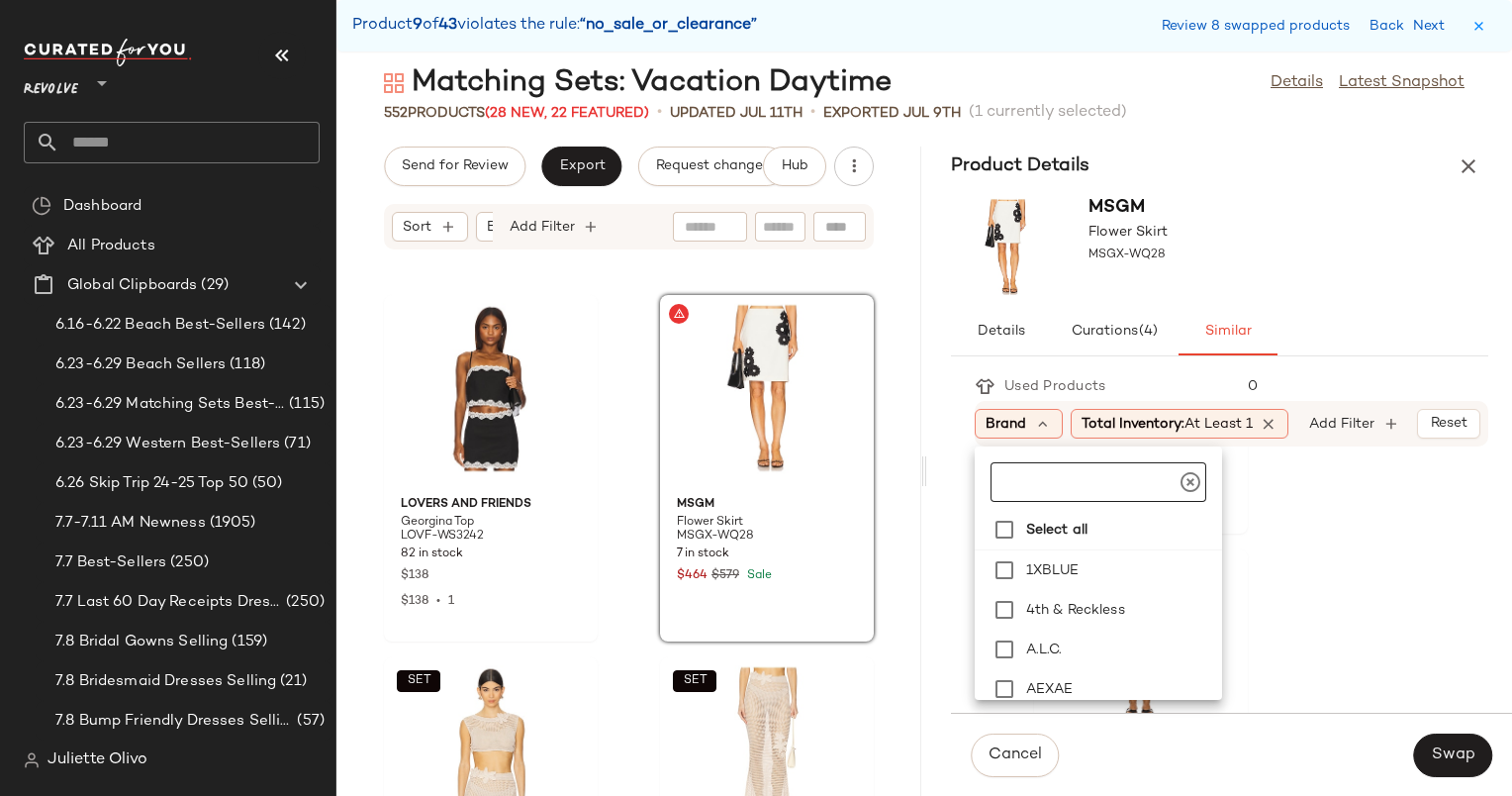 click 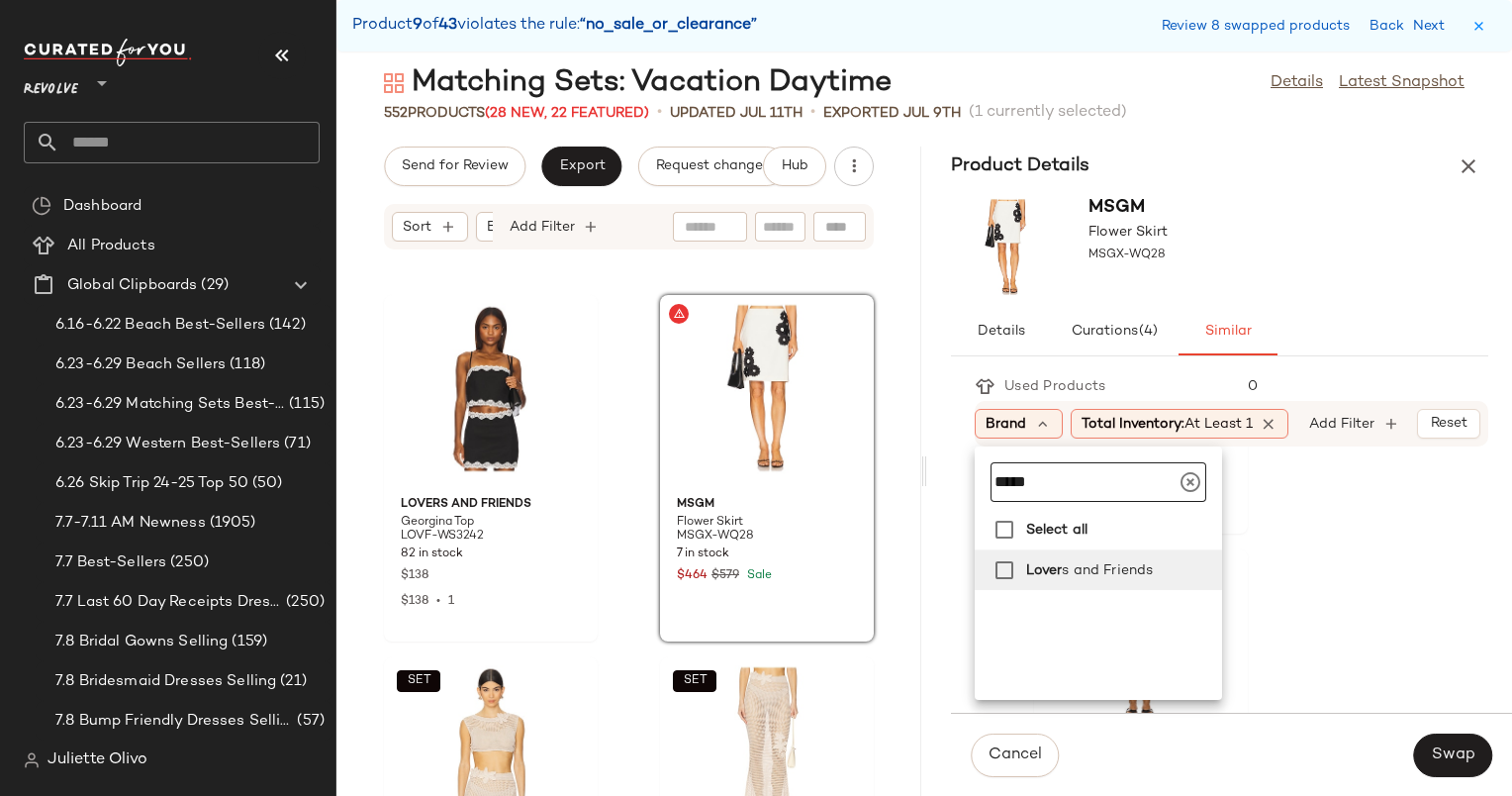 type on "*****" 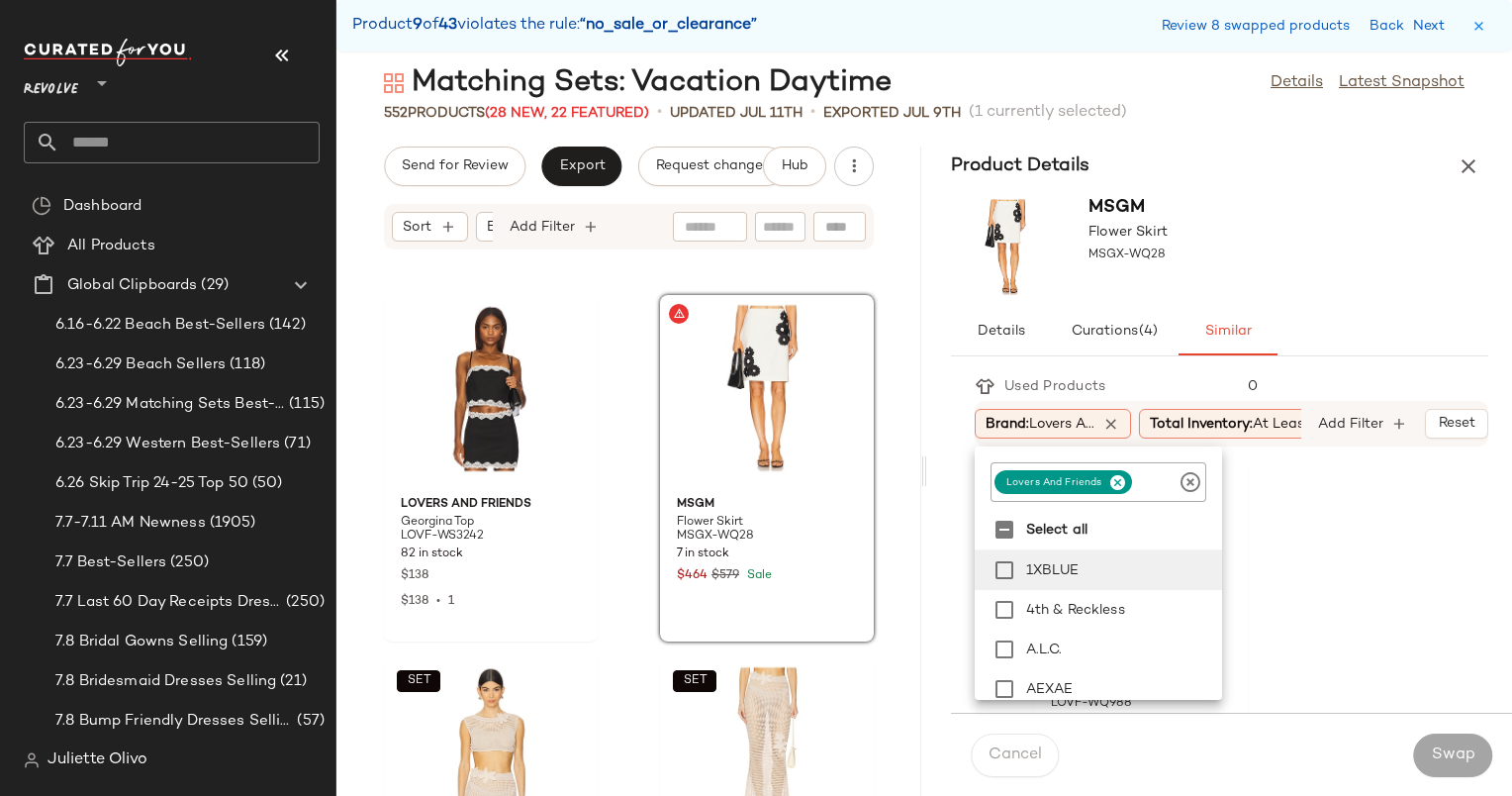 click on "Lovers and Friends Georgina Skirt LOVF-WQ988 83 in stock $148 Lovers and Friends Jacqueline Mini Skirt LOVF-WQ987 133 in stock $149 $149  •  1 Lovers and Friends Elodie Mini Skirt LOVF-WQ876 130 in stock $158 Lovers and Friends Miles Mini Skirt LOVF-WQ951 31 in stock $159 Lovers and Friends Azariah Mini Skirt LOVF-WQ964 52 in stock $128 Lovers and Friends Landon Skort LOVF-WF563 67 in stock $138 Lovers and Friends Delphine Mini Skirt LOVF-WQ974 15 in stock $198 Lovers and Friends Abbey Mini Skirt LOVF-WQ960 6 in stock $148 Lovers and Friends x Anja Dujaković Mac Midi Skirt LOVF-WQ776 149 in stock $188 $357  •  2 Lovers and Friends Brianna Mini Skirt LOVF-WQ952 5 in stock $129 Lovers and Friends Alysson Short LOVF-WF579 111 Pre-Order Items $178 Lovers and Friends Ashby Crochet Skirt LOVF-WQ778 46 in stock $178 Lovers and Friends Mariah Mini Skirt LOVF-WQ954 41 in stock $128 $384  •  3 Lovers and Friends Morgan Mini Skirt LOVF-WQ760 101 in stock $89 Lovers and Friends Raissa Short LOVF-WF591 2 in stock 8" 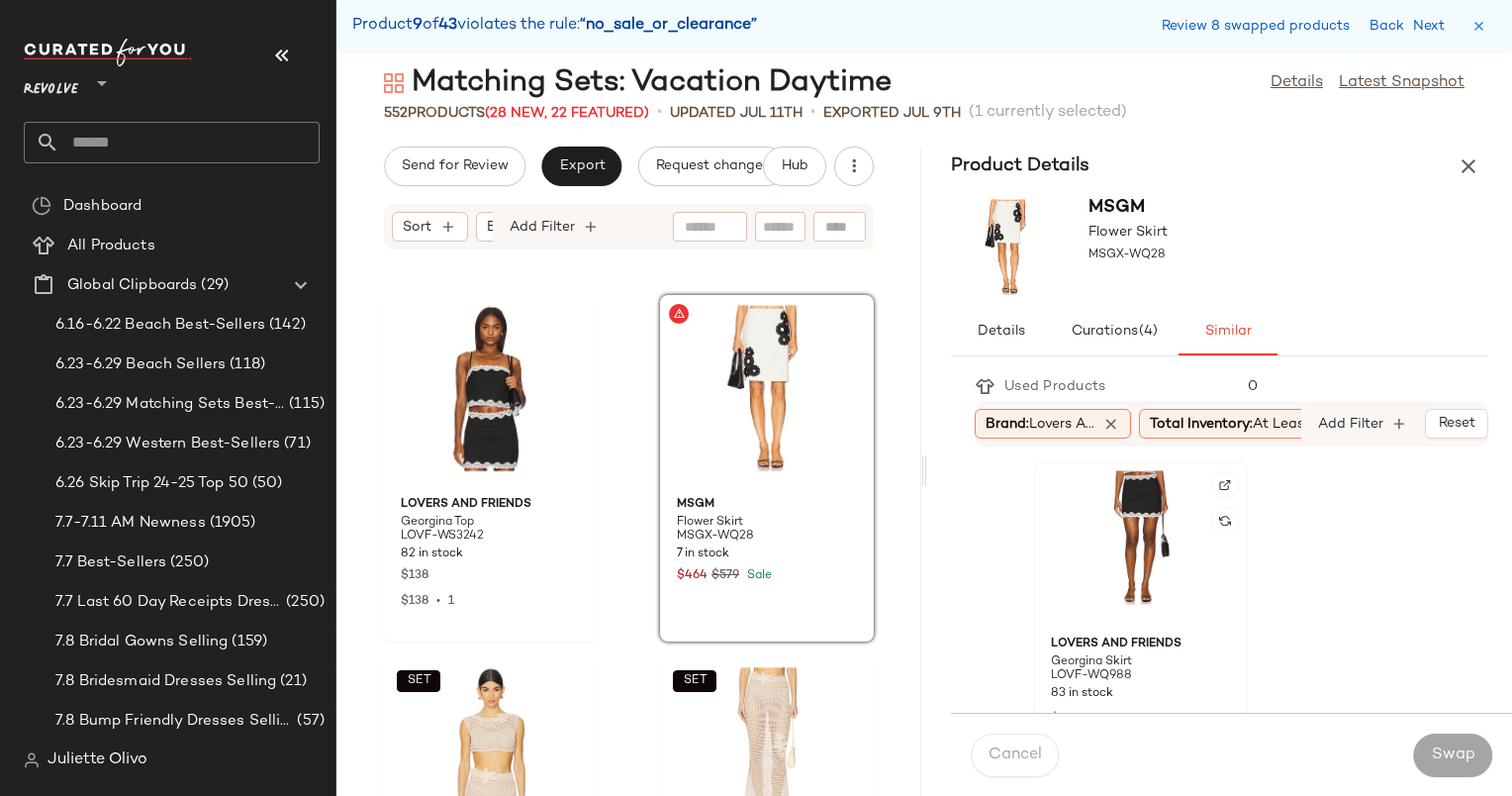 click 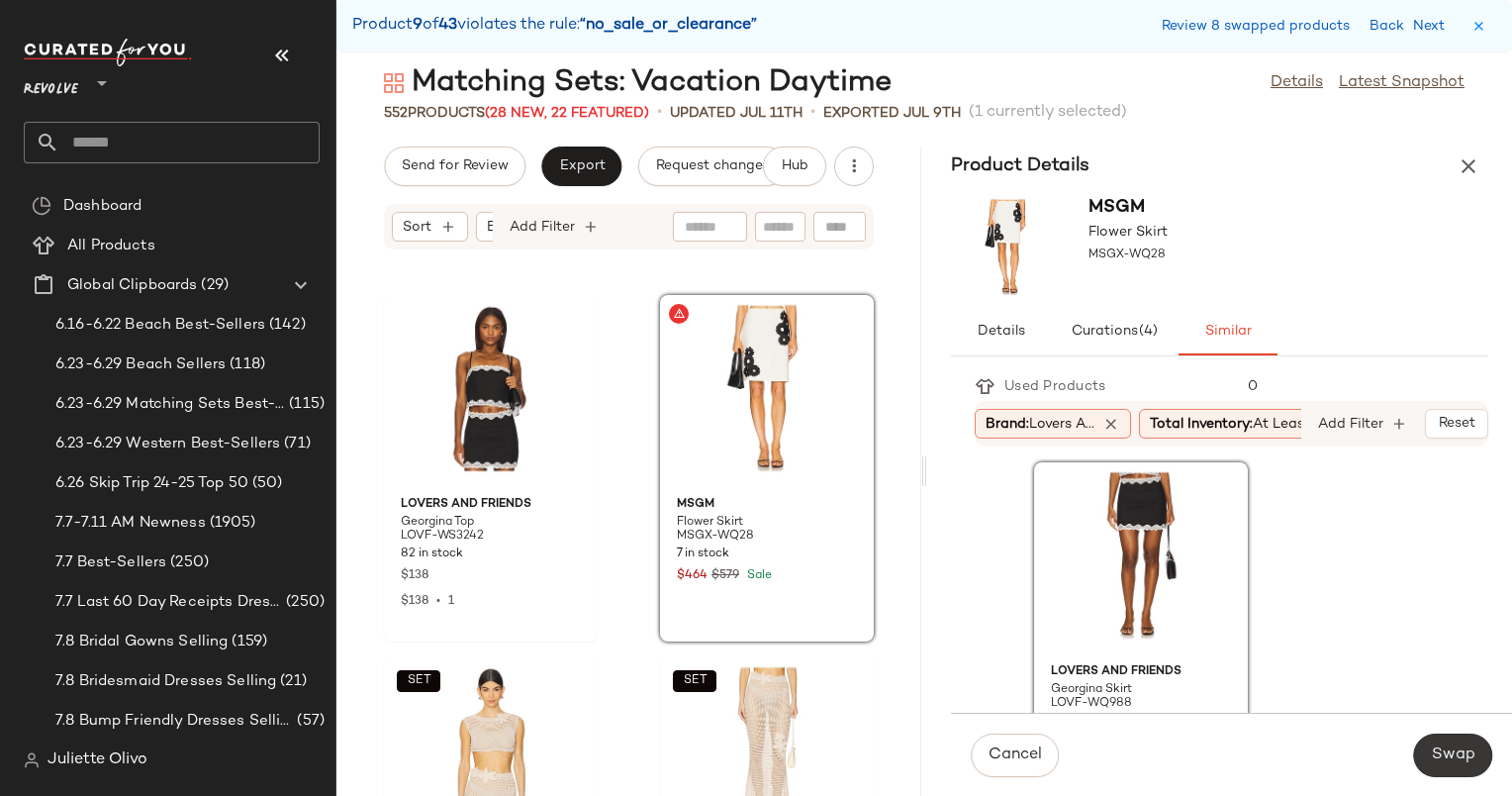 click on "Swap" at bounding box center (1453, 755) 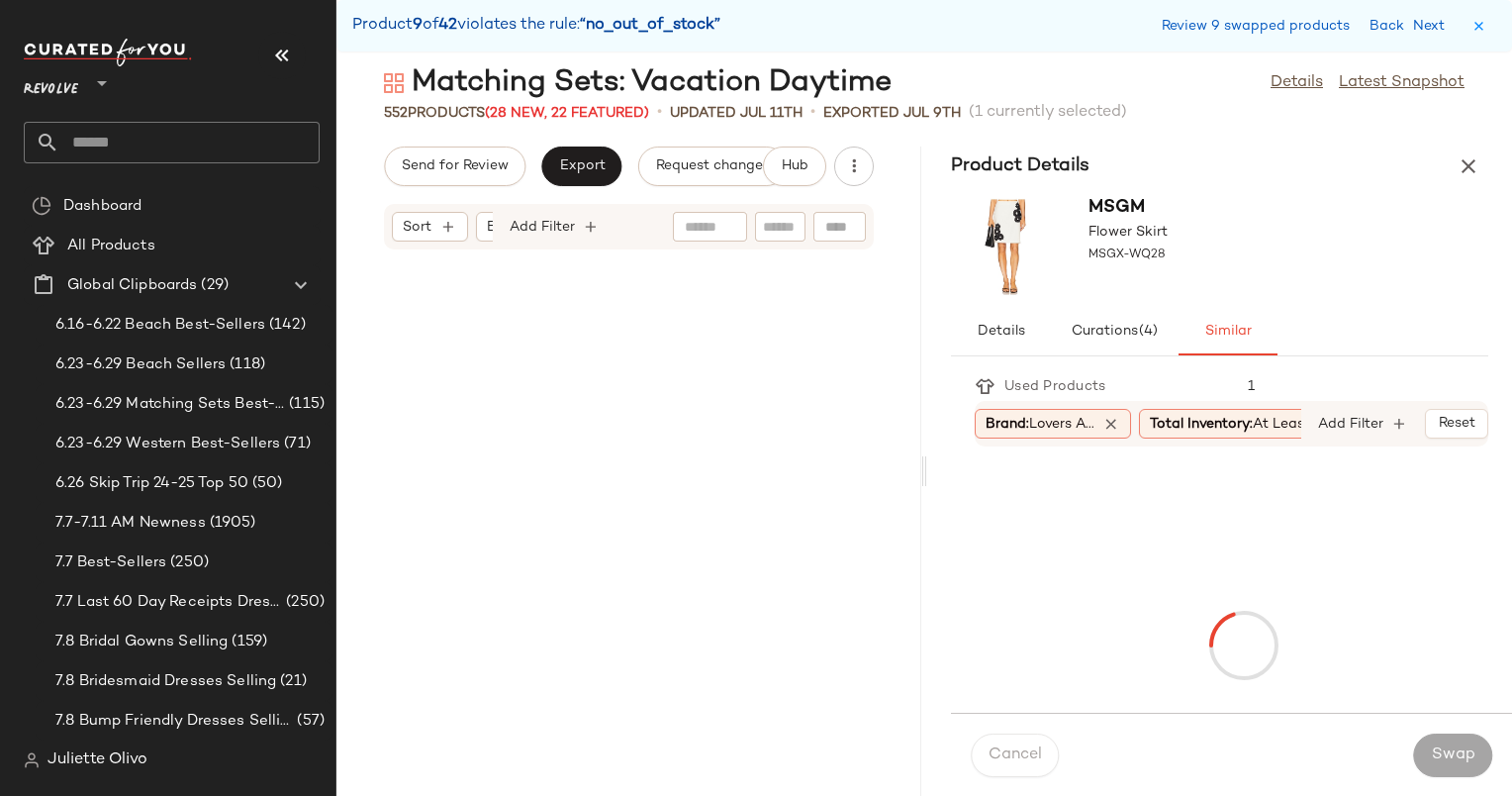 scroll, scrollTop: 74646, scrollLeft: 0, axis: vertical 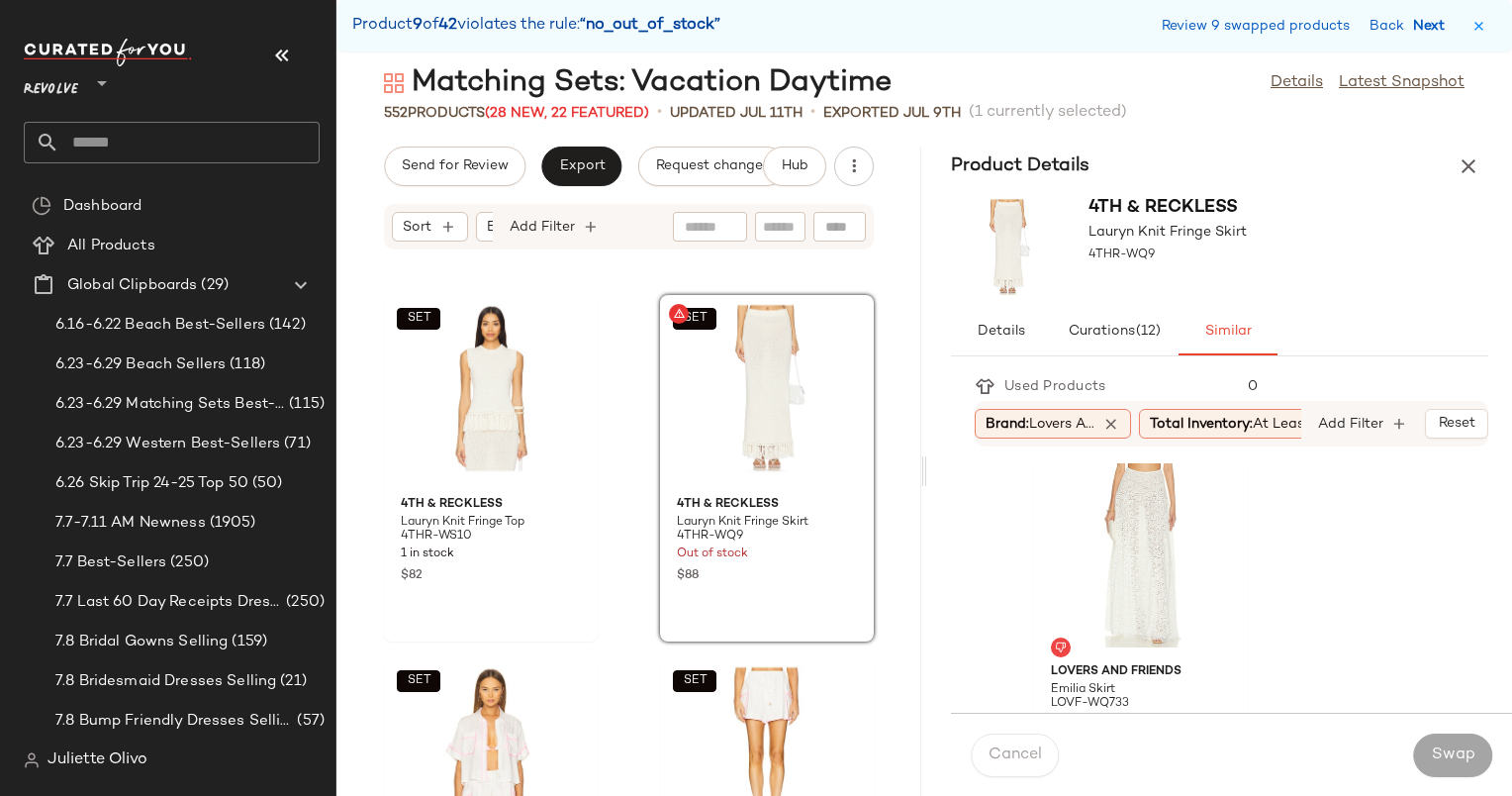 click on "Next" at bounding box center [1433, 26] 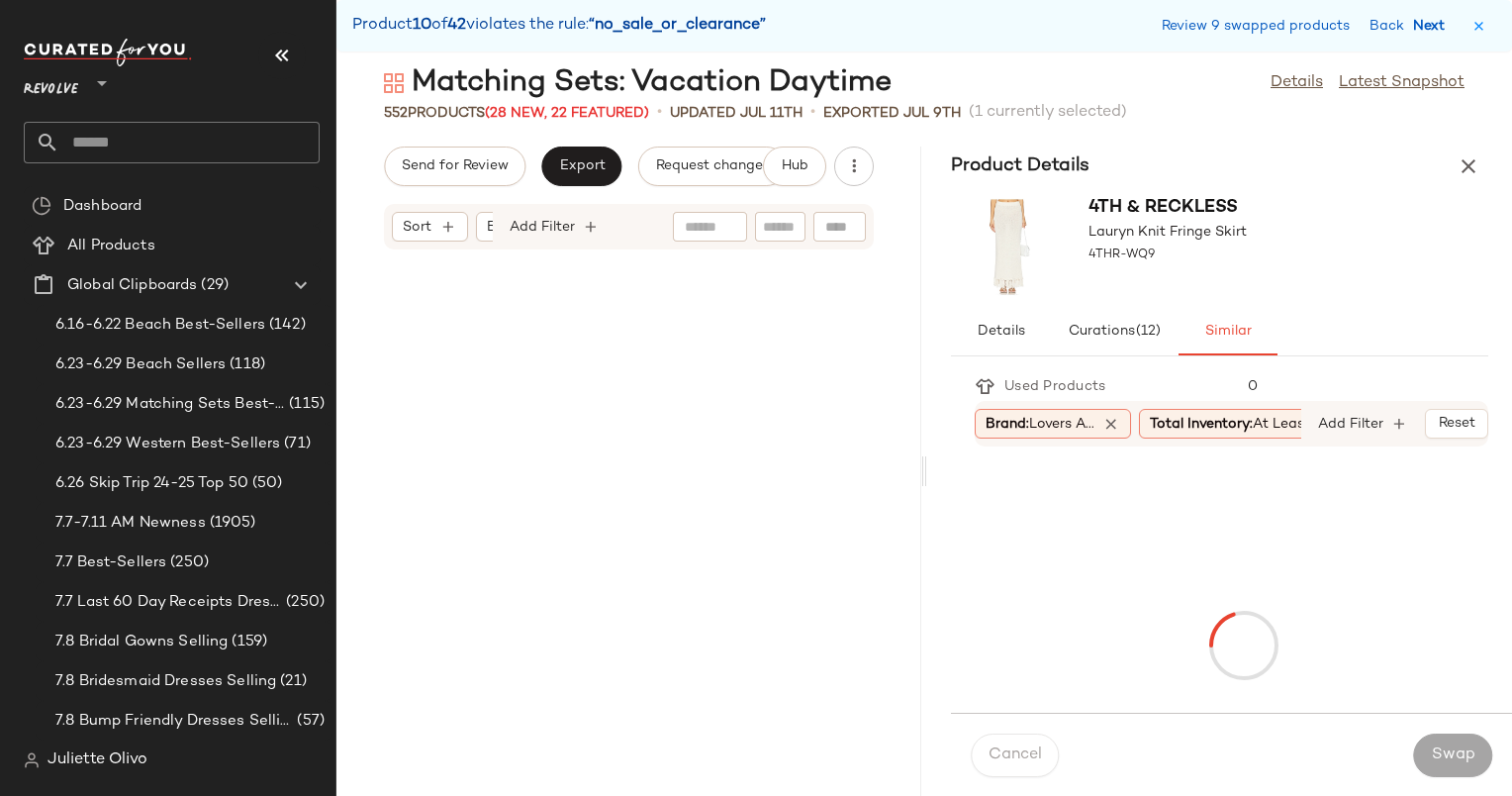 scroll, scrollTop: 76820, scrollLeft: 0, axis: vertical 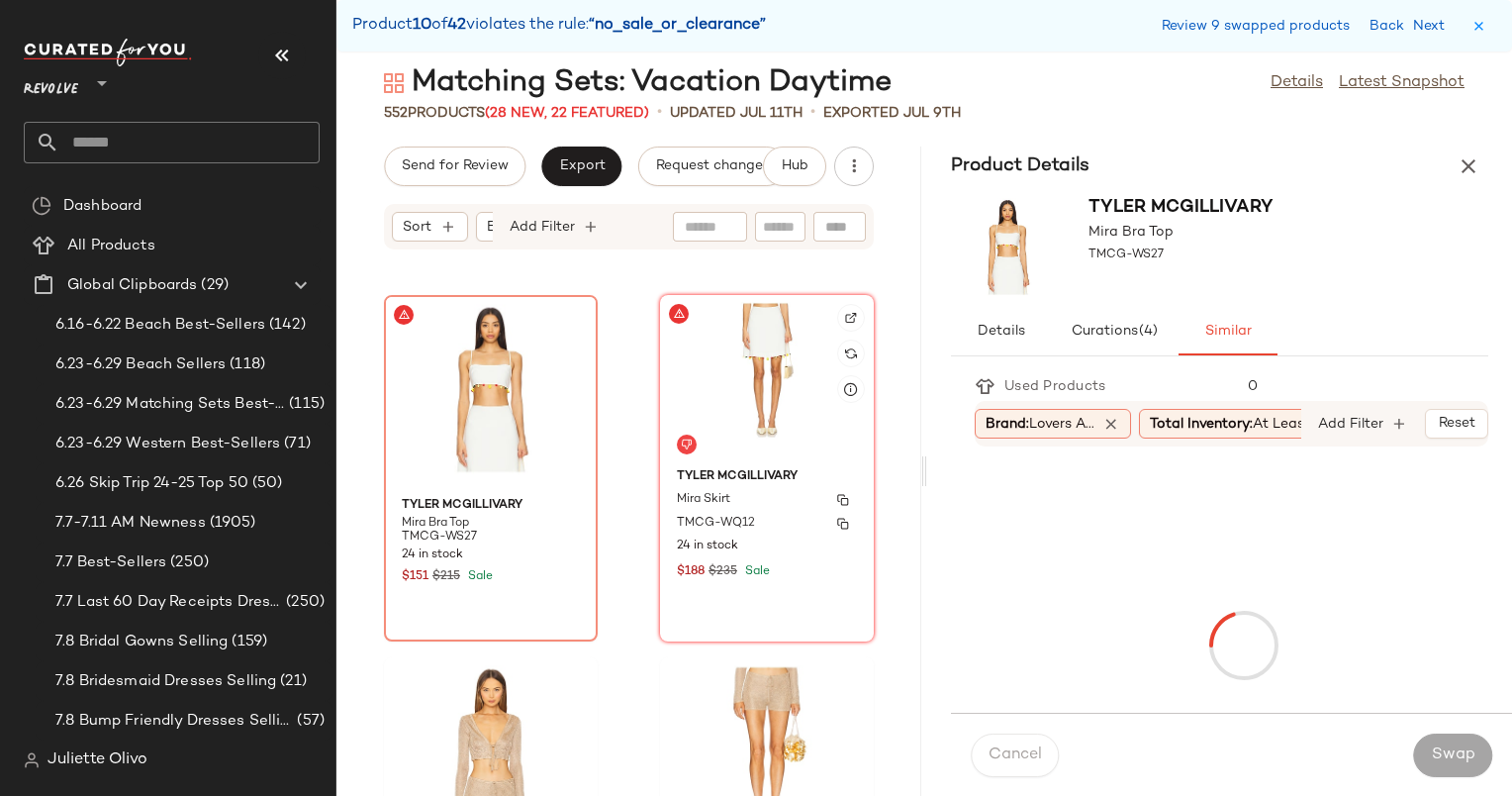 click on "TMCG-WQ12" at bounding box center (767, 524) 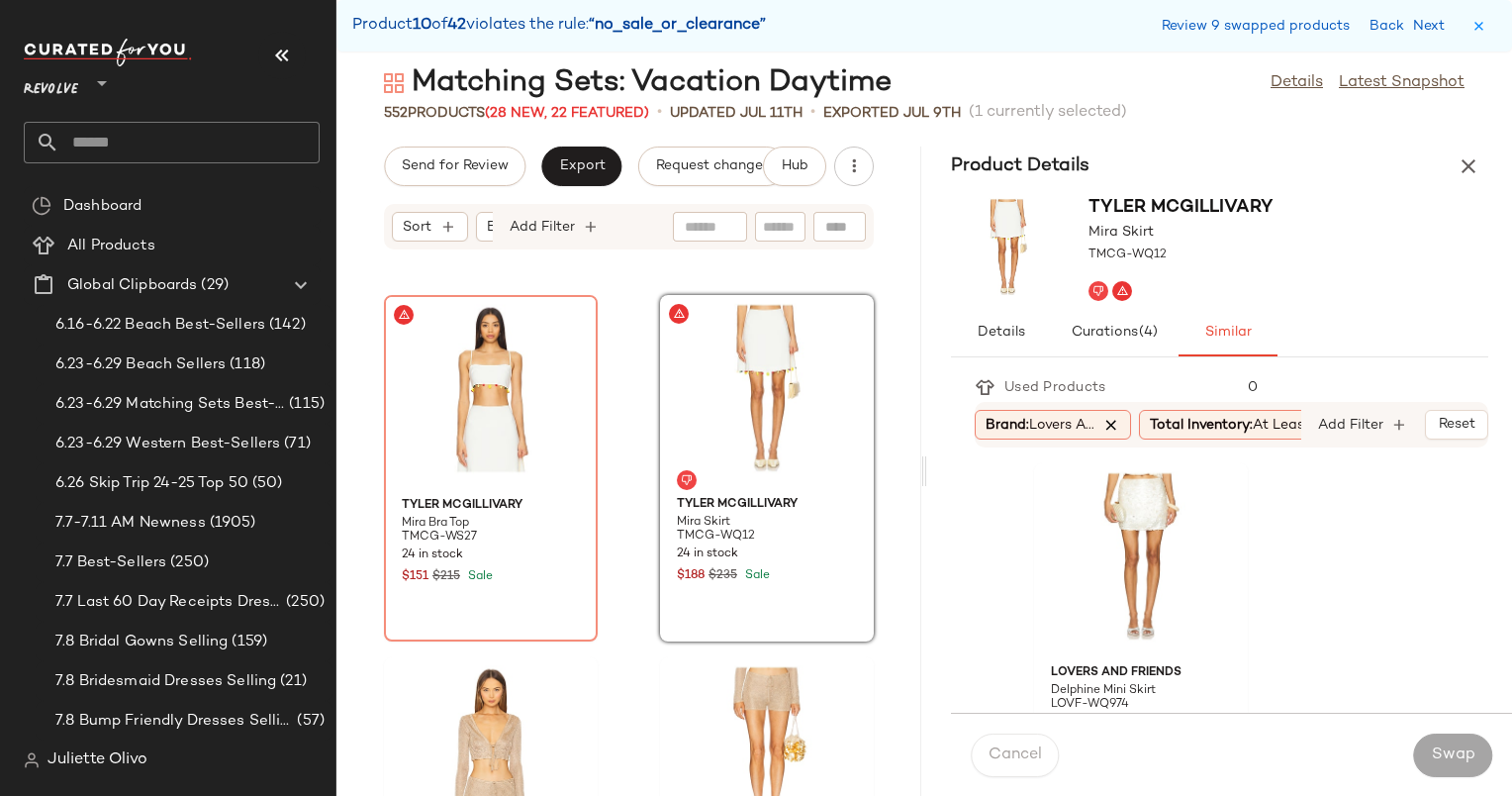 click at bounding box center (1111, 425) 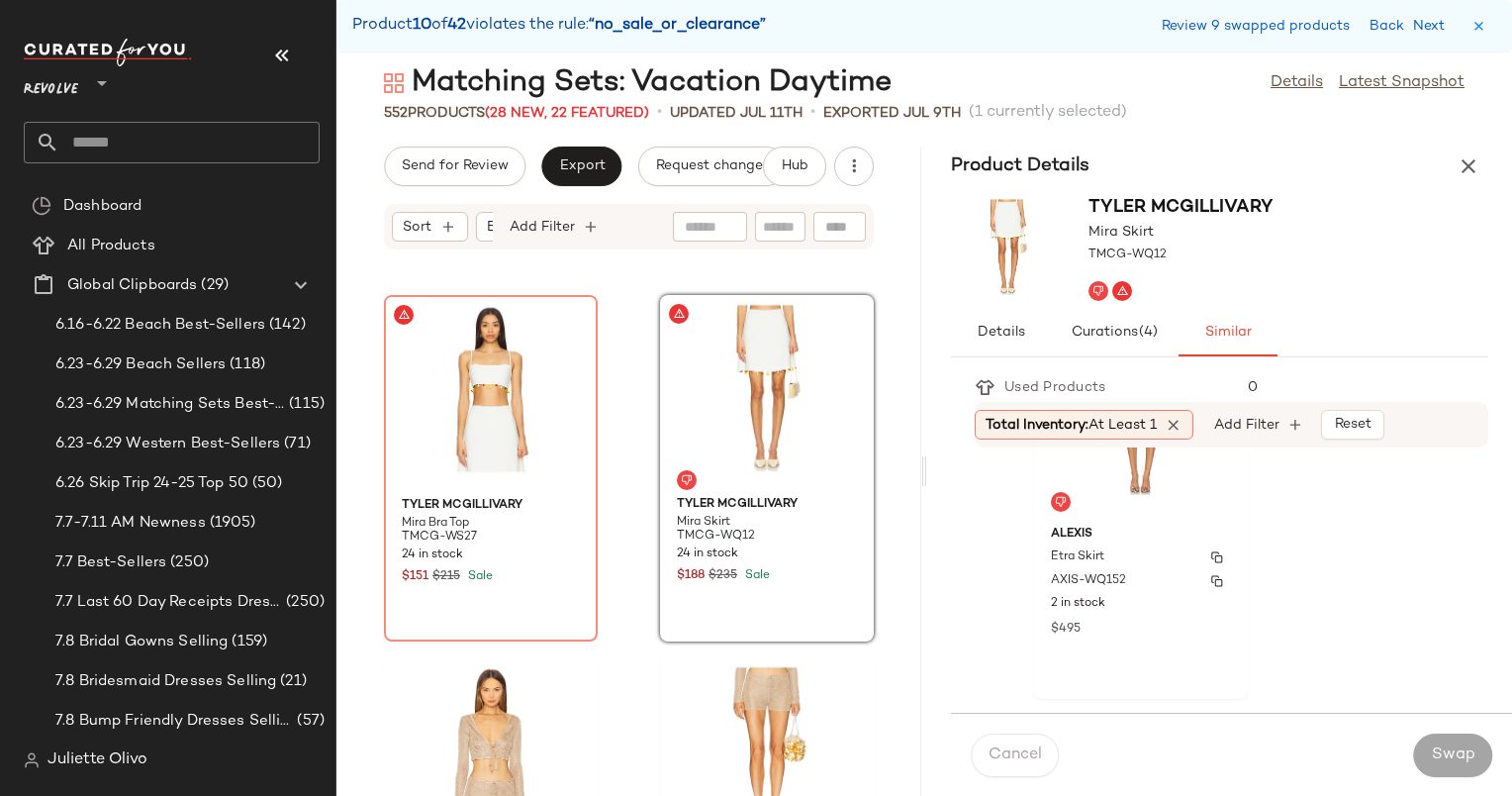 scroll, scrollTop: 1806, scrollLeft: 0, axis: vertical 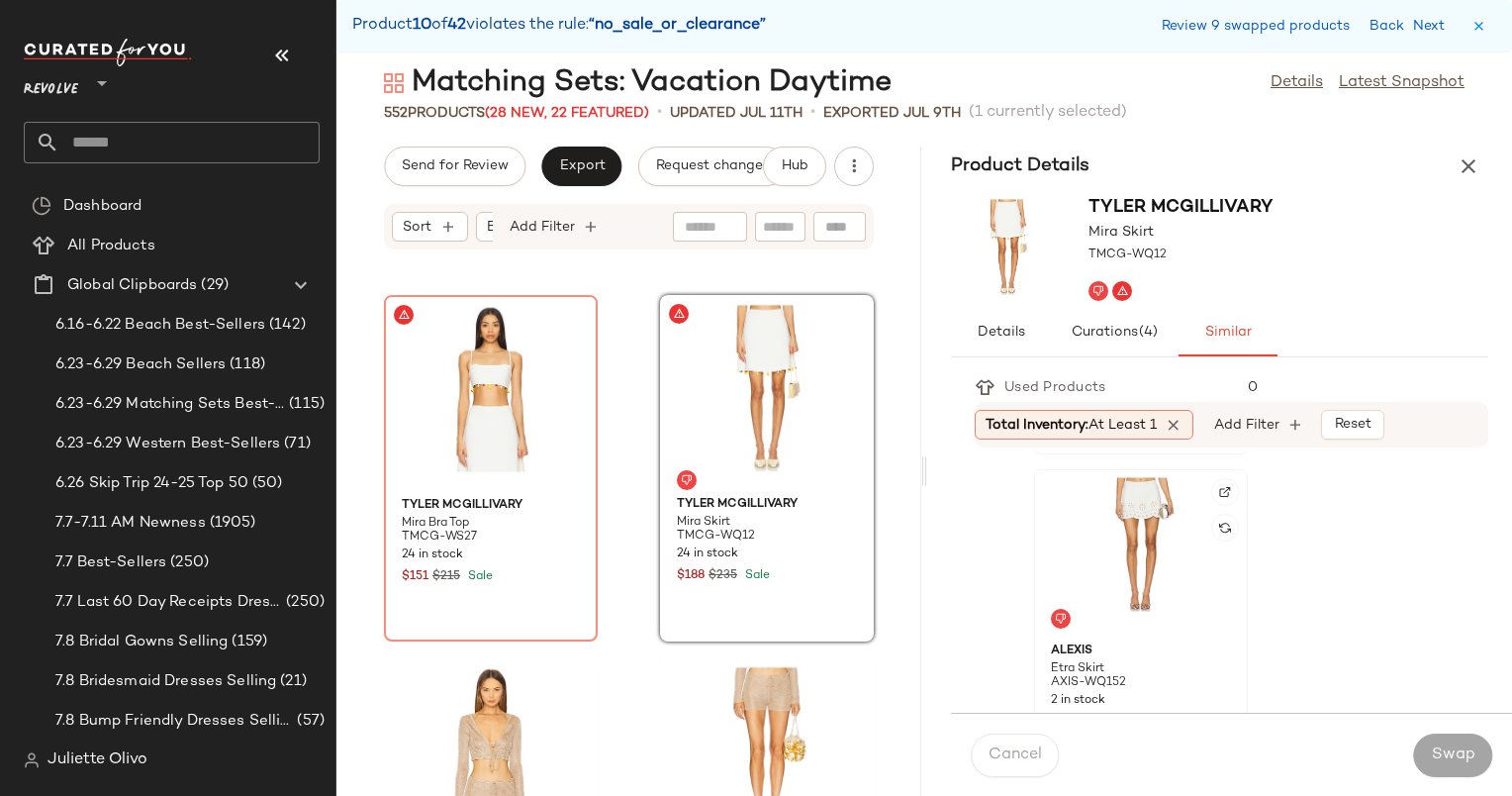drag, startPoint x: 1176, startPoint y: 578, endPoint x: 1144, endPoint y: 599, distance: 38.27532 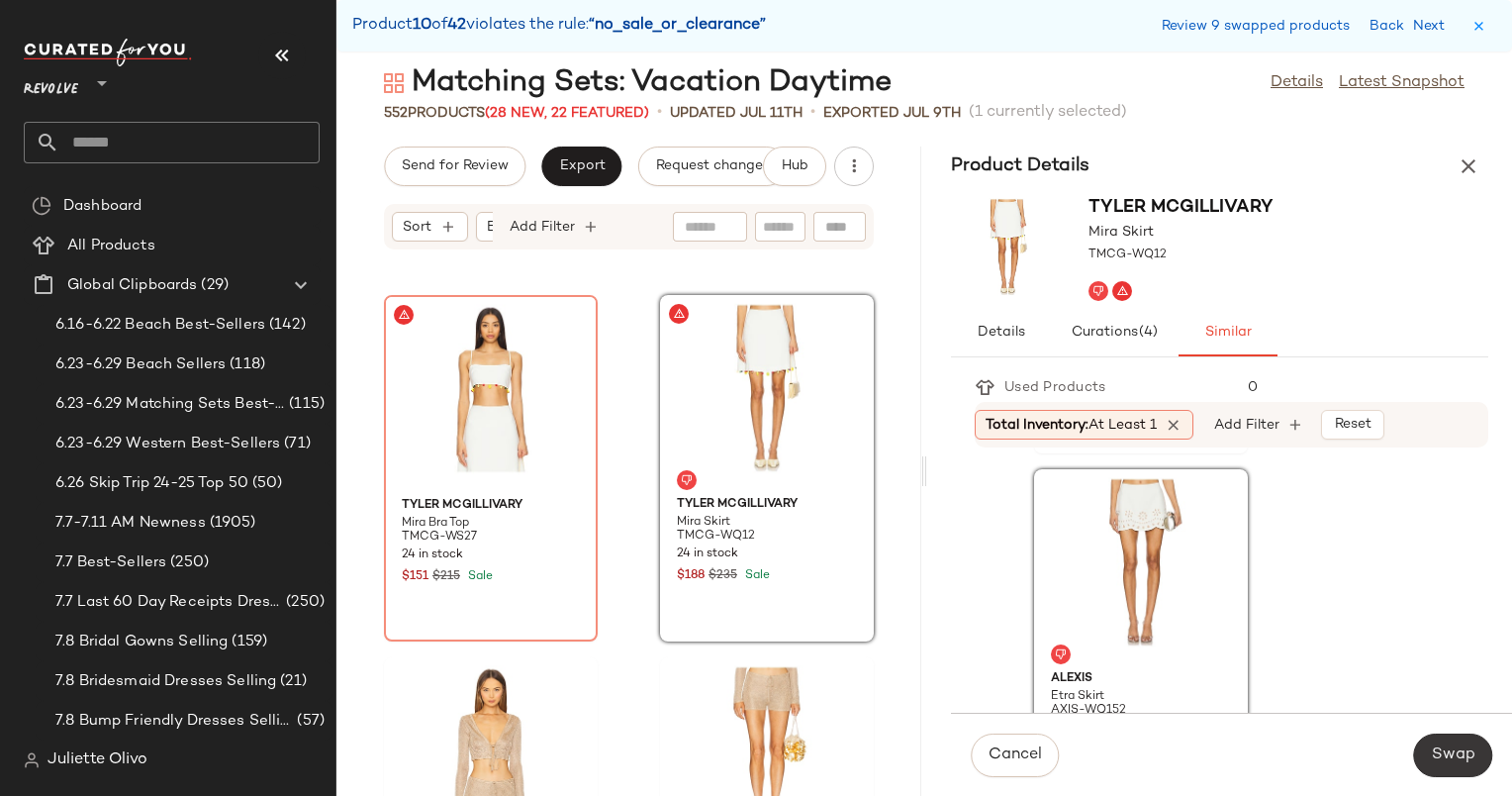 click on "Swap" 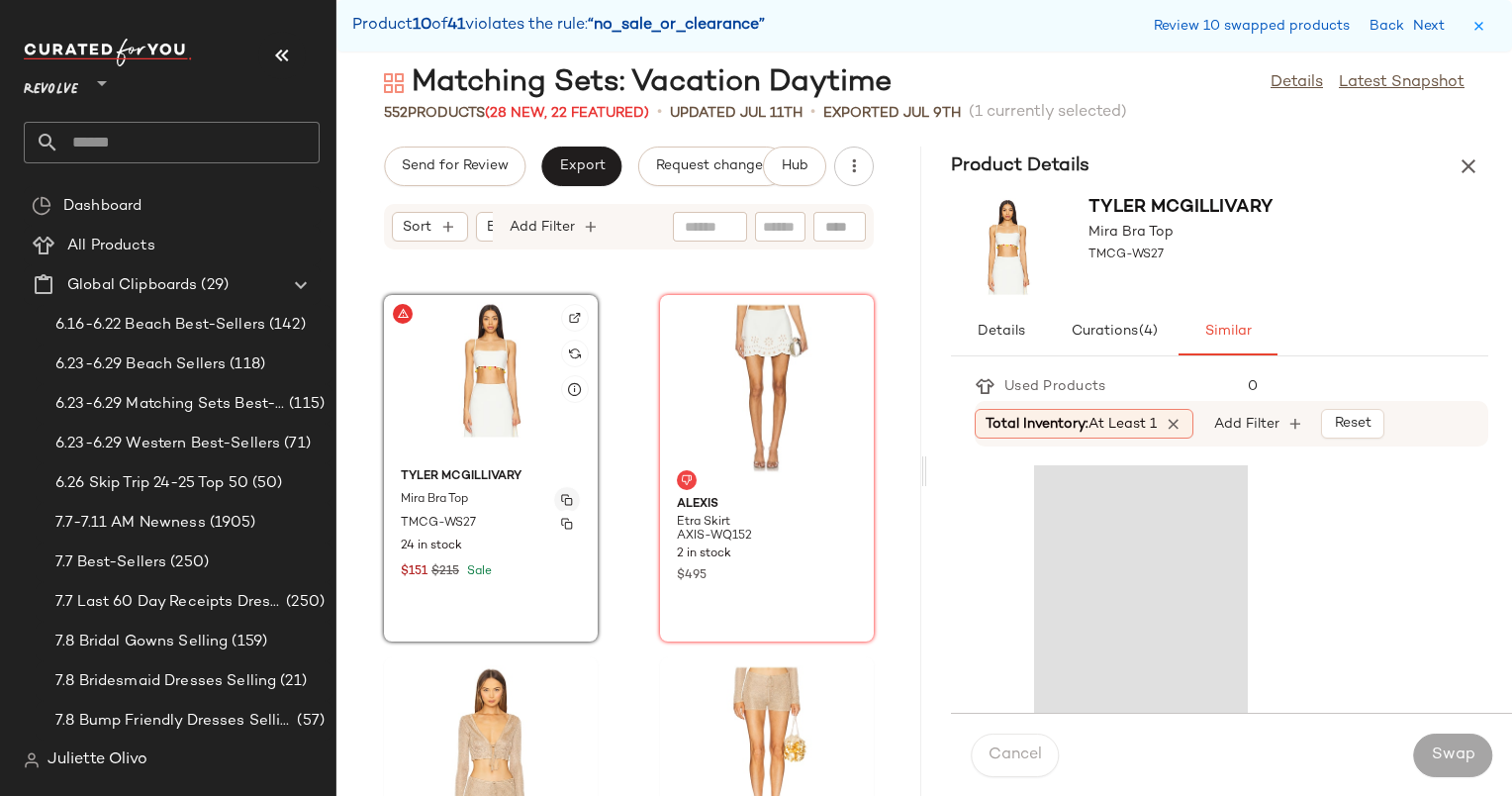 click at bounding box center (567, 500) 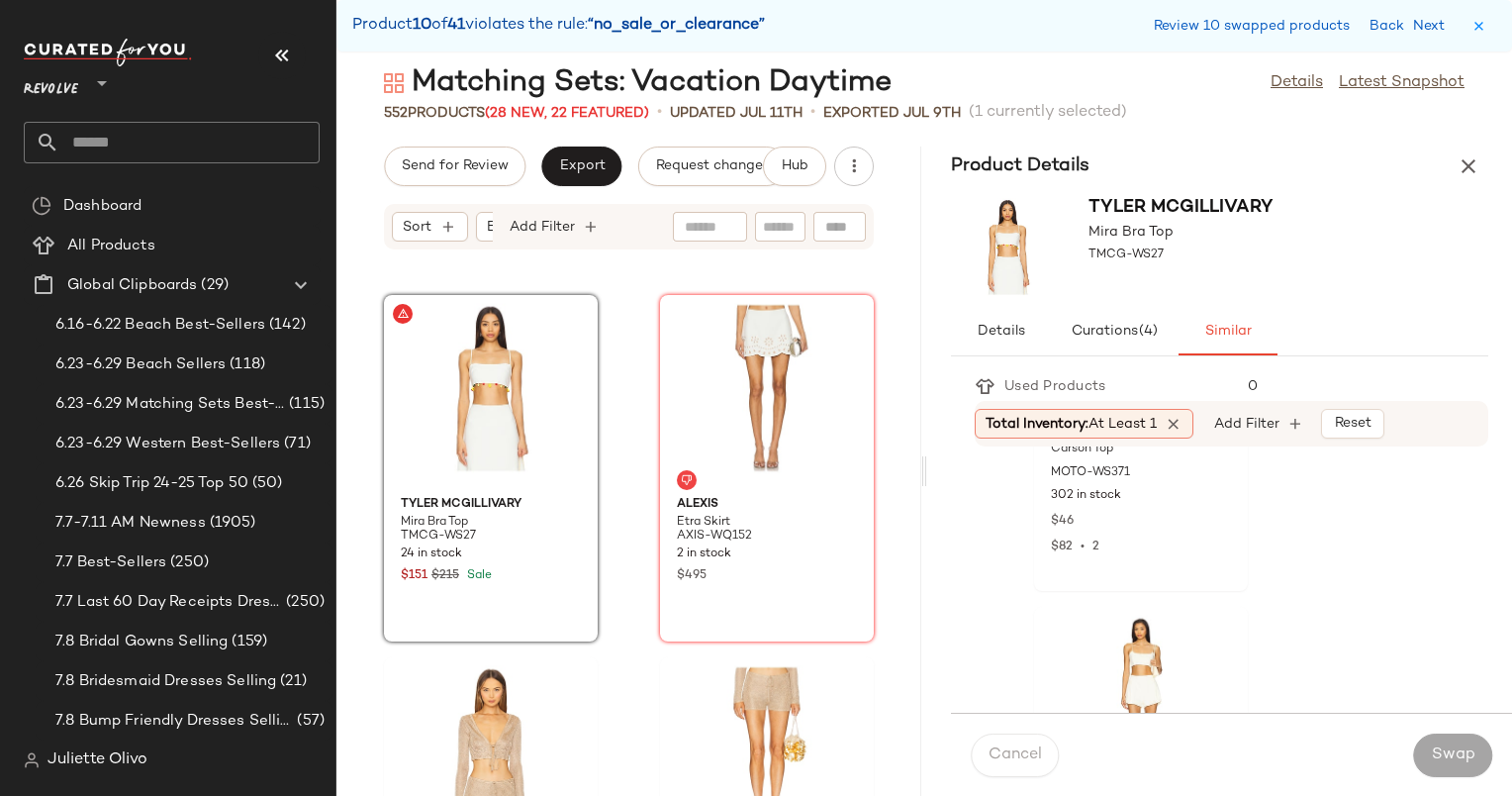 scroll, scrollTop: 3484, scrollLeft: 0, axis: vertical 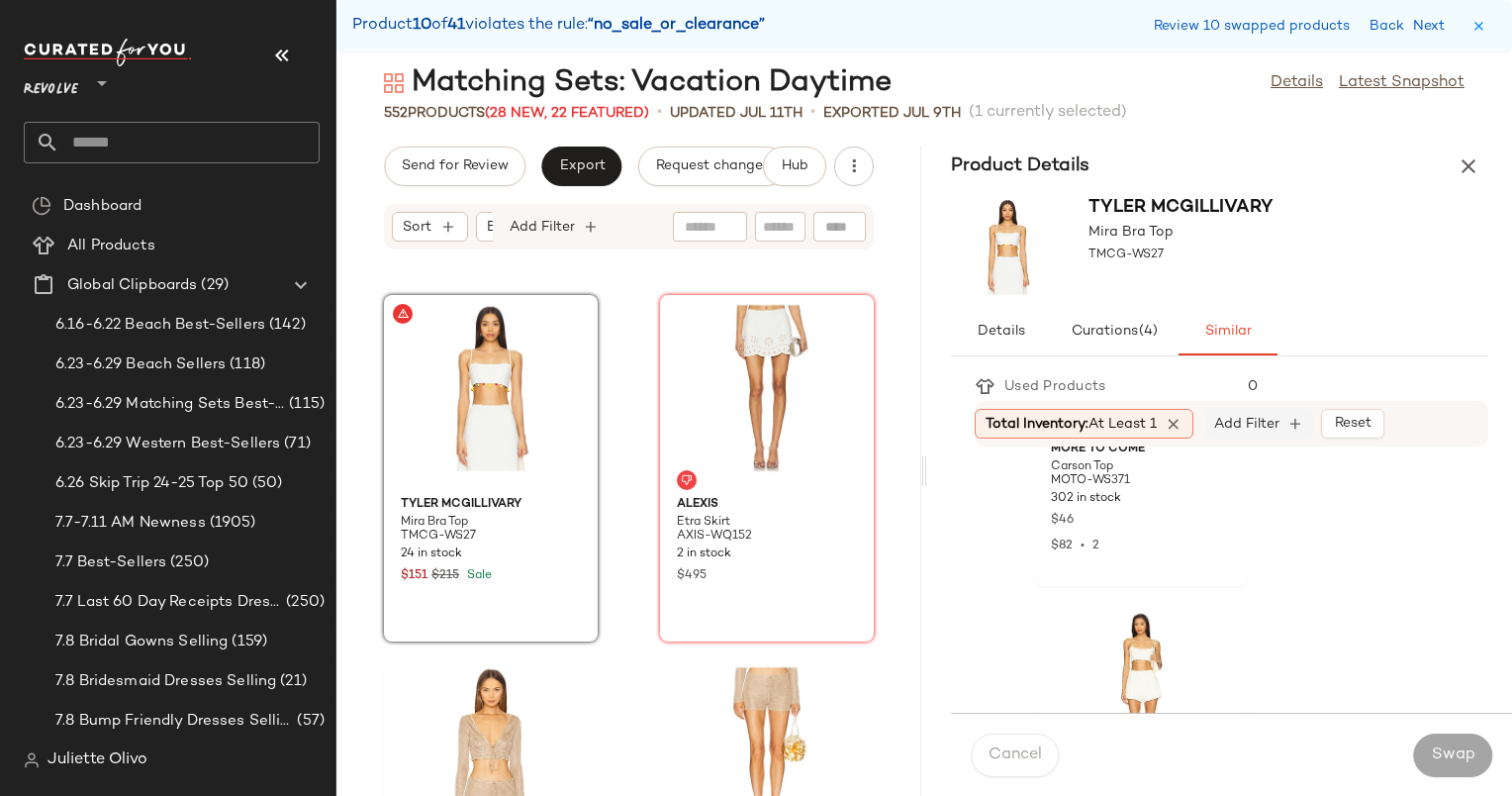 click on "Add Filter" at bounding box center [1247, 424] 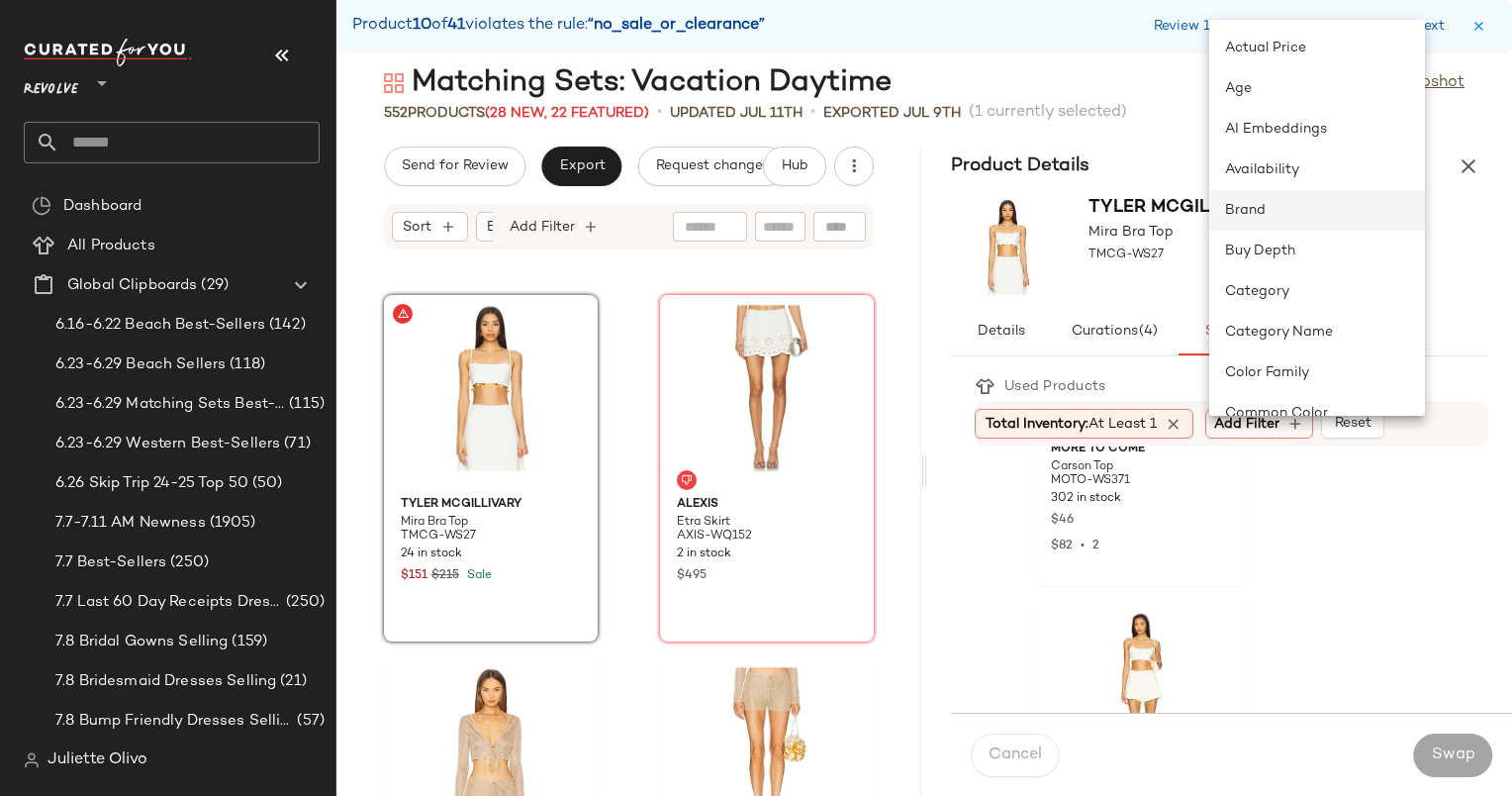 click on "Brand" 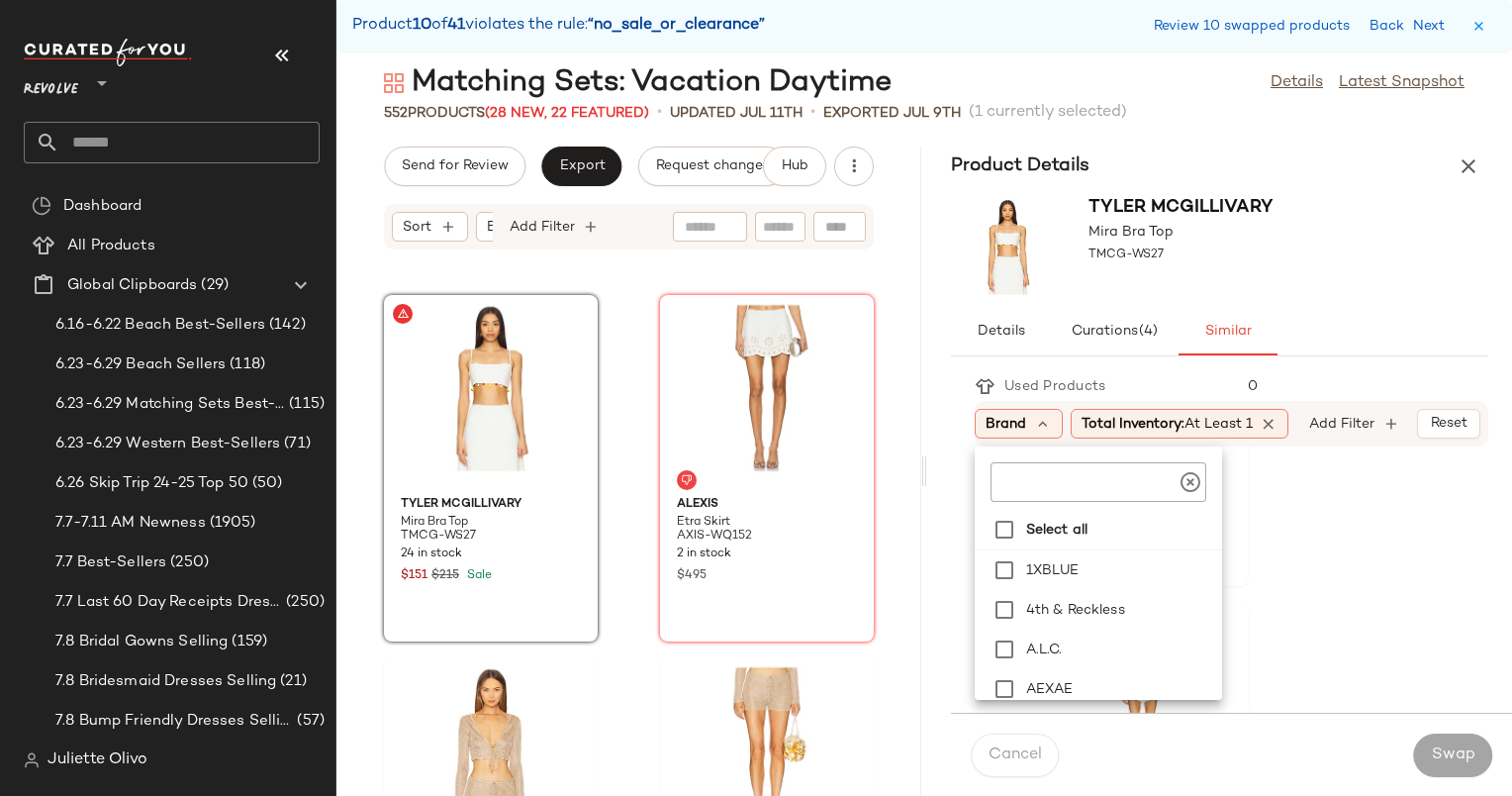 click on "Tyler McGillivary Mira Bra Top TMCG-WS27" at bounding box center (1219, 247) 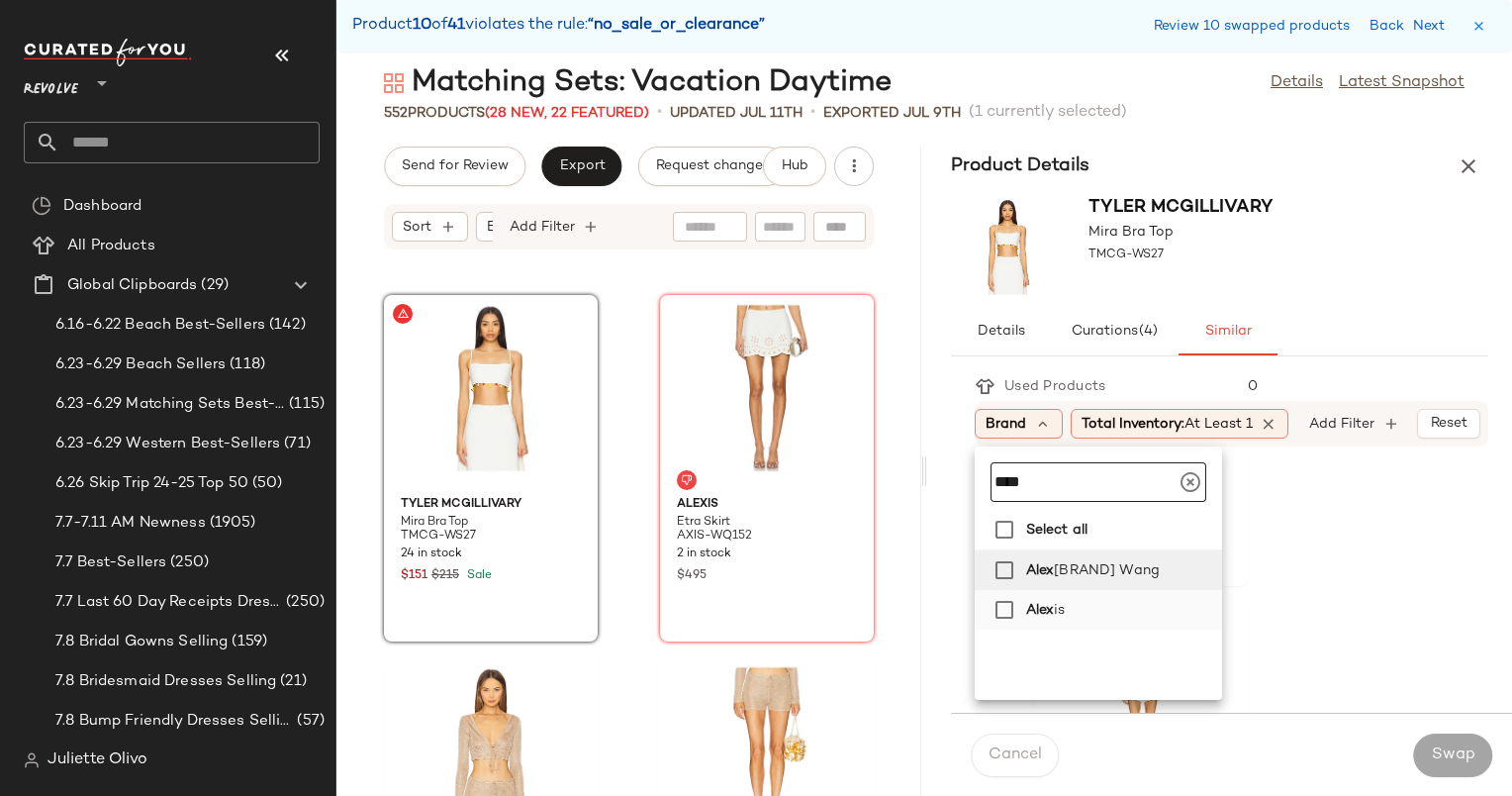 type on "****" 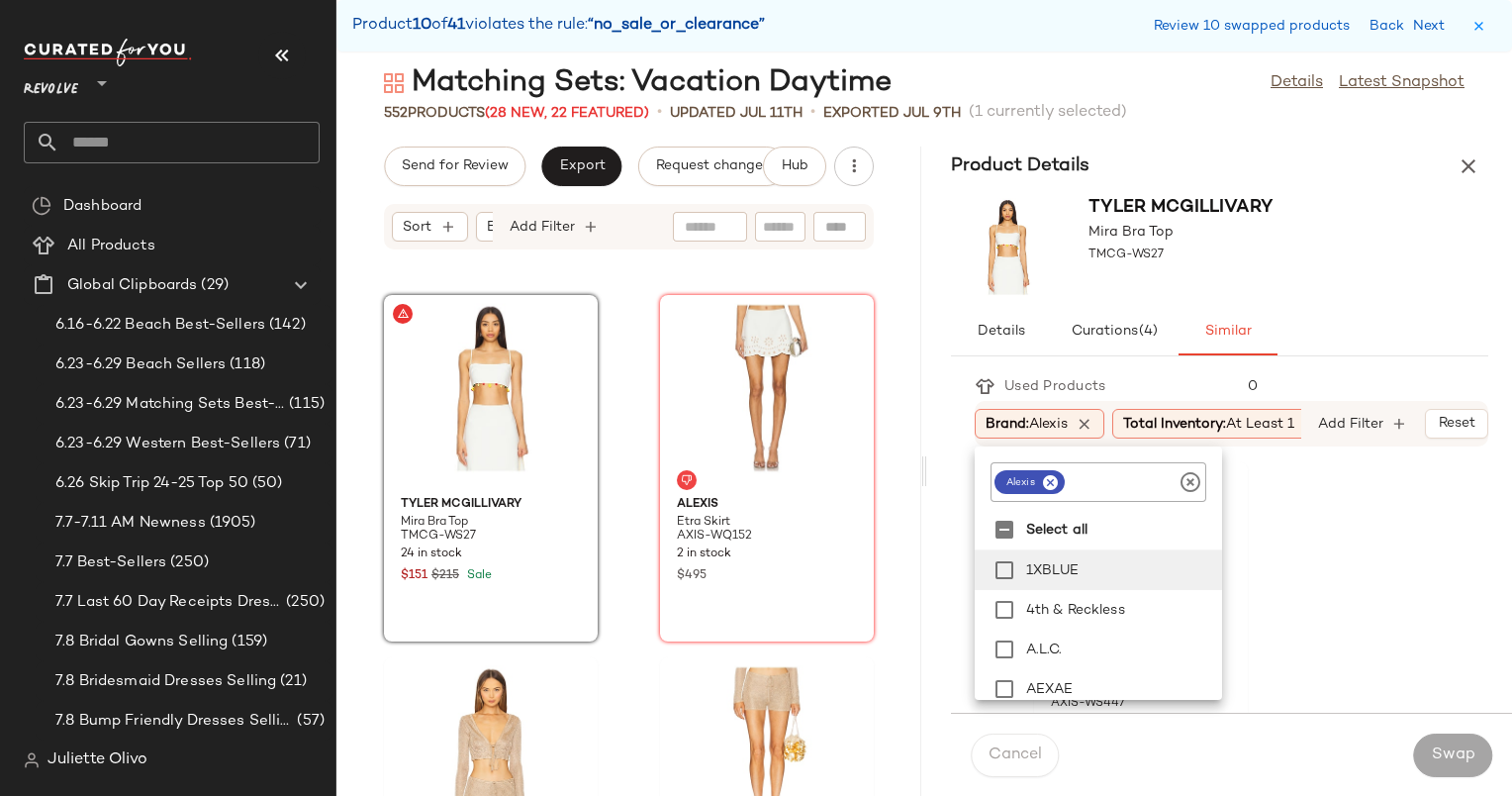 click on "Tyler McGillivary Mira Bra Top TMCG-WS27" at bounding box center [1219, 247] 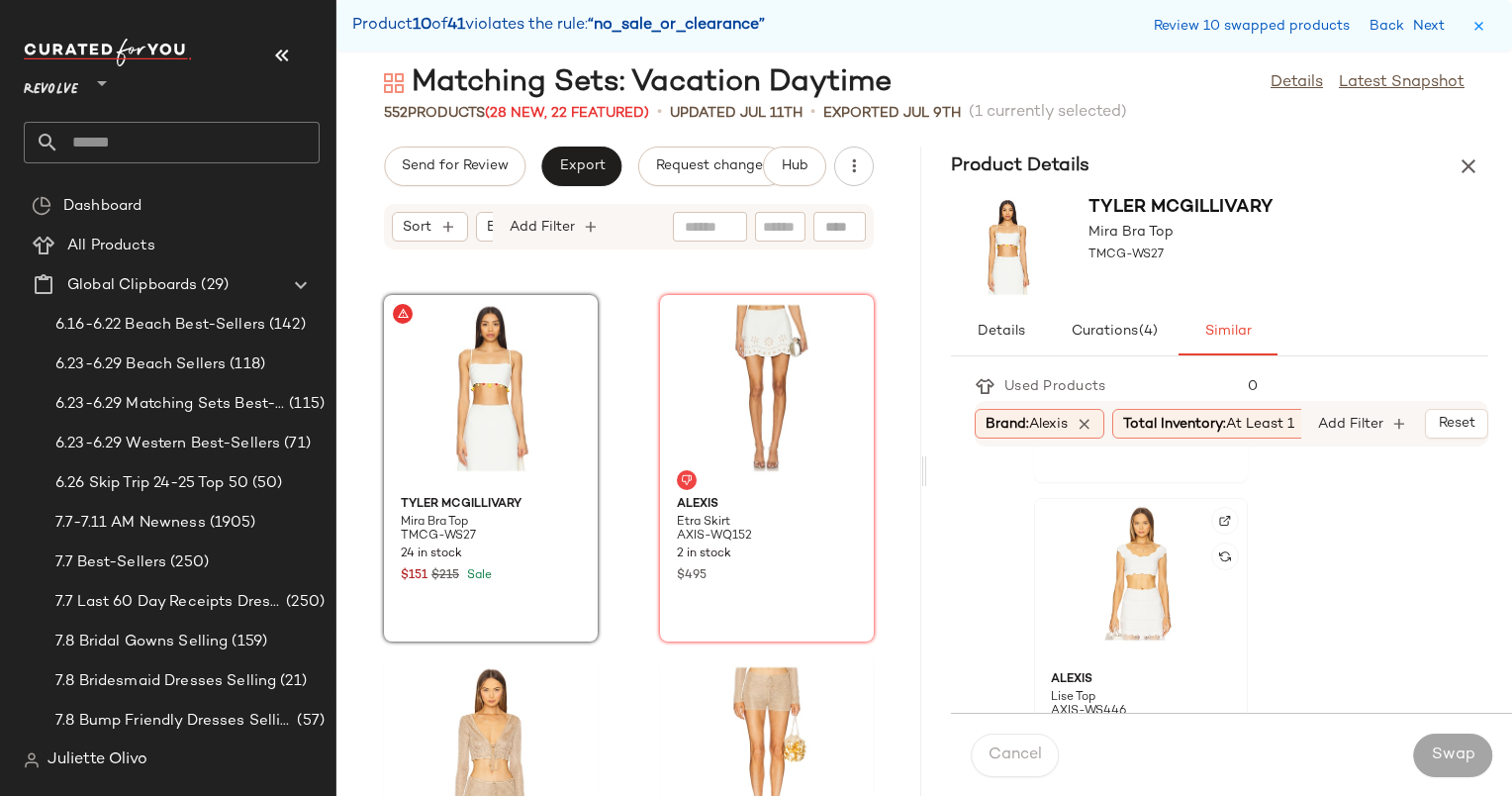 scroll, scrollTop: 792, scrollLeft: 0, axis: vertical 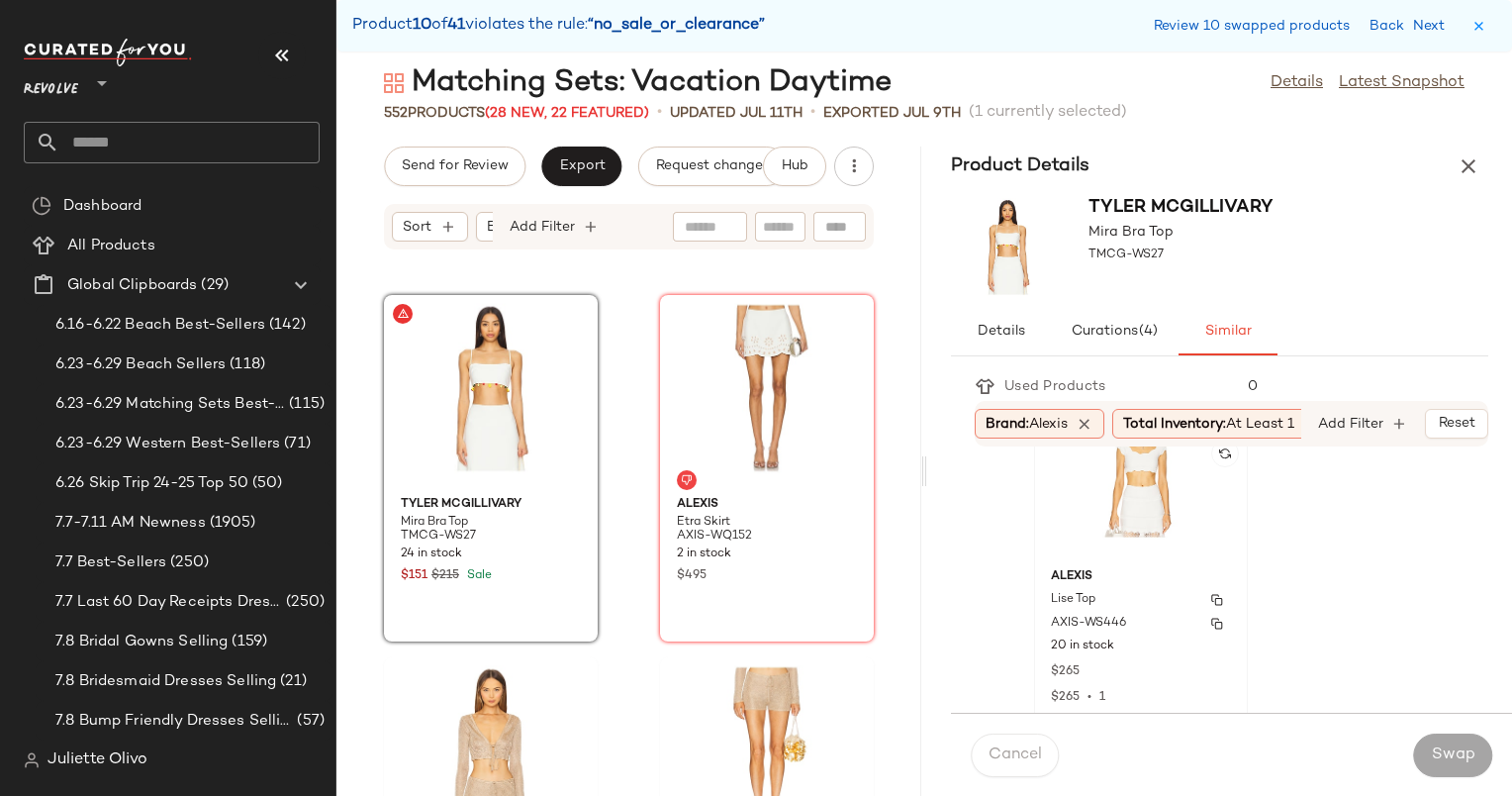 click on "Alexis Lise Top AXIS-WS446 20 in stock $265 $265  •  1" 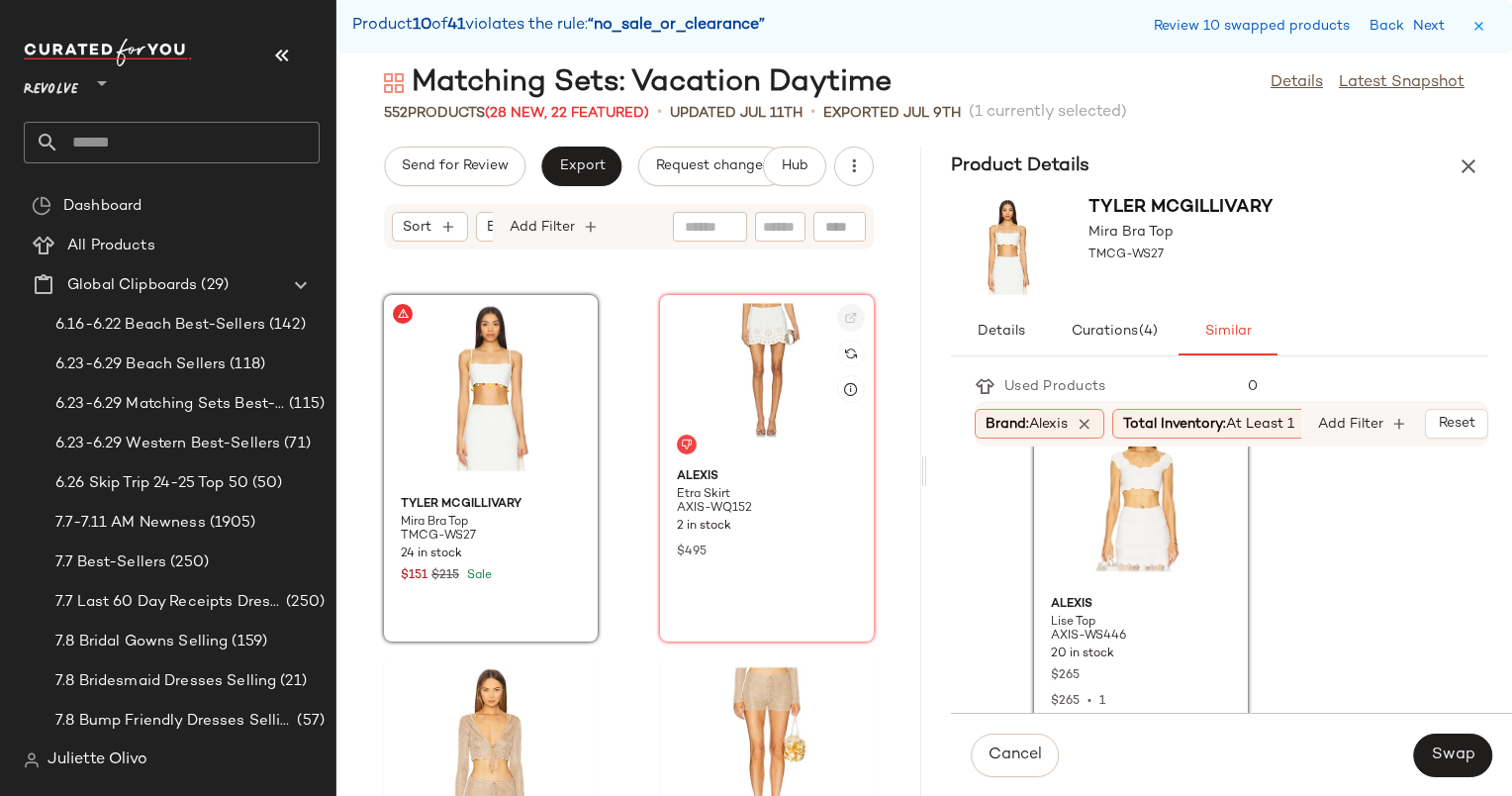 click 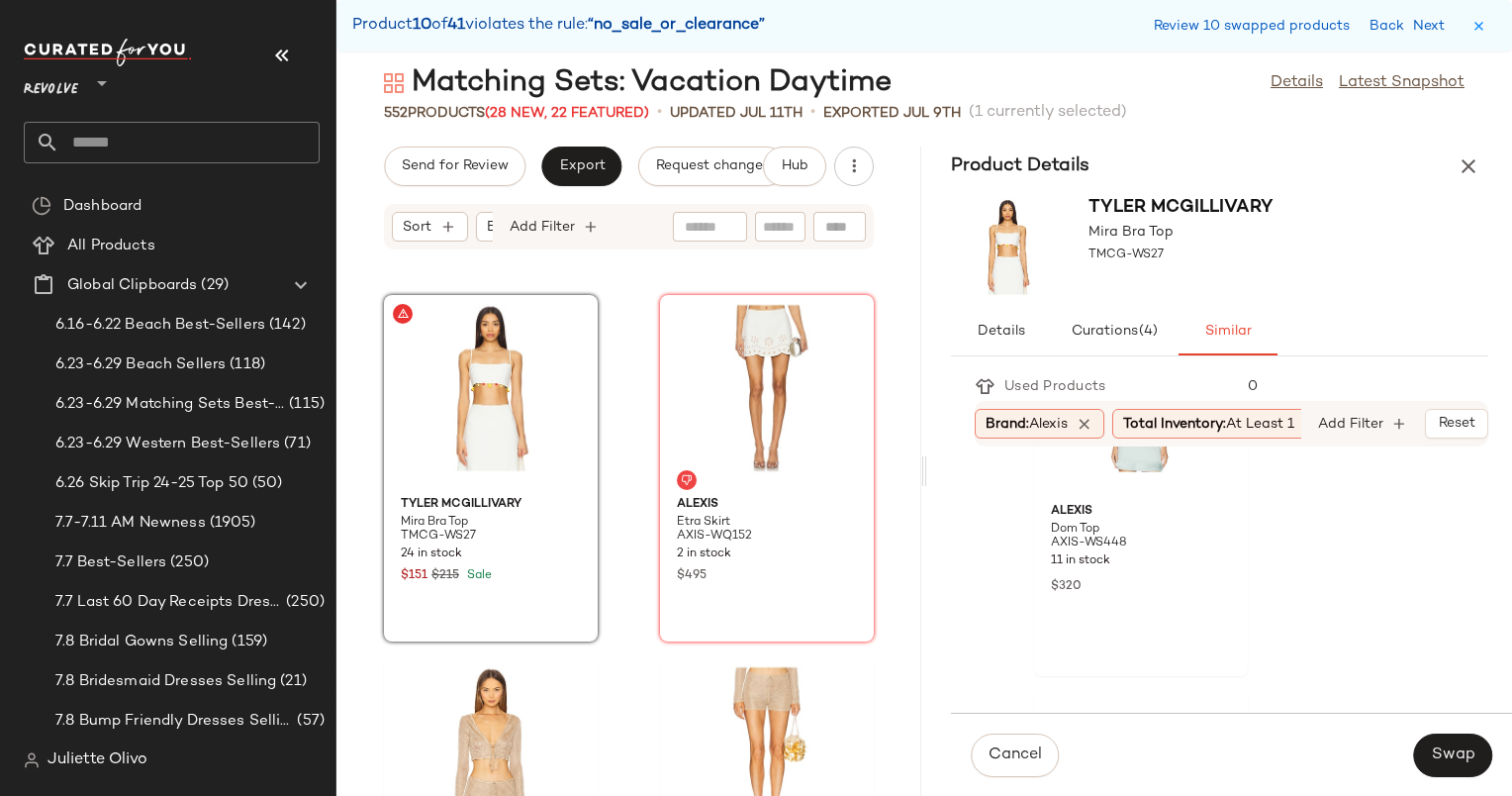 scroll, scrollTop: 1822, scrollLeft: 0, axis: vertical 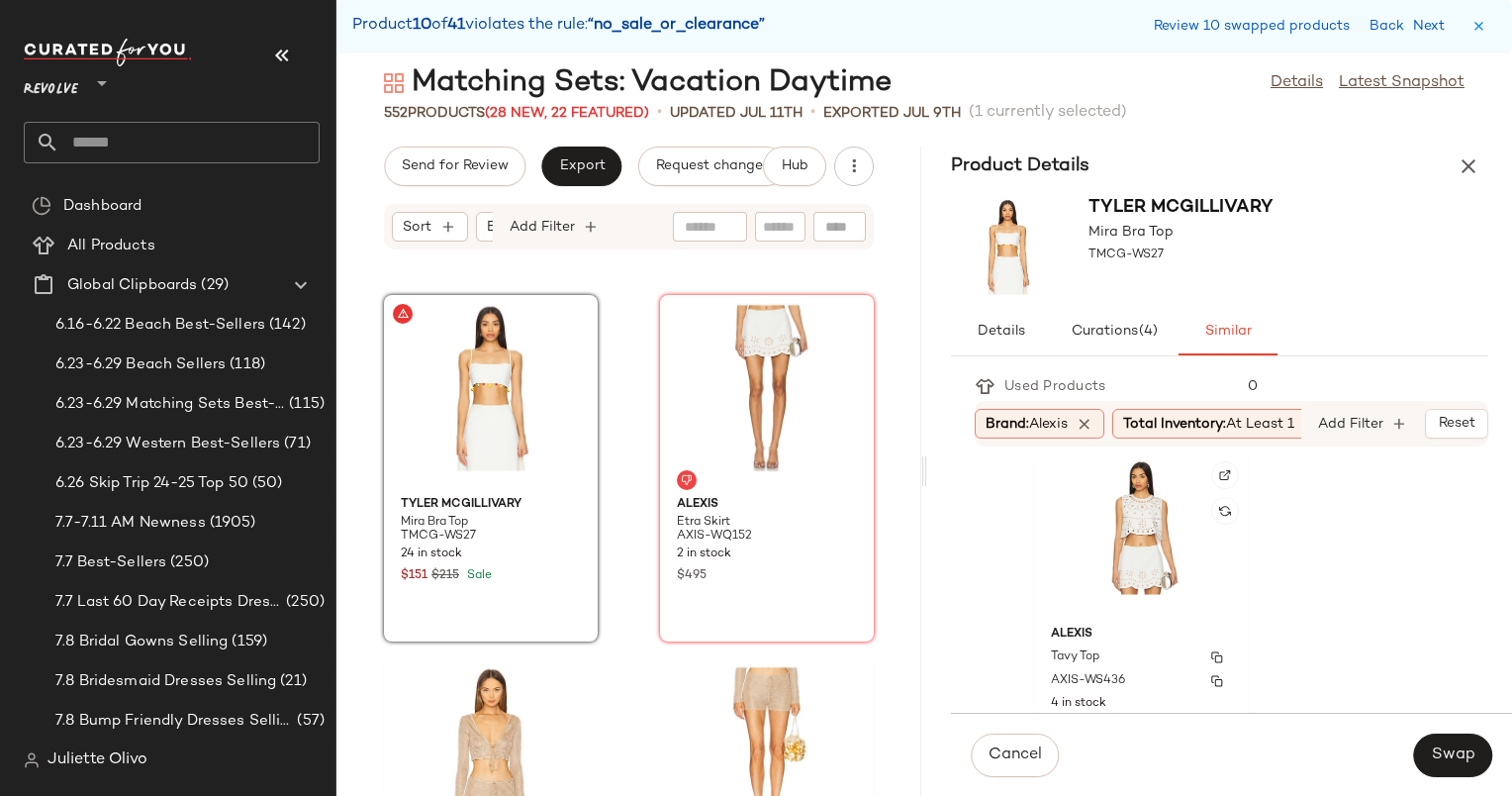 click on "Alexis Tavy Top AXIS-WS436 4 in stock $595 $595  •  1" 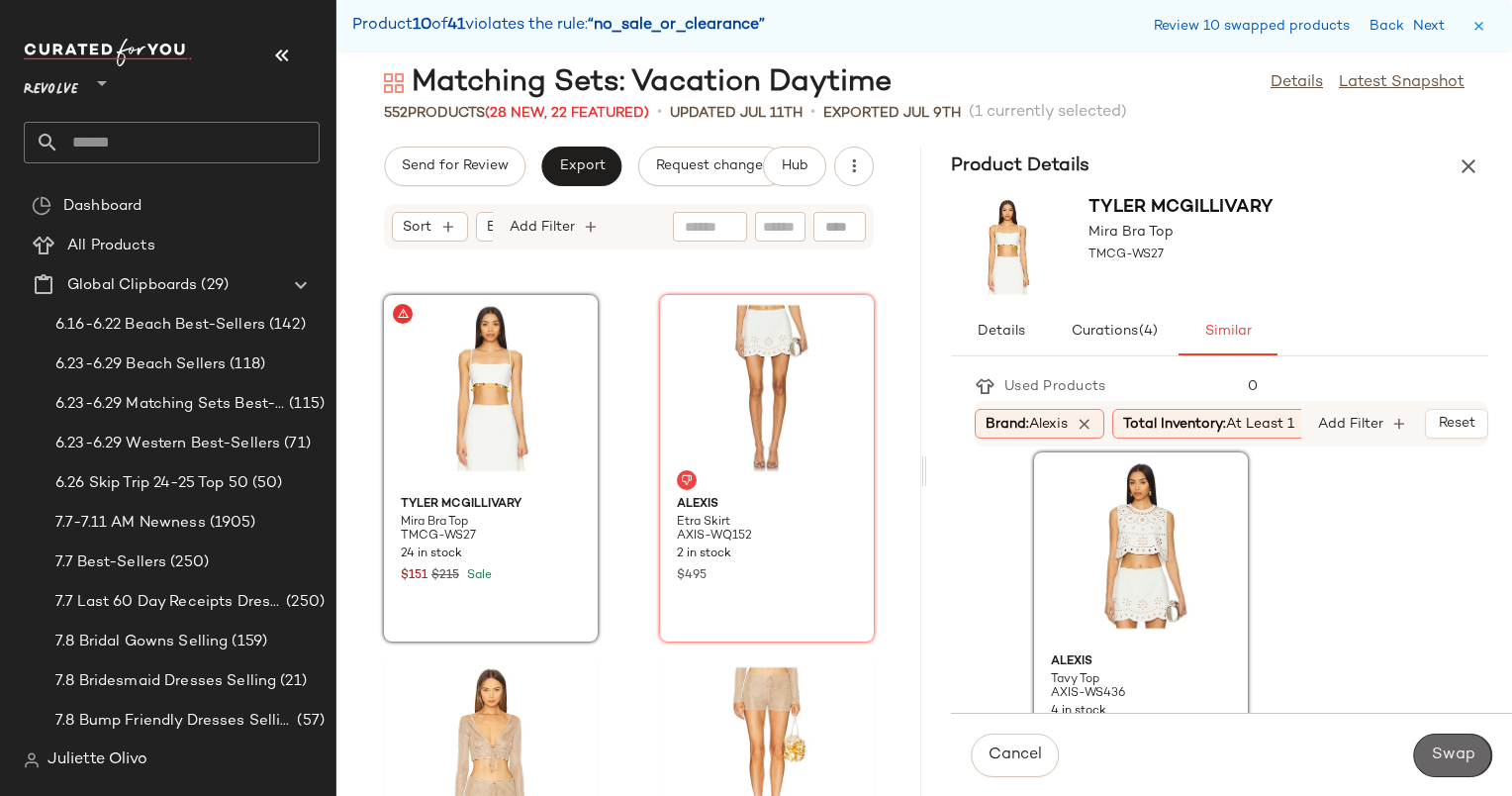 click on "Swap" at bounding box center (1453, 755) 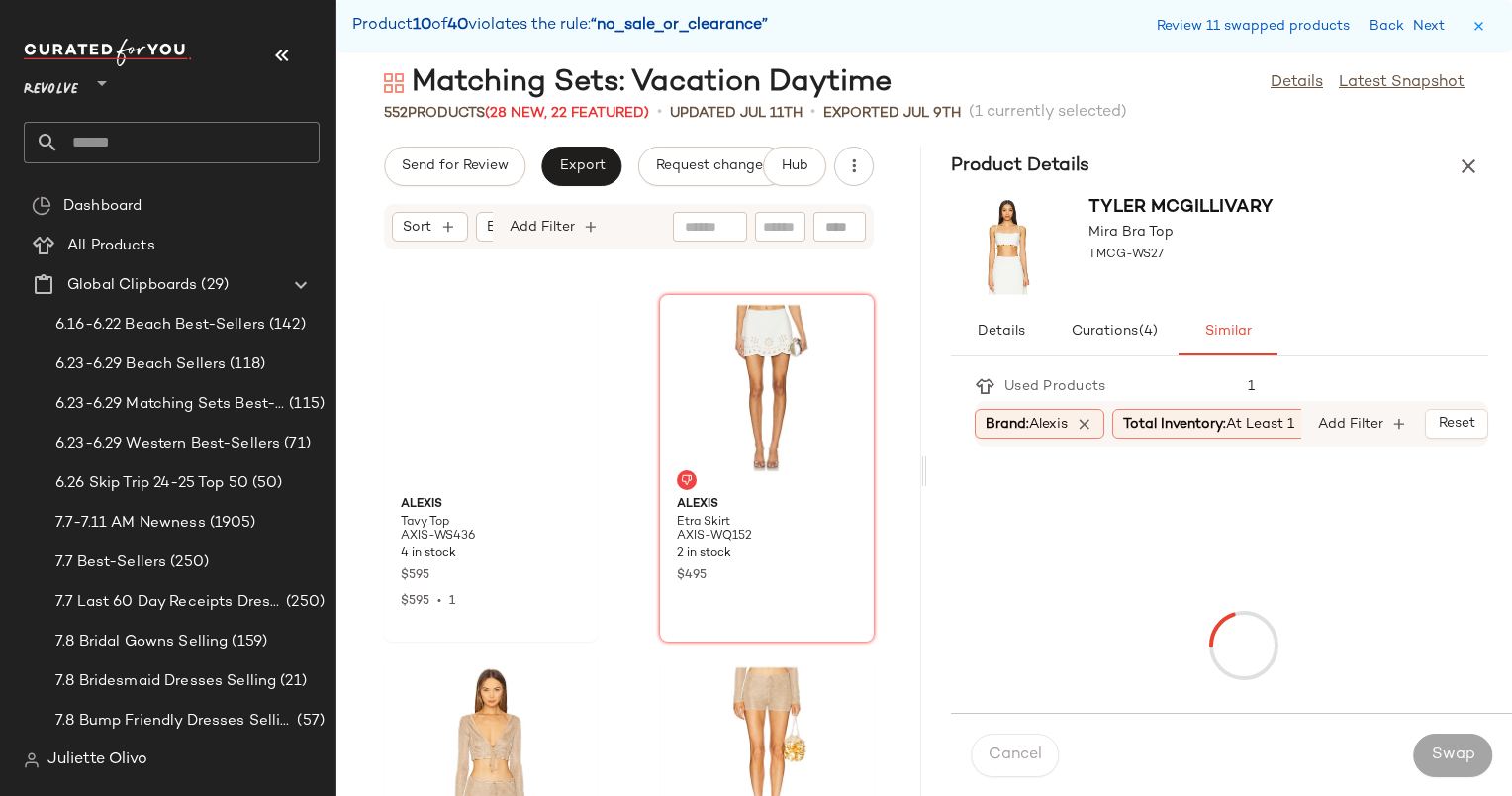 scroll, scrollTop: 77545, scrollLeft: 0, axis: vertical 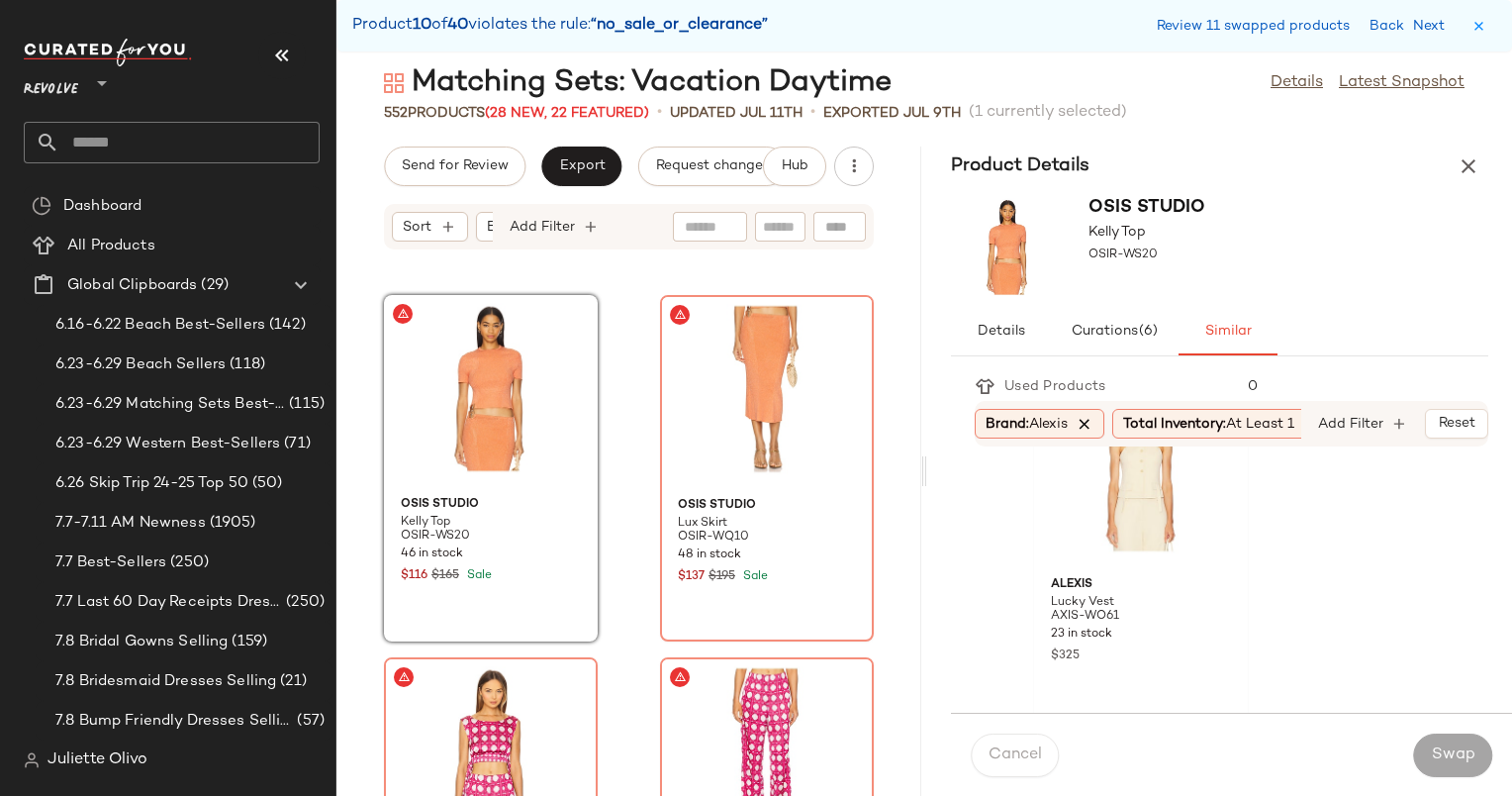 click at bounding box center [1085, 424] 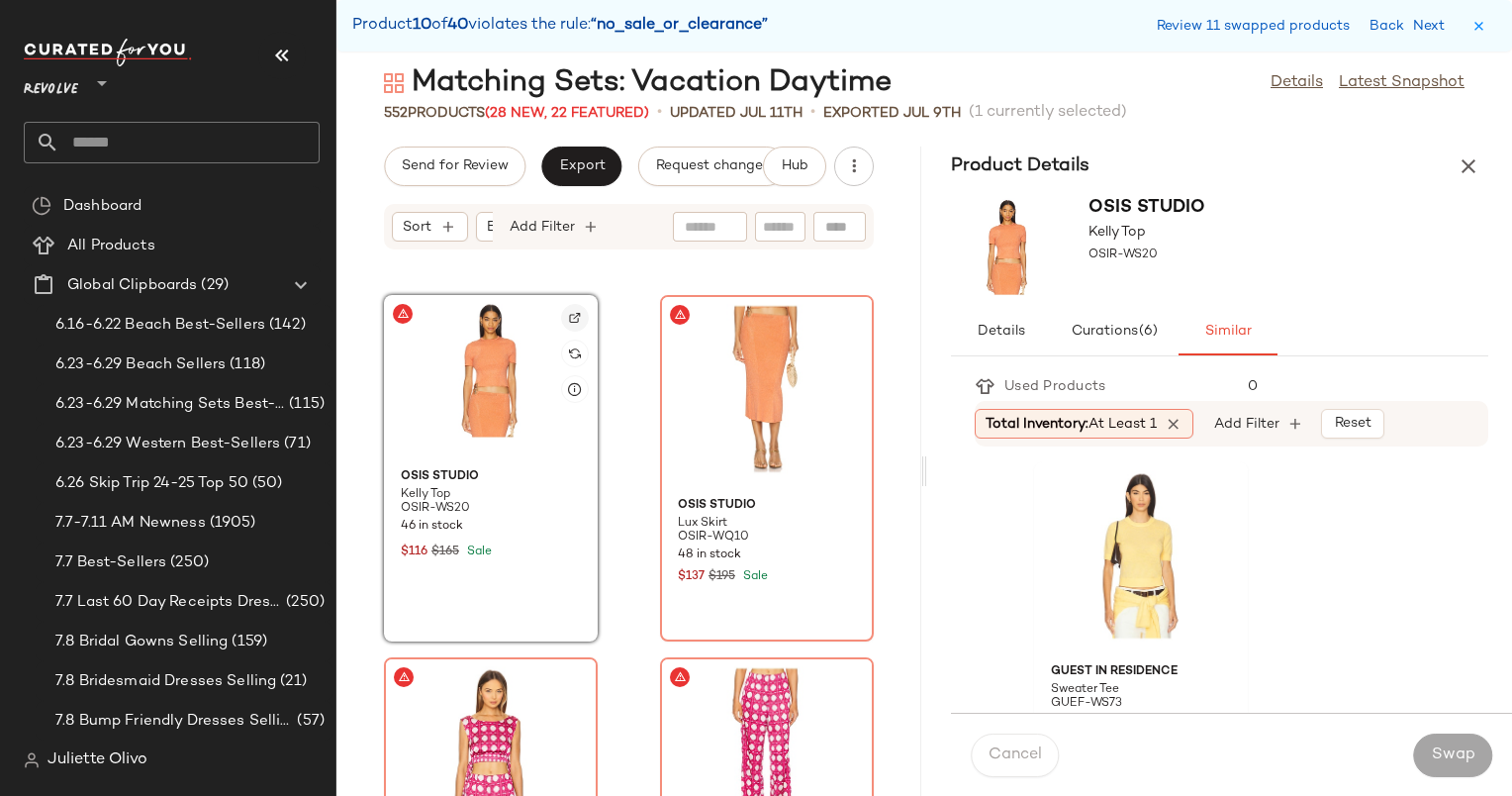 click at bounding box center [575, 318] 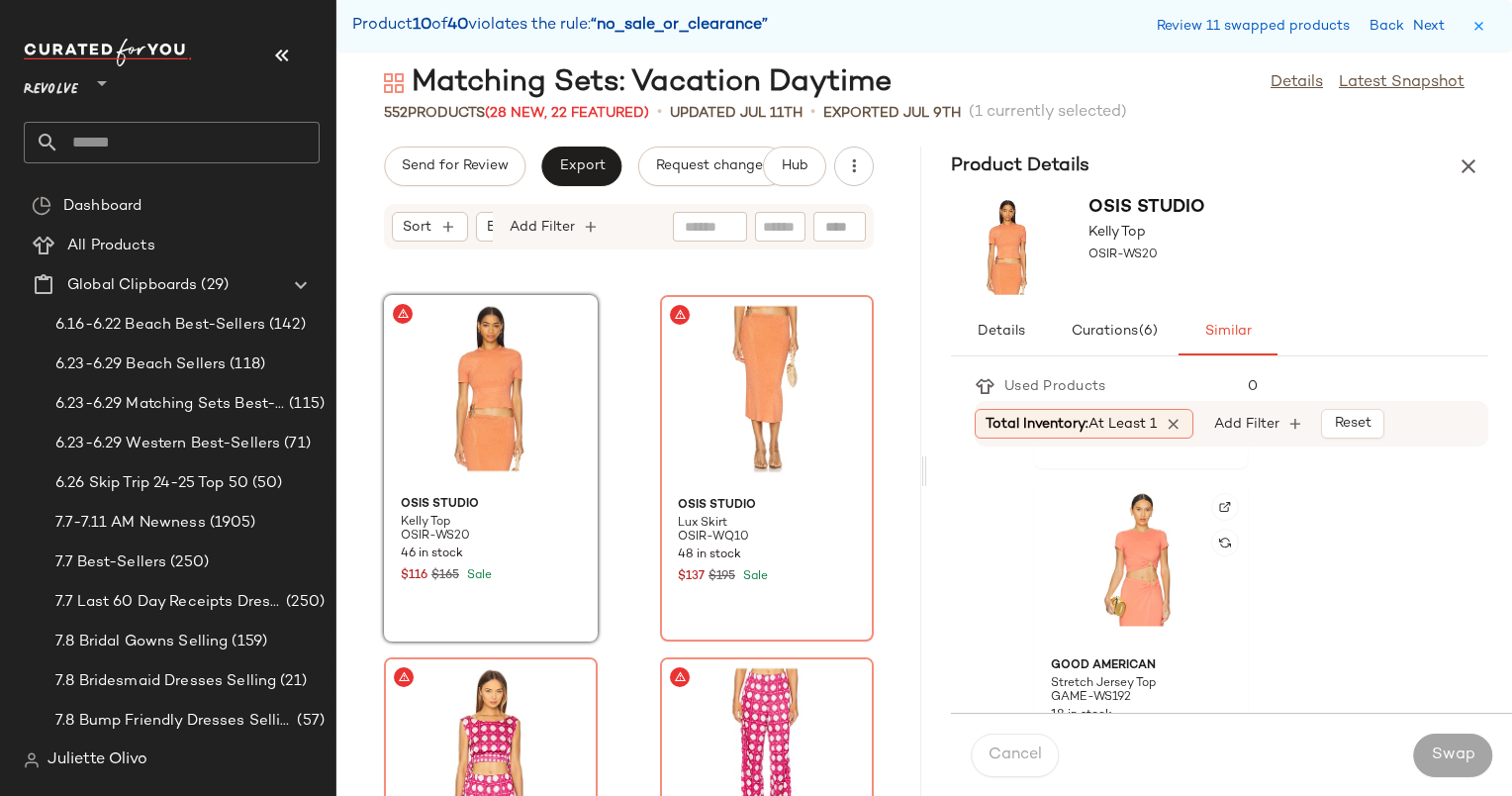 scroll, scrollTop: 701, scrollLeft: 0, axis: vertical 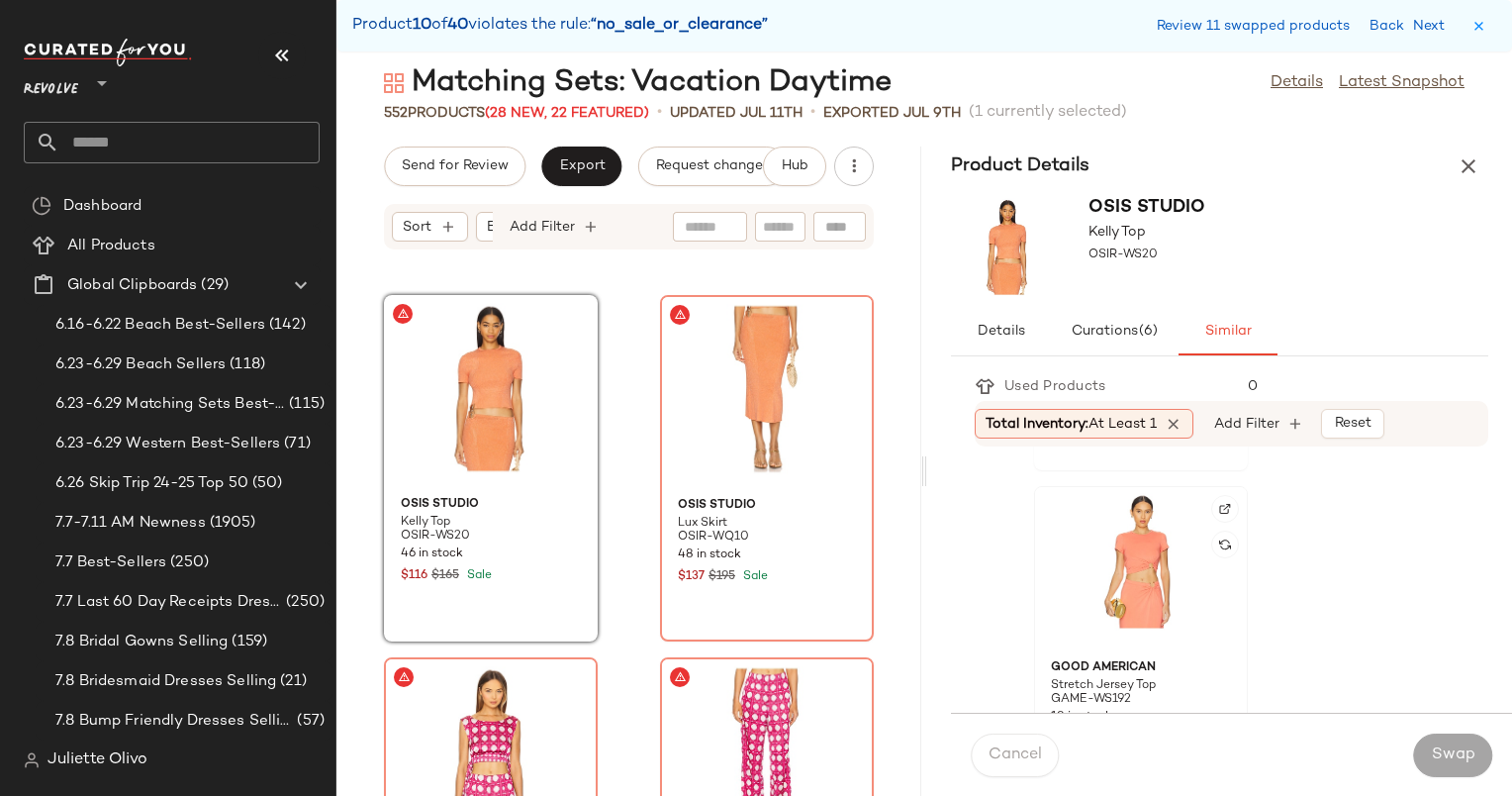 drag, startPoint x: 1157, startPoint y: 574, endPoint x: 1121, endPoint y: 588, distance: 38.626416 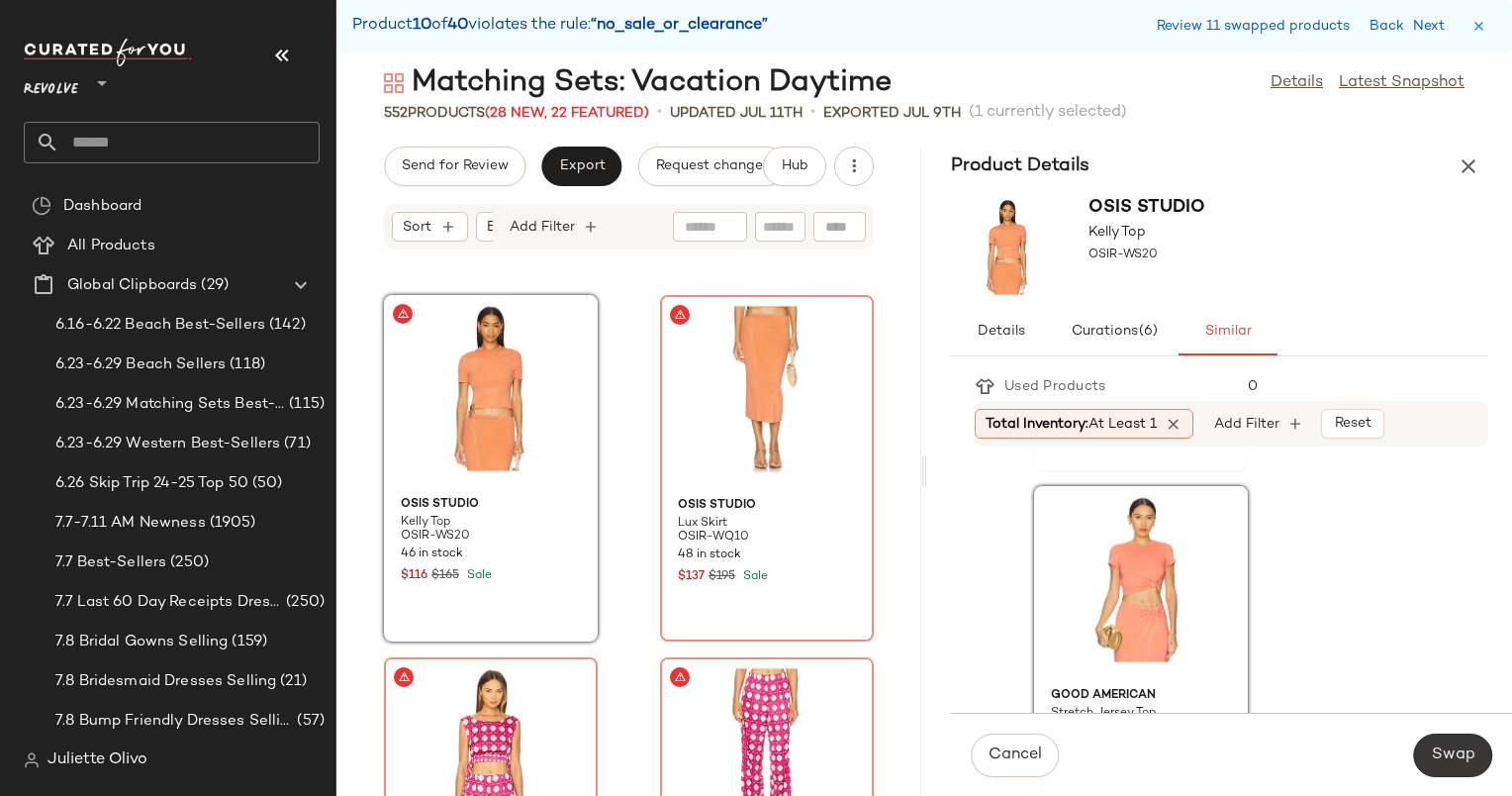 drag, startPoint x: 1121, startPoint y: 588, endPoint x: 1444, endPoint y: 751, distance: 361.7983 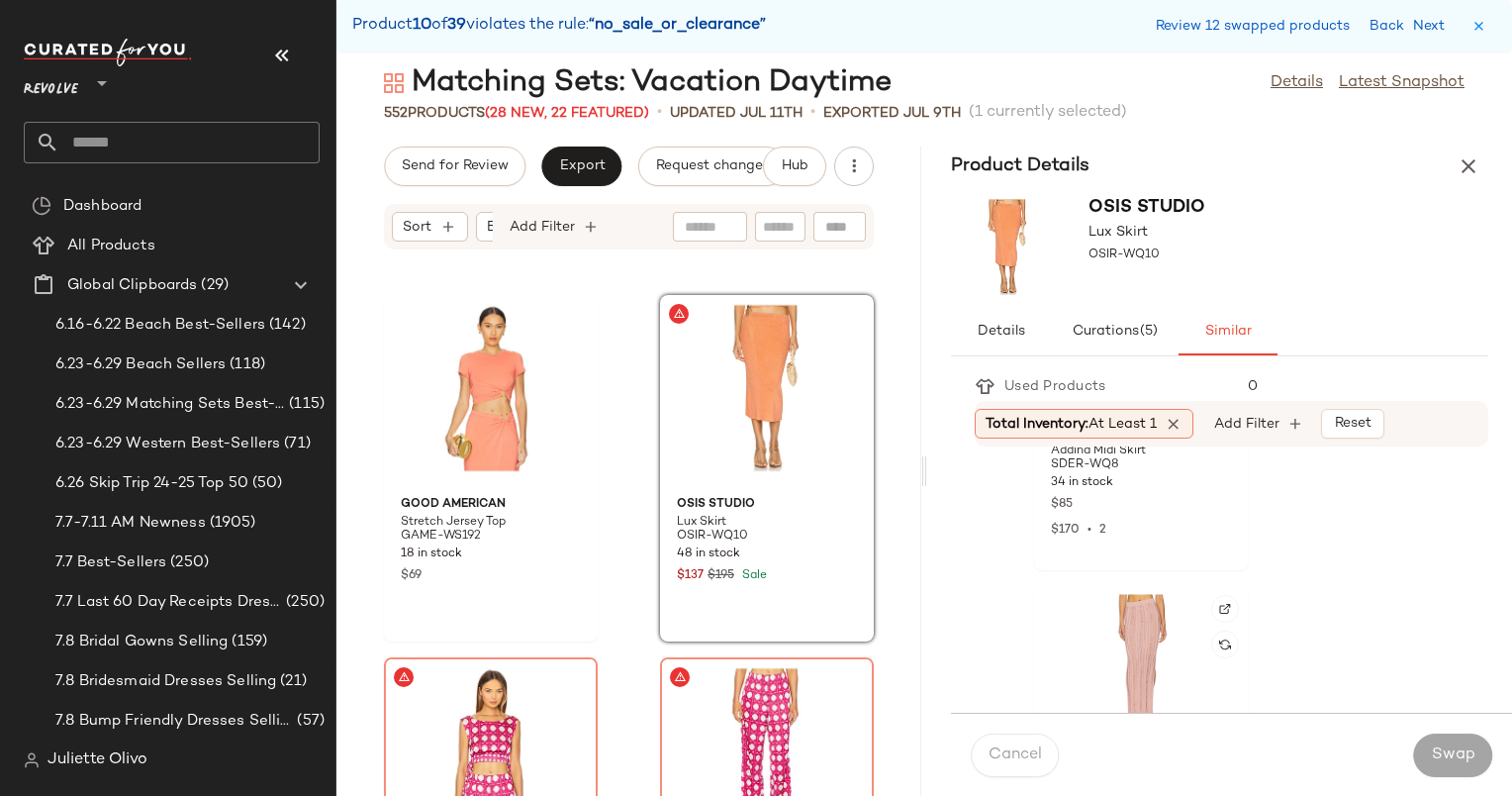 scroll, scrollTop: 1344, scrollLeft: 0, axis: vertical 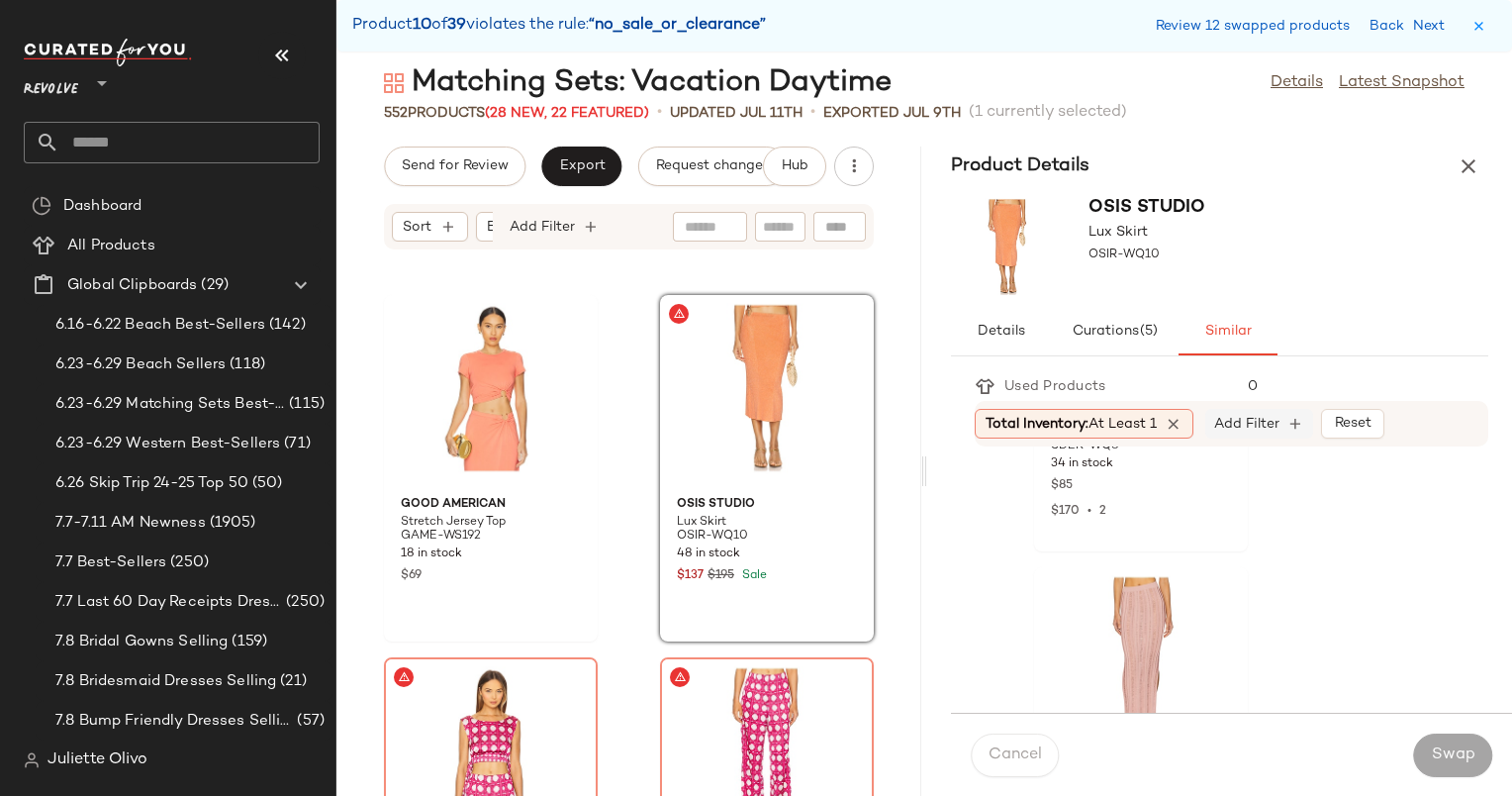 click on "Add Filter" at bounding box center [1247, 424] 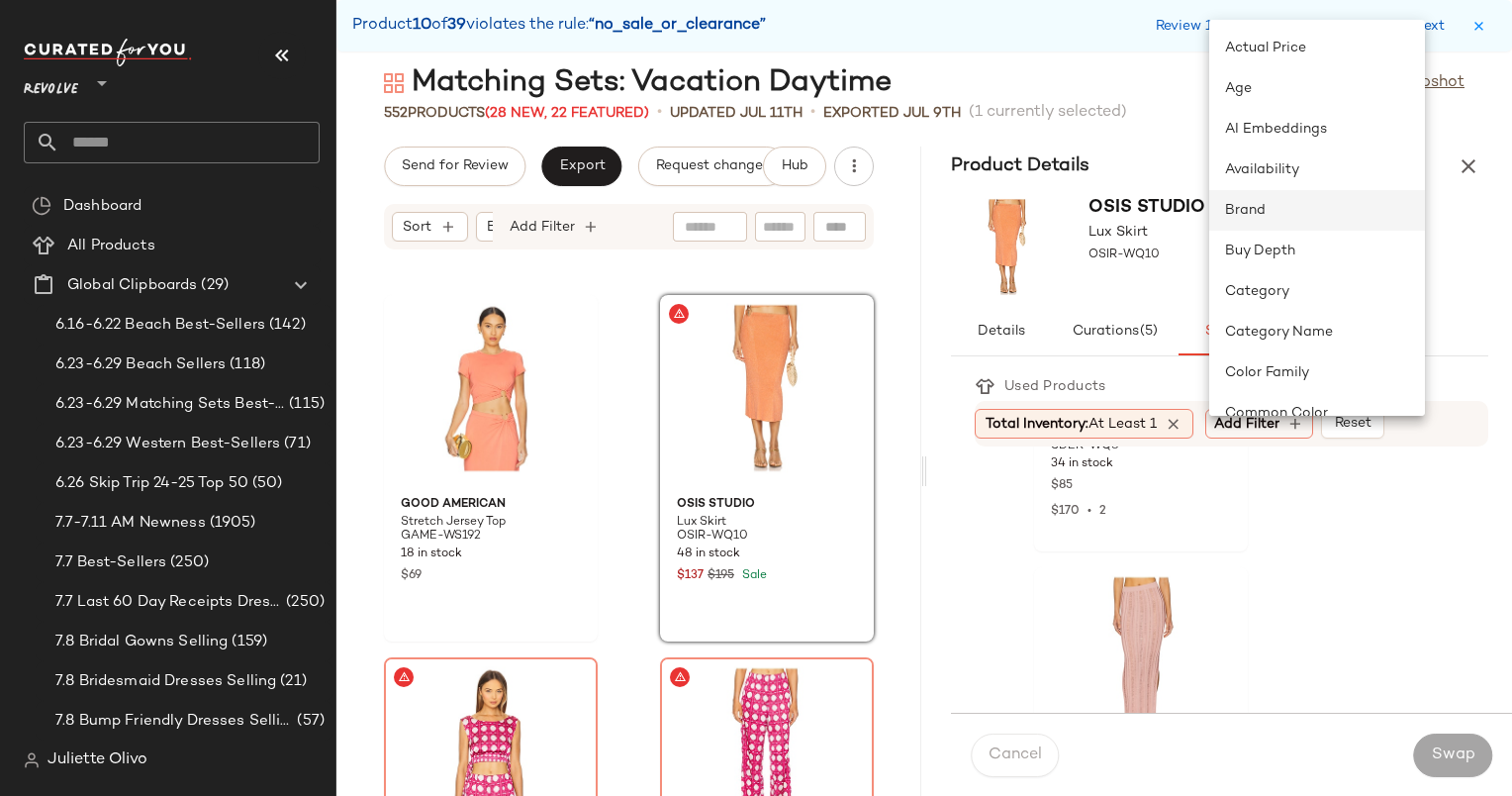 click on "Brand" 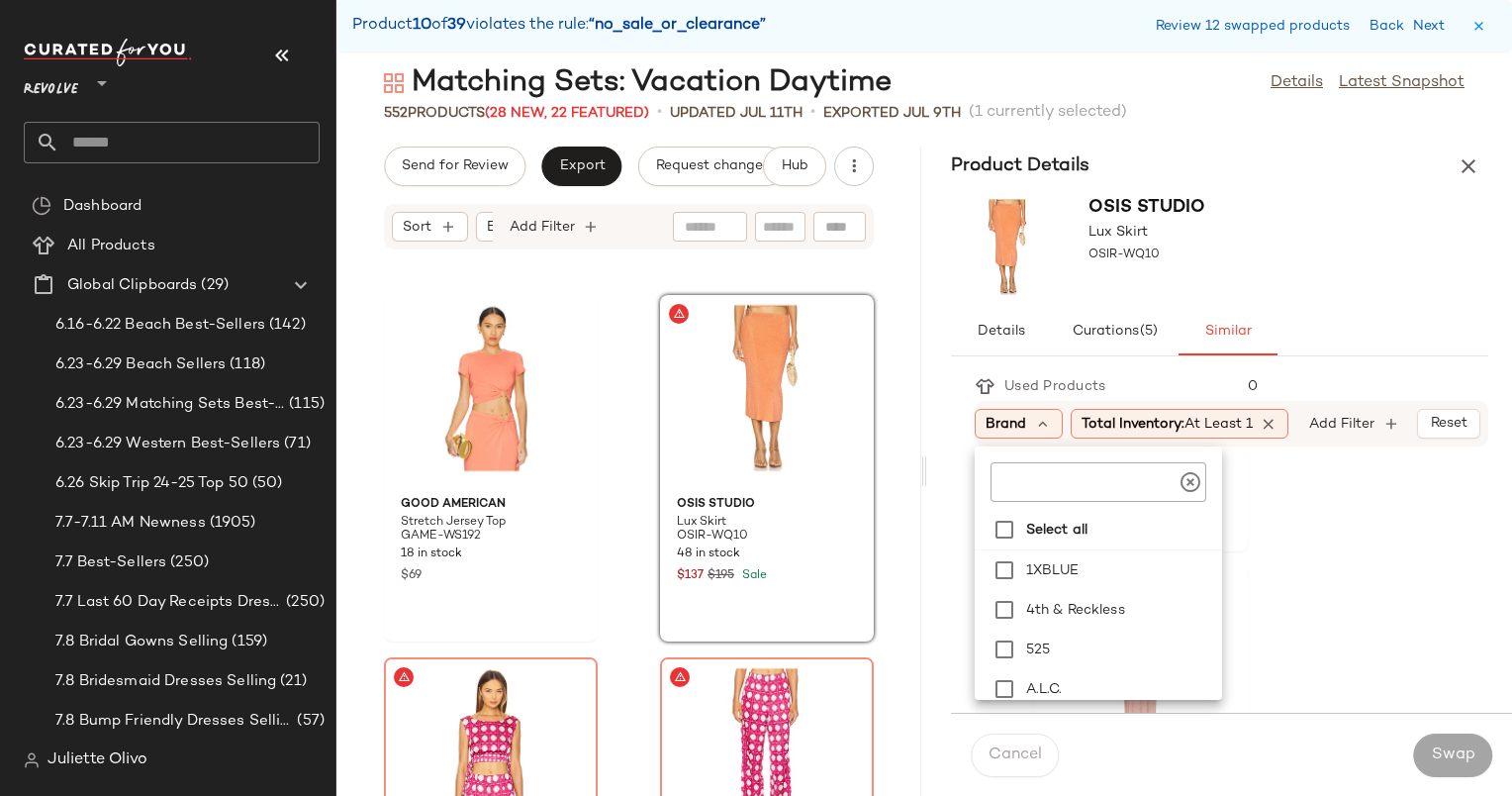 click 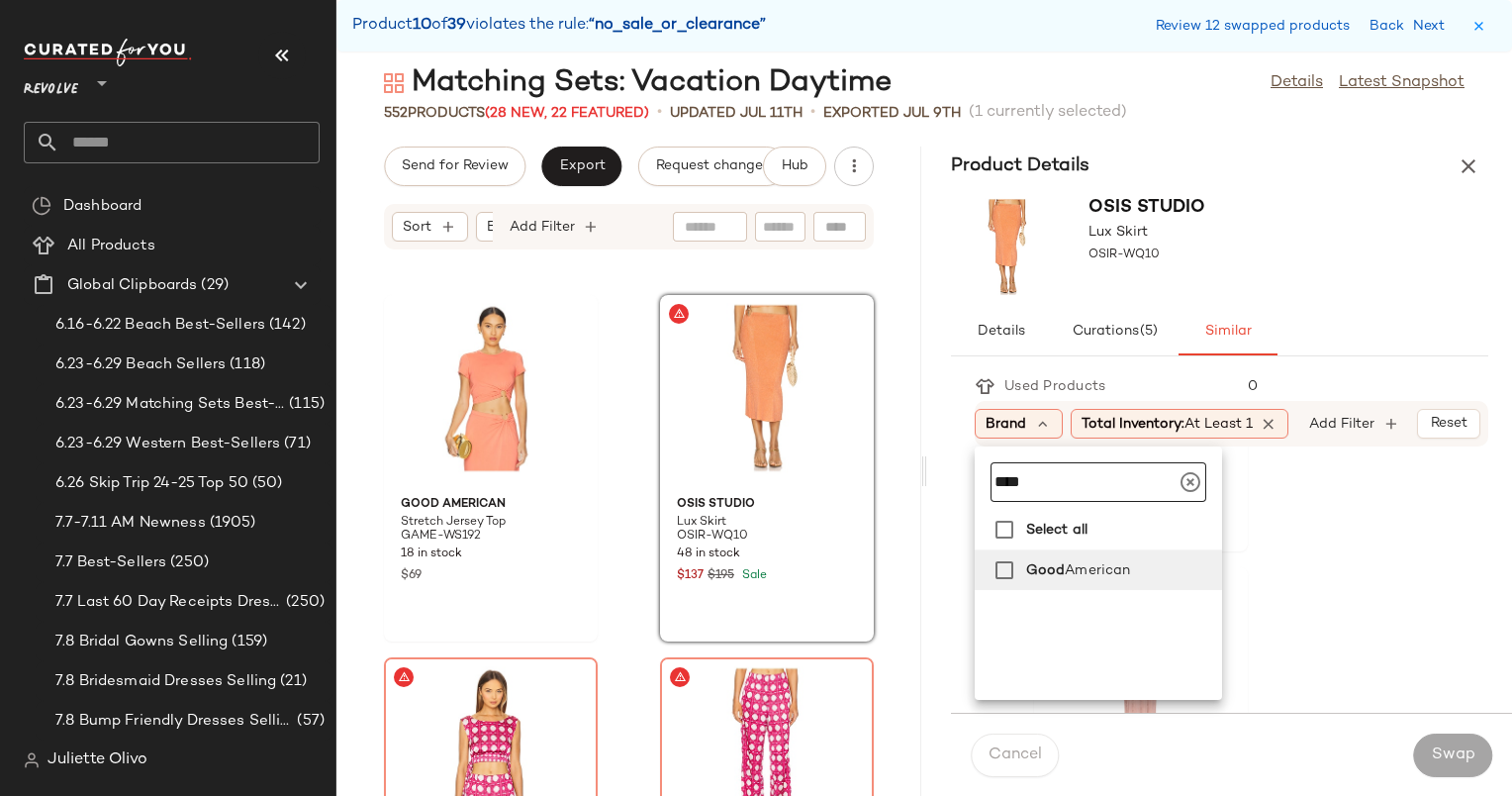 type on "****" 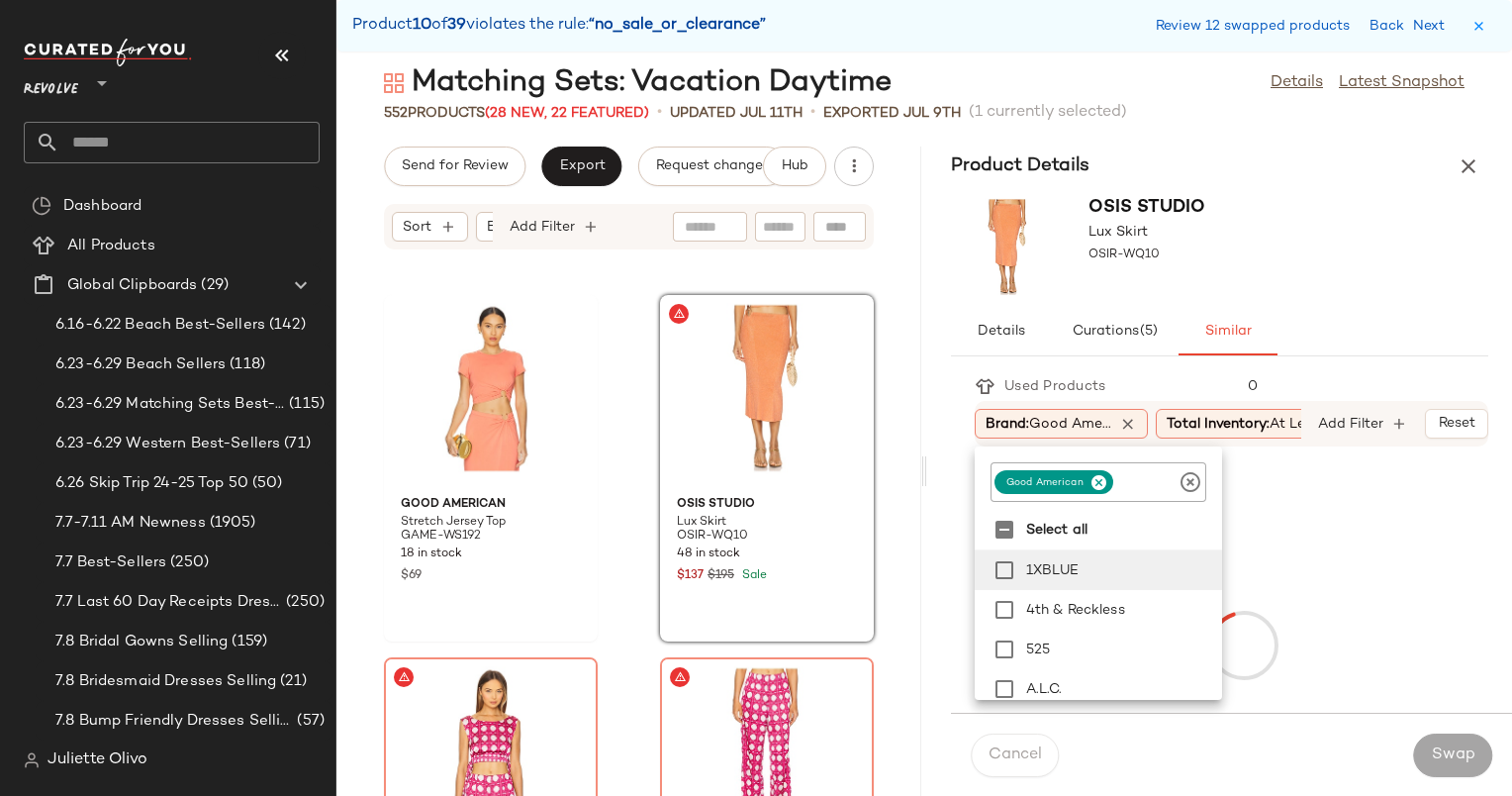 click on "OSIS STUDIO Lux Skirt OSIR-WQ10" at bounding box center [1219, 247] 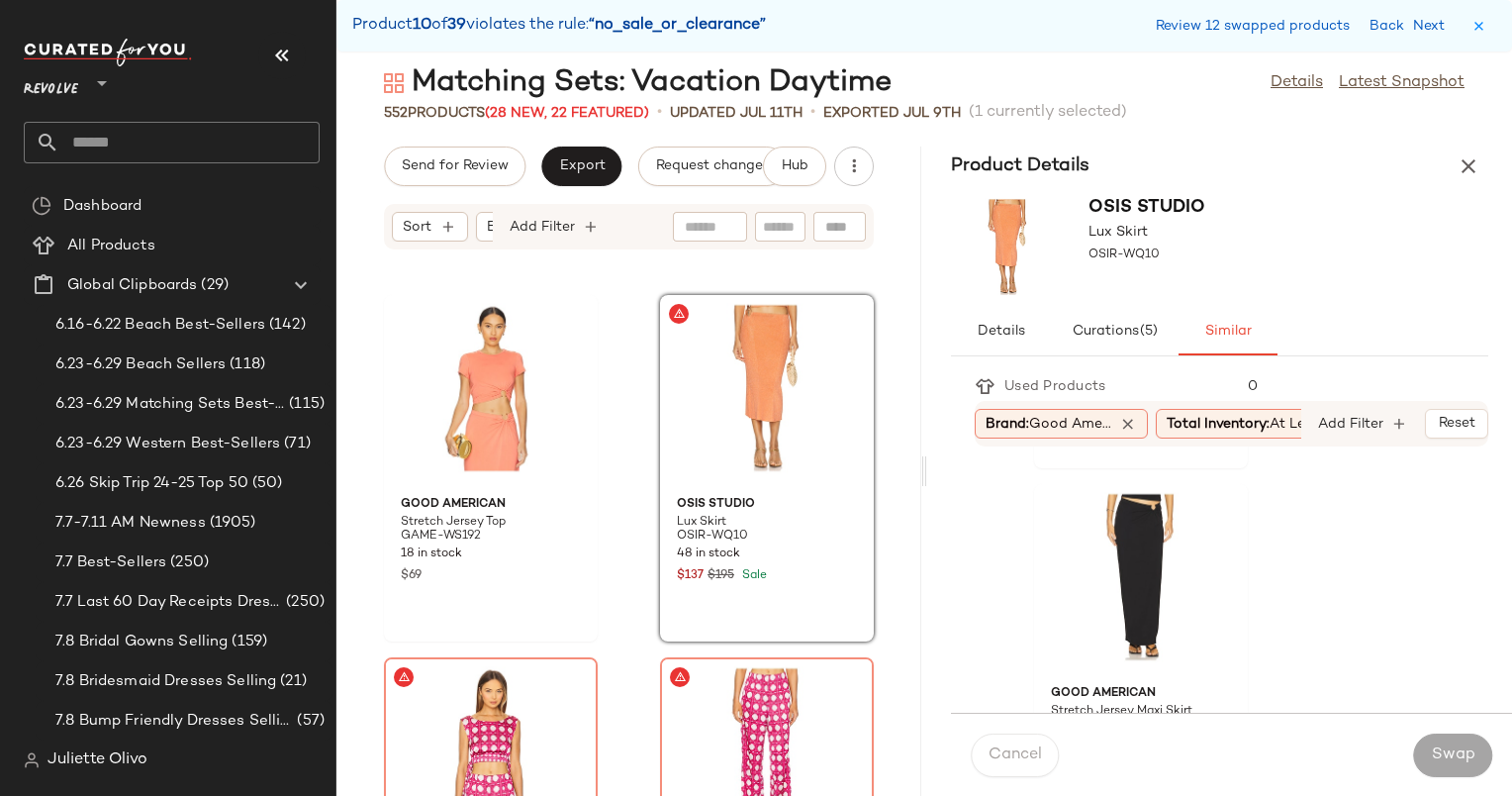 scroll, scrollTop: 0, scrollLeft: 0, axis: both 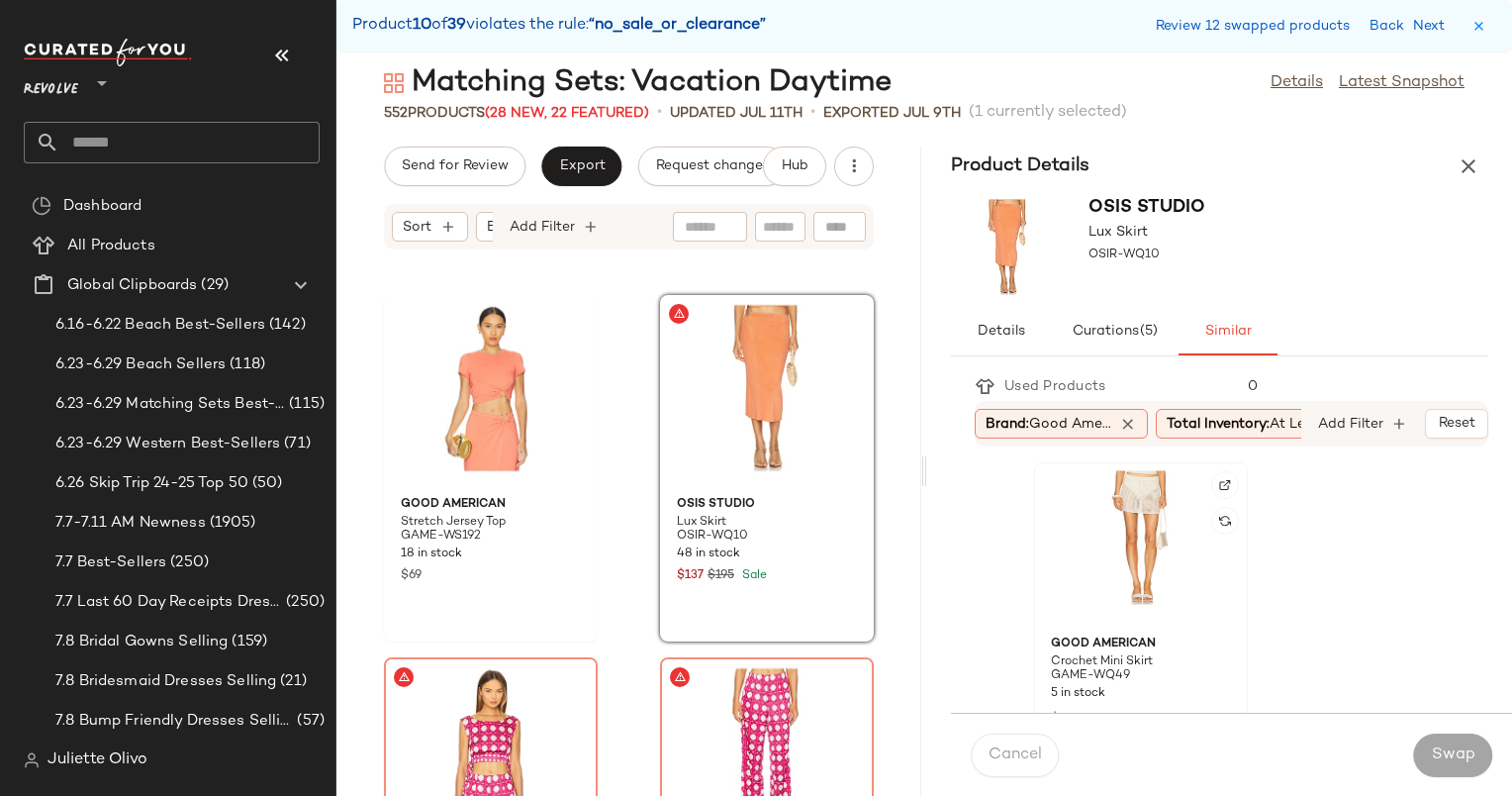 click 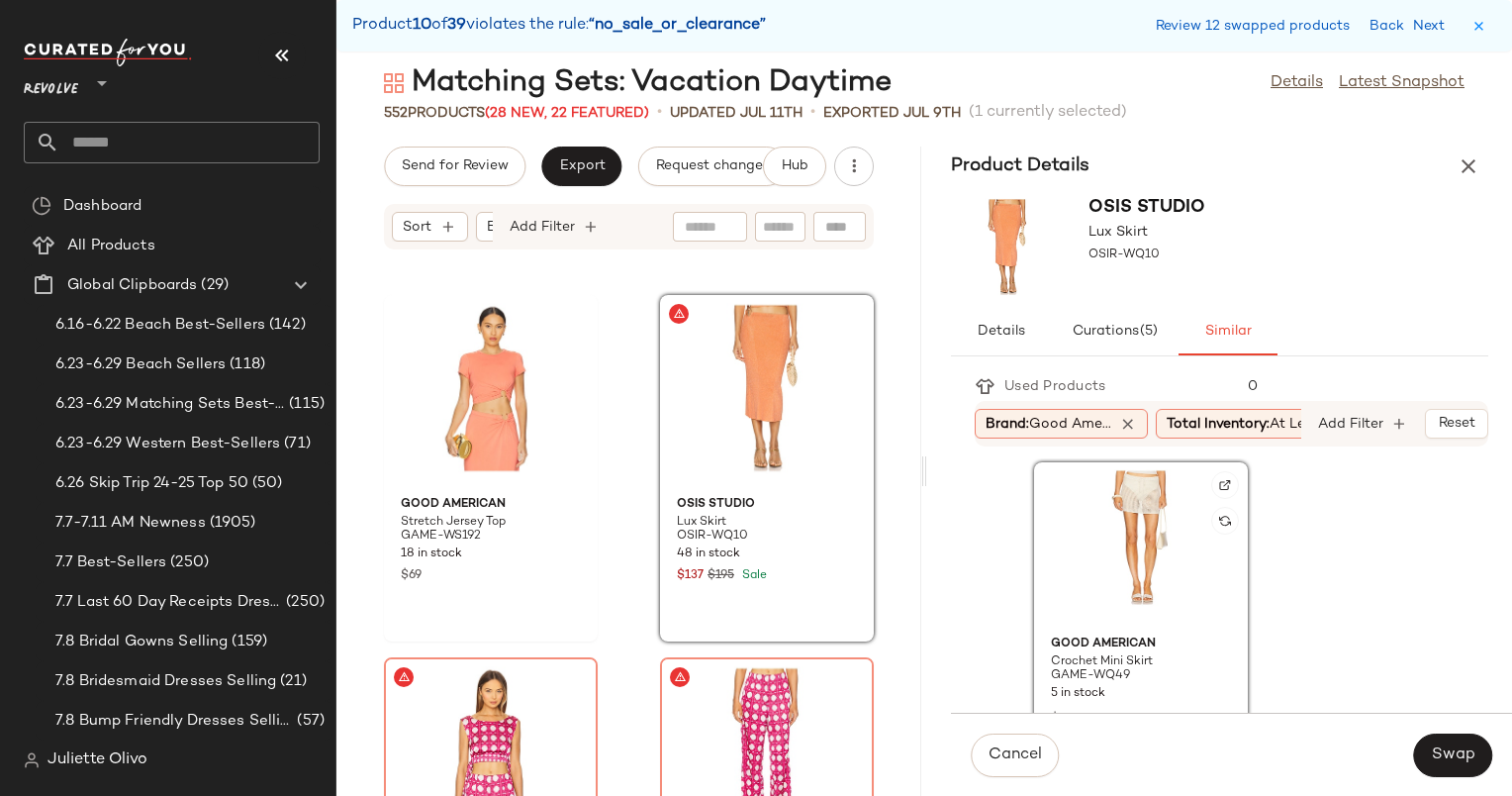 scroll, scrollTop: 341, scrollLeft: 0, axis: vertical 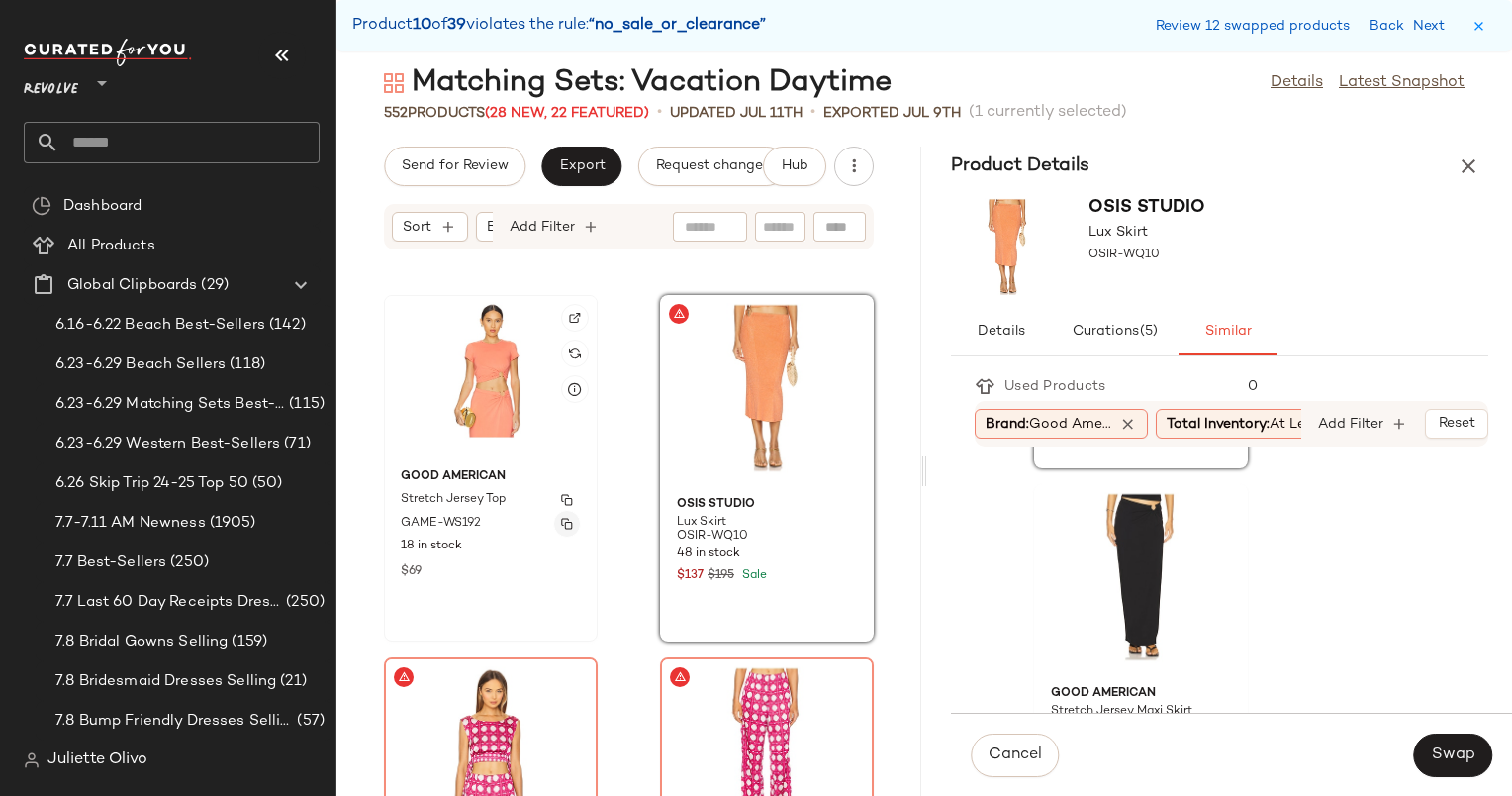 click at bounding box center (567, 524) 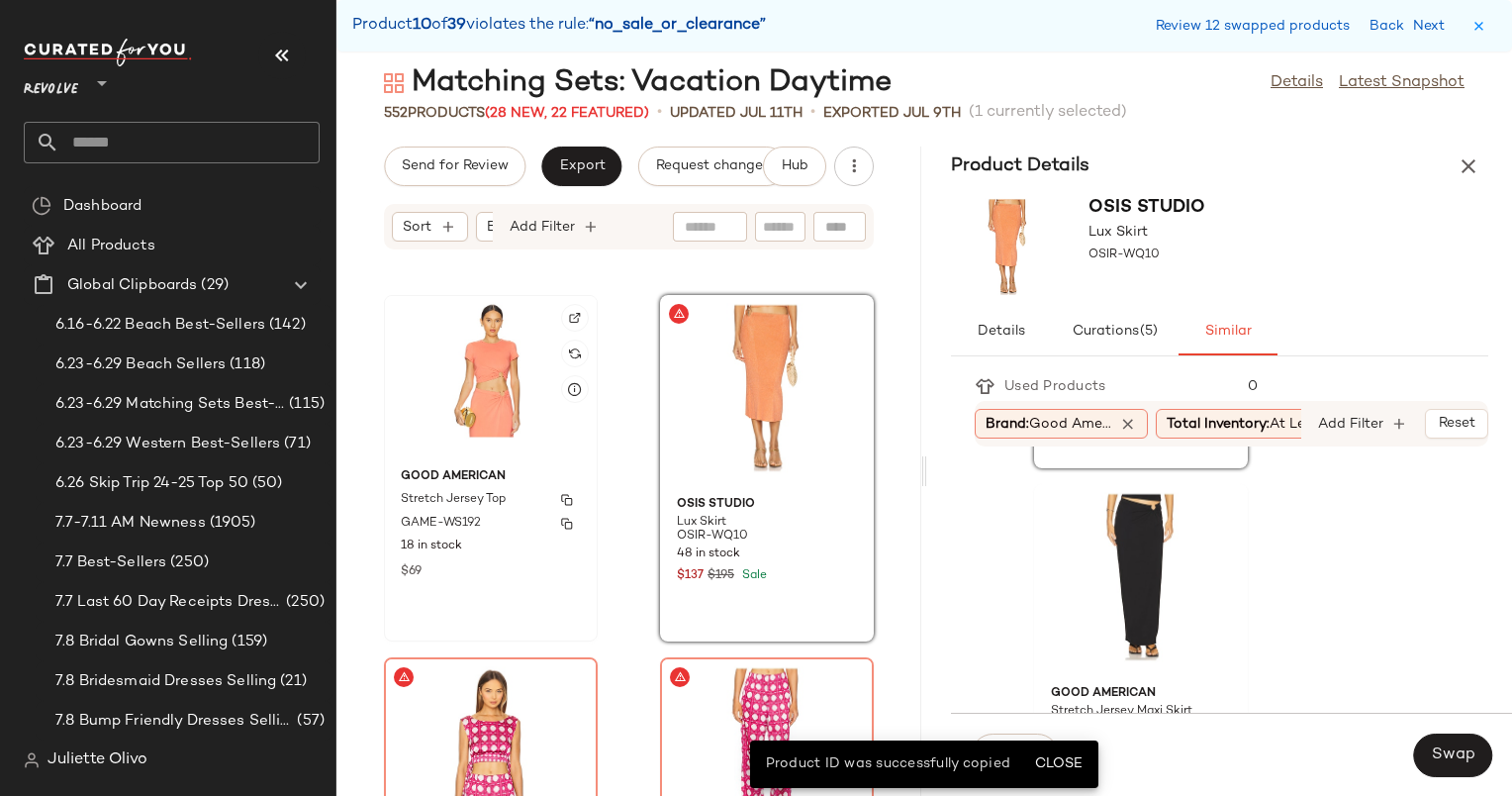 click on "Good American Stretch Jersey Top GAME-WS192 18 in stock $69" 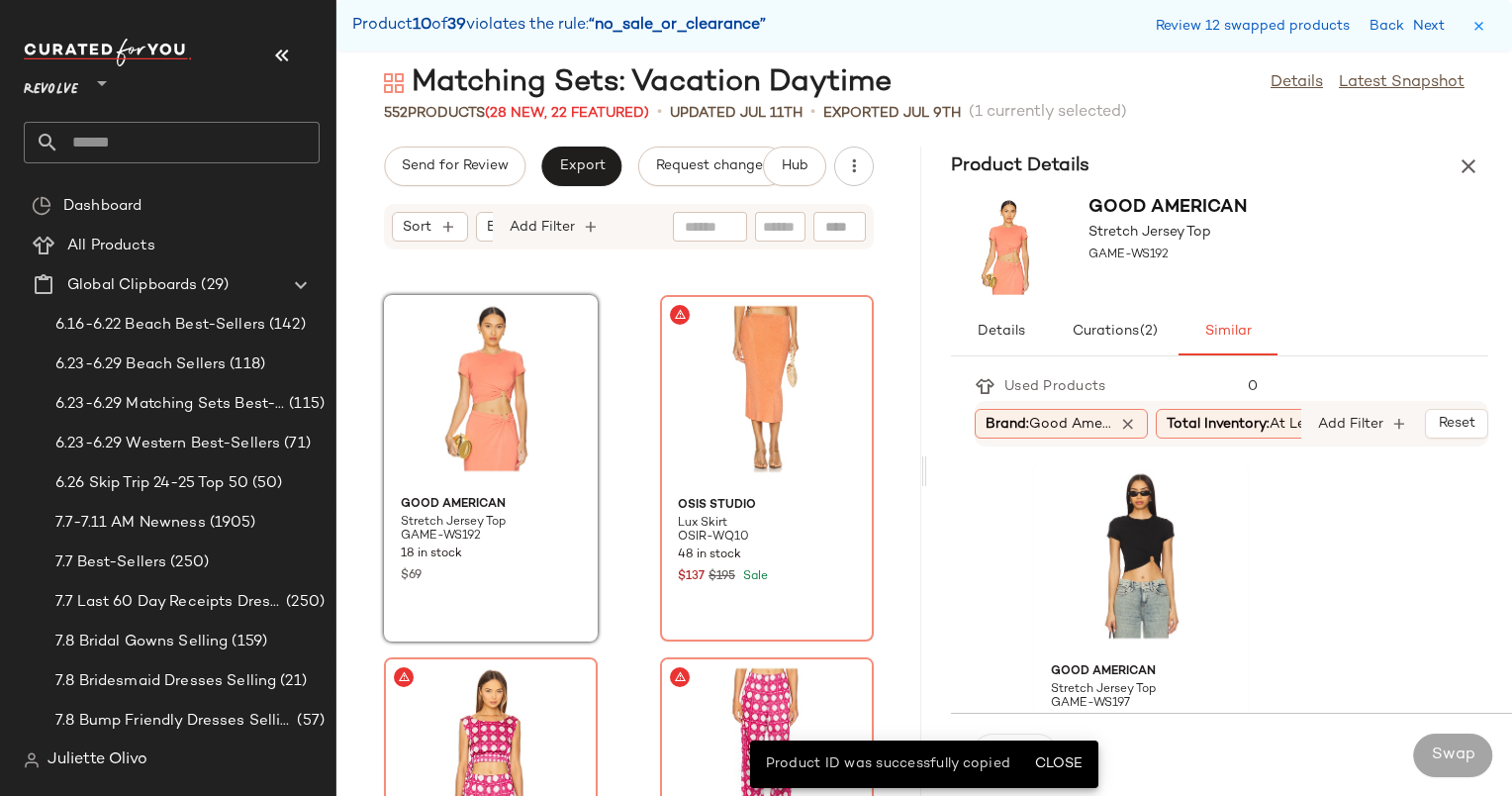 click on "Brand:   Good Ame..." 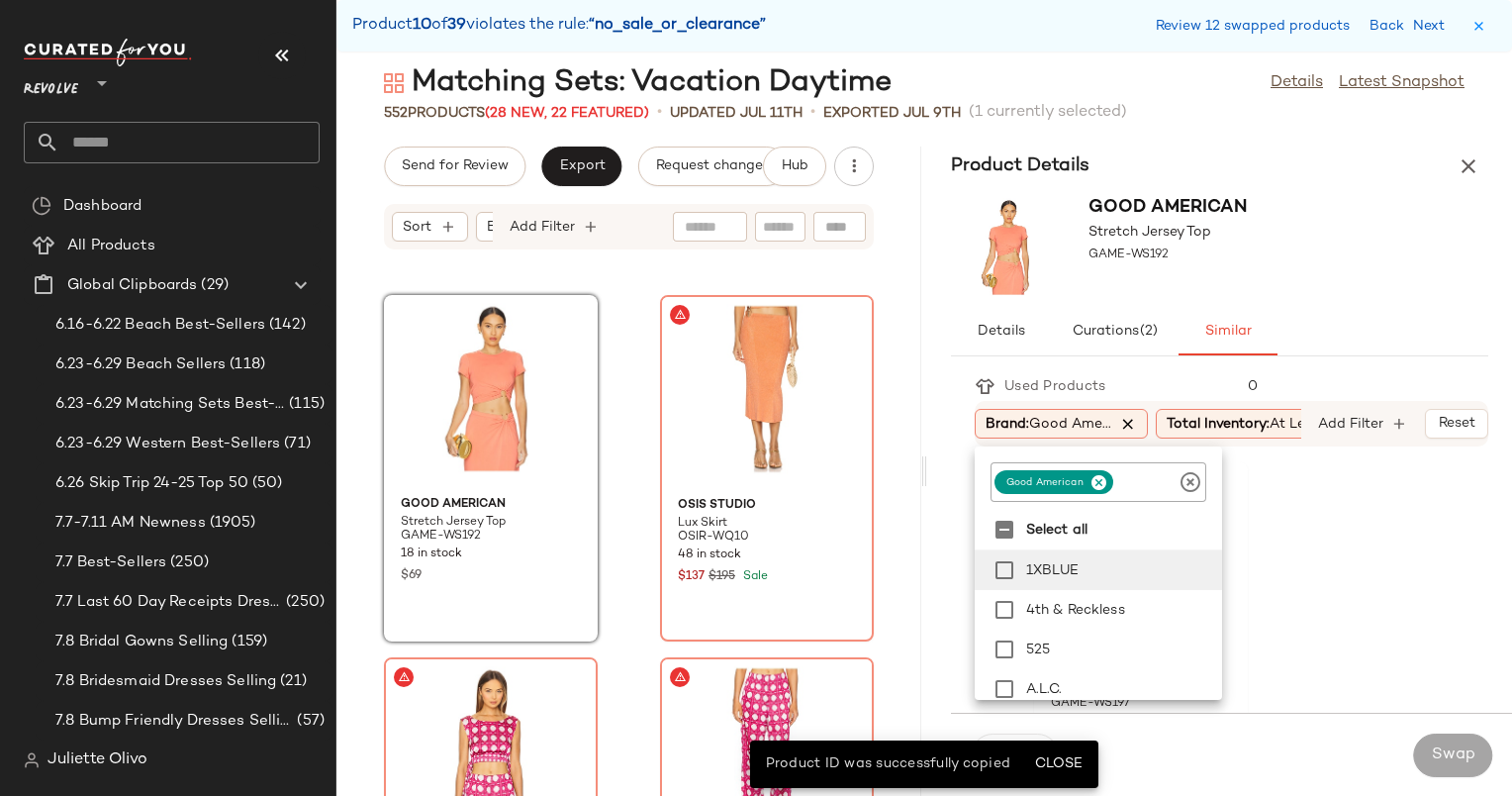 click at bounding box center [1128, 424] 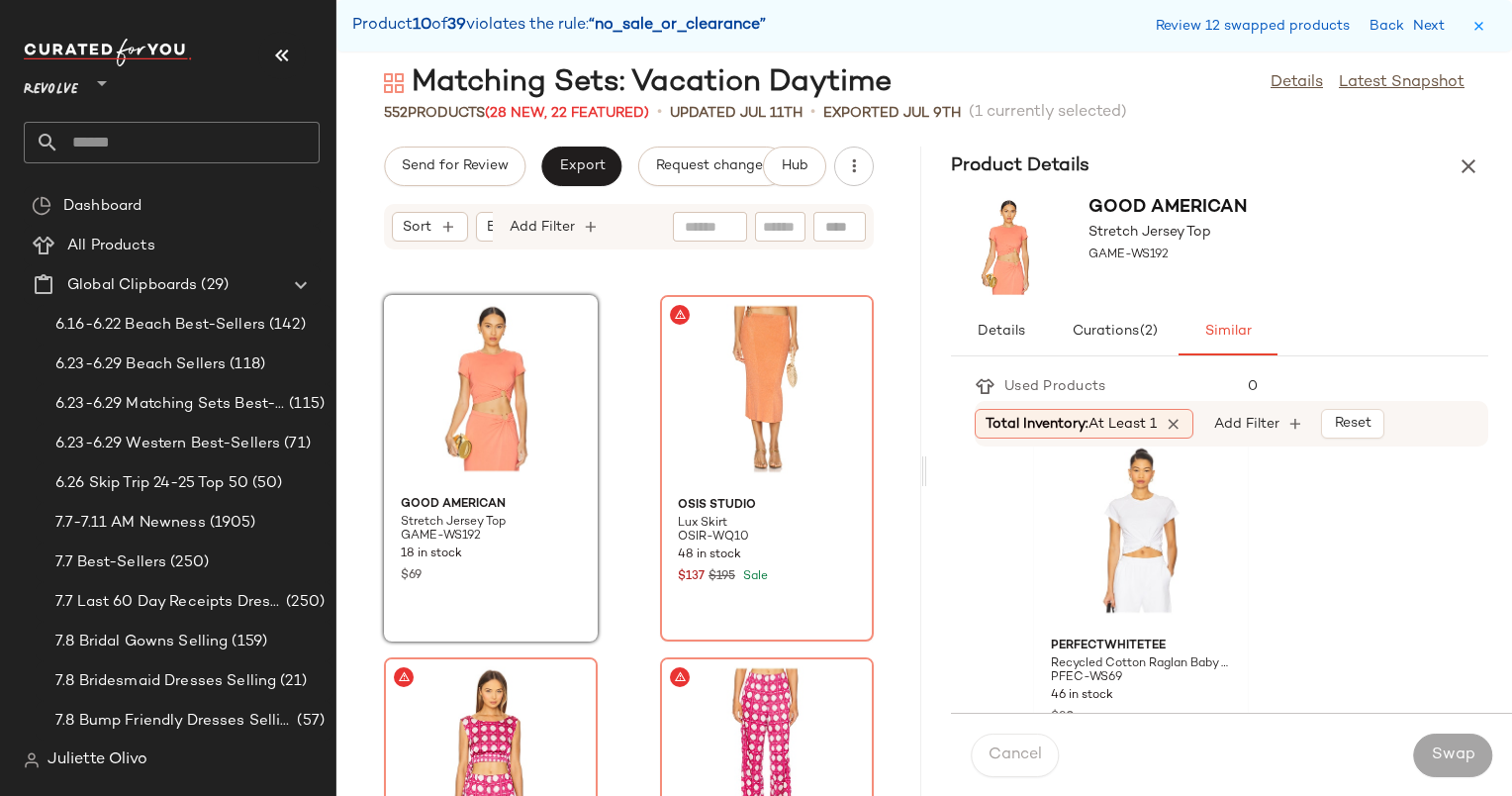 scroll, scrollTop: 27, scrollLeft: 0, axis: vertical 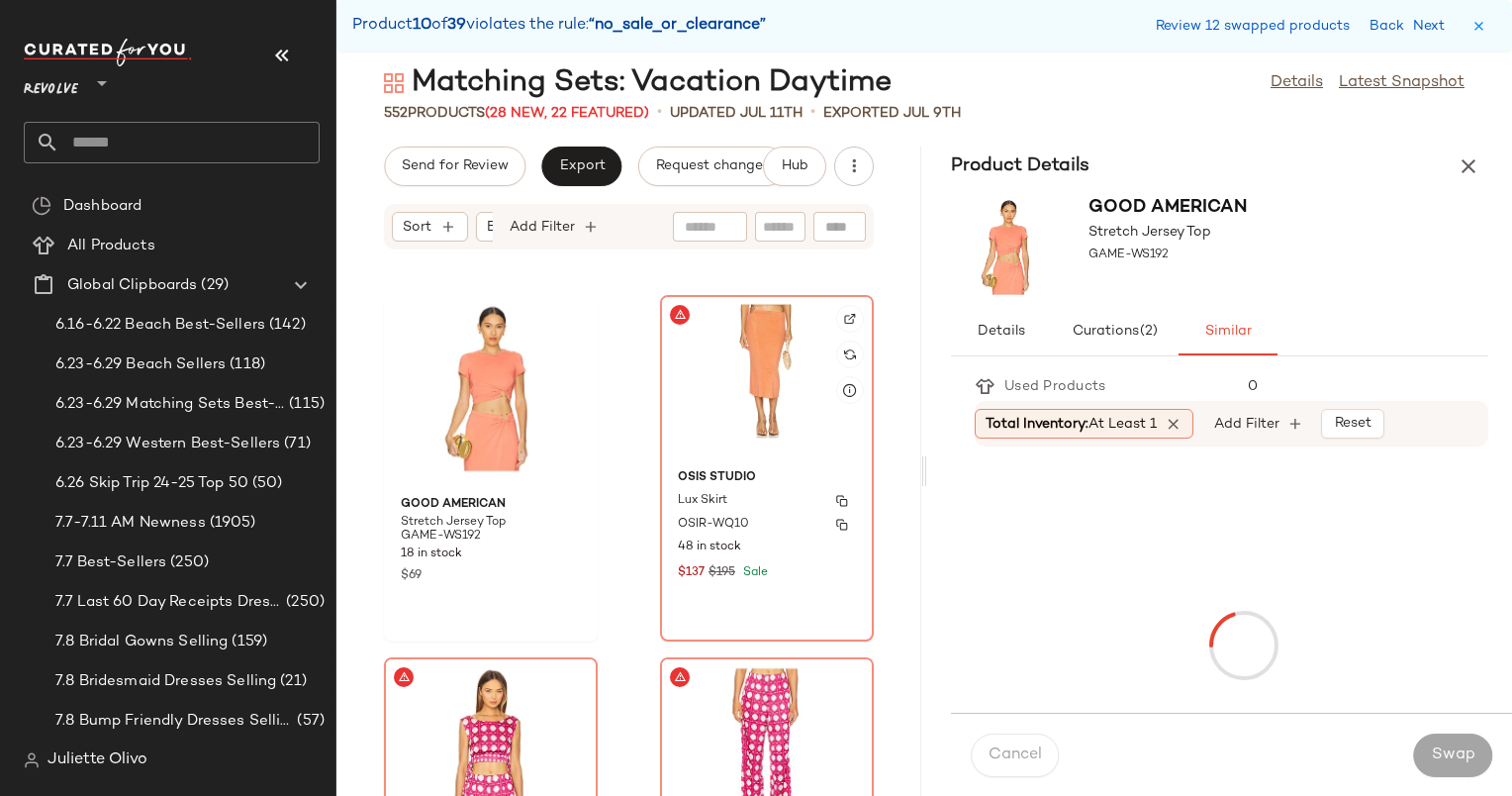 click on "OSIR-WQ10" at bounding box center [767, 525] 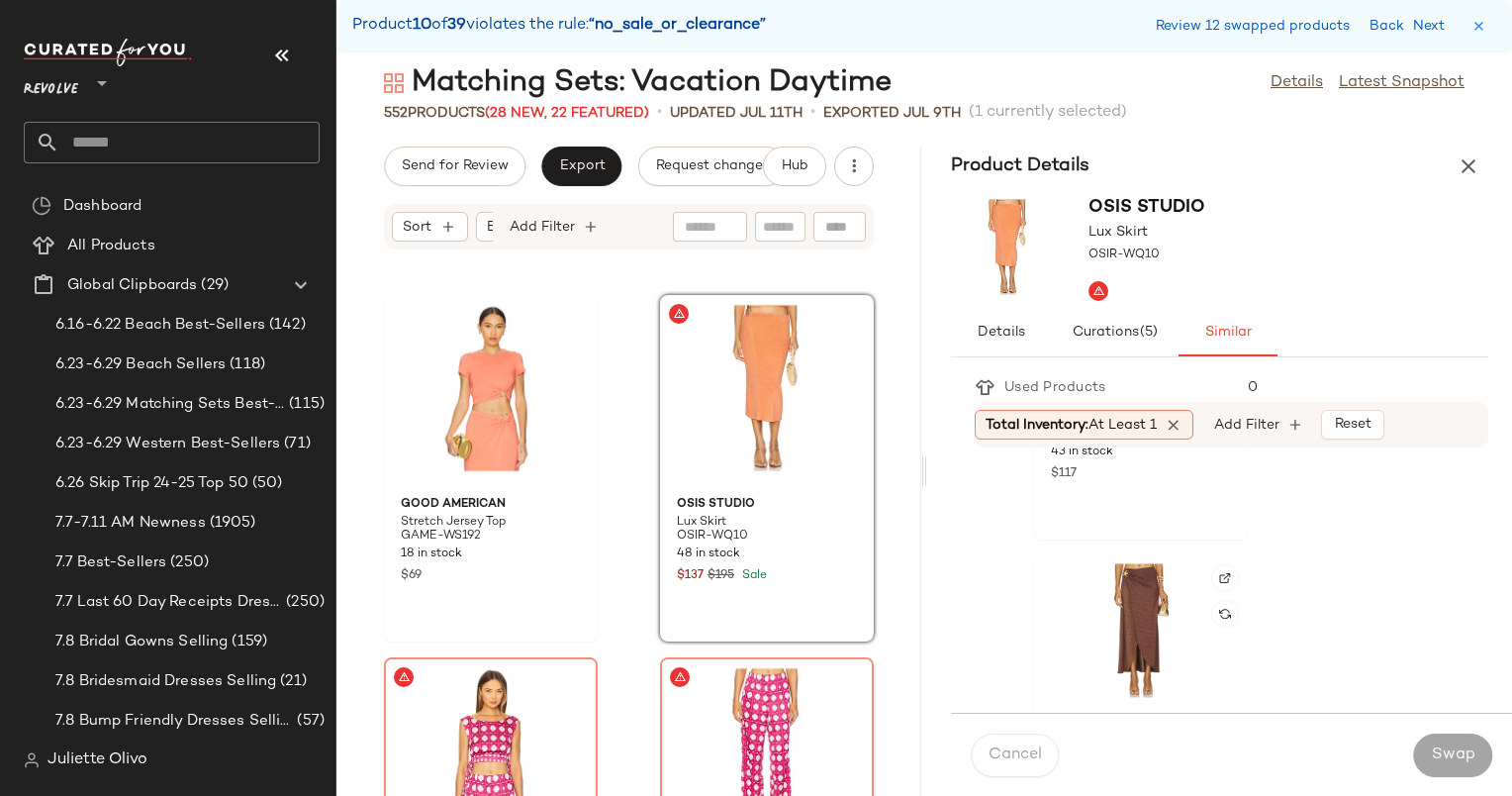 scroll, scrollTop: 8793, scrollLeft: 0, axis: vertical 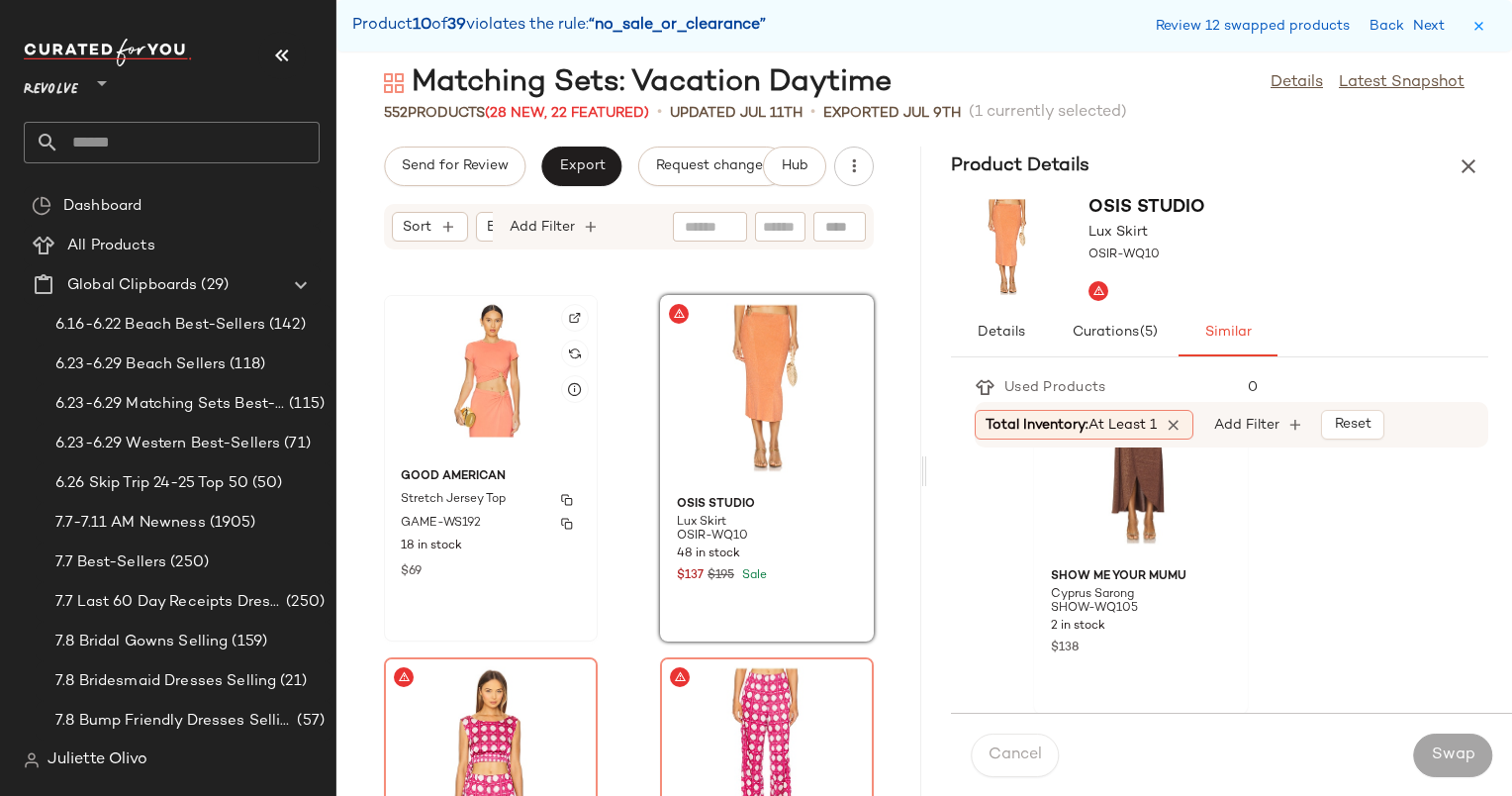 click on "GAME-WS192" at bounding box center (491, 524) 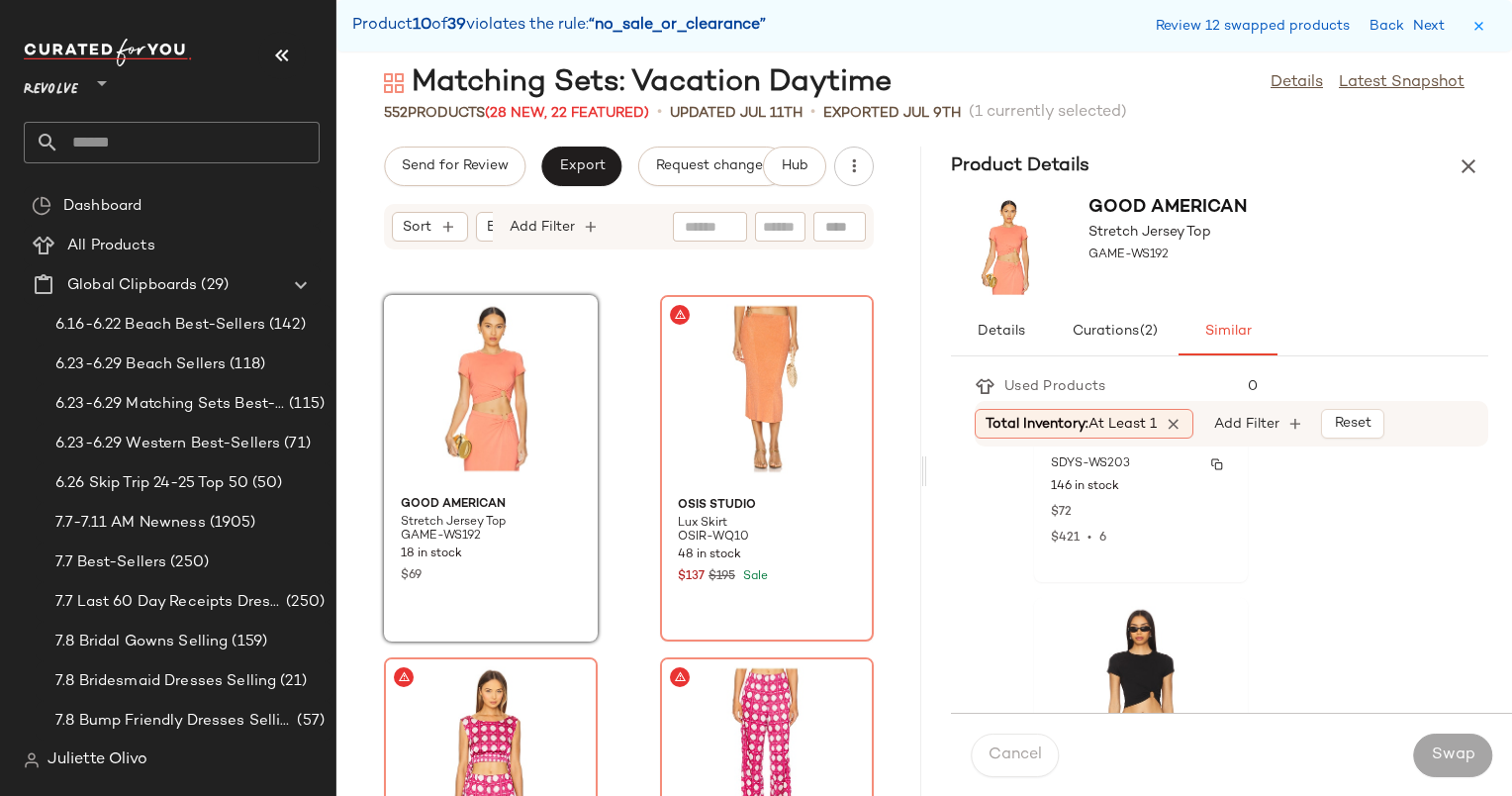 scroll, scrollTop: 1147, scrollLeft: 0, axis: vertical 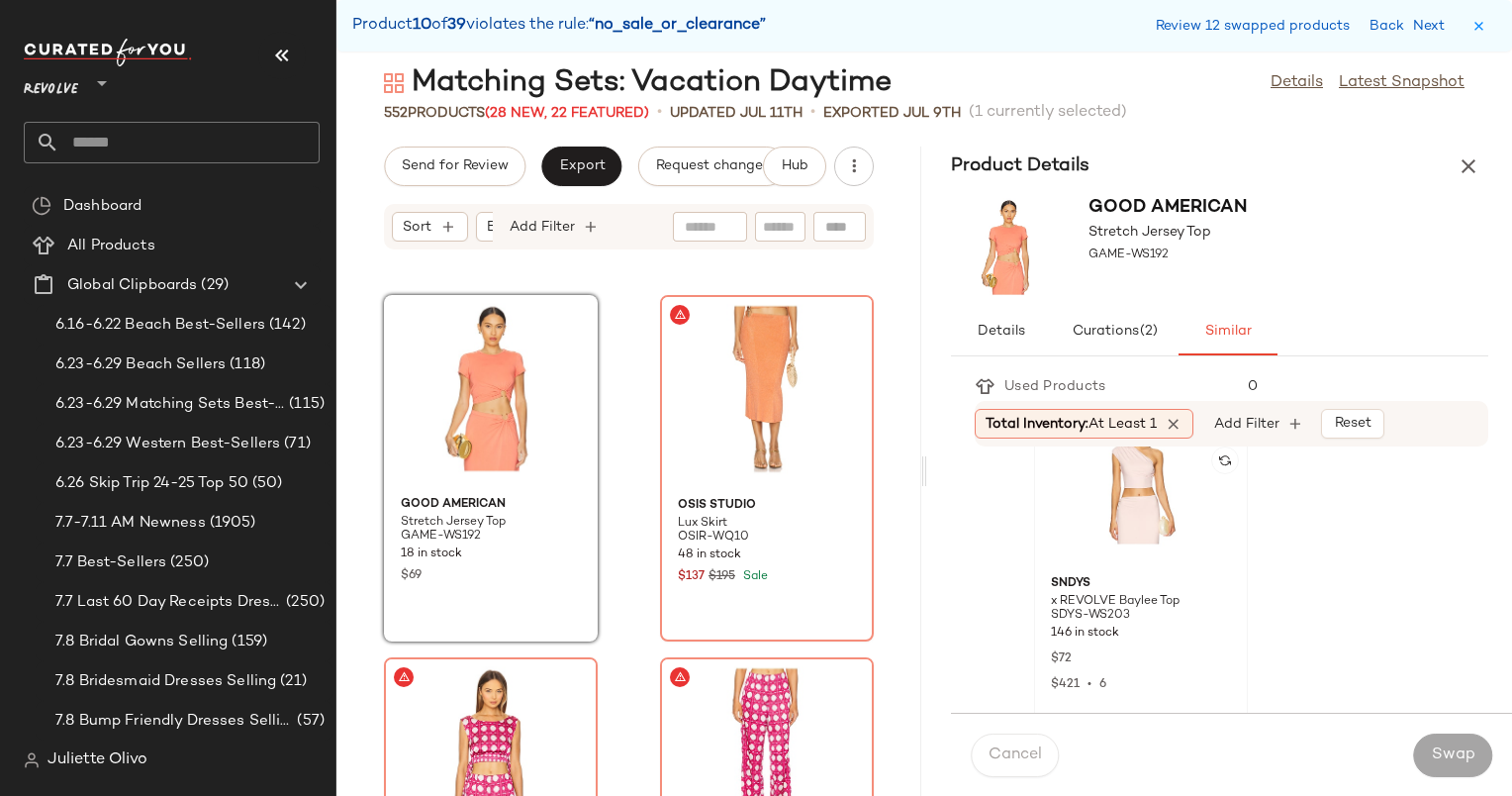click 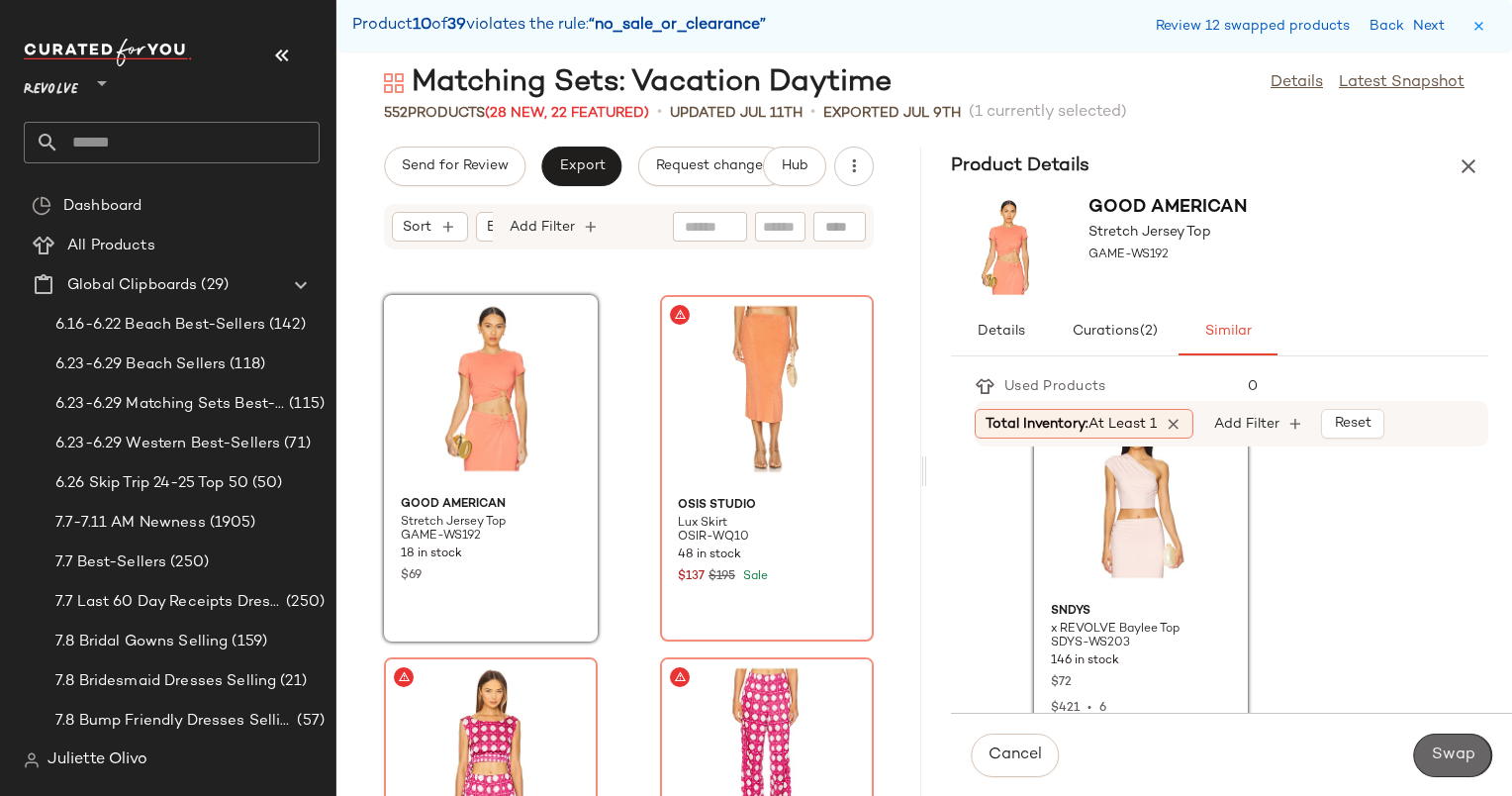 click on "Swap" 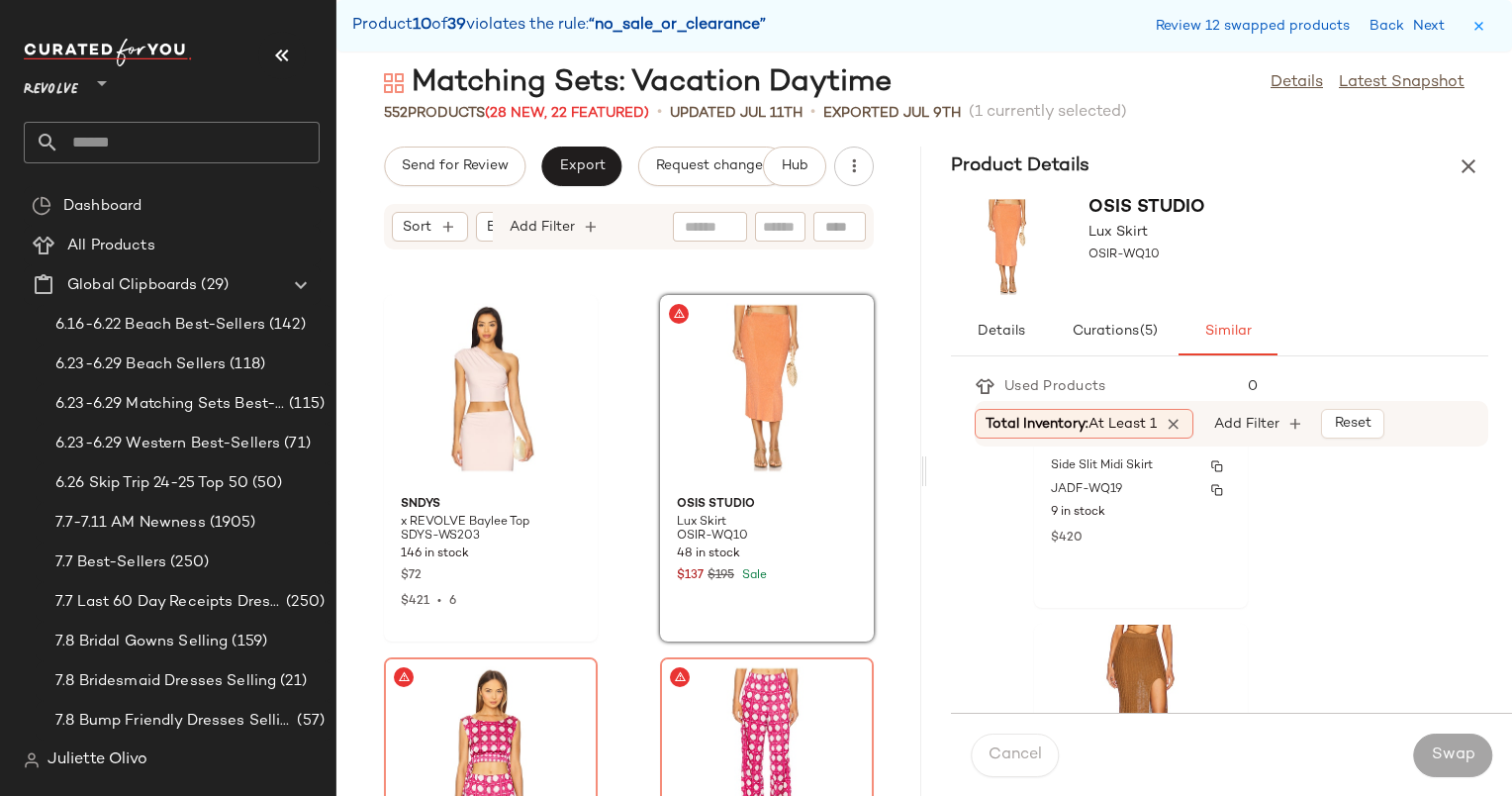 scroll, scrollTop: 564, scrollLeft: 0, axis: vertical 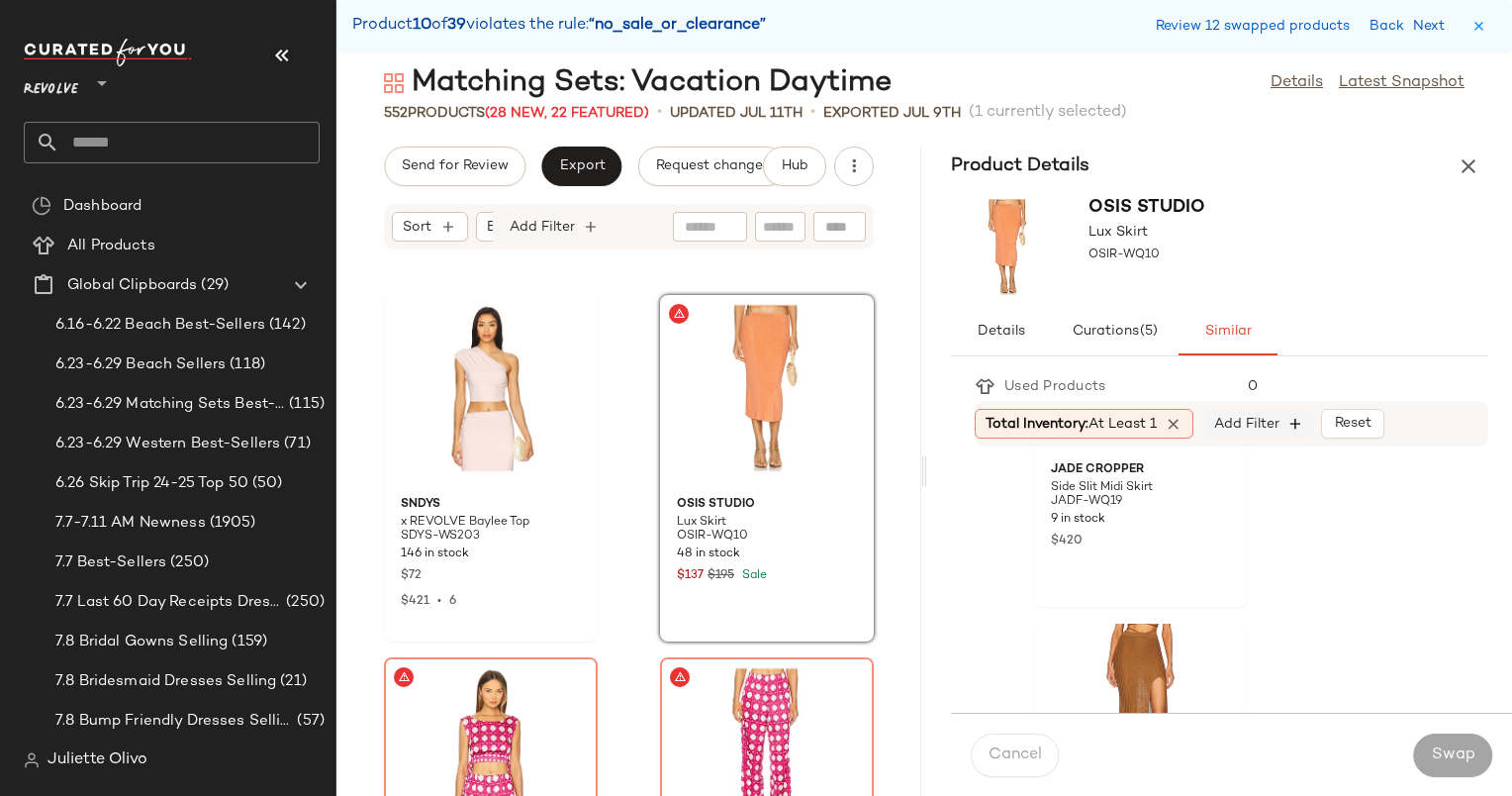 click at bounding box center [1296, 424] 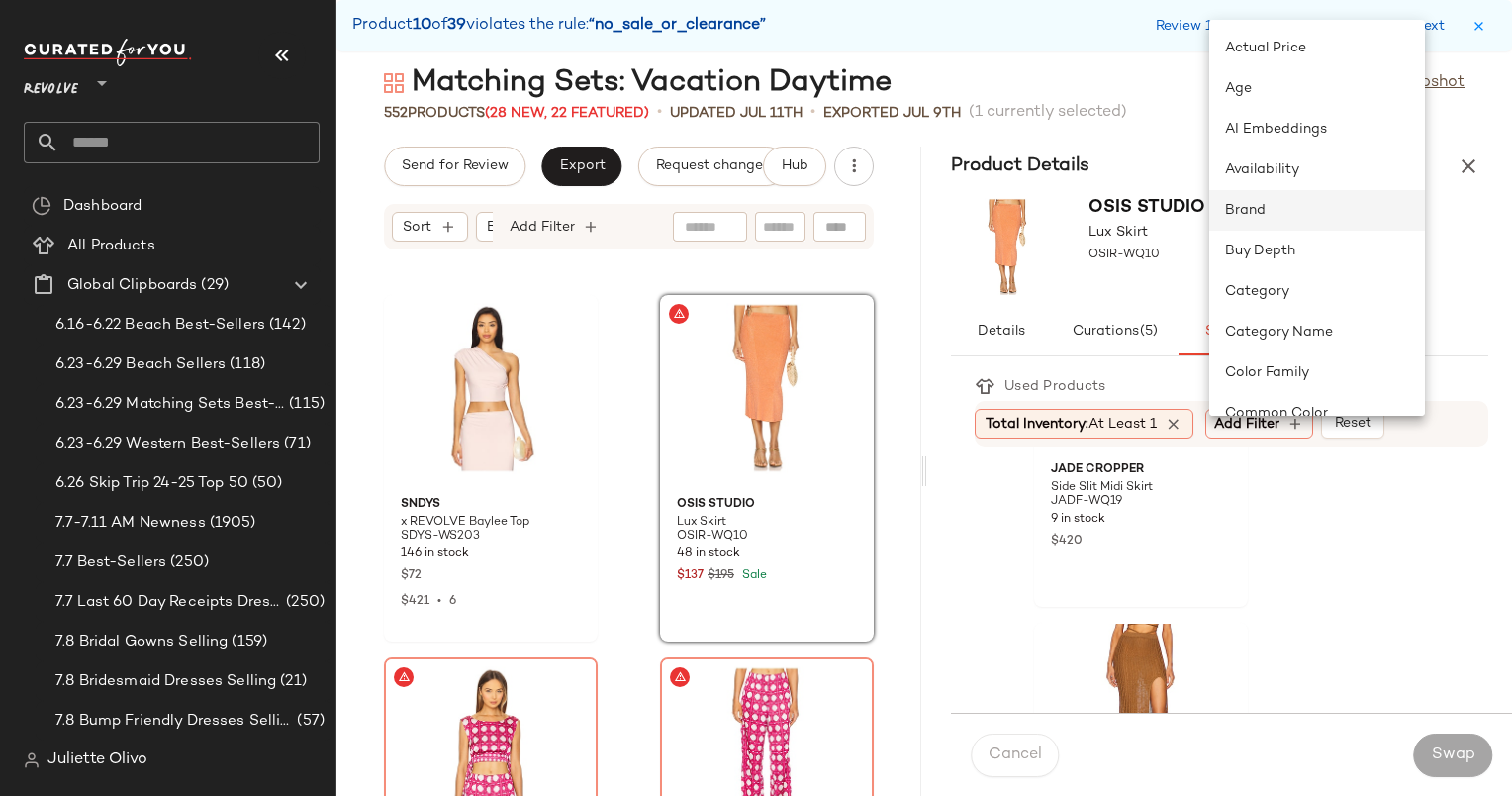 click on "Brand" 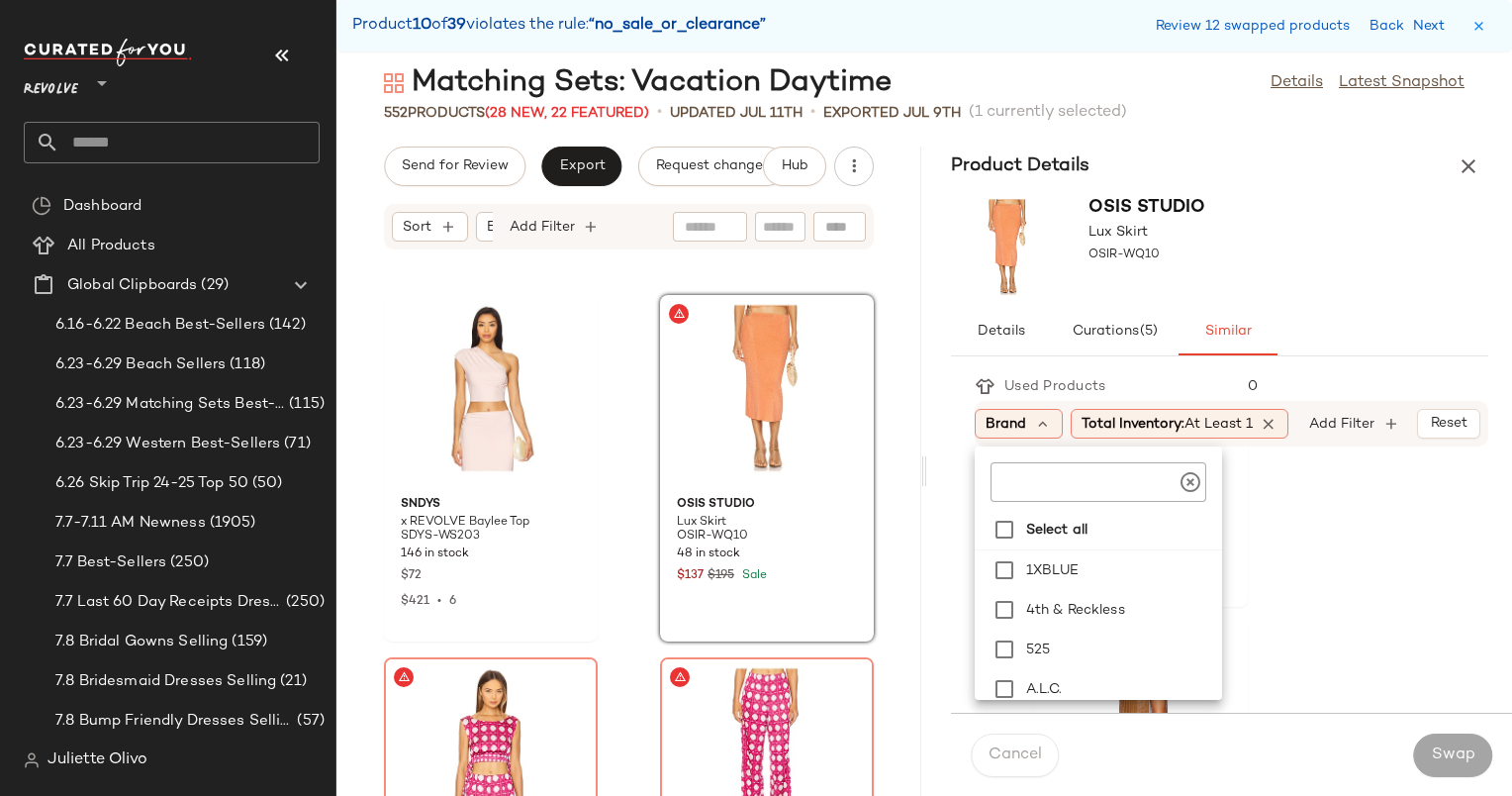 click 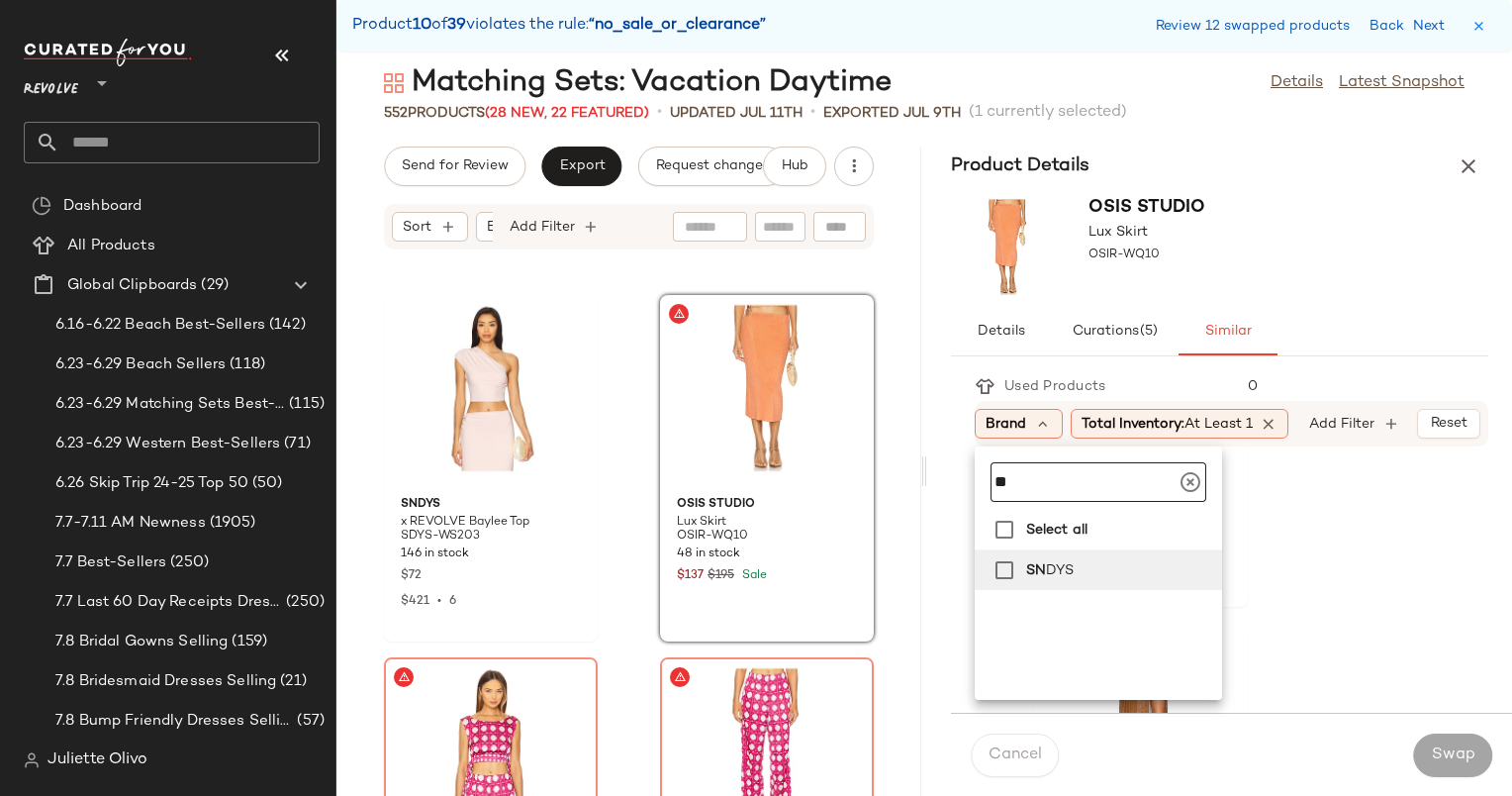 type on "**" 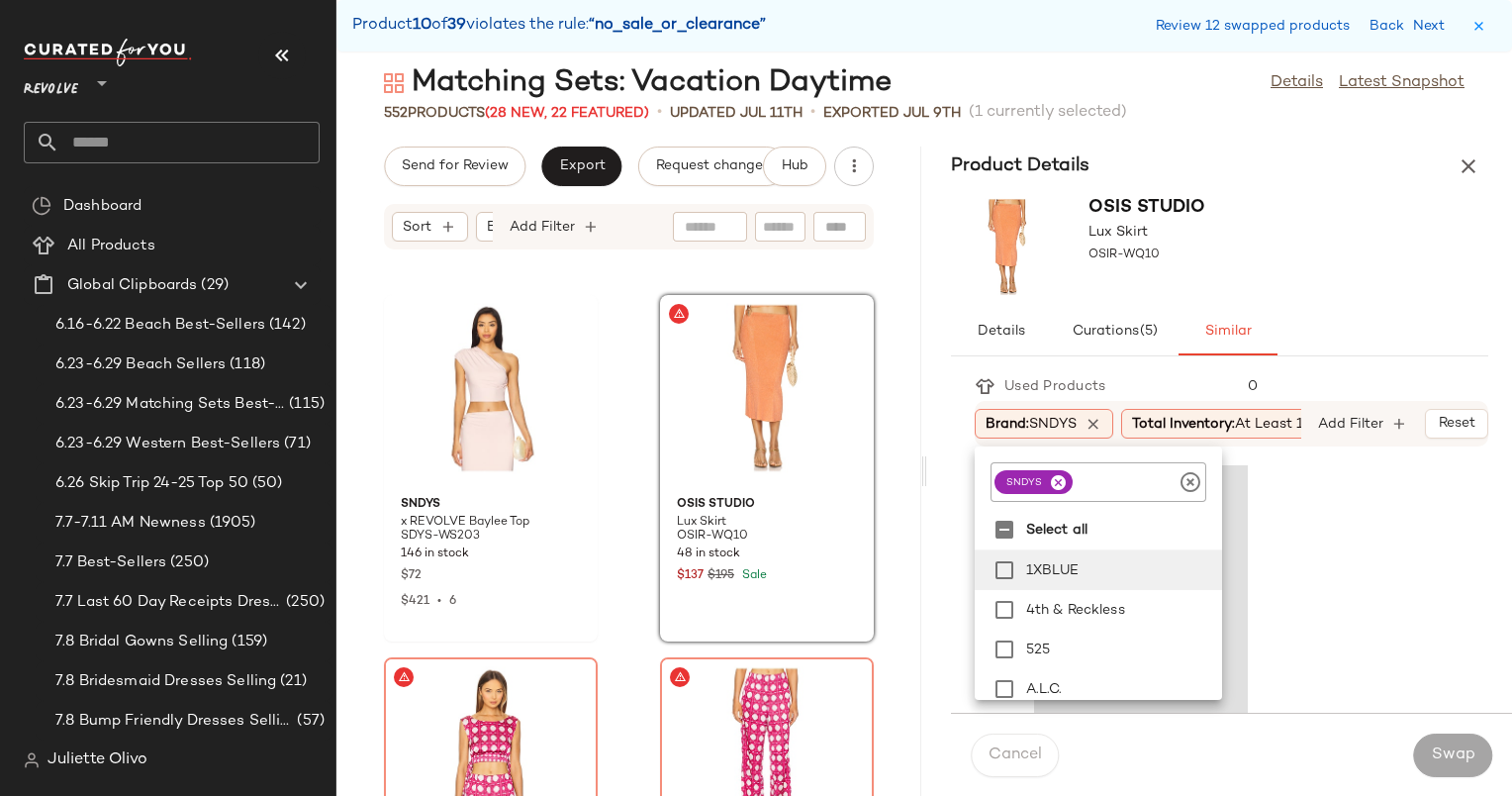 click on "OSIS STUDIO Lux Skirt OSIR-WQ10" at bounding box center [1219, 247] 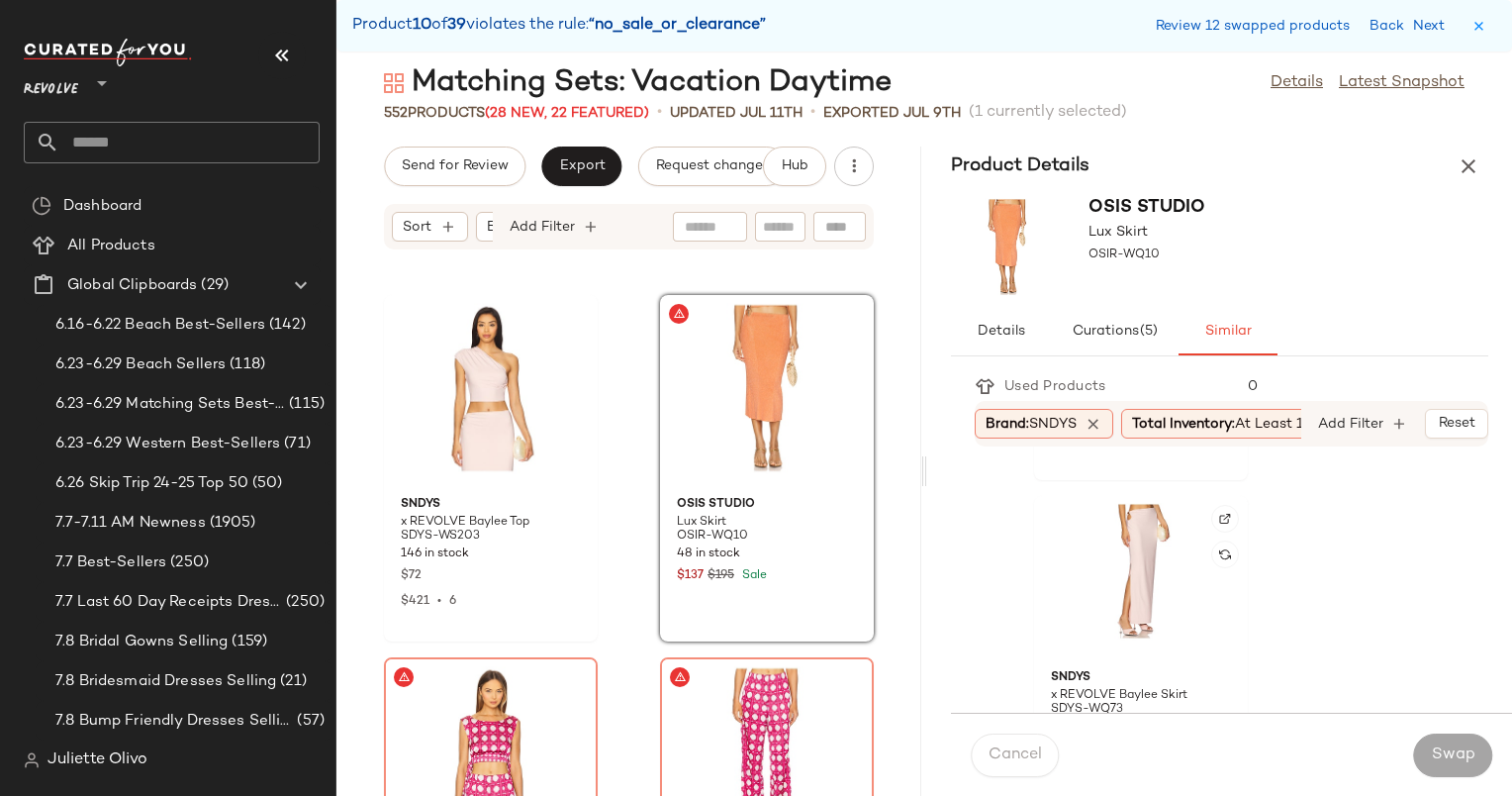 scroll, scrollTop: 4677, scrollLeft: 0, axis: vertical 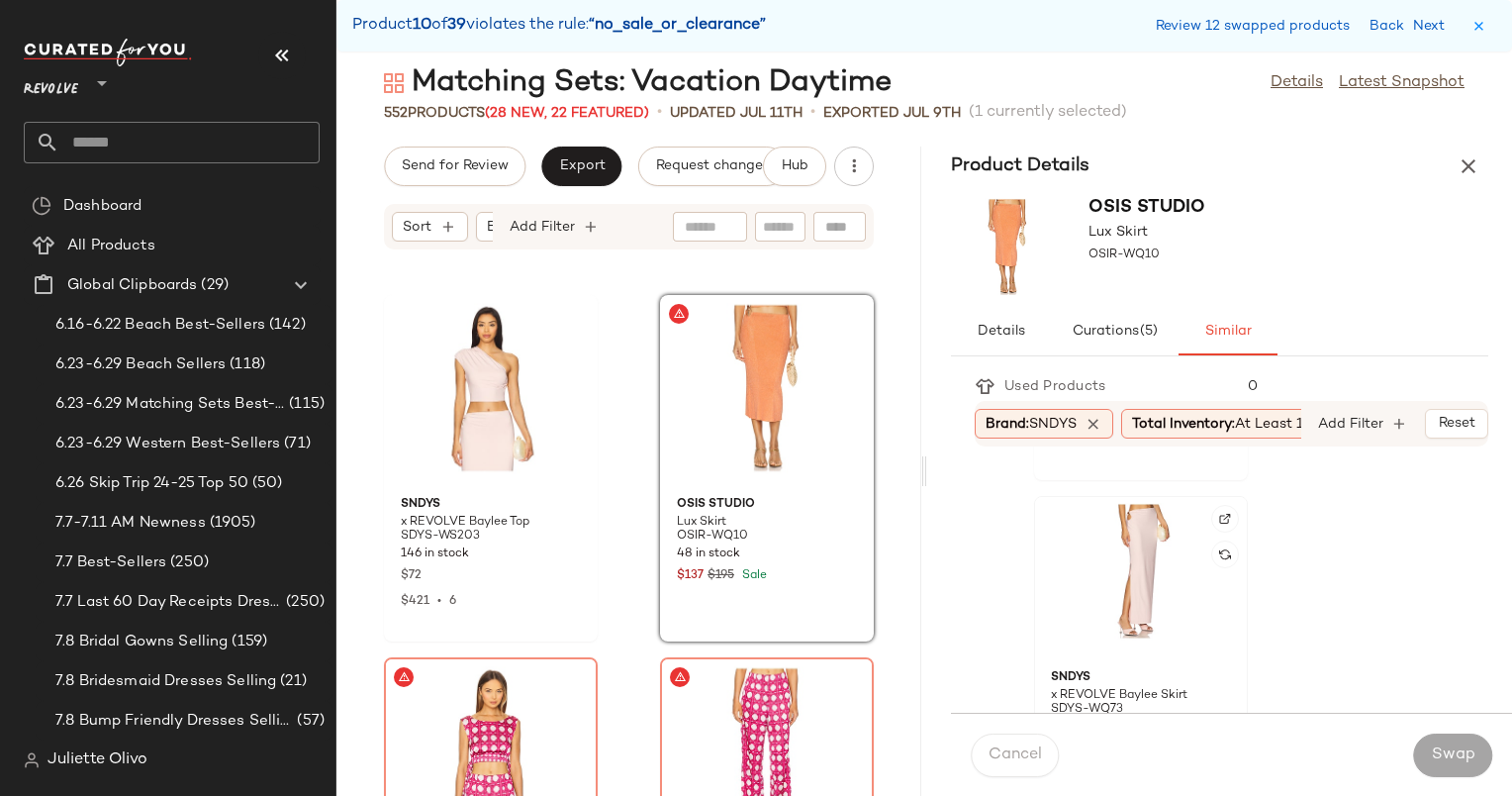 click 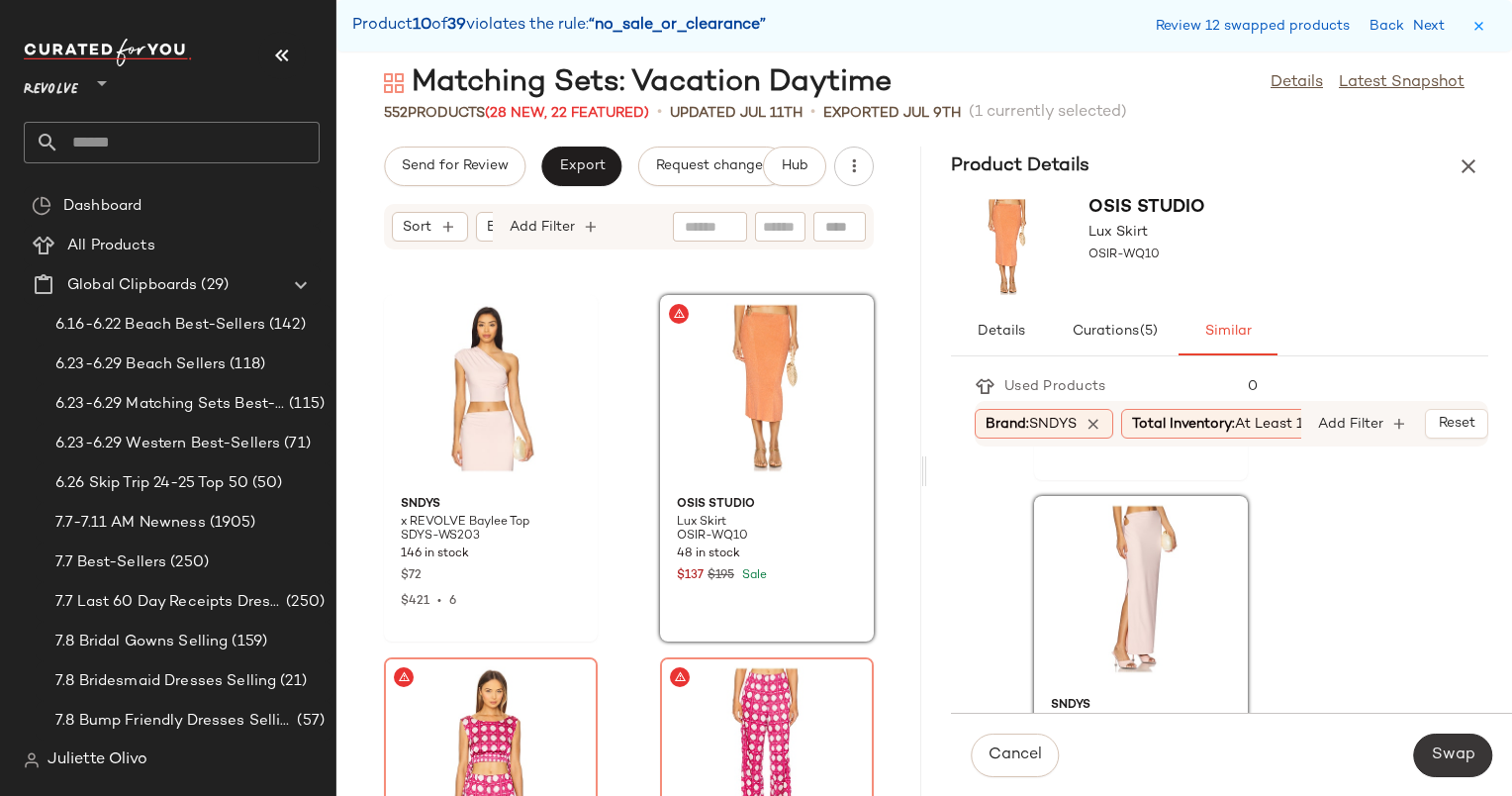 click on "Swap" at bounding box center (1453, 755) 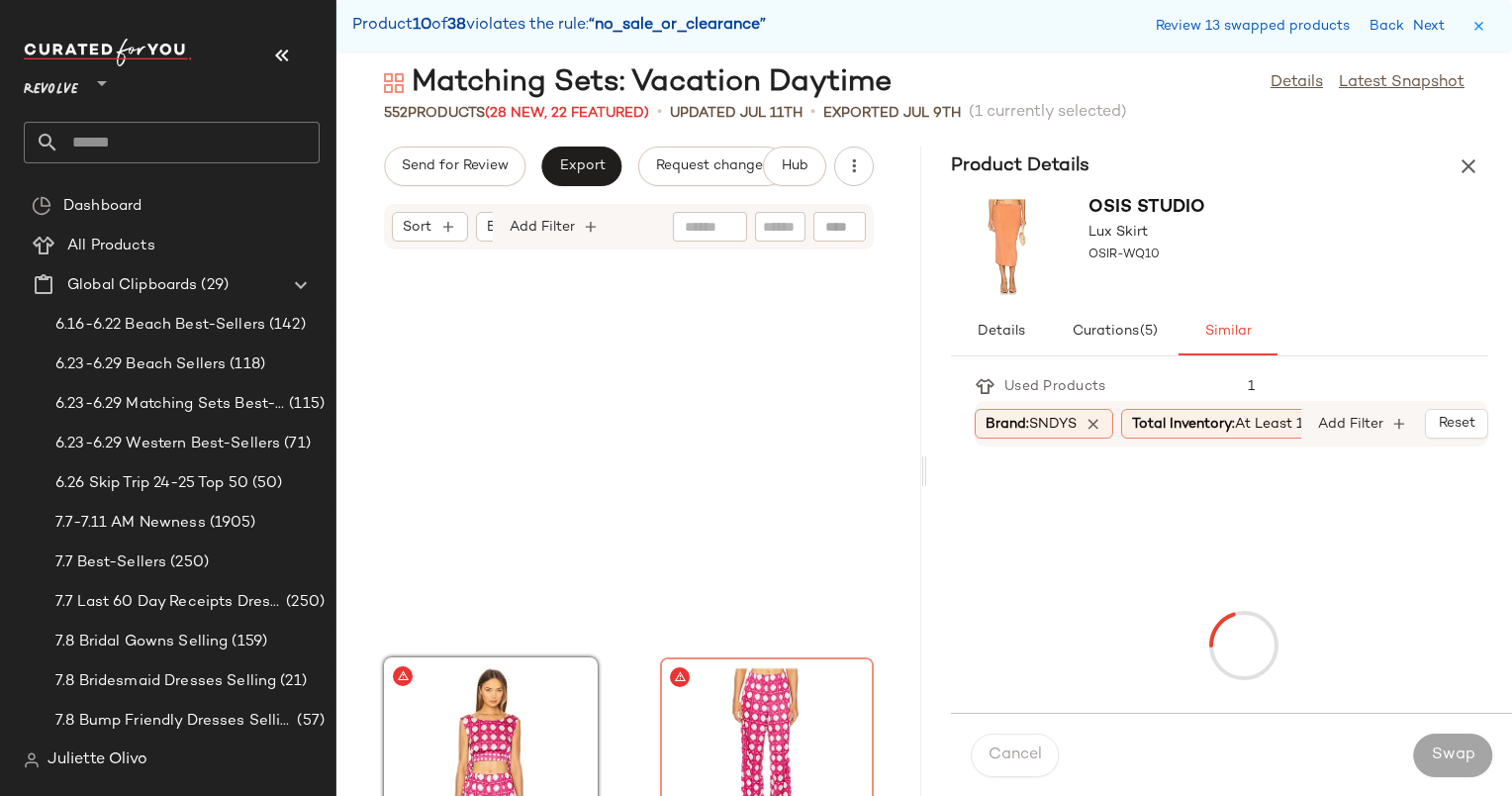 scroll, scrollTop: 77907, scrollLeft: 0, axis: vertical 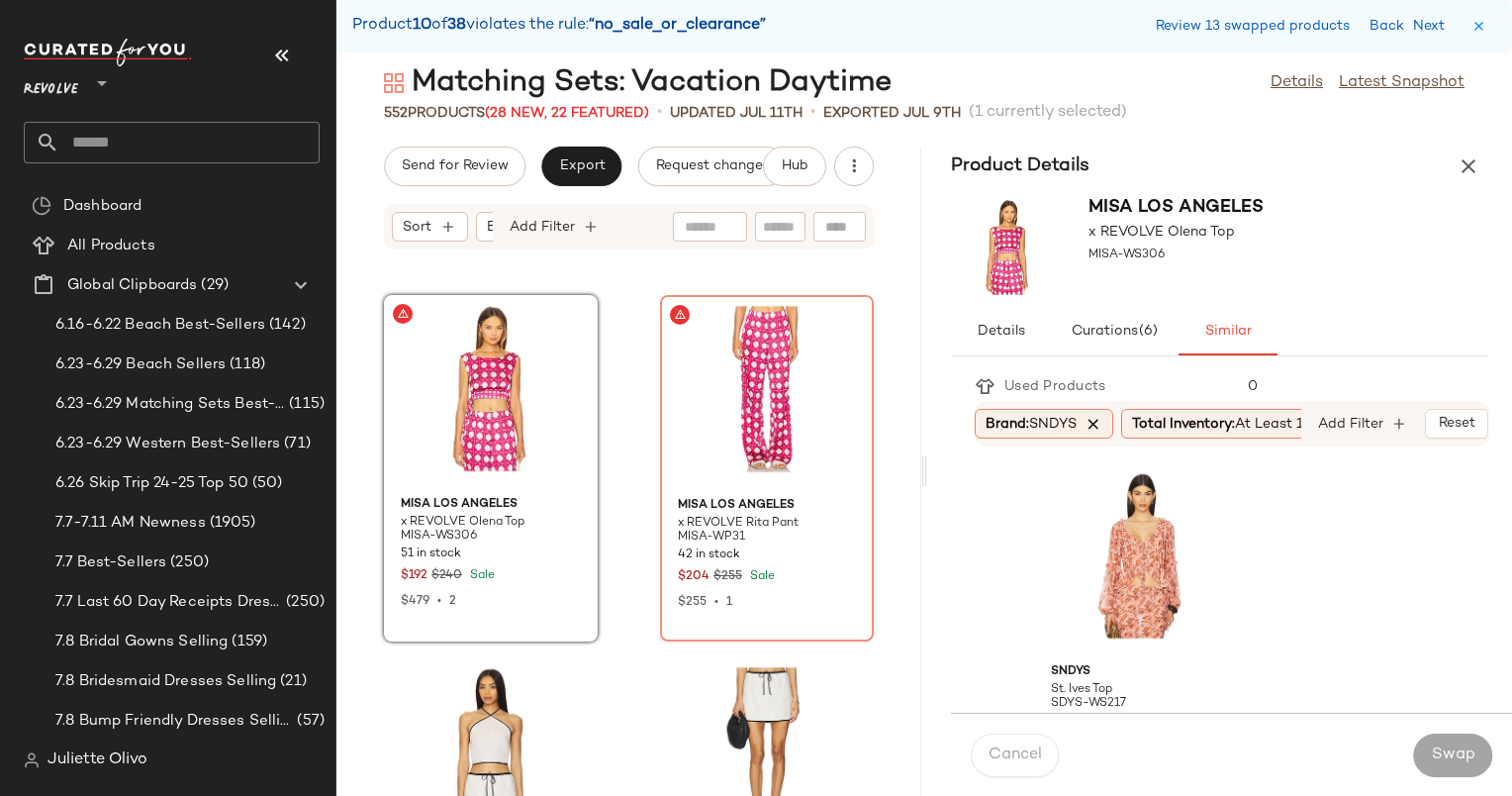 click at bounding box center (1093, 424) 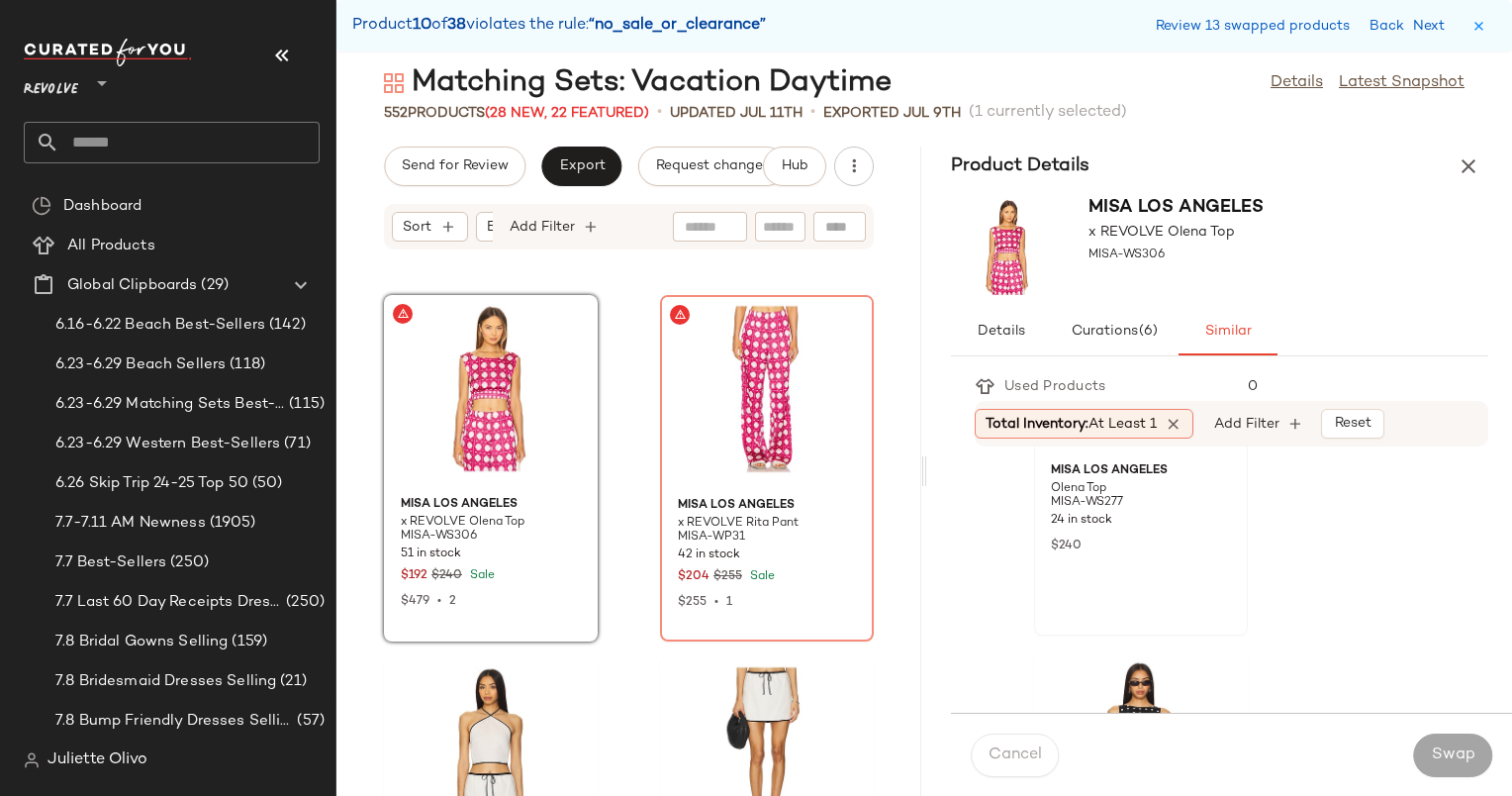 scroll, scrollTop: 0, scrollLeft: 0, axis: both 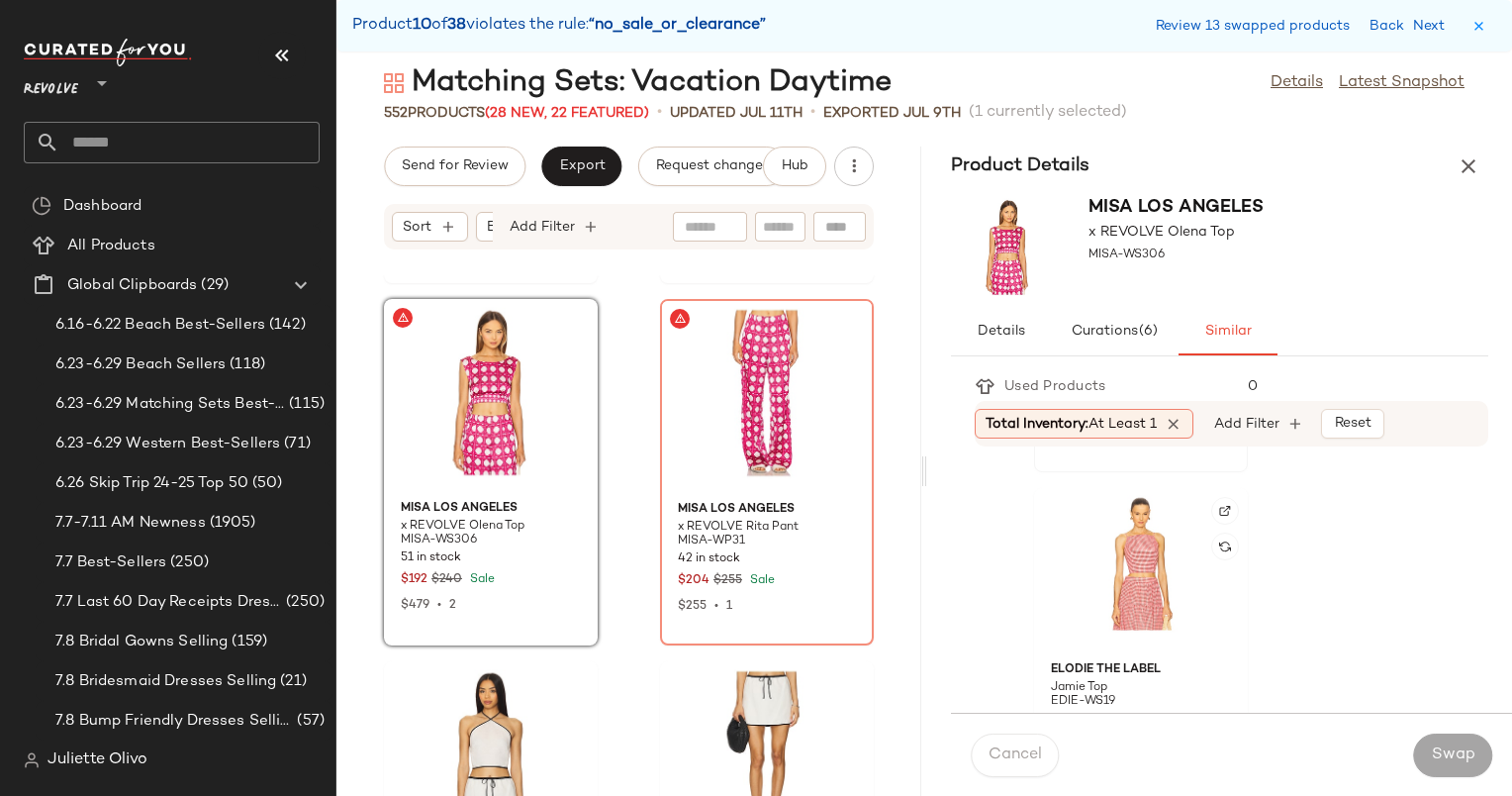 click 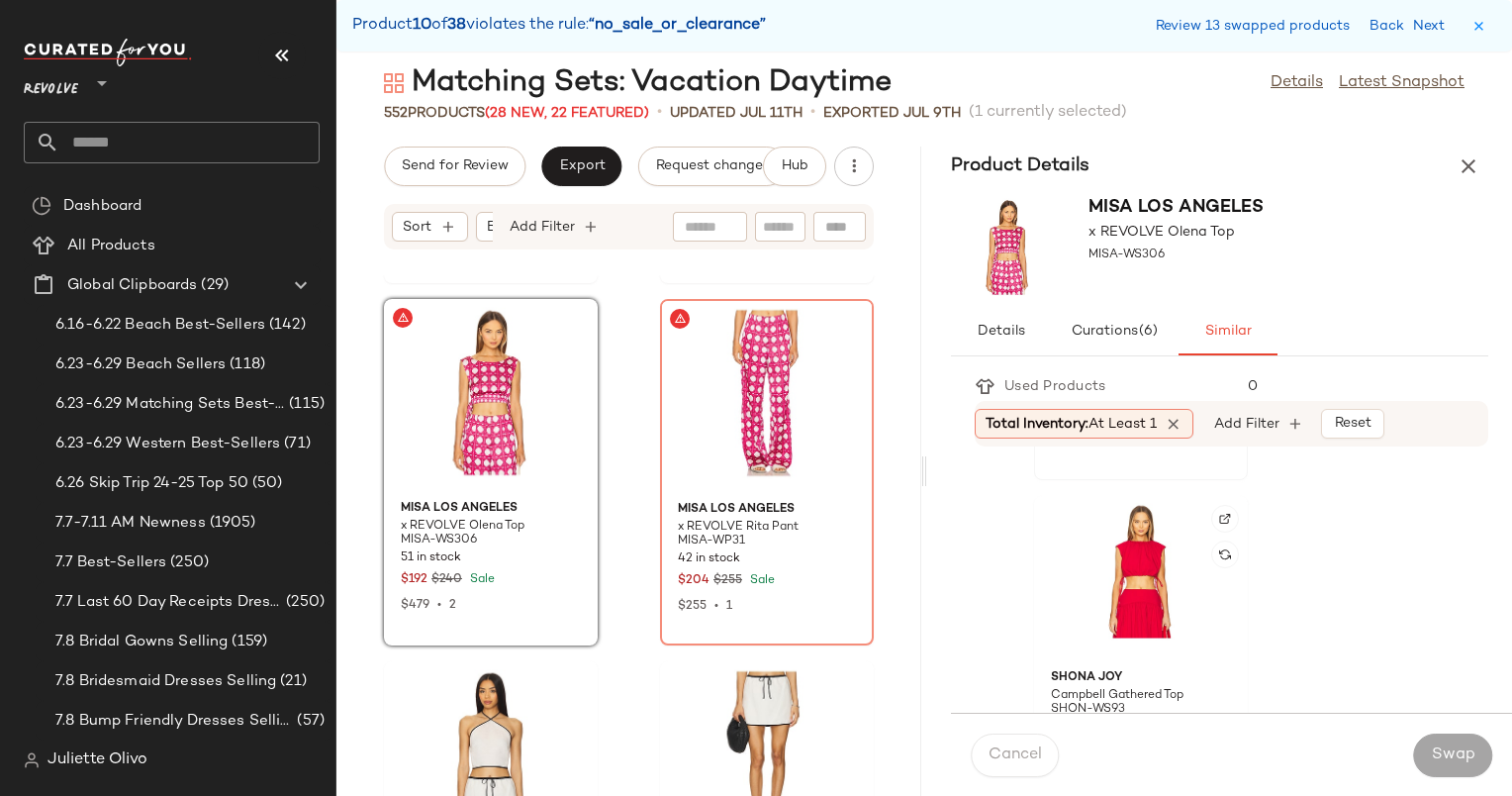 click 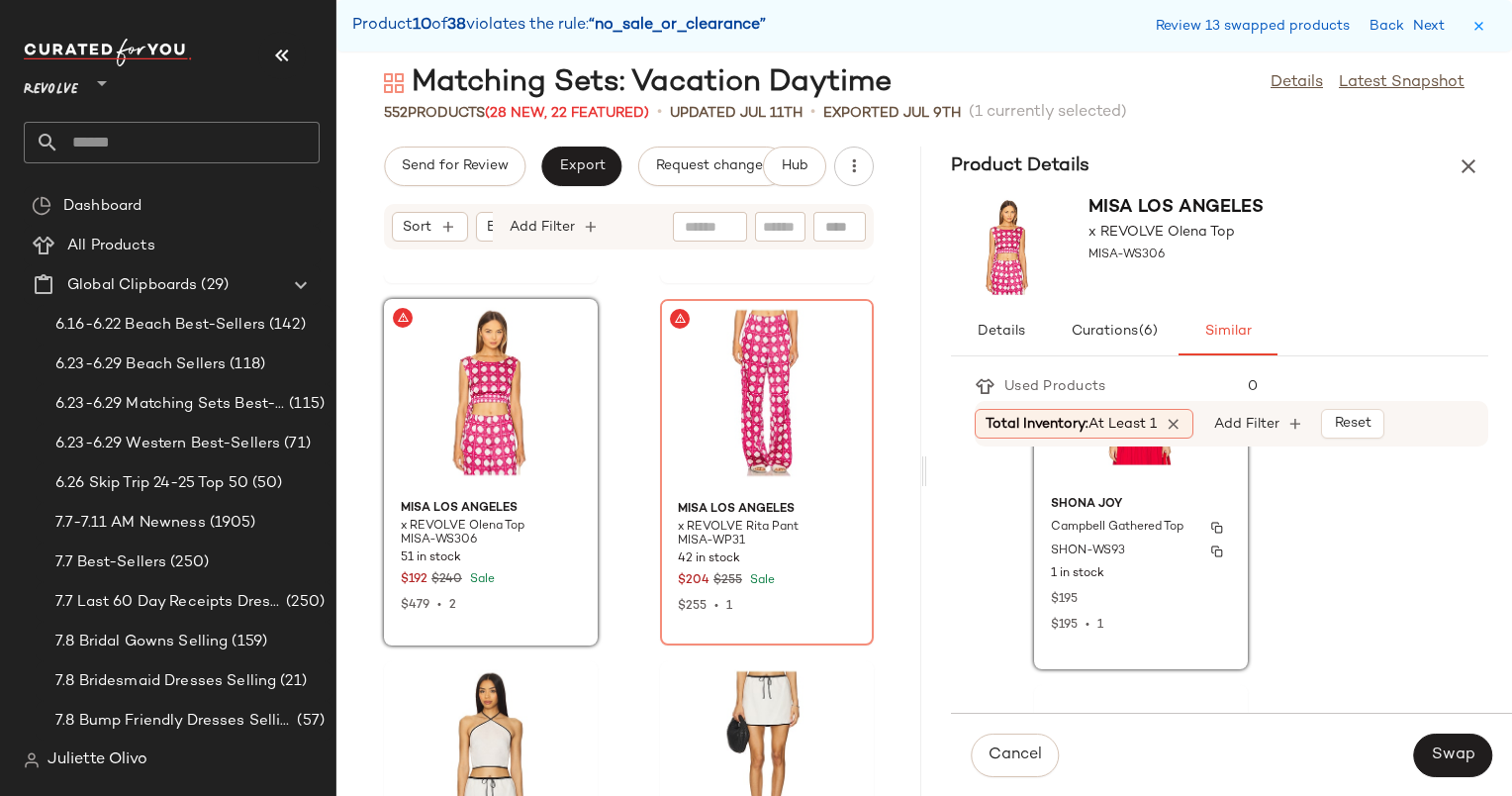 scroll, scrollTop: 1952, scrollLeft: 0, axis: vertical 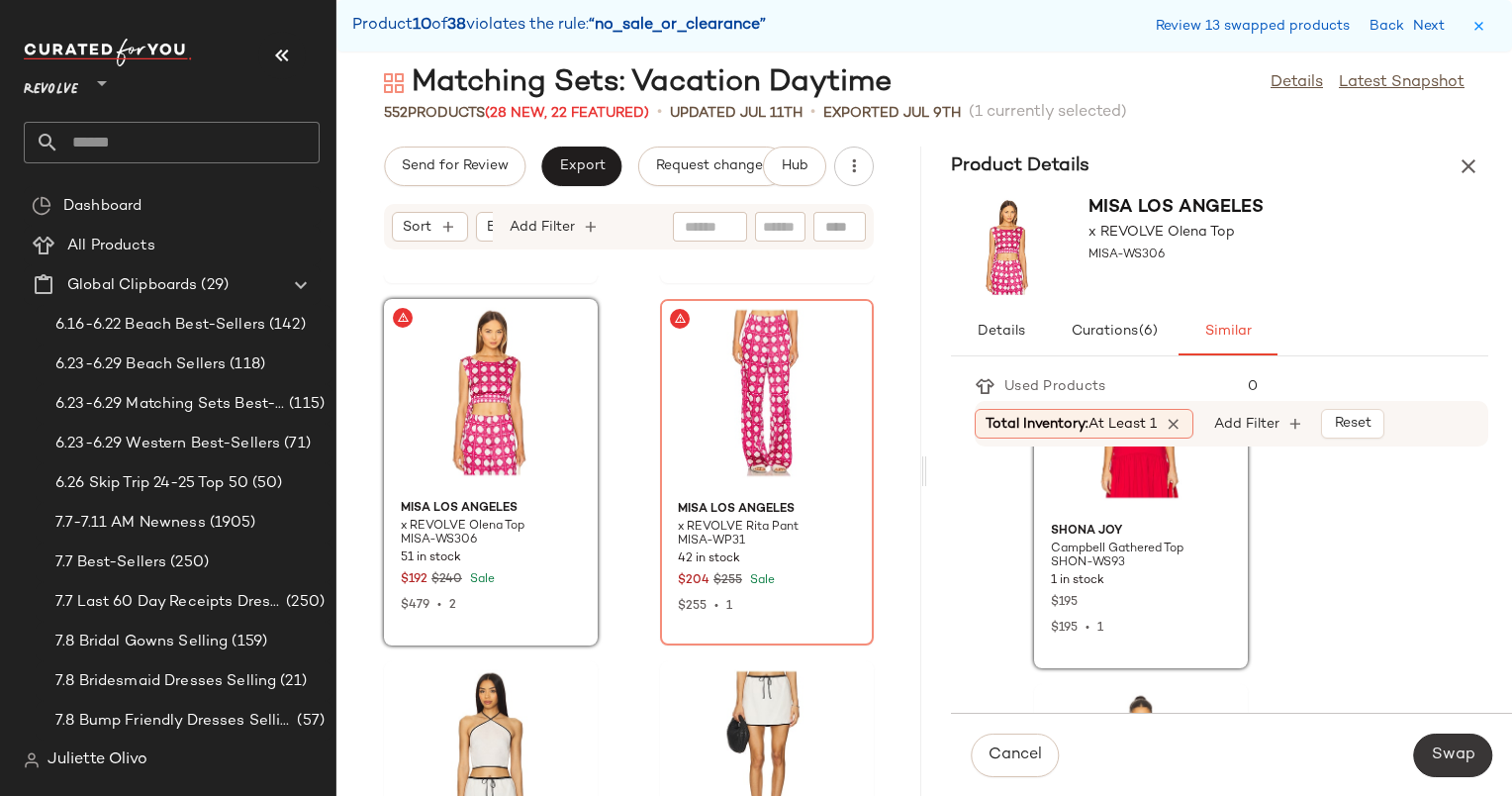 click on "Swap" 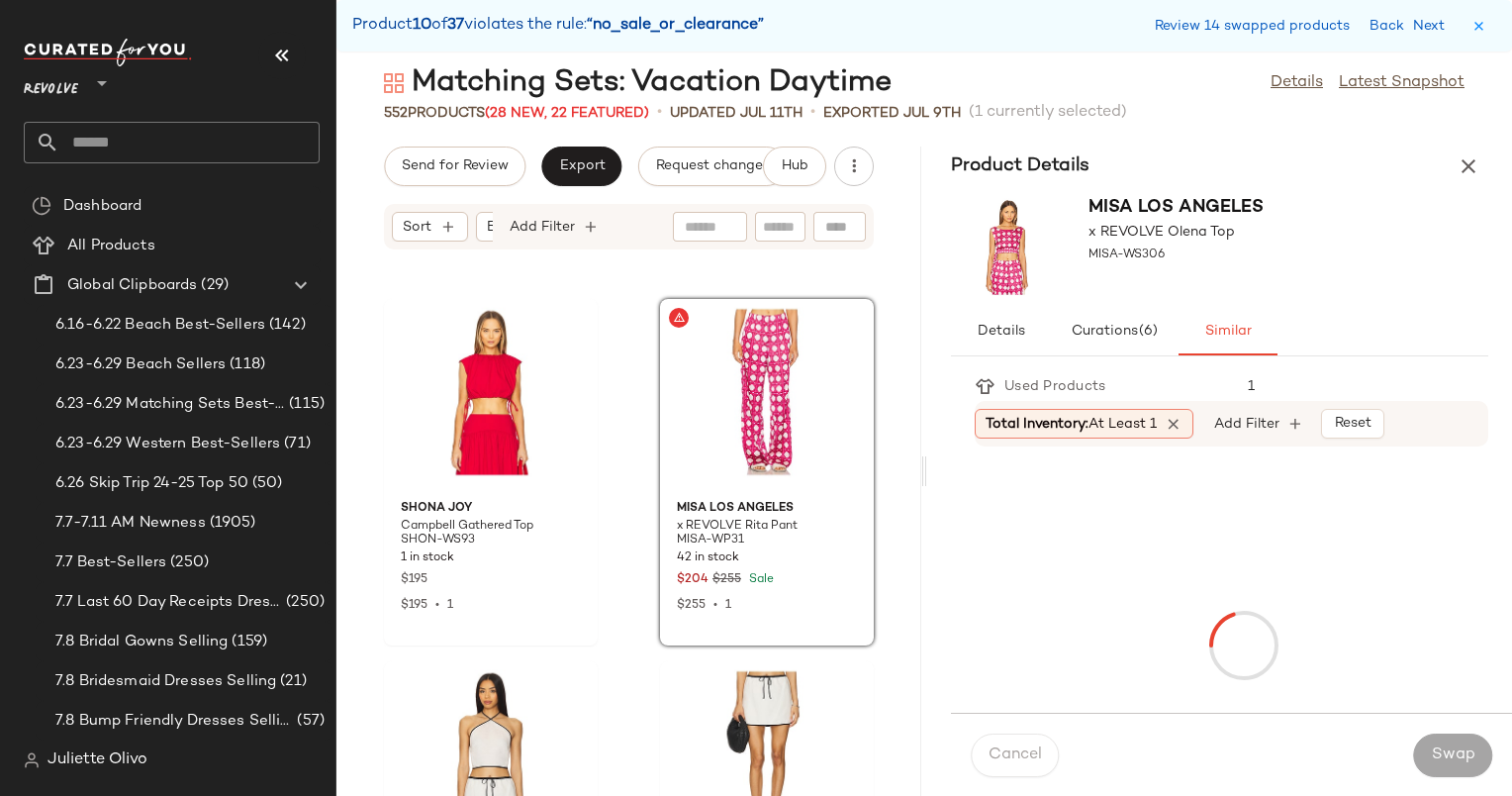 scroll, scrollTop: 77907, scrollLeft: 0, axis: vertical 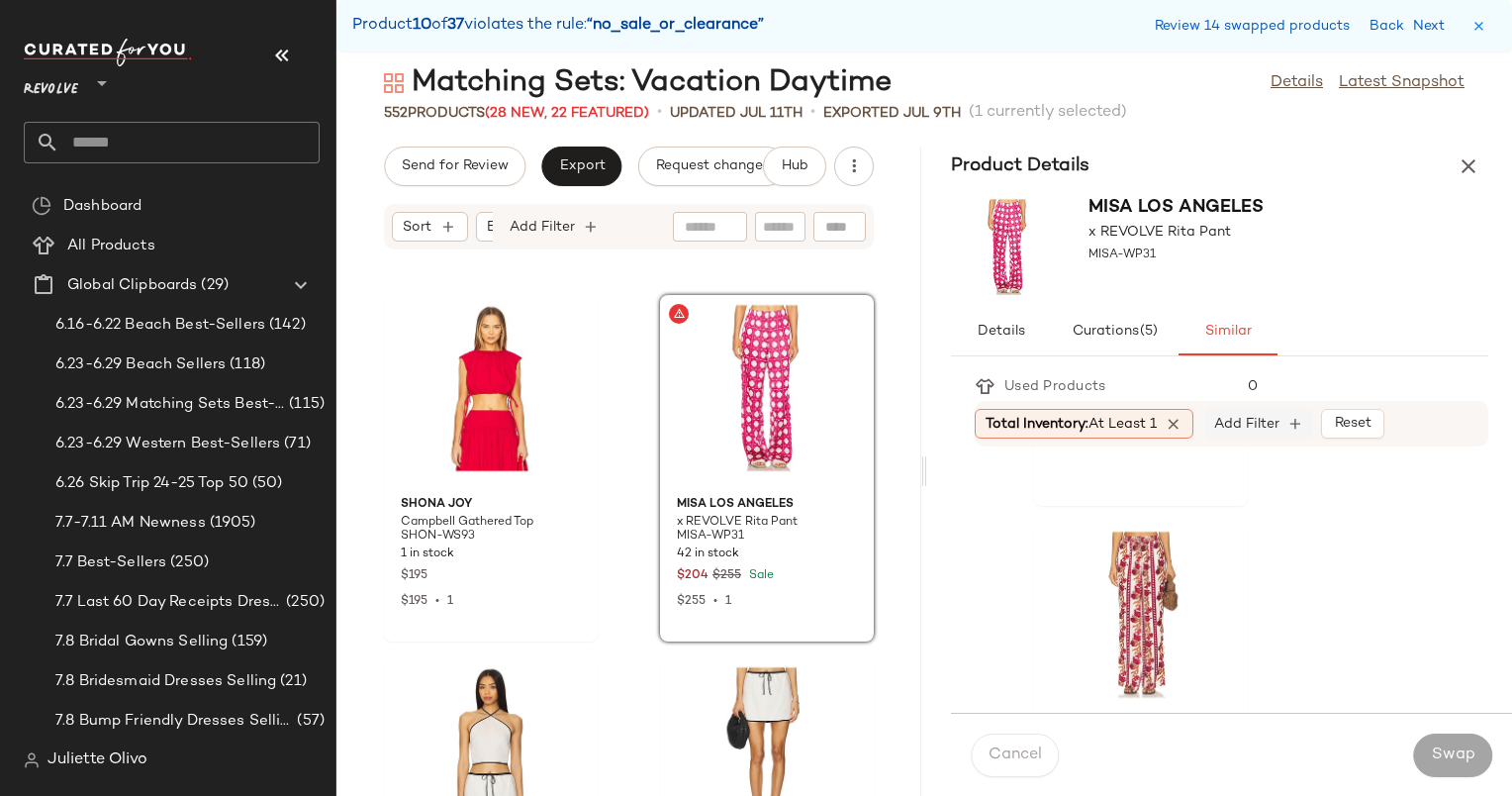 click on "Add Filter" 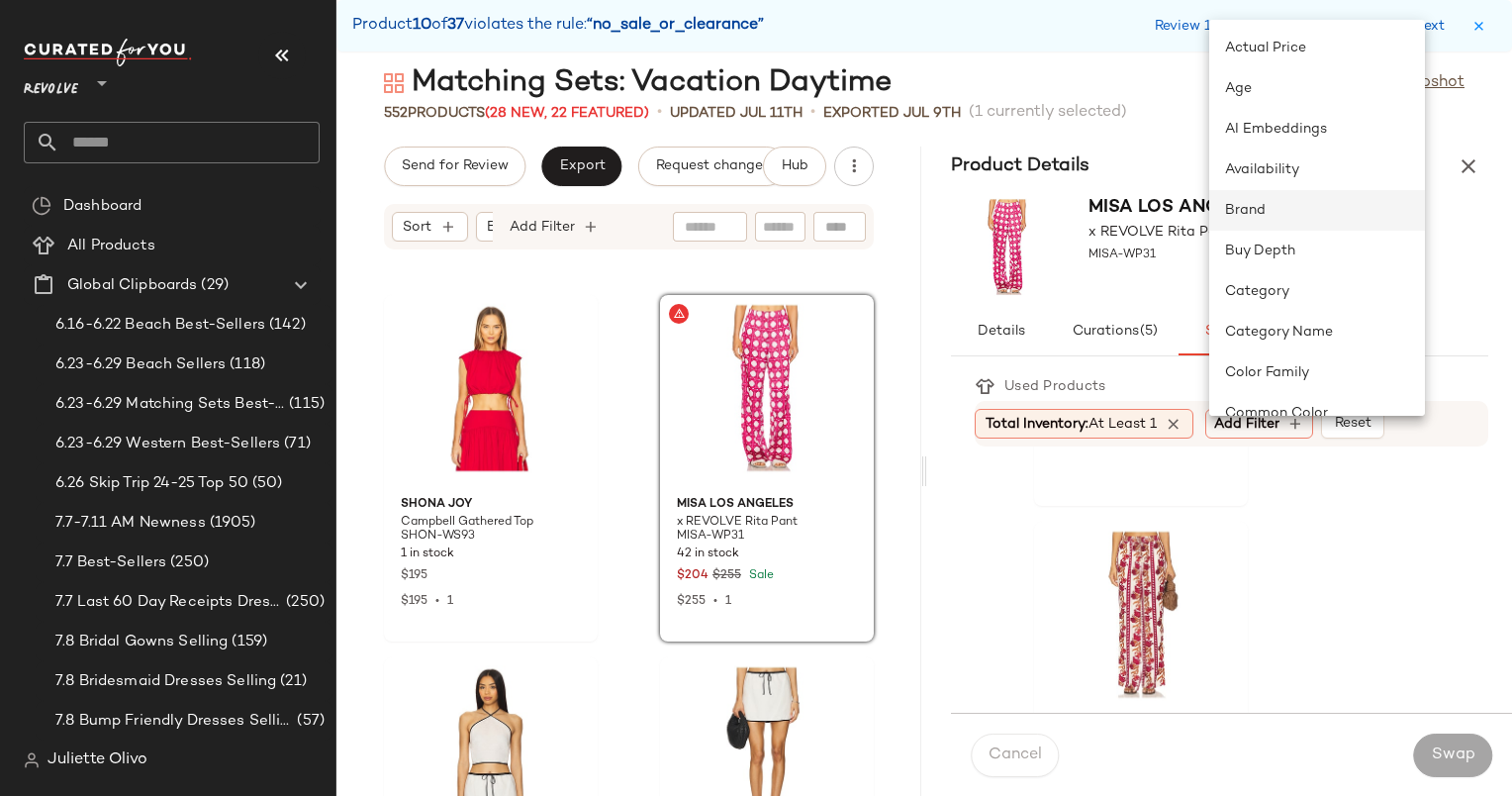 click on "Brand" 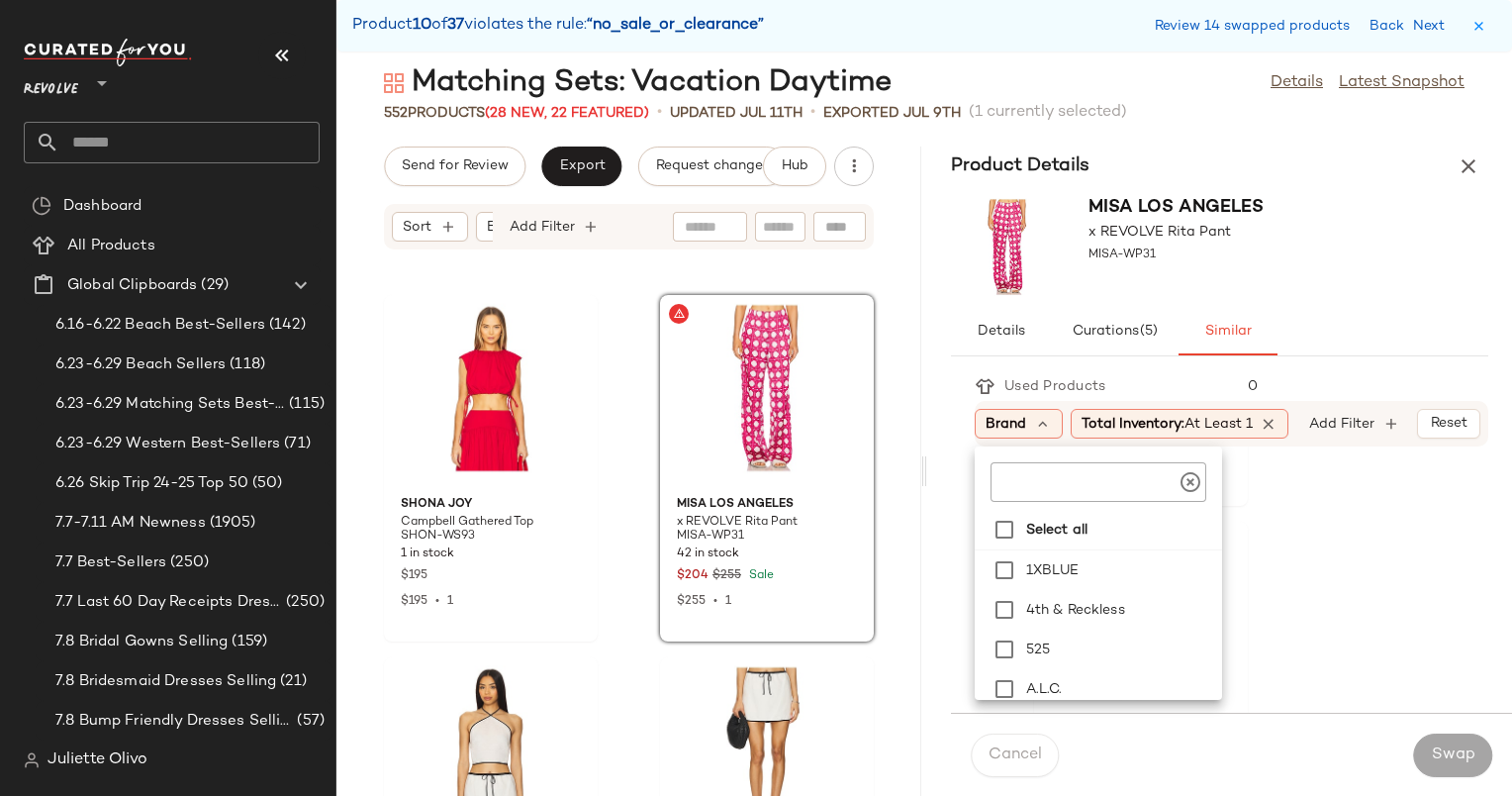 click 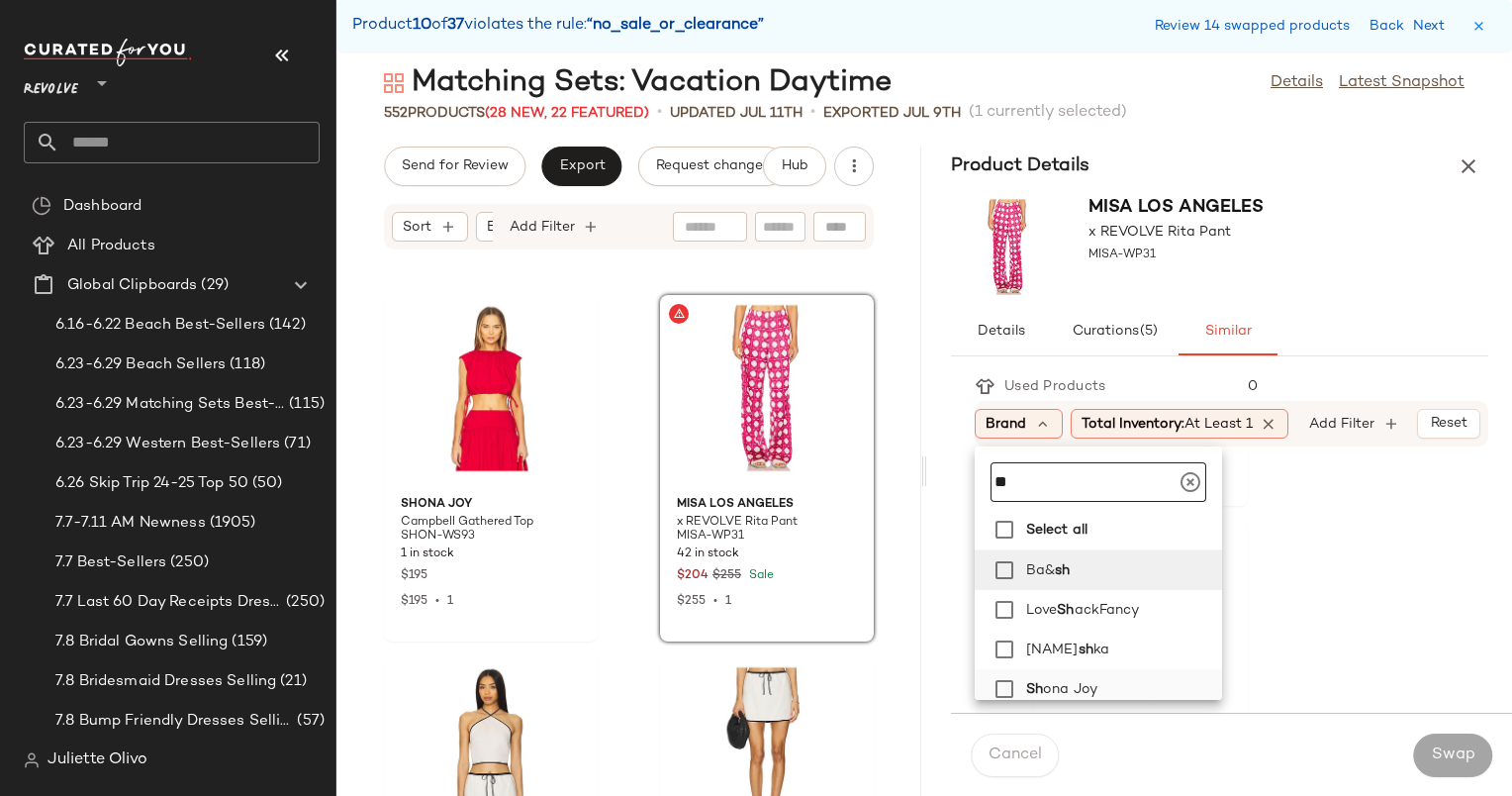 type on "**" 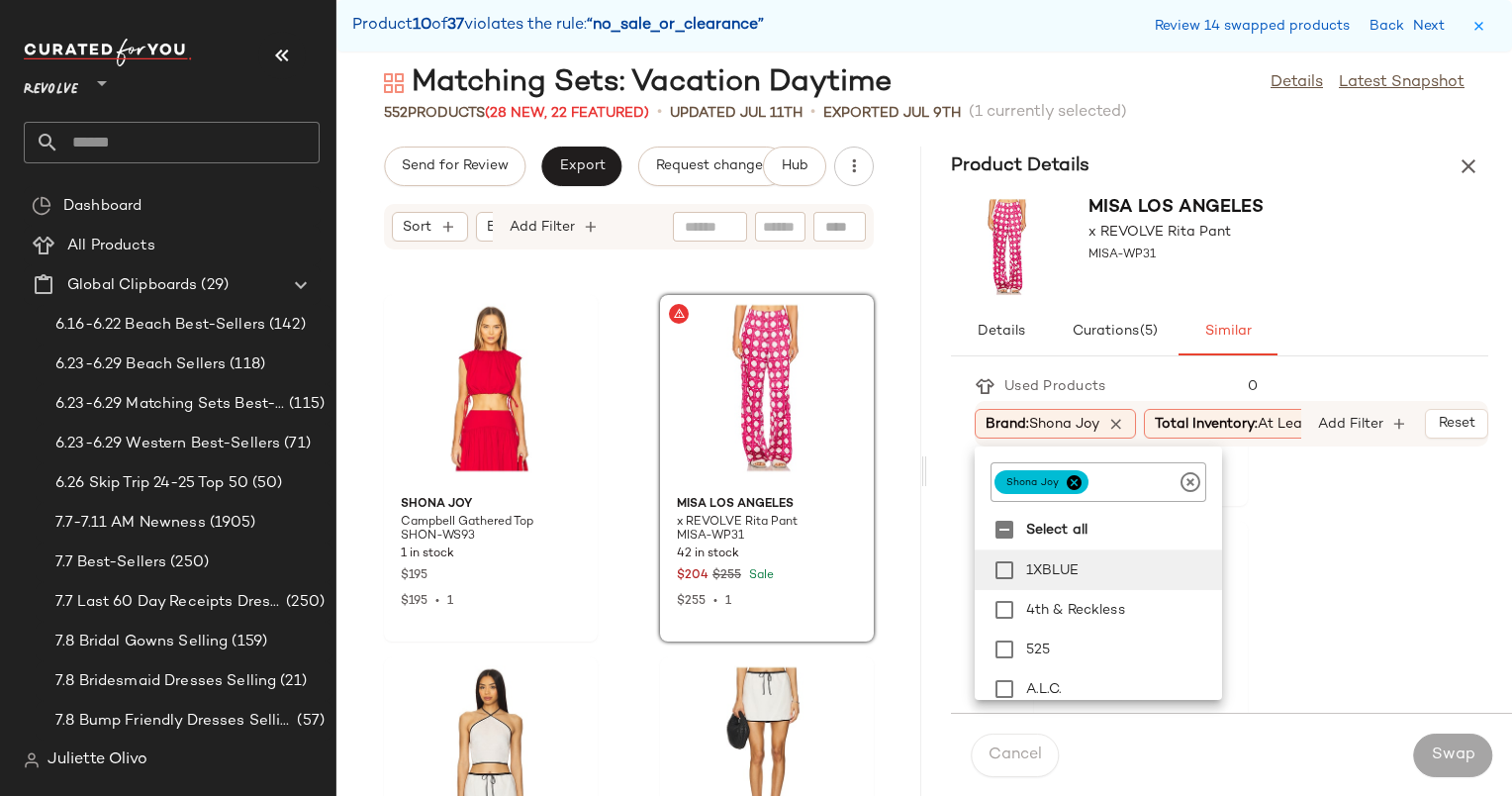 scroll, scrollTop: 3, scrollLeft: 0, axis: vertical 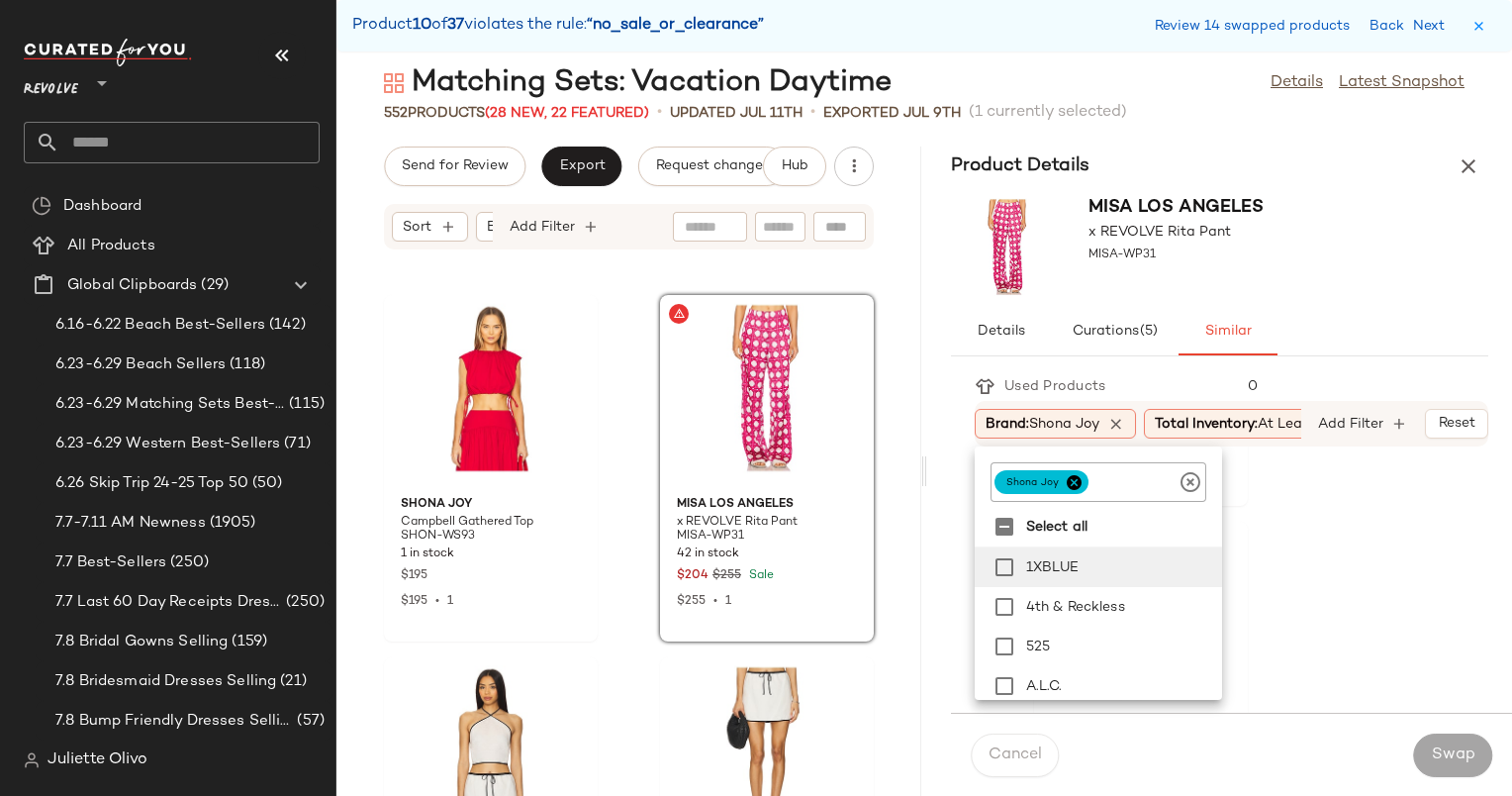 click on "MISA Los Angeles x REVOLVE Rita Pant MISA-WP31" at bounding box center [1219, 247] 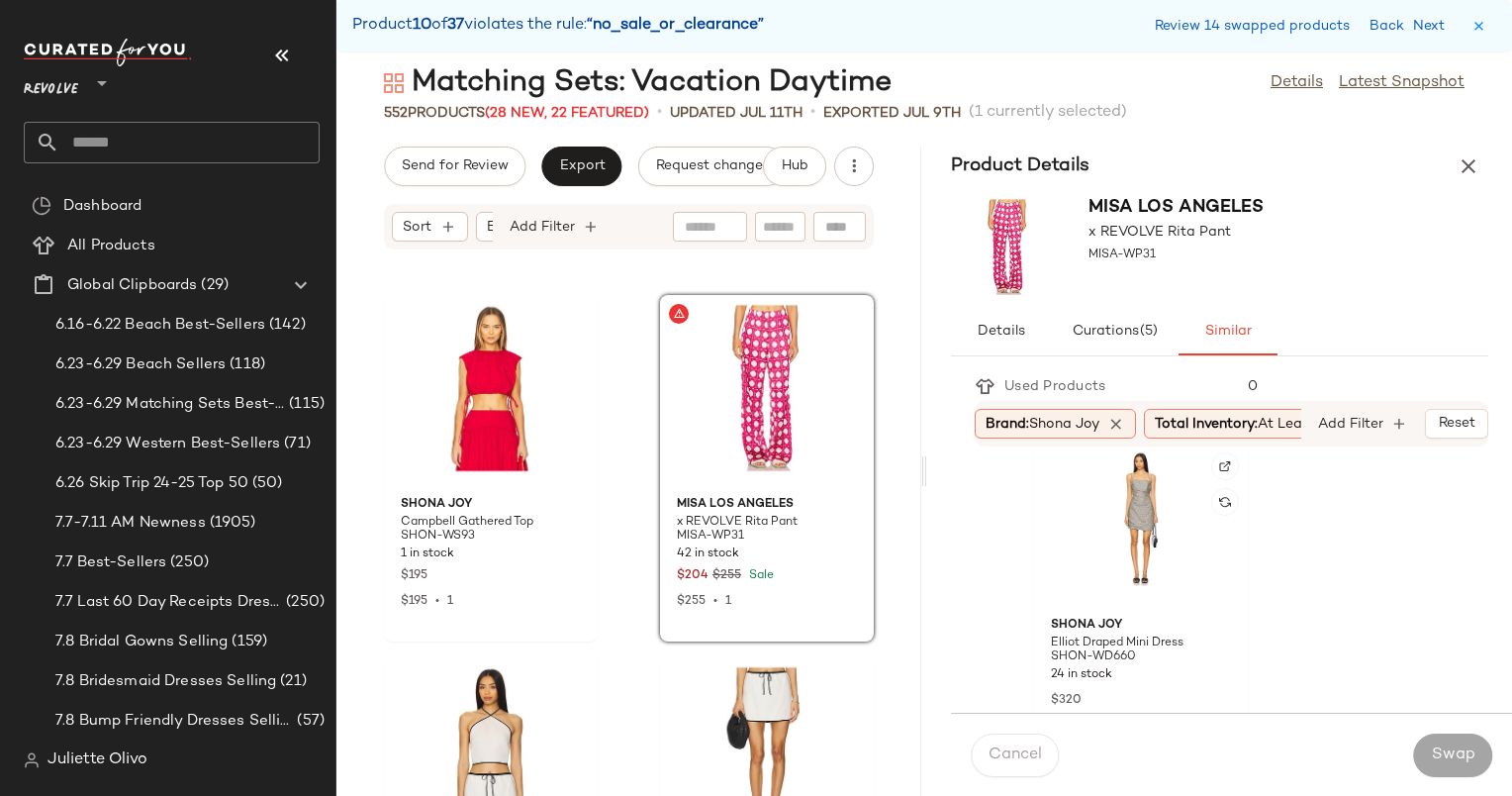 scroll, scrollTop: 7647, scrollLeft: 0, axis: vertical 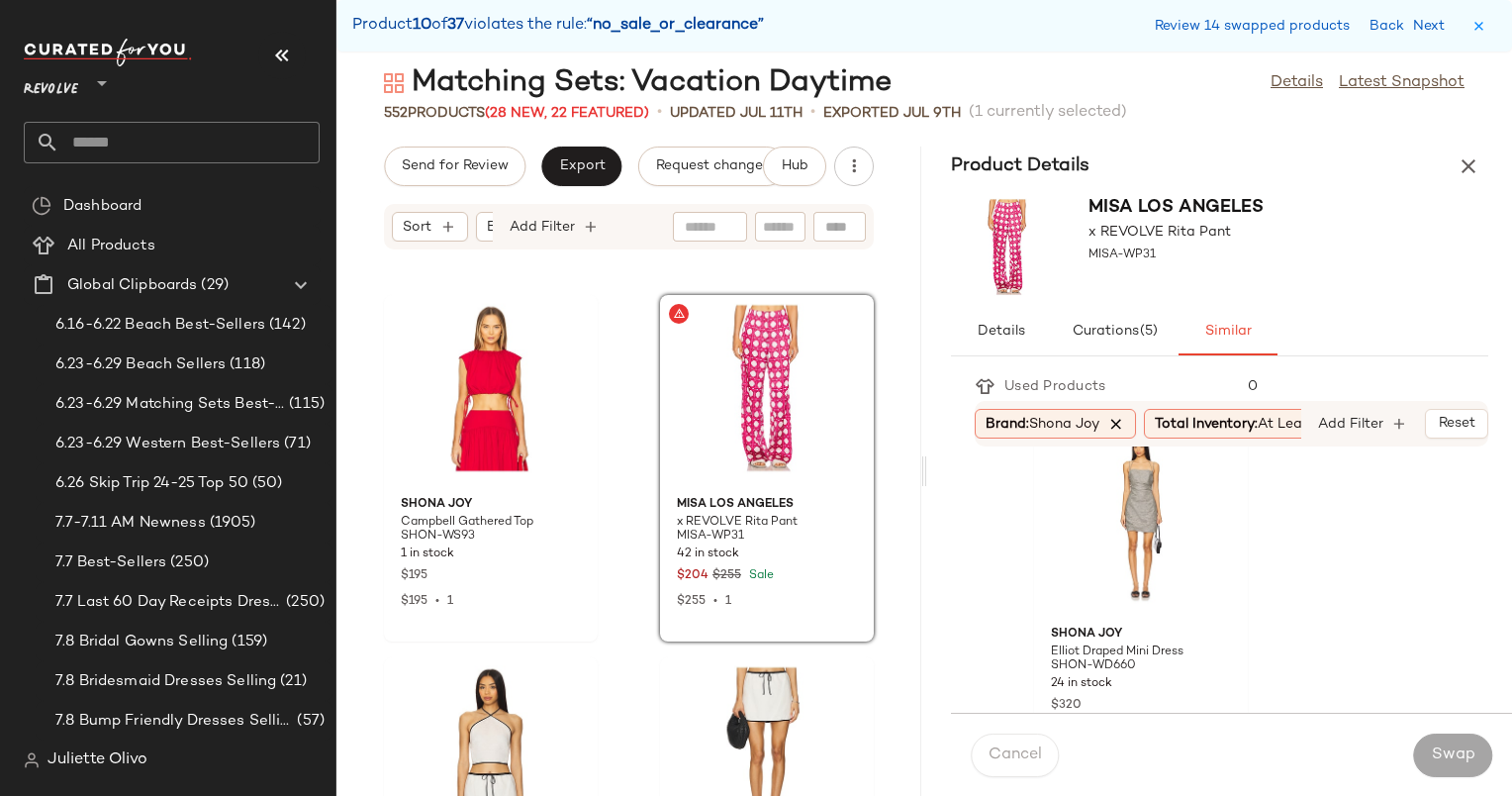 click at bounding box center [1116, 424] 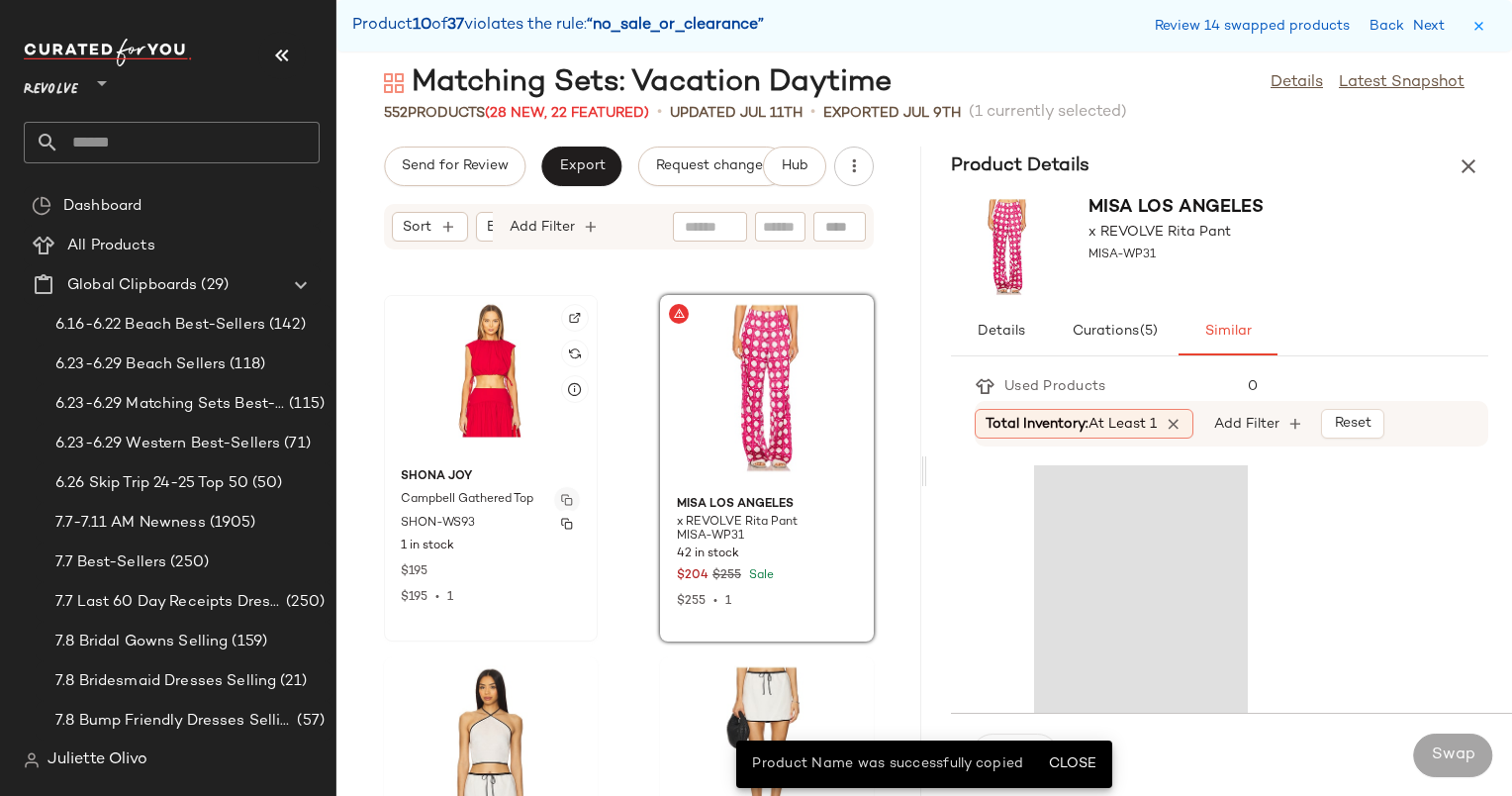 click at bounding box center (567, 500) 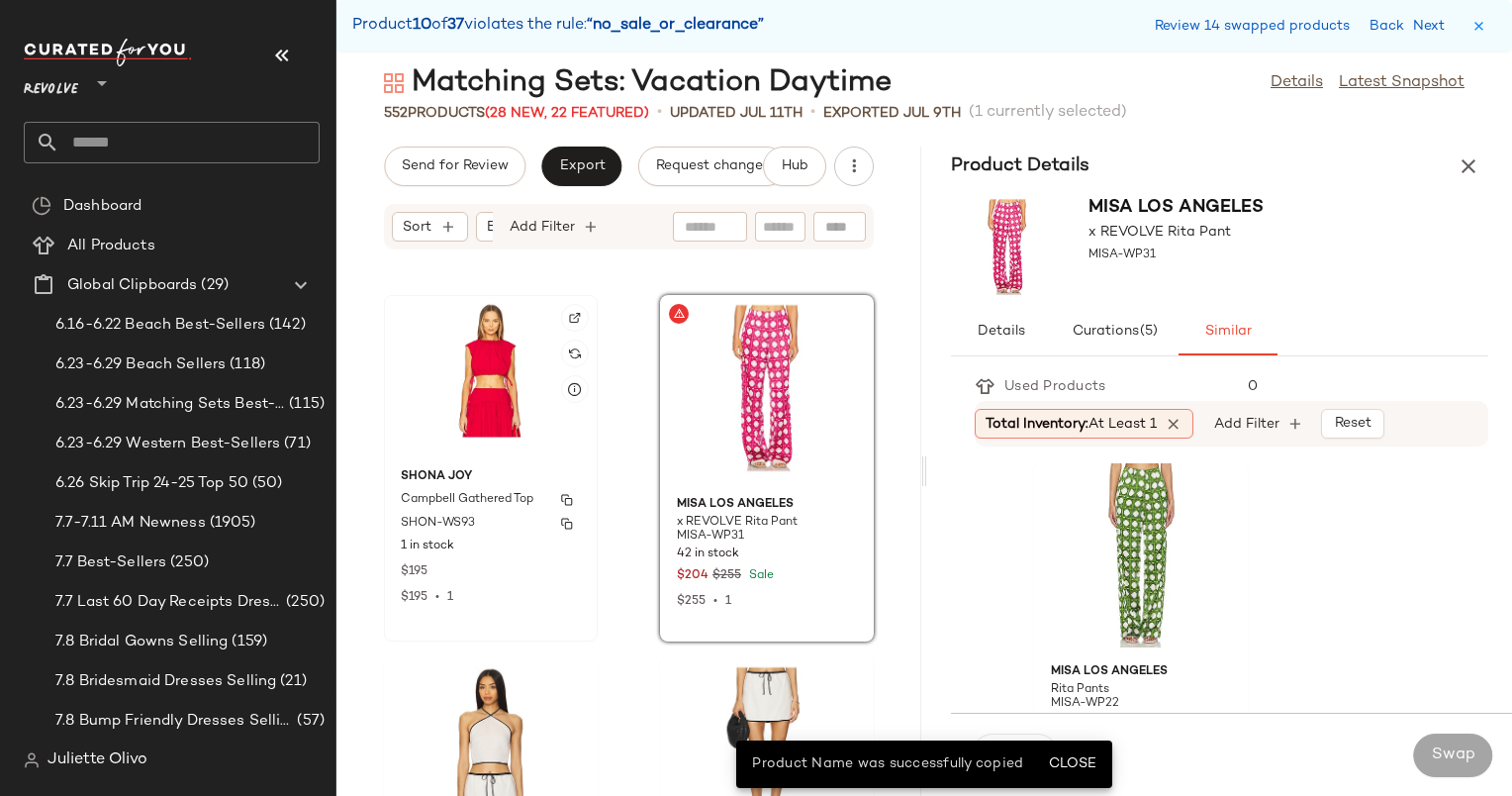 click on "Shona Joy Campbell Gathered Top SHON-WS93 1 in stock $195 $195  •  1" 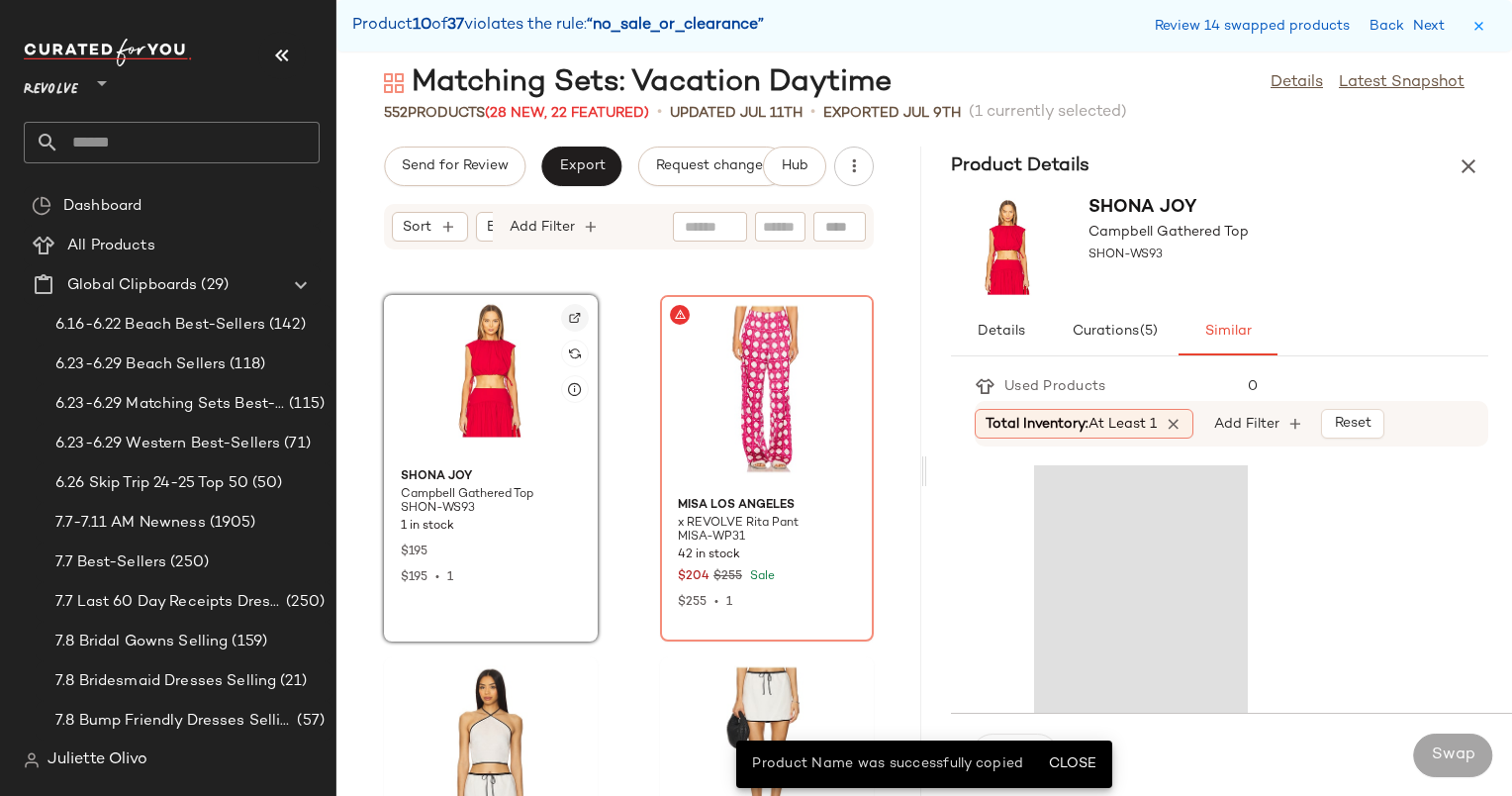 click 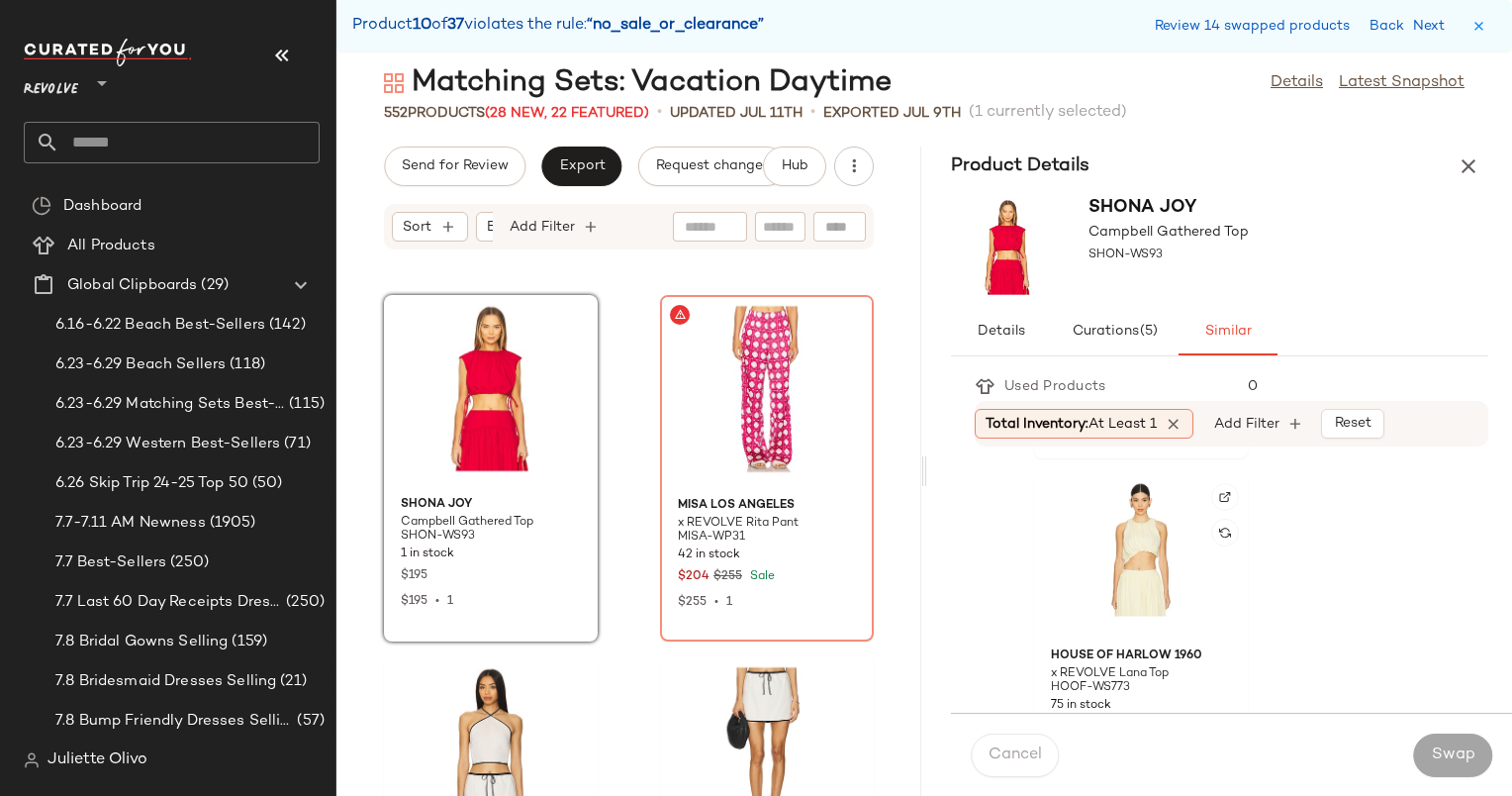scroll, scrollTop: 4701, scrollLeft: 0, axis: vertical 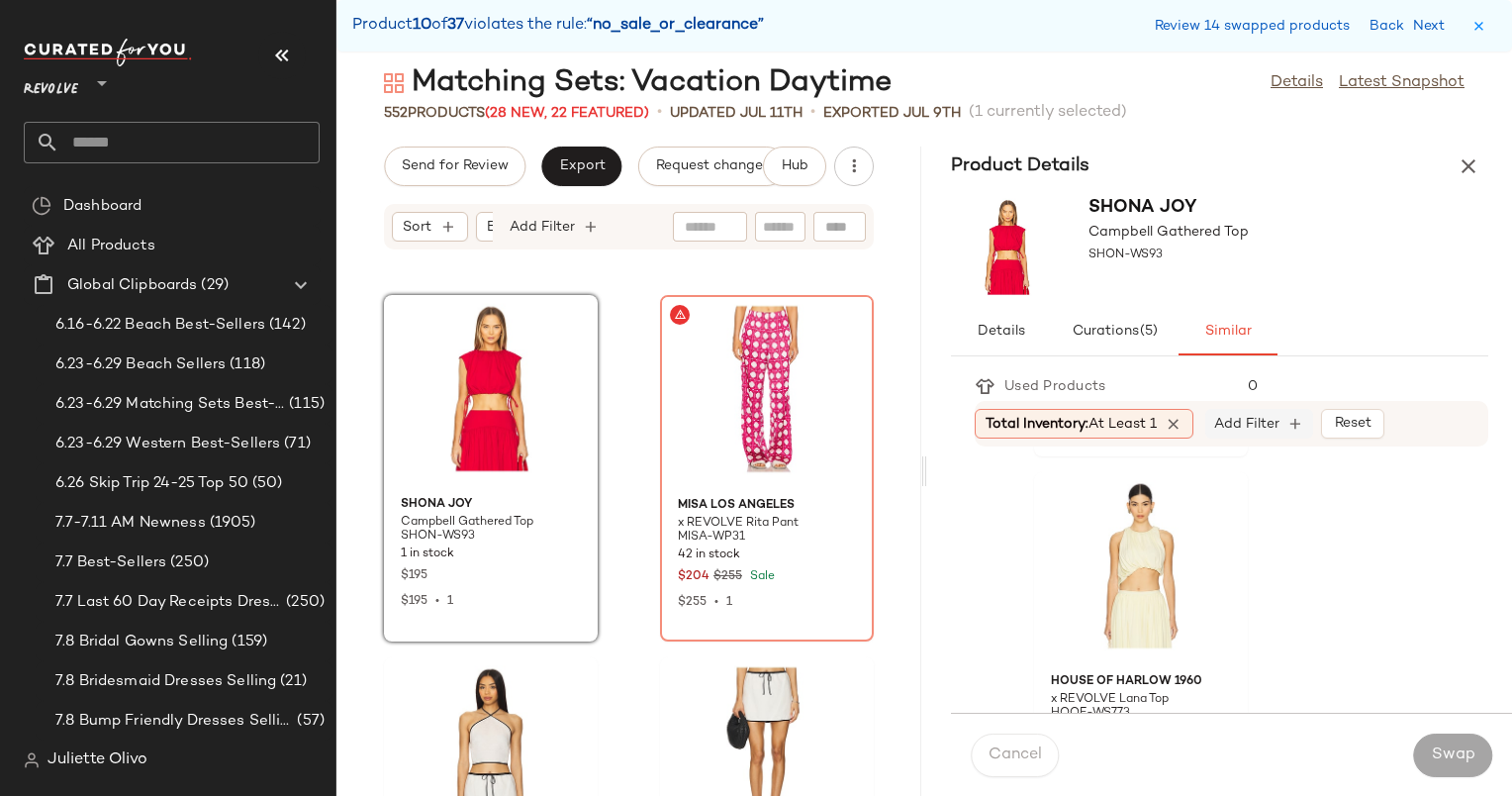 click on "Add Filter" at bounding box center (1247, 424) 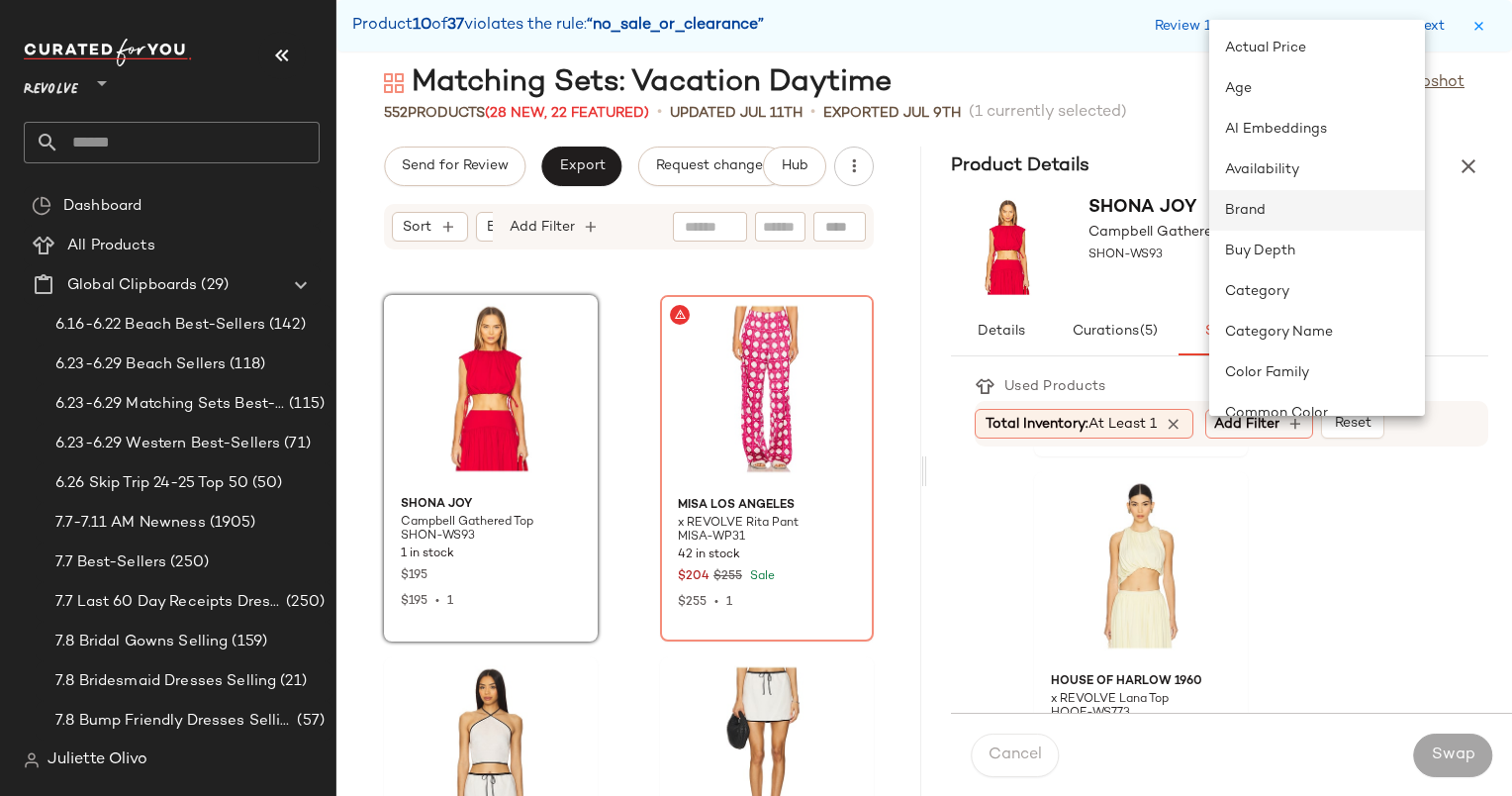 click on "Brand" 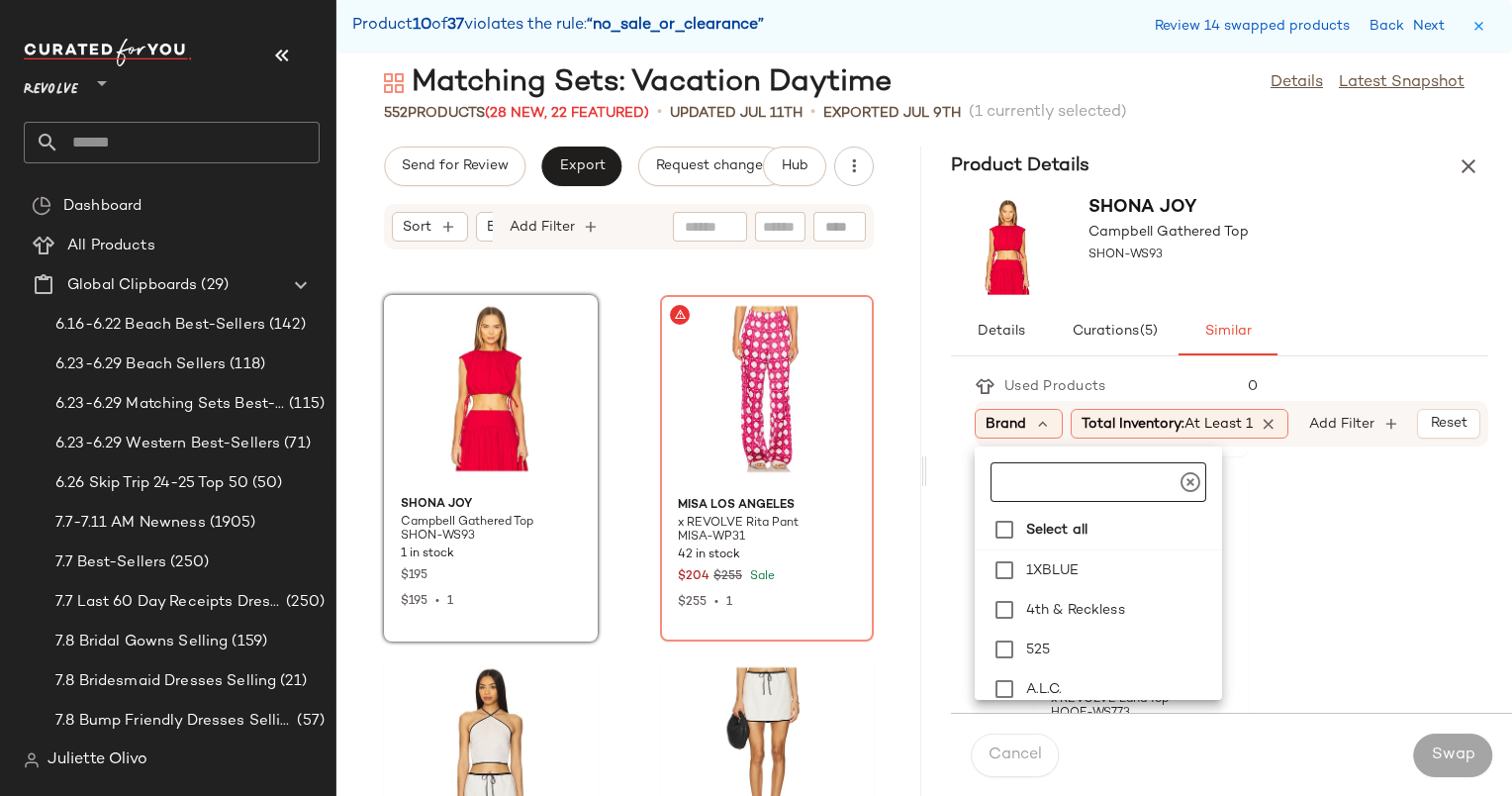 click 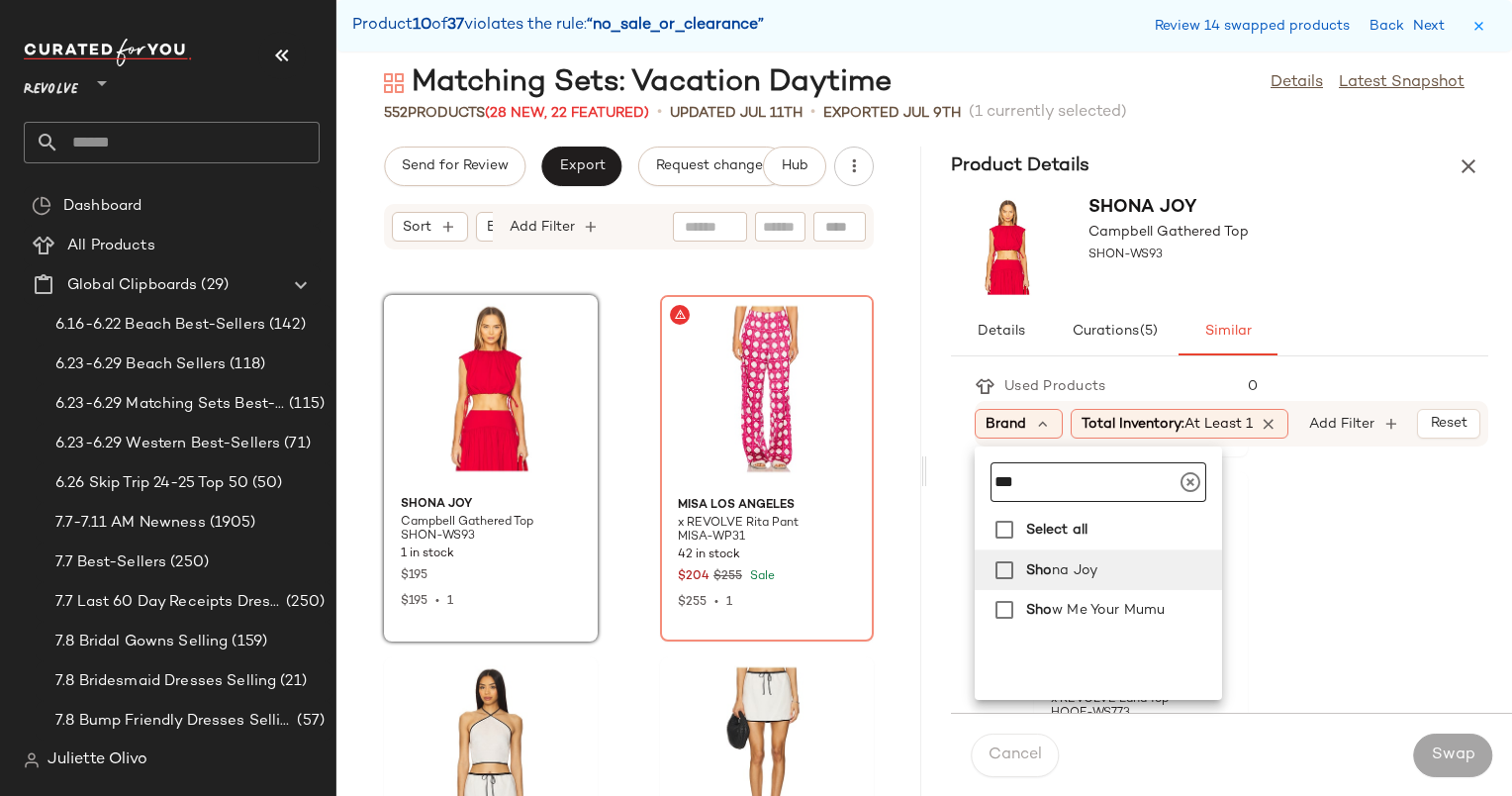type on "***" 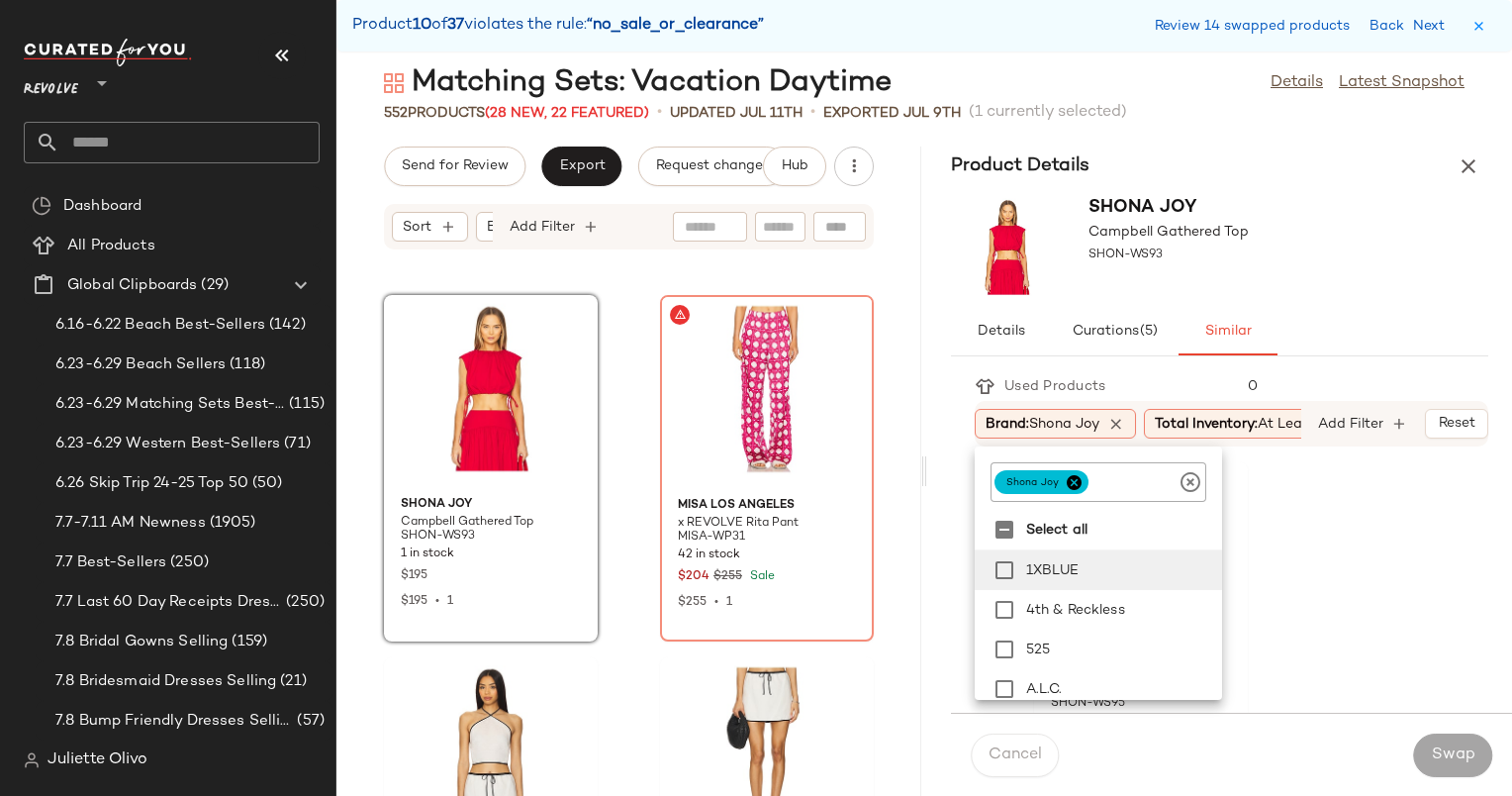 click on "Shona Joy Campbell Gathered Top SHON-WS93" at bounding box center (1219, 247) 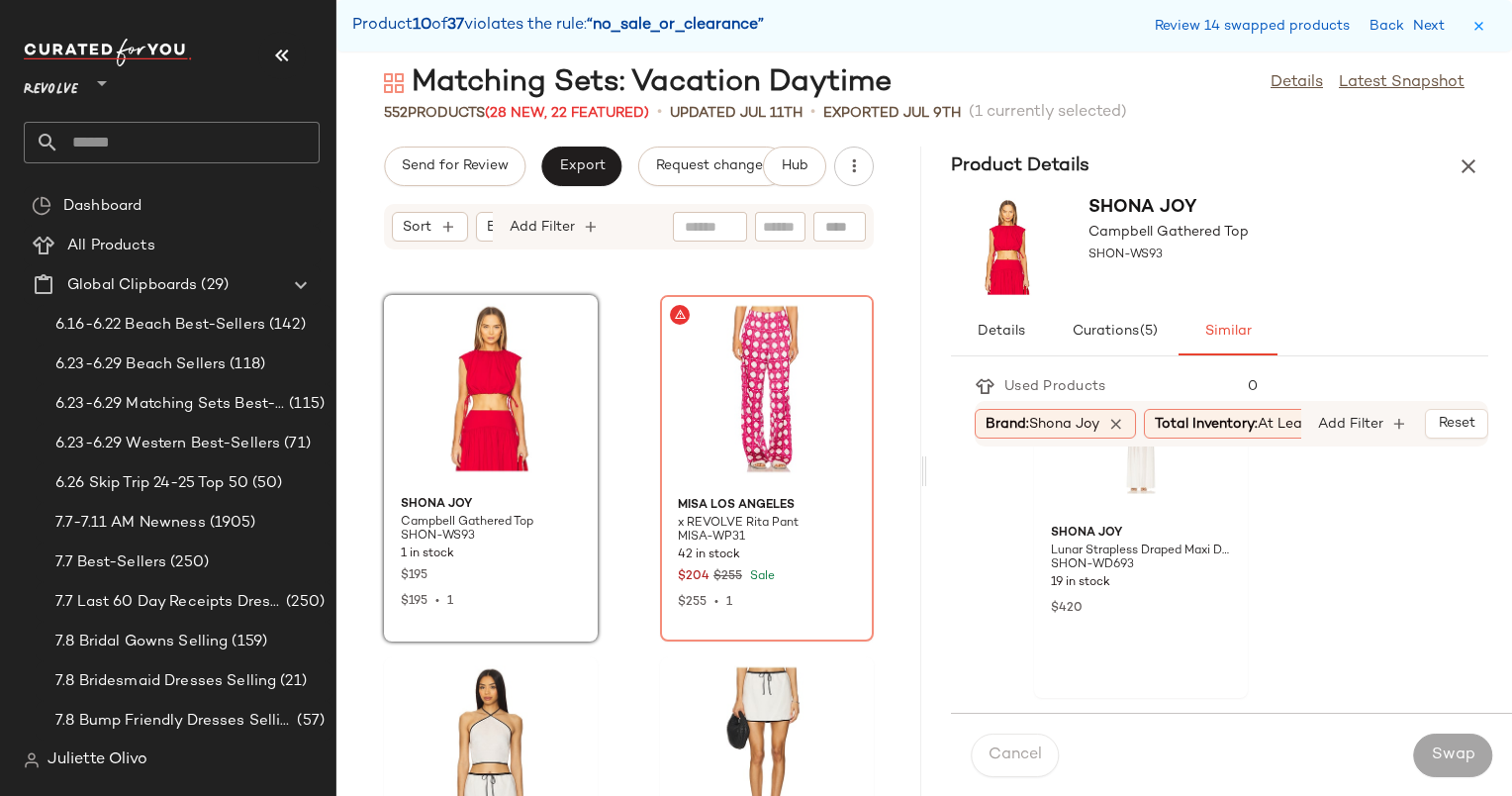 scroll, scrollTop: 1560, scrollLeft: 0, axis: vertical 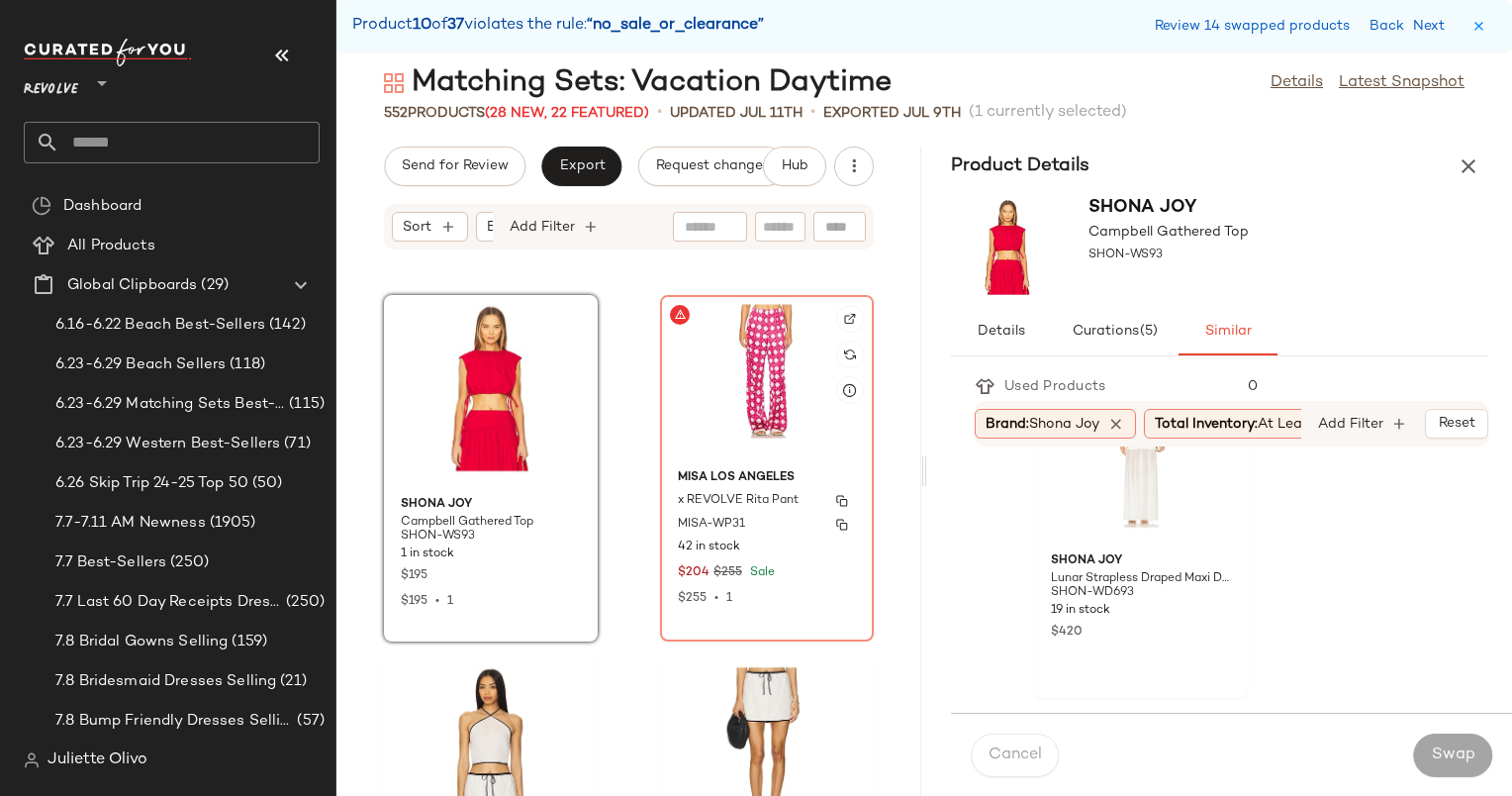 click on "MISA-WP31" at bounding box center (711, 525) 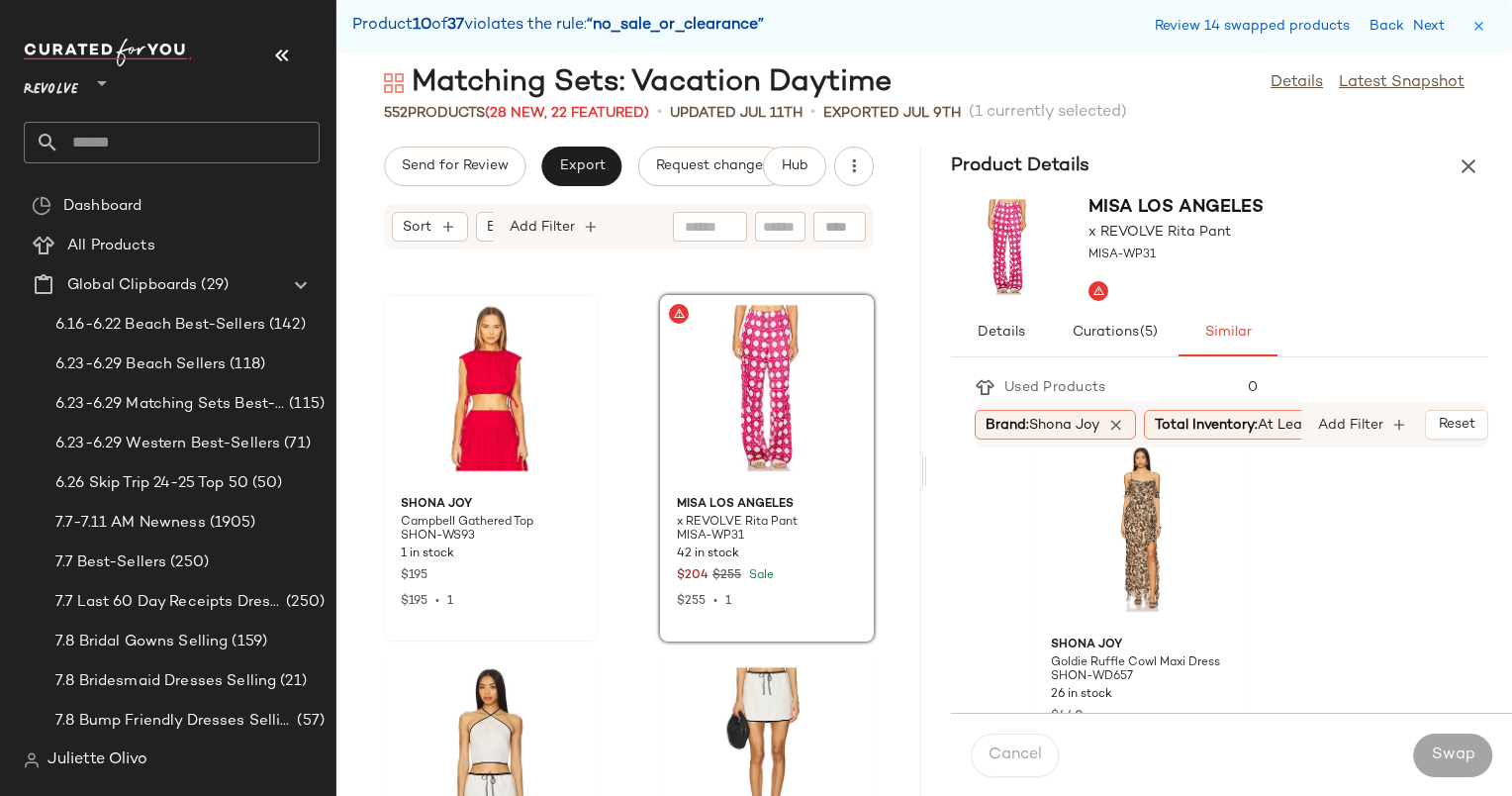 scroll, scrollTop: 3649, scrollLeft: 0, axis: vertical 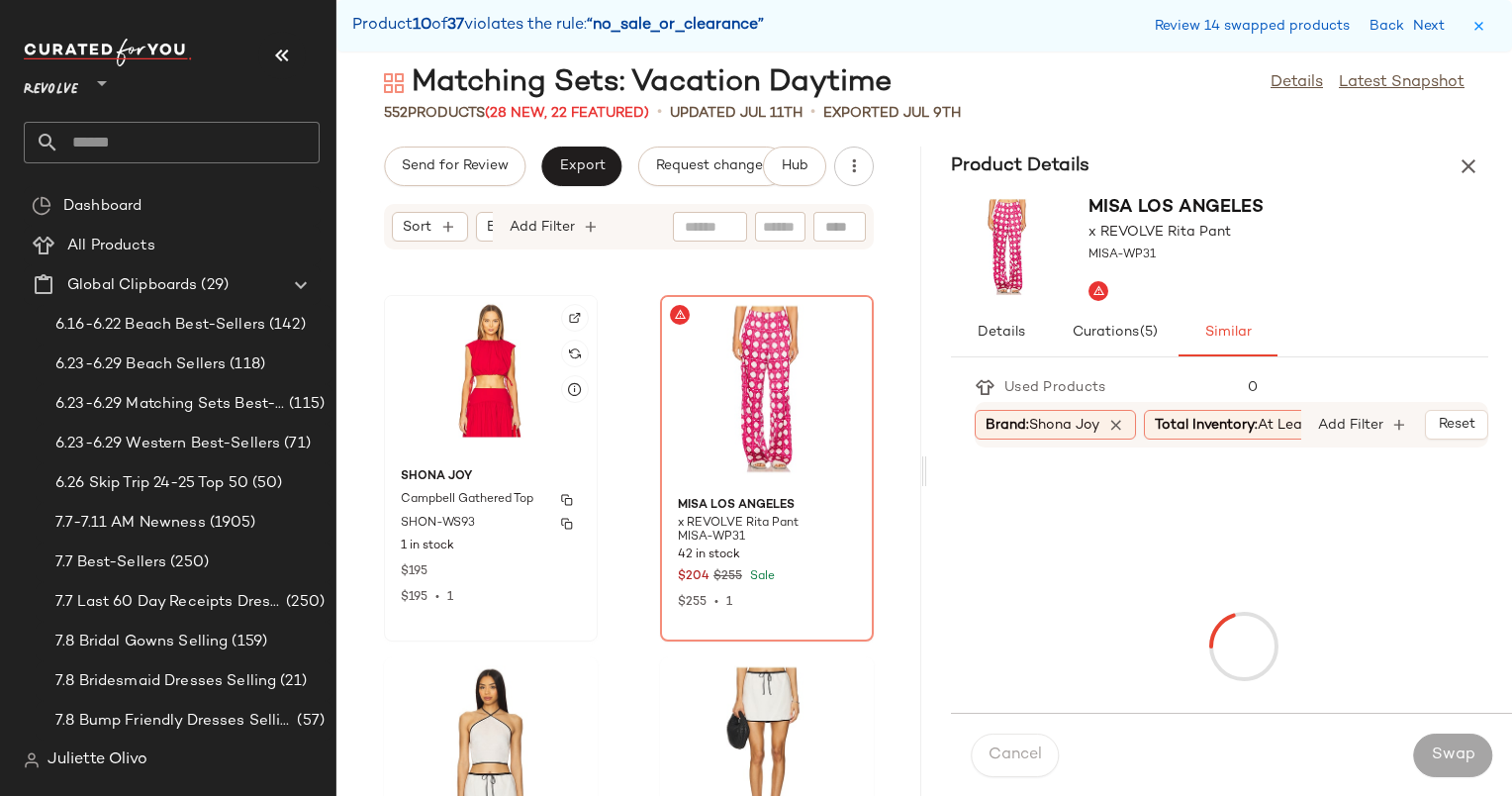 click on "Campbell Gathered Top" at bounding box center [491, 500] 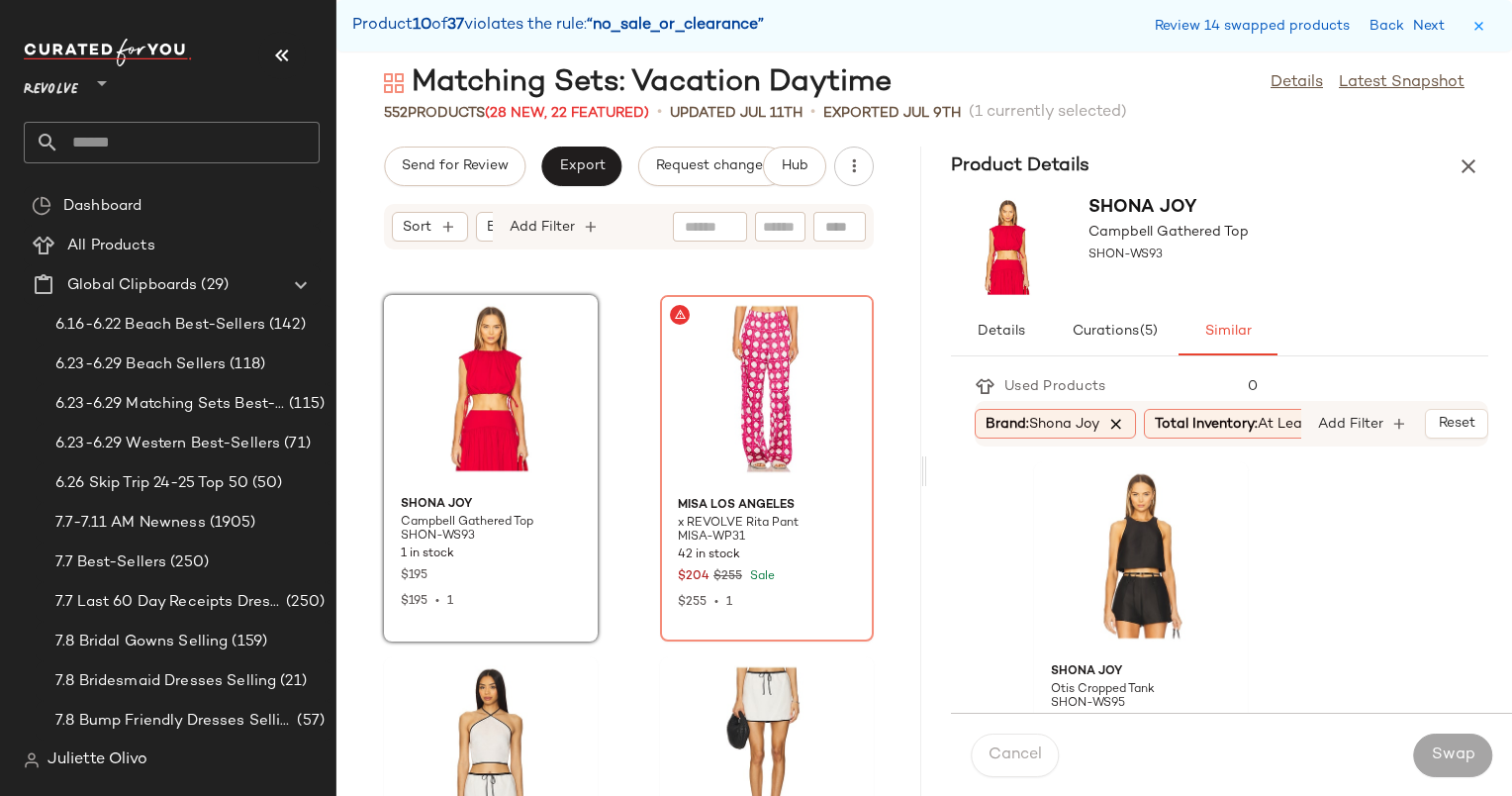click at bounding box center (1116, 424) 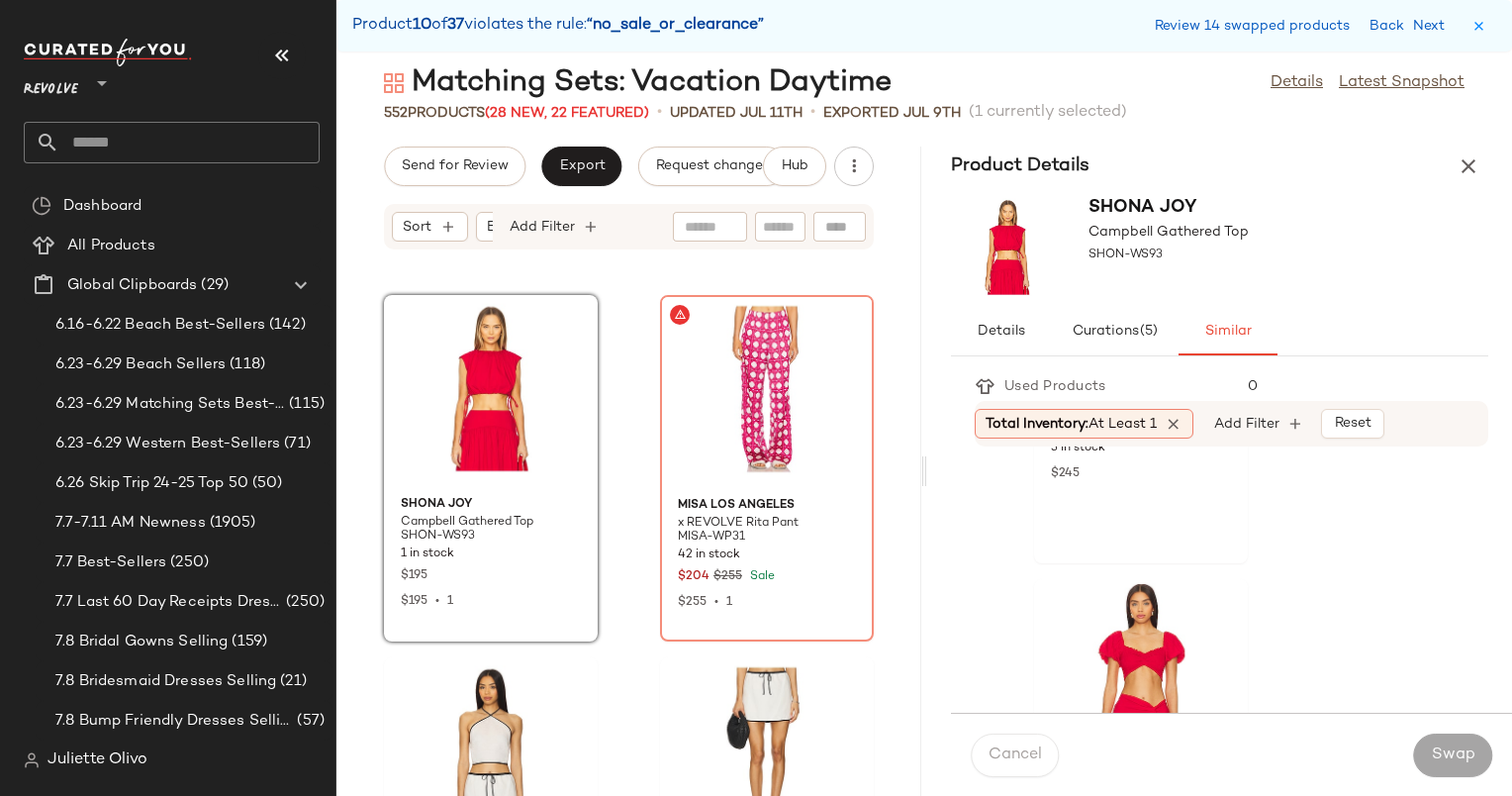 scroll, scrollTop: 3146, scrollLeft: 0, axis: vertical 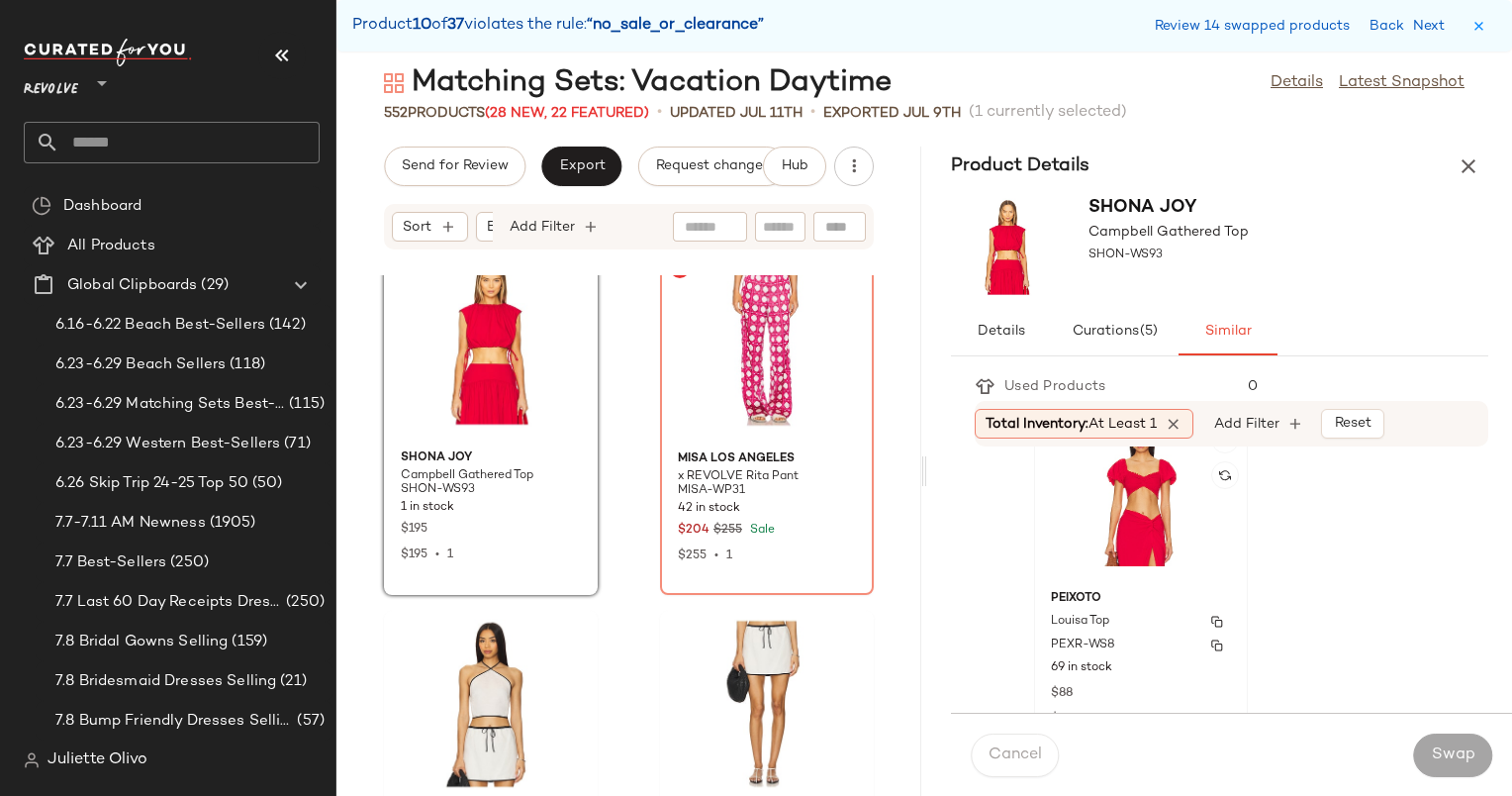 drag, startPoint x: 1117, startPoint y: 591, endPoint x: 1100, endPoint y: 626, distance: 38.910153 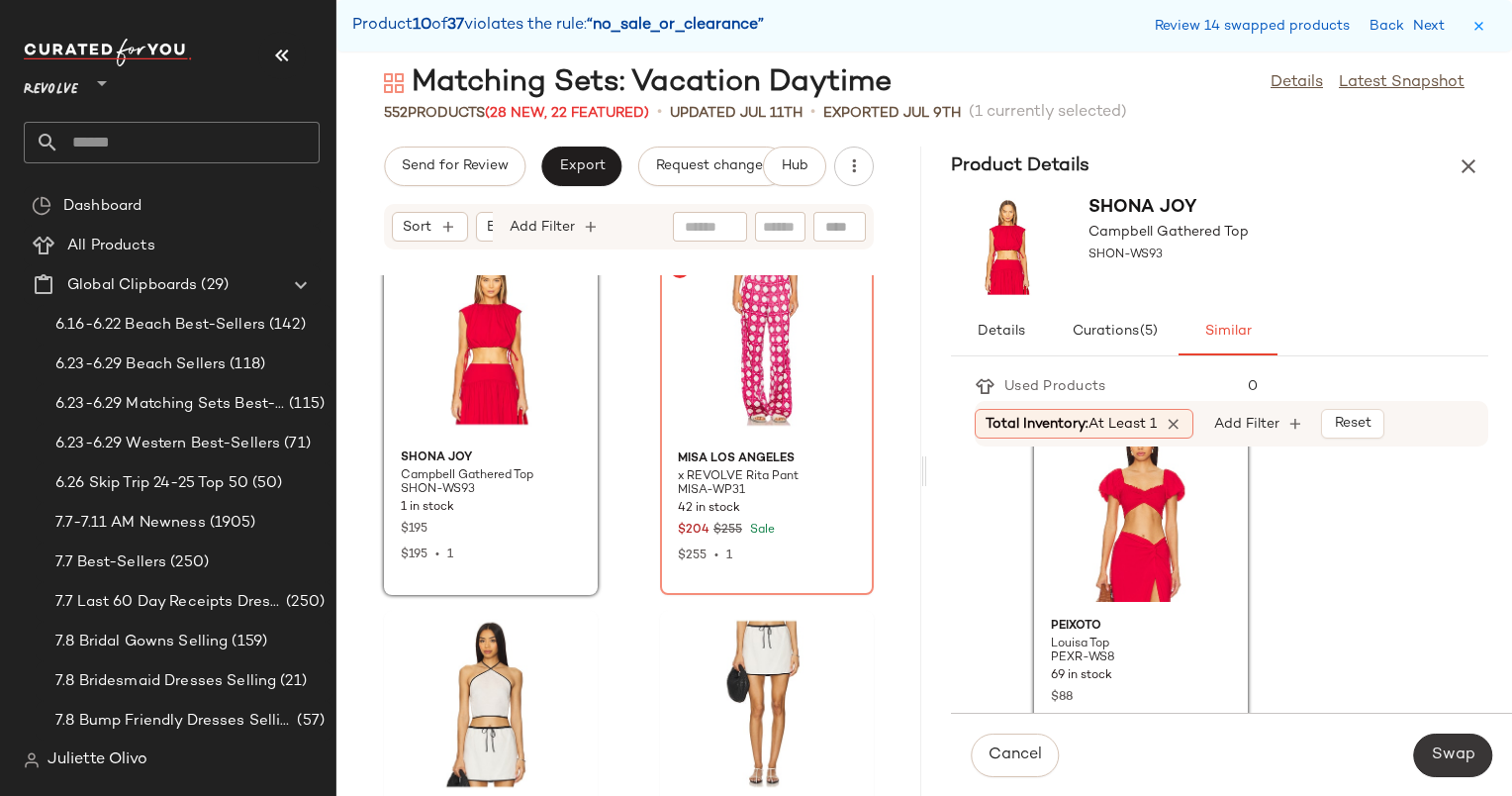 click on "Swap" 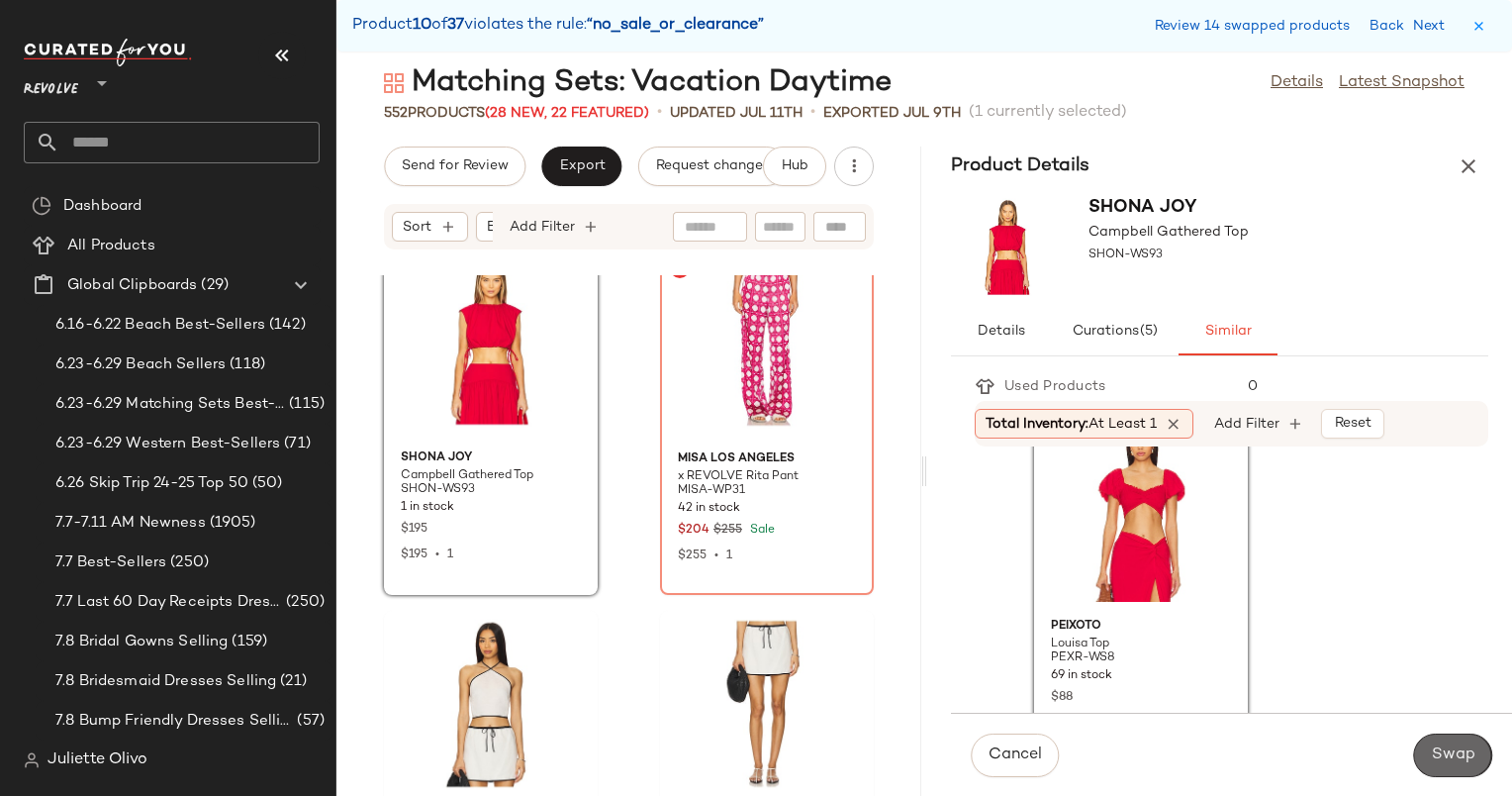 scroll, scrollTop: 77953, scrollLeft: 0, axis: vertical 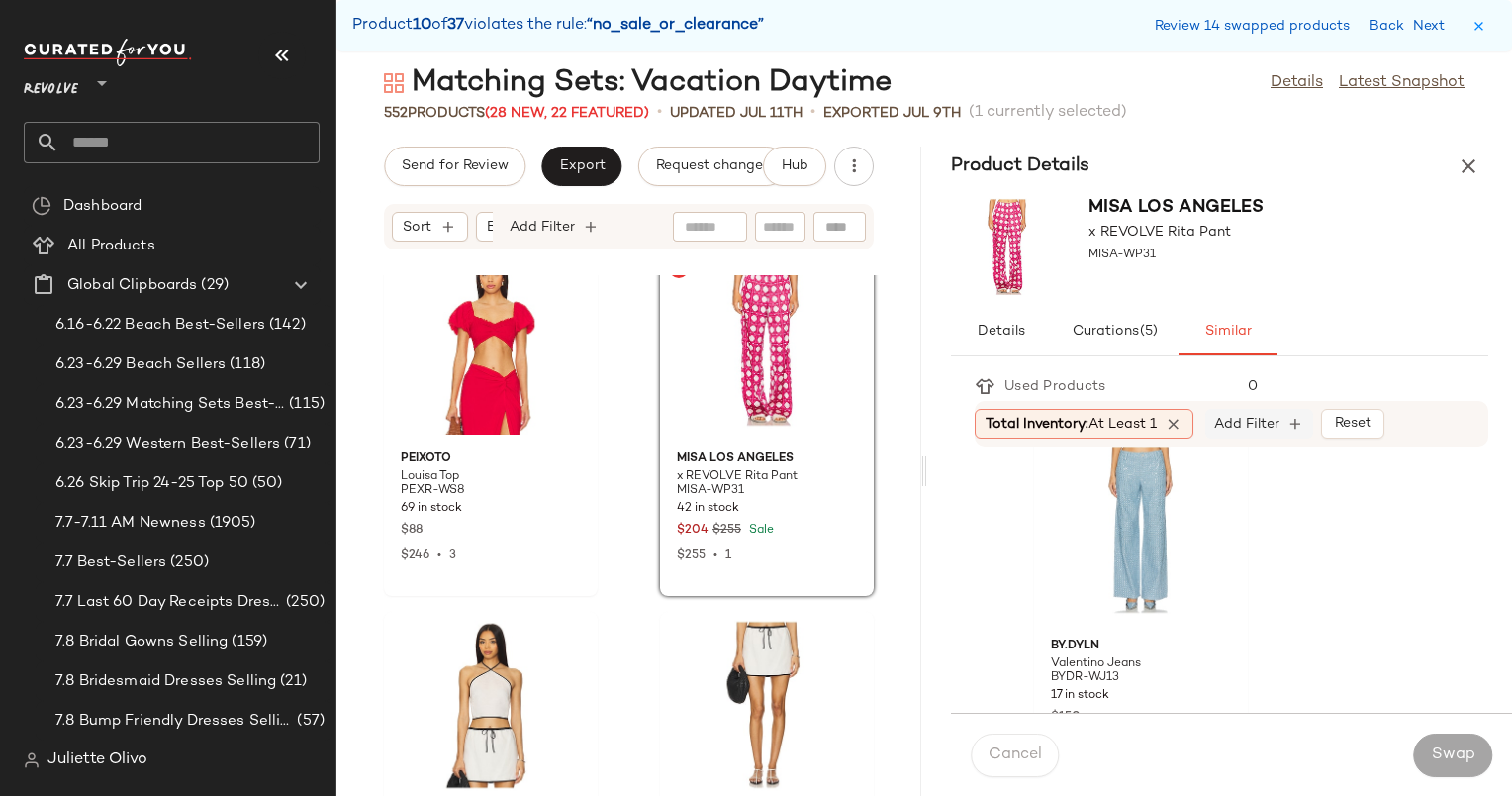 click on "Add Filter" at bounding box center [1247, 424] 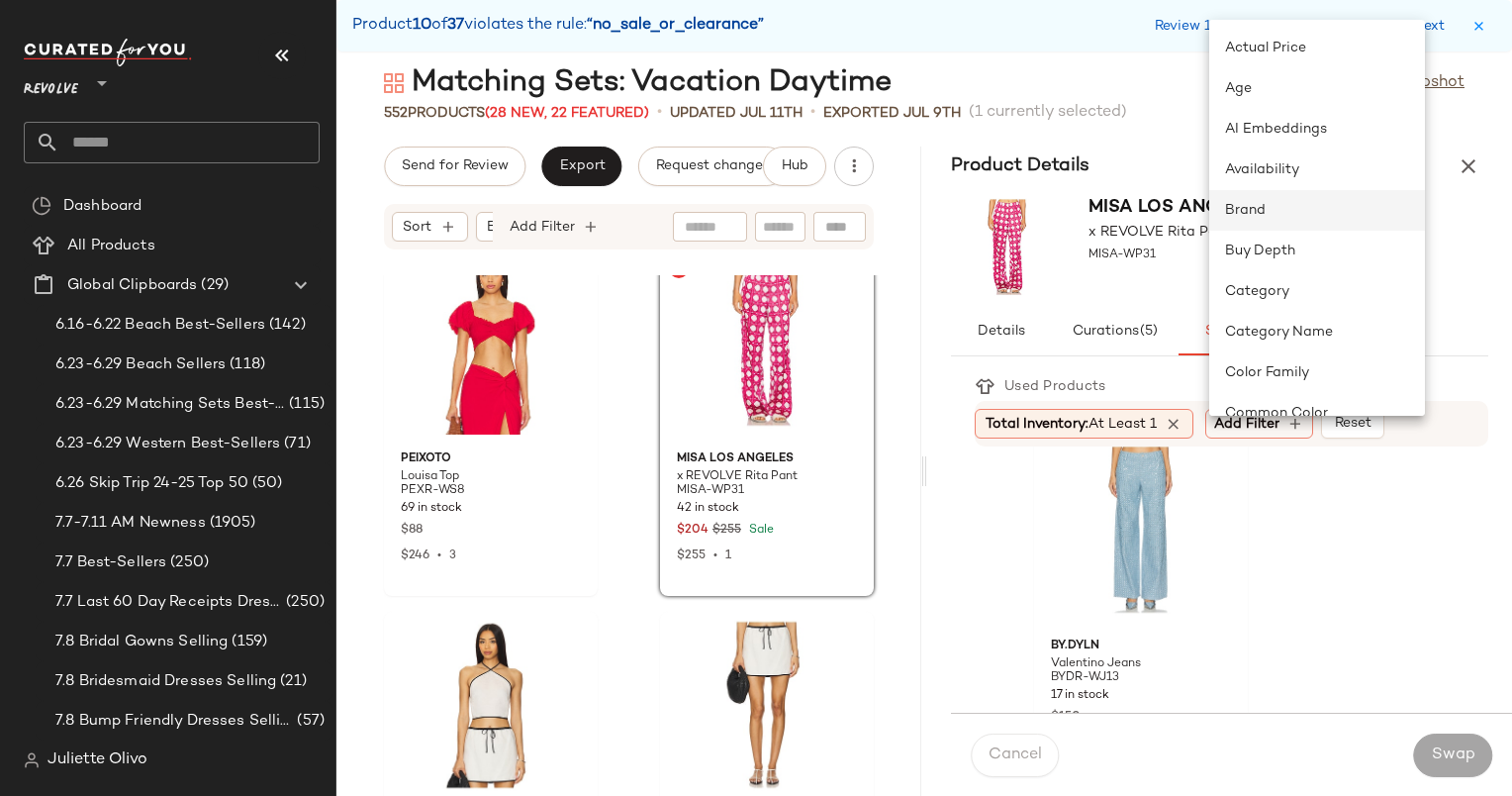 click on "Brand" 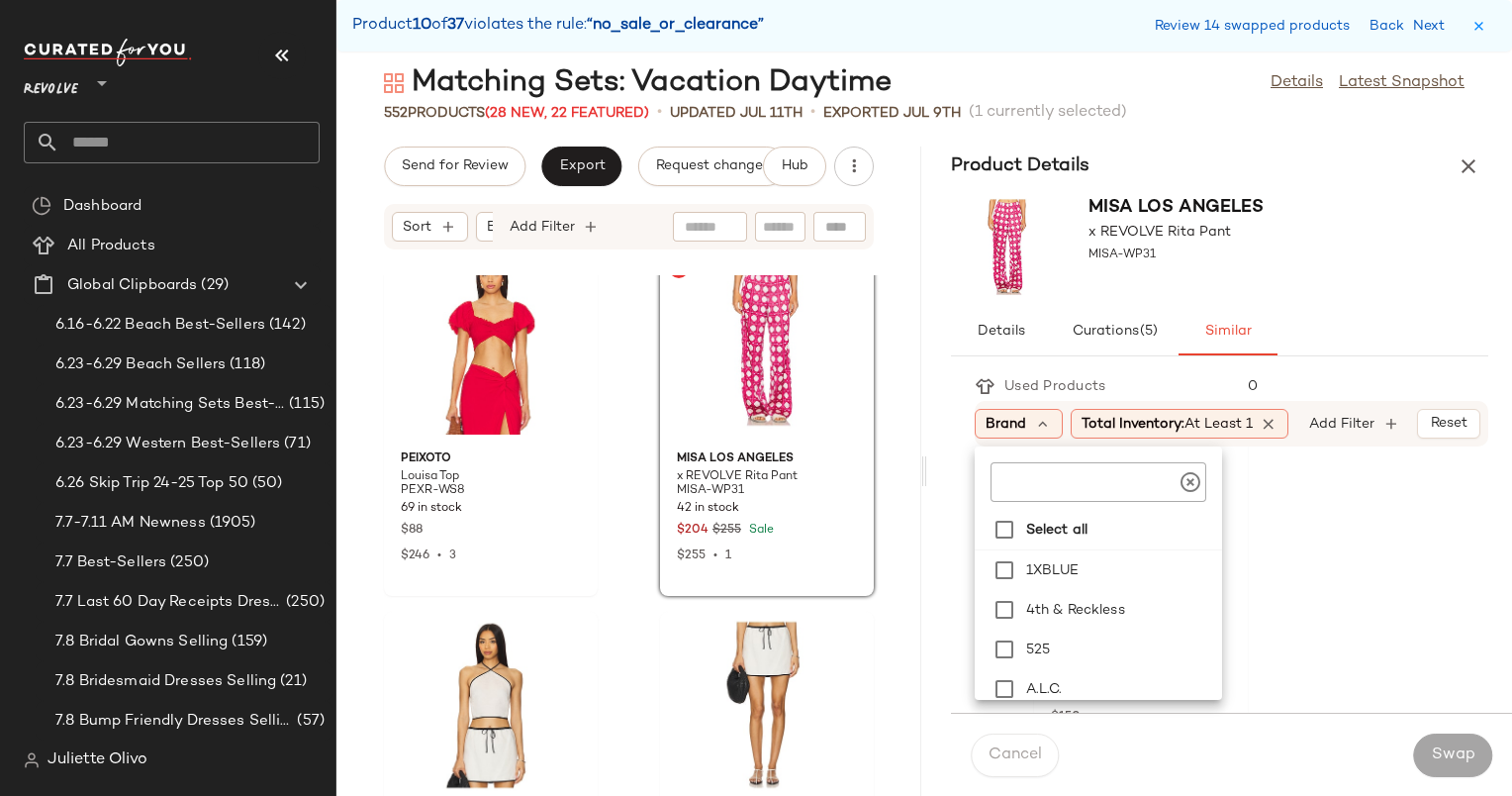 click 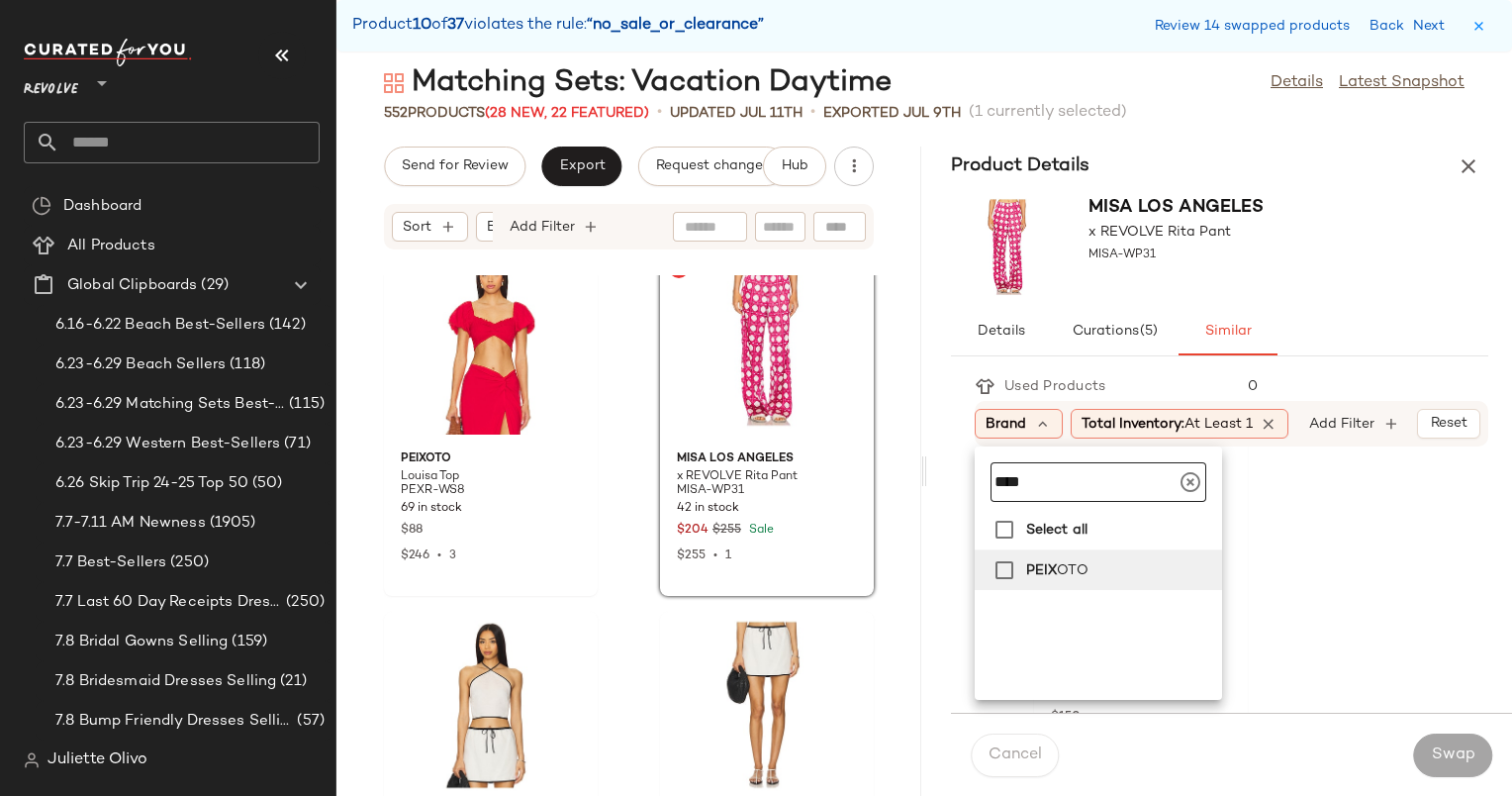 type on "****" 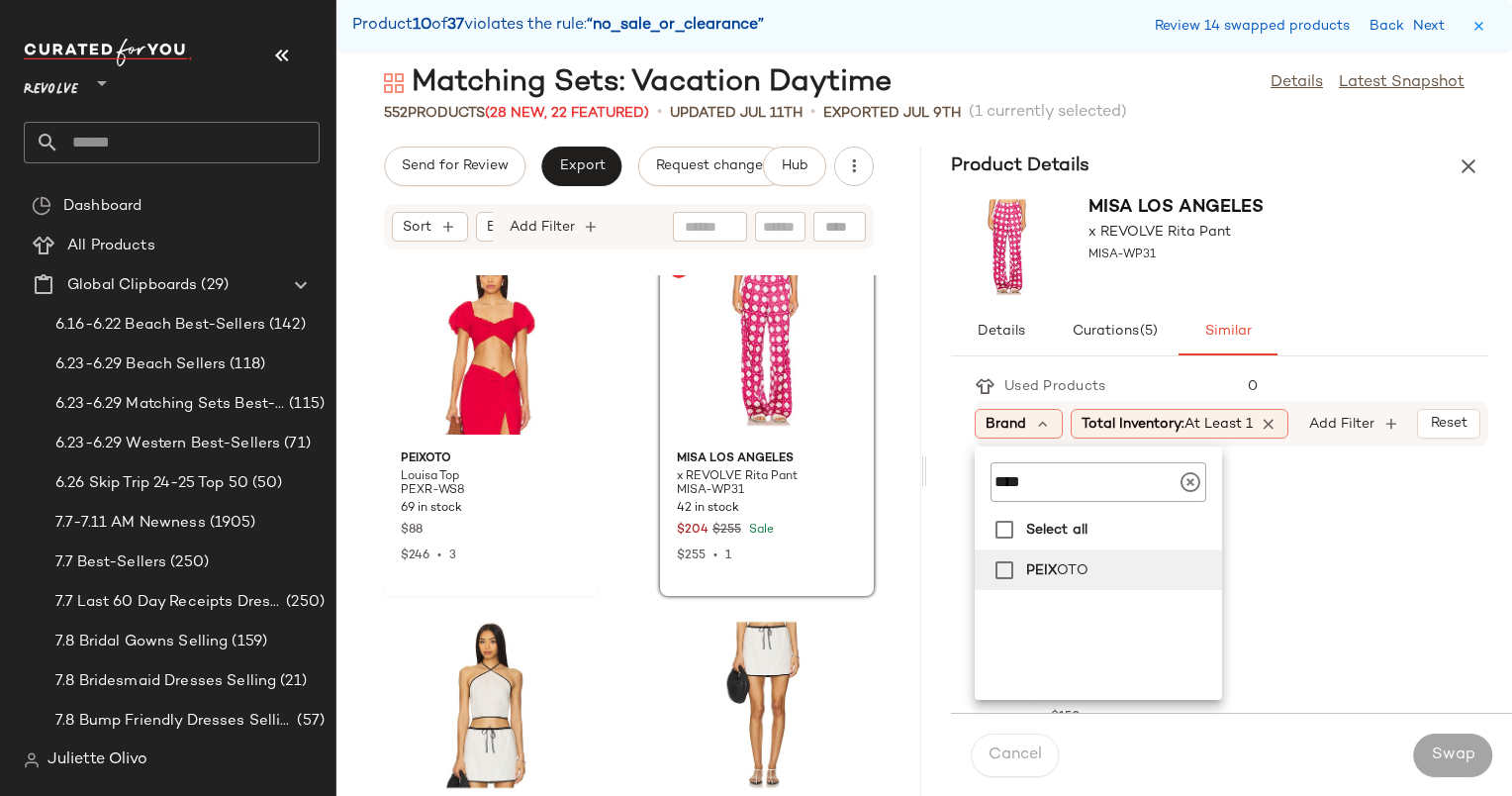 click on "PEIX" at bounding box center (1042, 570) 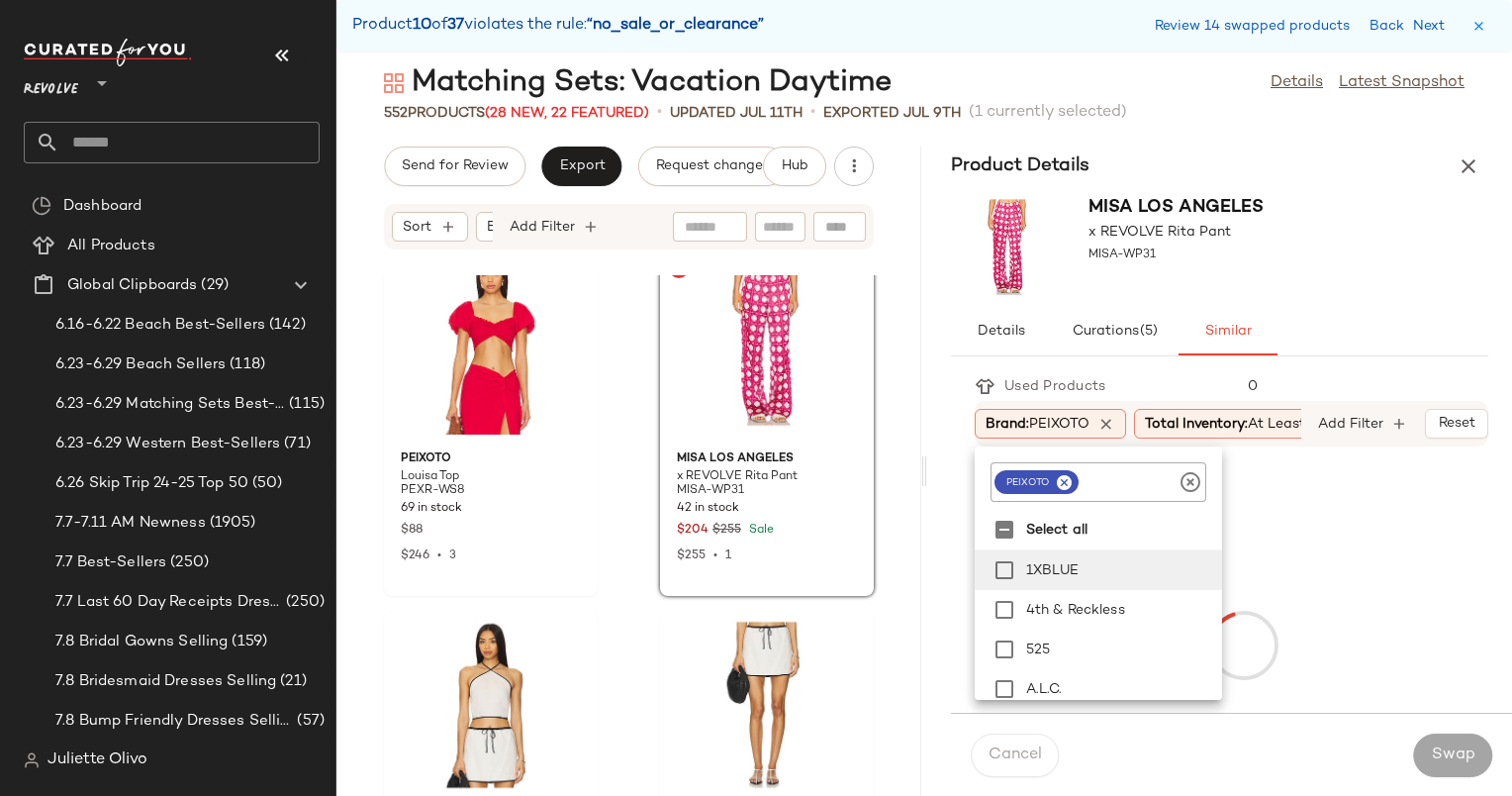 click on "Details   Curations  (5)  Similar" at bounding box center (1219, 332) 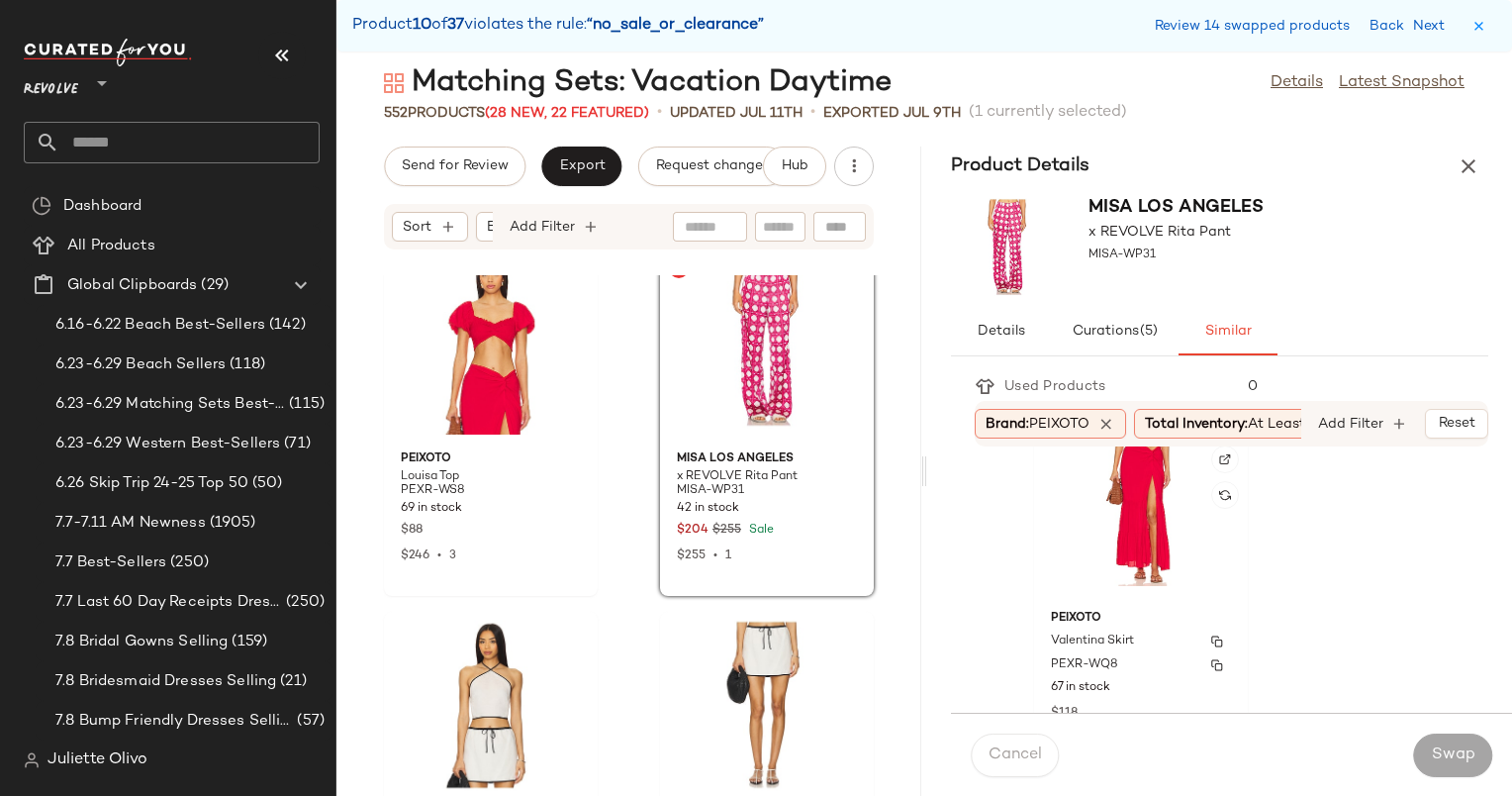 scroll, scrollTop: 5424, scrollLeft: 0, axis: vertical 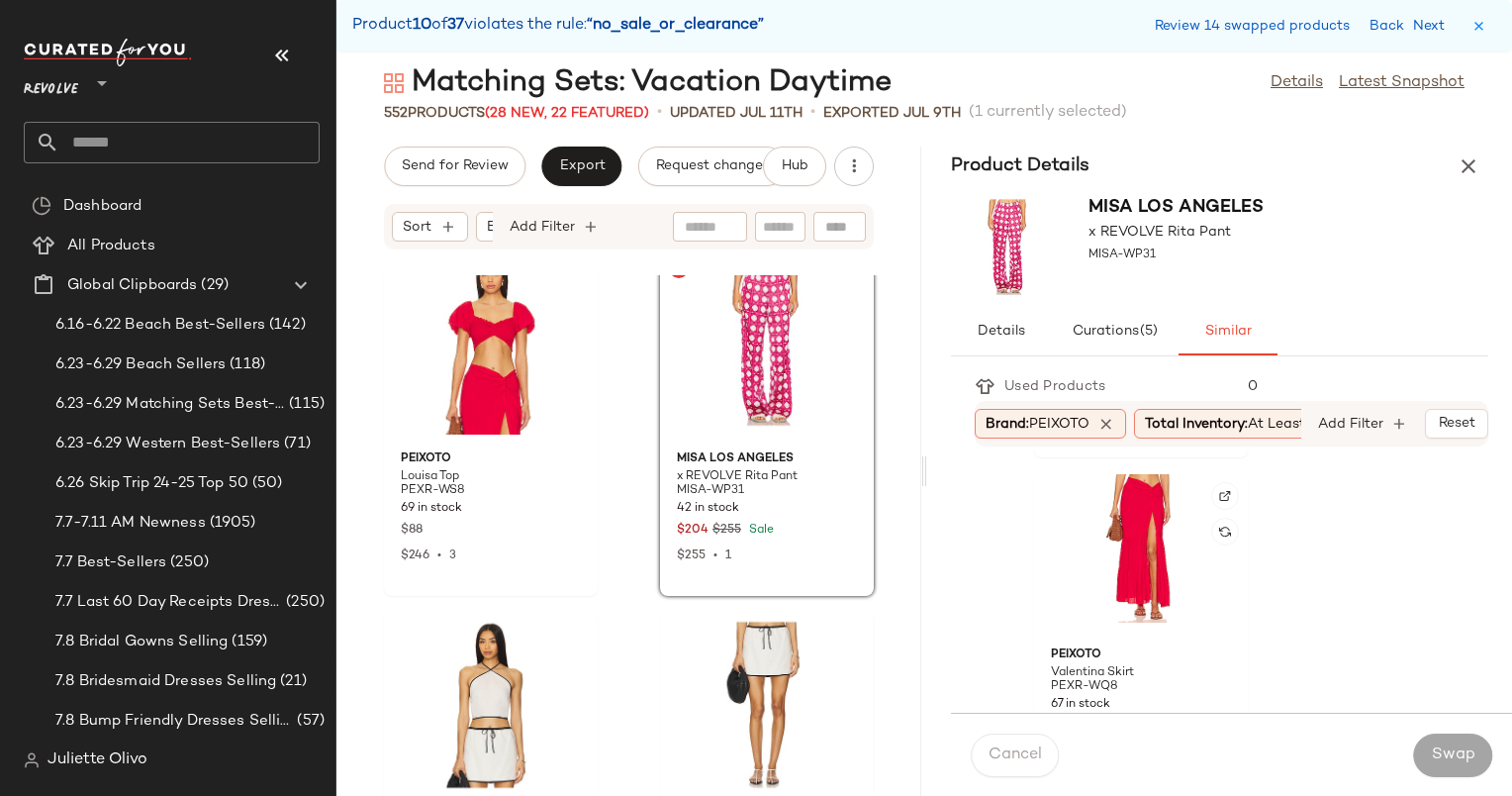 click 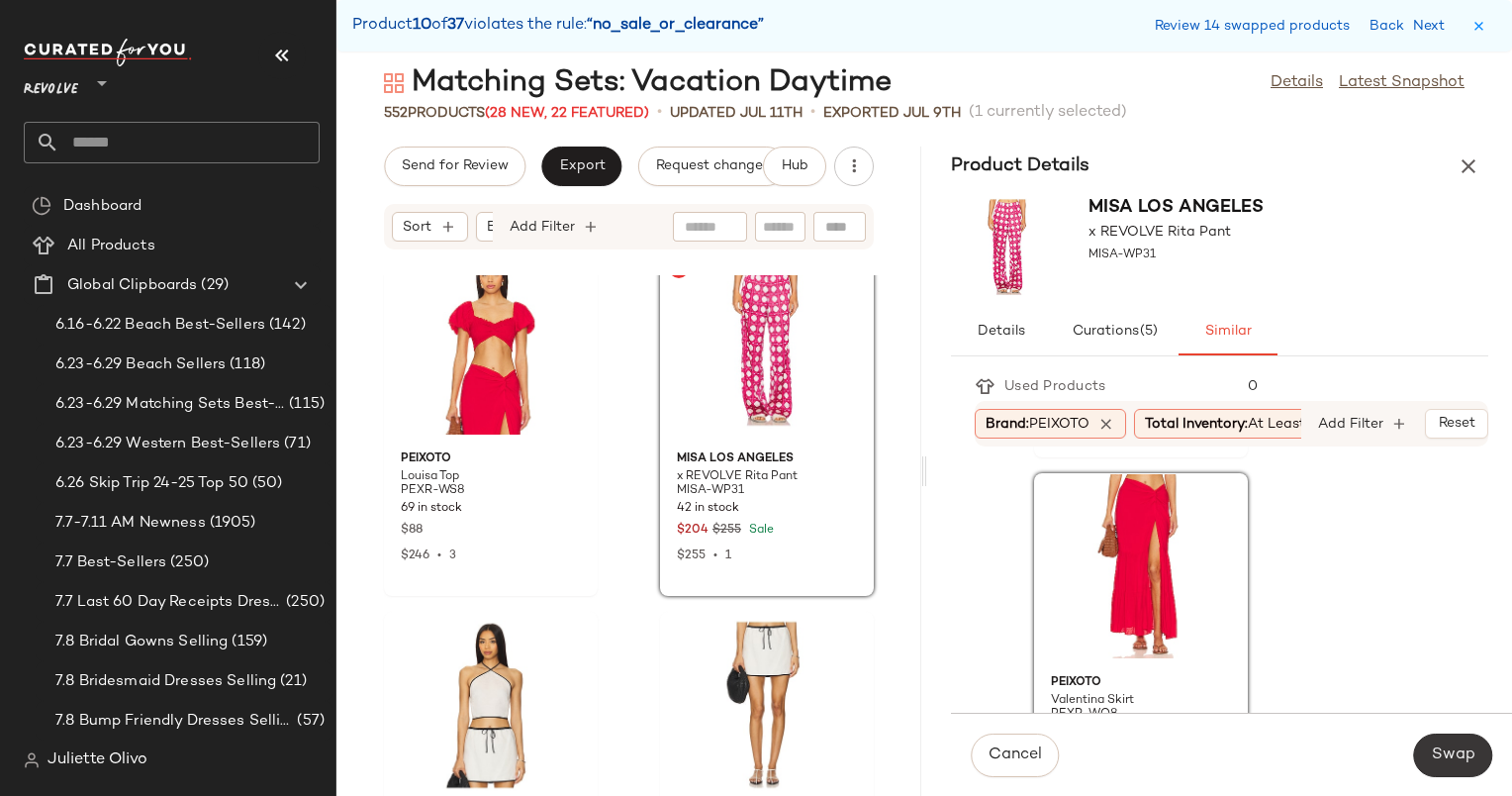 click on "Swap" 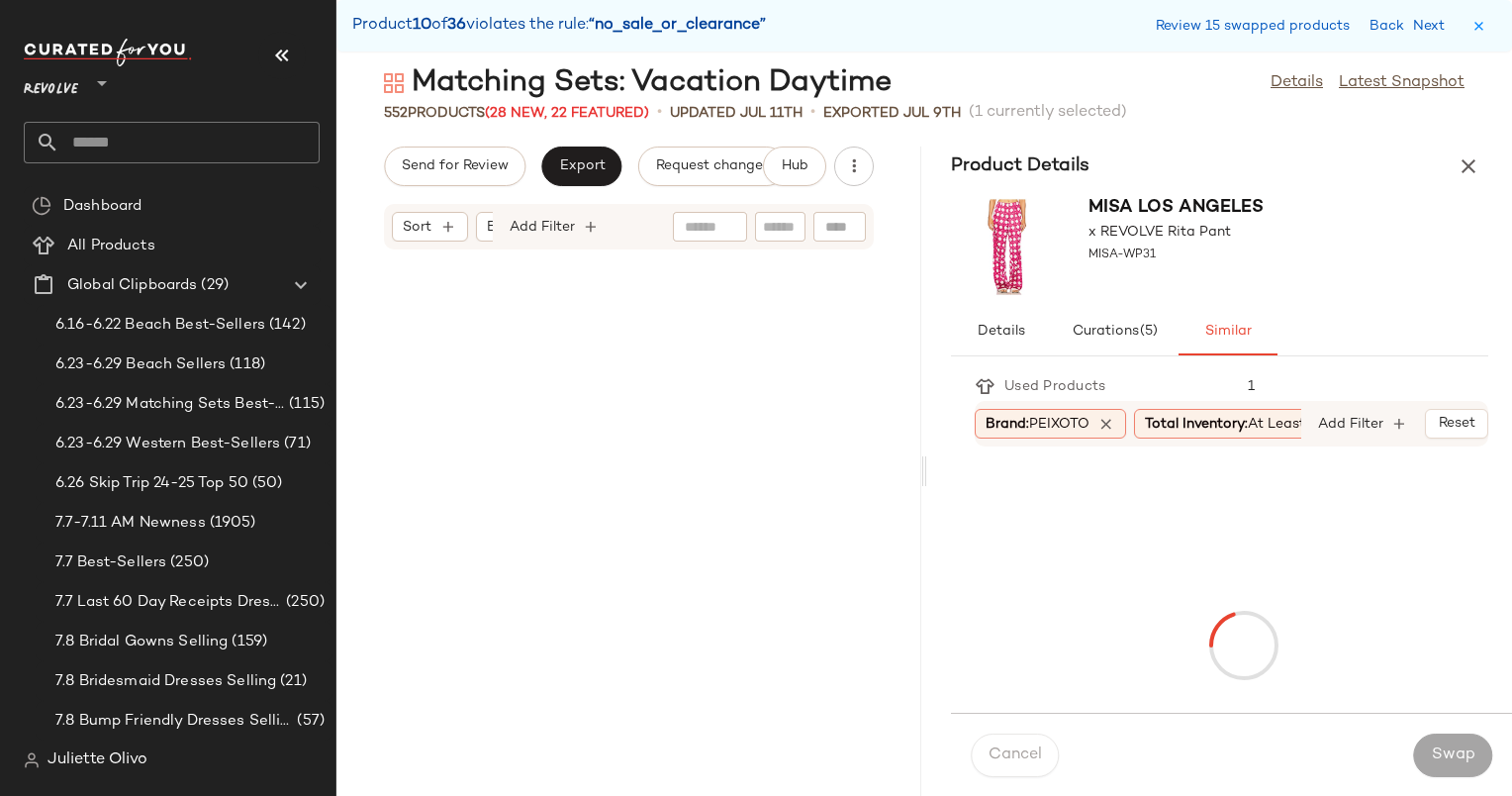 scroll, scrollTop: 78632, scrollLeft: 0, axis: vertical 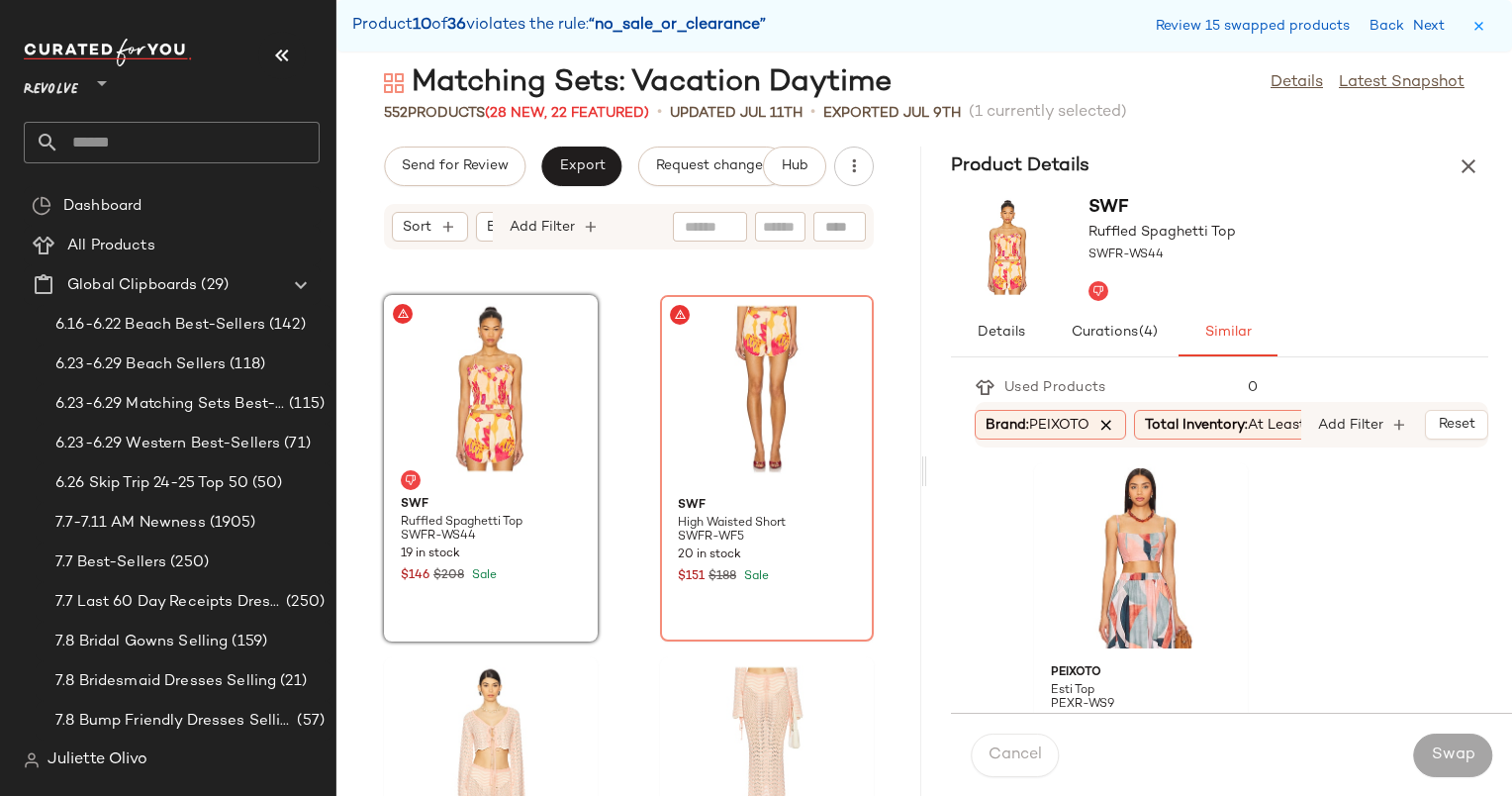 click at bounding box center [1106, 425] 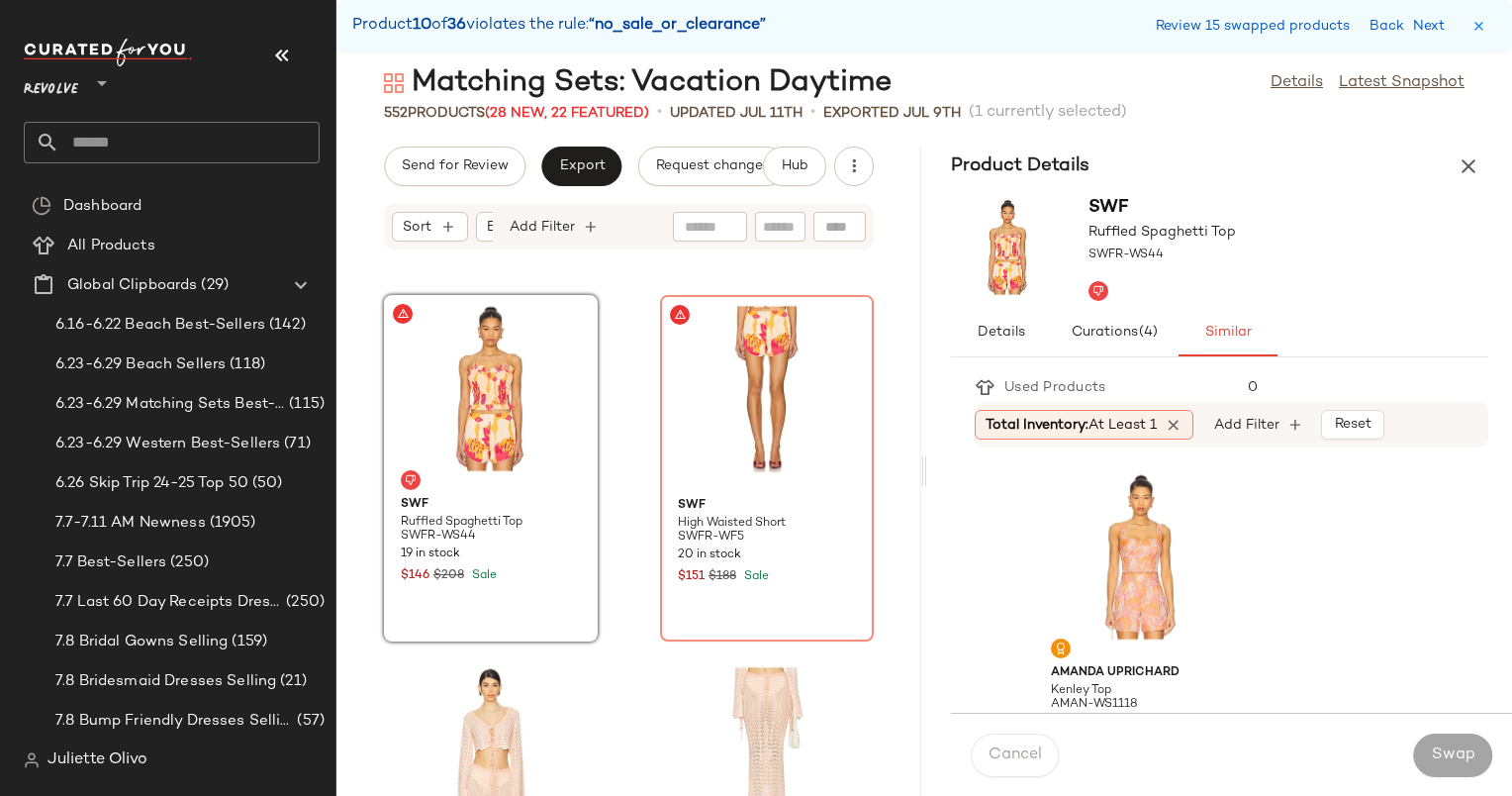 click on "Total Inventory:   At least 1 Add Filter   Reset" at bounding box center [1231, 425] 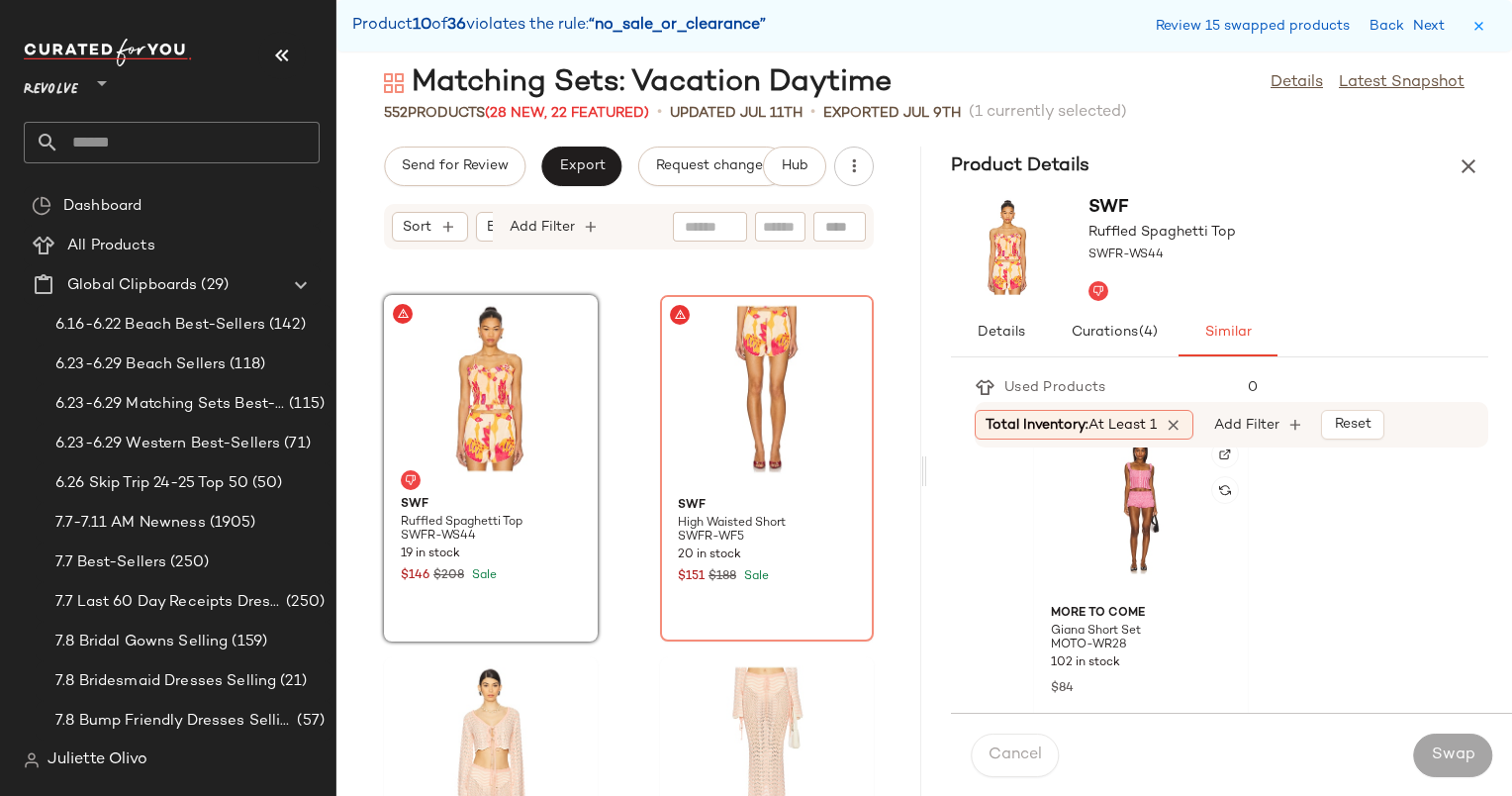 scroll, scrollTop: 736, scrollLeft: 0, axis: vertical 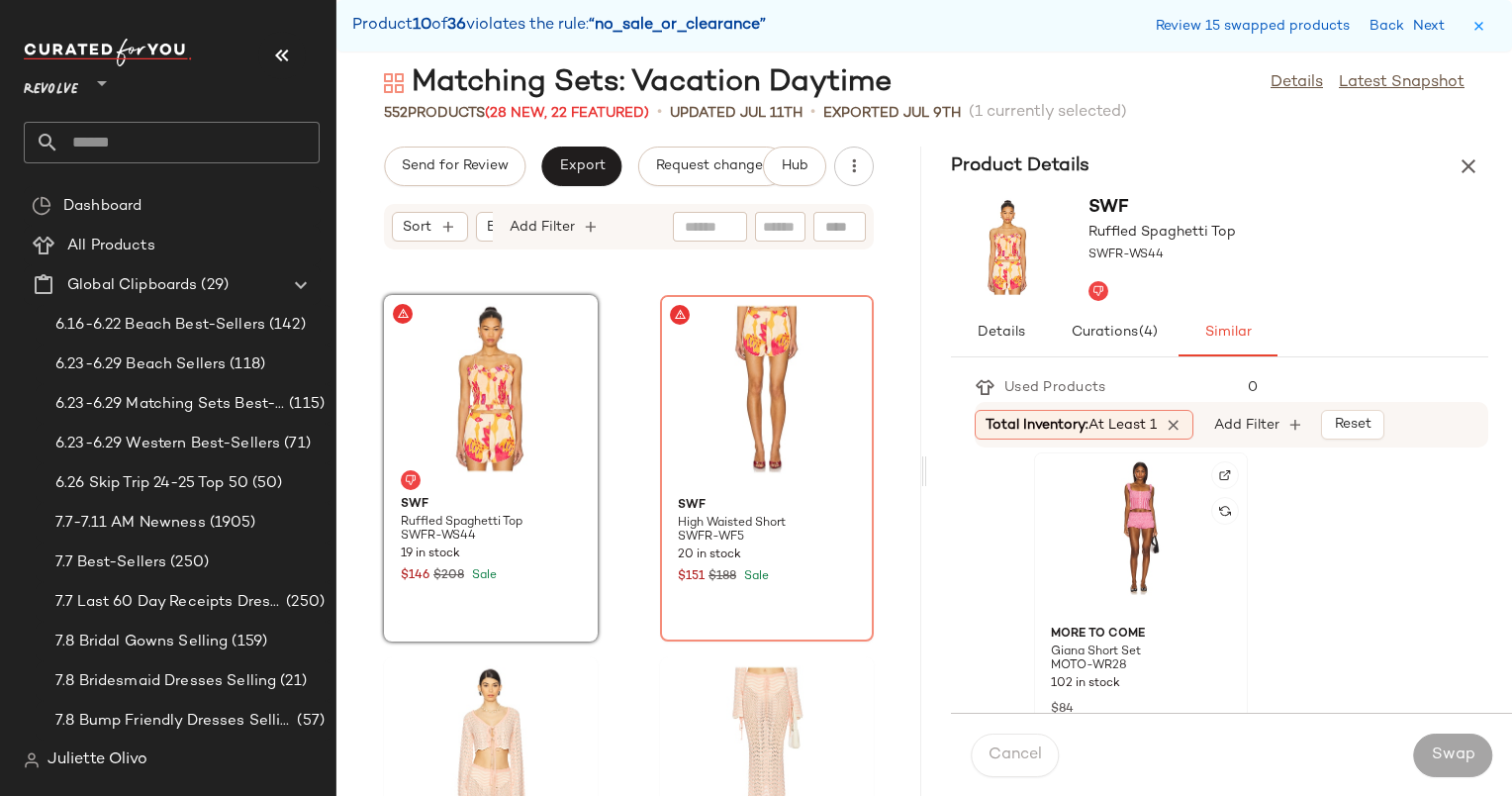 click 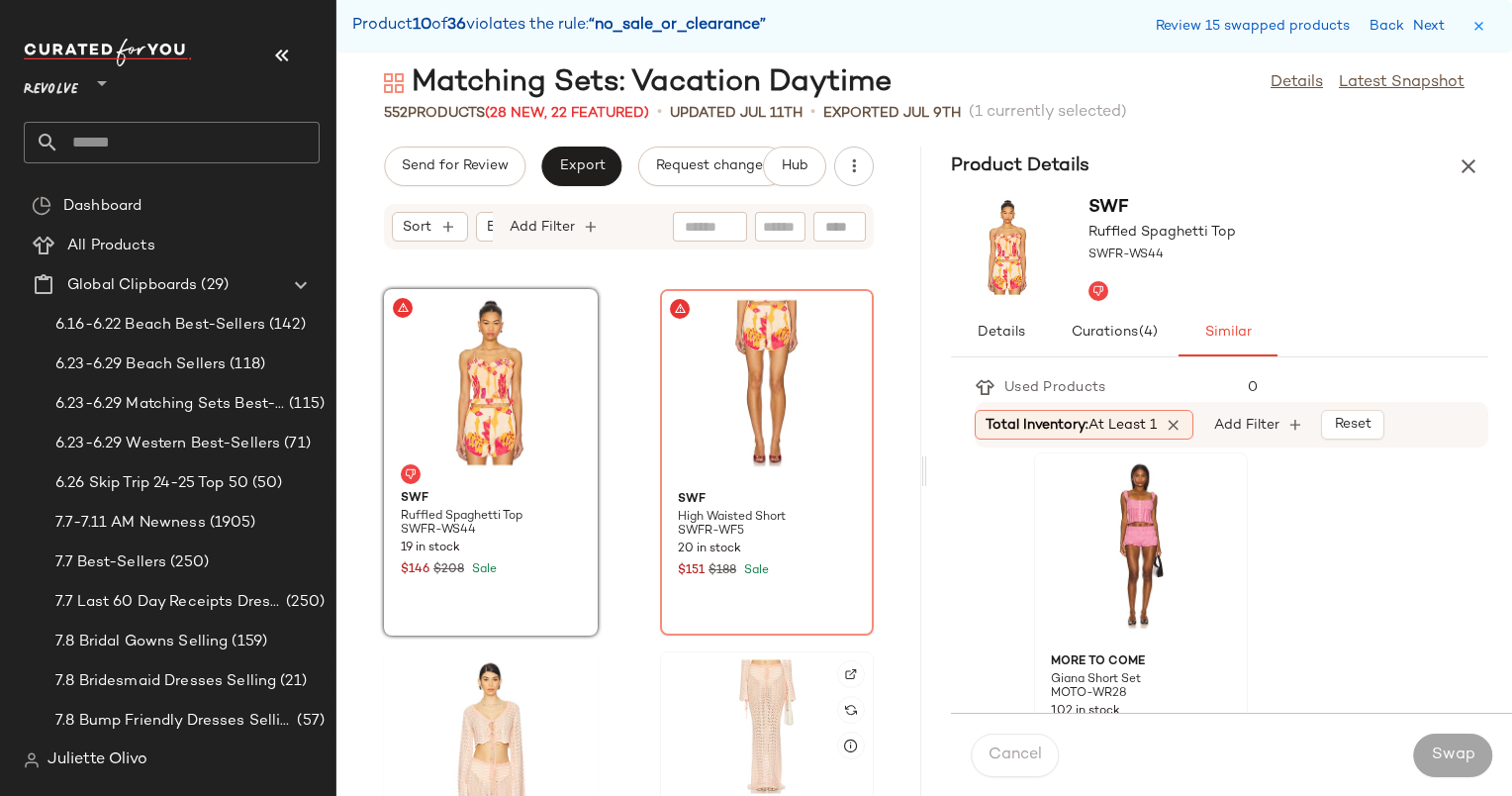scroll, scrollTop: 78602, scrollLeft: 0, axis: vertical 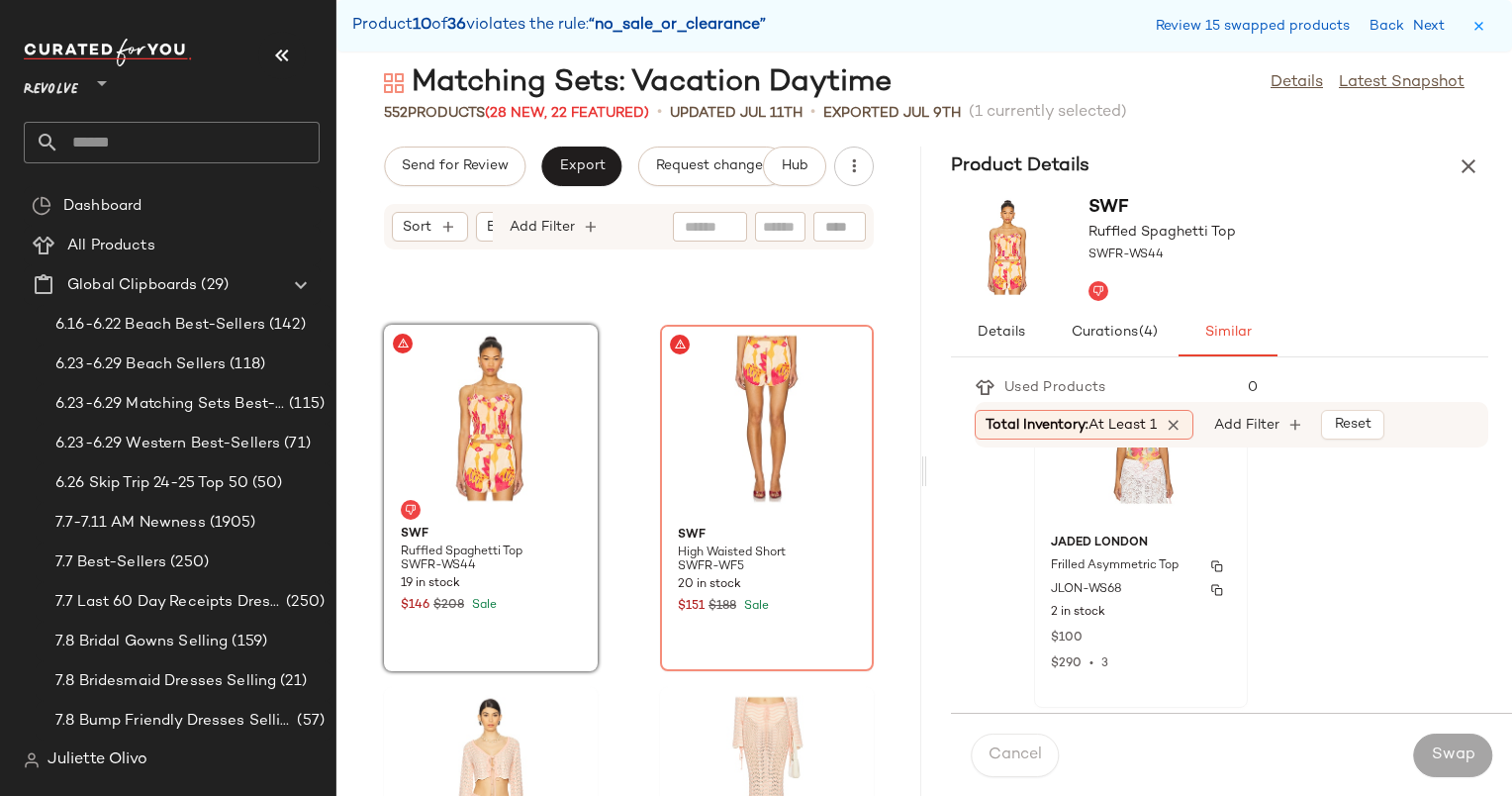 click on "Jaded London Frilled Asymmetric Top JLON-WS68 2 in stock $100 $290  •  3" 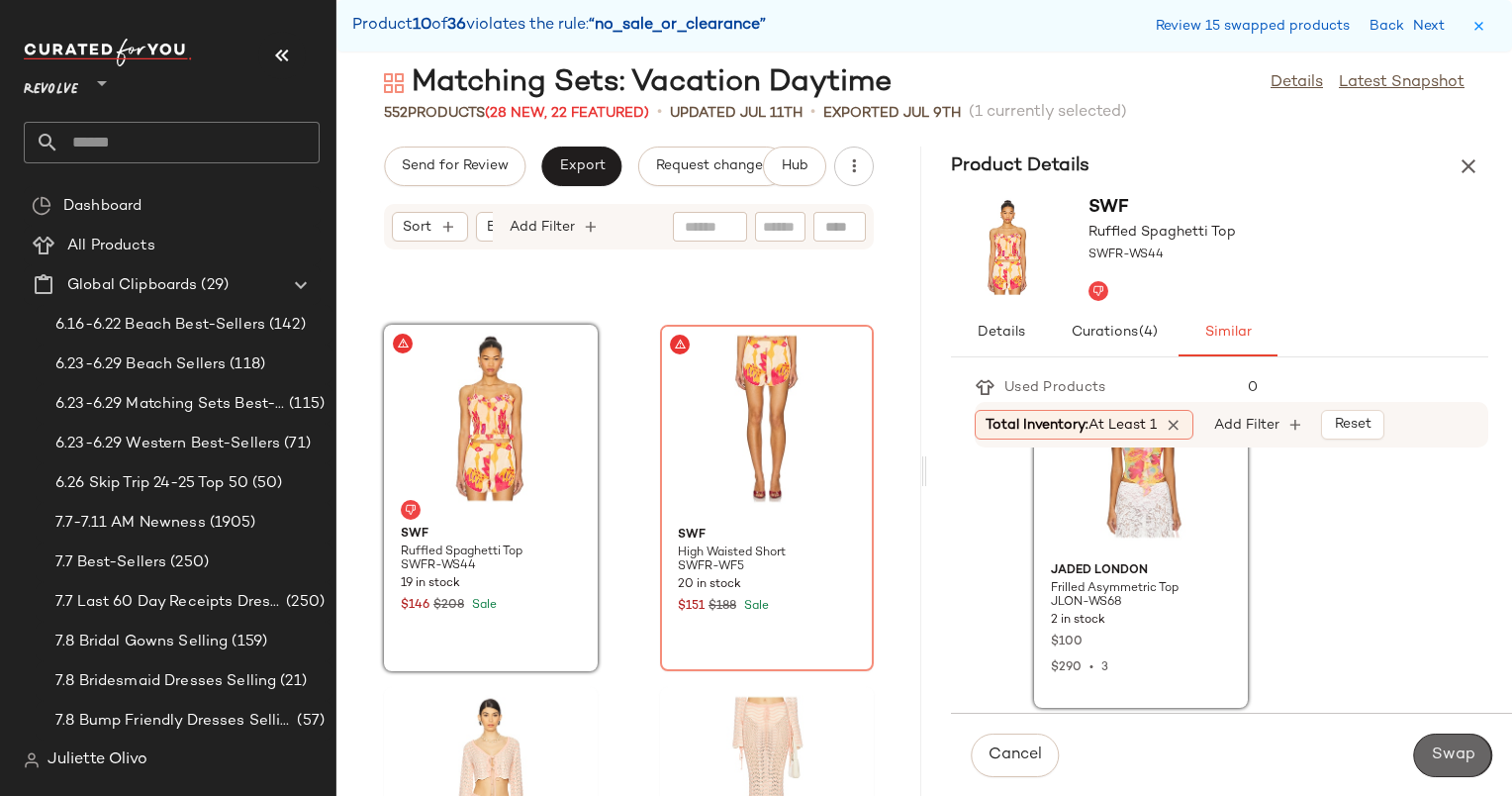click on "Swap" 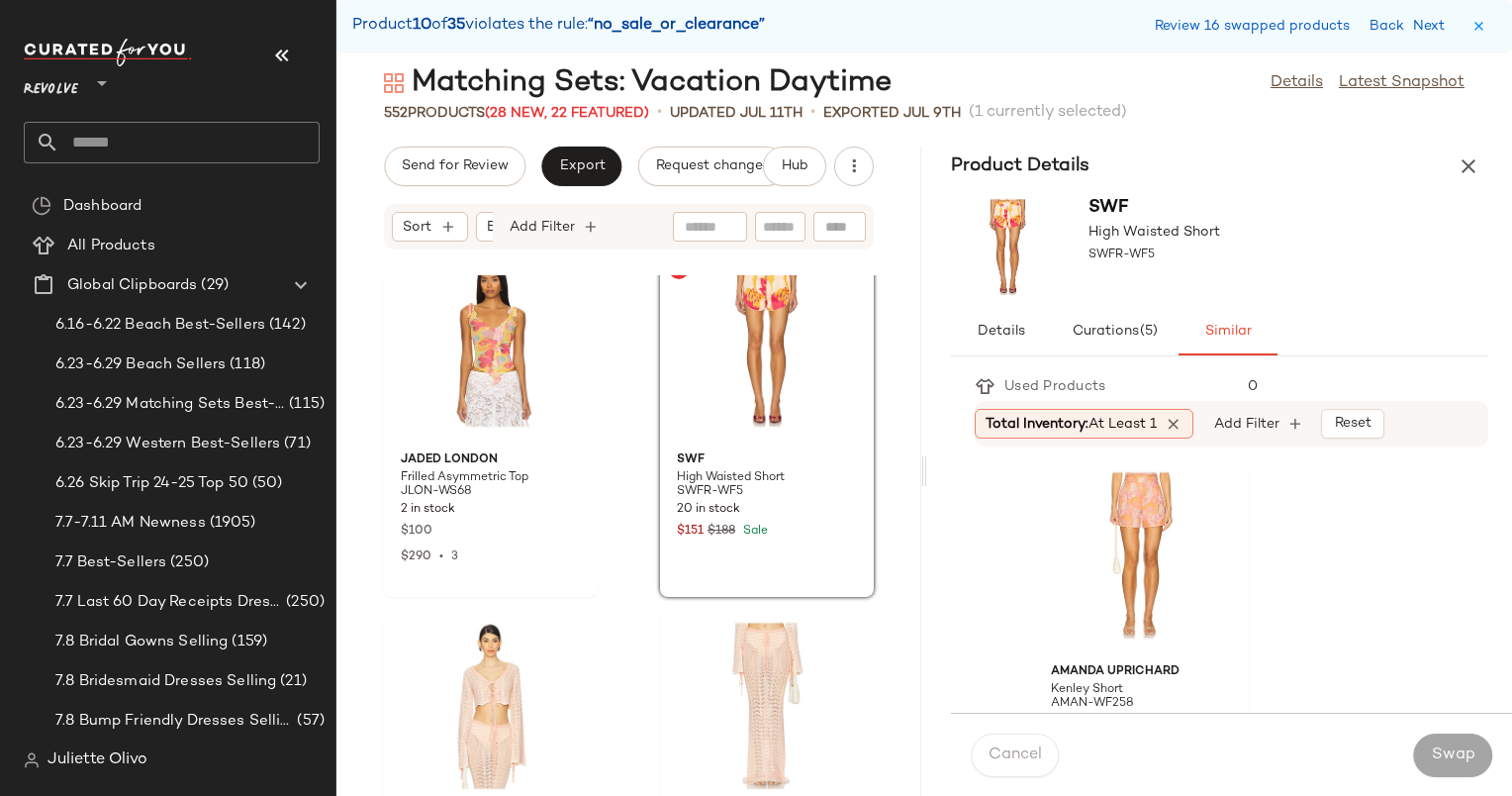 scroll, scrollTop: 78664, scrollLeft: 0, axis: vertical 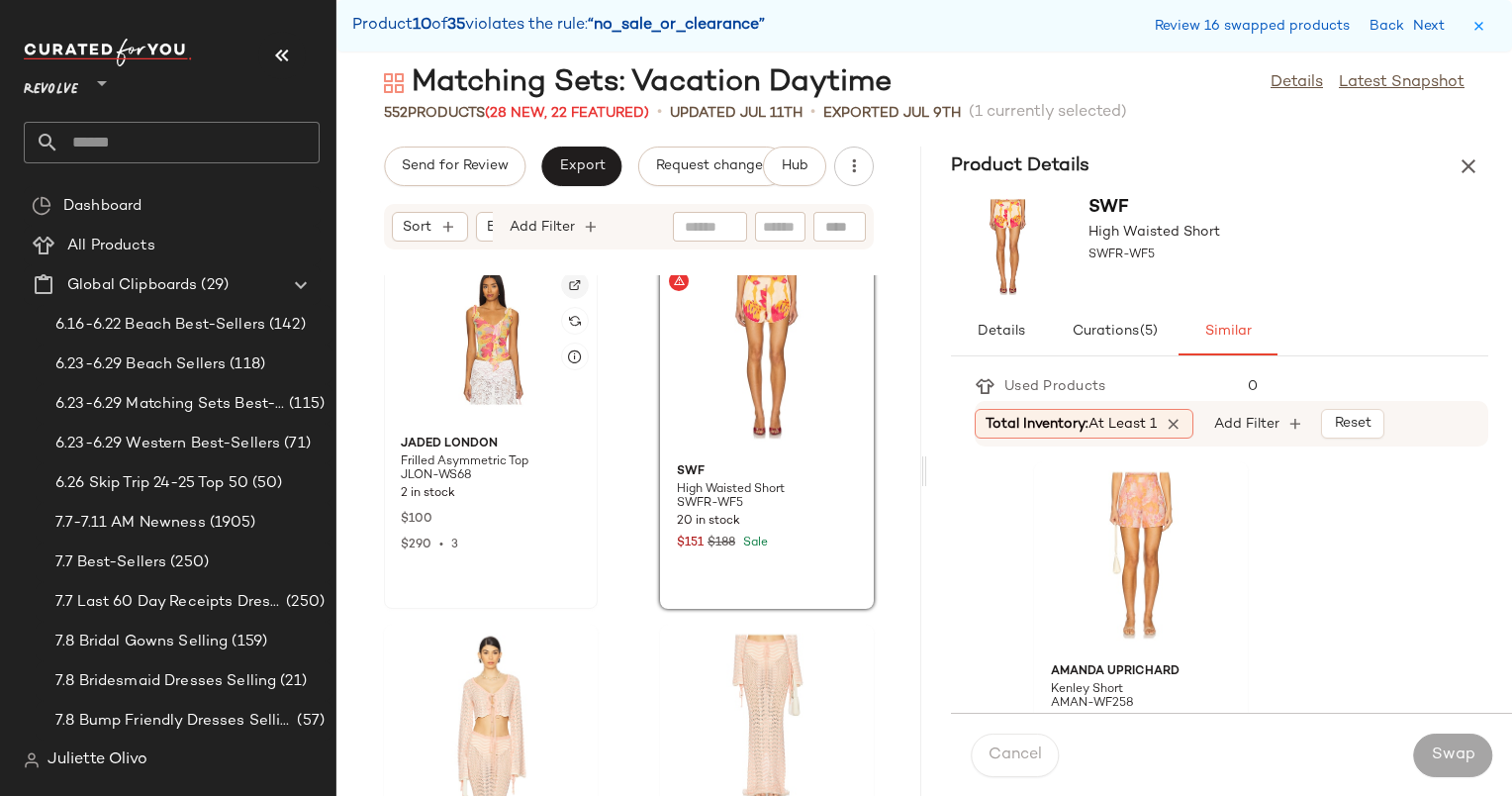 click at bounding box center (575, 285) 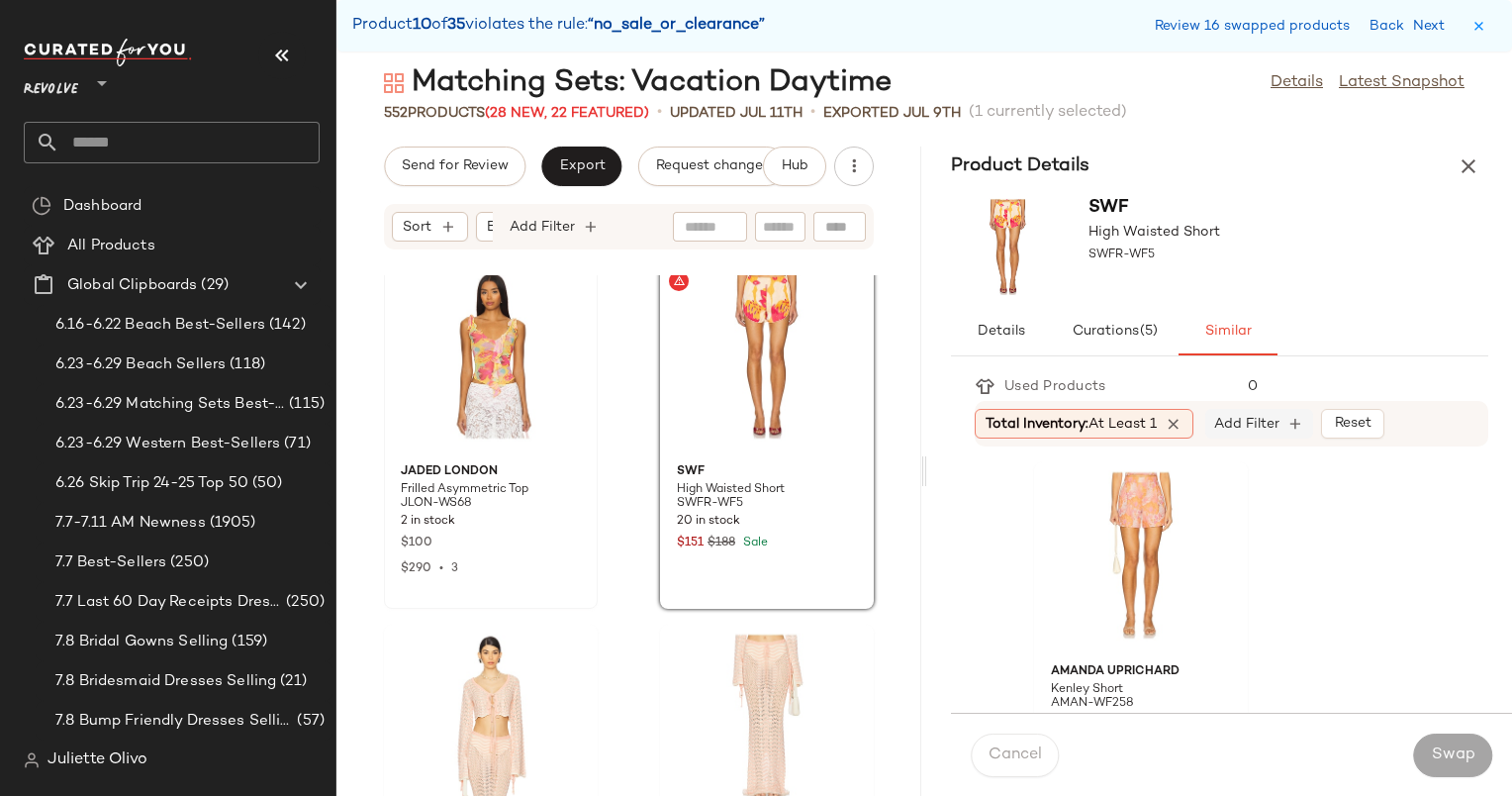 click on "Add Filter" at bounding box center [1247, 424] 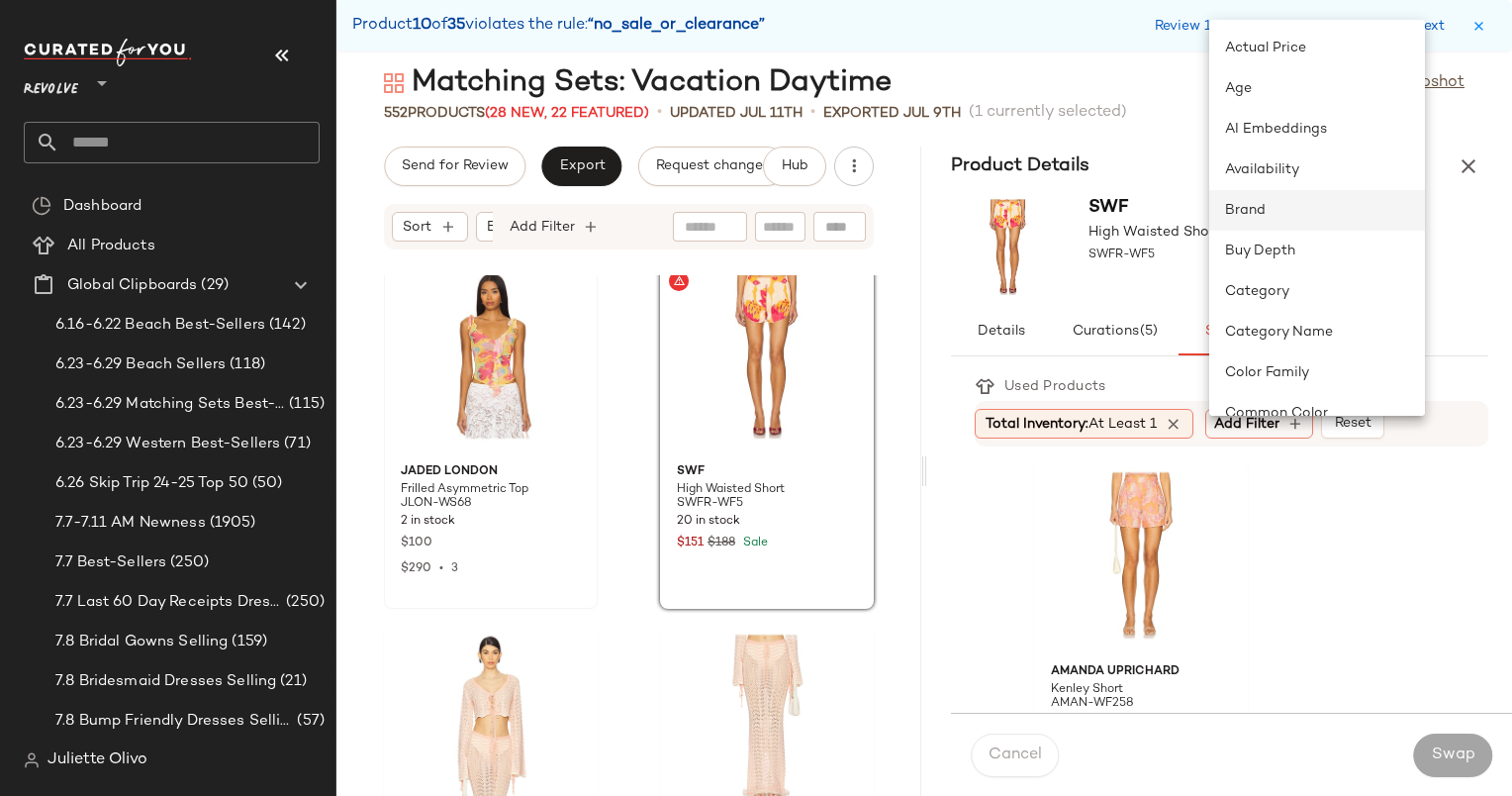 click on "Brand" 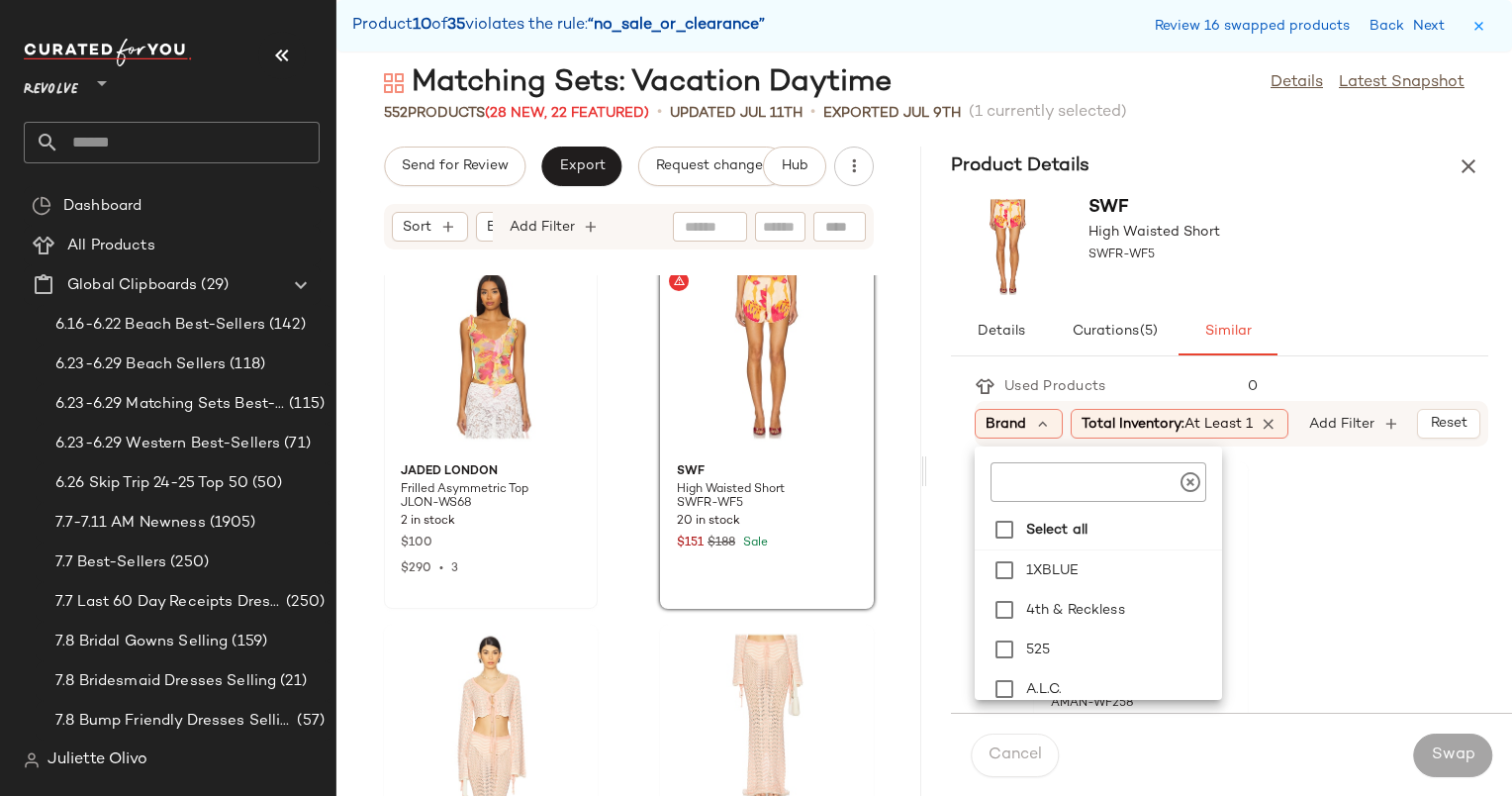 click 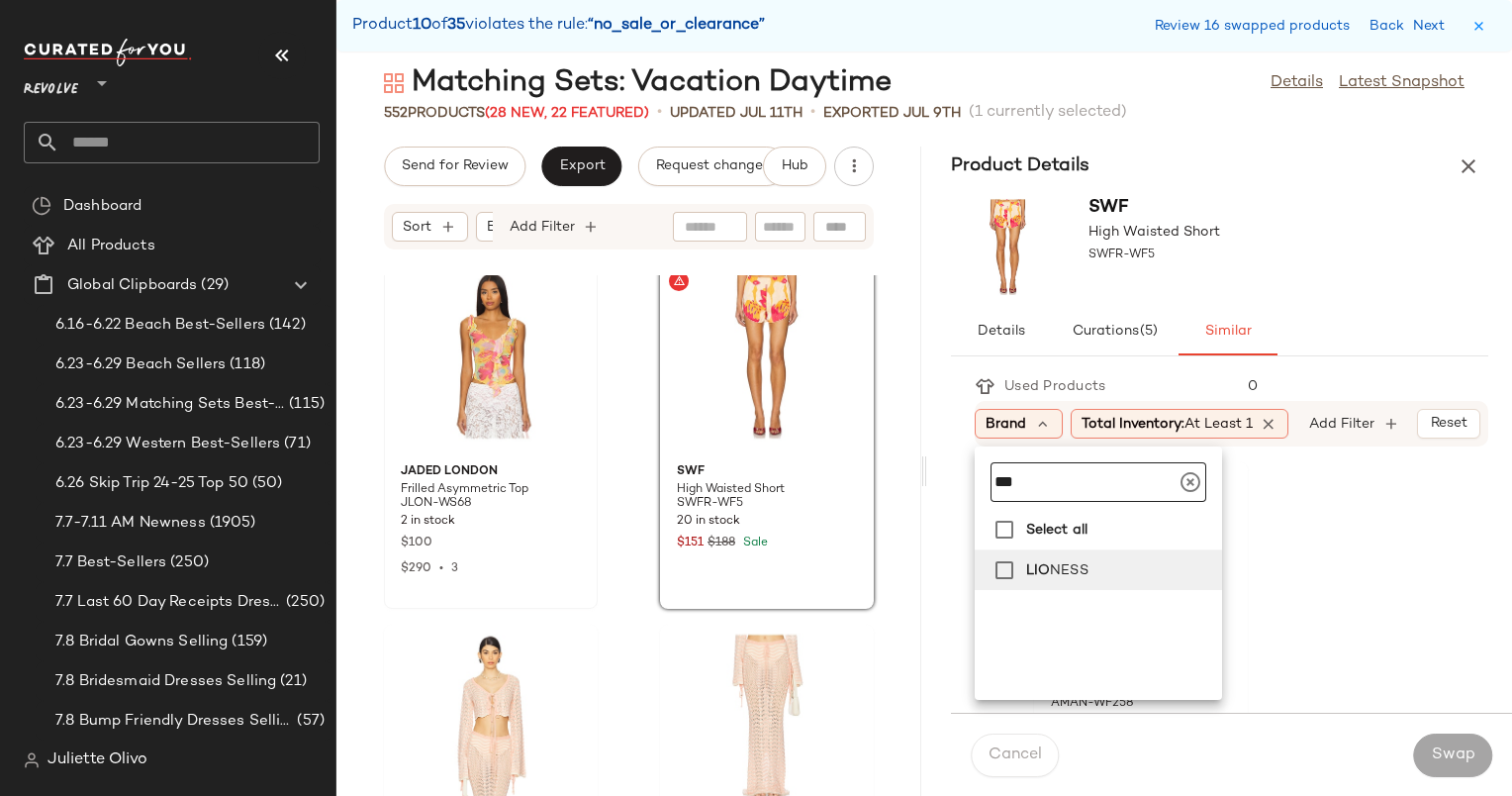 type on "***" 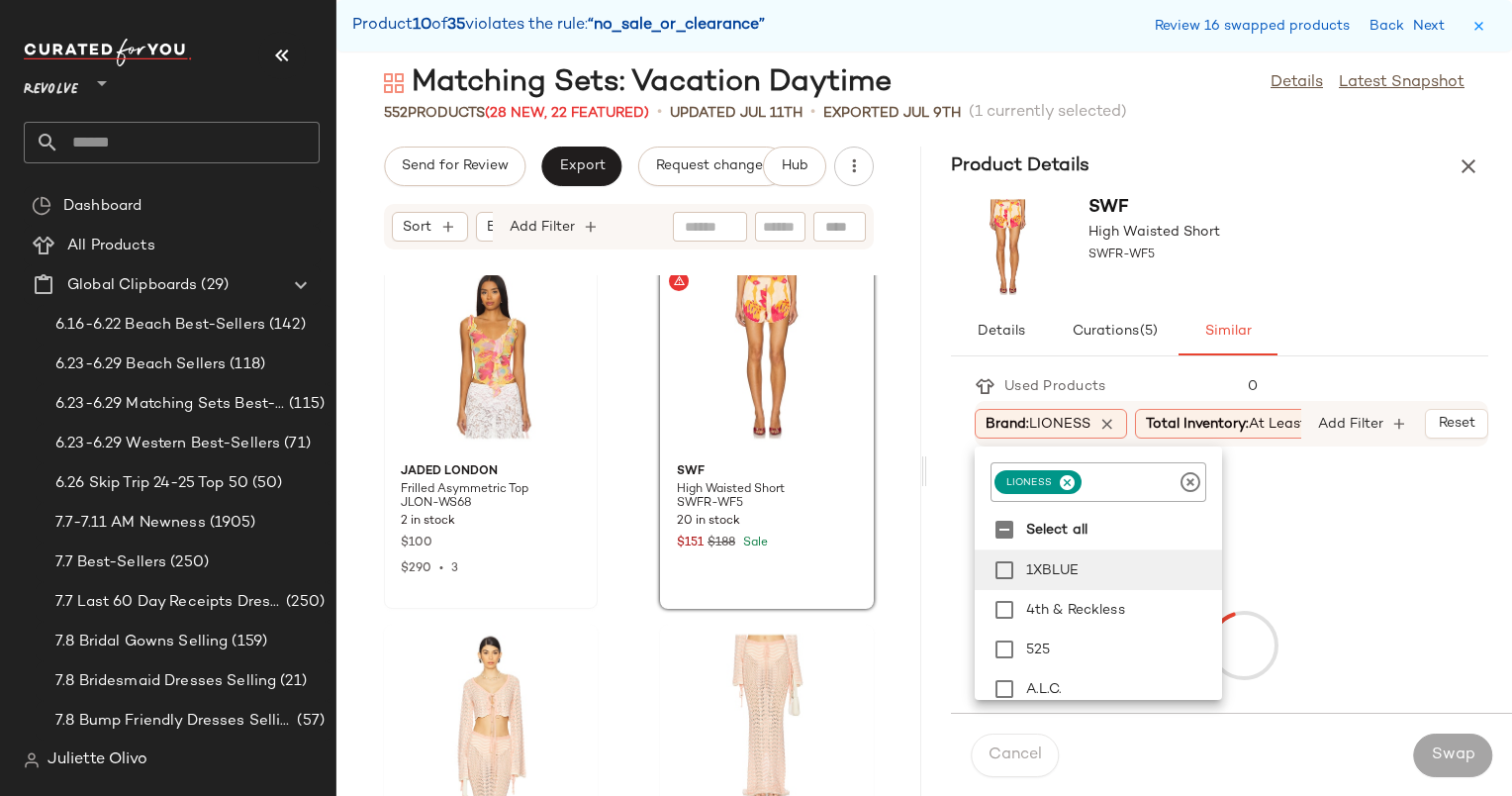 click on "SWF High Waisted Short SWFR-WF5" at bounding box center (1219, 247) 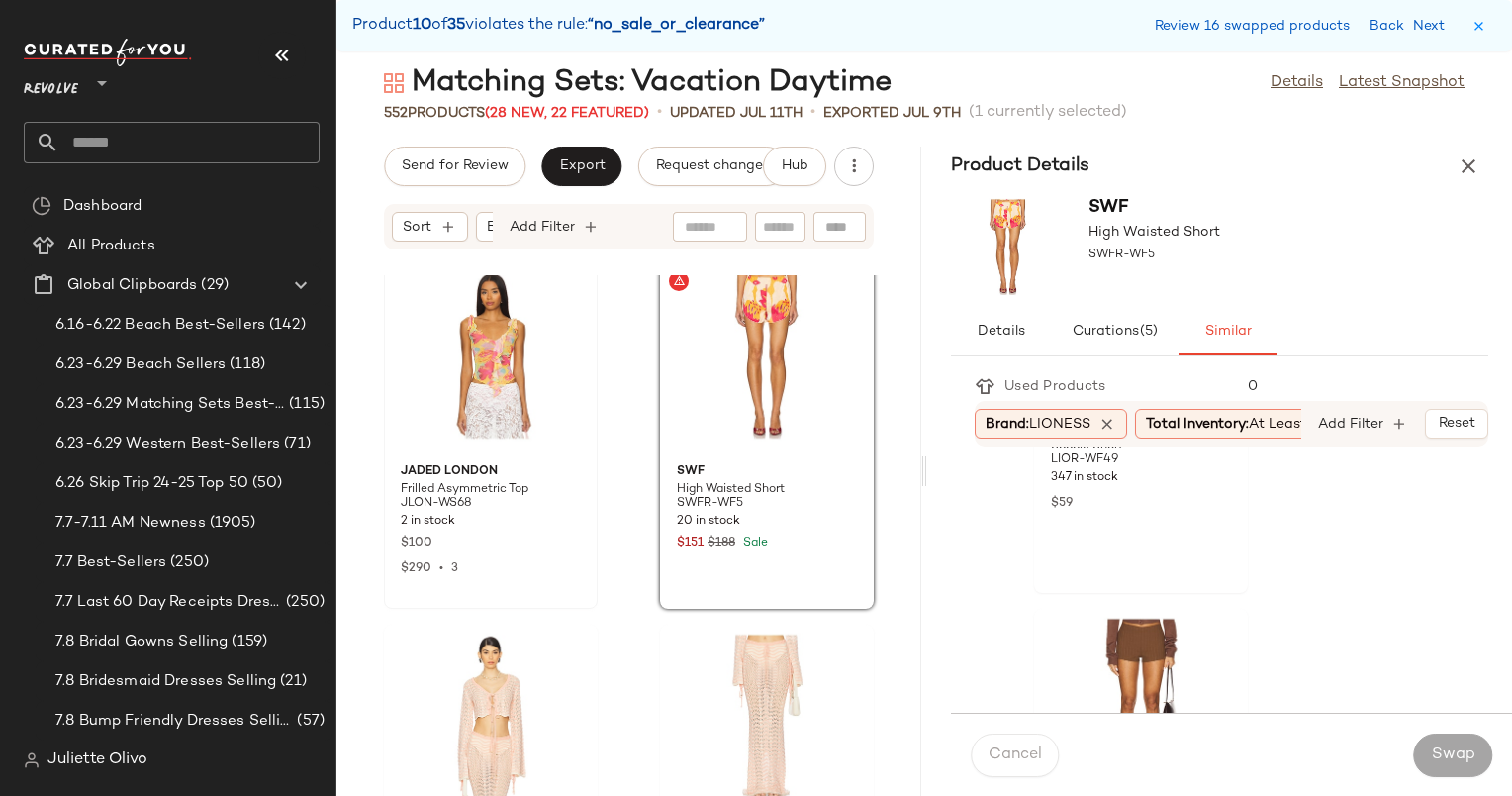 scroll, scrollTop: 4569, scrollLeft: 0, axis: vertical 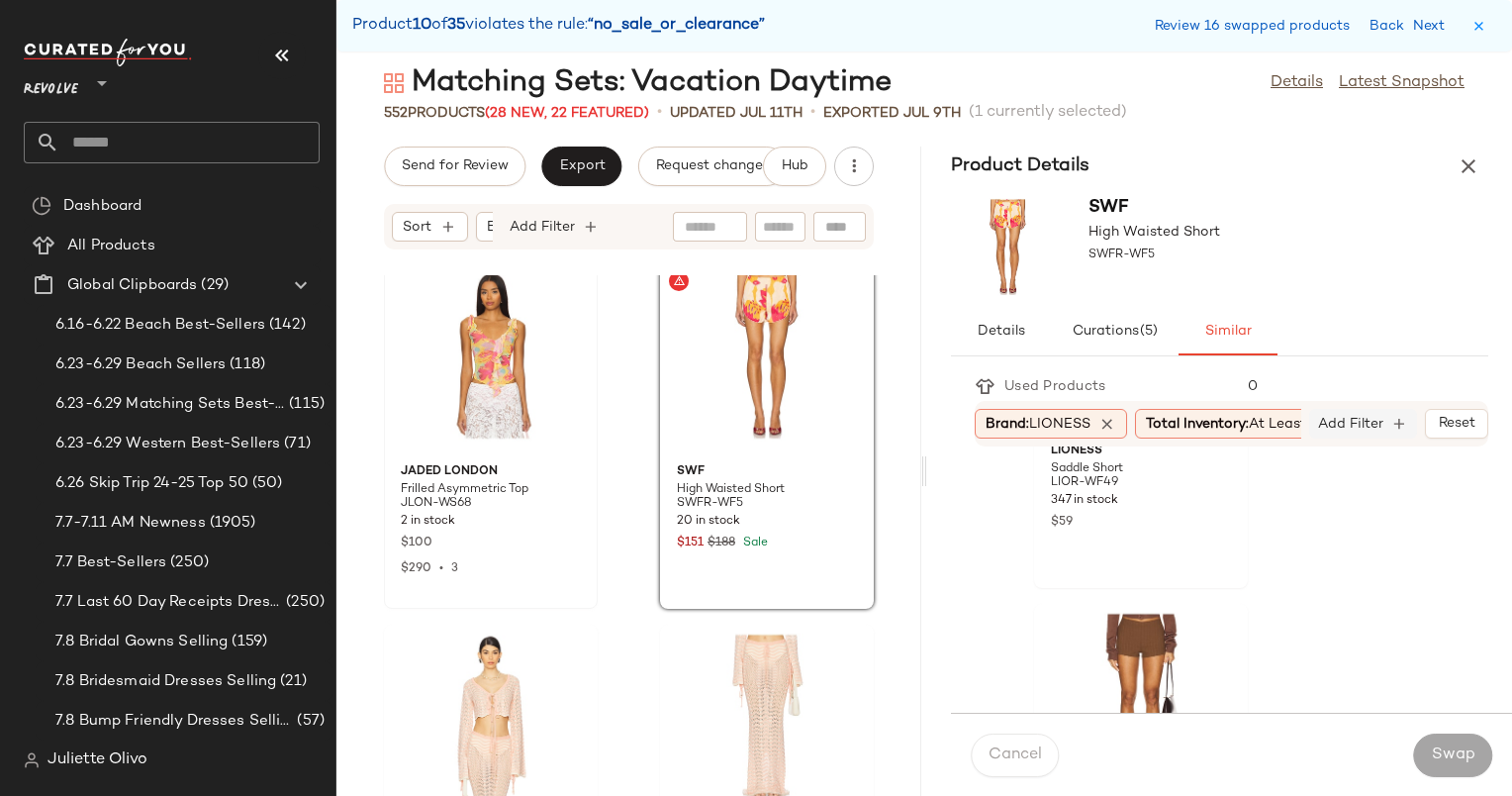 click on "Add Filter" at bounding box center (1351, 424) 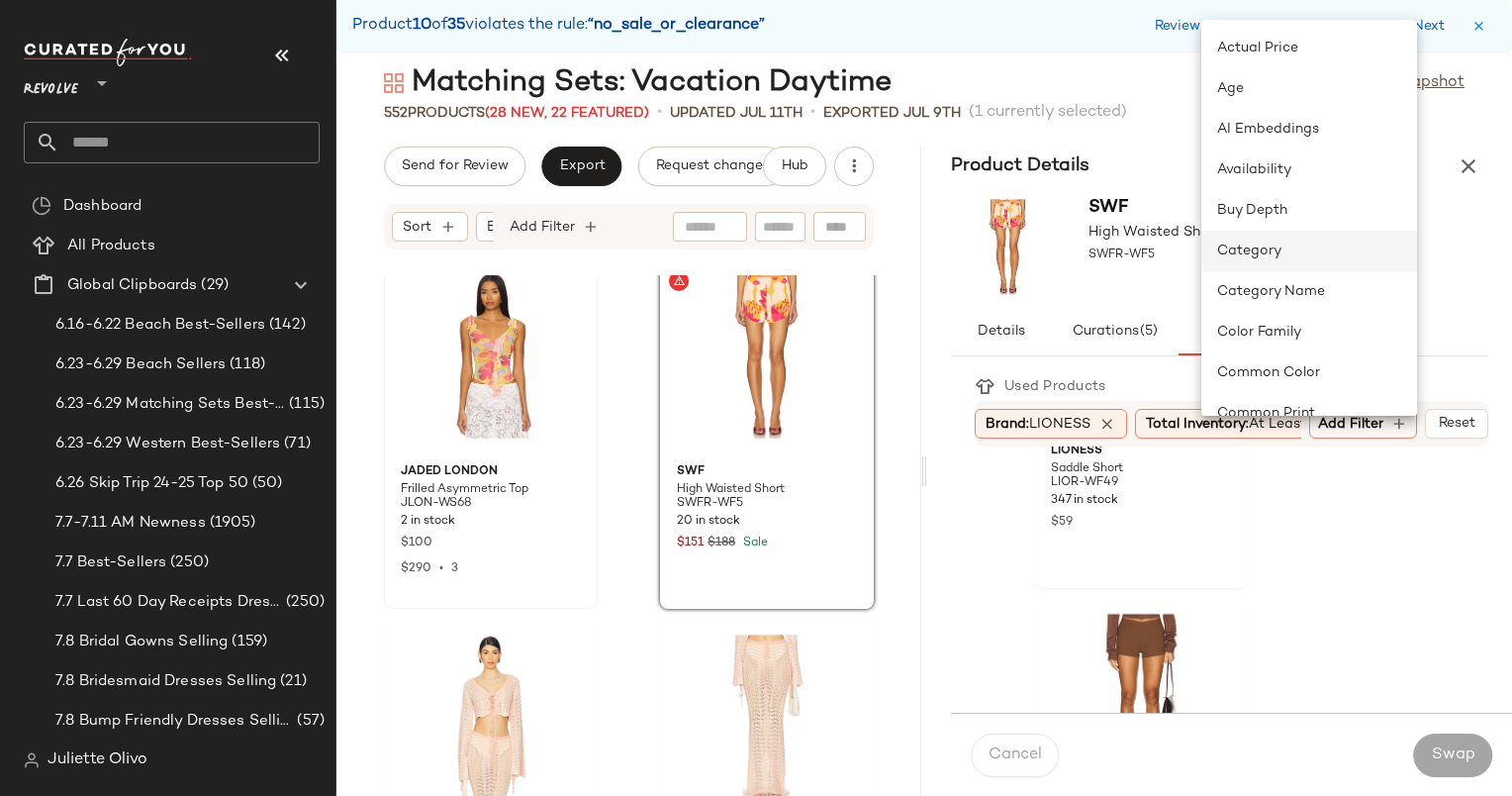 click on "Category" 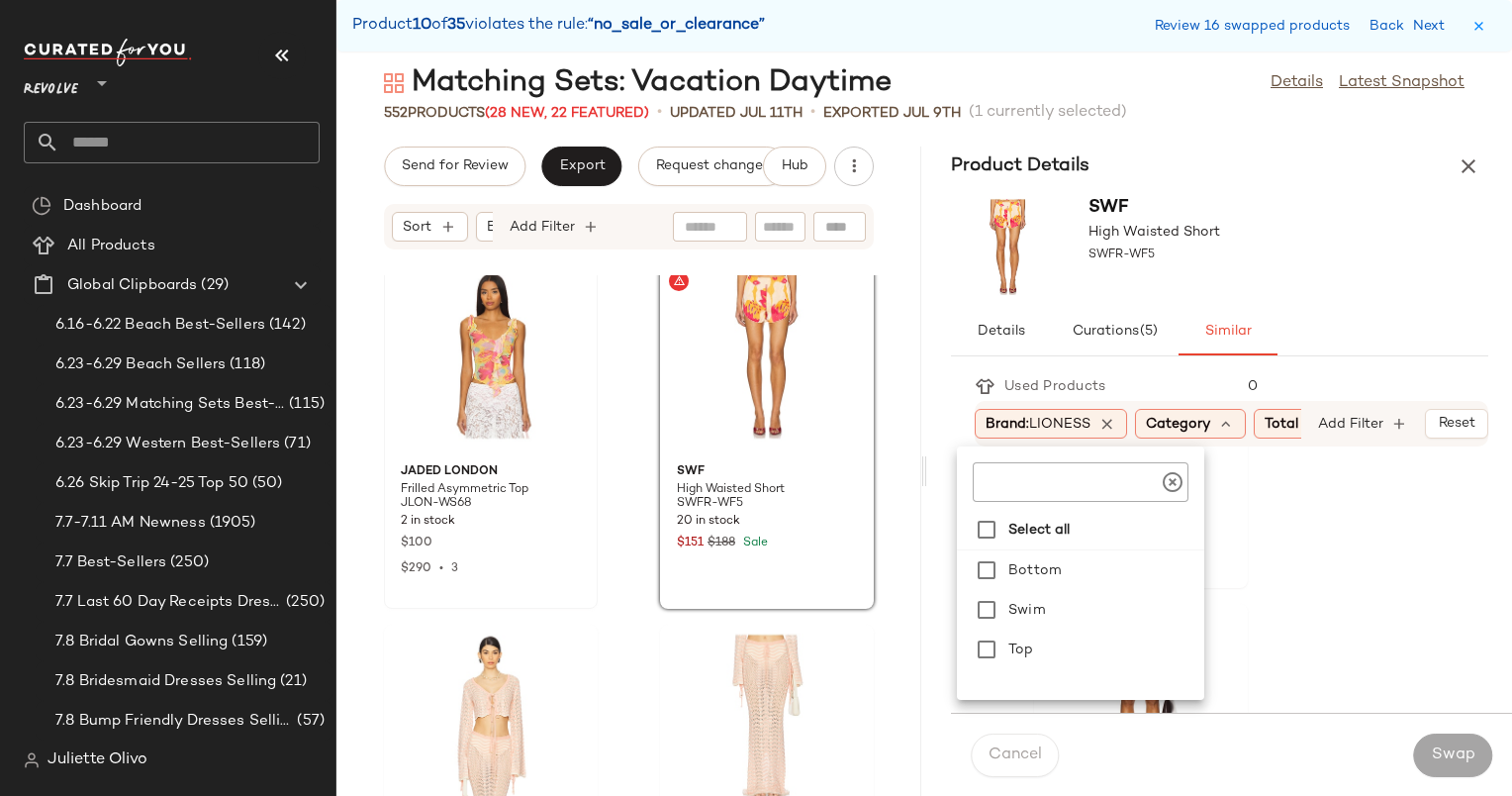 scroll, scrollTop: 0, scrollLeft: 182, axis: horizontal 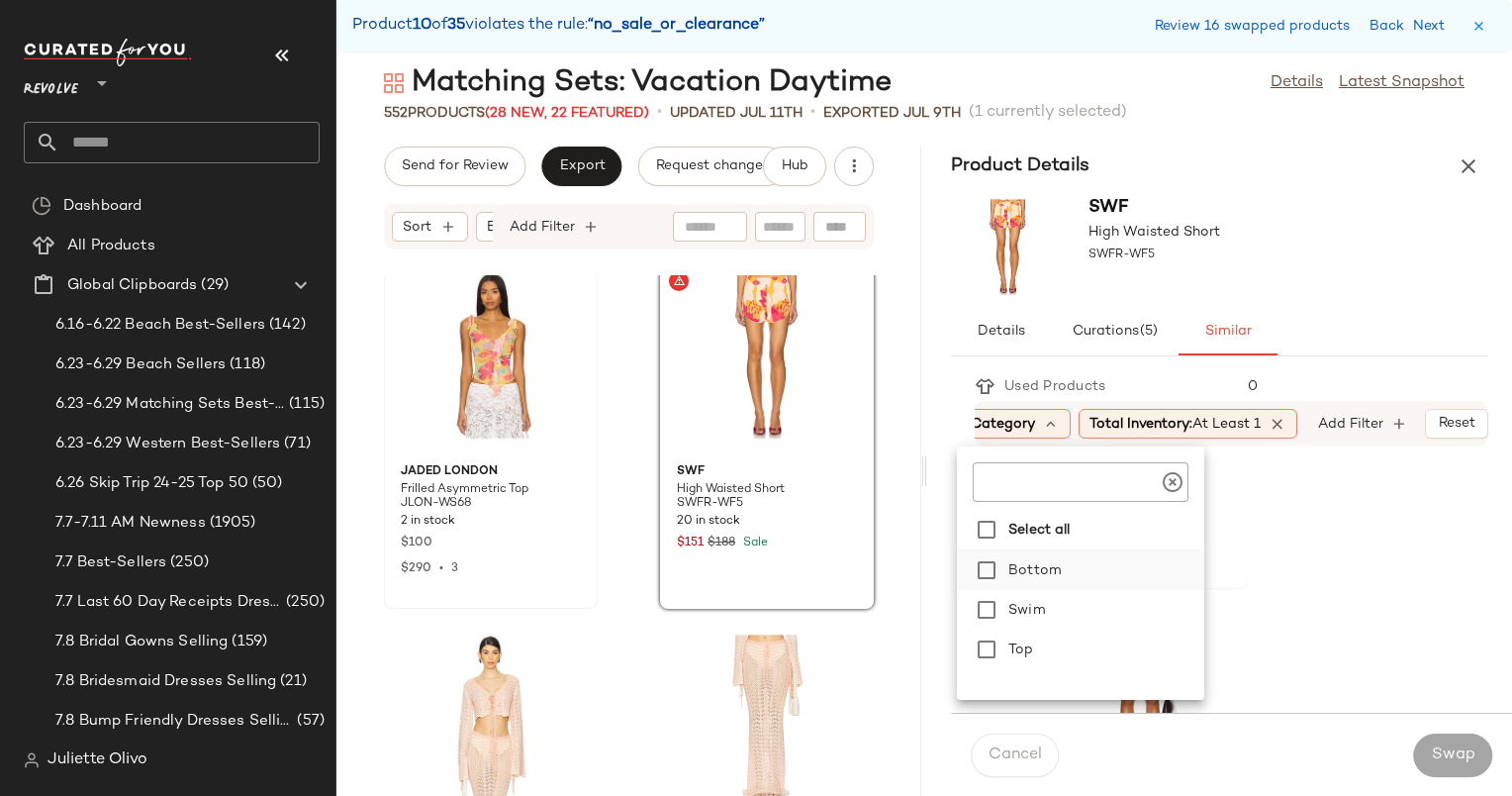 click on "Bottom" at bounding box center [1102, 570] 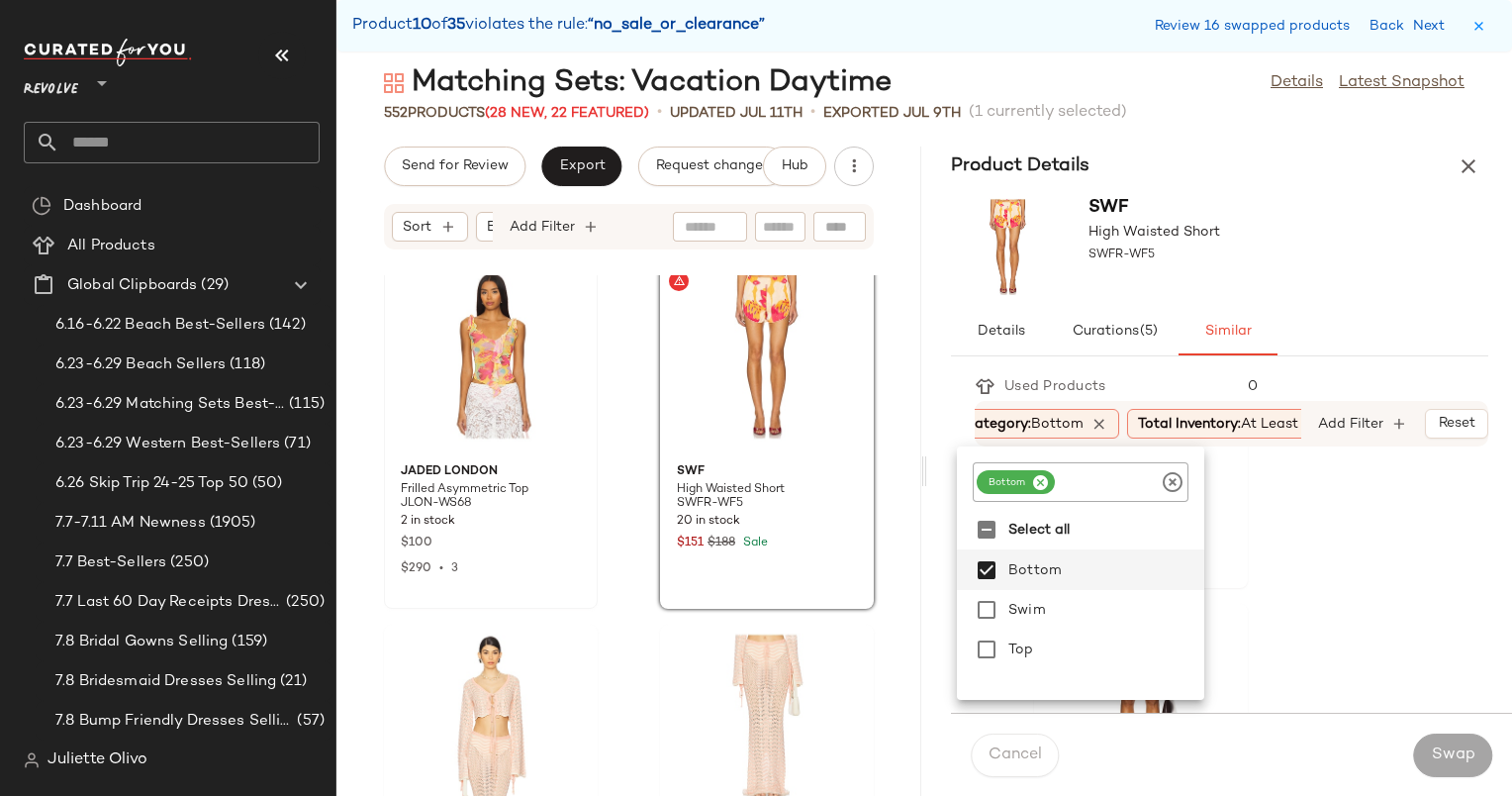 click on "SWF High Waisted Short SWFR-WF5" at bounding box center [1219, 247] 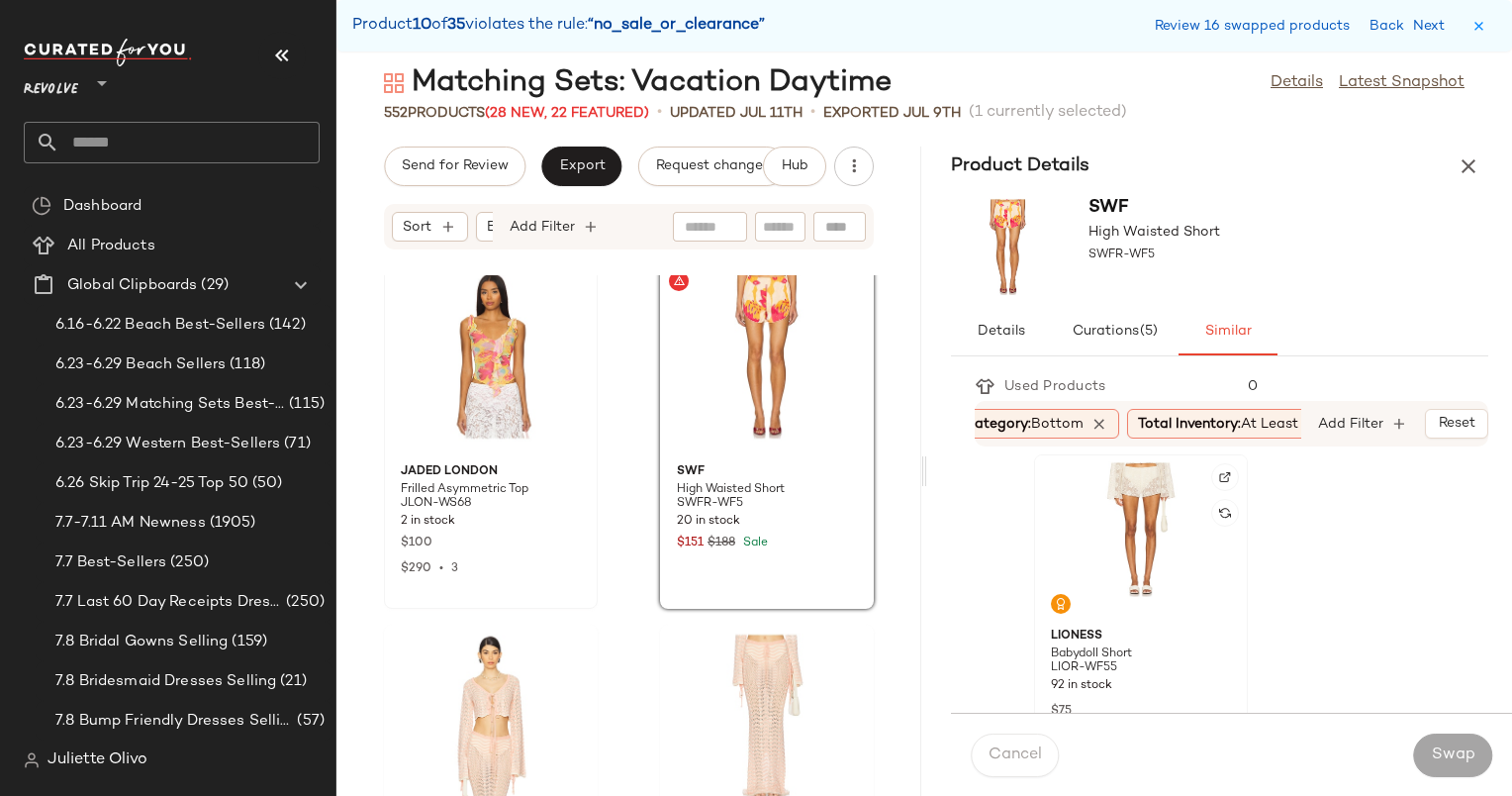 scroll, scrollTop: 0, scrollLeft: 0, axis: both 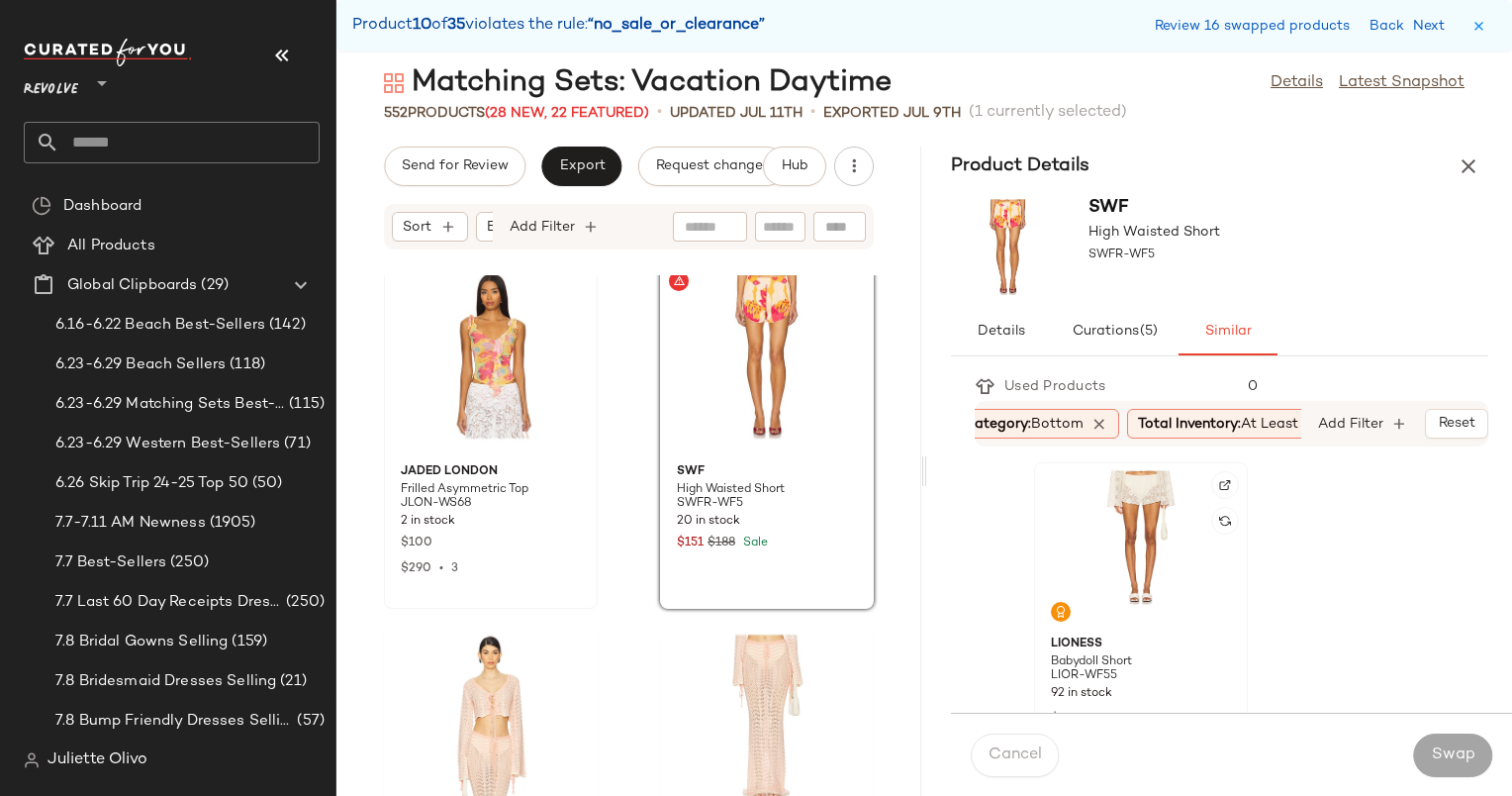click 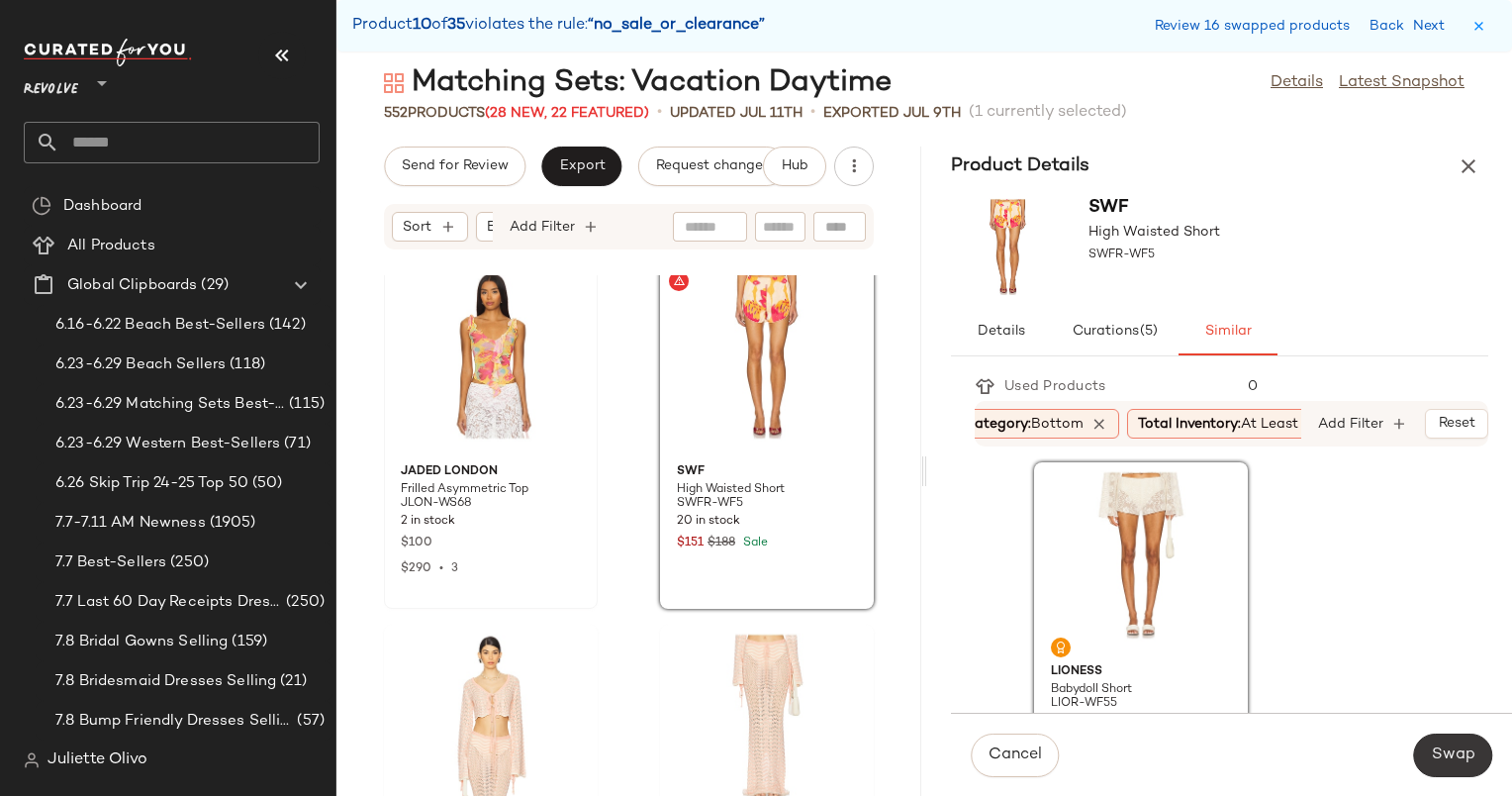 click on "Swap" 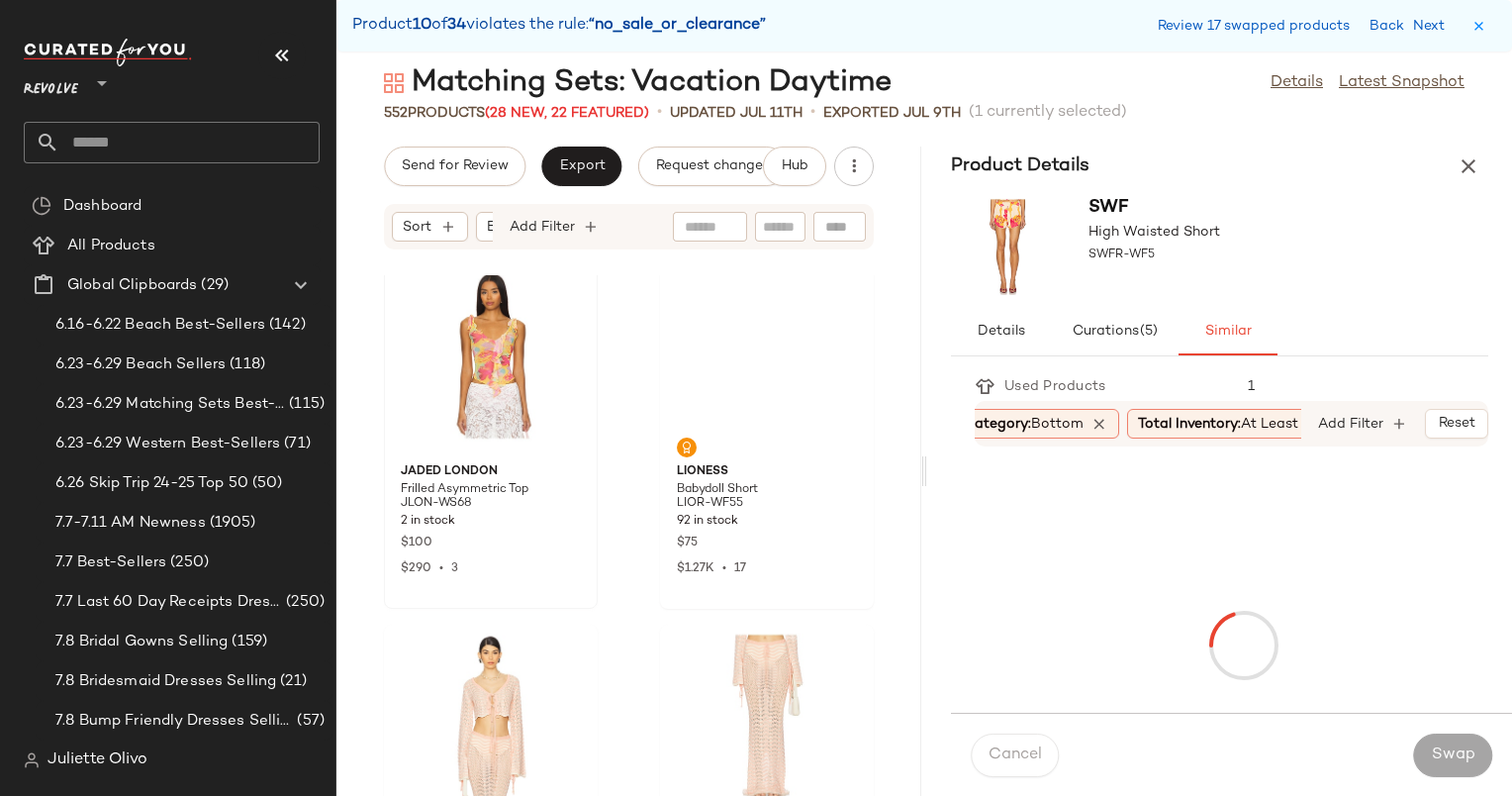 scroll, scrollTop: 84067, scrollLeft: 0, axis: vertical 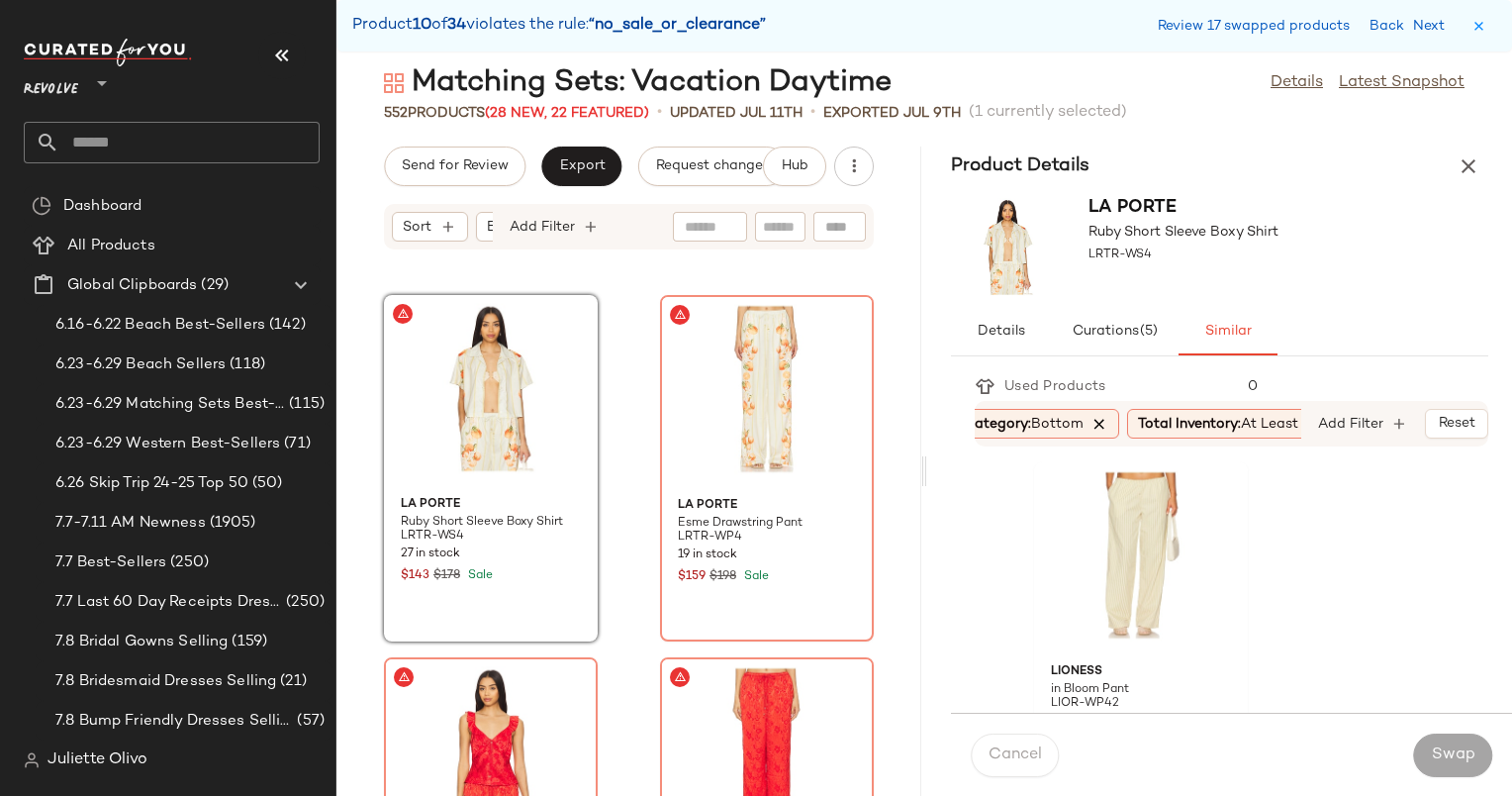 click at bounding box center [1100, 424] 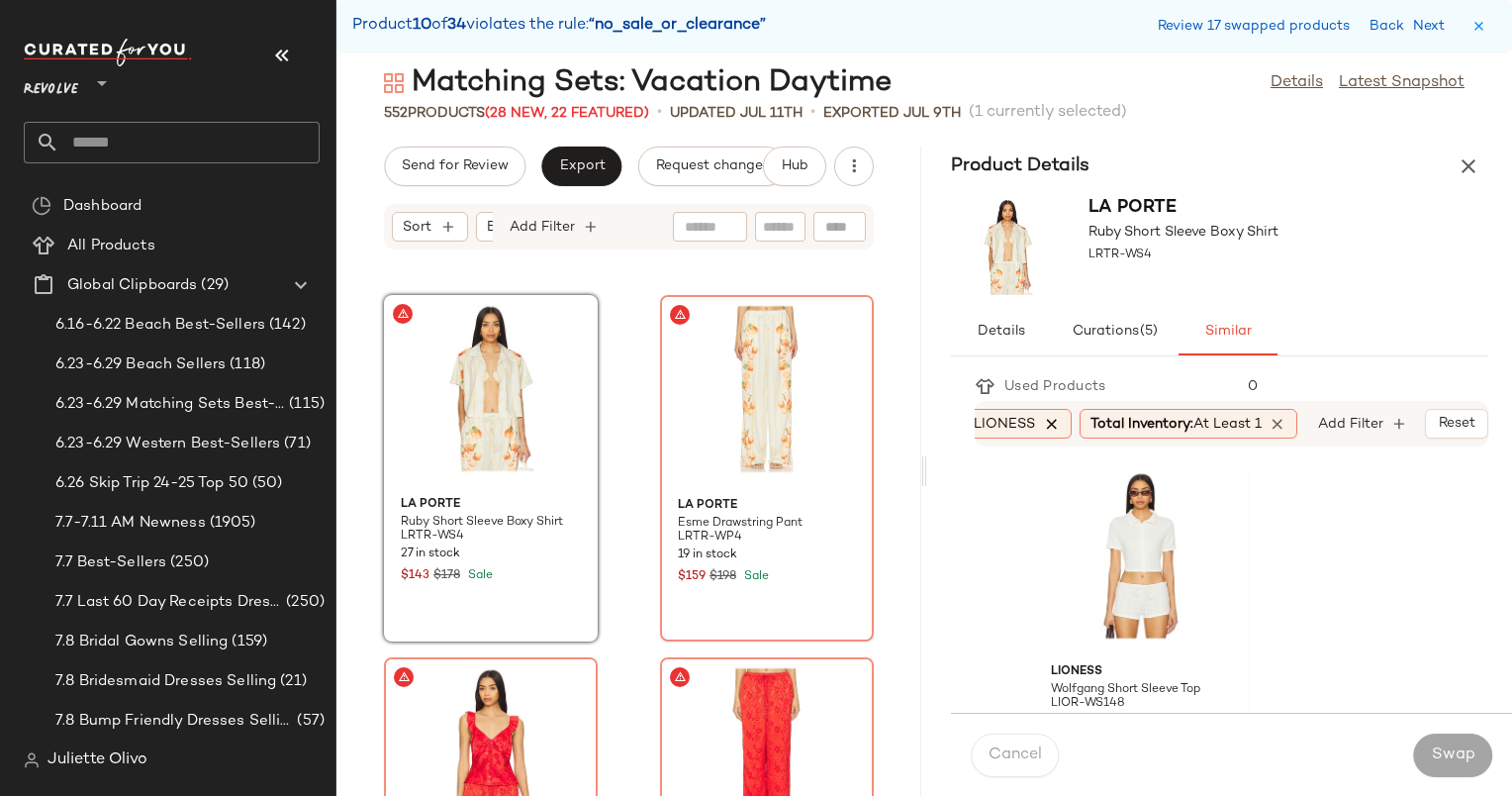 click at bounding box center [1052, 424] 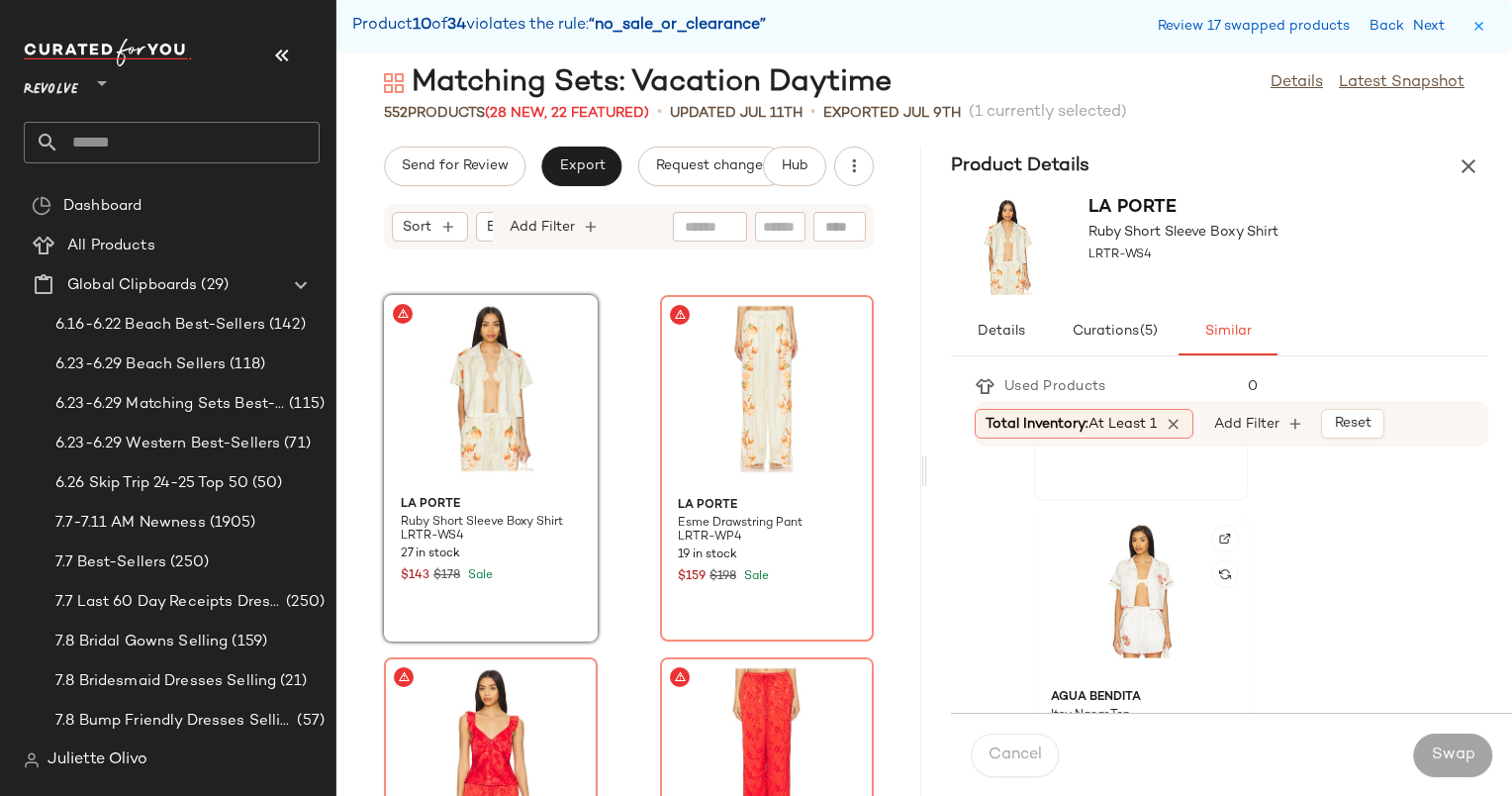 scroll, scrollTop: 392, scrollLeft: 0, axis: vertical 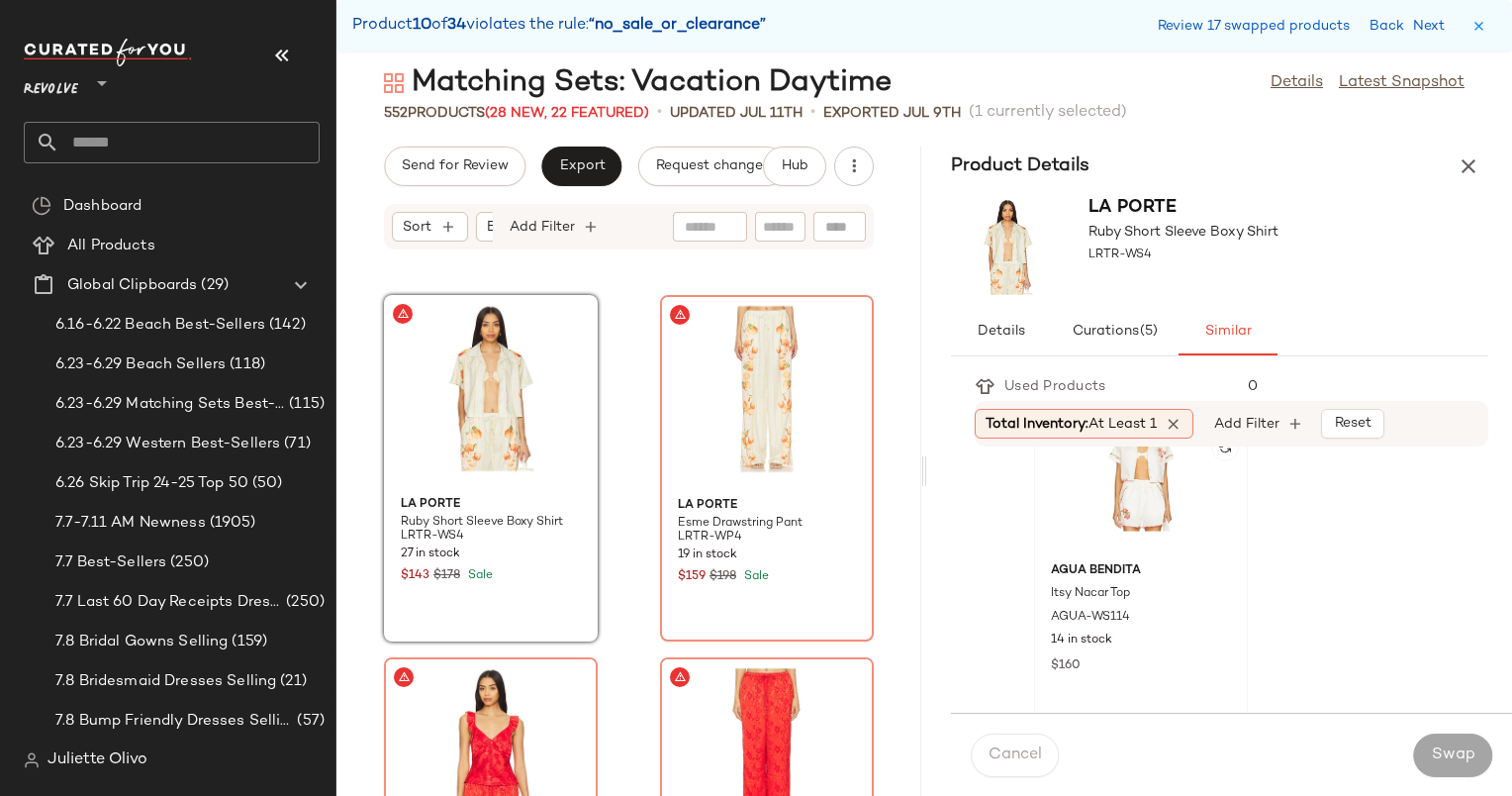 click on "Itsy Nacar Top" at bounding box center (1141, 594) 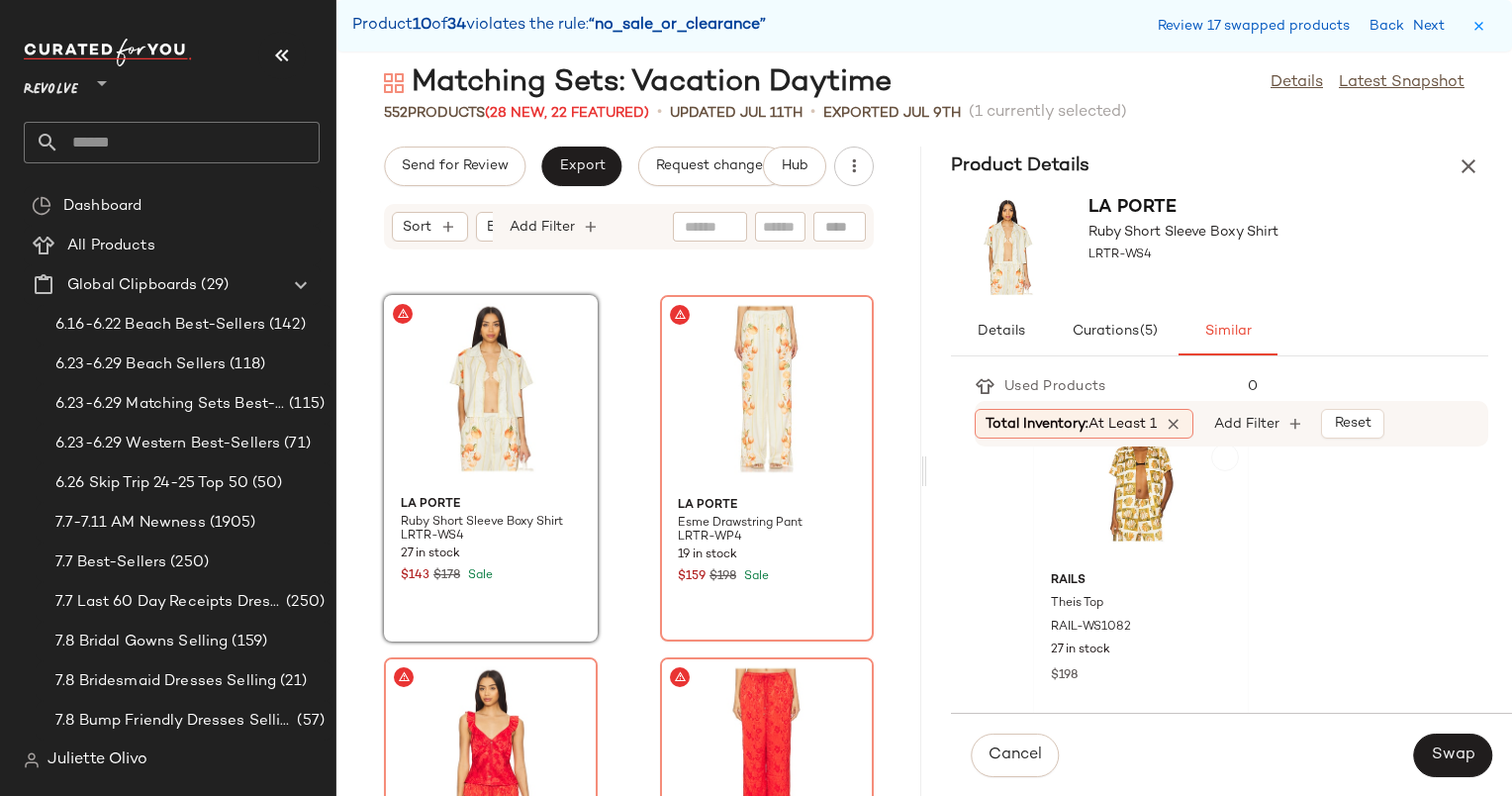 scroll, scrollTop: 788, scrollLeft: 0, axis: vertical 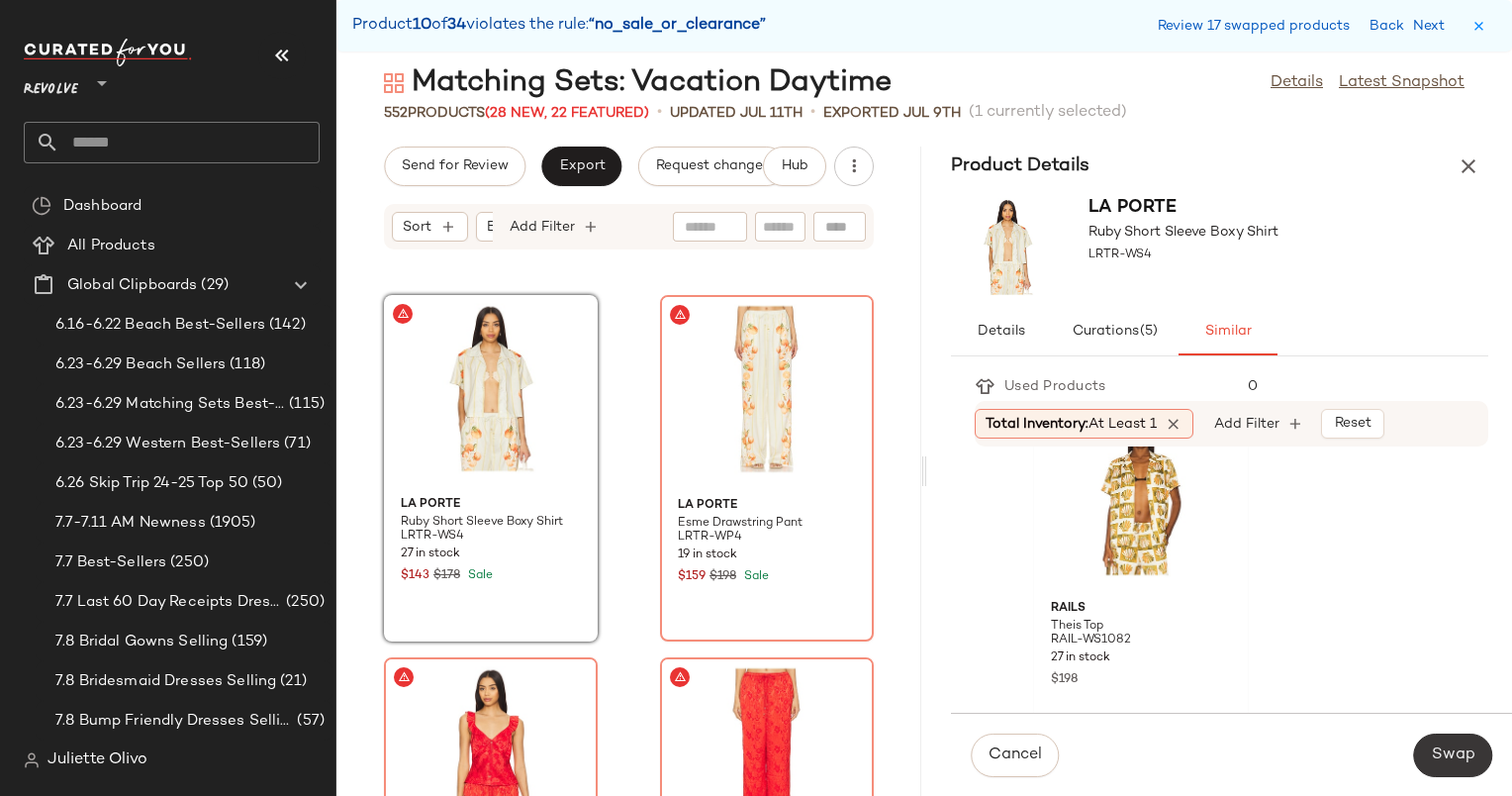 click on "Swap" 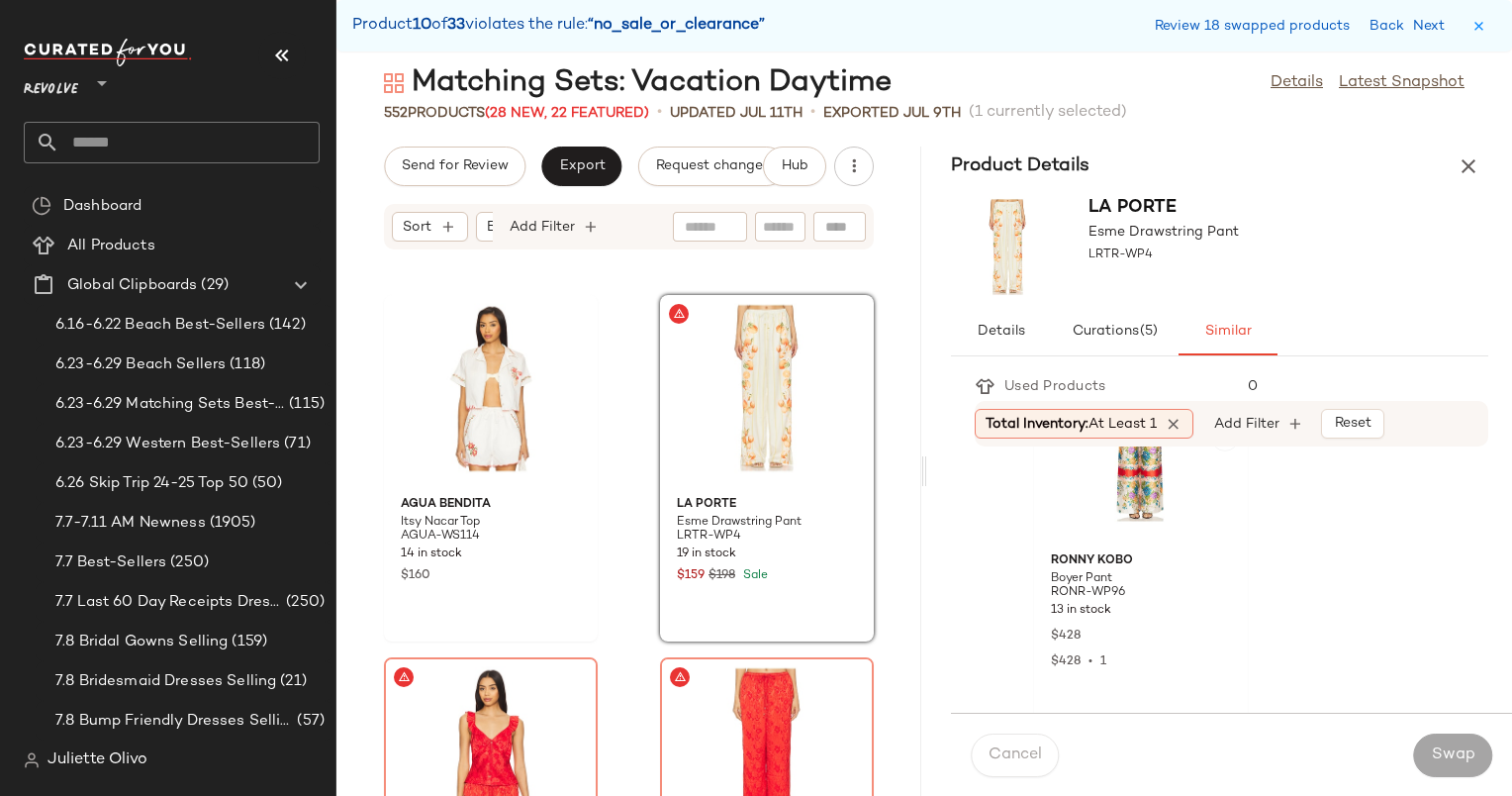scroll, scrollTop: 1897, scrollLeft: 0, axis: vertical 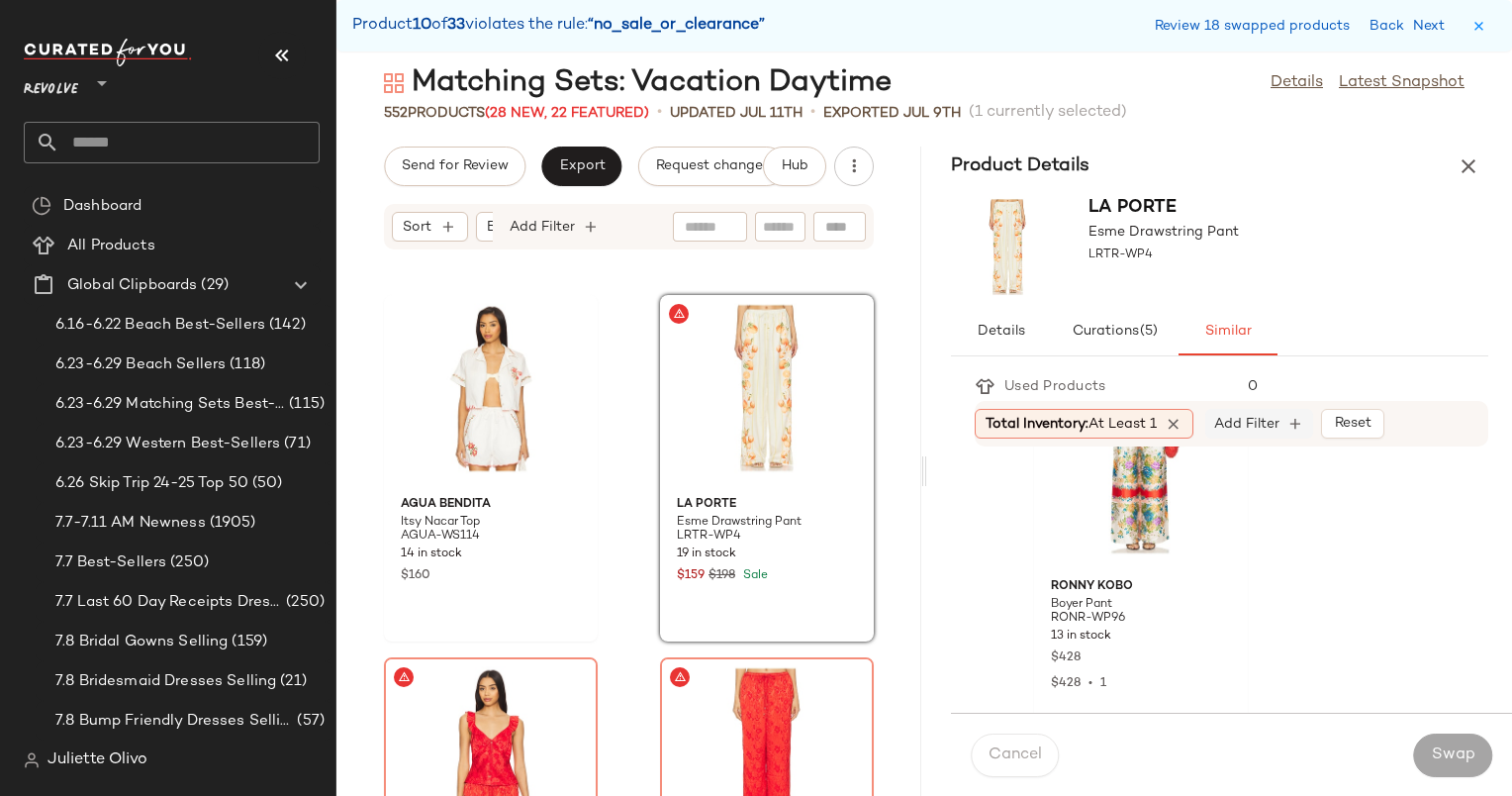 click on "Add Filter" at bounding box center (1247, 424) 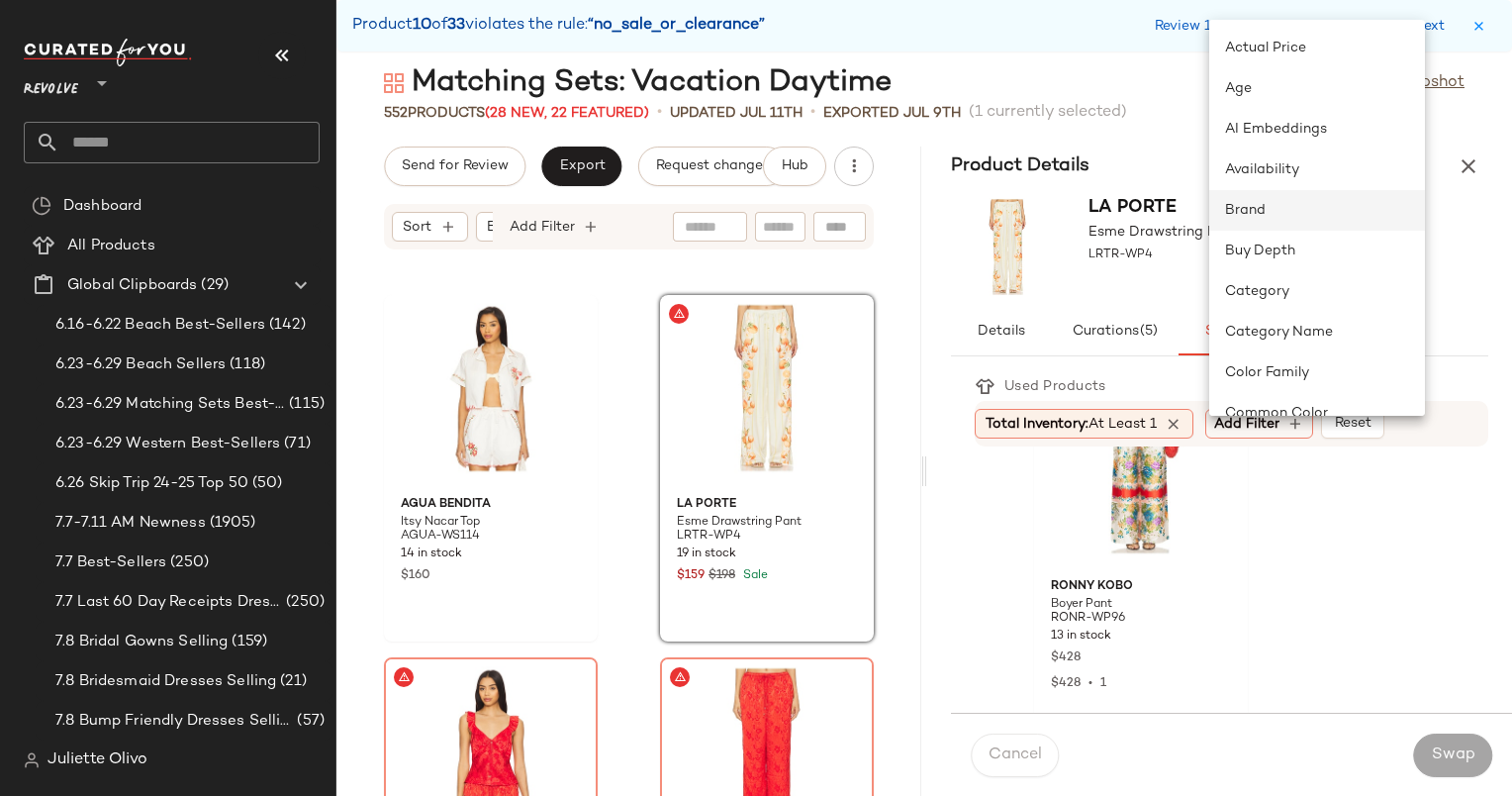 click on "Brand" 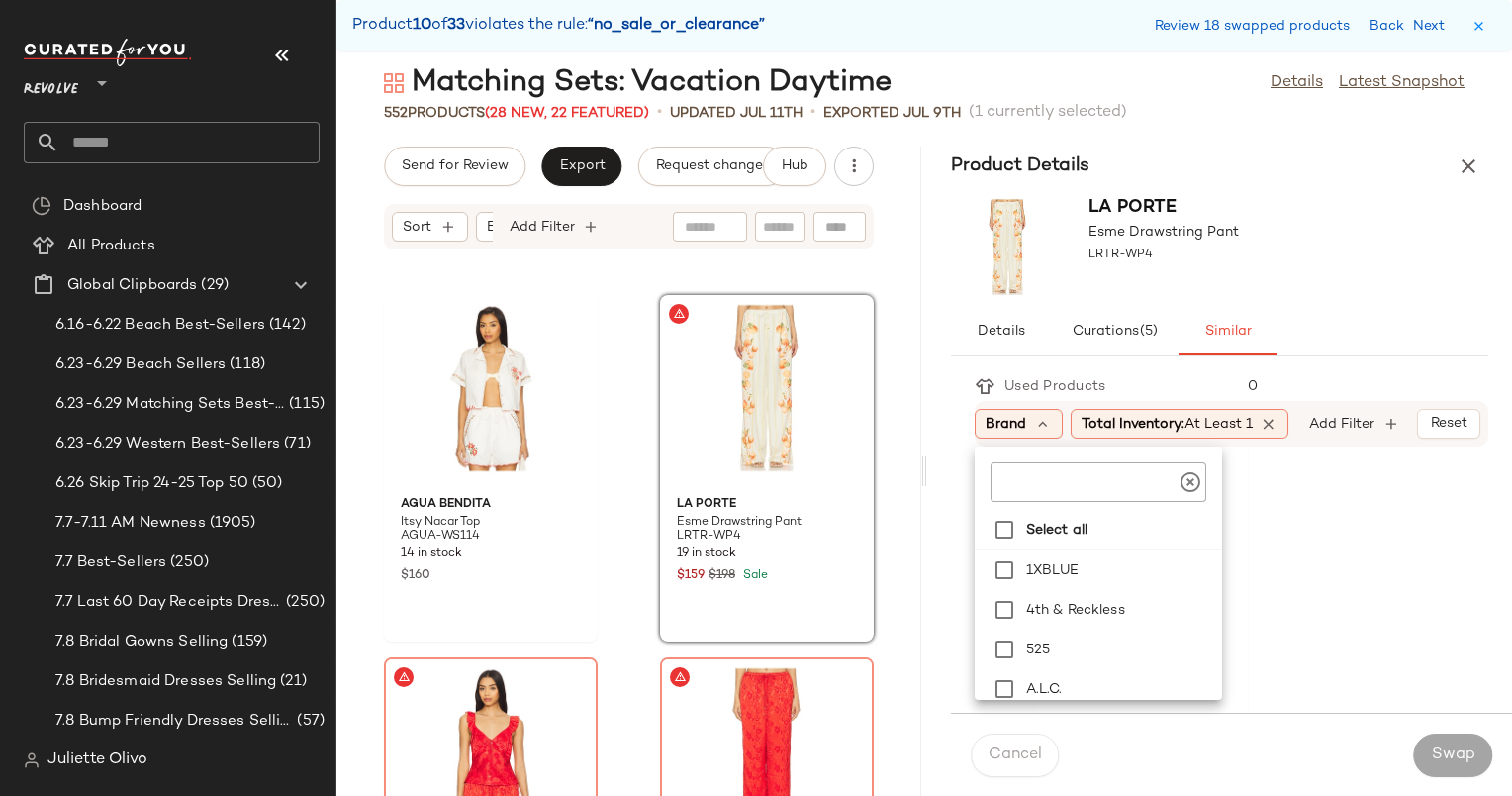 click 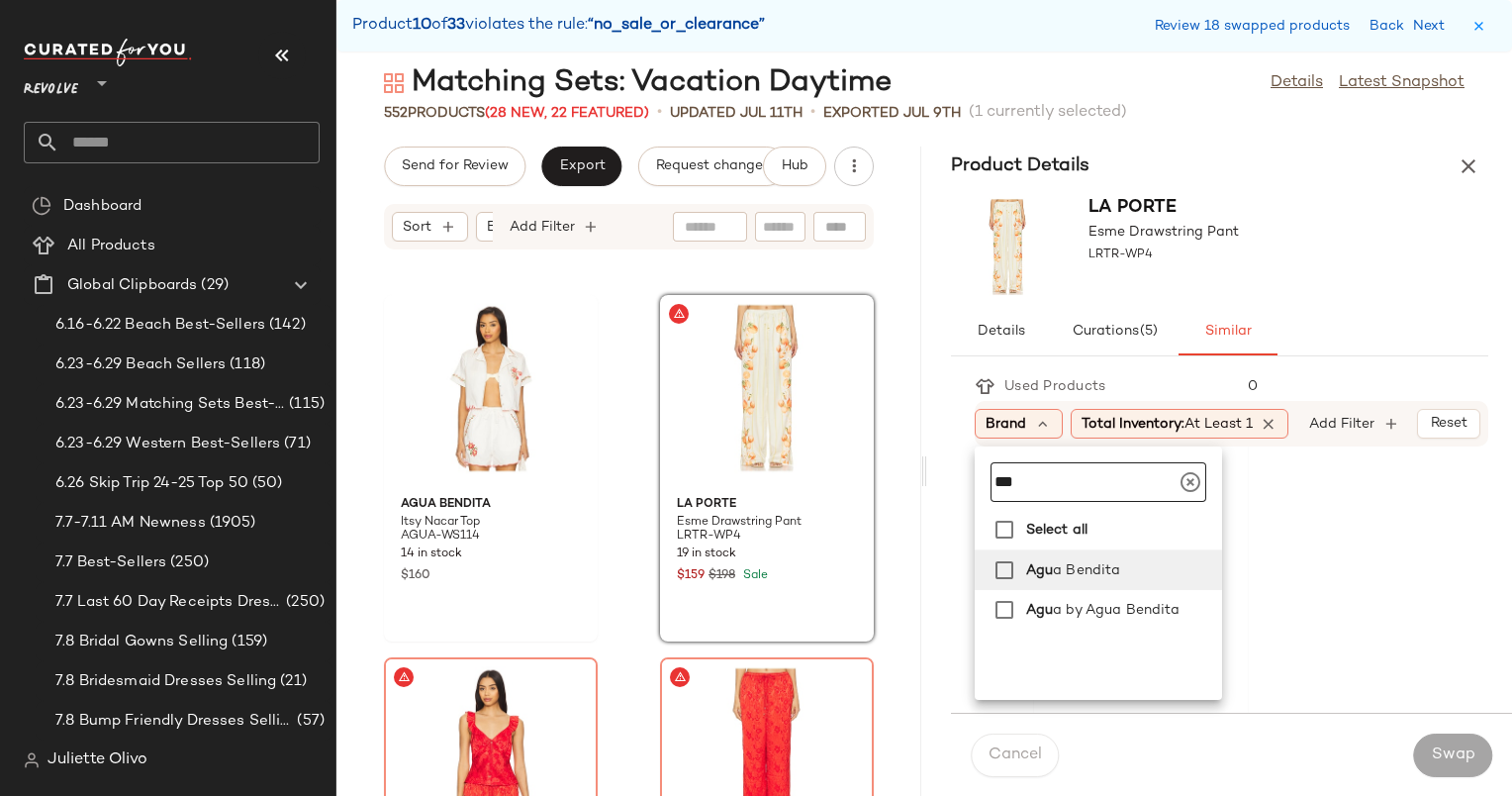 type on "***" 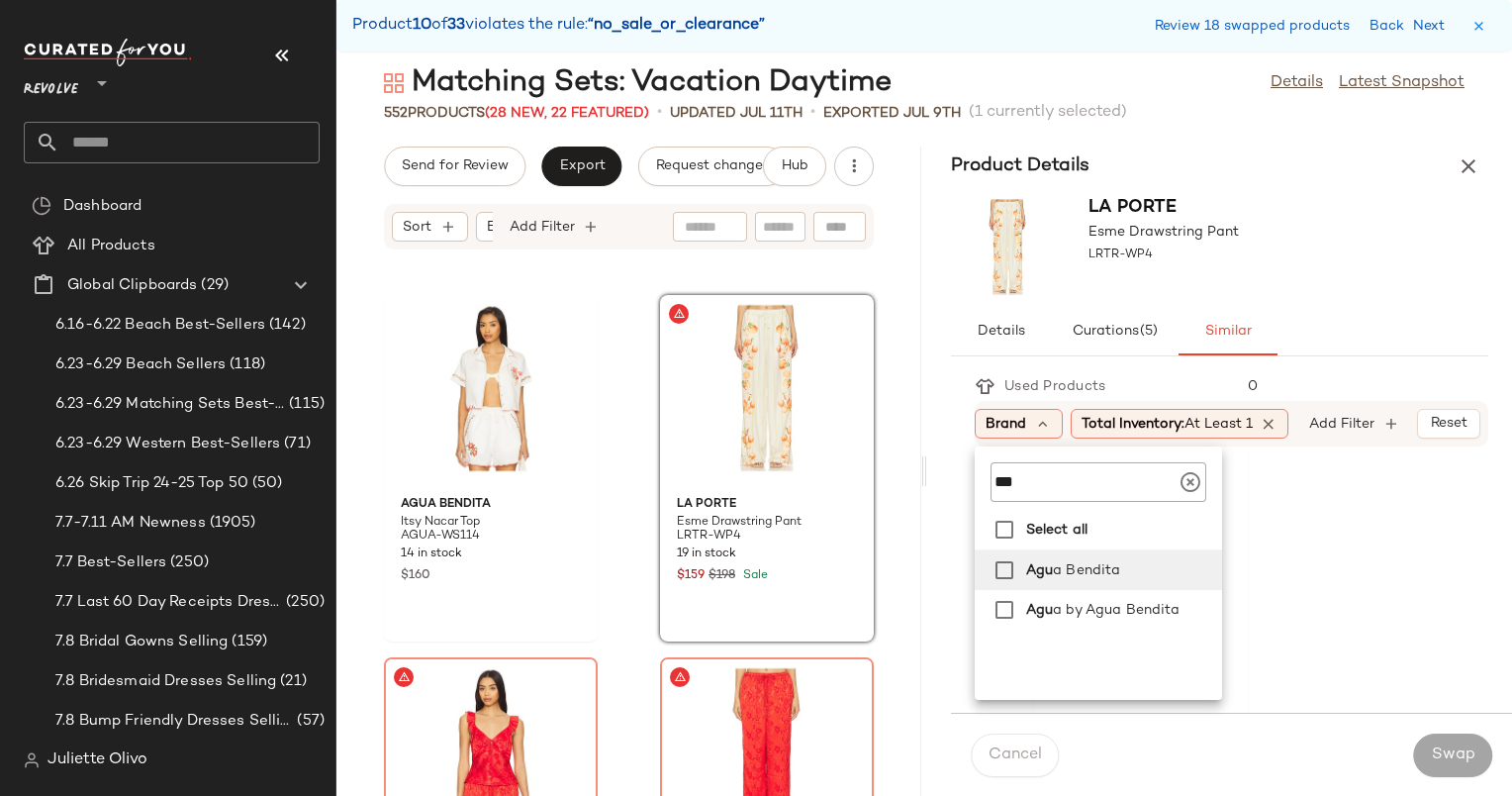 click on "Agu  a Bendita" at bounding box center (1120, 570) 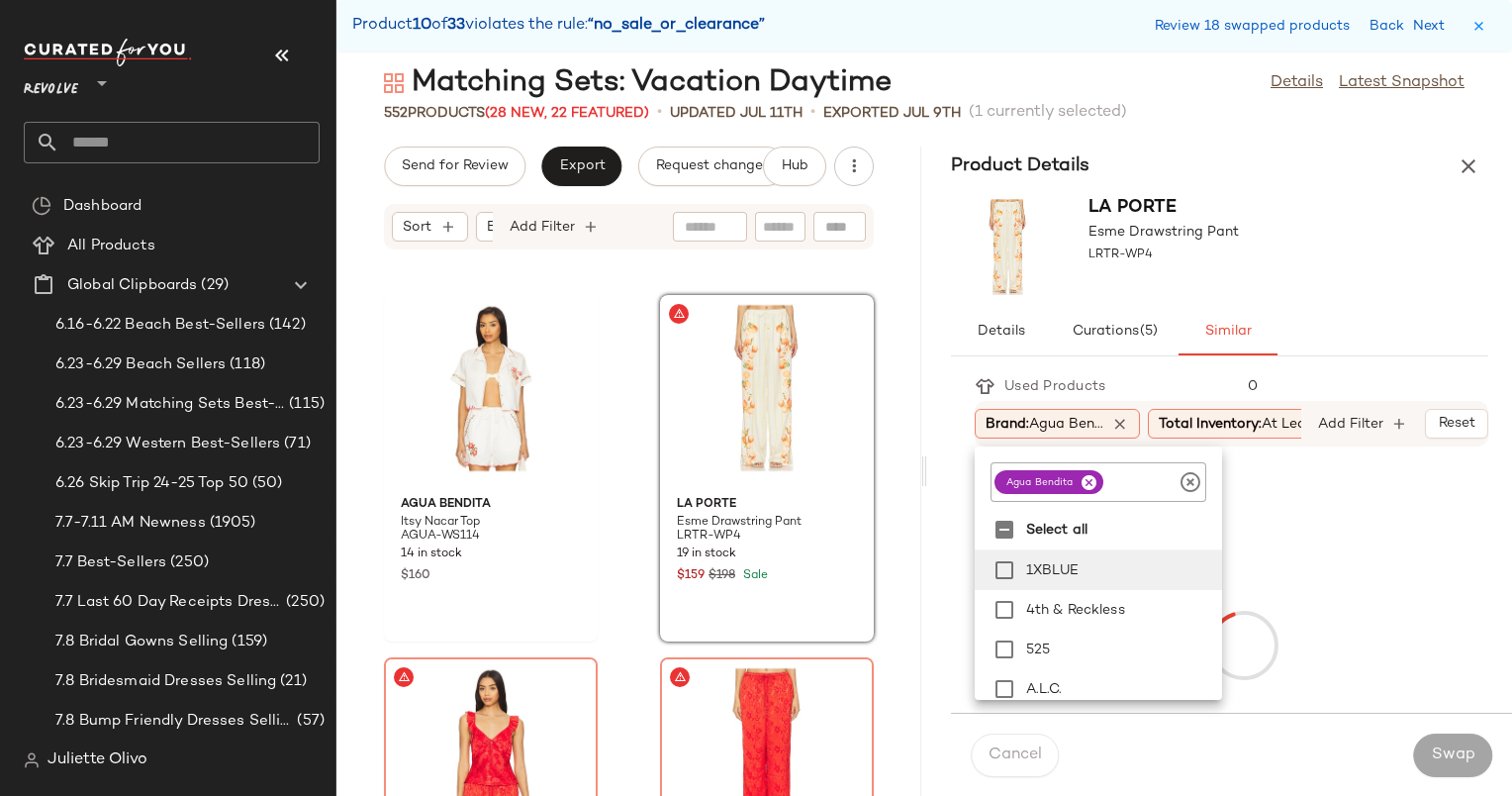 click on "Details   Curations  (5)  Similar" at bounding box center (1219, 332) 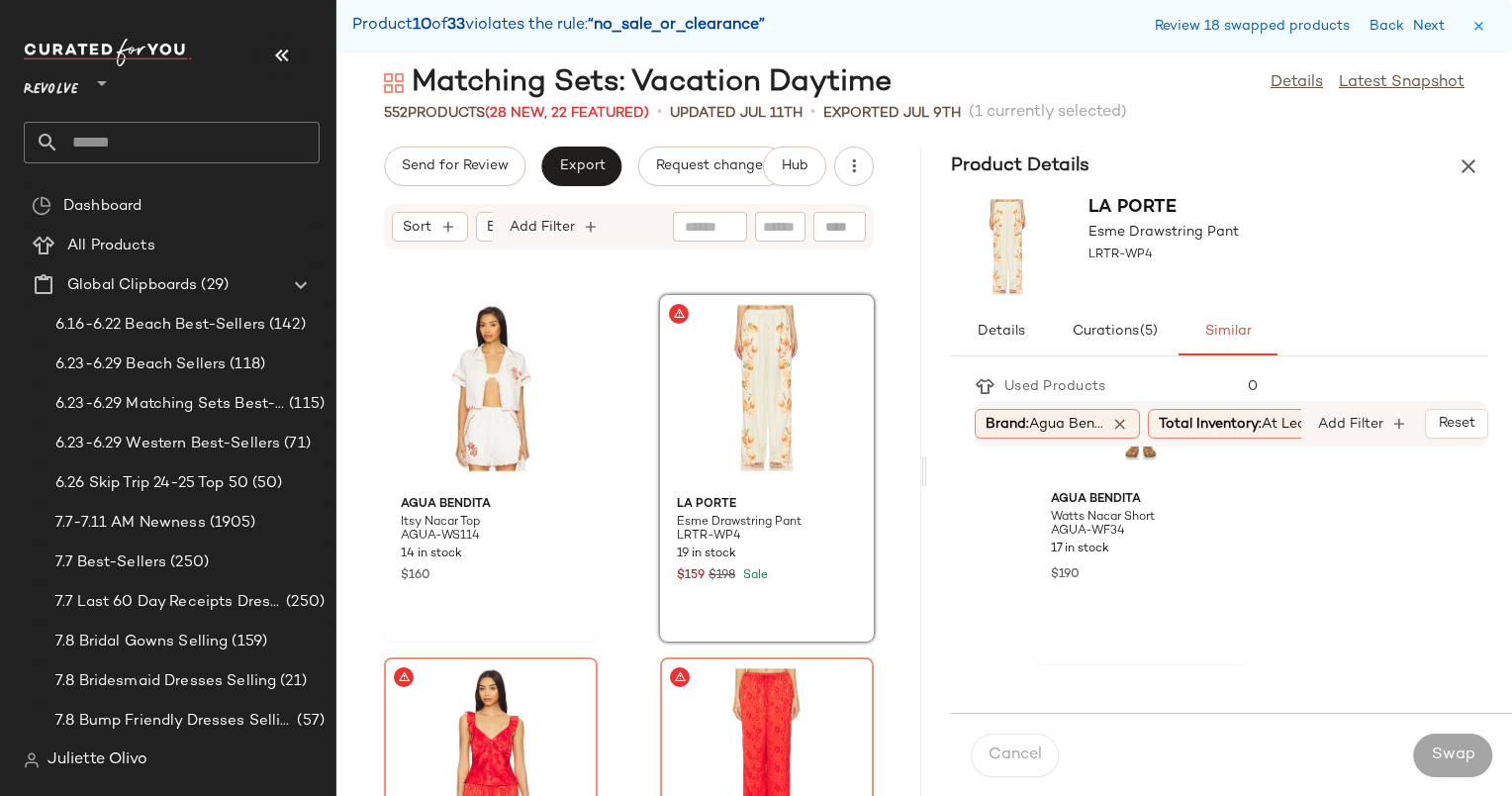 scroll, scrollTop: 1267, scrollLeft: 0, axis: vertical 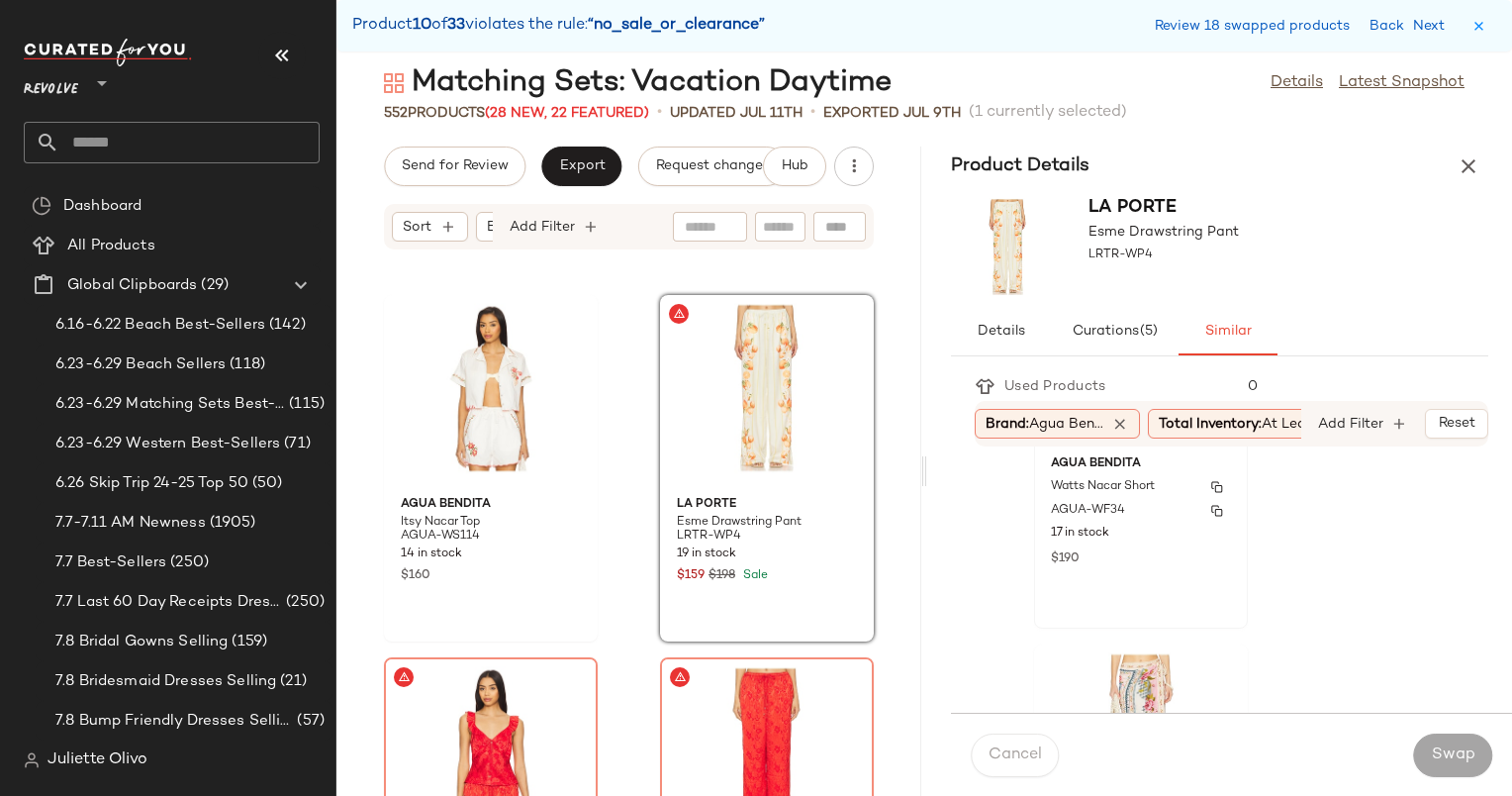 click on "$190" at bounding box center [1141, 557] 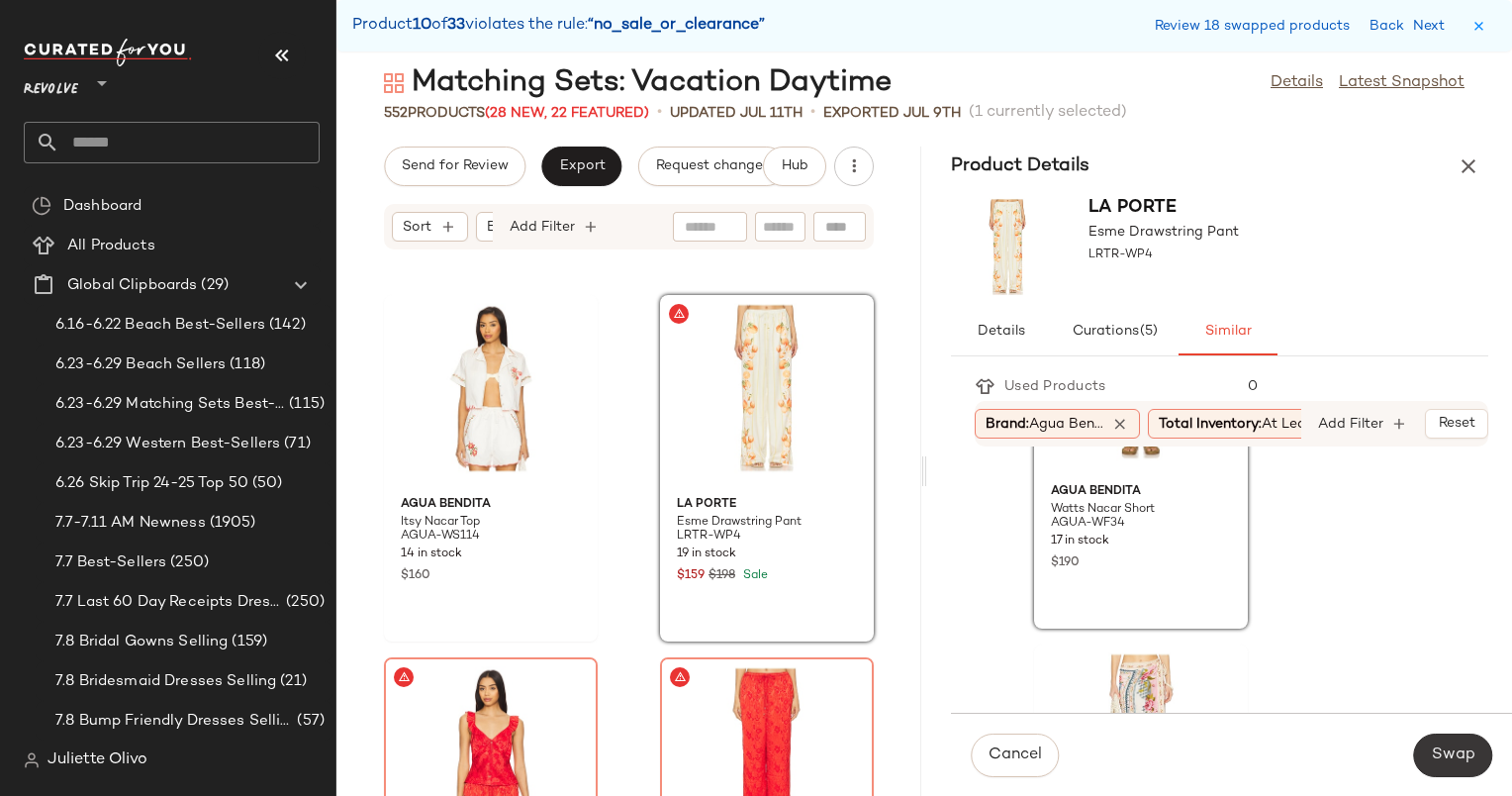 click on "Swap" at bounding box center (1453, 755) 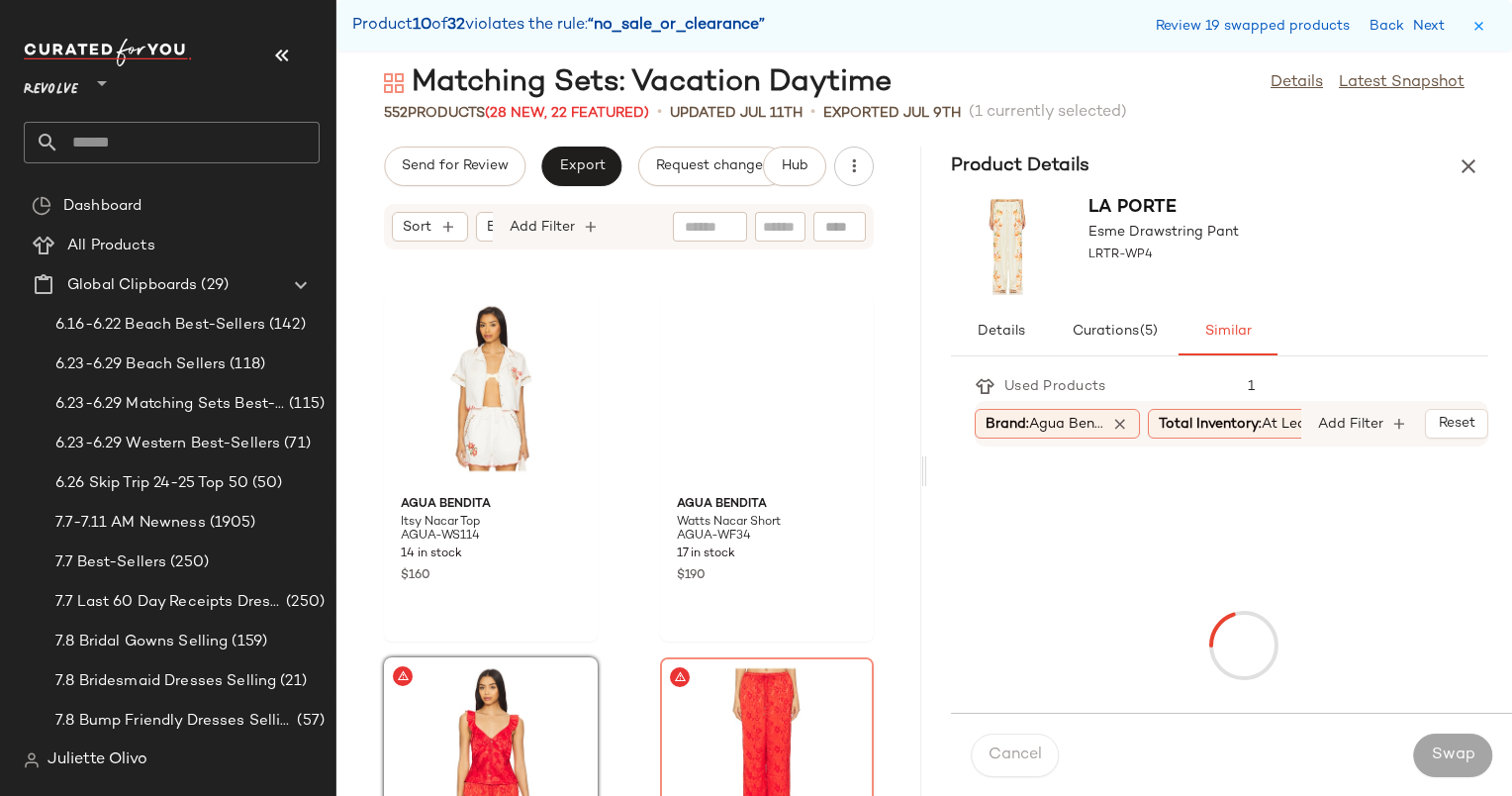 scroll, scrollTop: 84429, scrollLeft: 0, axis: vertical 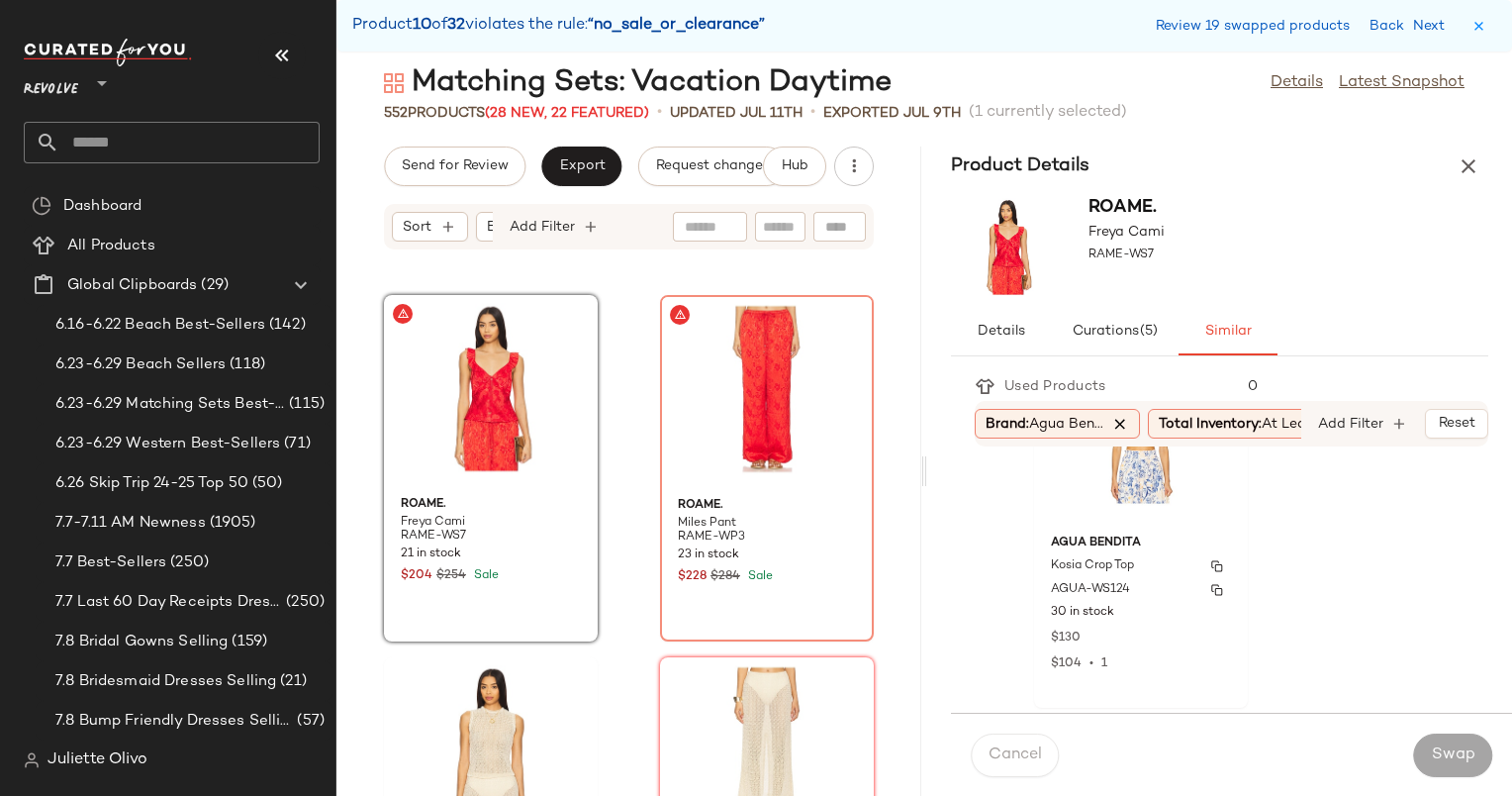 drag, startPoint x: 1176, startPoint y: 571, endPoint x: 1119, endPoint y: 414, distance: 167.02694 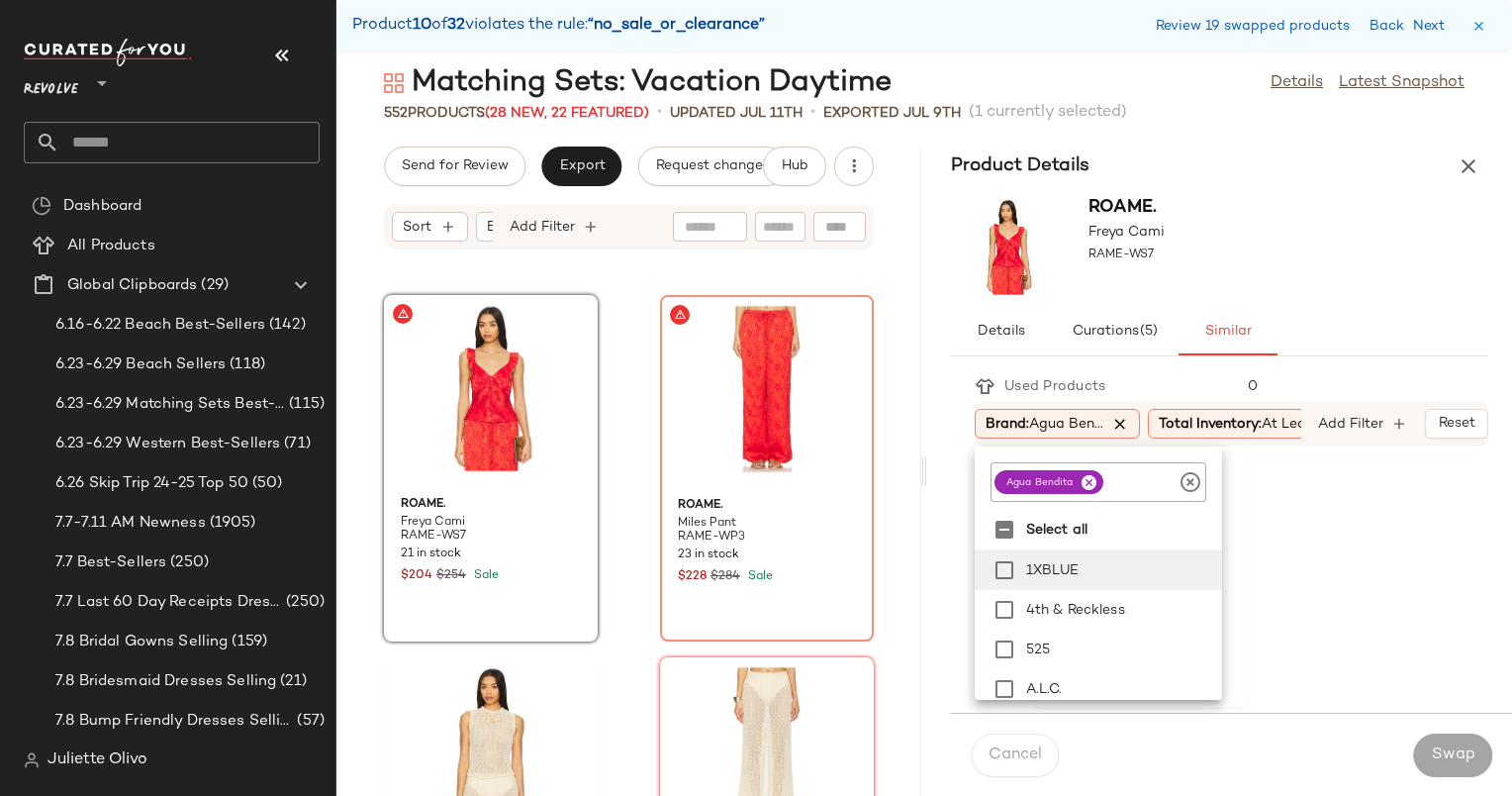 click at bounding box center [1120, 424] 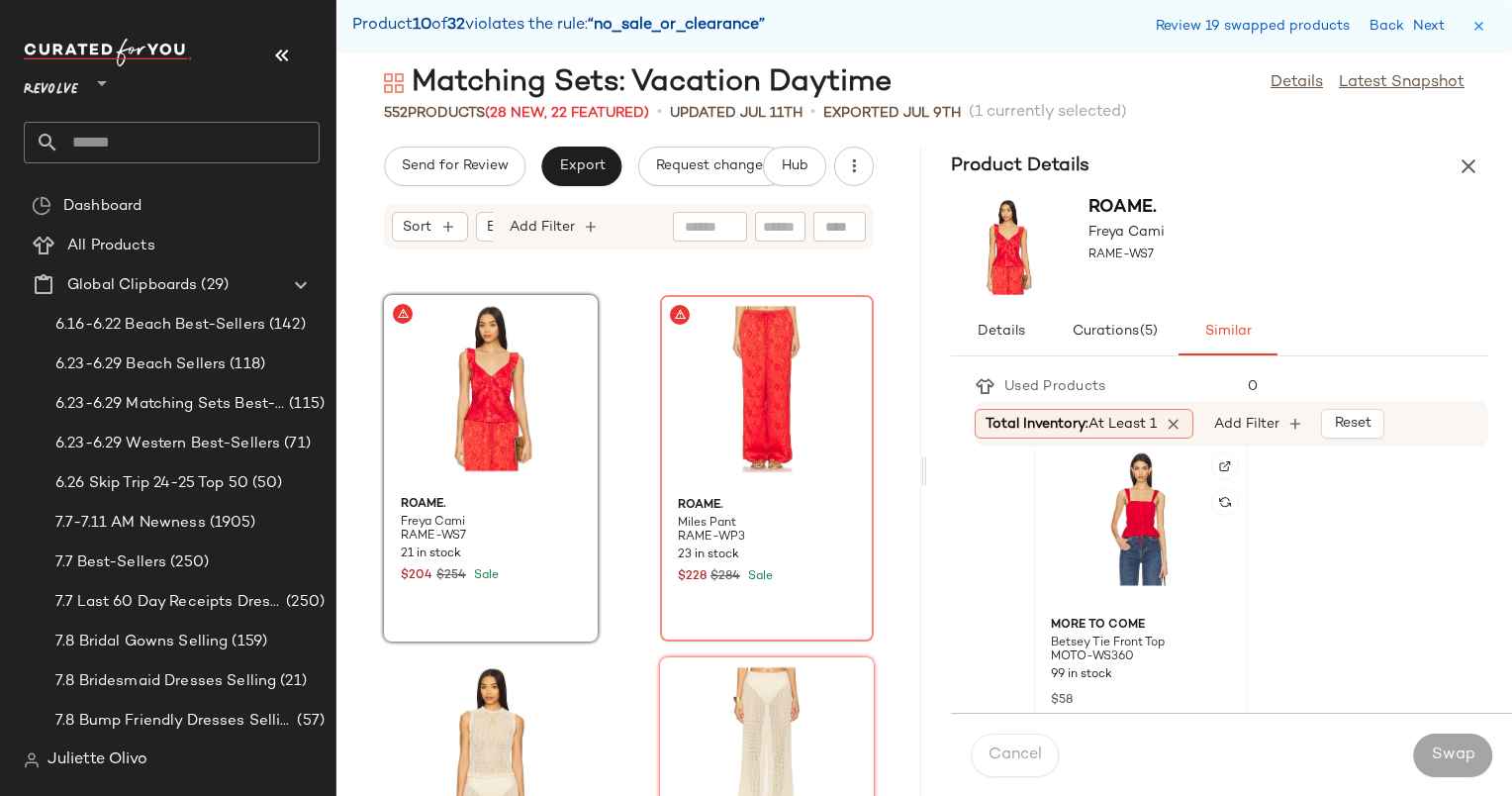 scroll, scrollTop: 20, scrollLeft: 0, axis: vertical 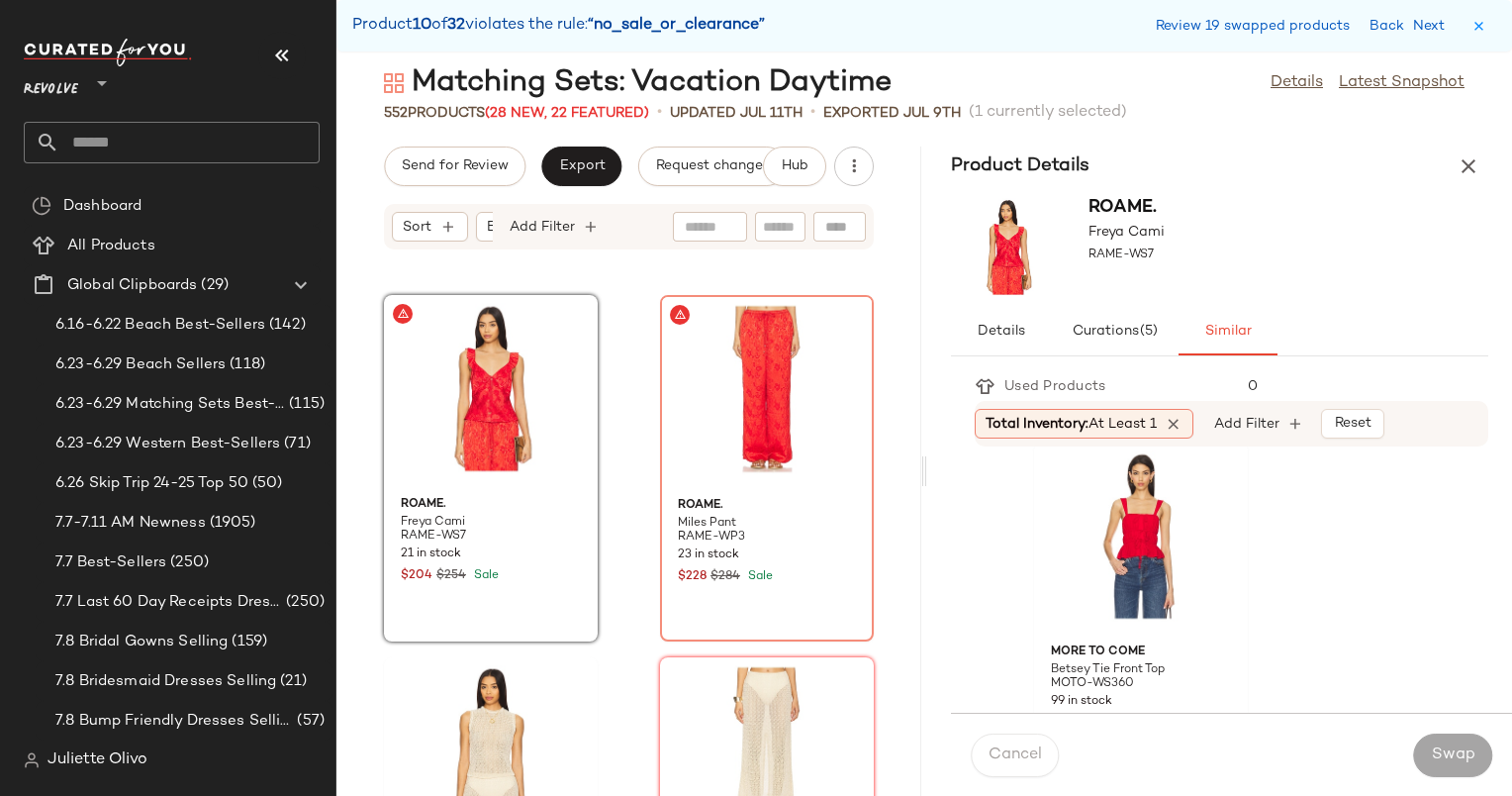 click on "Cancel   Swap" at bounding box center (1231, 754) 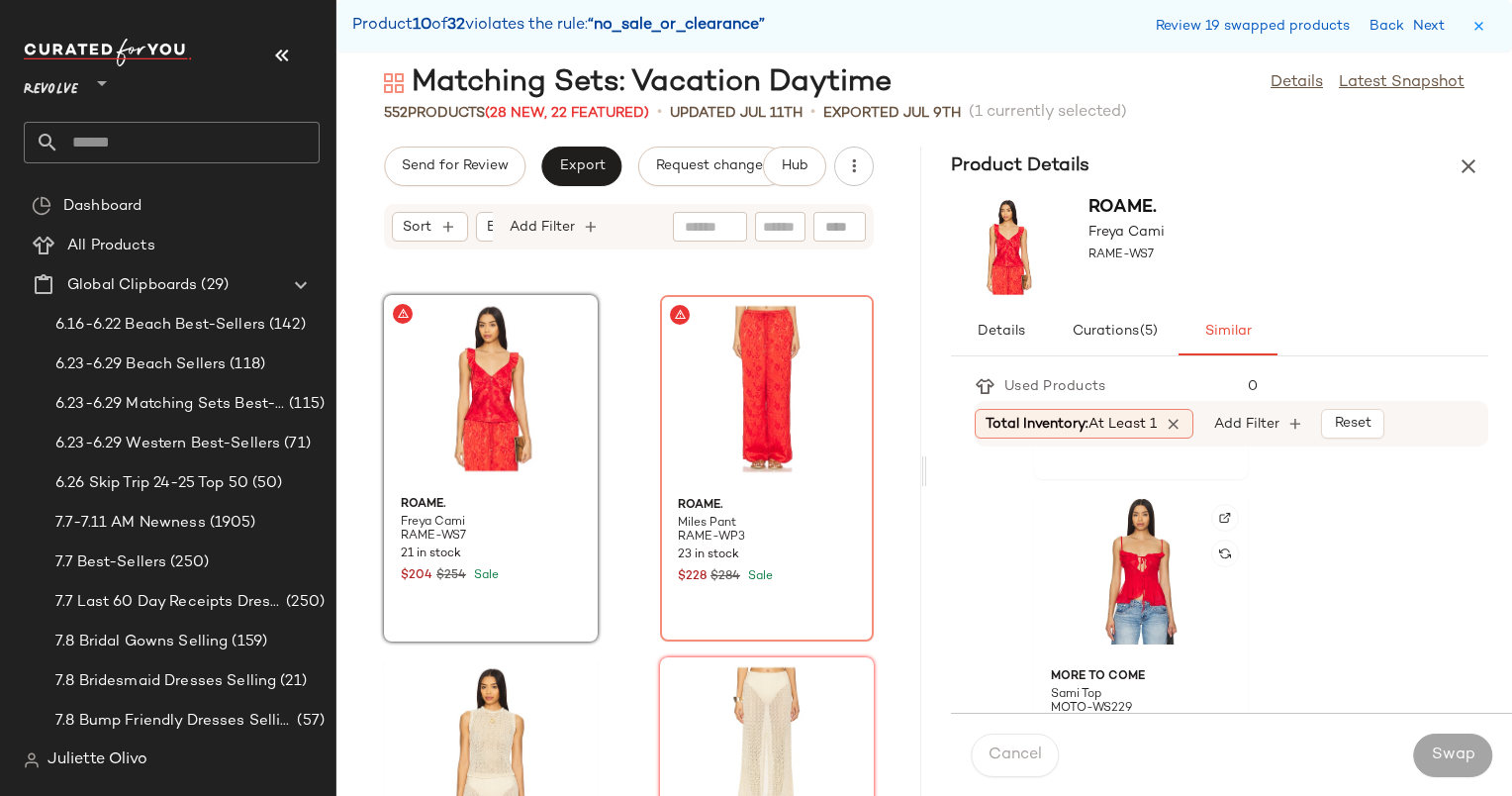 scroll, scrollTop: 1414, scrollLeft: 0, axis: vertical 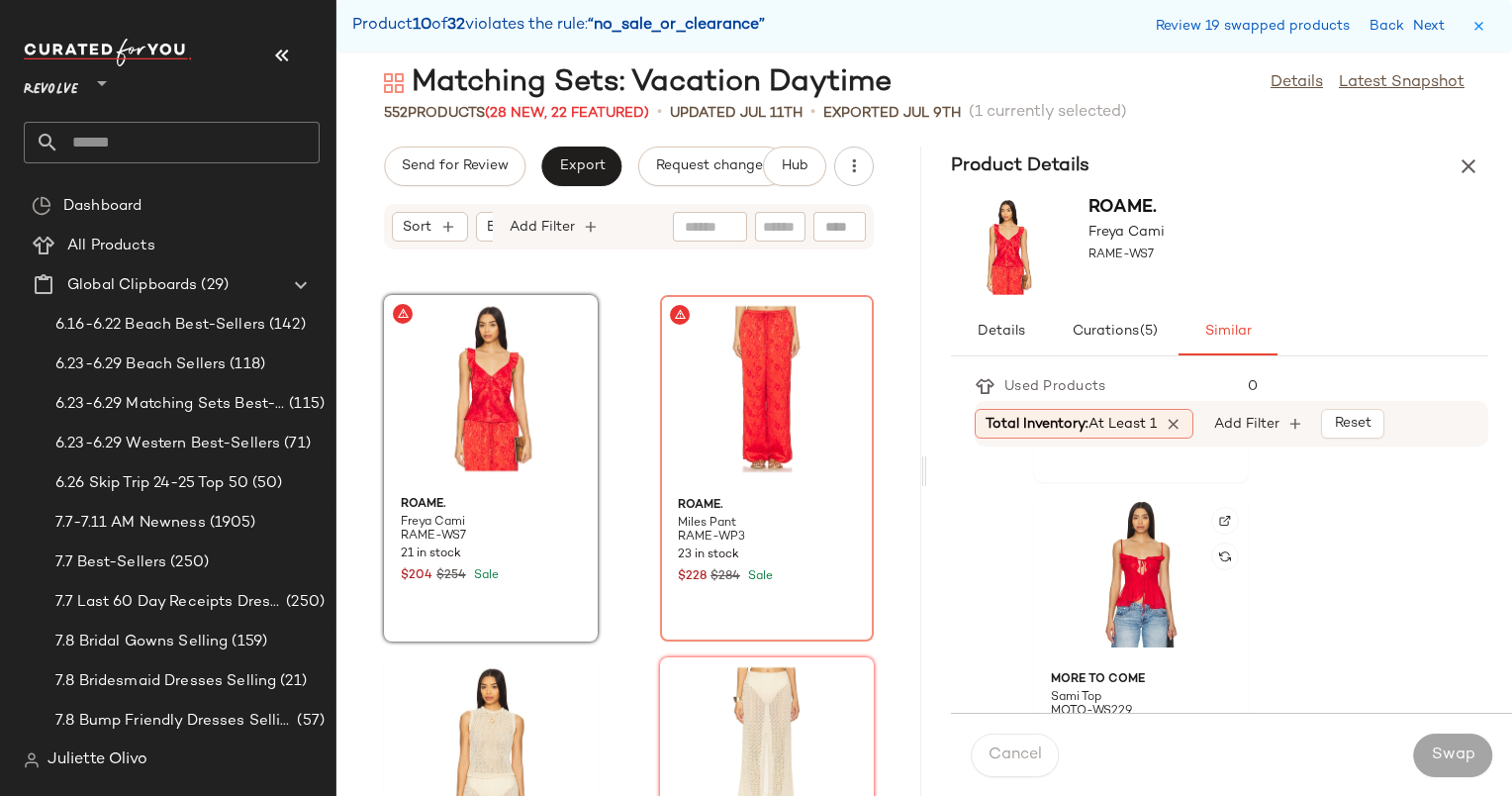 click 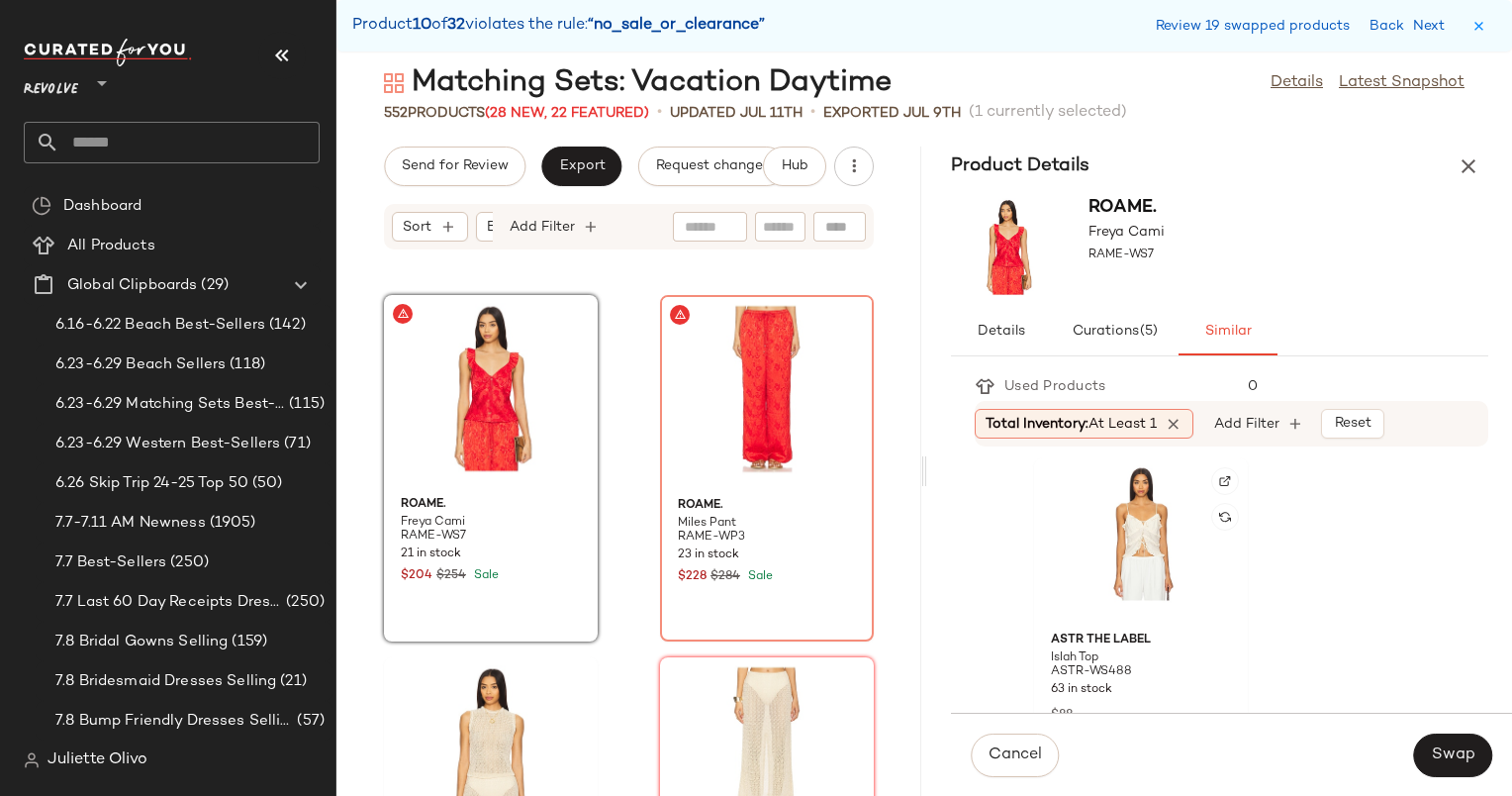 scroll, scrollTop: 2566, scrollLeft: 0, axis: vertical 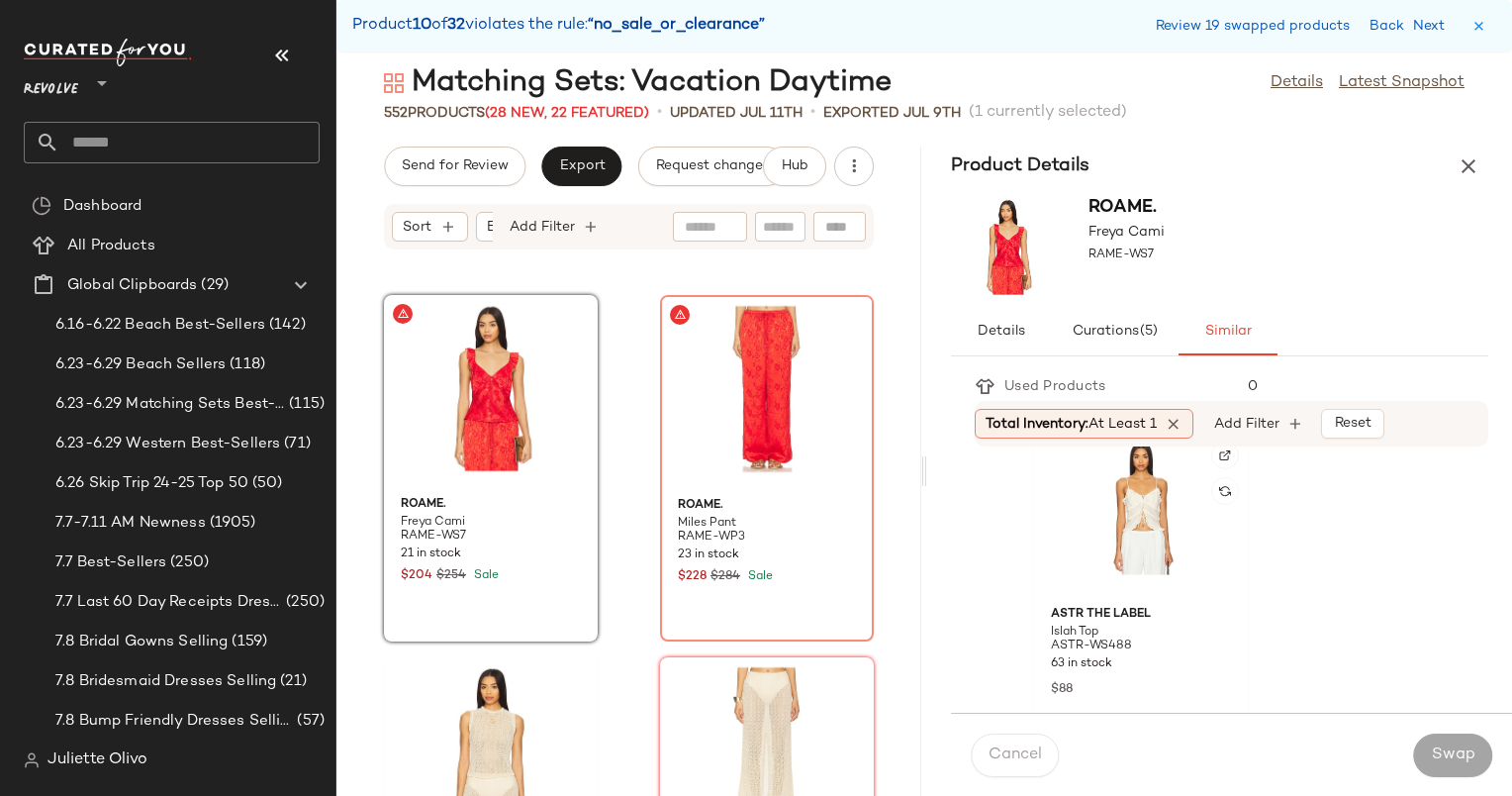 click 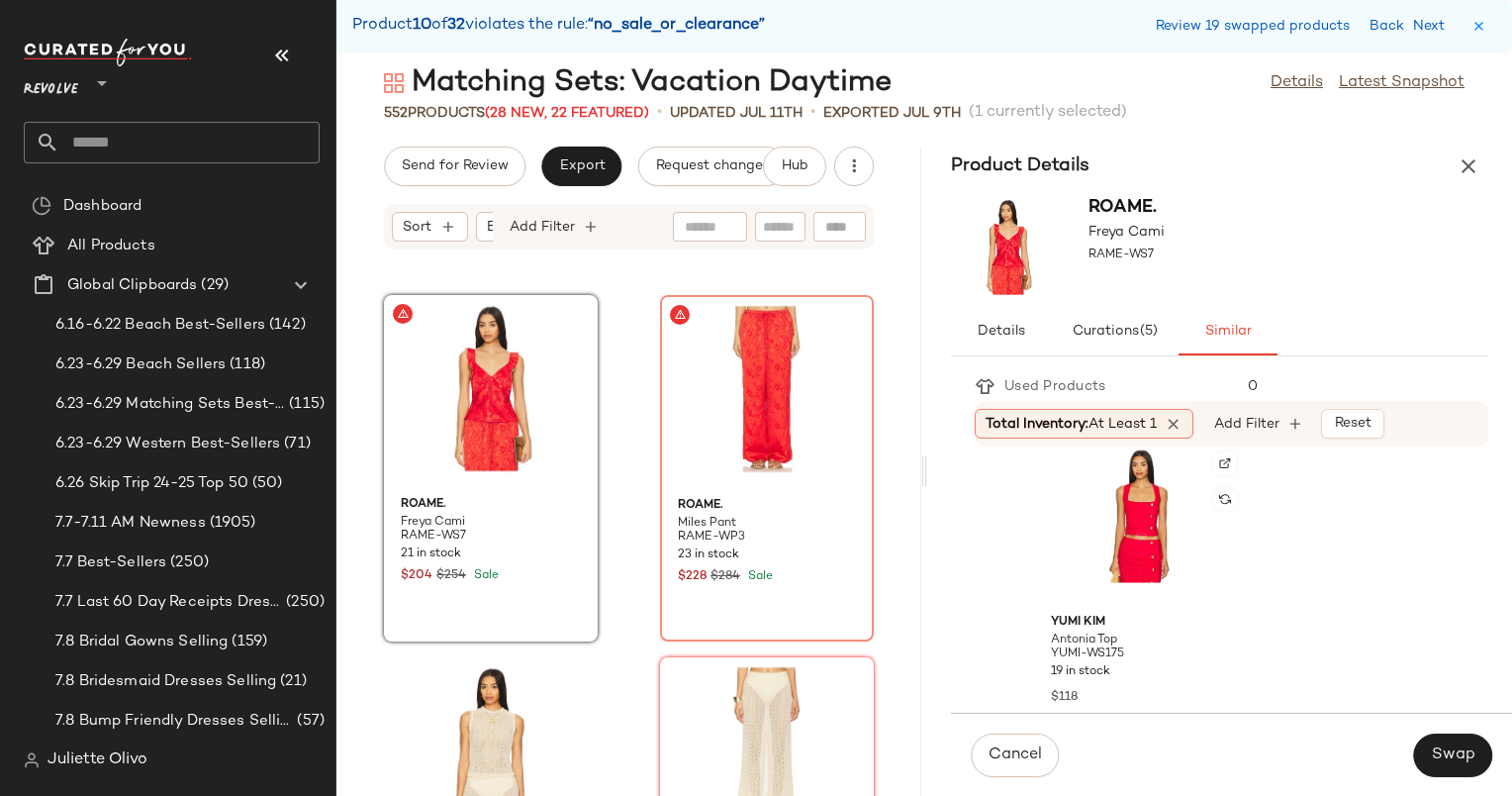 scroll, scrollTop: 3642, scrollLeft: 0, axis: vertical 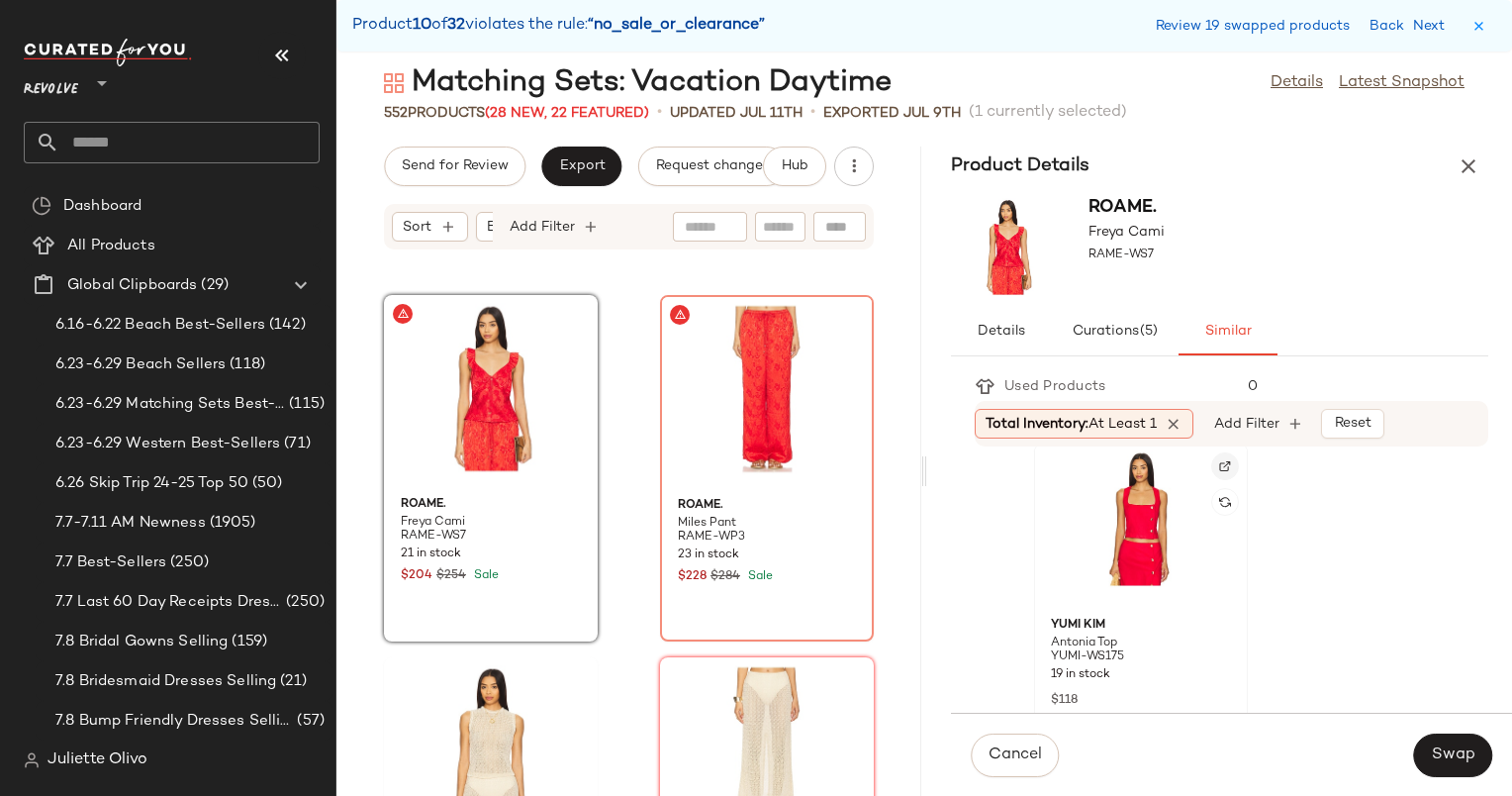 click 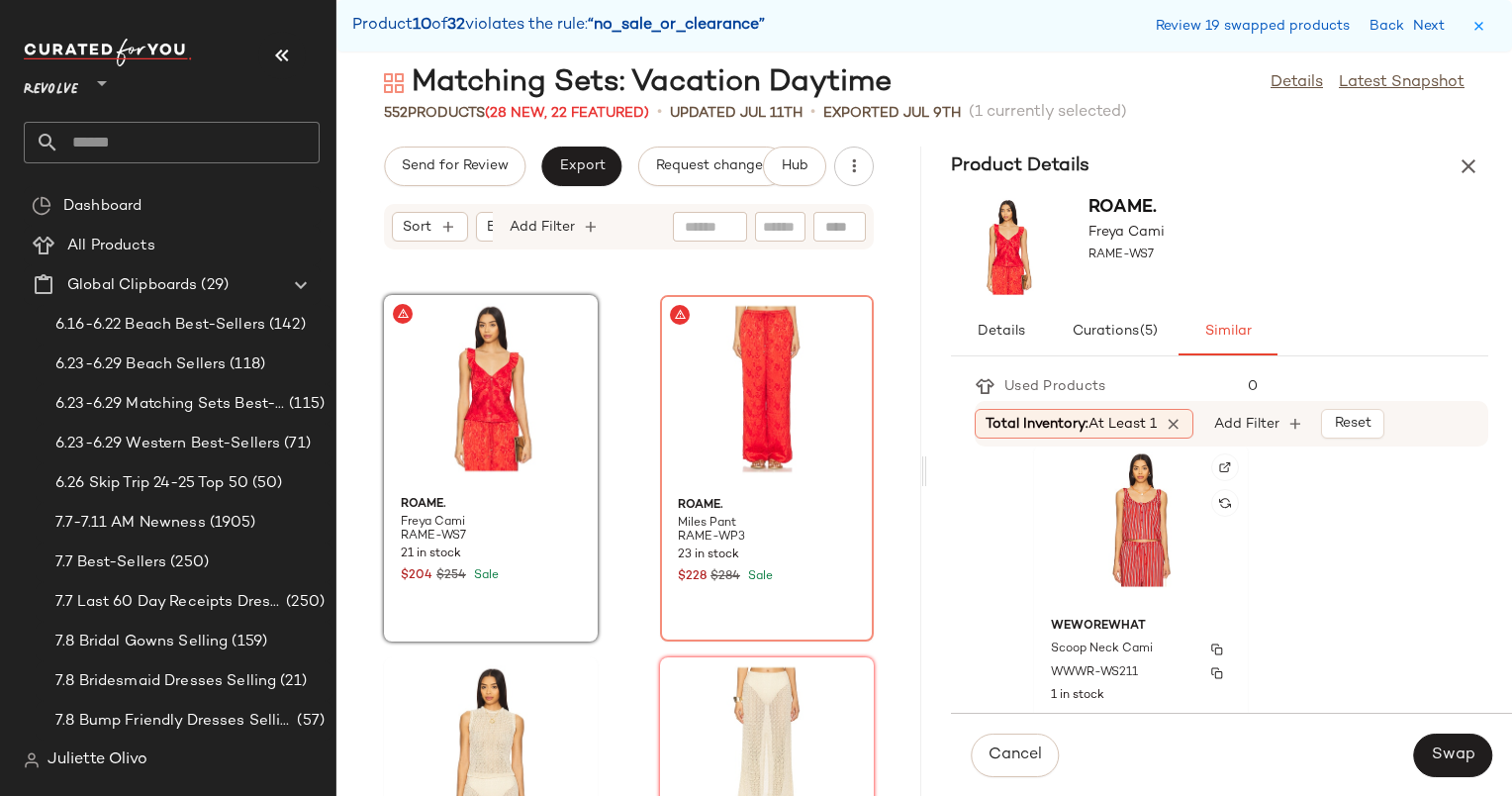 scroll, scrollTop: 4003, scrollLeft: 0, axis: vertical 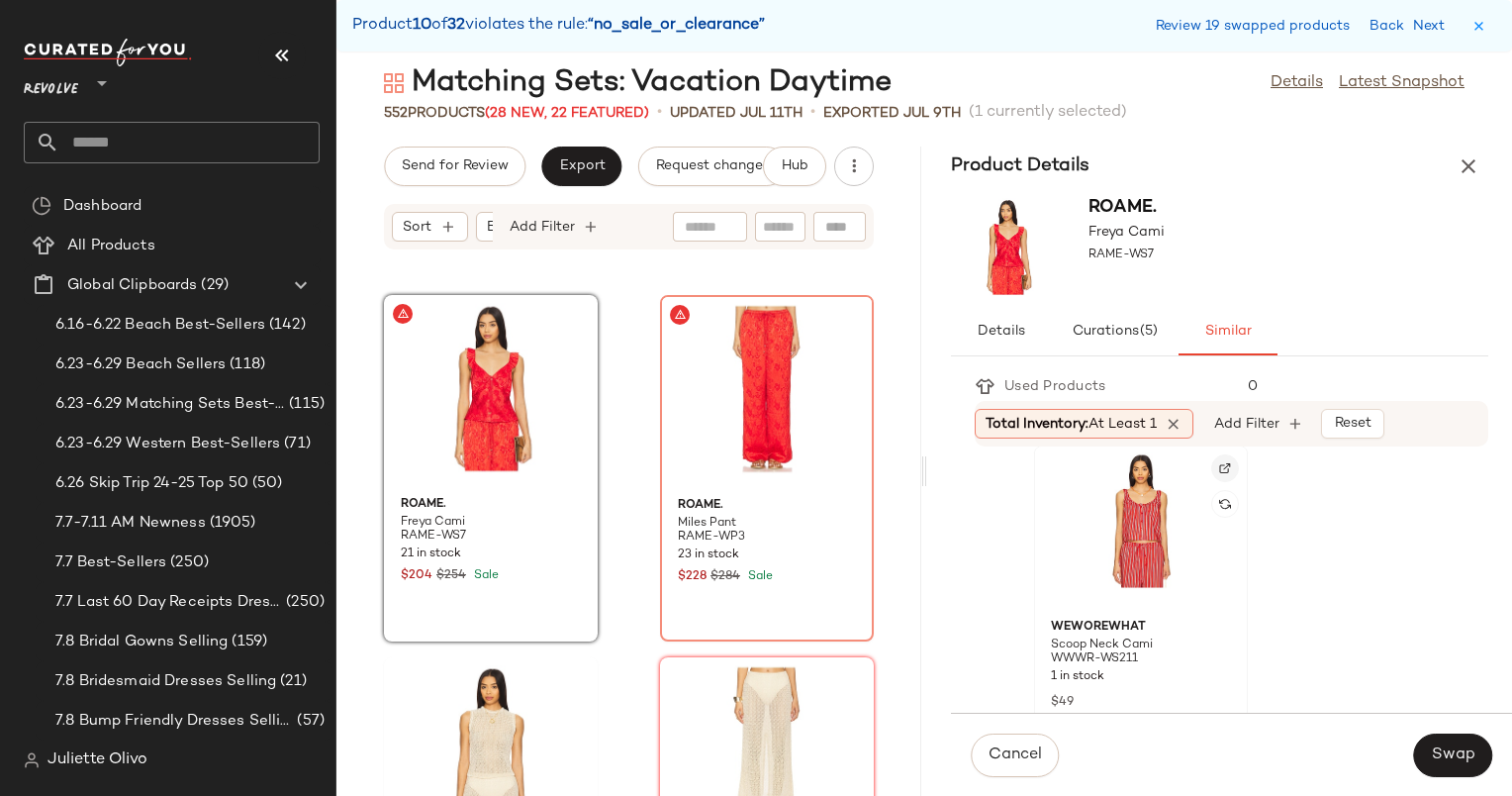 click at bounding box center [1225, 468] 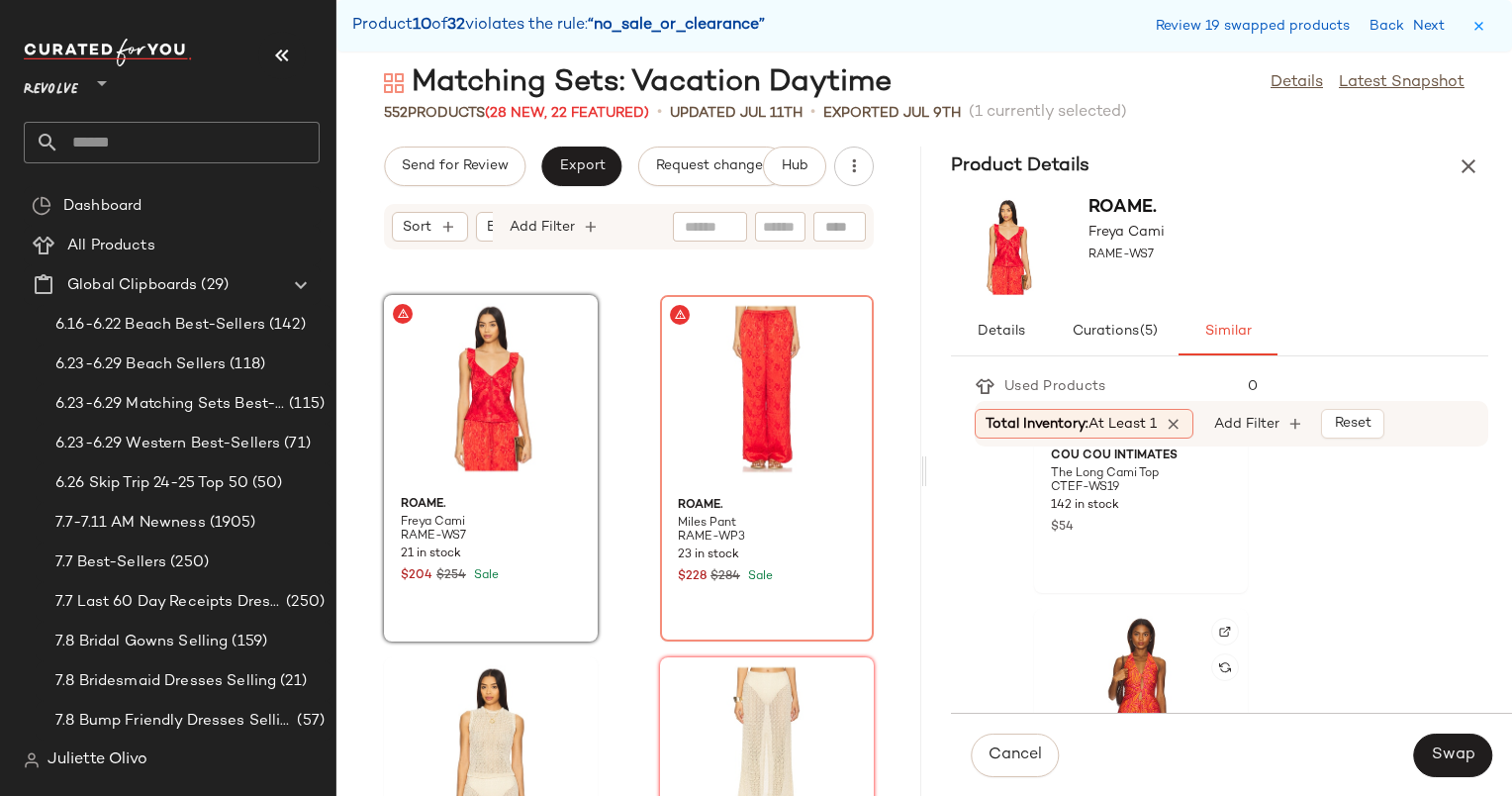 scroll, scrollTop: 6489, scrollLeft: 0, axis: vertical 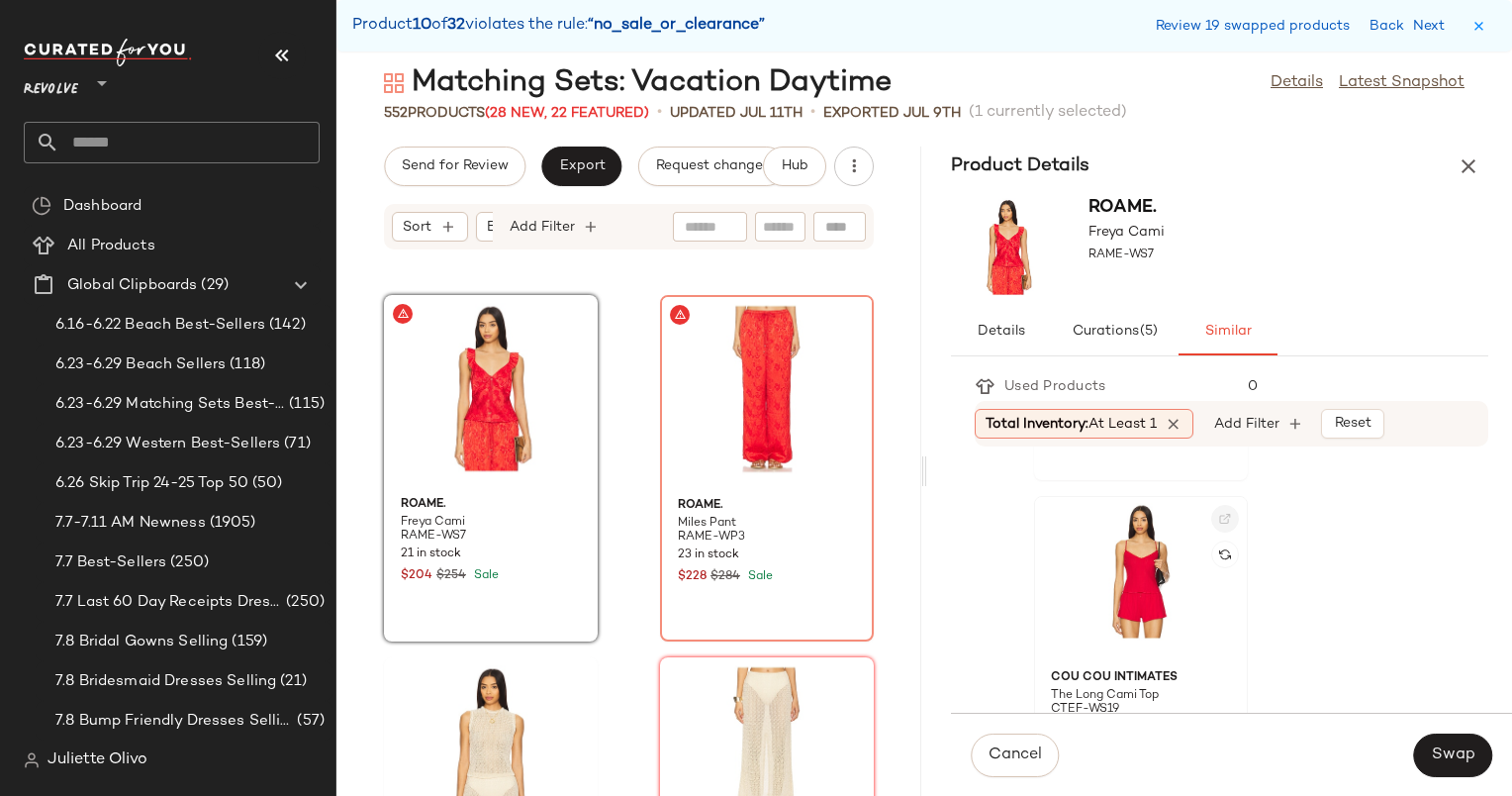 click 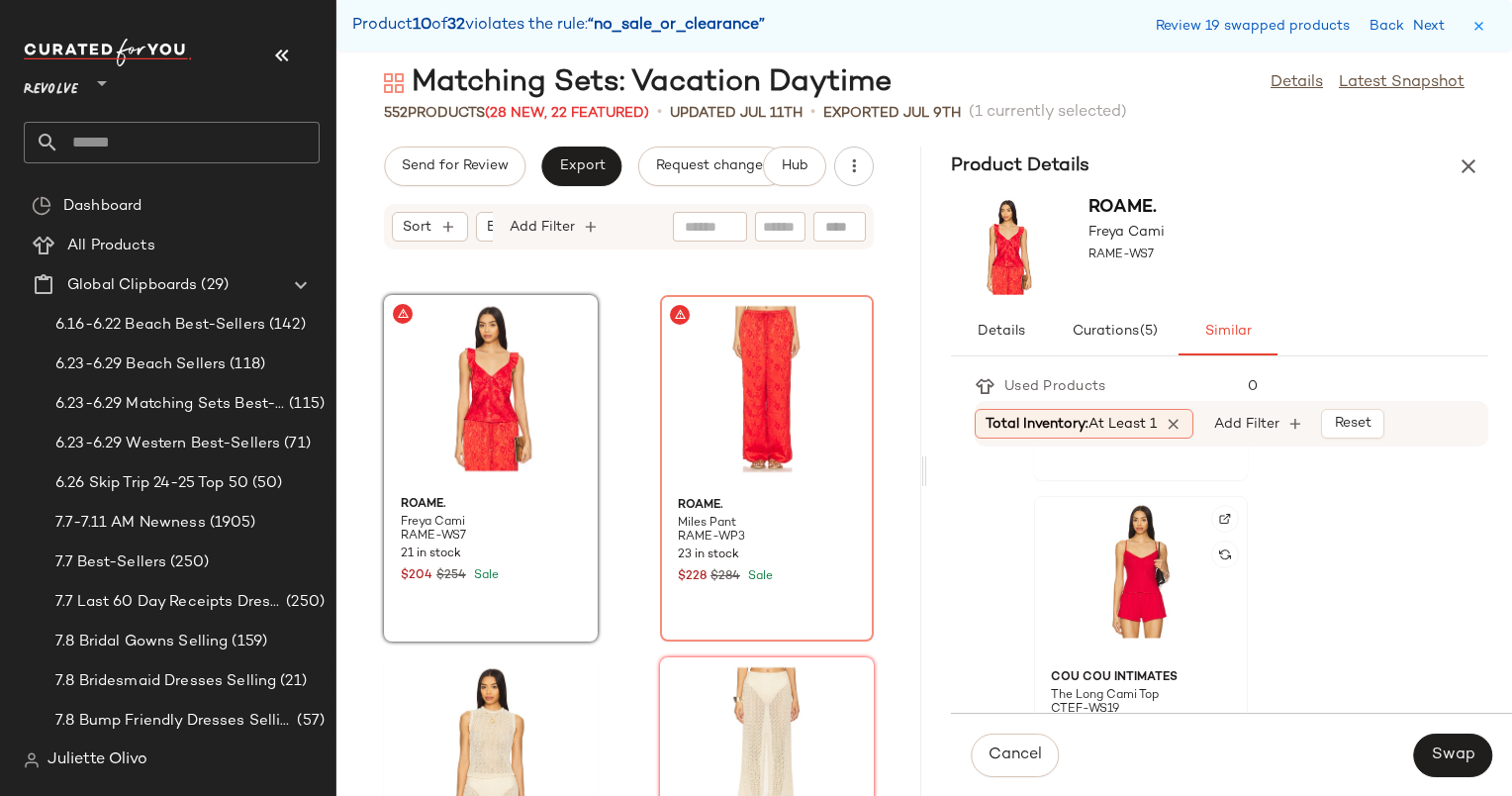 click 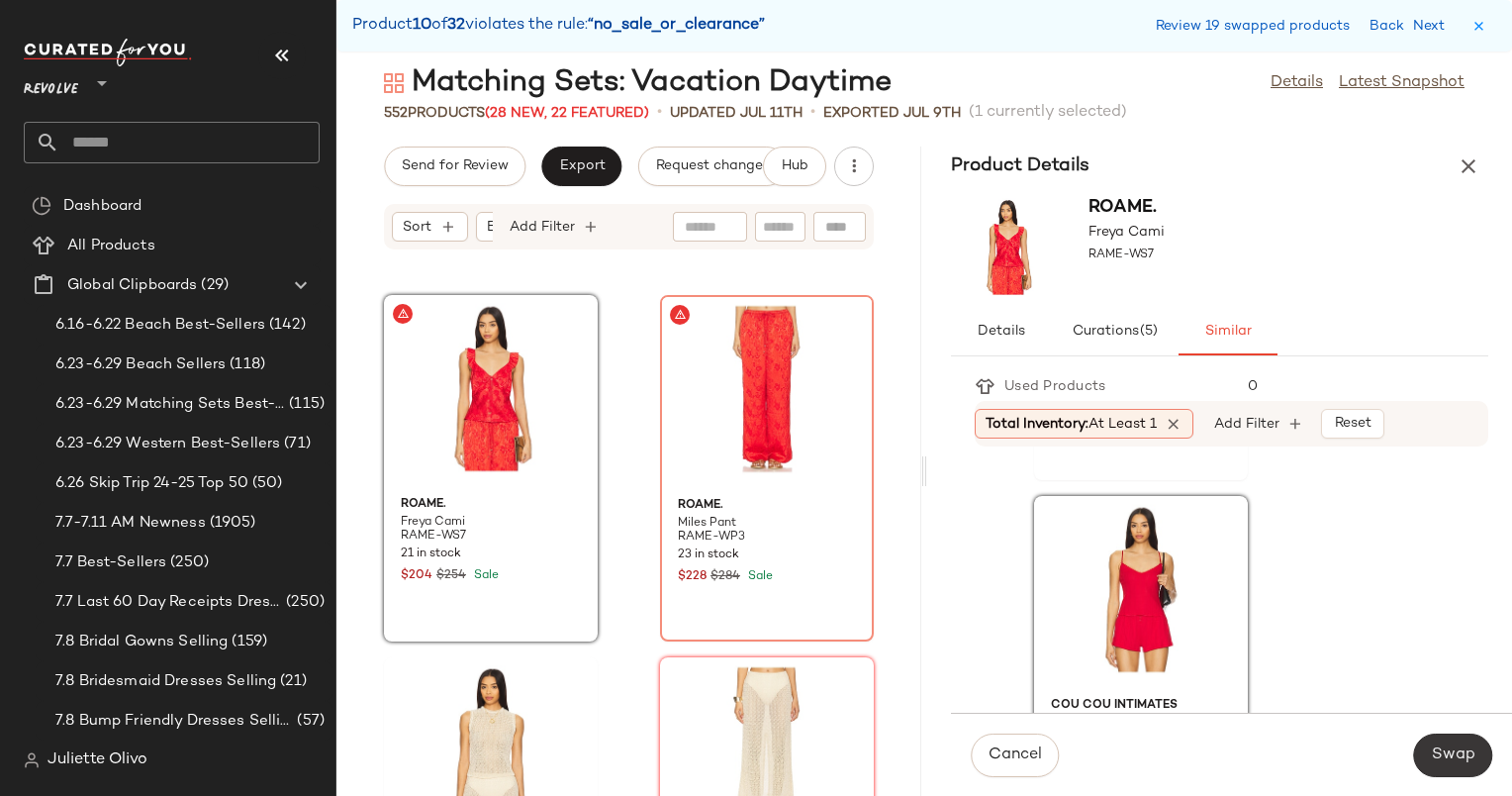 click on "Swap" 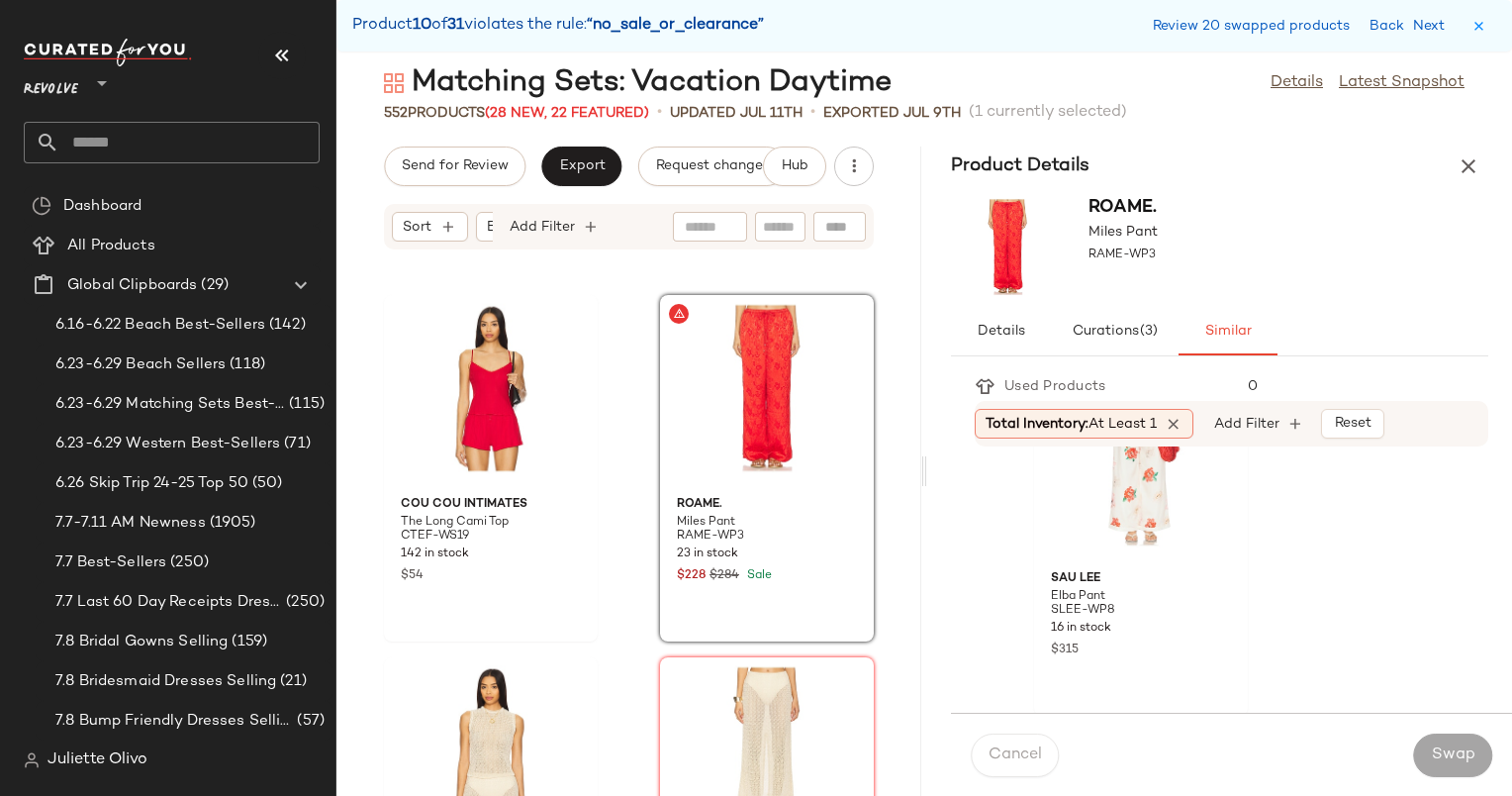 scroll, scrollTop: 0, scrollLeft: 0, axis: both 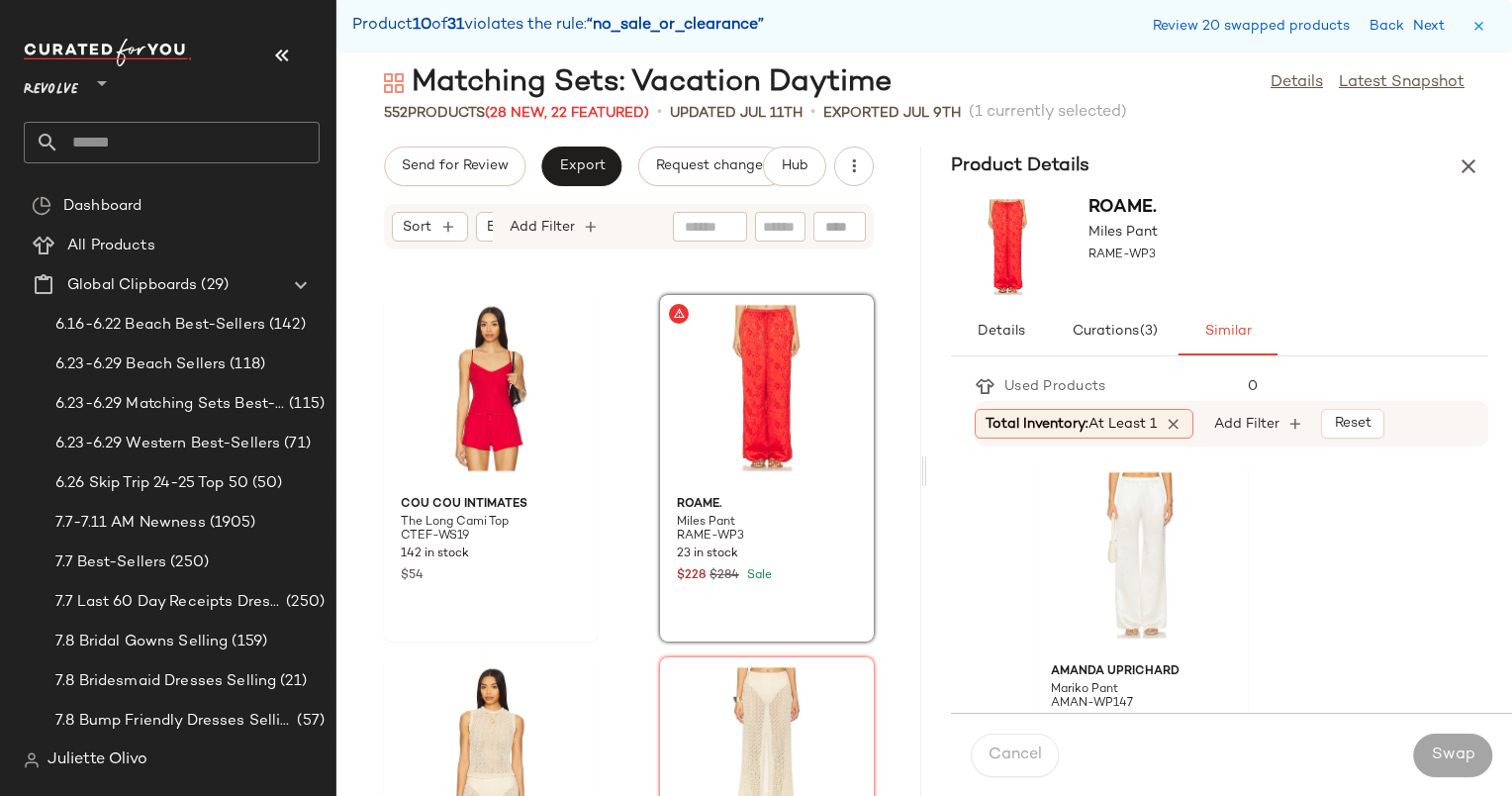 click on "[NAME] Mariko Pant AMAN-WP147 62 Pre-Order Items $190 $703  •  4 SAU LEE Elba Pant SLEE-WP8 16 in stock $315 WeWoreWhat Tie Waist Pant WWWR-WP117 2 in stock $98 $186  •  2 LESET Lauren Po LSET-WP22 13 in stock $180 LOBA Laura Maxi Skirt LOBR-WQ43 9 in stock $160 Zimmermann Cascadian Relaxed Pant ZIMM-WP51 14 in stock $575 Ronny Kobo Boyer Pant RONR-WP96 13 in stock $428 $428  •  1 Cult Gaia Stacie Pant CULG-WP67 3 in stock $468 SANS FAFF Estelle Lace Pintuck Pants SAFR-WP7 2 in stock $465 Vince Fluid Bias Pant VINCE-WP253 10 Pre-Order Items $368 $368  •  1 ROAME. Miles Pant RAME-WP2 4 in stock $306 Bananhot Tommy Pants BANH-WP18 1 in stock $129 House of Sunny Rose Garden Cotton Pants HNNR-WP2 22 in stock $132 Rag & Bone Logan Linen Beach Pant RGBR-WP168 14 in stock $298 $894  •  3 Agua Bendita Caroline Meraki Pant in AGUA-WP22 5 in stock $220 Vix Swimwear Pareo Pants VIXS-WP9 59 Pre-Order Items $198 SNDYS Lyra Pant SDYS-WP76 439 Pre-Order Items $66 $396  •  6 DONNI. DONR-WP83 $211 $248 1" 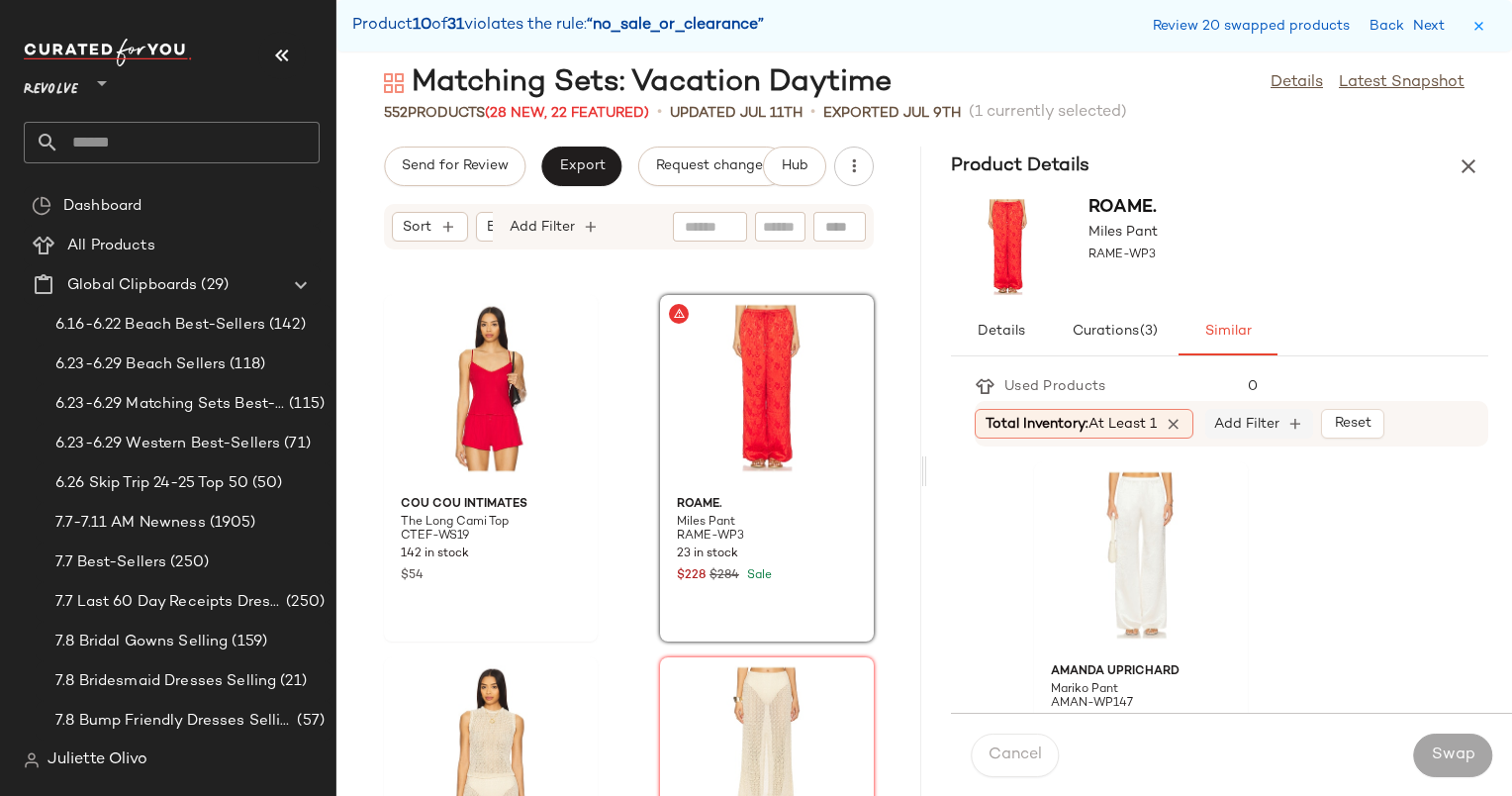 click on "Add Filter" at bounding box center [1247, 424] 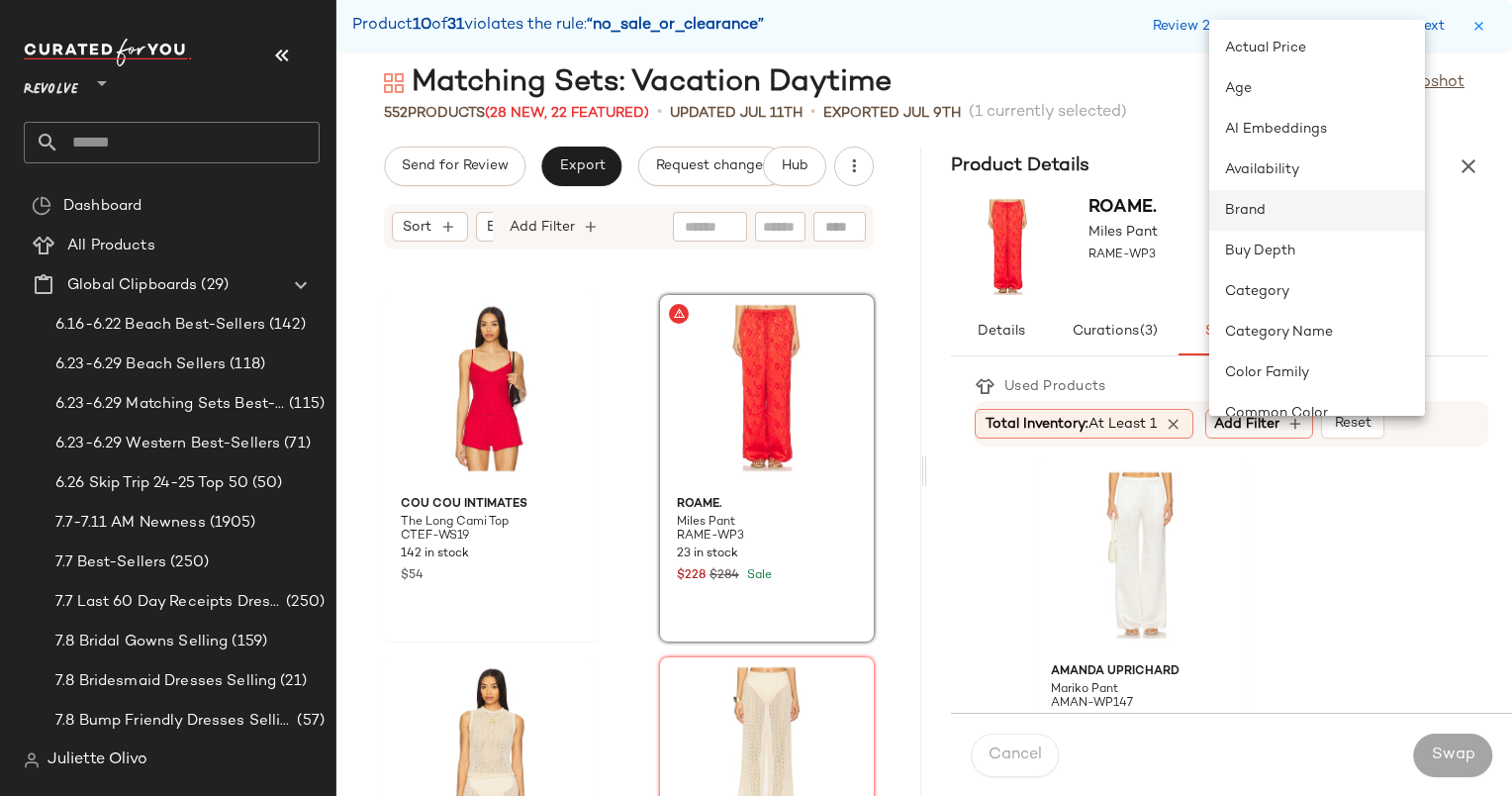click on "Brand" 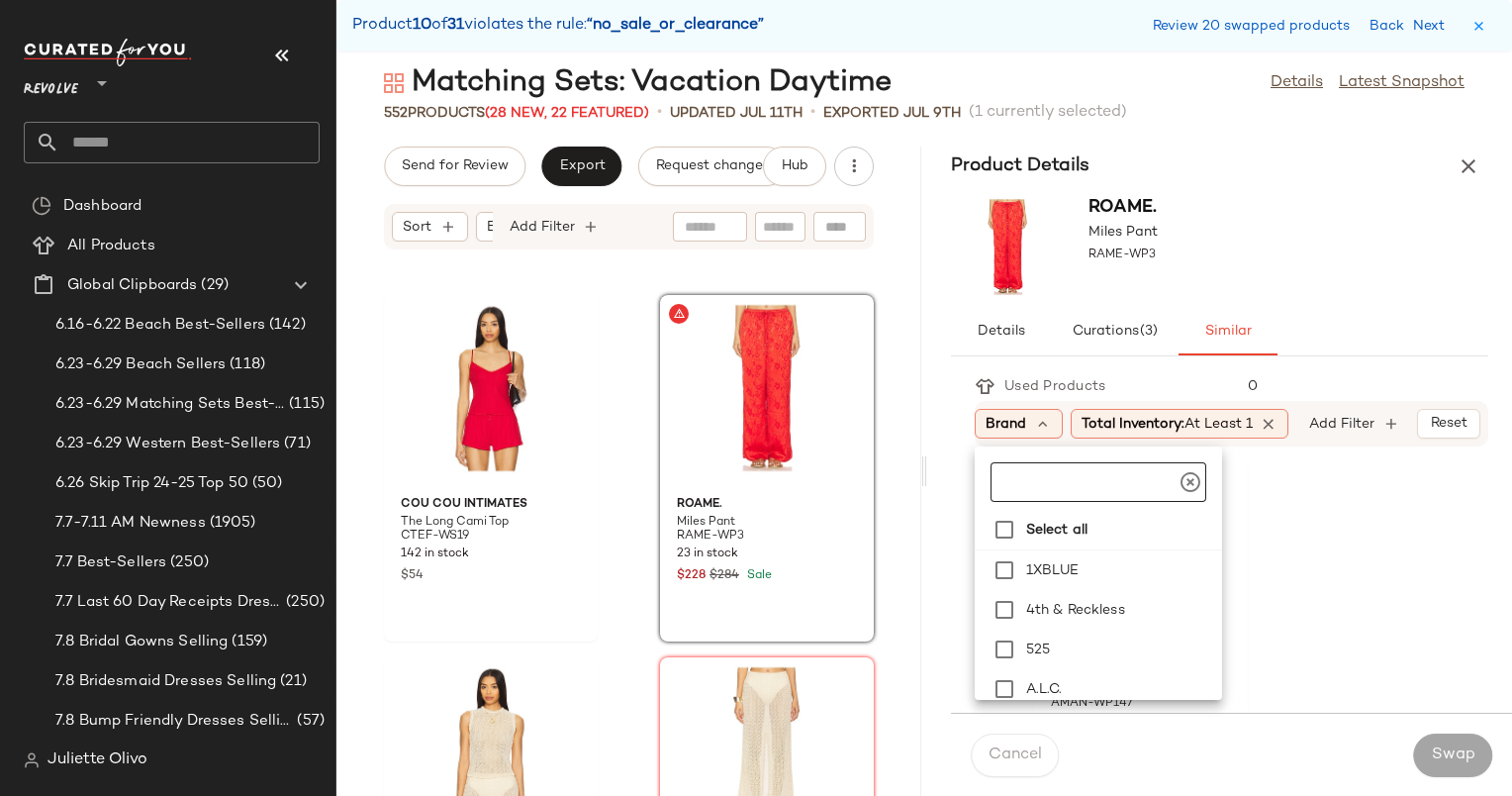 click 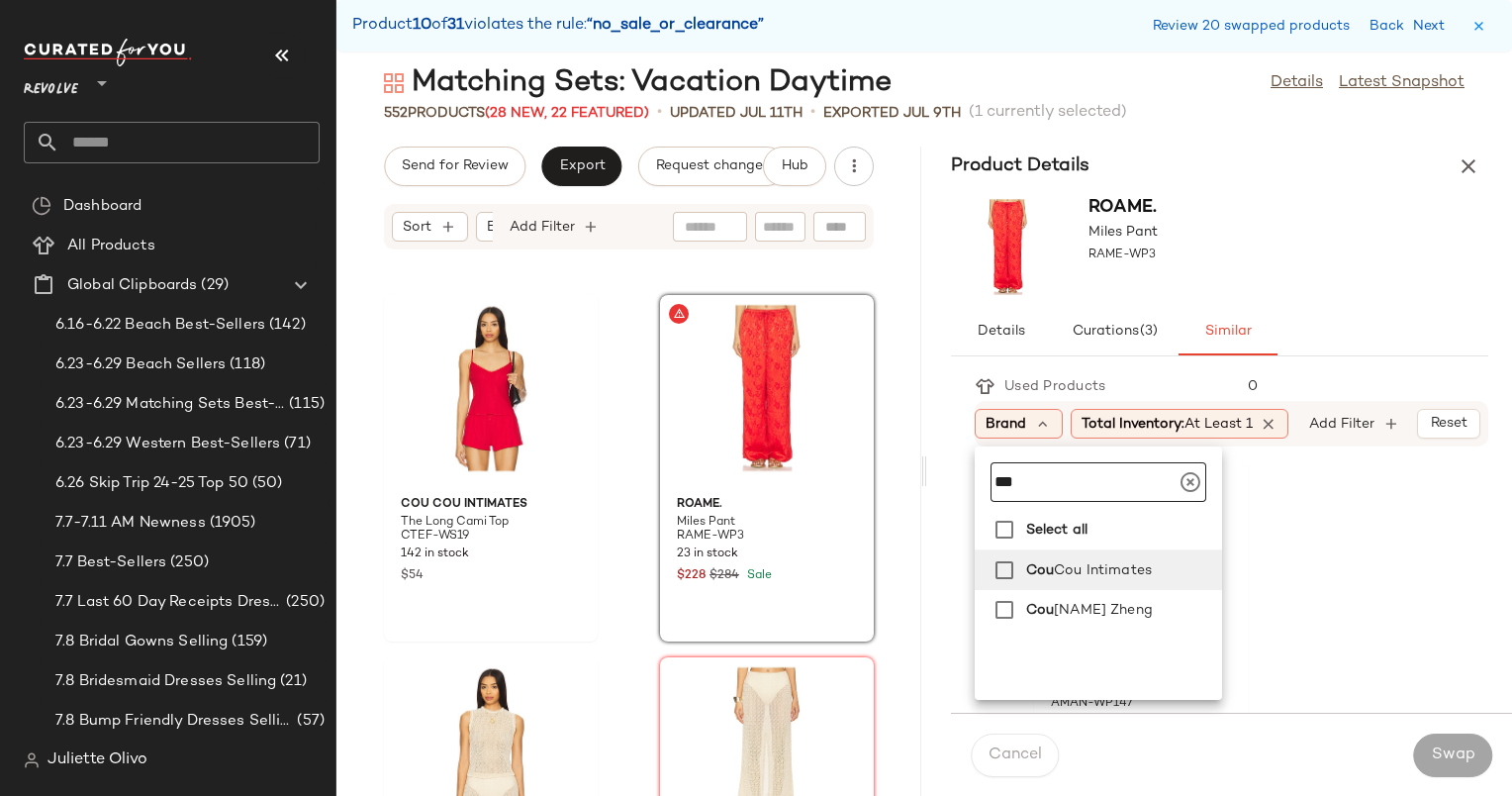 type on "***" 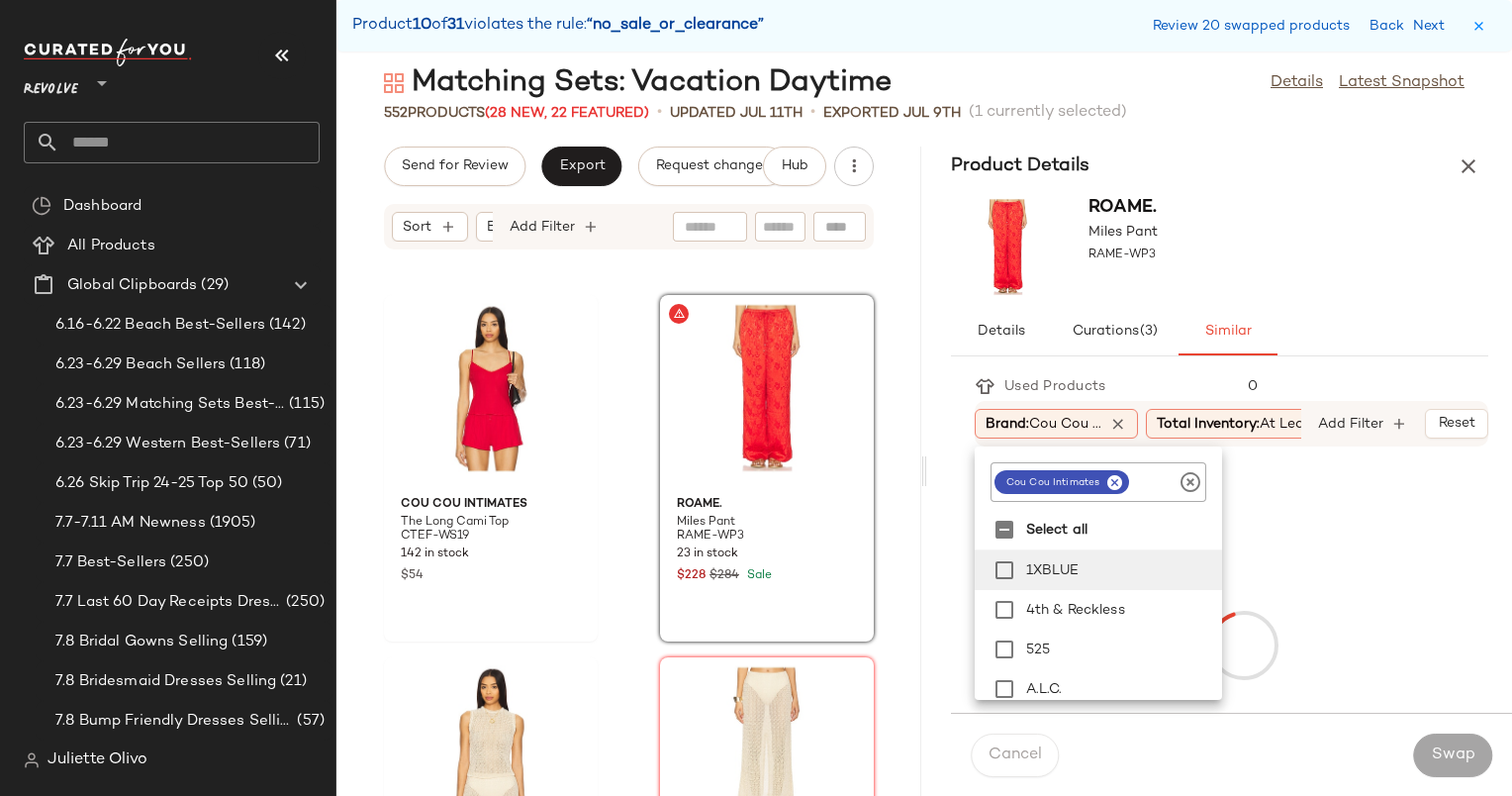 click on "ROAME. Miles Pant RAME-WP3" at bounding box center (1219, 247) 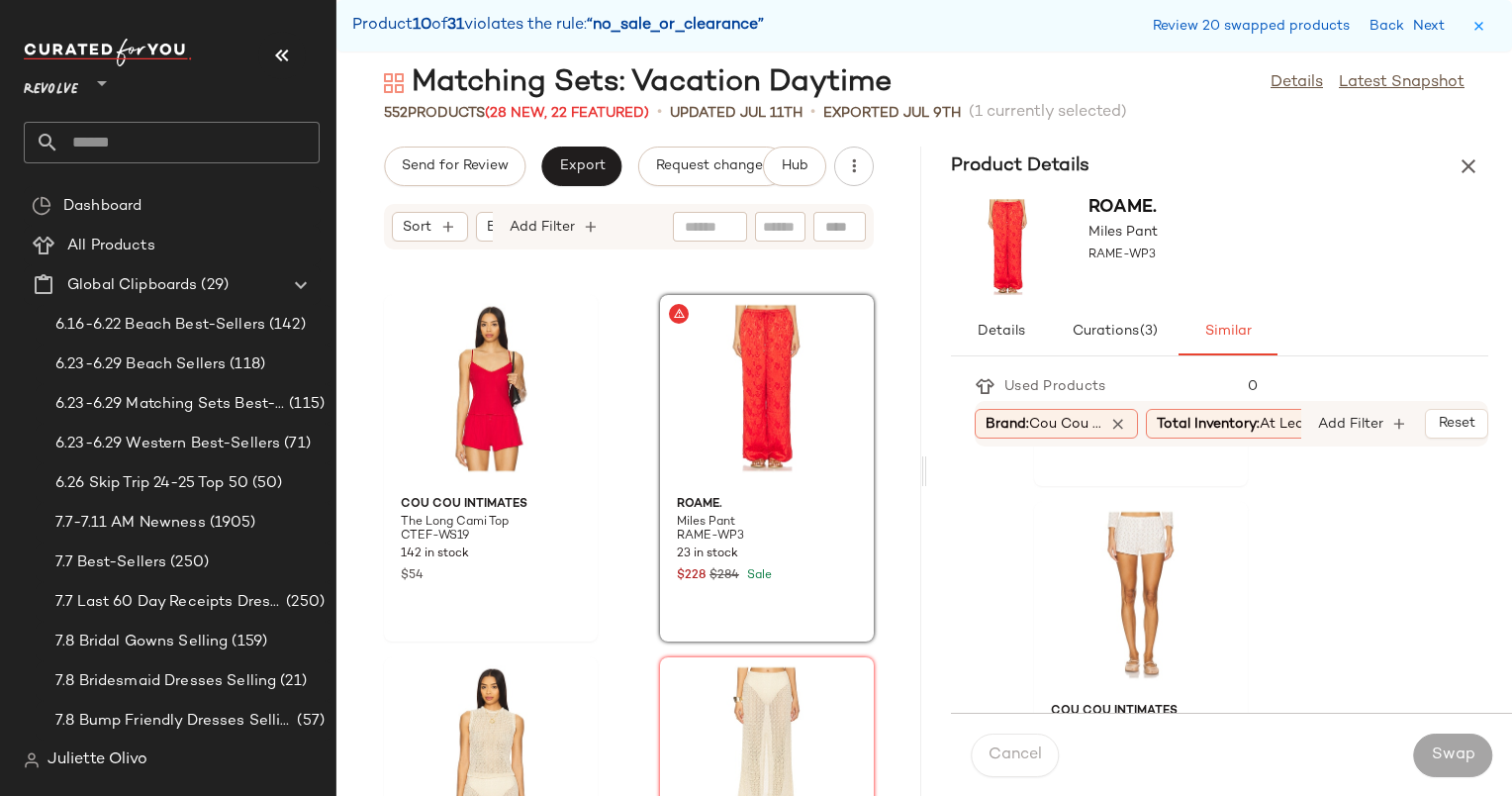 scroll, scrollTop: 1773, scrollLeft: 0, axis: vertical 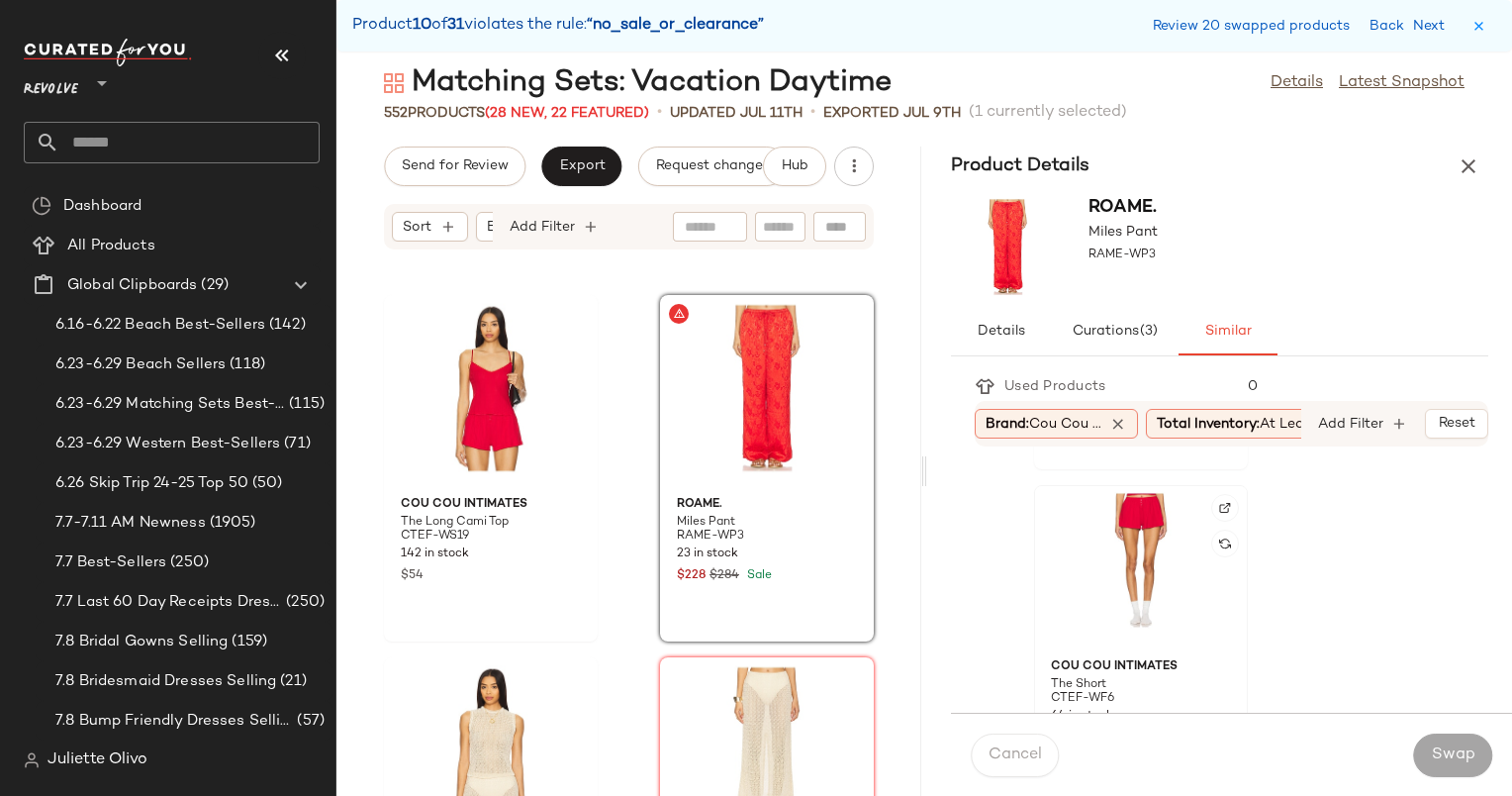 click 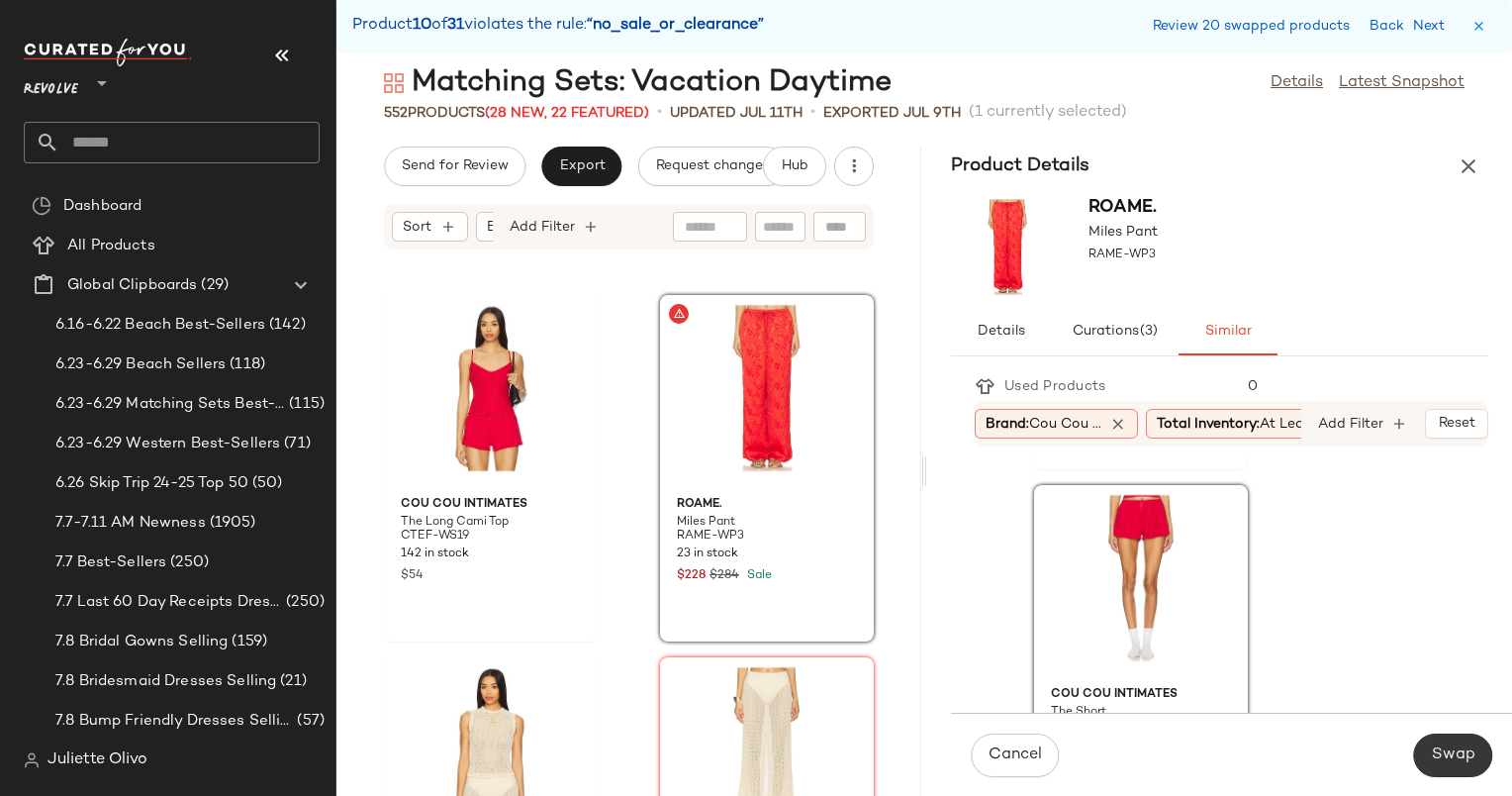click on "Swap" at bounding box center (1453, 755) 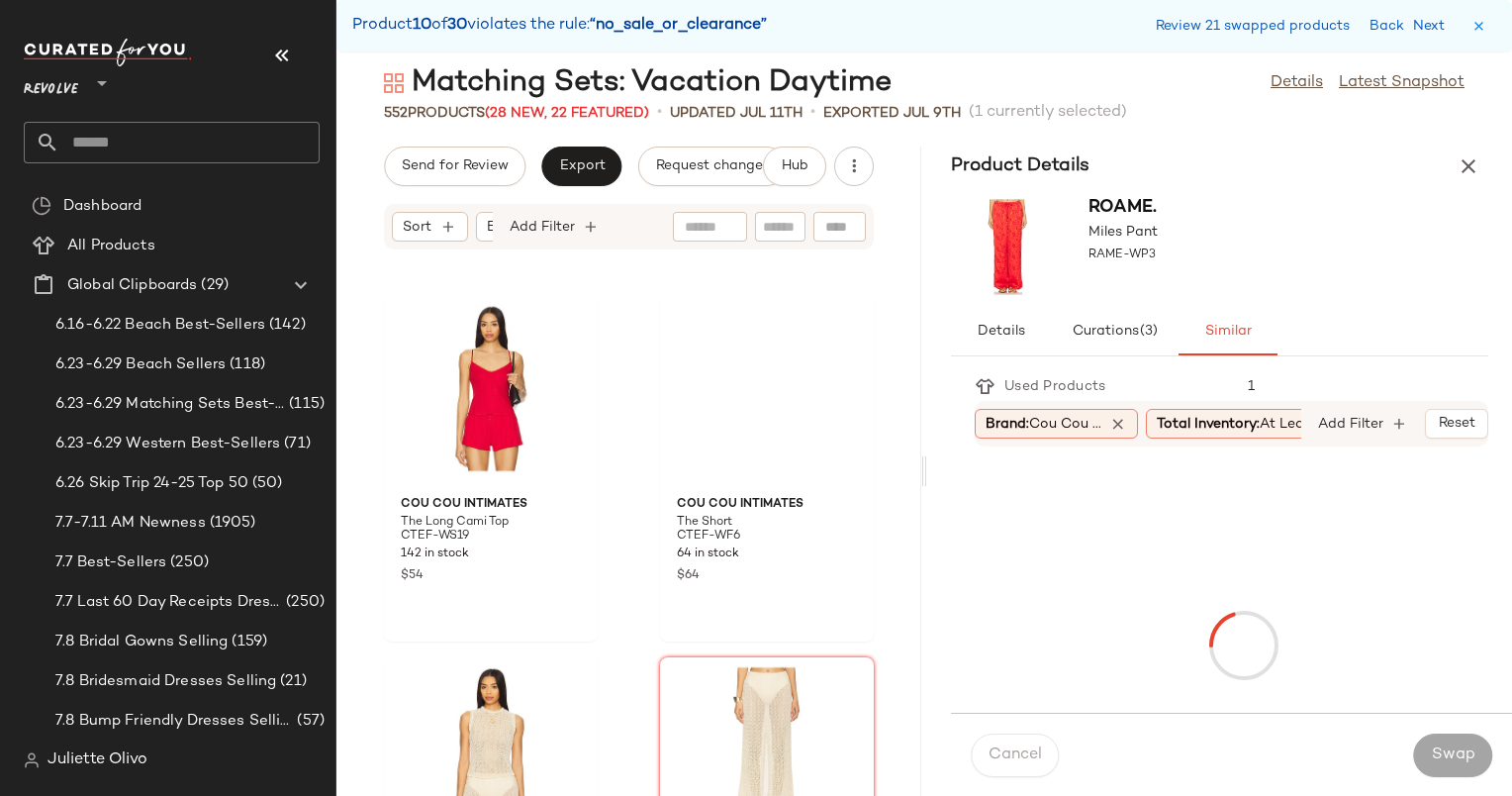 scroll, scrollTop: 85154, scrollLeft: 0, axis: vertical 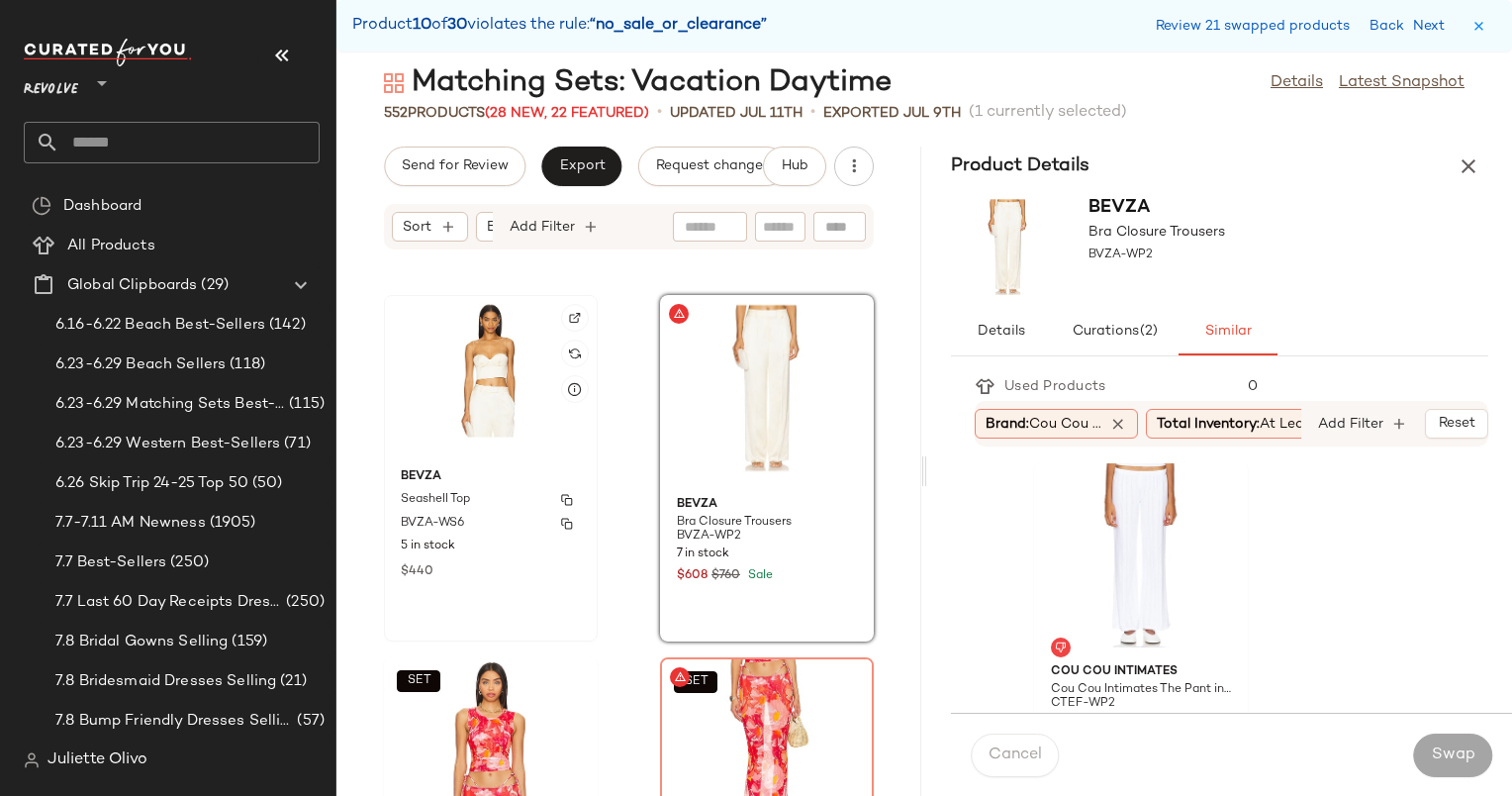 click 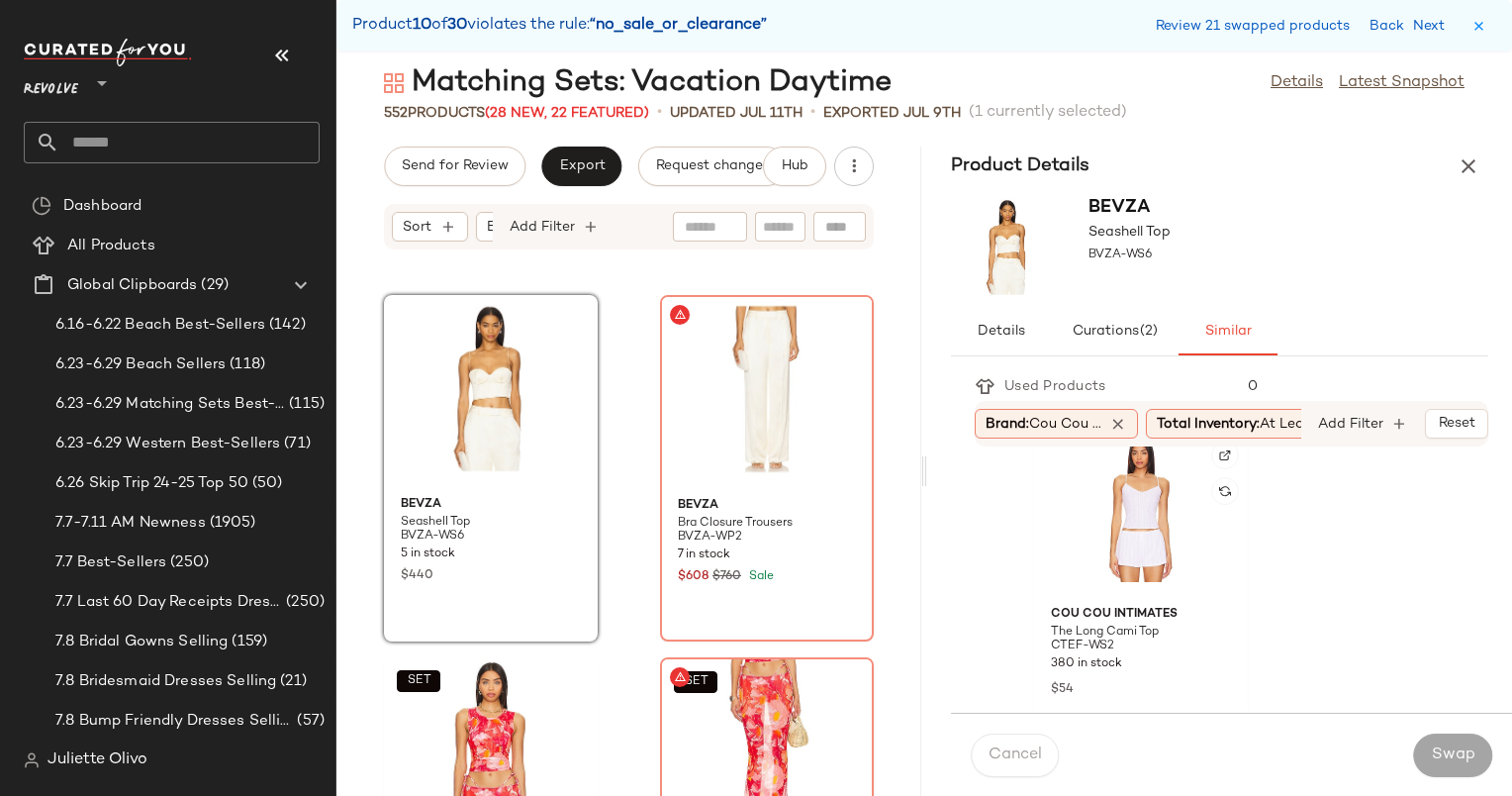 scroll, scrollTop: 1095, scrollLeft: 0, axis: vertical 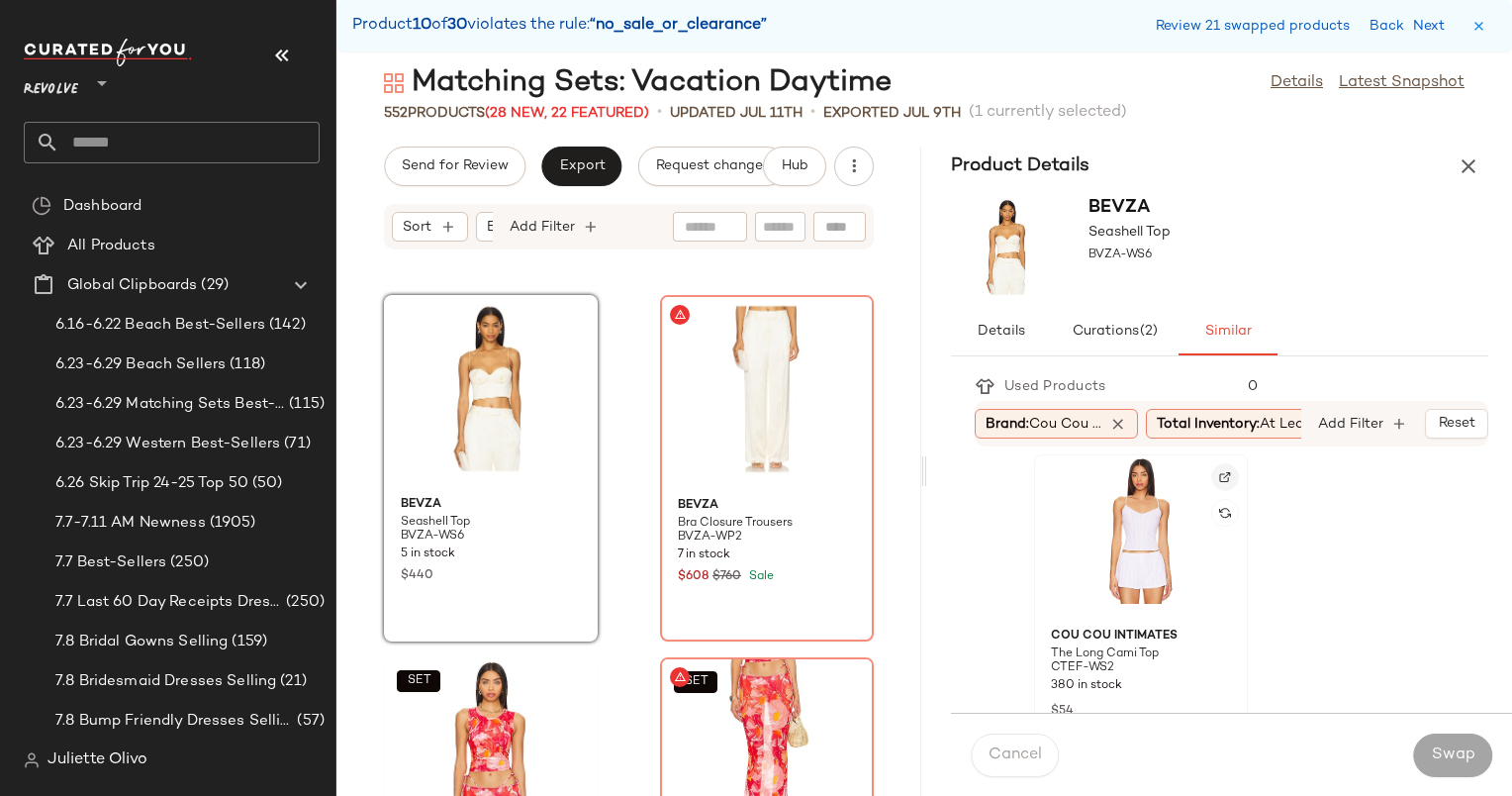 click 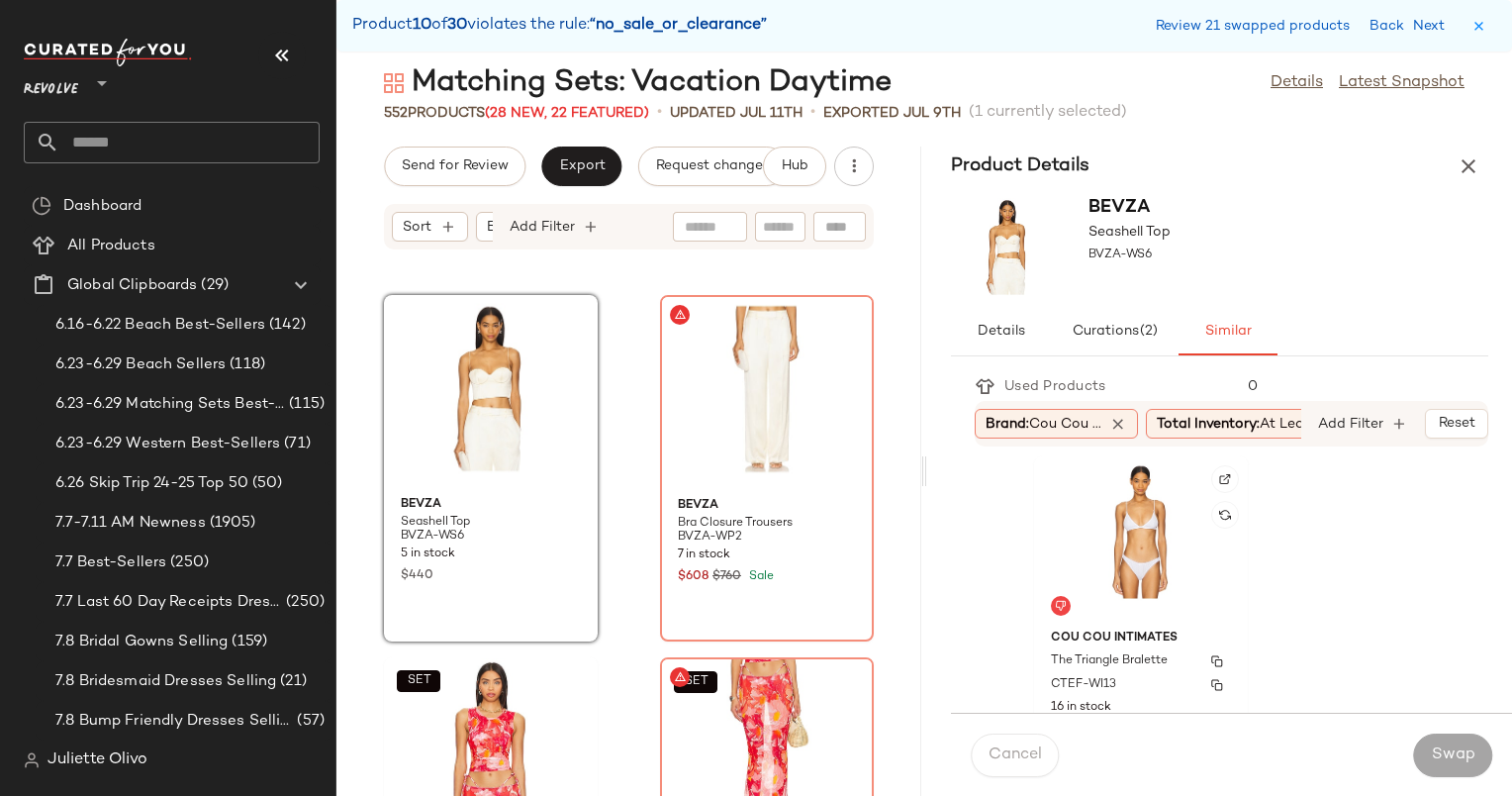 scroll, scrollTop: 1817, scrollLeft: 0, axis: vertical 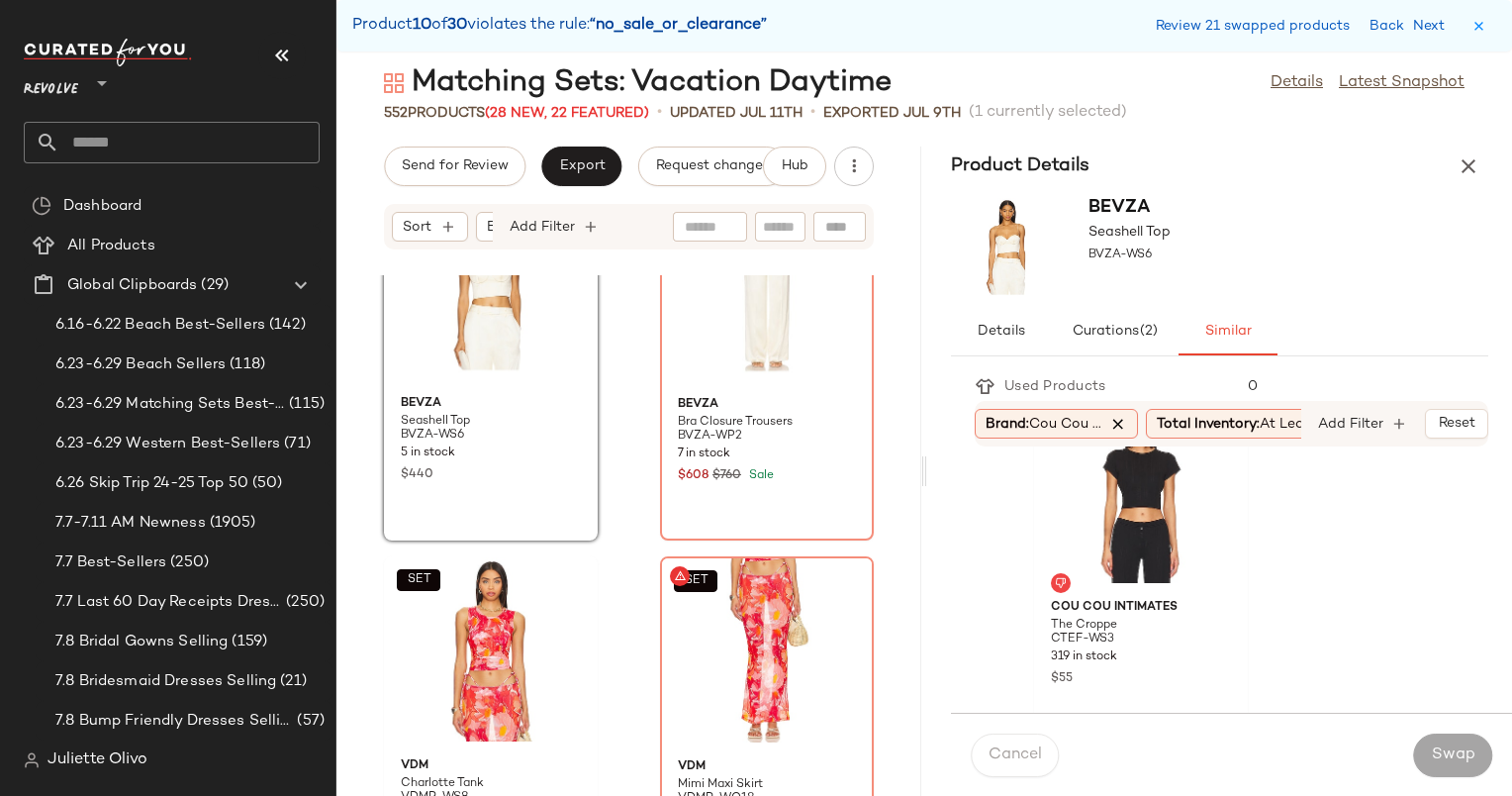 click at bounding box center (1118, 424) 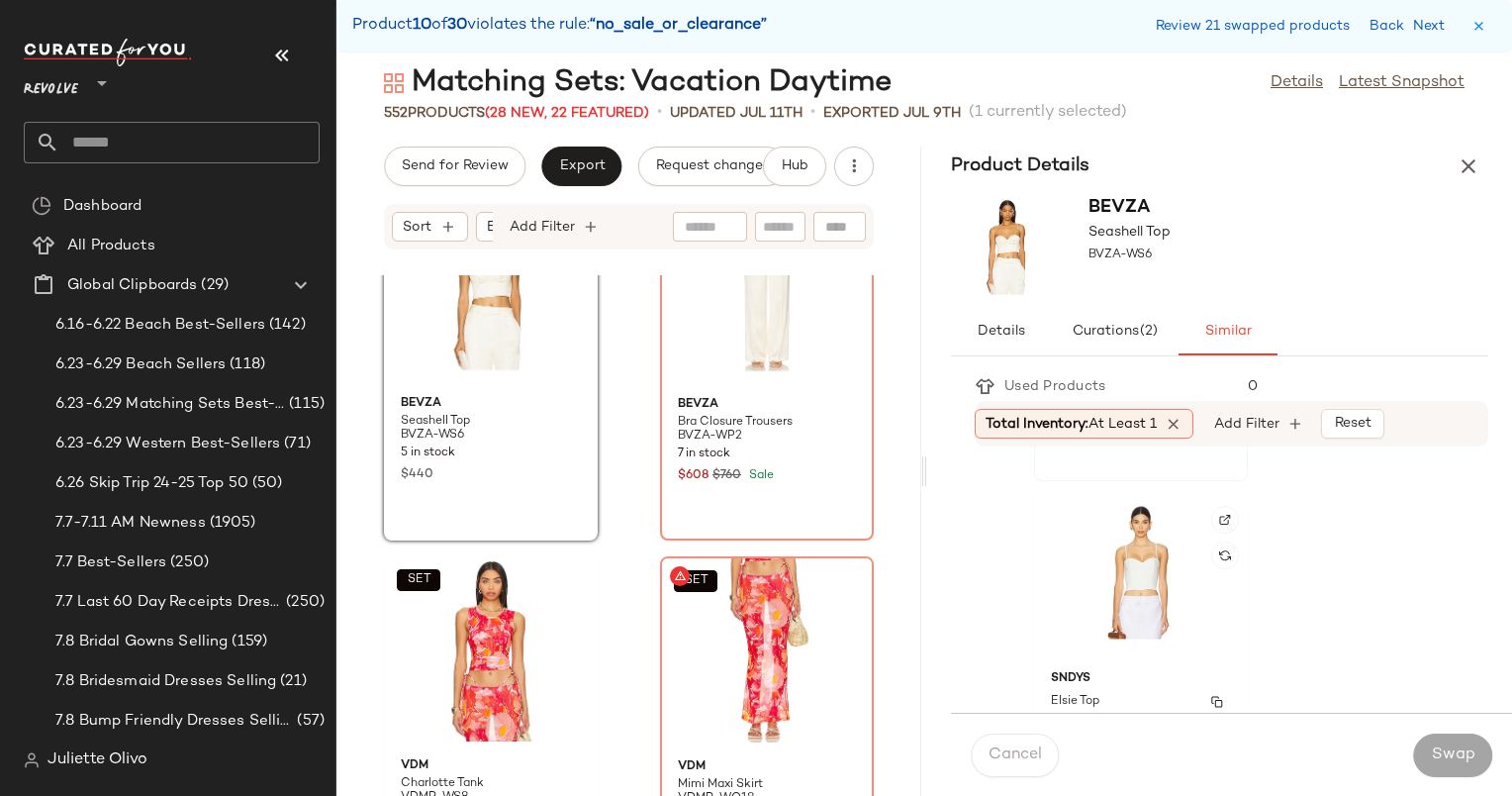 scroll, scrollTop: 327, scrollLeft: 0, axis: vertical 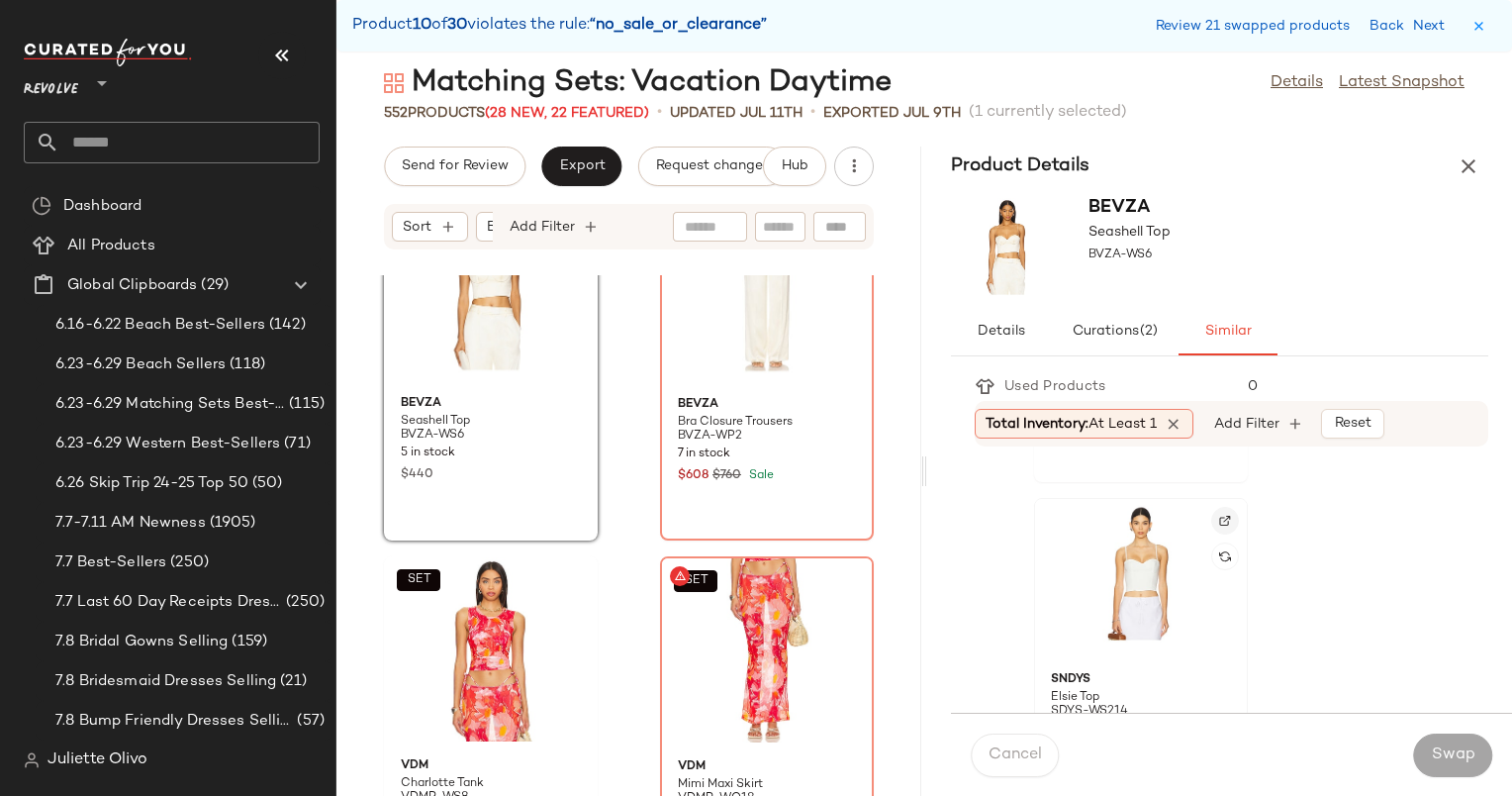 click at bounding box center (1225, 521) 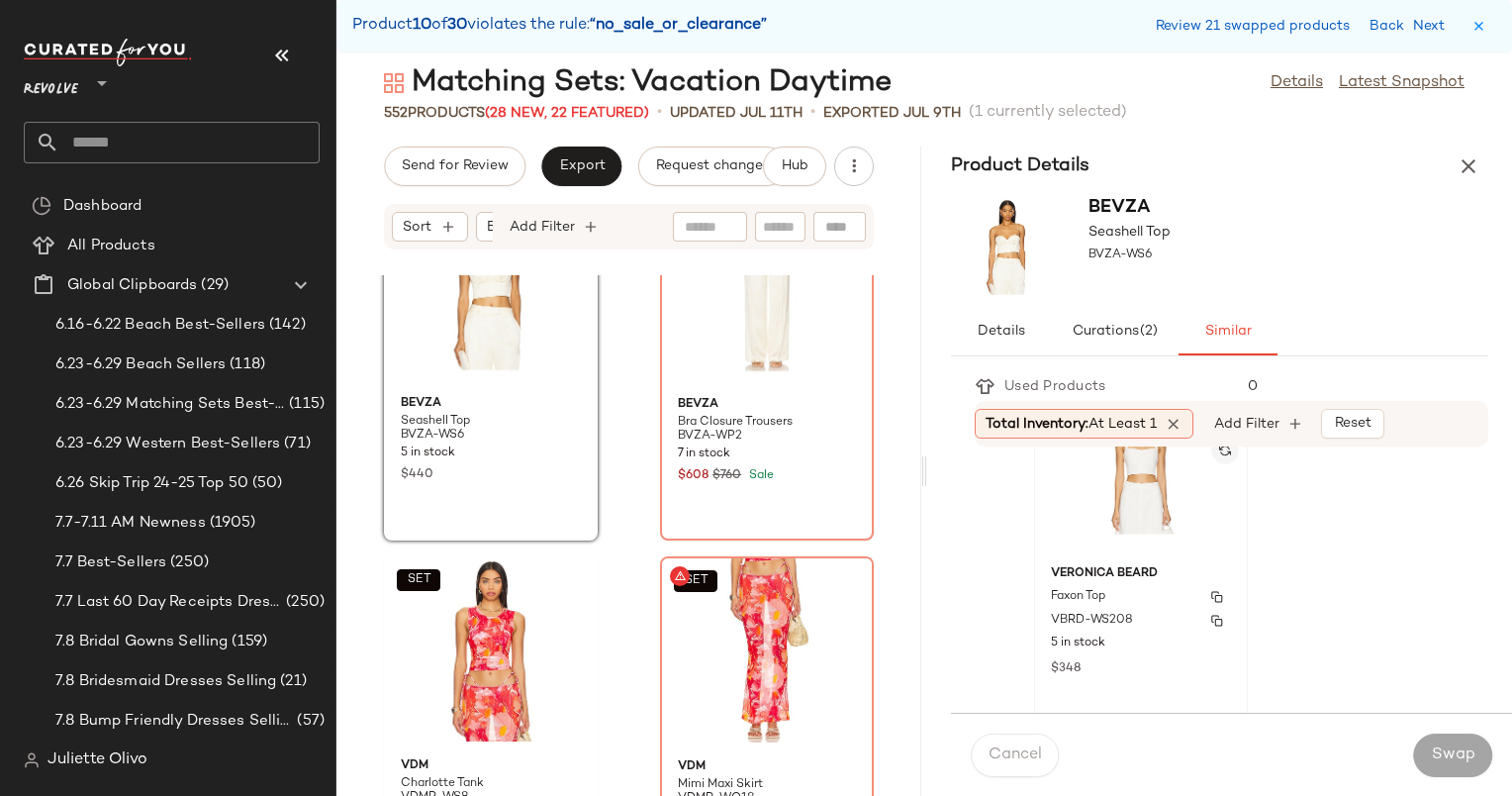 scroll, scrollTop: 794, scrollLeft: 0, axis: vertical 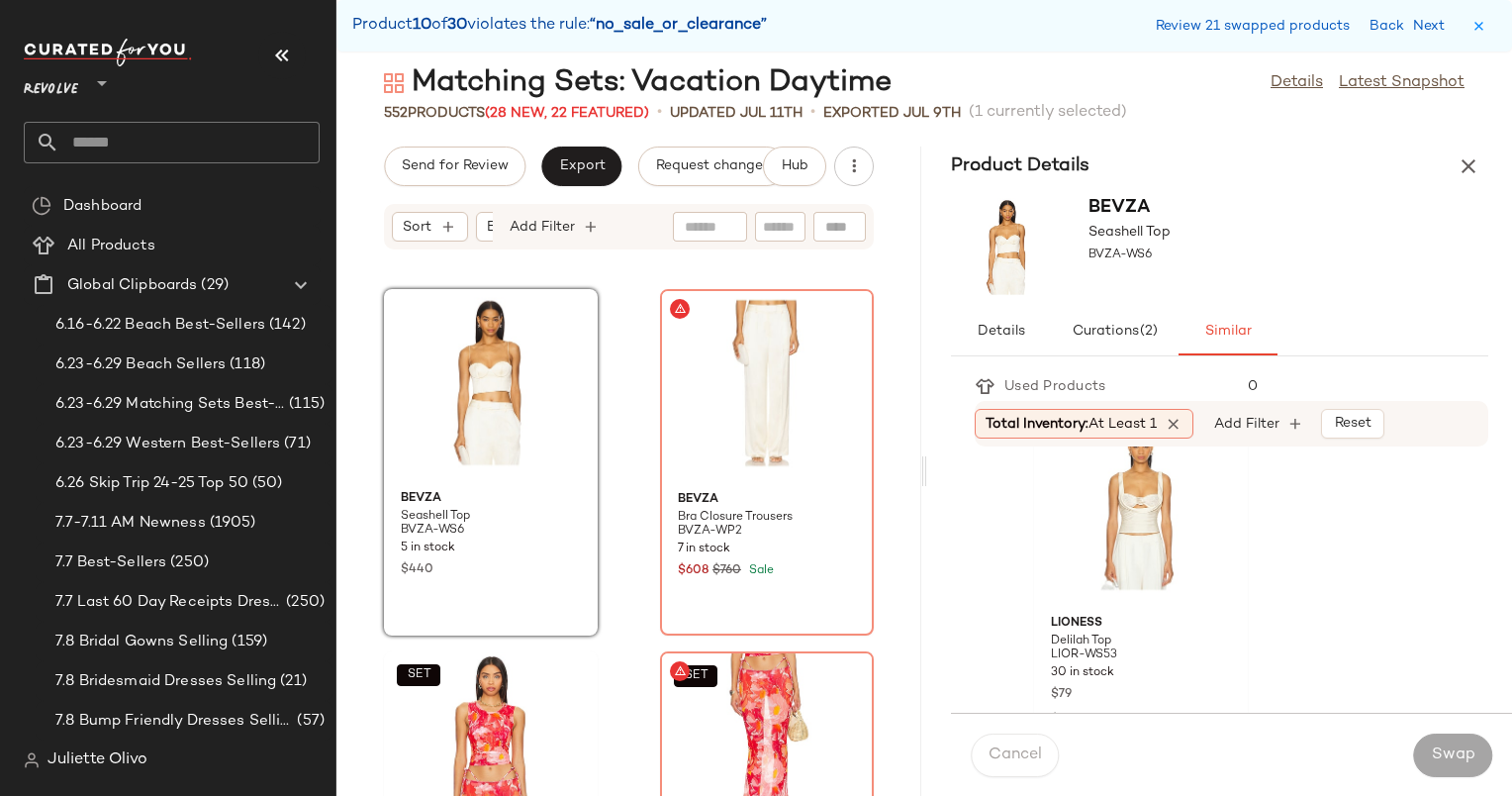 click on "Delilah Top" at bounding box center (1141, 642) 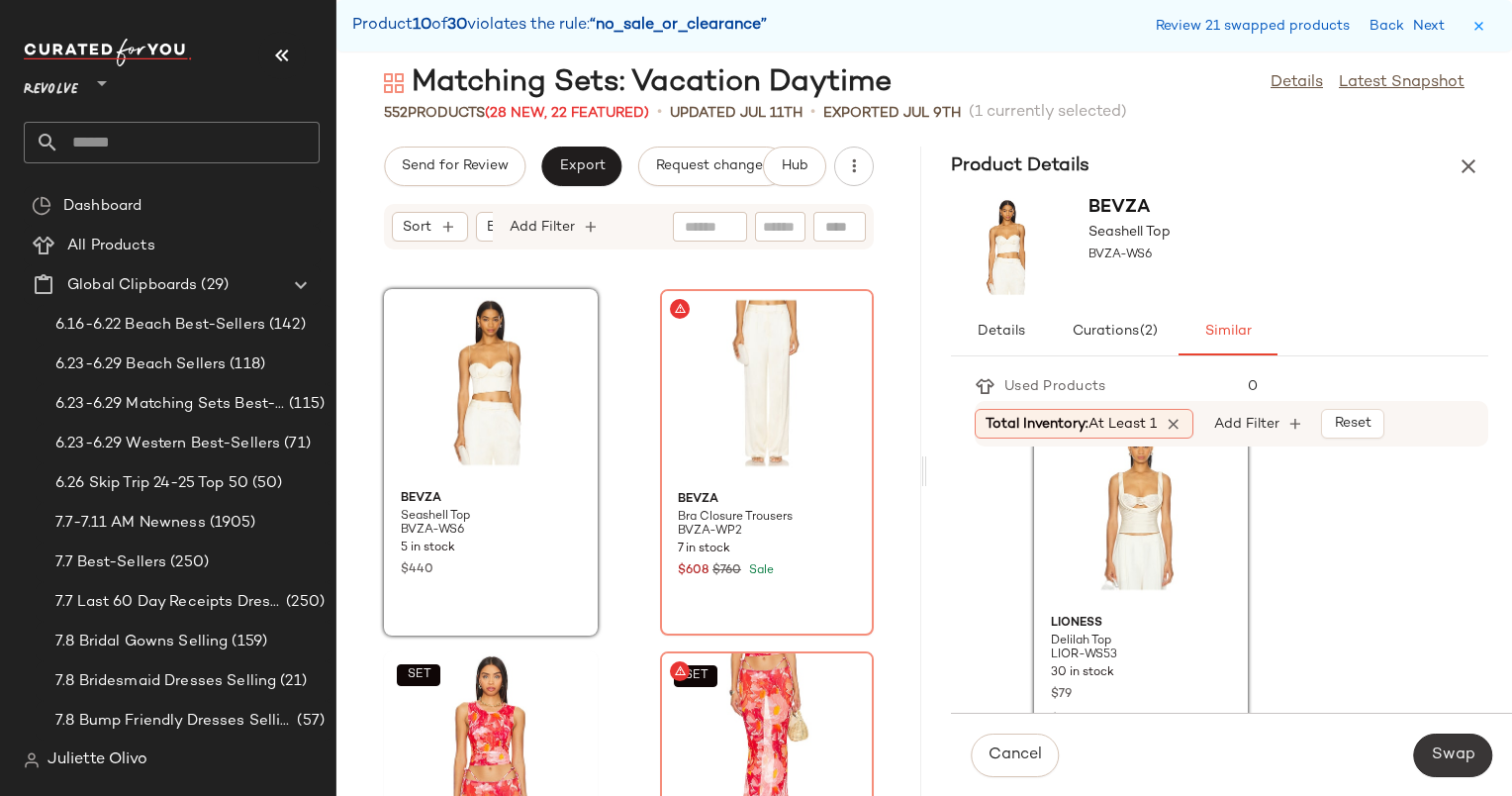 click on "Swap" 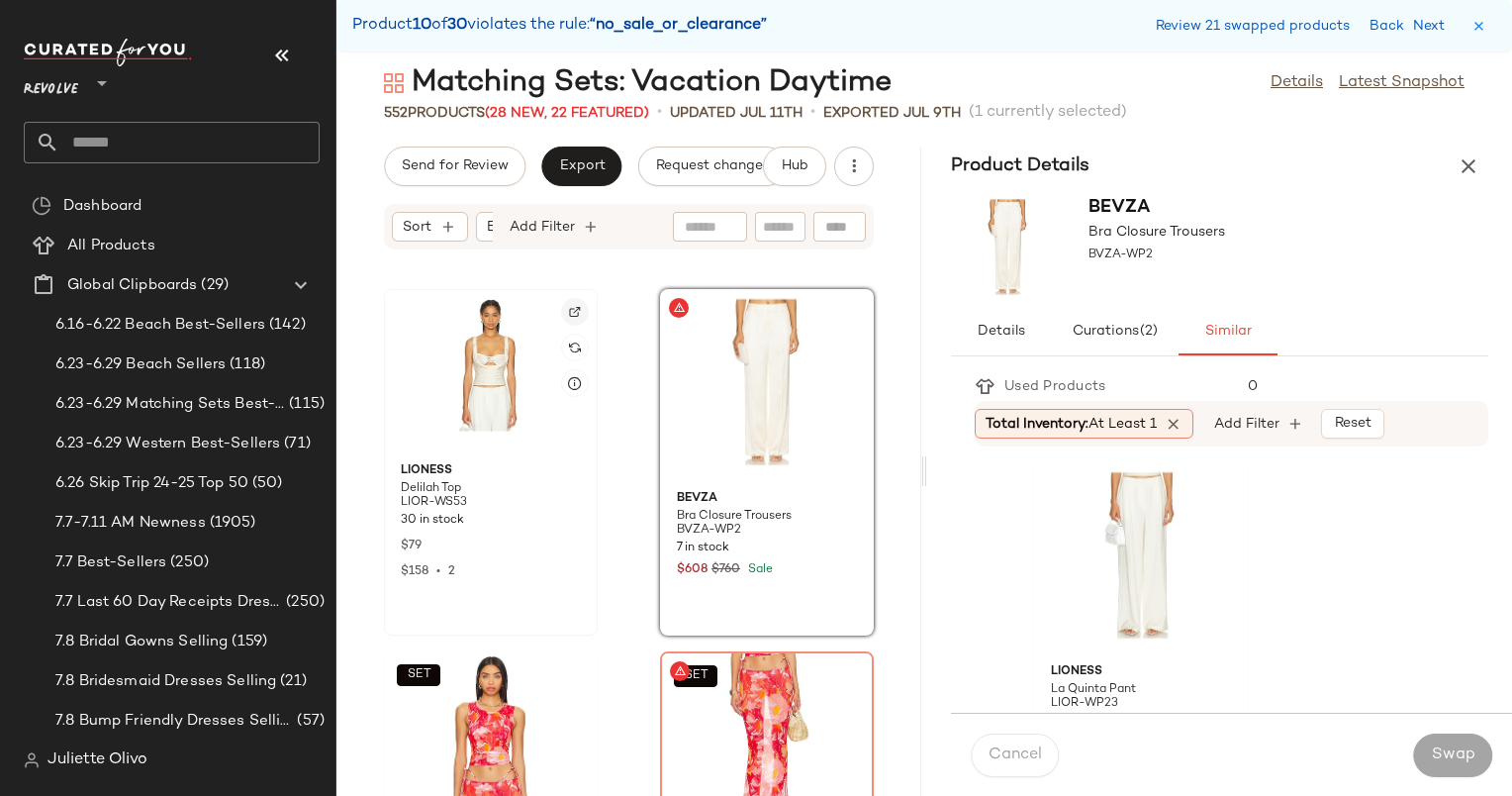 click 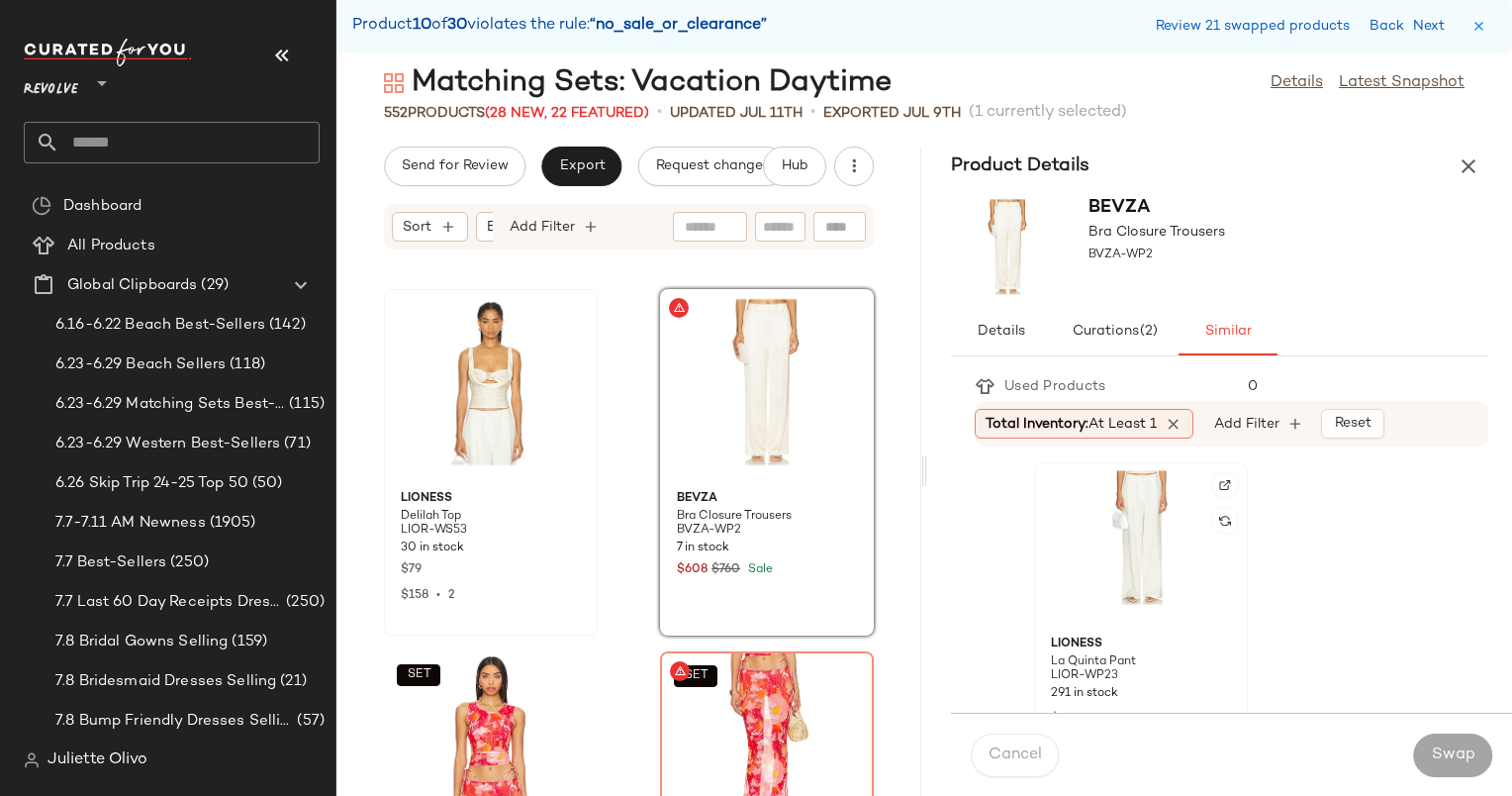 click 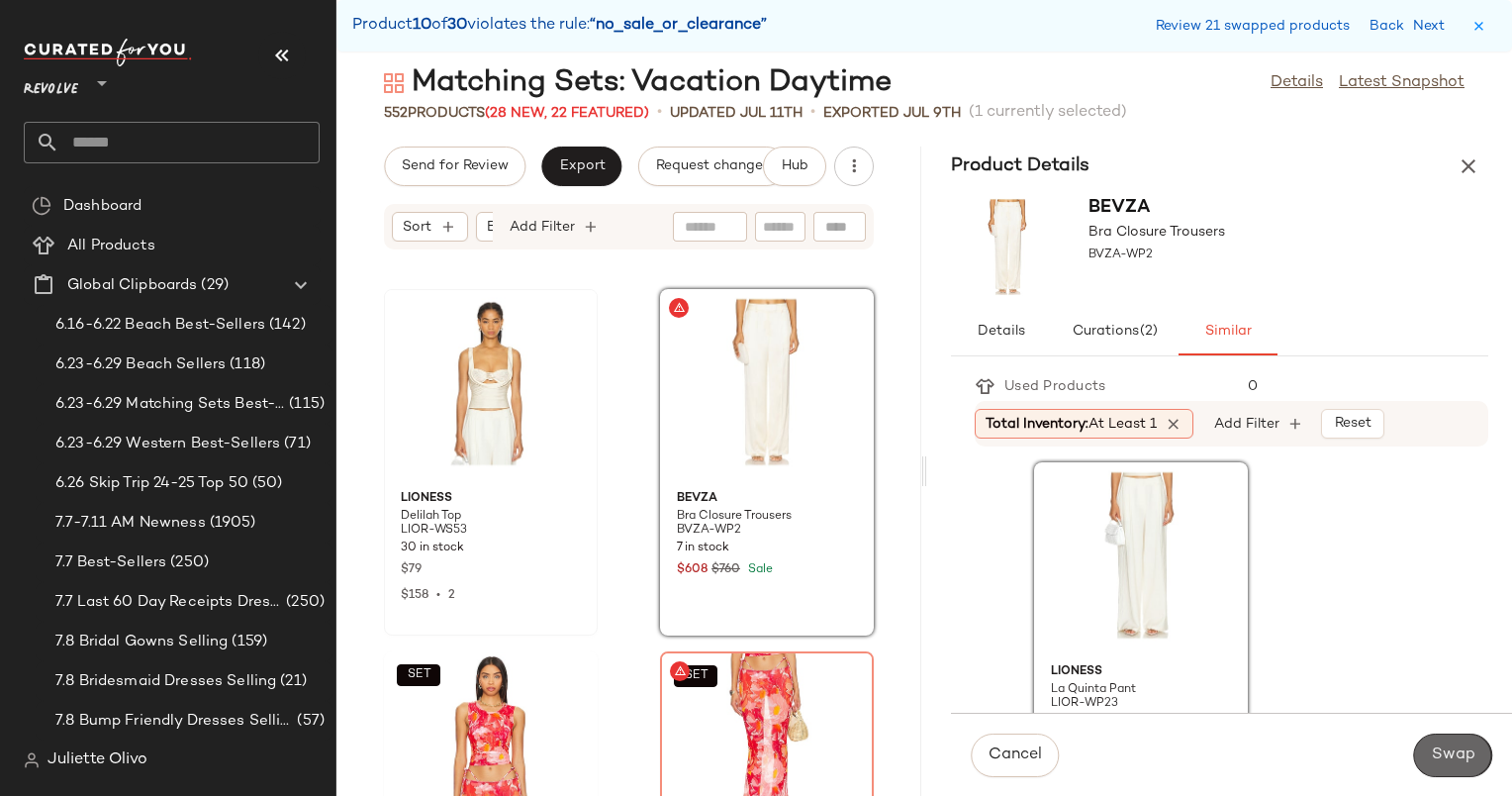 click on "Swap" 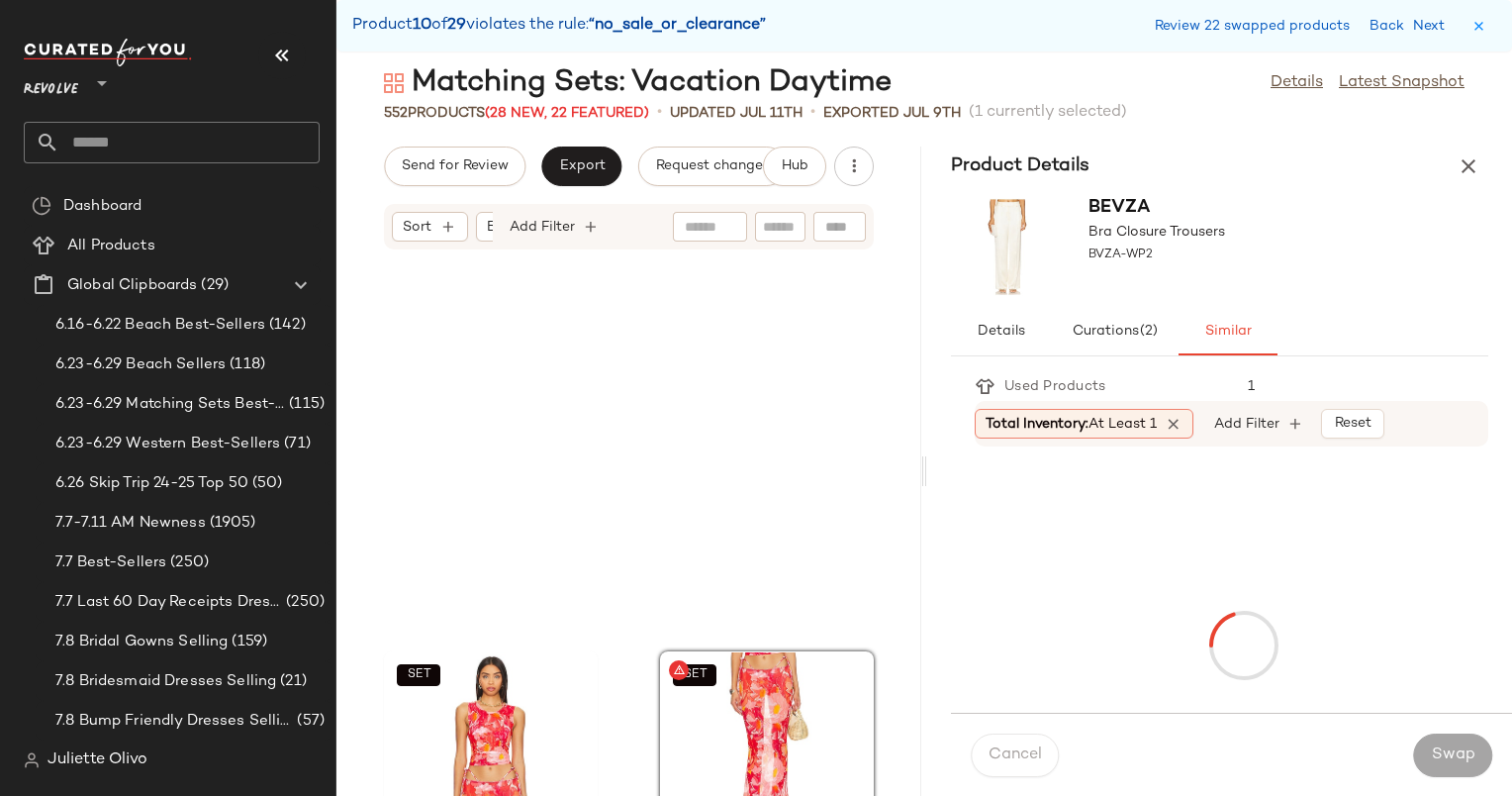 scroll, scrollTop: 85517, scrollLeft: 0, axis: vertical 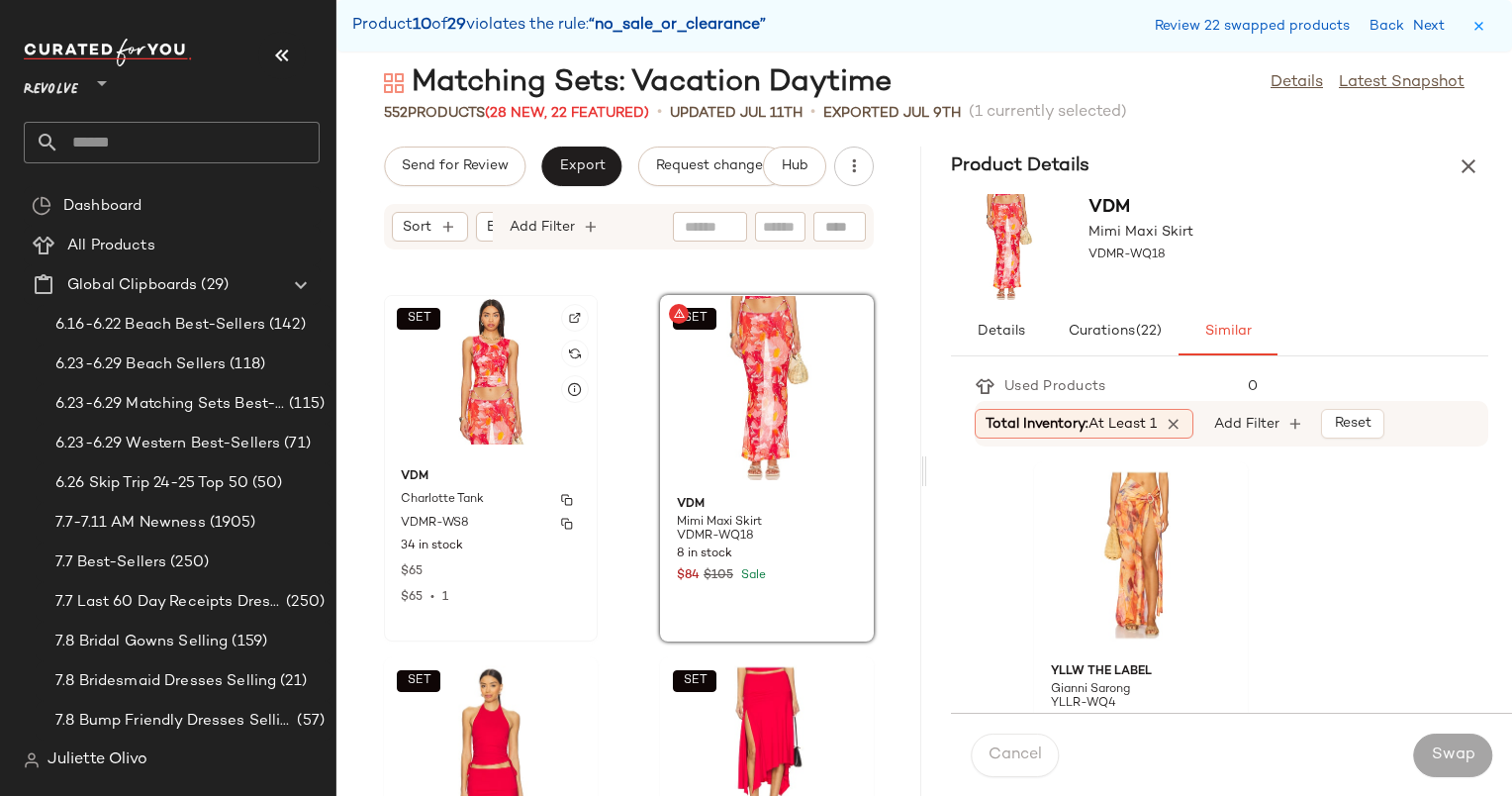click on "Charlotte Tank" at bounding box center [491, 500] 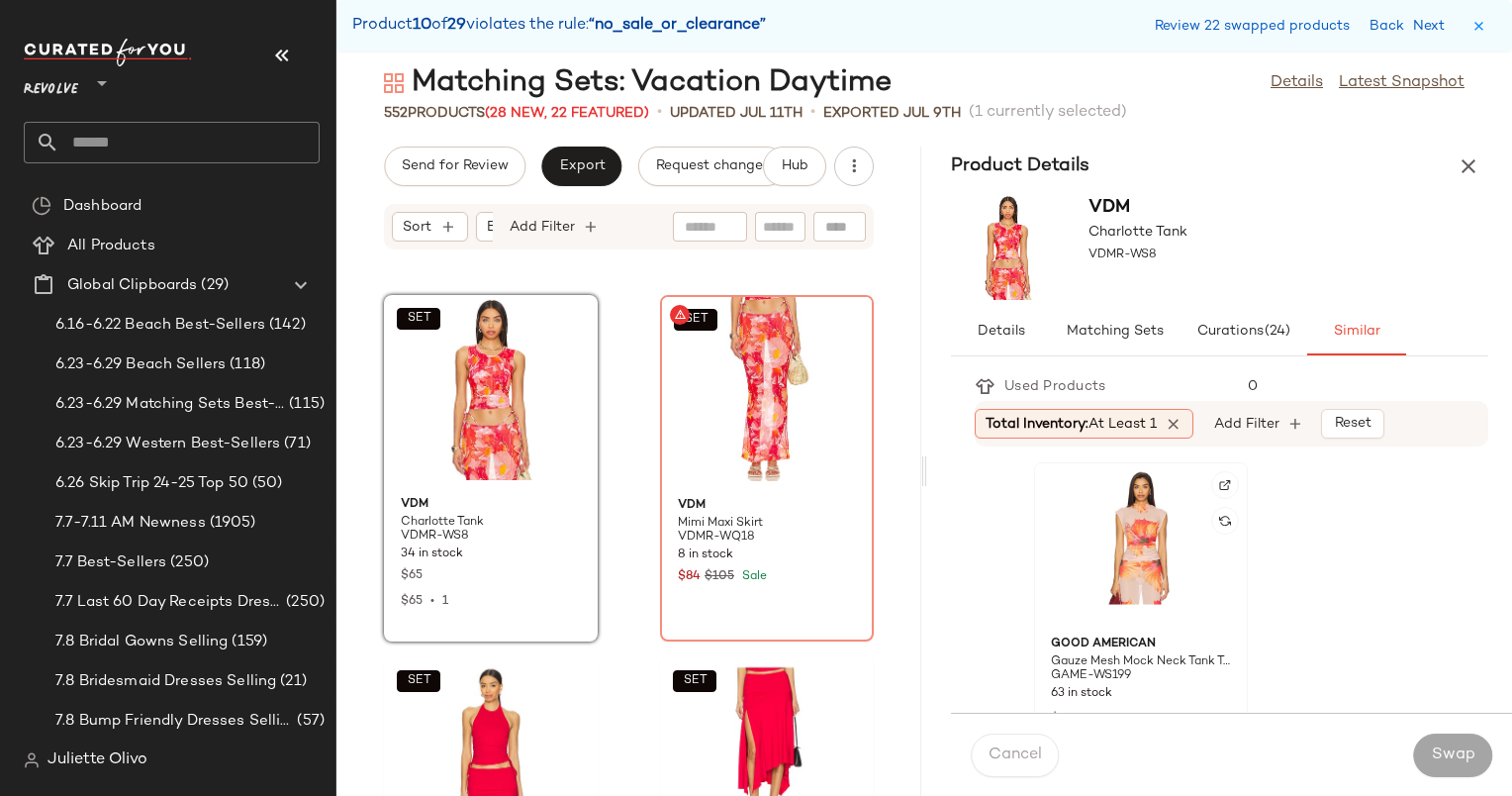 click 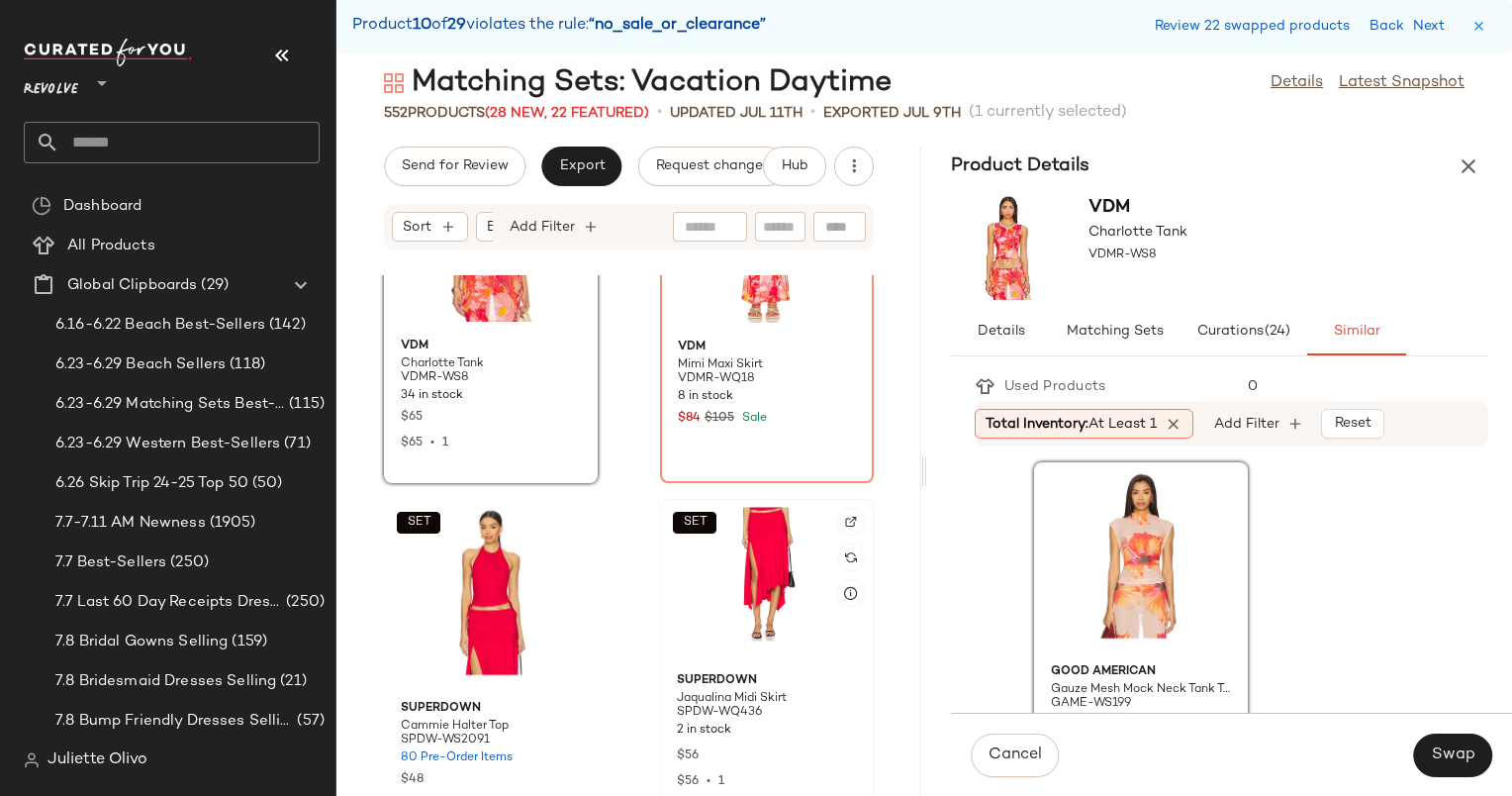 scroll, scrollTop: 85675, scrollLeft: 0, axis: vertical 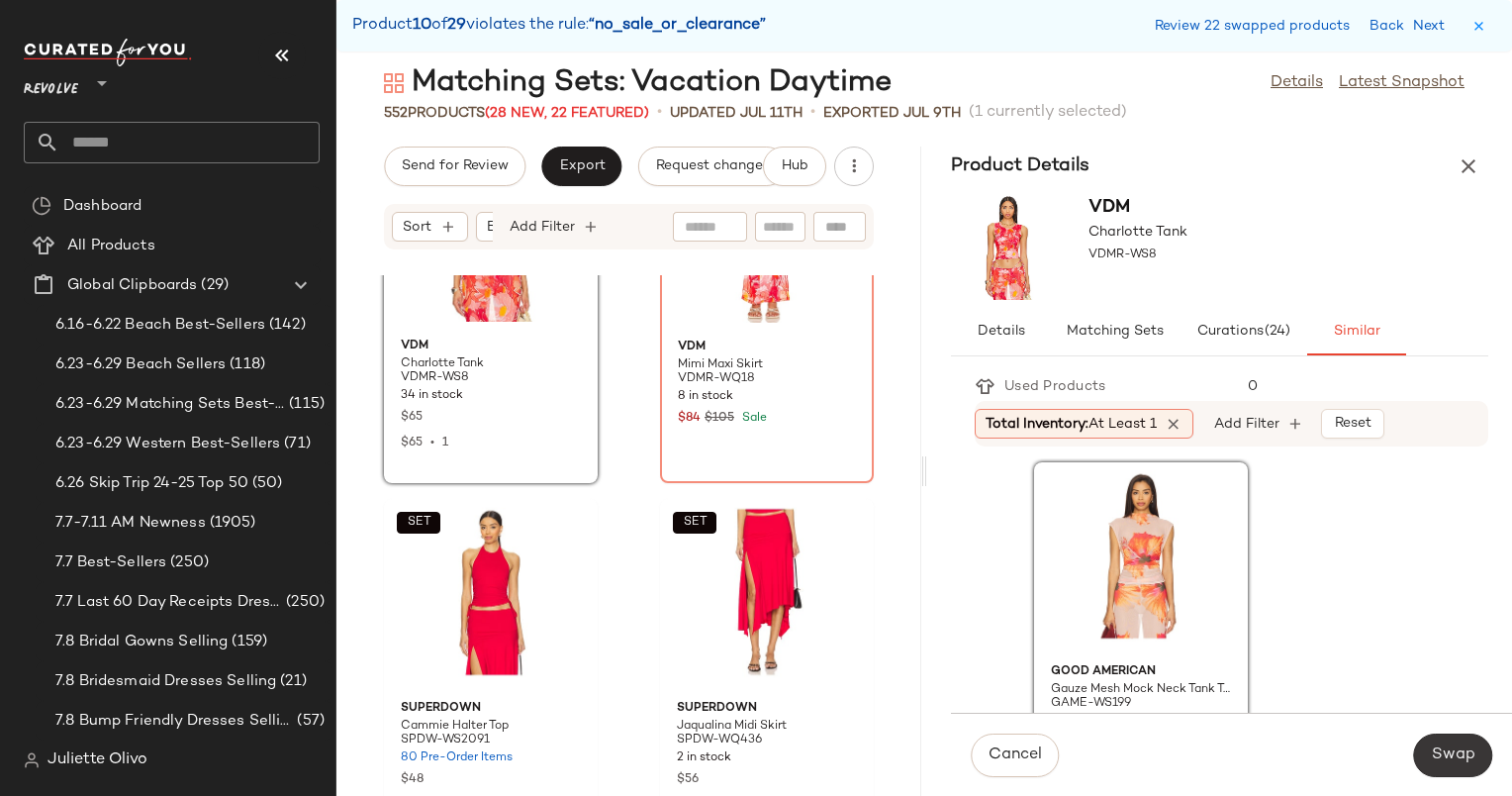 click on "Swap" at bounding box center (1453, 755) 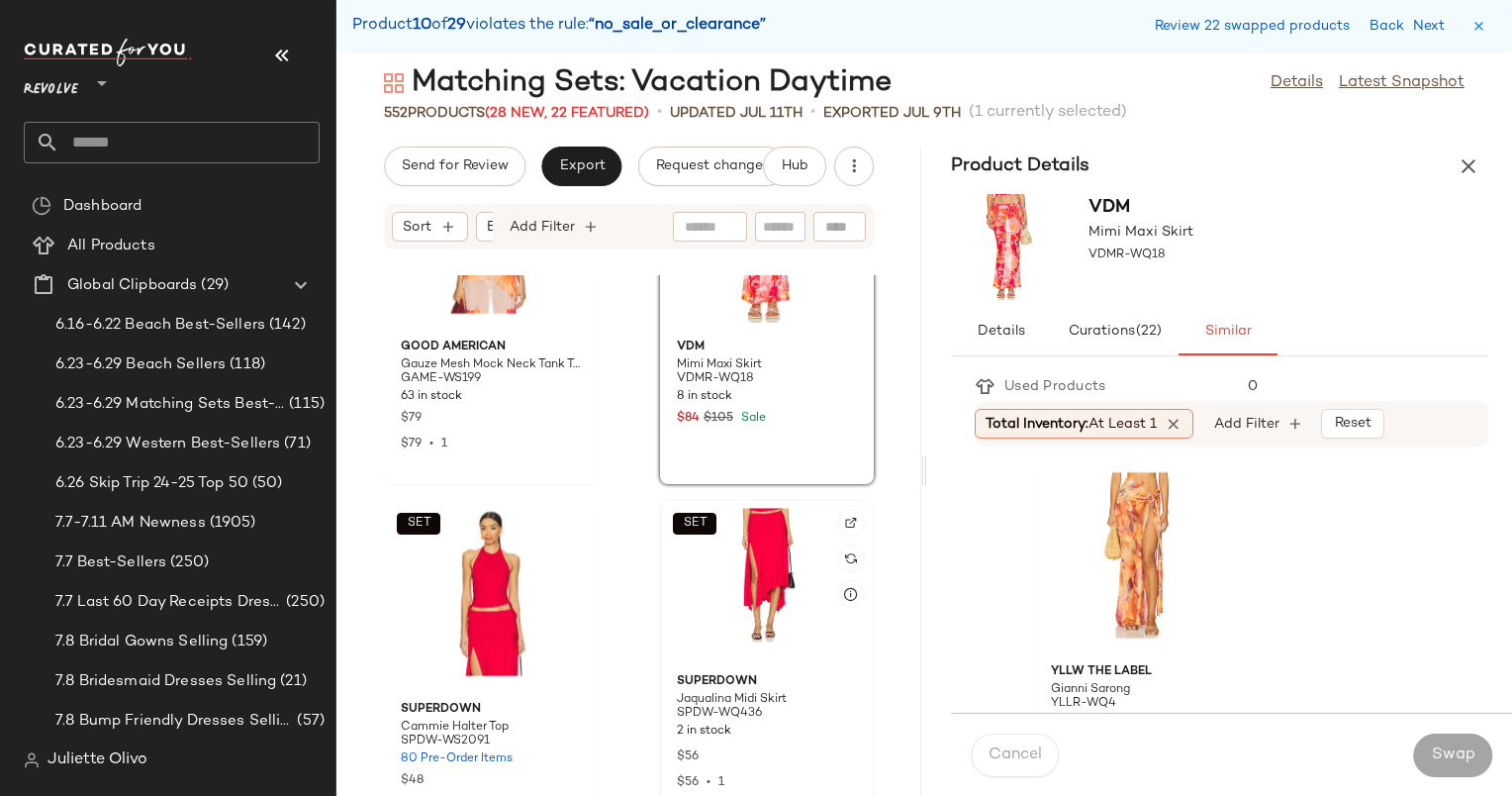 scroll, scrollTop: 85515, scrollLeft: 0, axis: vertical 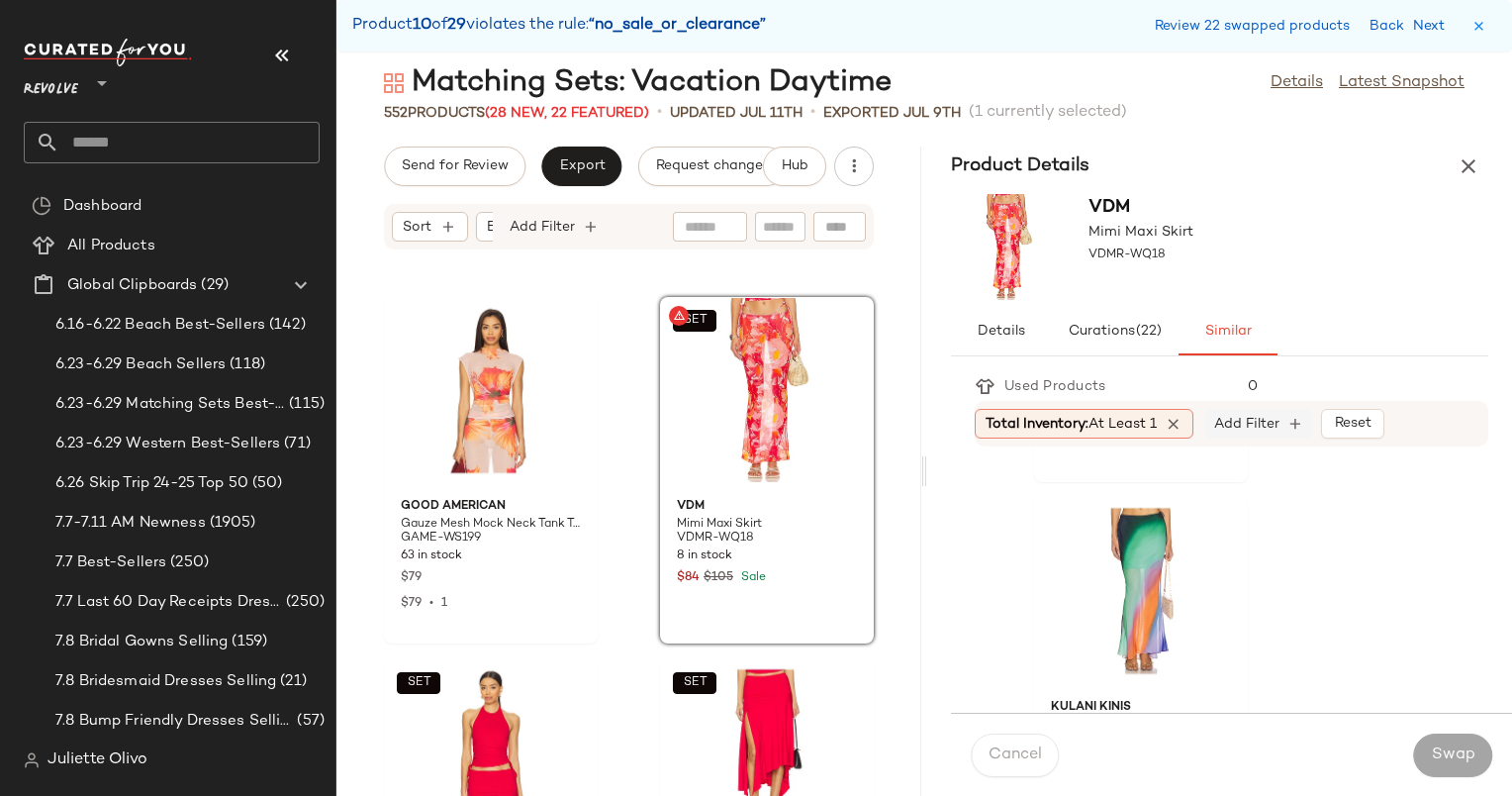 click on "Add Filter" at bounding box center (1247, 424) 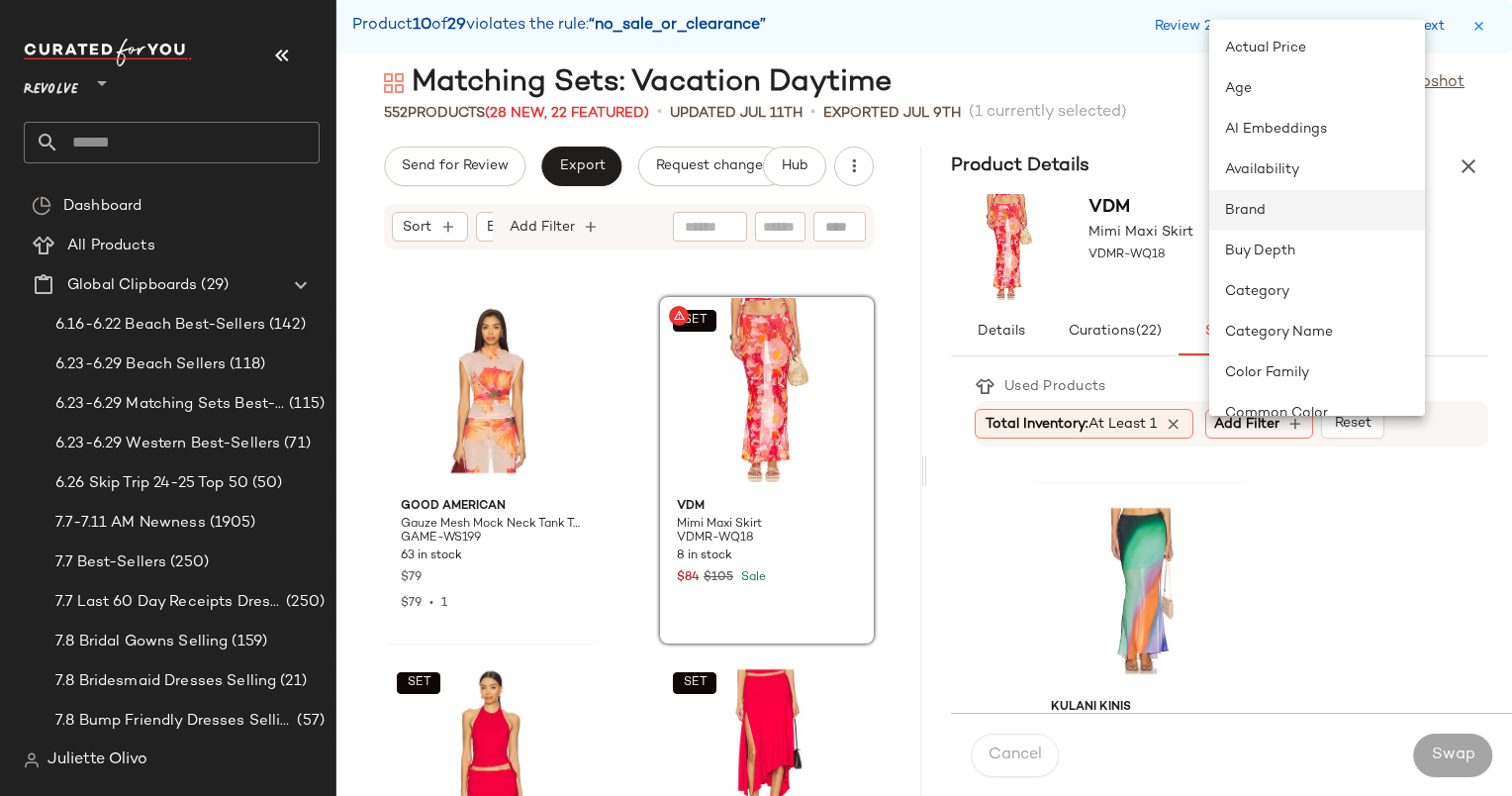 click on "Brand" 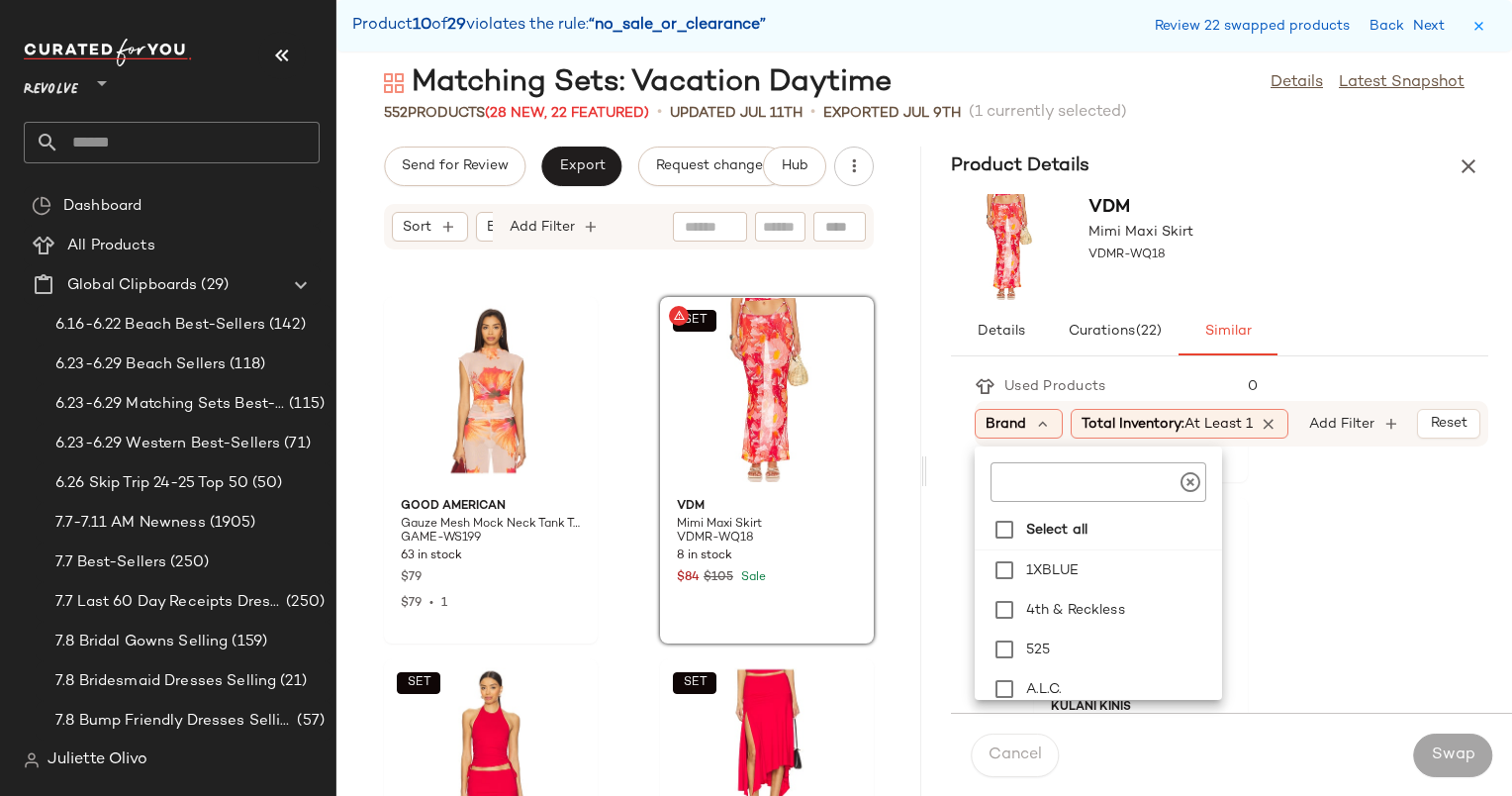 click 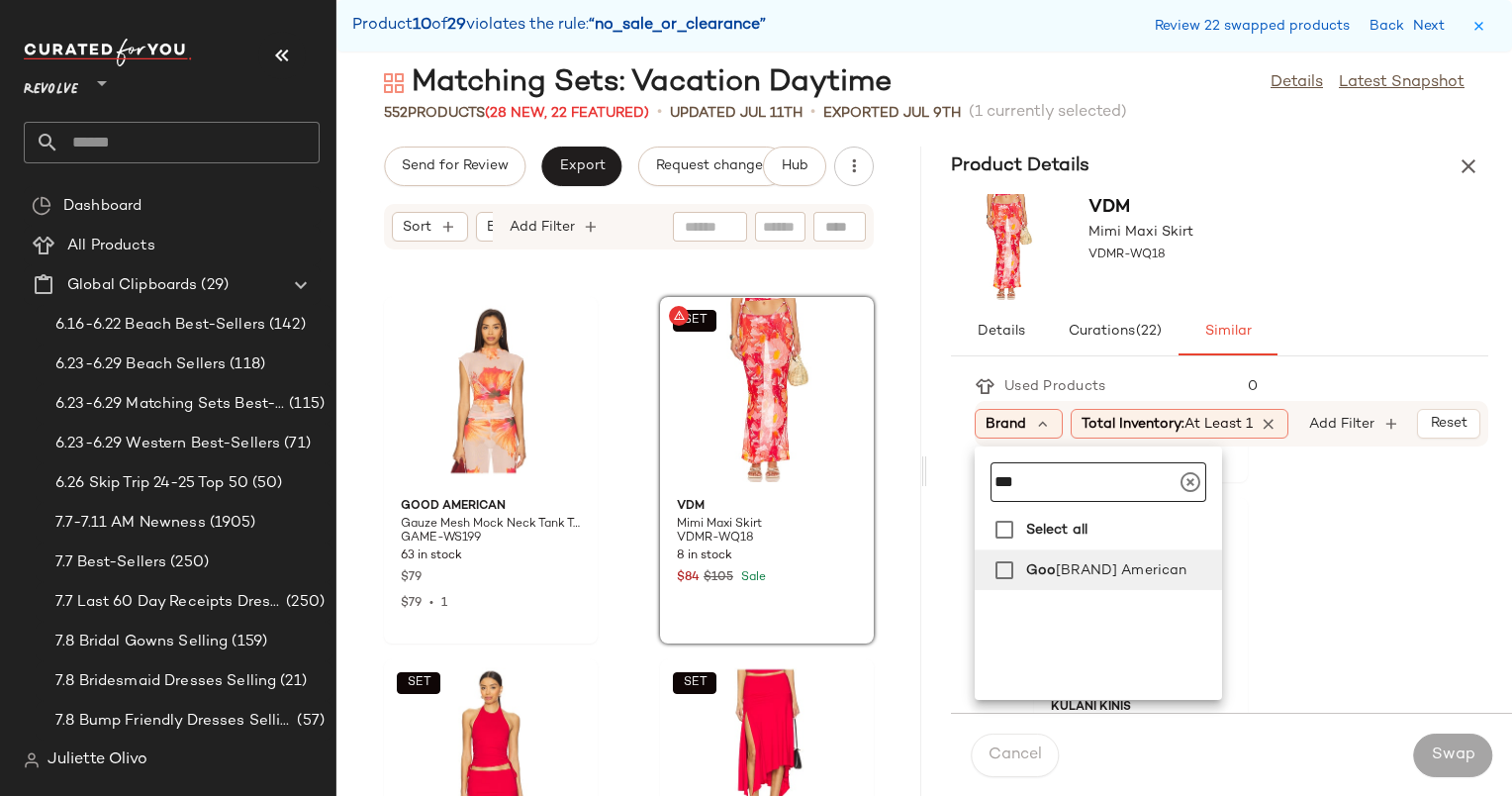 type on "***" 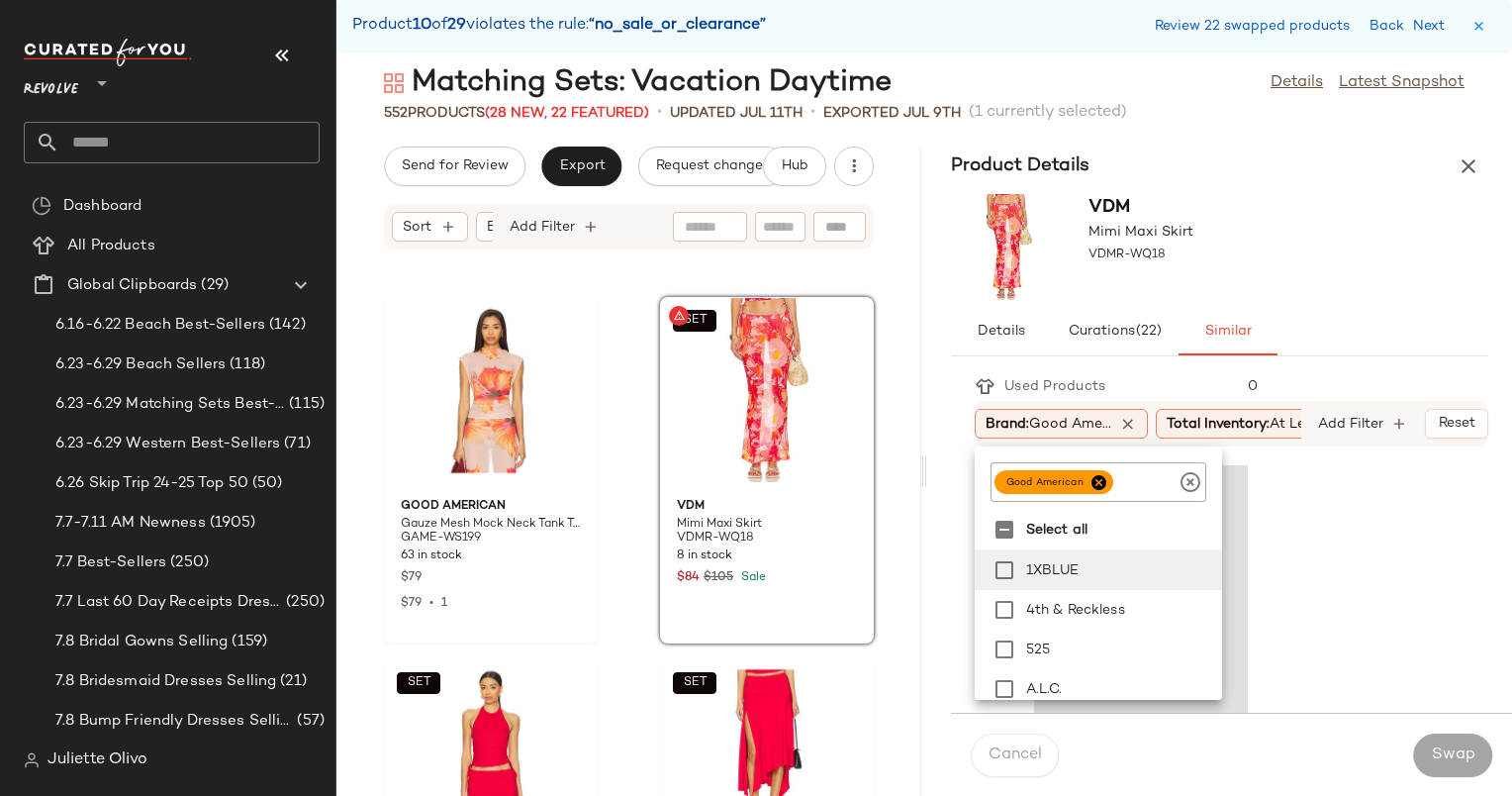 click on "VDM Mimi Maxi Skirt VDMR-WQ18" at bounding box center (1219, 247) 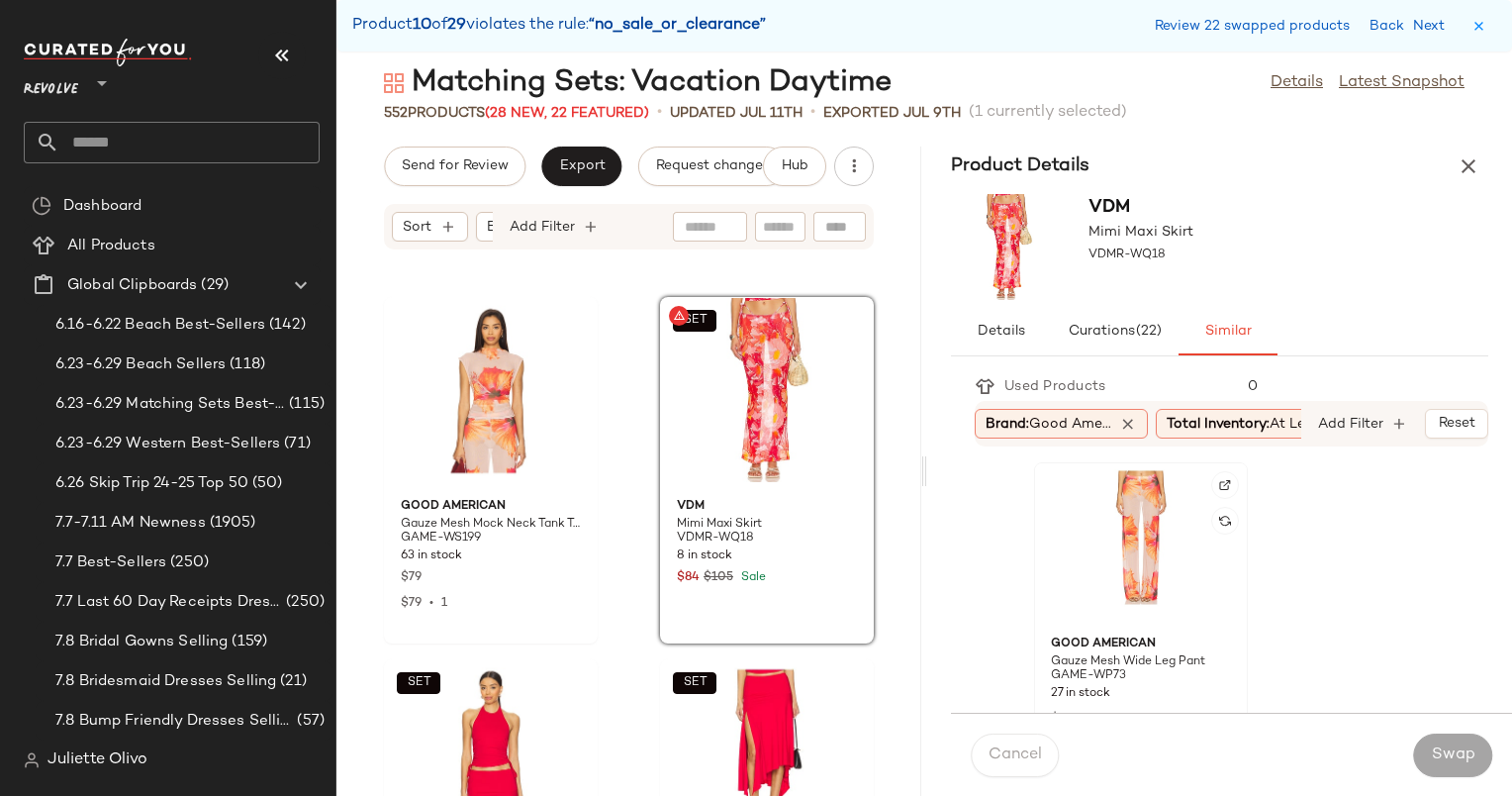 click 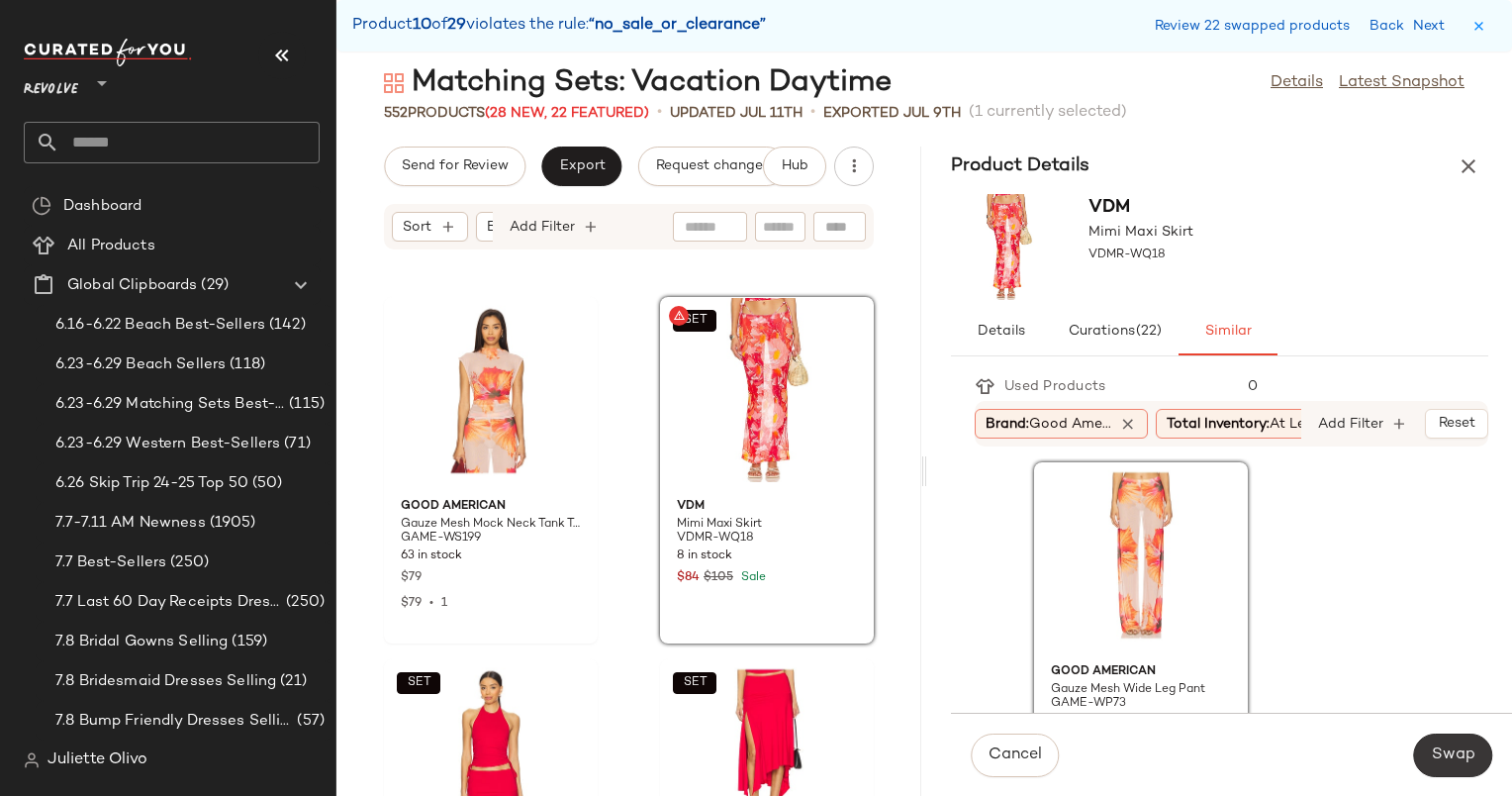 click on "Swap" 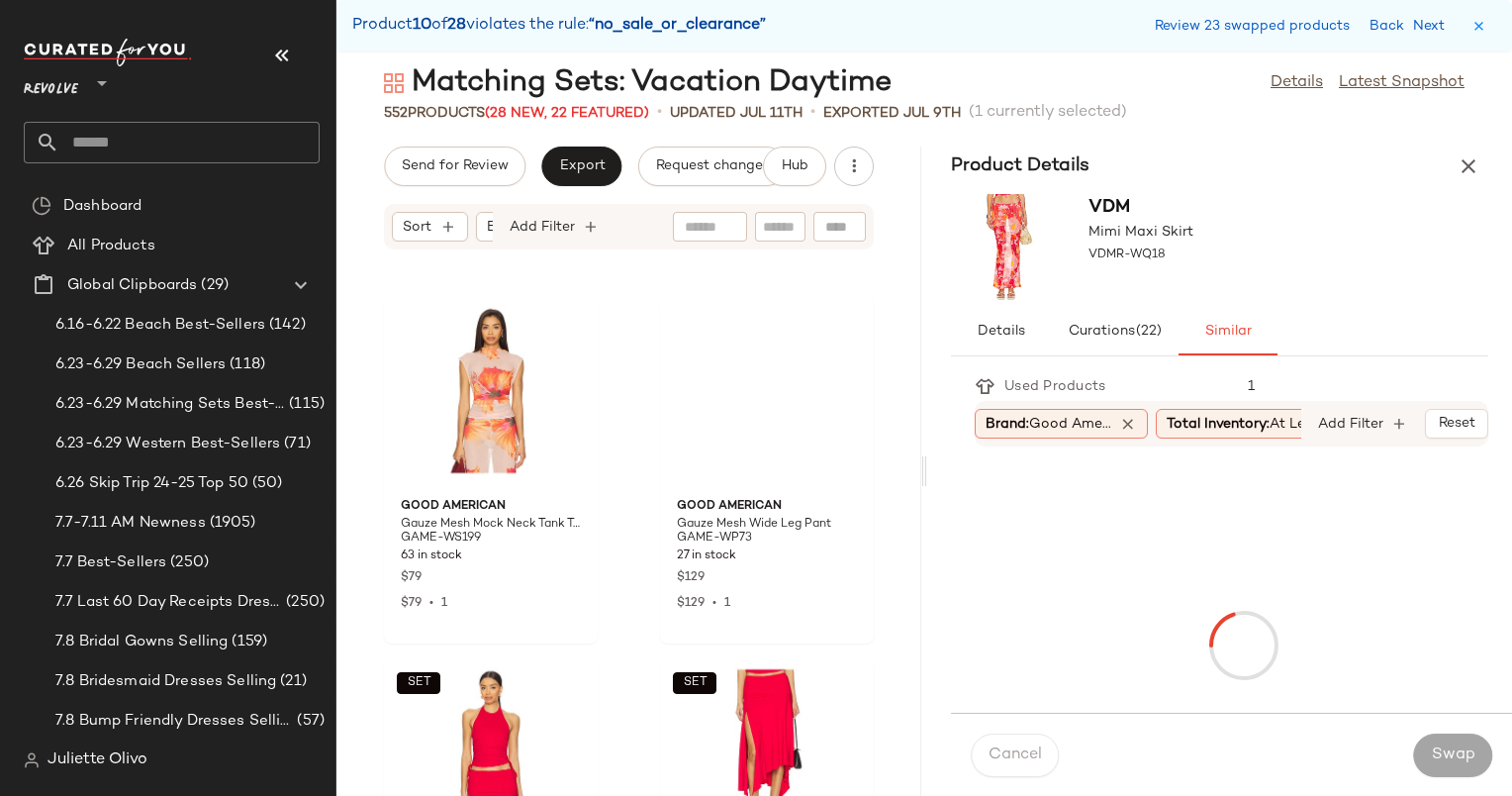 scroll, scrollTop: 86604, scrollLeft: 0, axis: vertical 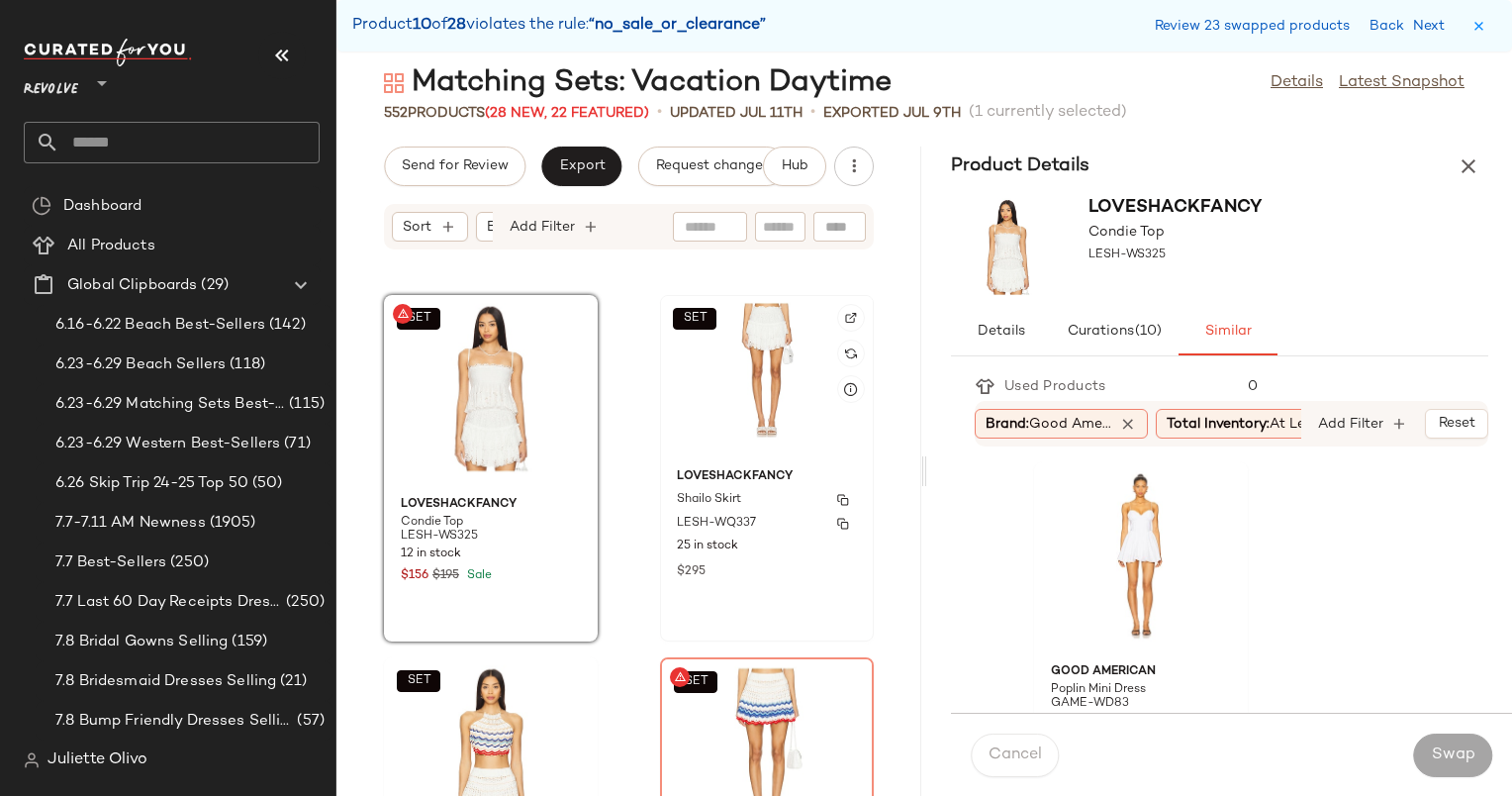 click on "LoveShackFancy" at bounding box center [767, 477] 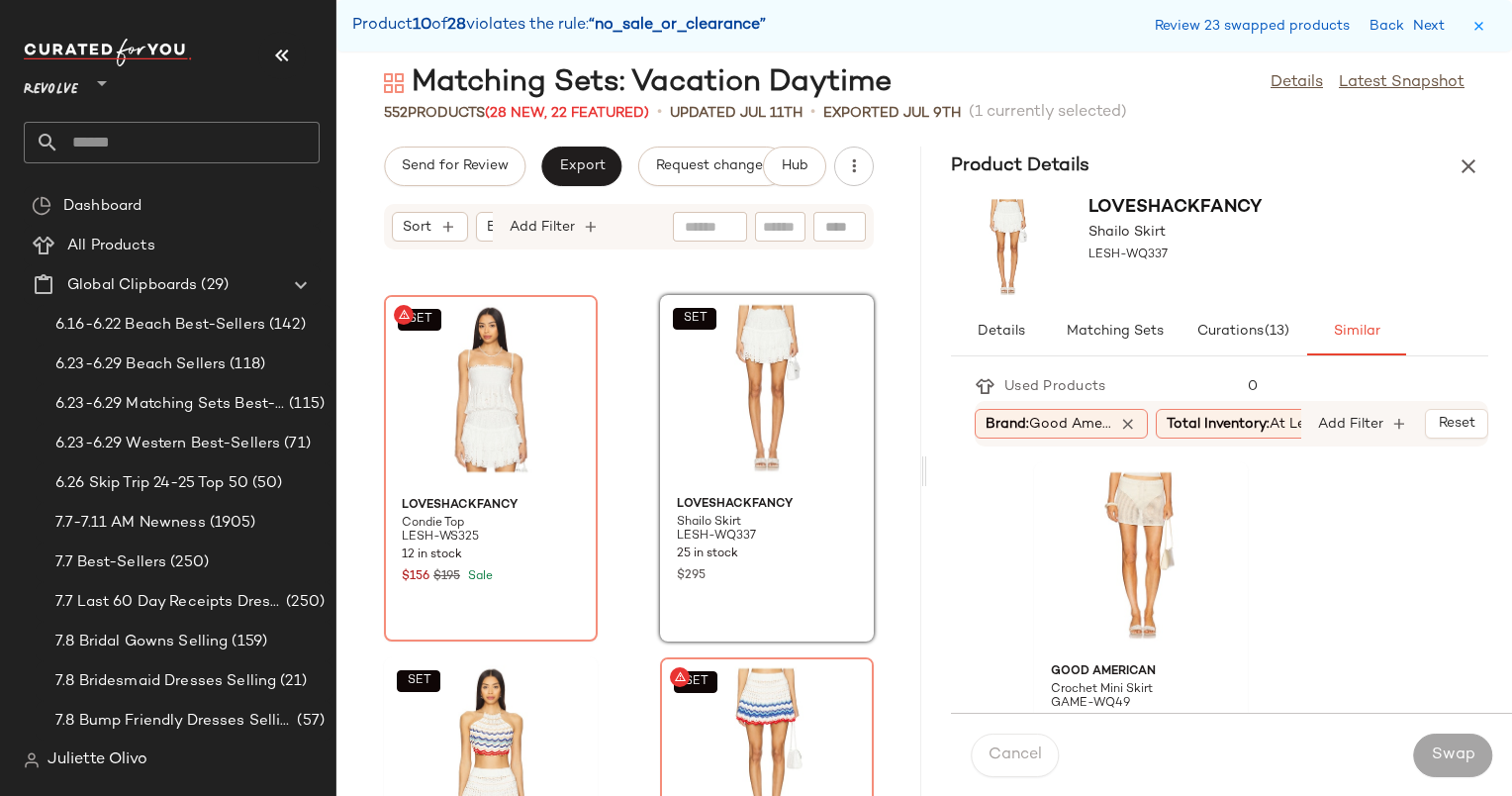 click on "Brand:   Good Ame..." 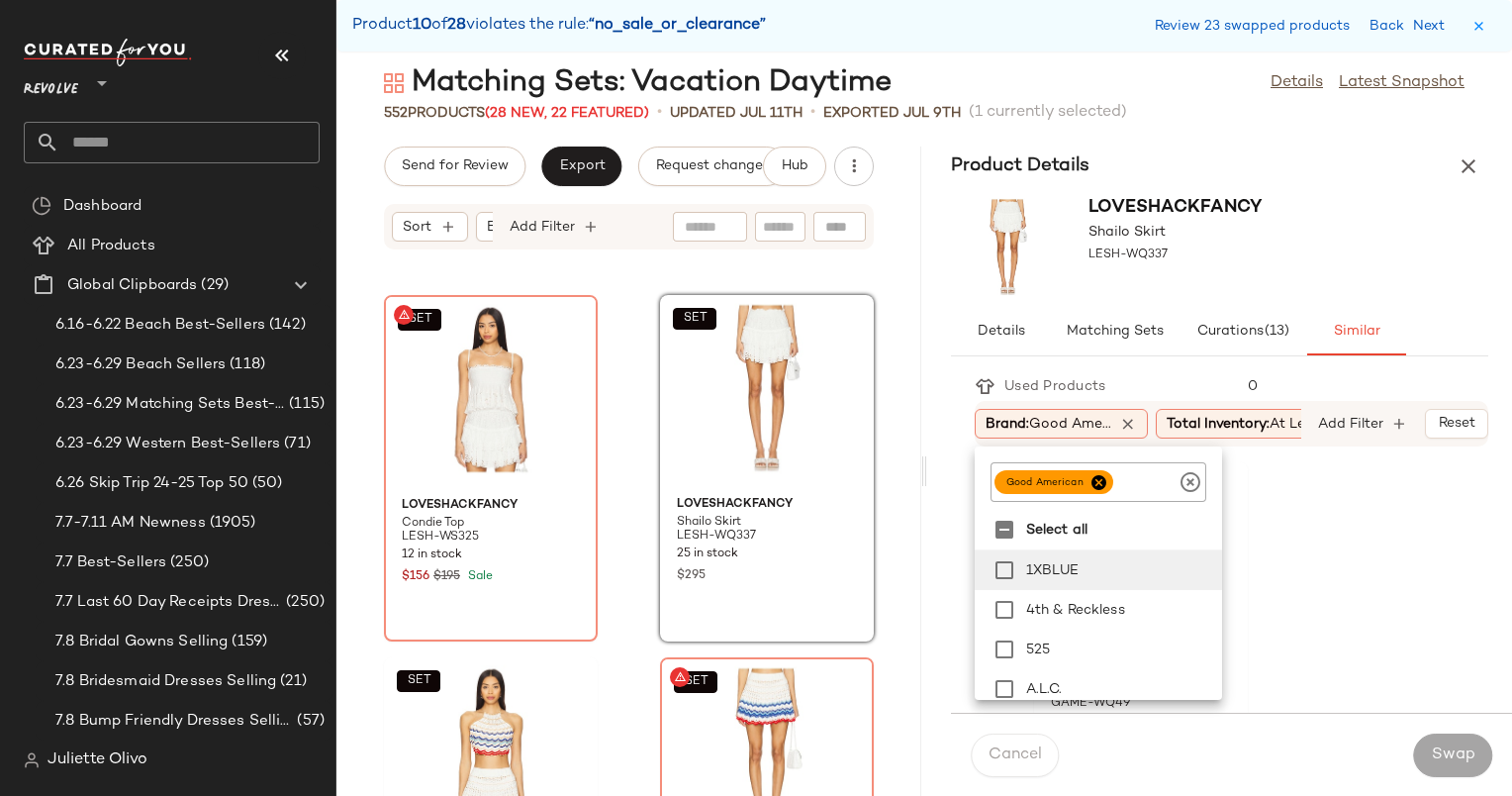 click on "Brand:   Good Ame..." 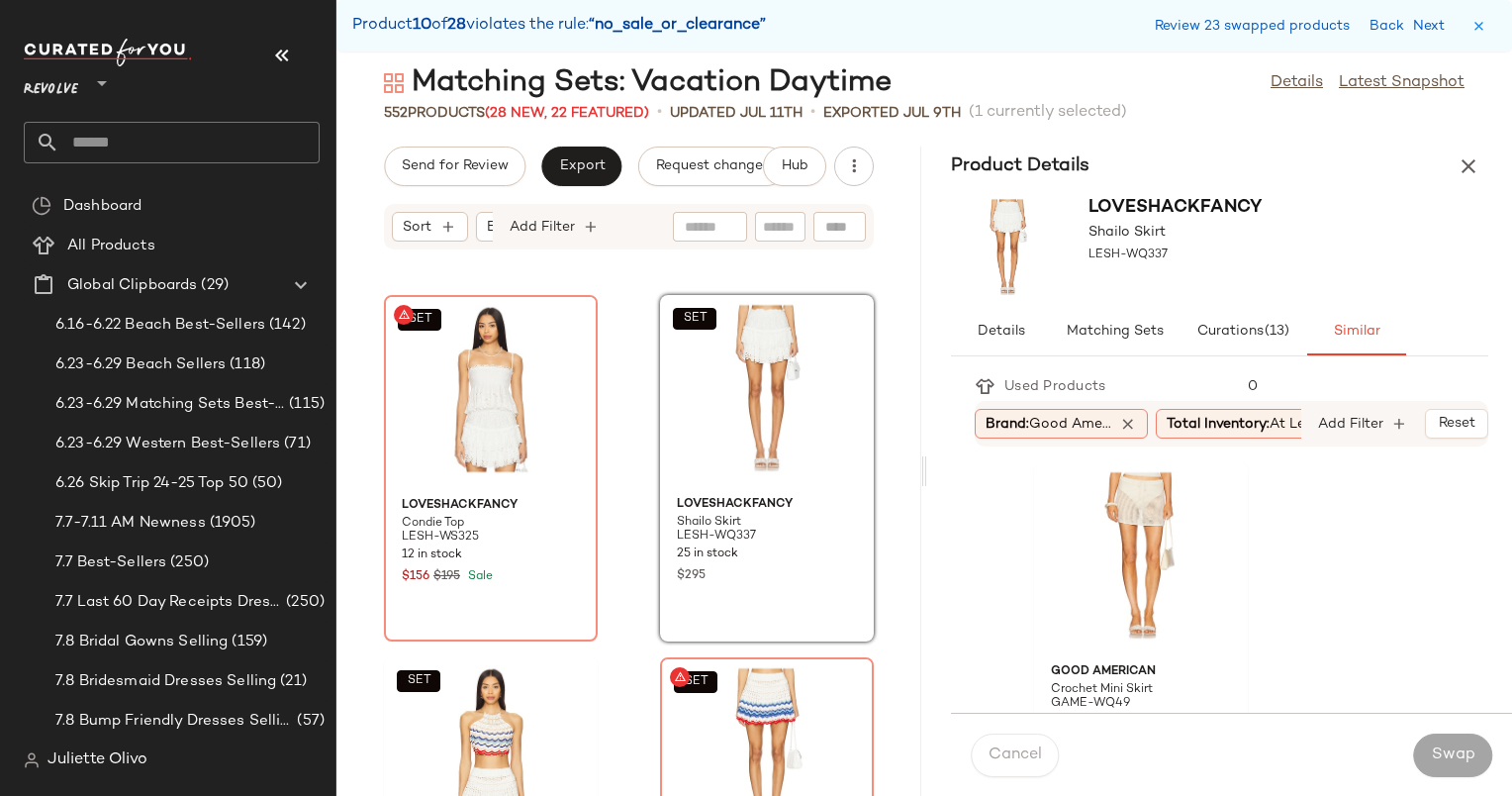click on "Brand:   Good Ame..." 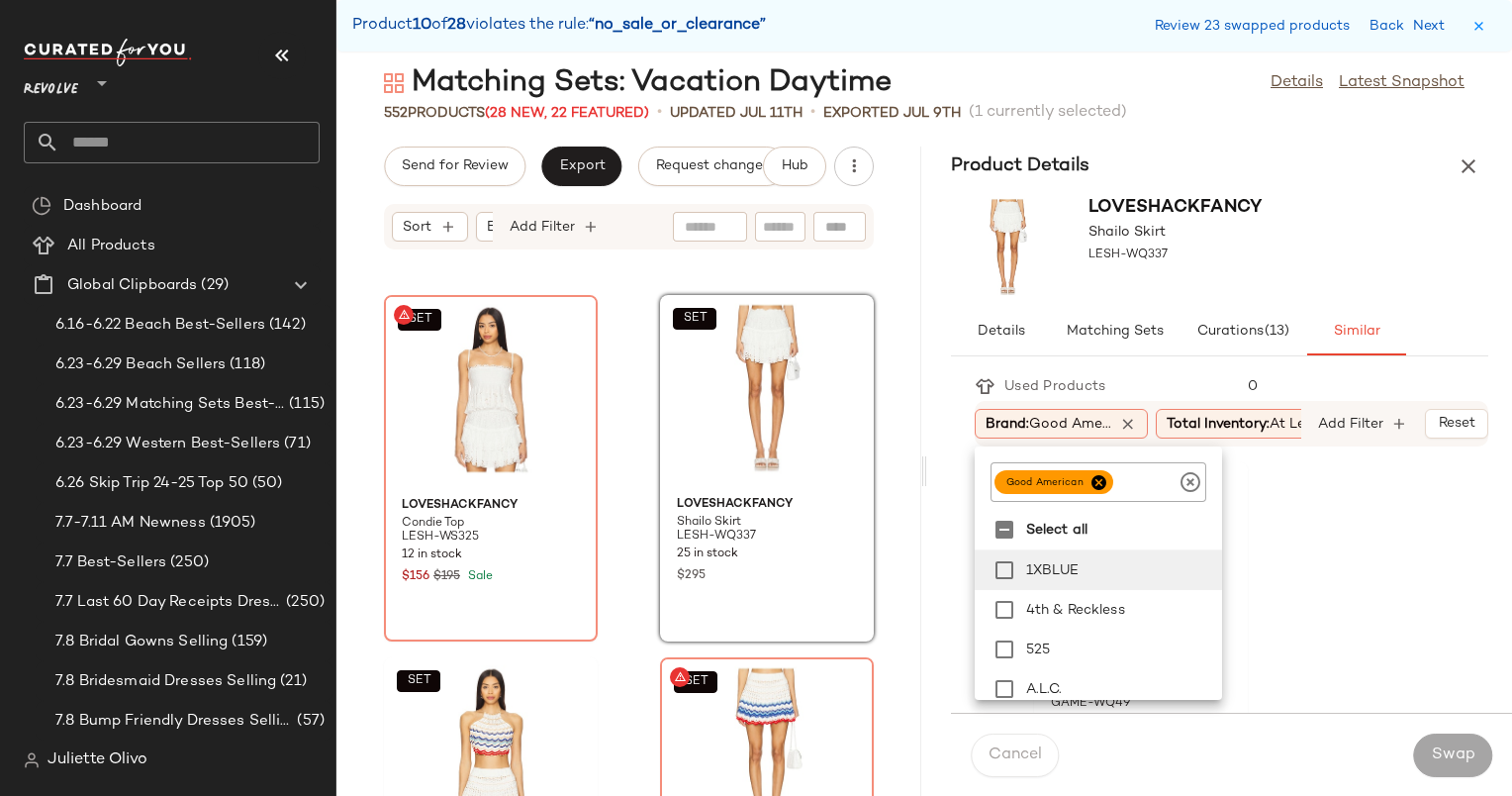 click on "Brand:   Good Ame..." 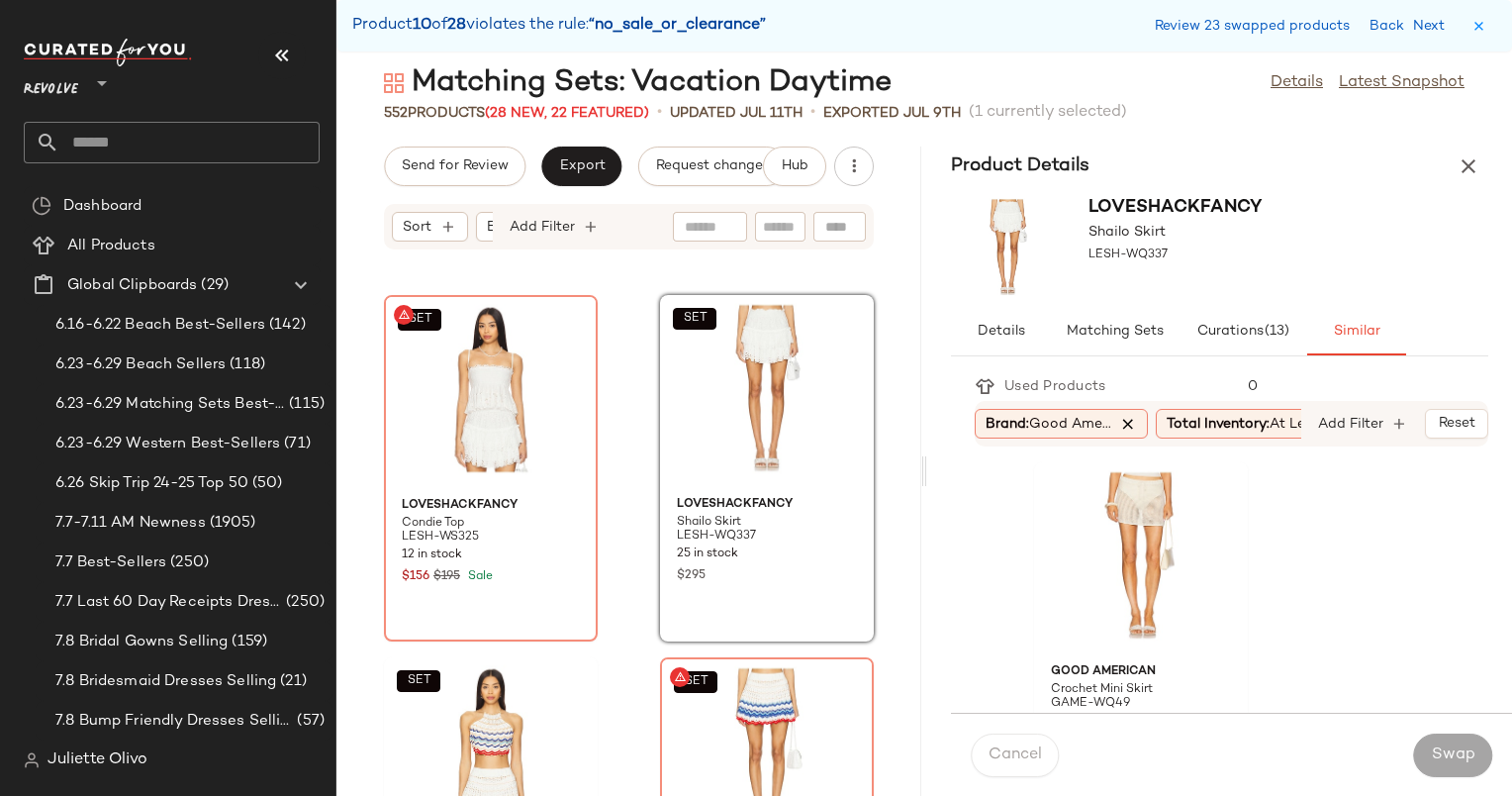 click at bounding box center (1128, 424) 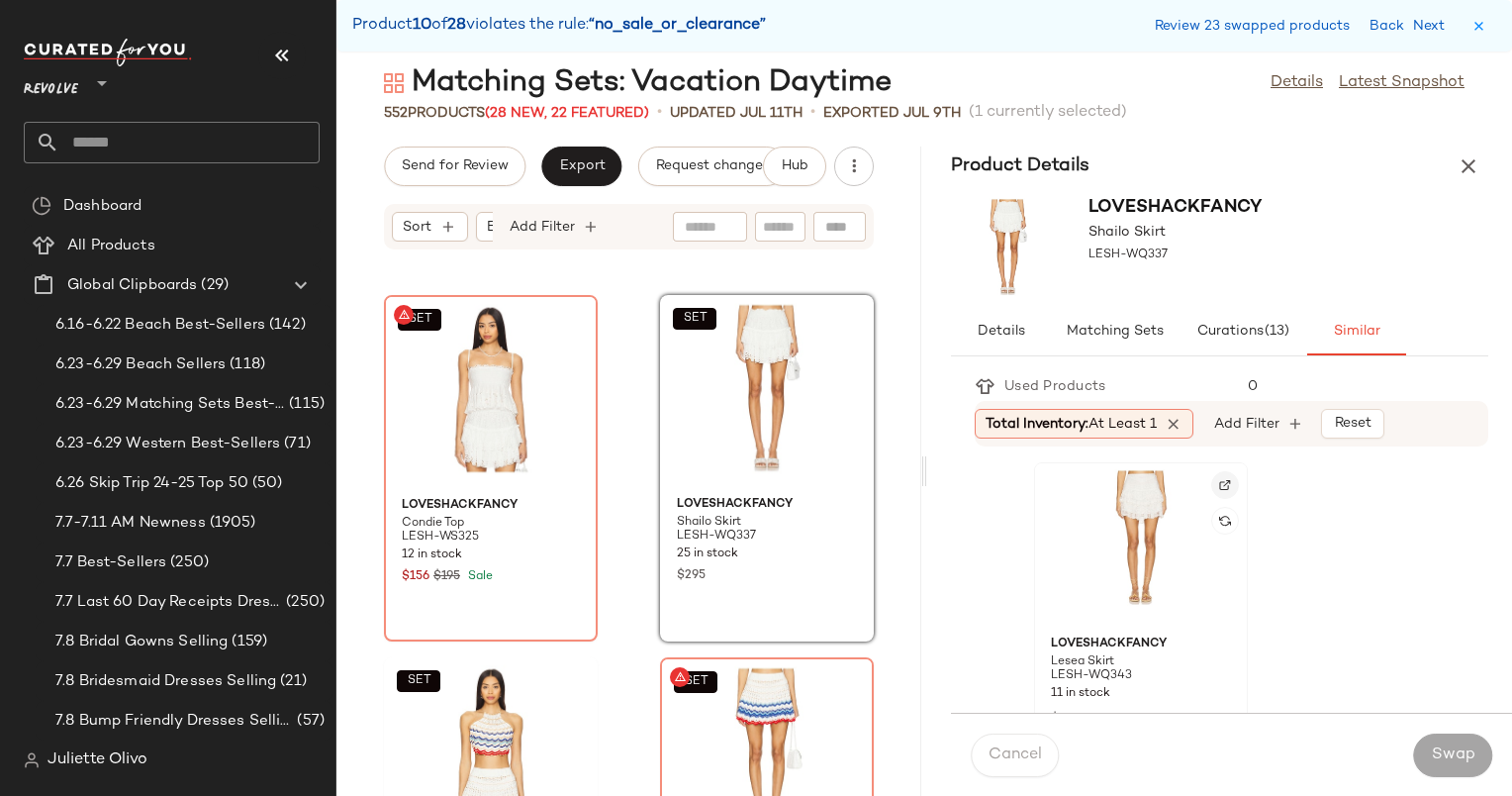 click 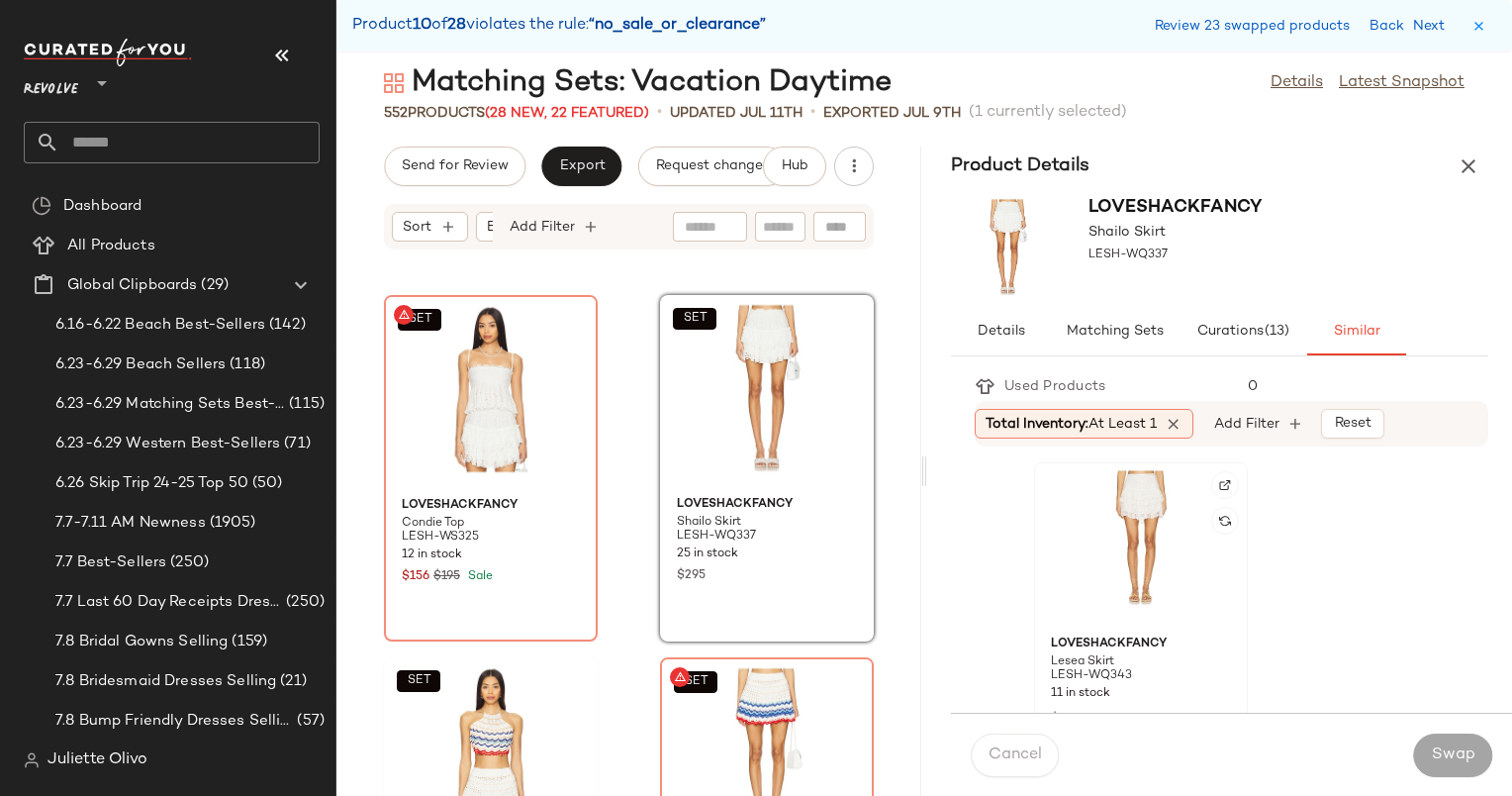 click 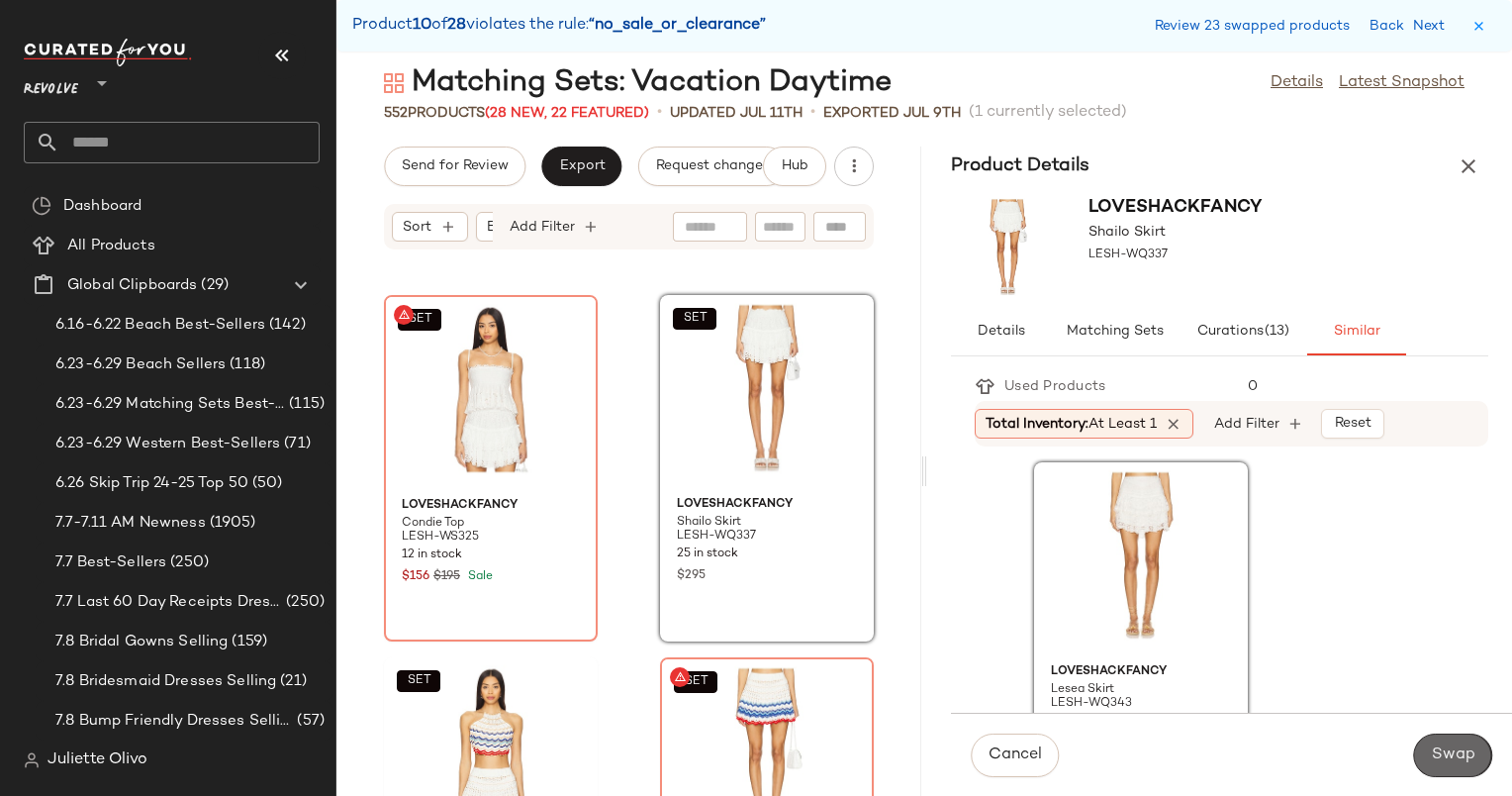 click on "Swap" at bounding box center [1453, 755] 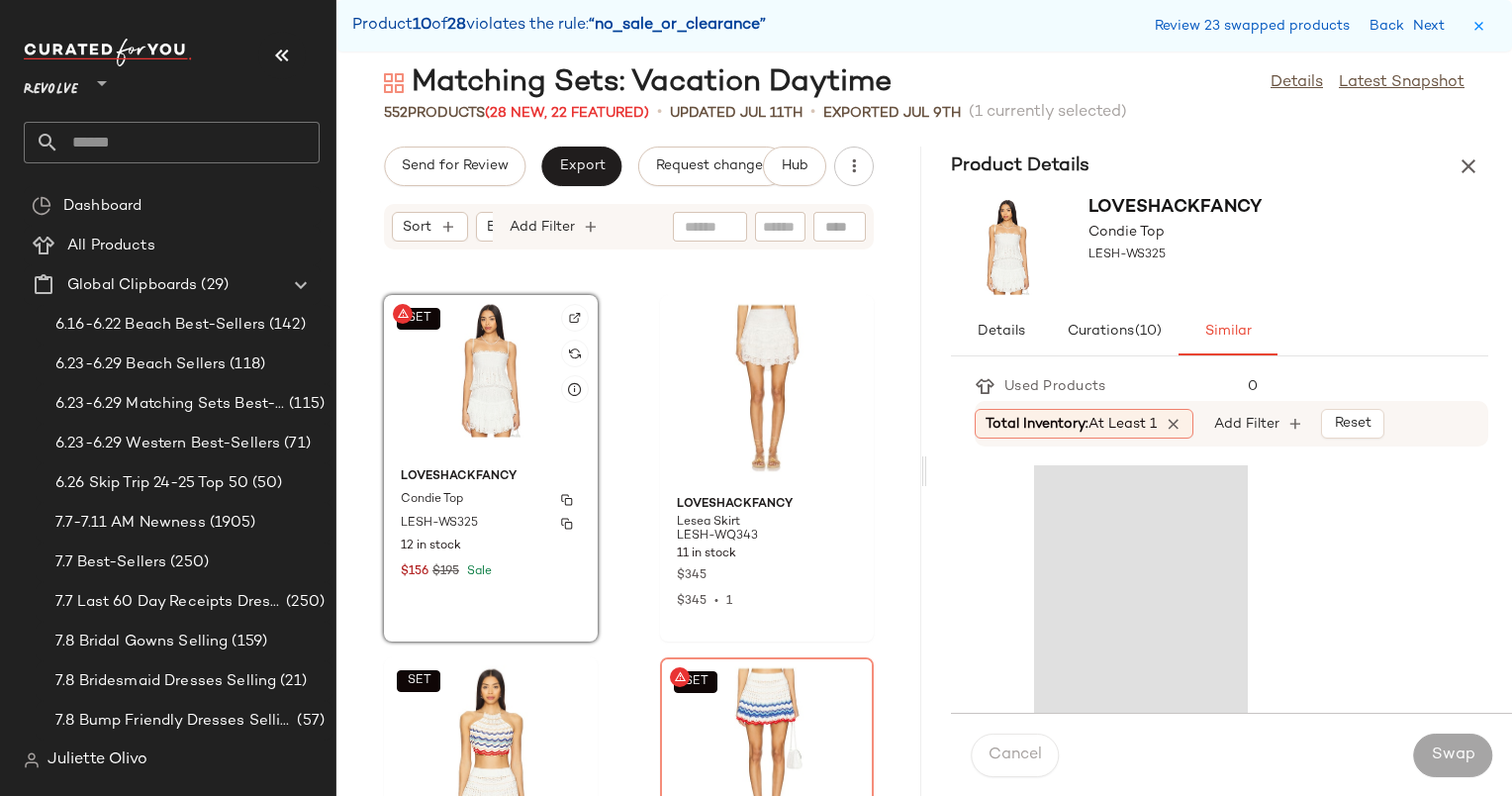 click on "LESH-WS325" at bounding box center [491, 524] 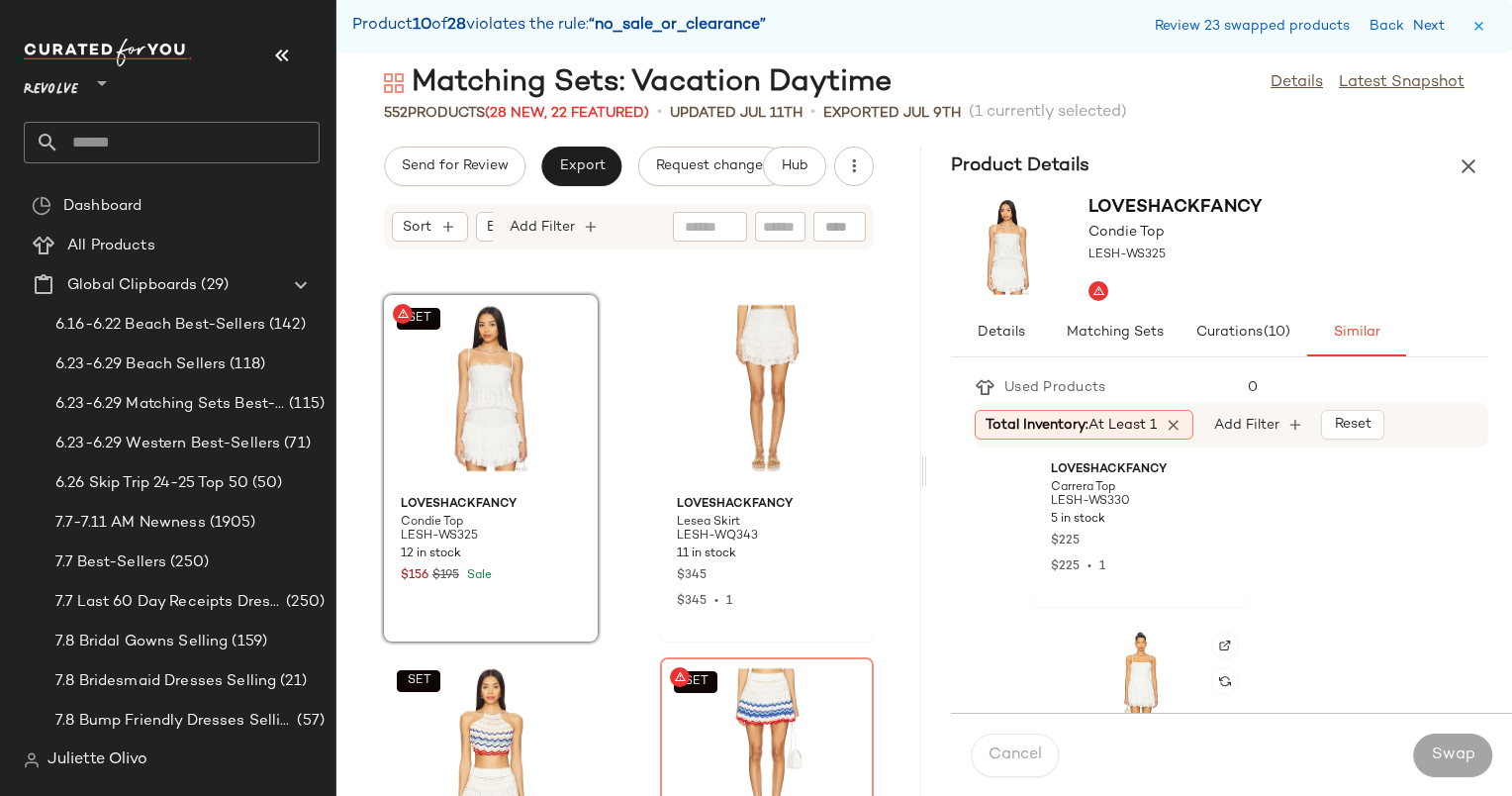 scroll, scrollTop: 1844, scrollLeft: 0, axis: vertical 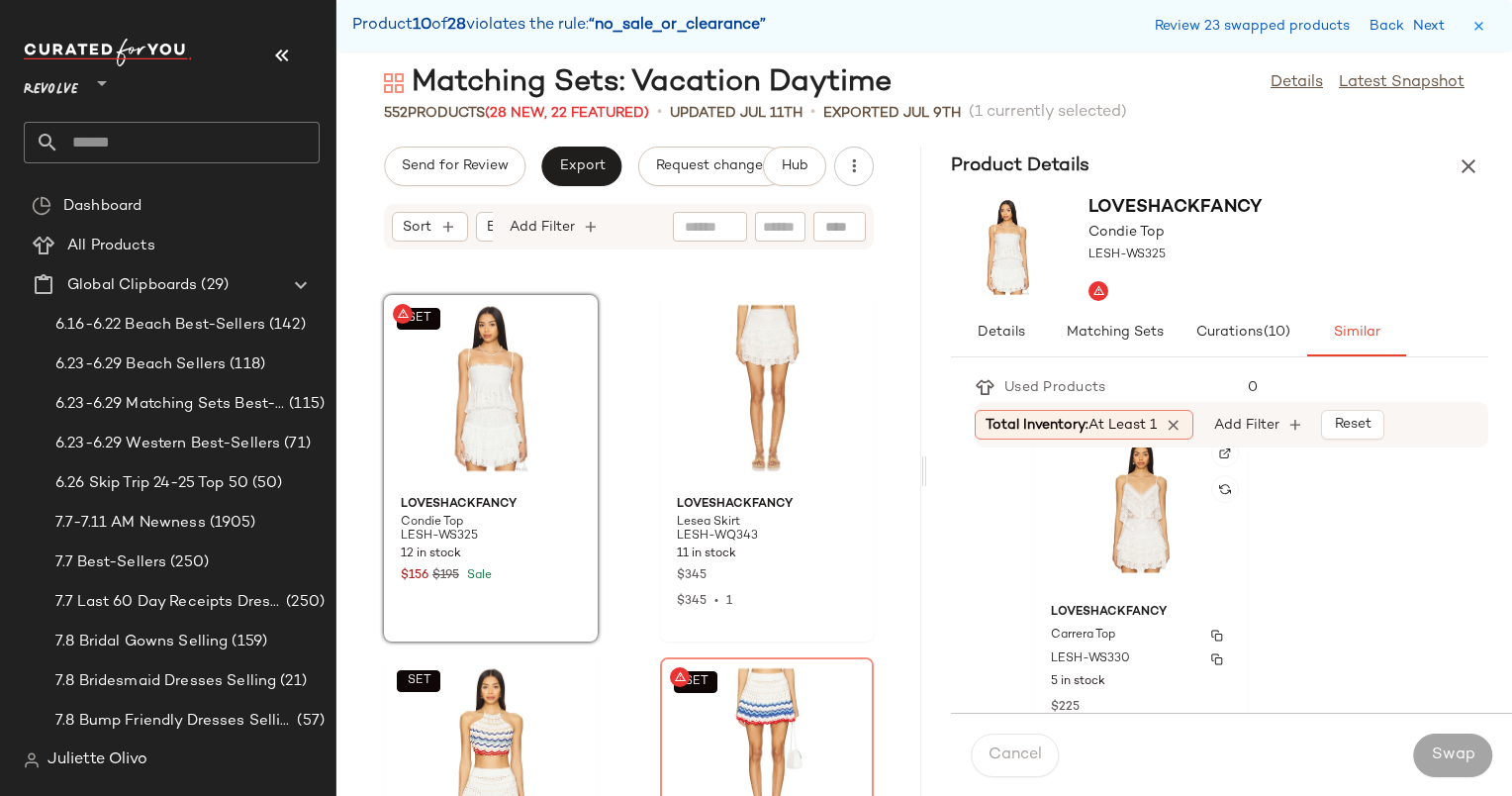 click on "LESH-WS330" at bounding box center (1090, 659) 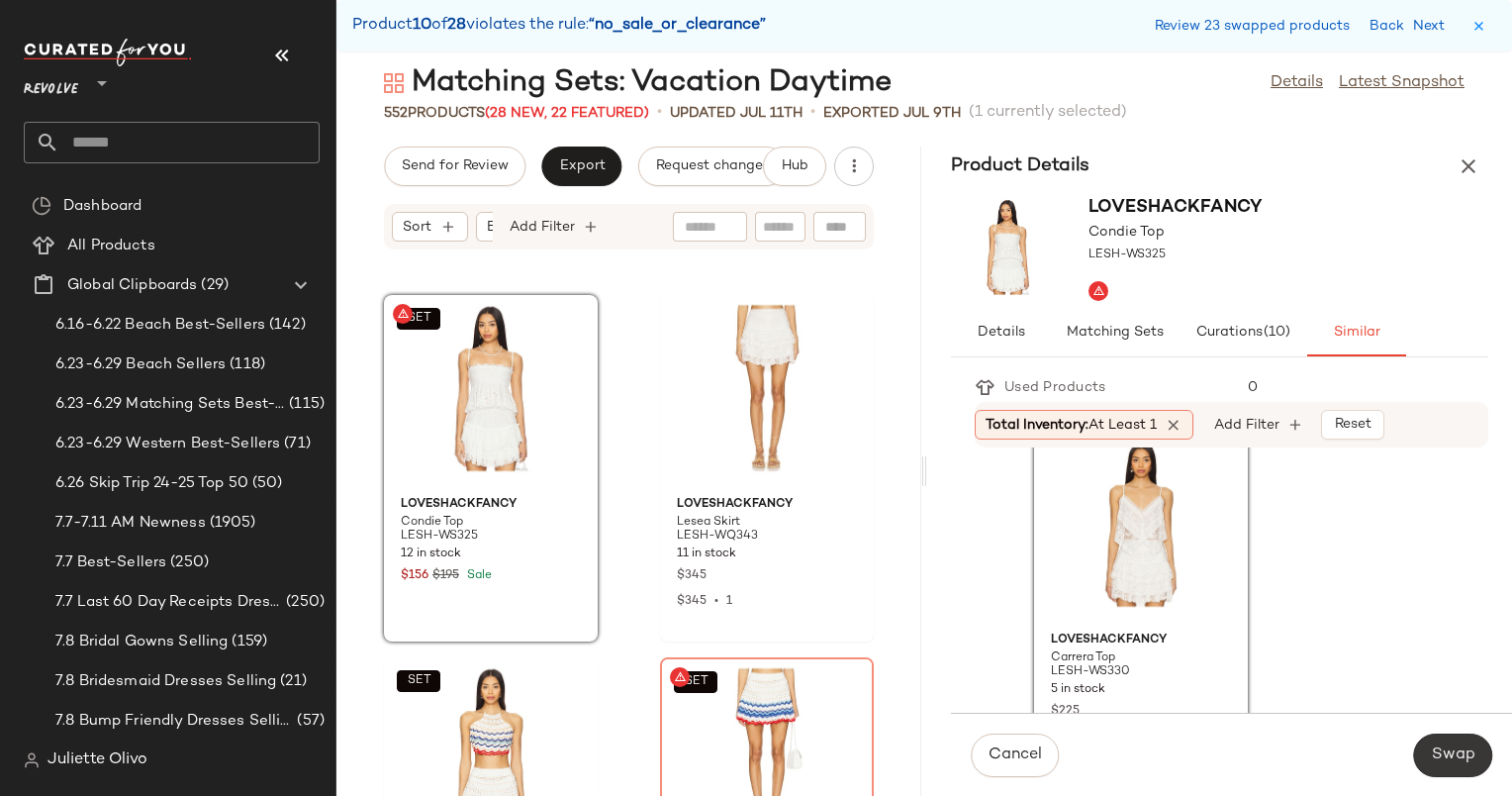 click on "Swap" 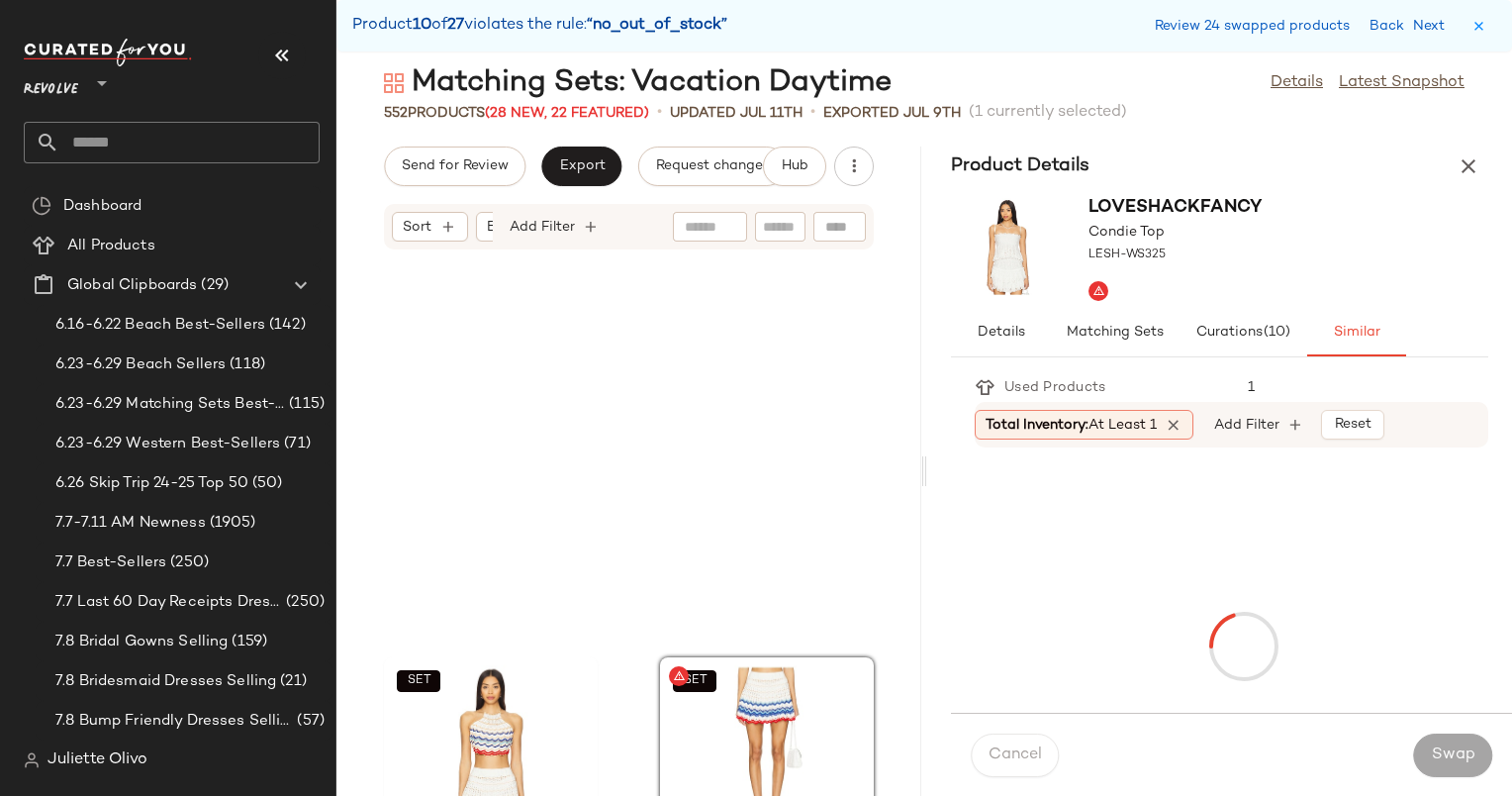 scroll, scrollTop: 86966, scrollLeft: 0, axis: vertical 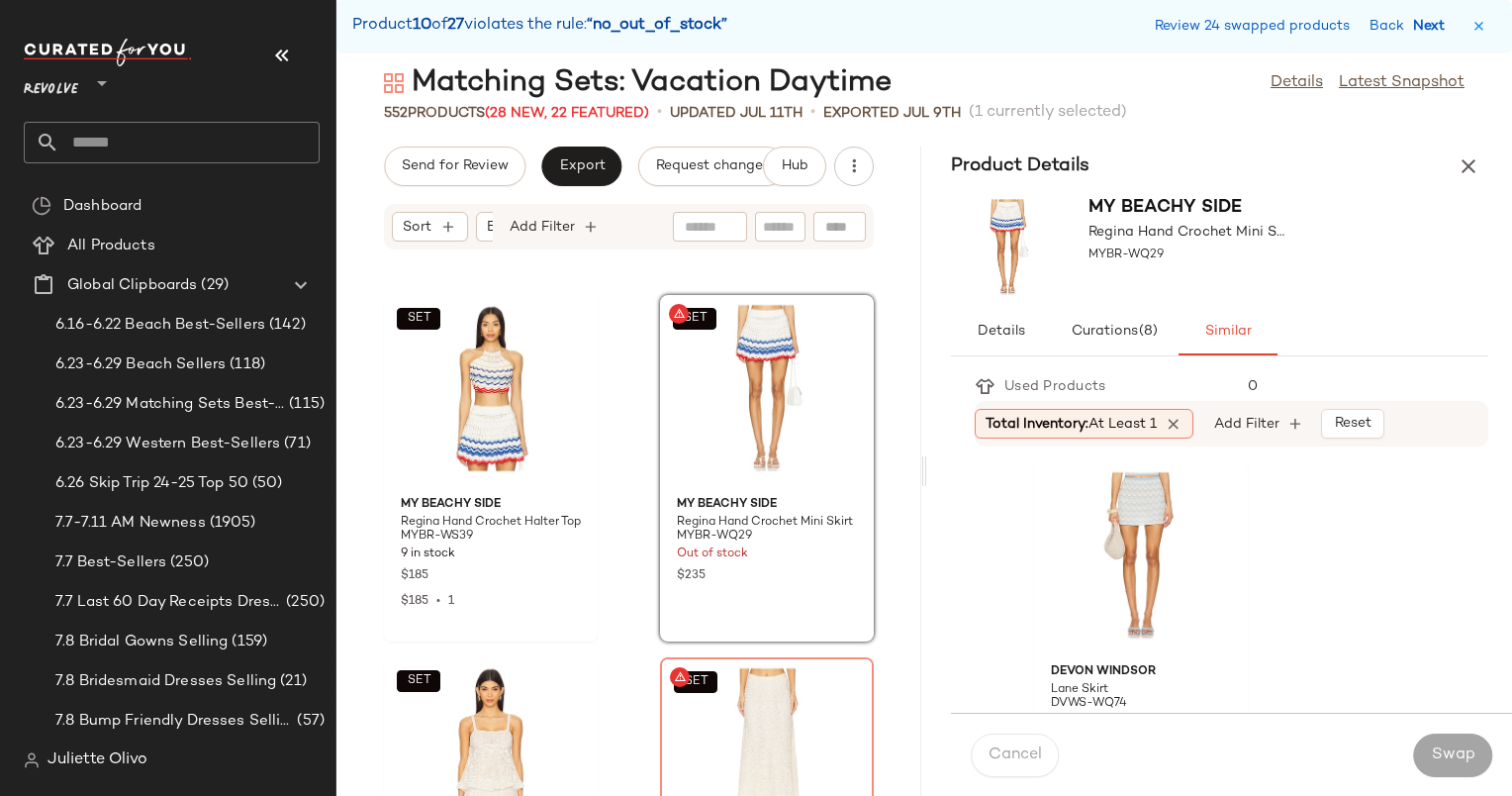 click on "Next" at bounding box center (1433, 26) 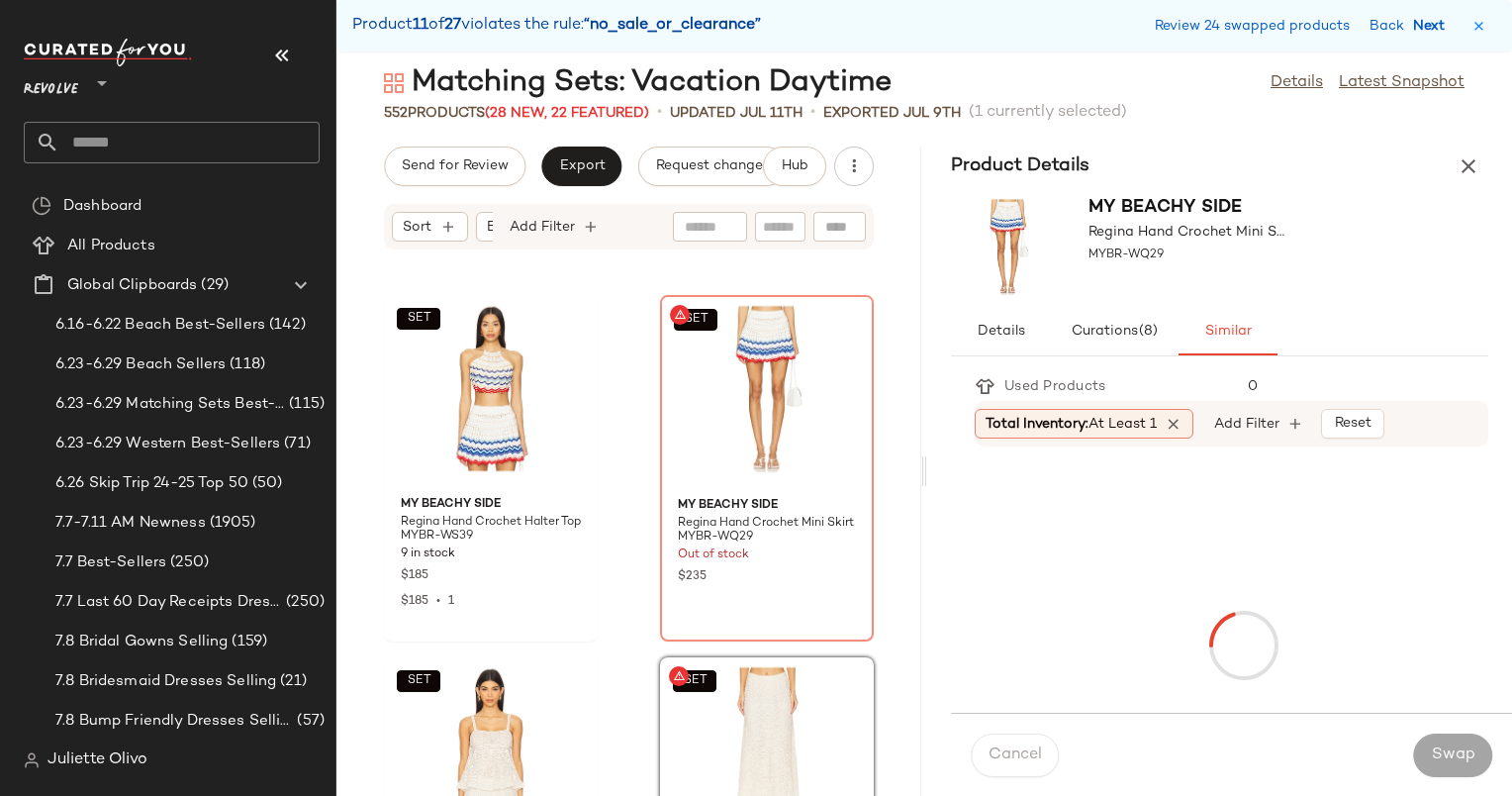 scroll, scrollTop: 87328, scrollLeft: 0, axis: vertical 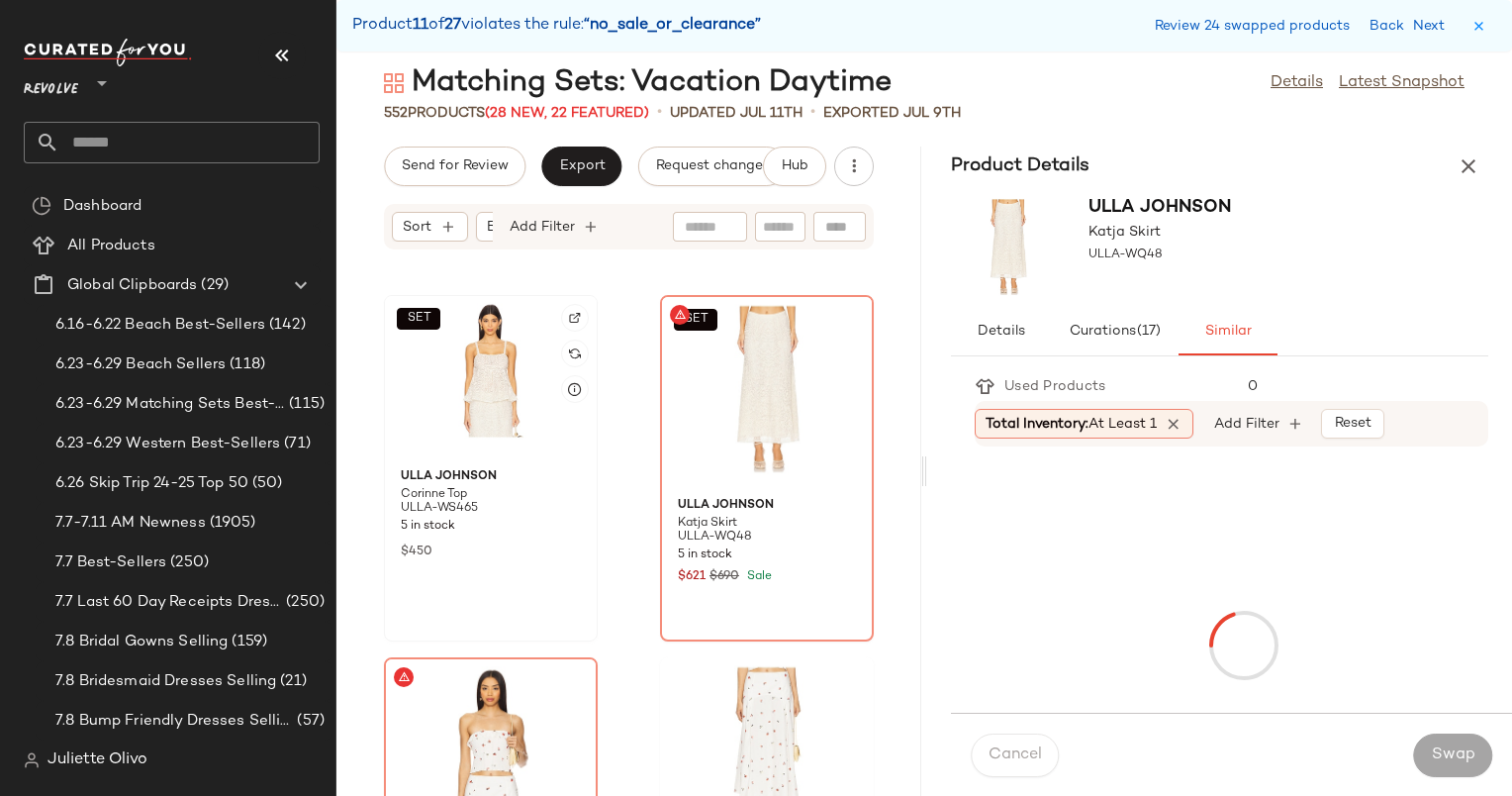 click on "SET" 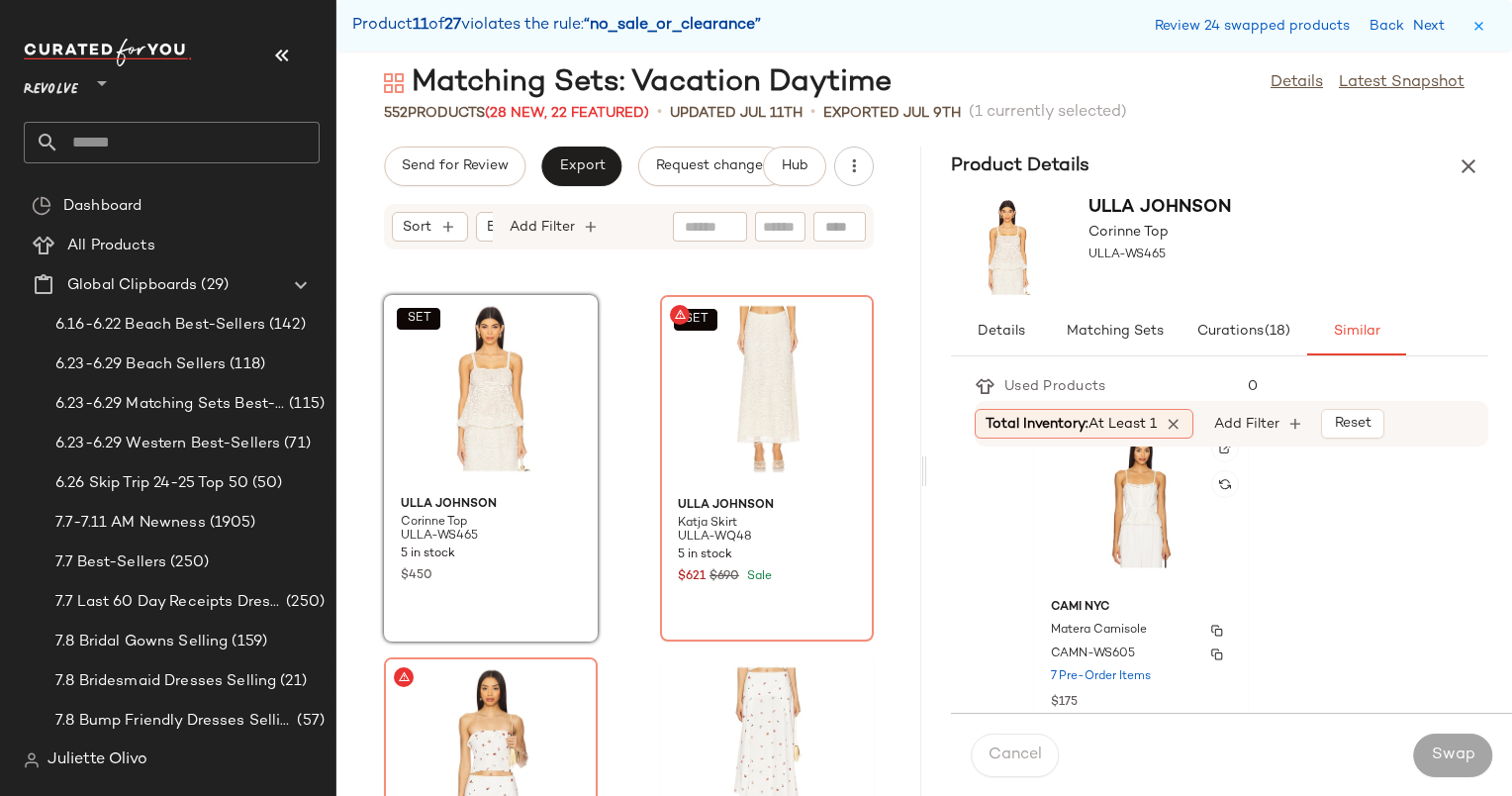 scroll, scrollTop: 372, scrollLeft: 0, axis: vertical 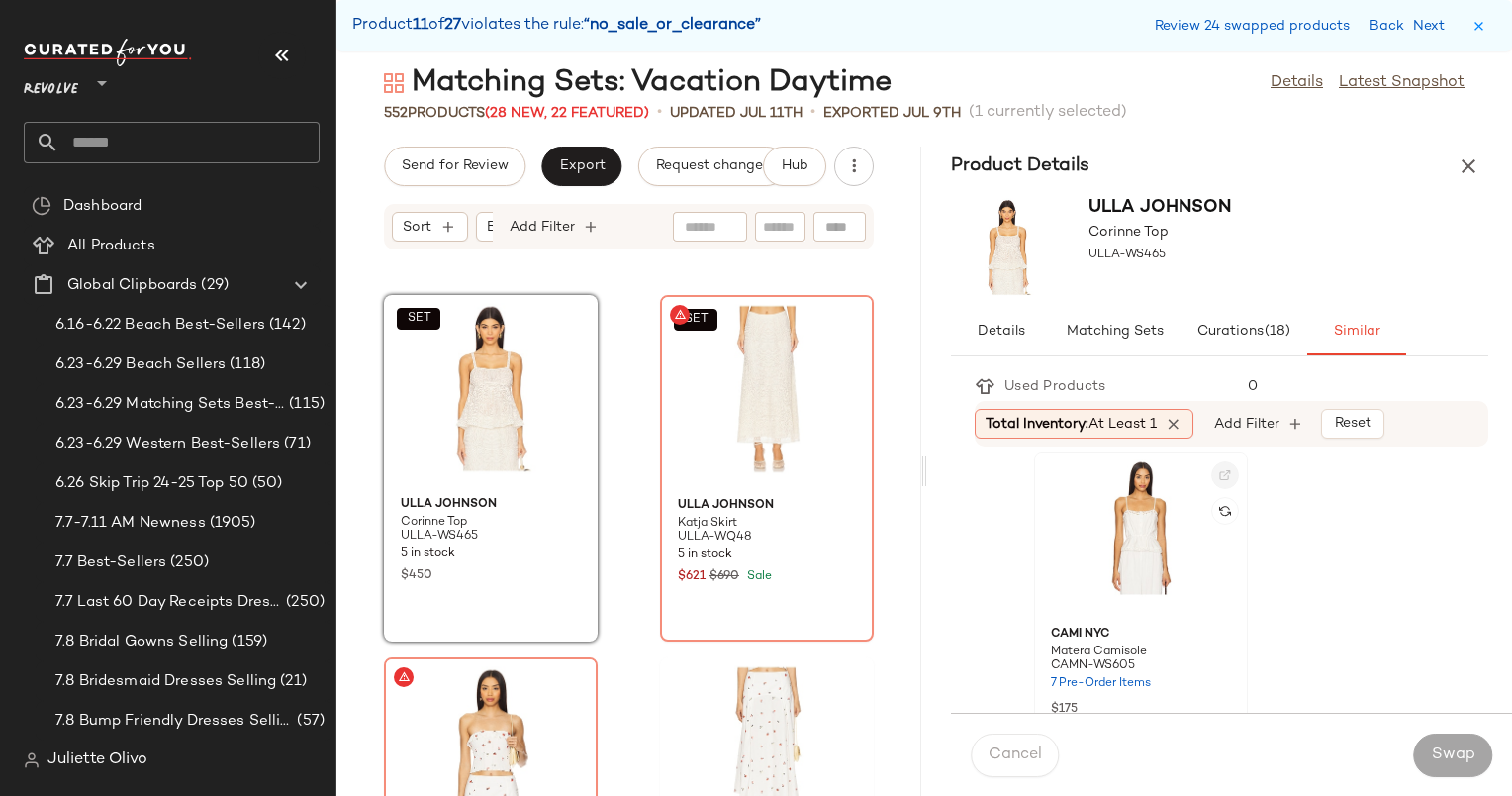 click 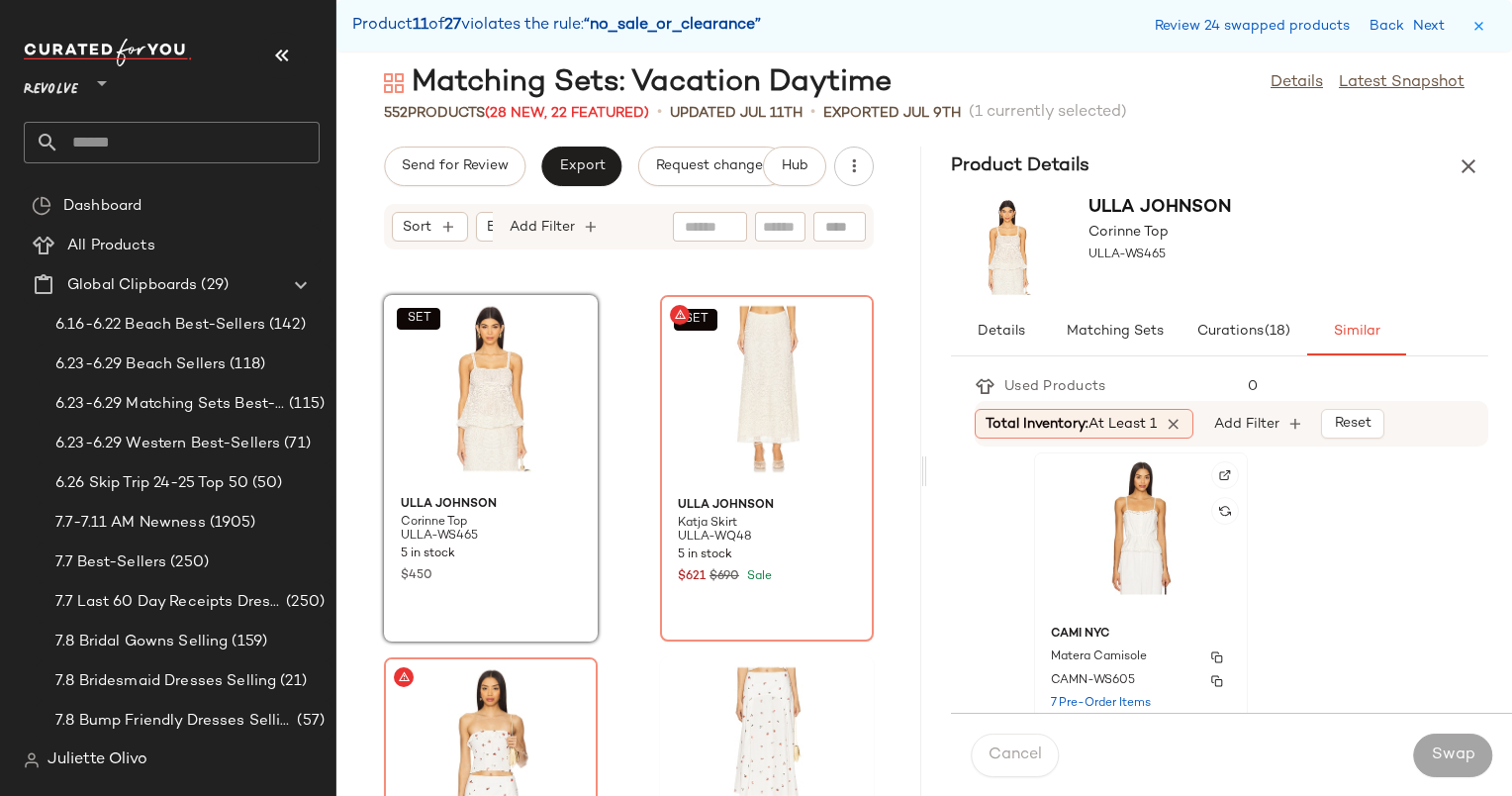 click on "CAMI NYC" at bounding box center [1141, 635] 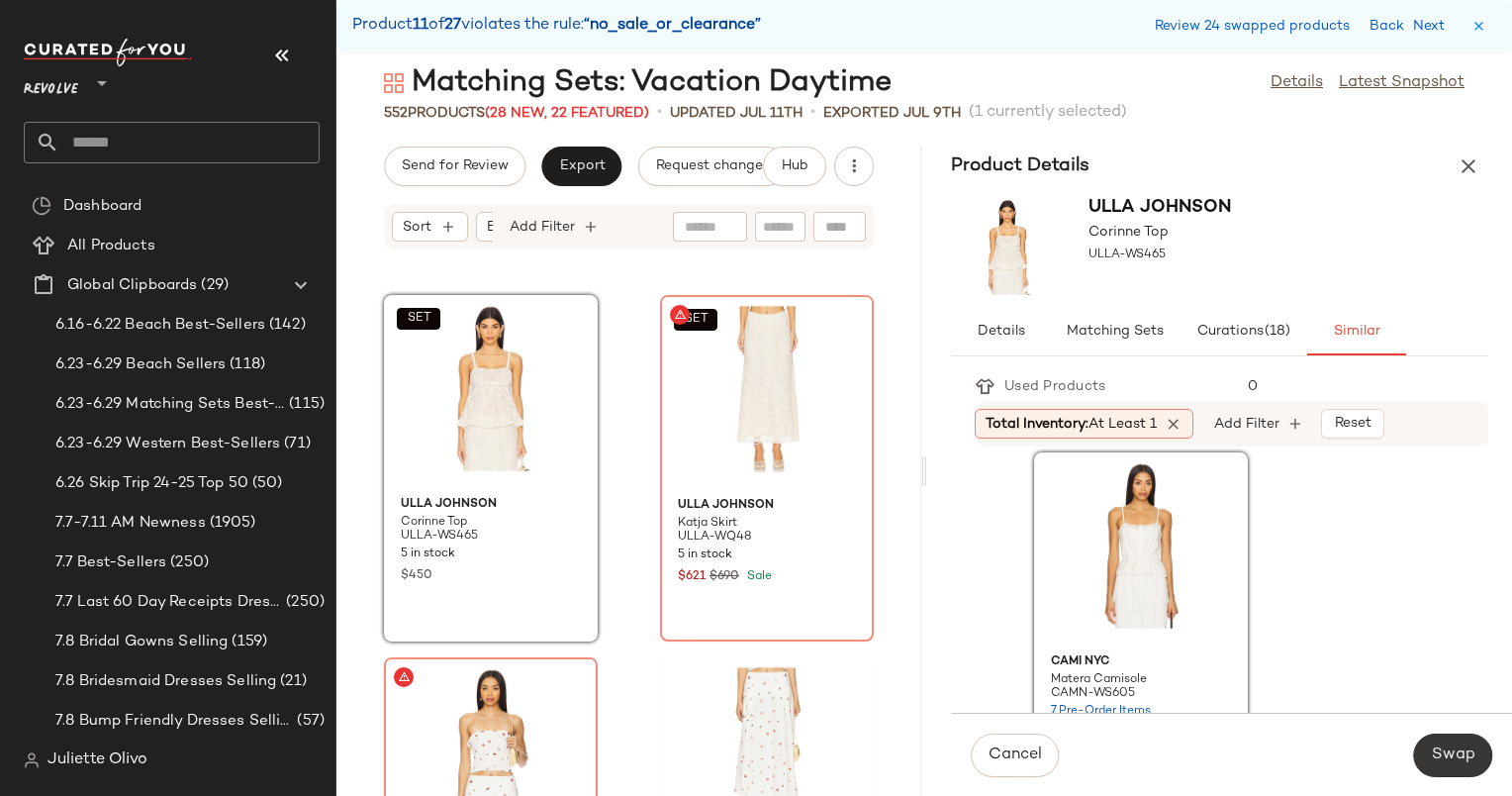 click on "Swap" at bounding box center [1453, 755] 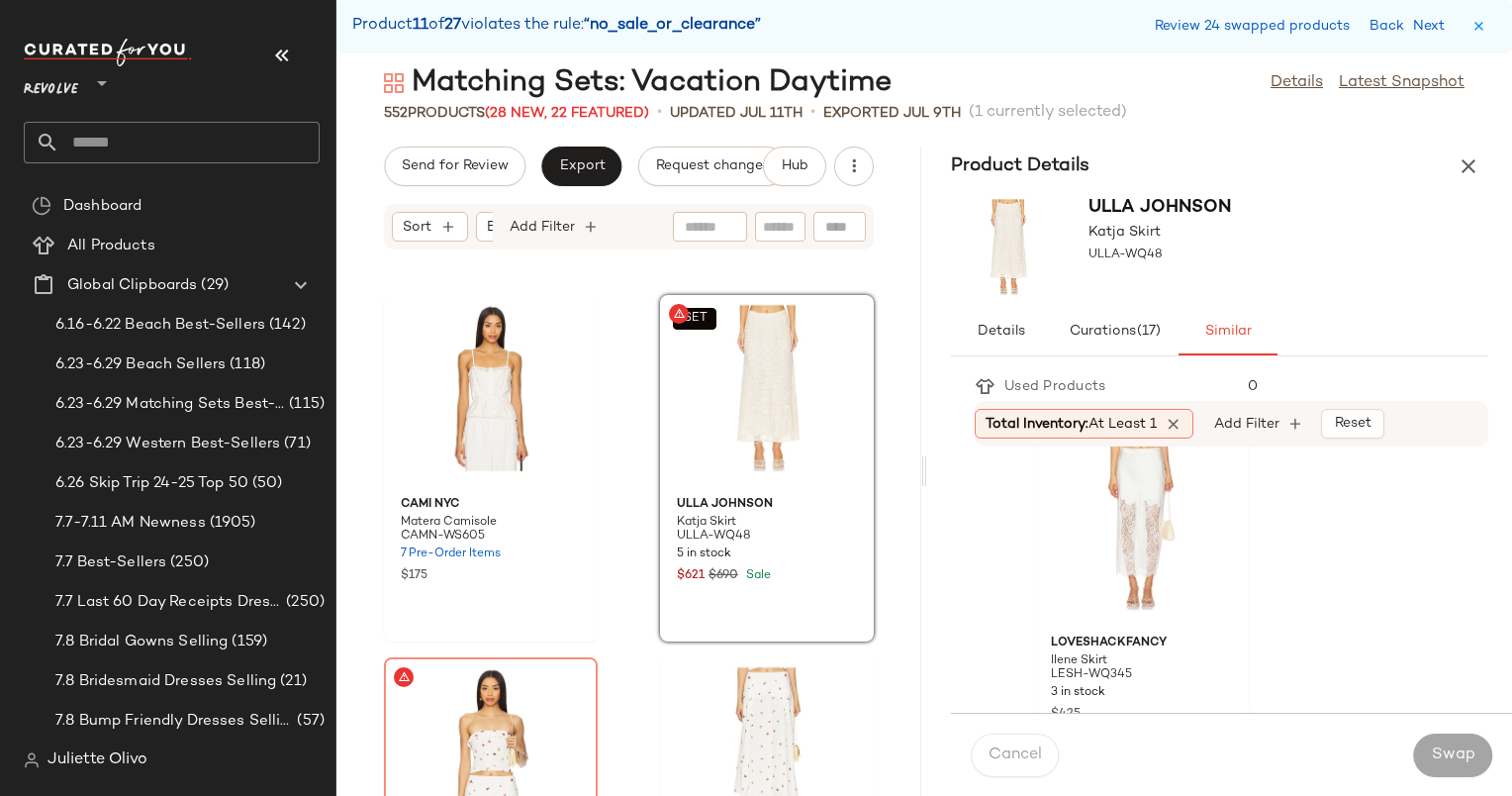 scroll, scrollTop: 4051, scrollLeft: 0, axis: vertical 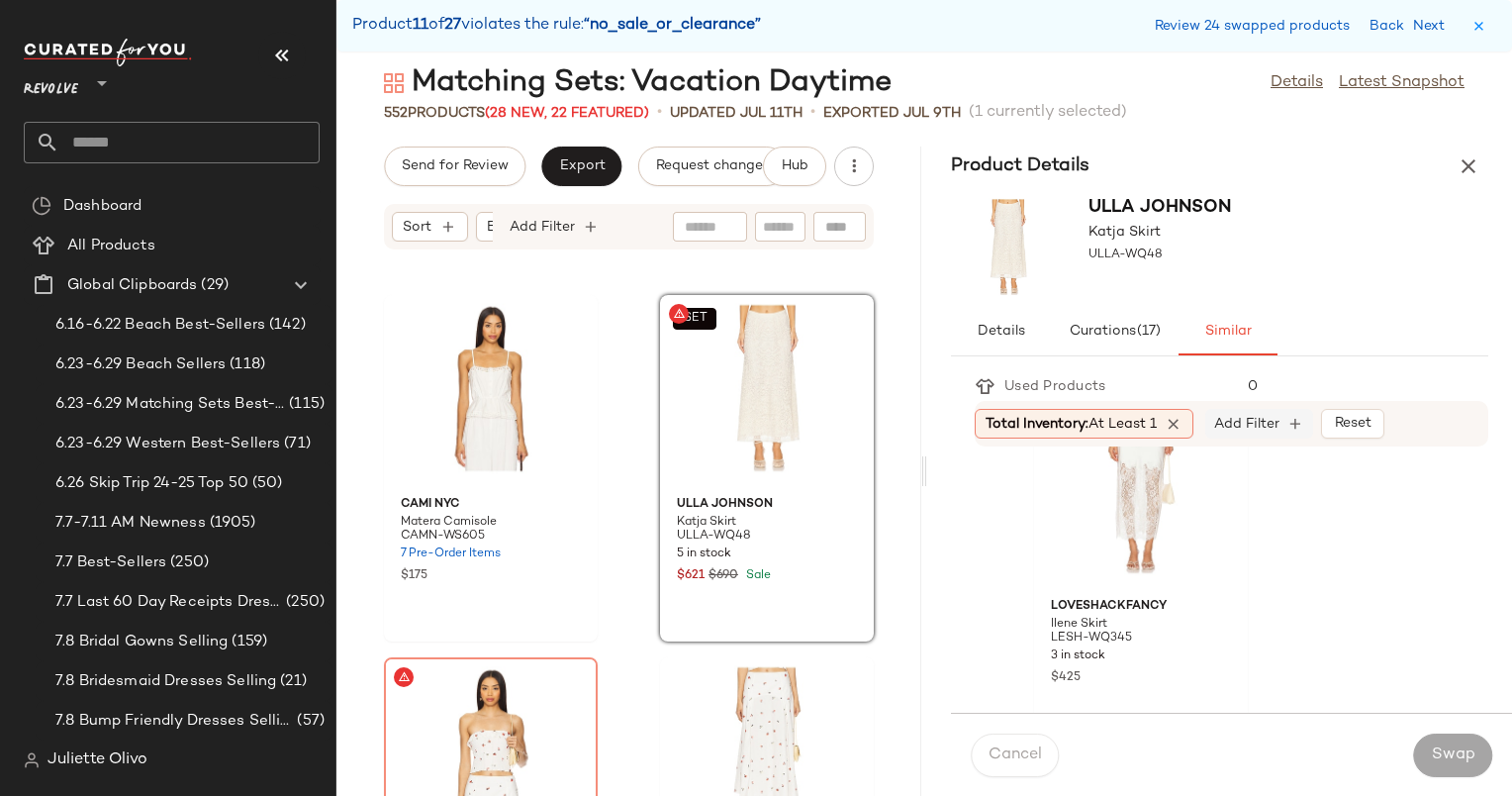 click on "Add Filter" at bounding box center [1247, 424] 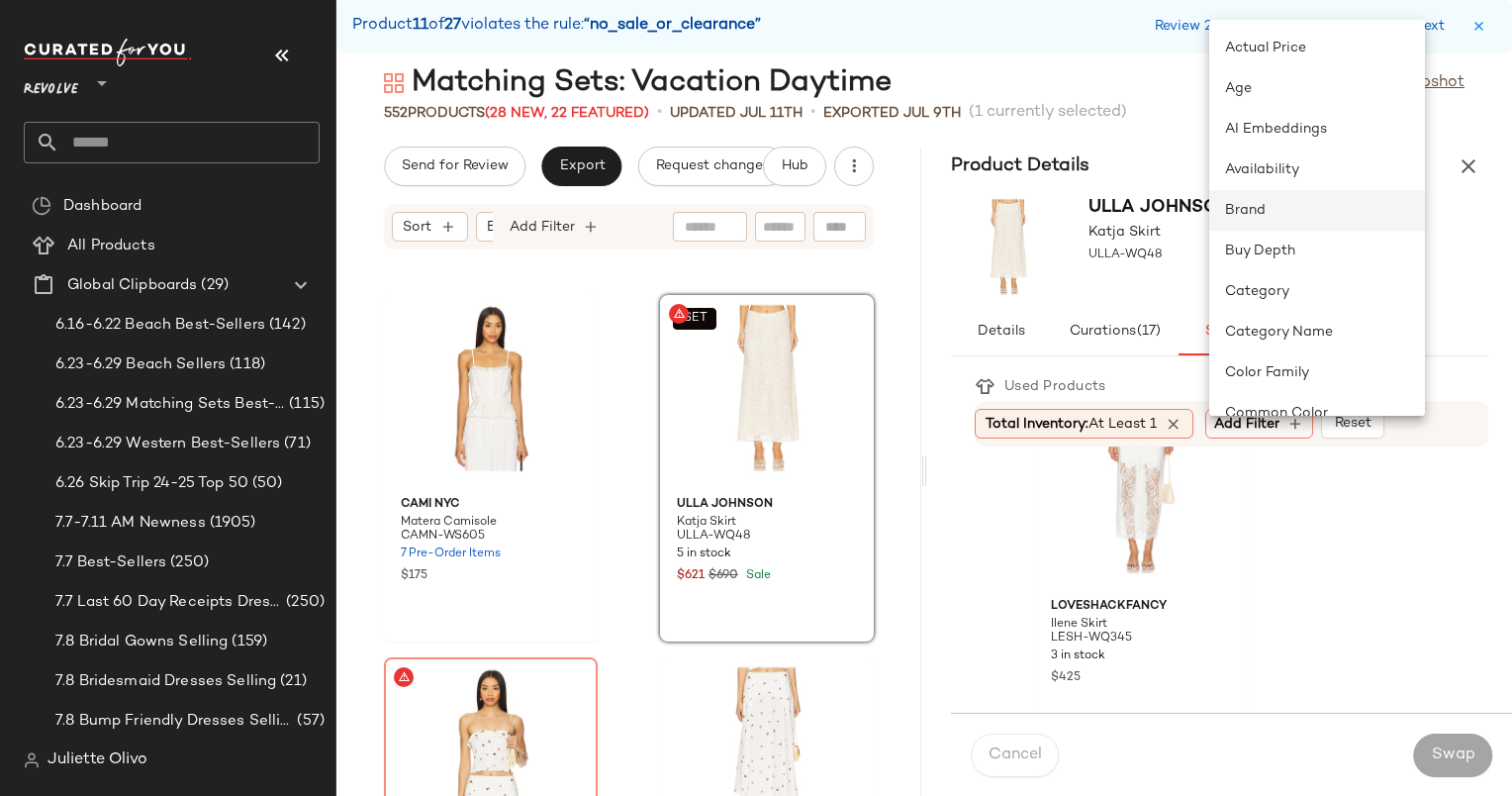 click on "Brand" 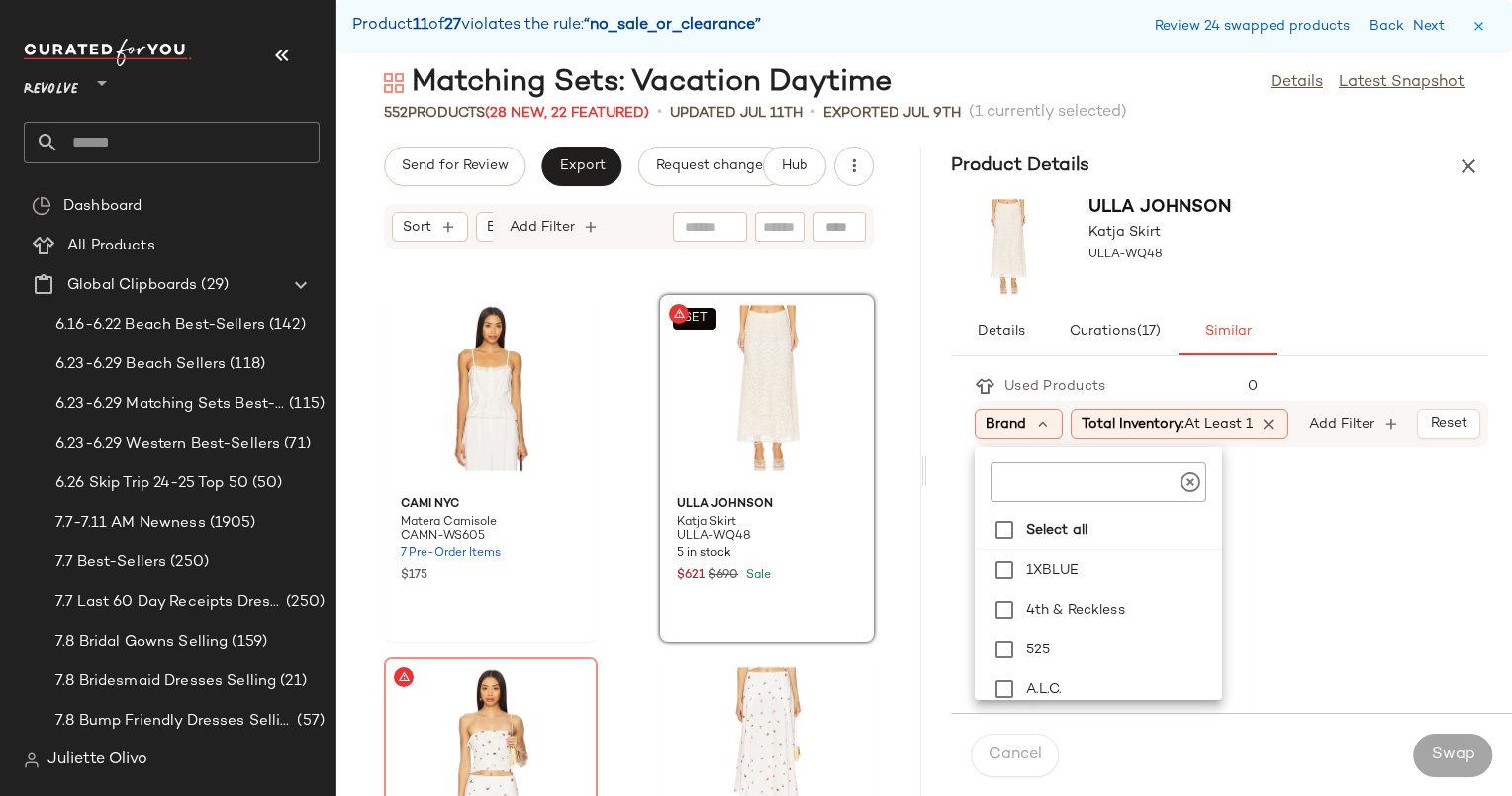 click 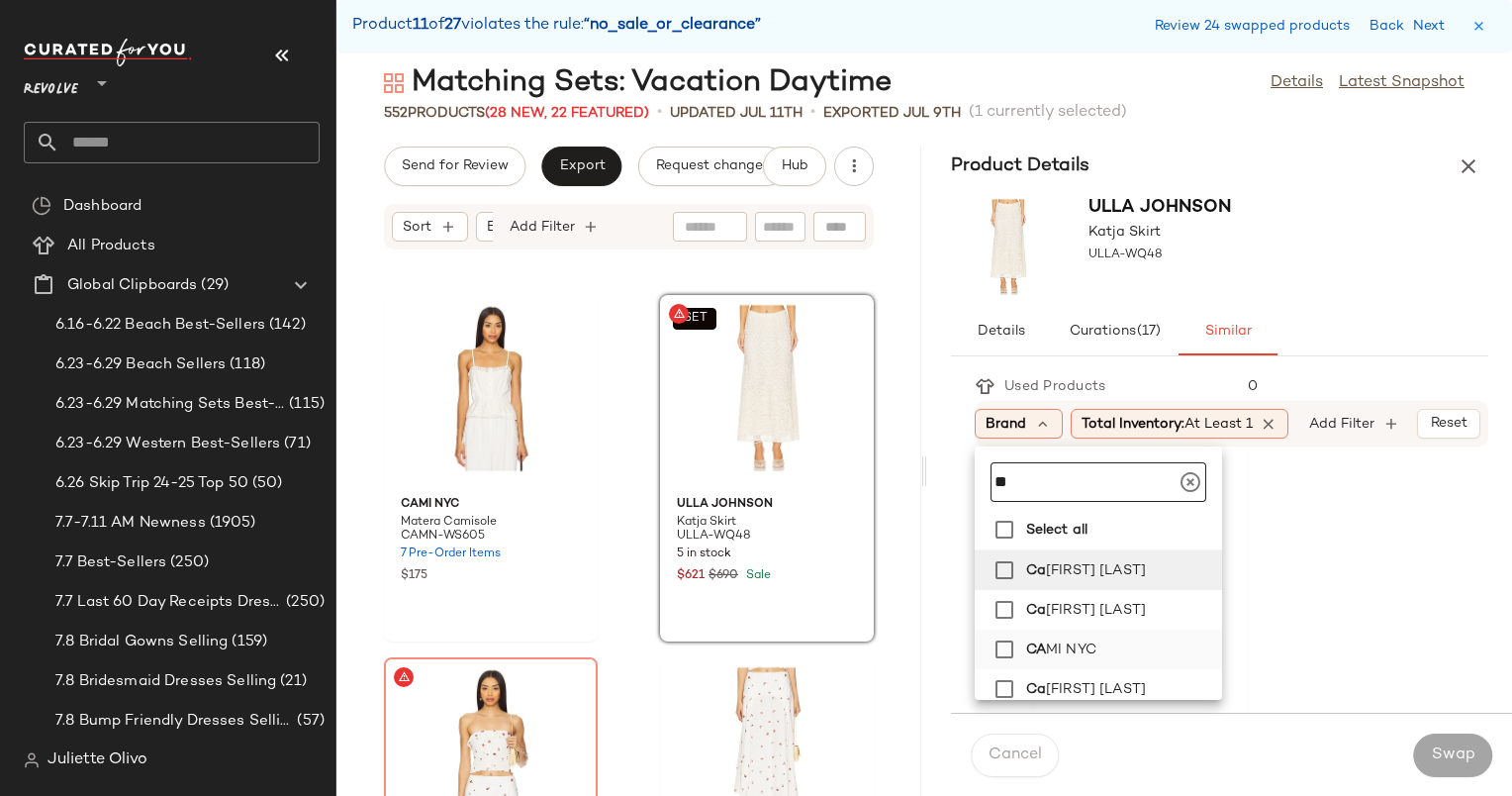 type on "**" 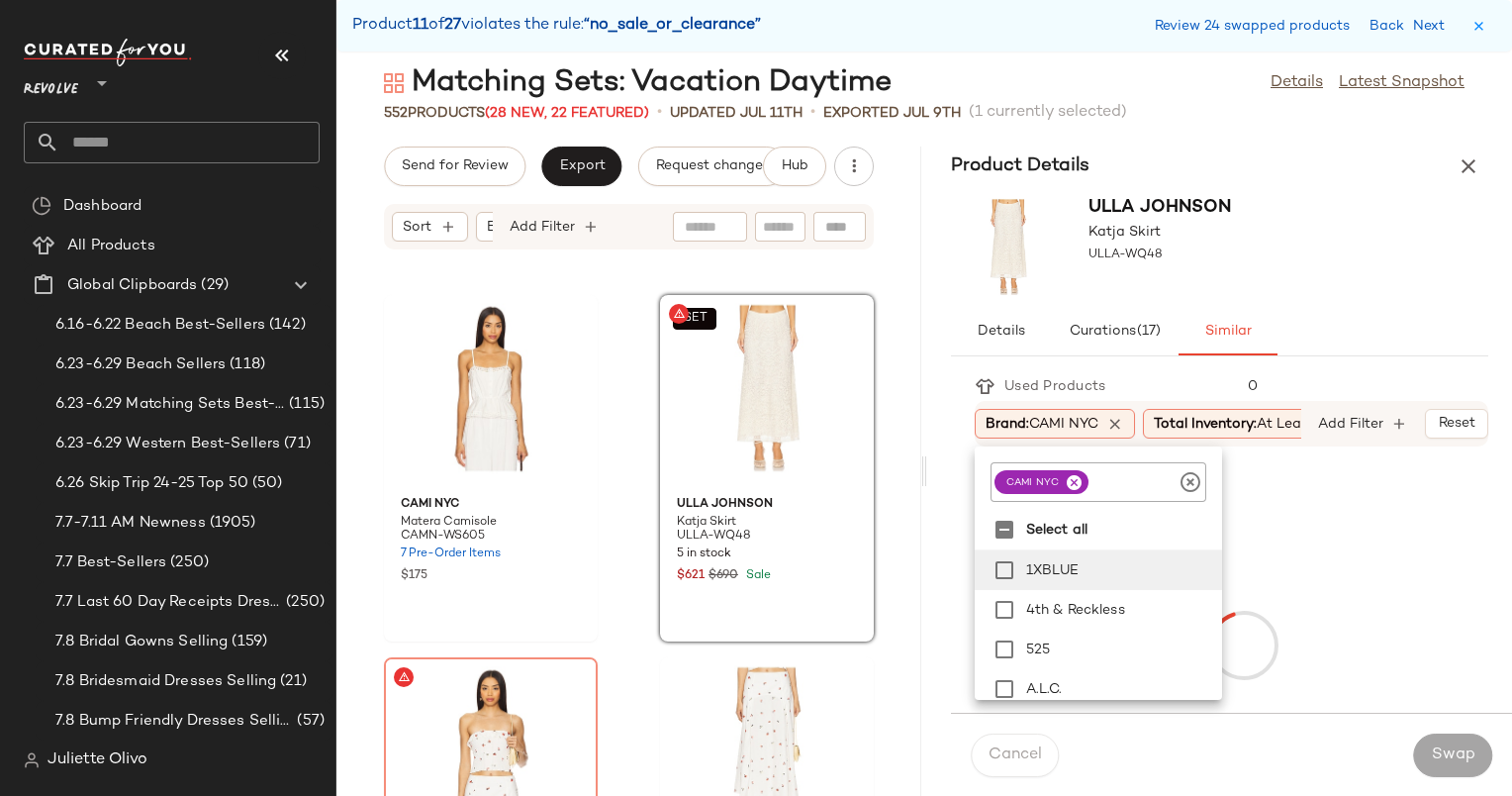 click on "Product Details" at bounding box center (1219, 166) 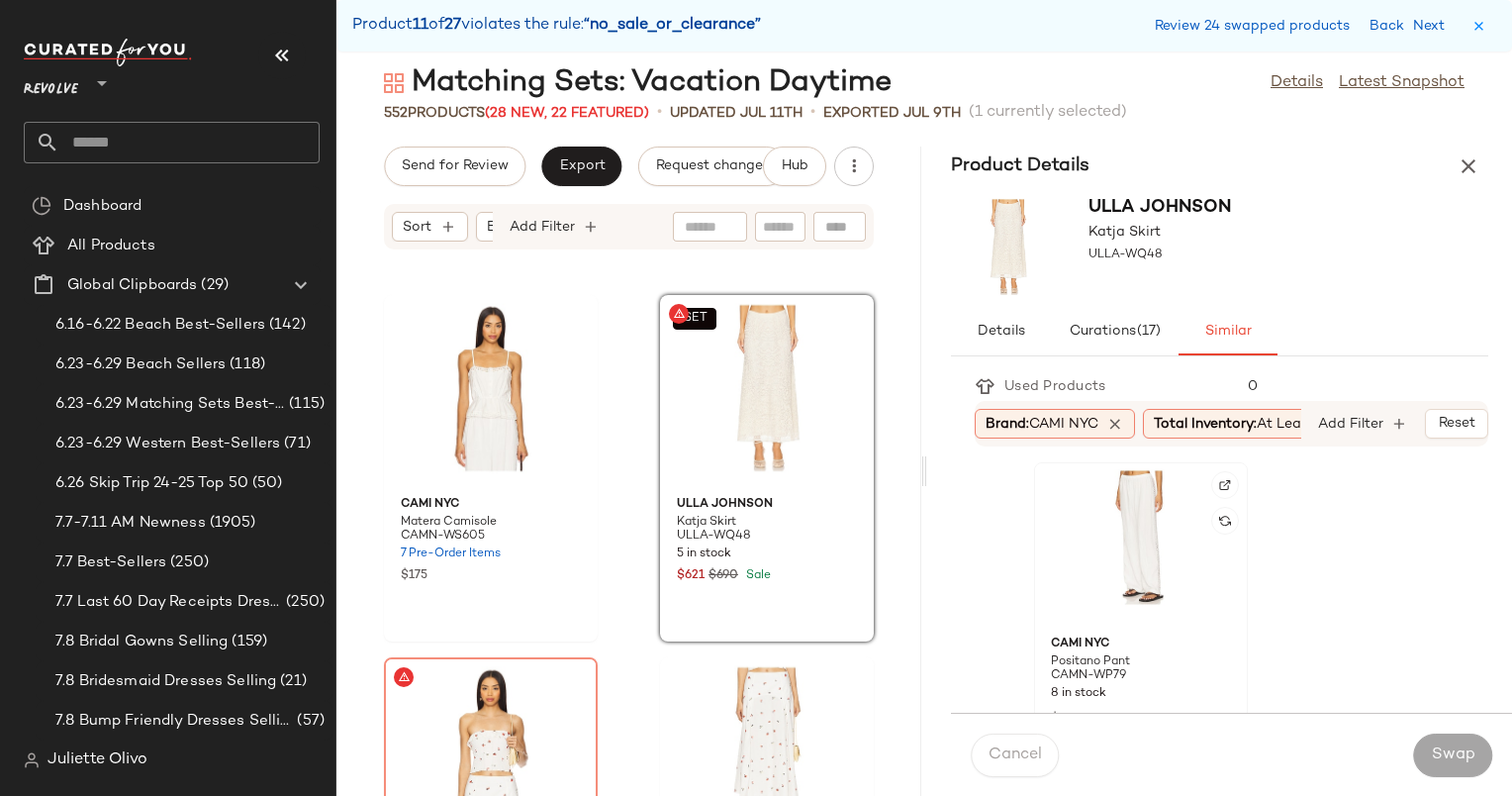 click 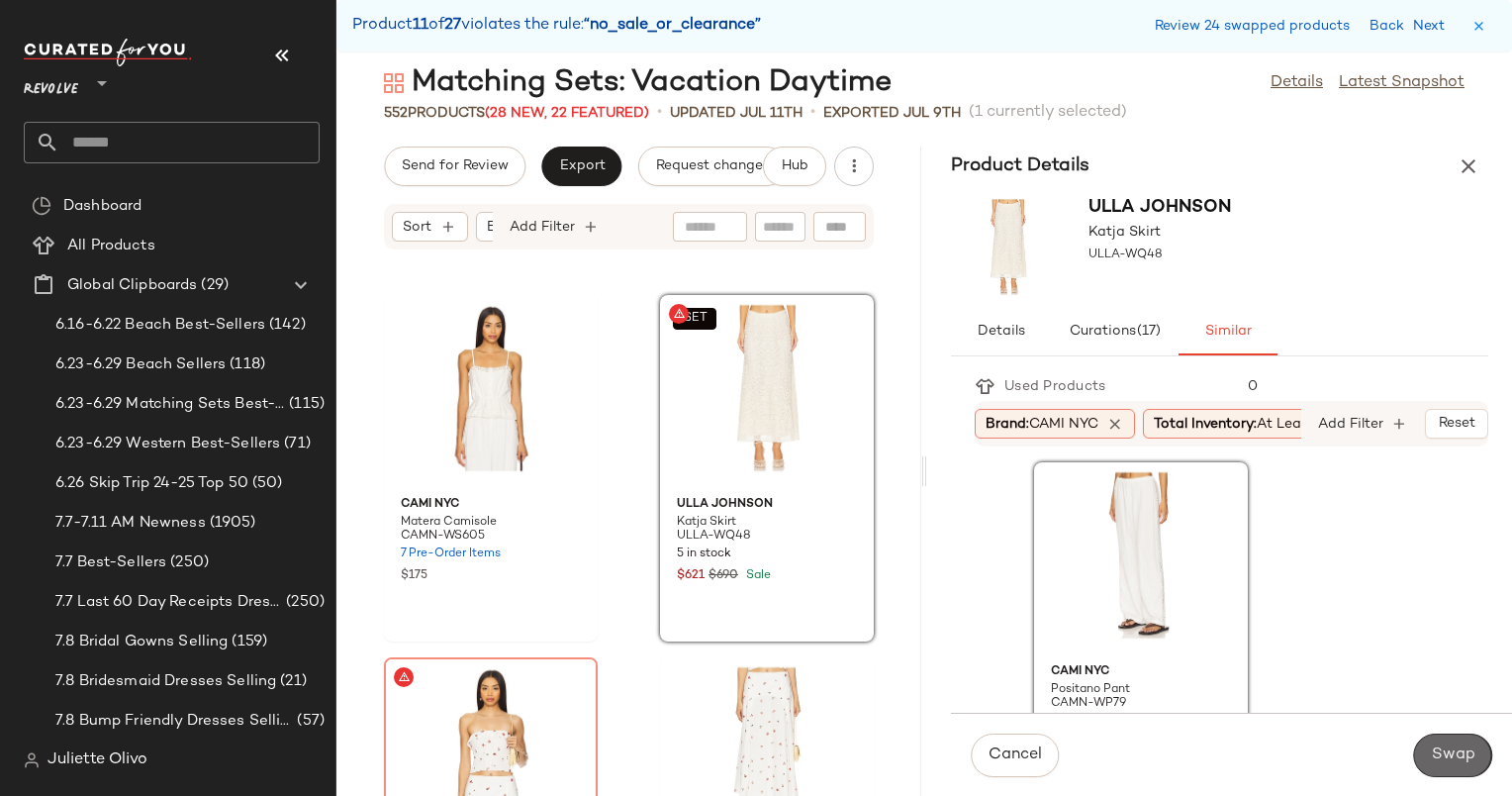 click on "Swap" 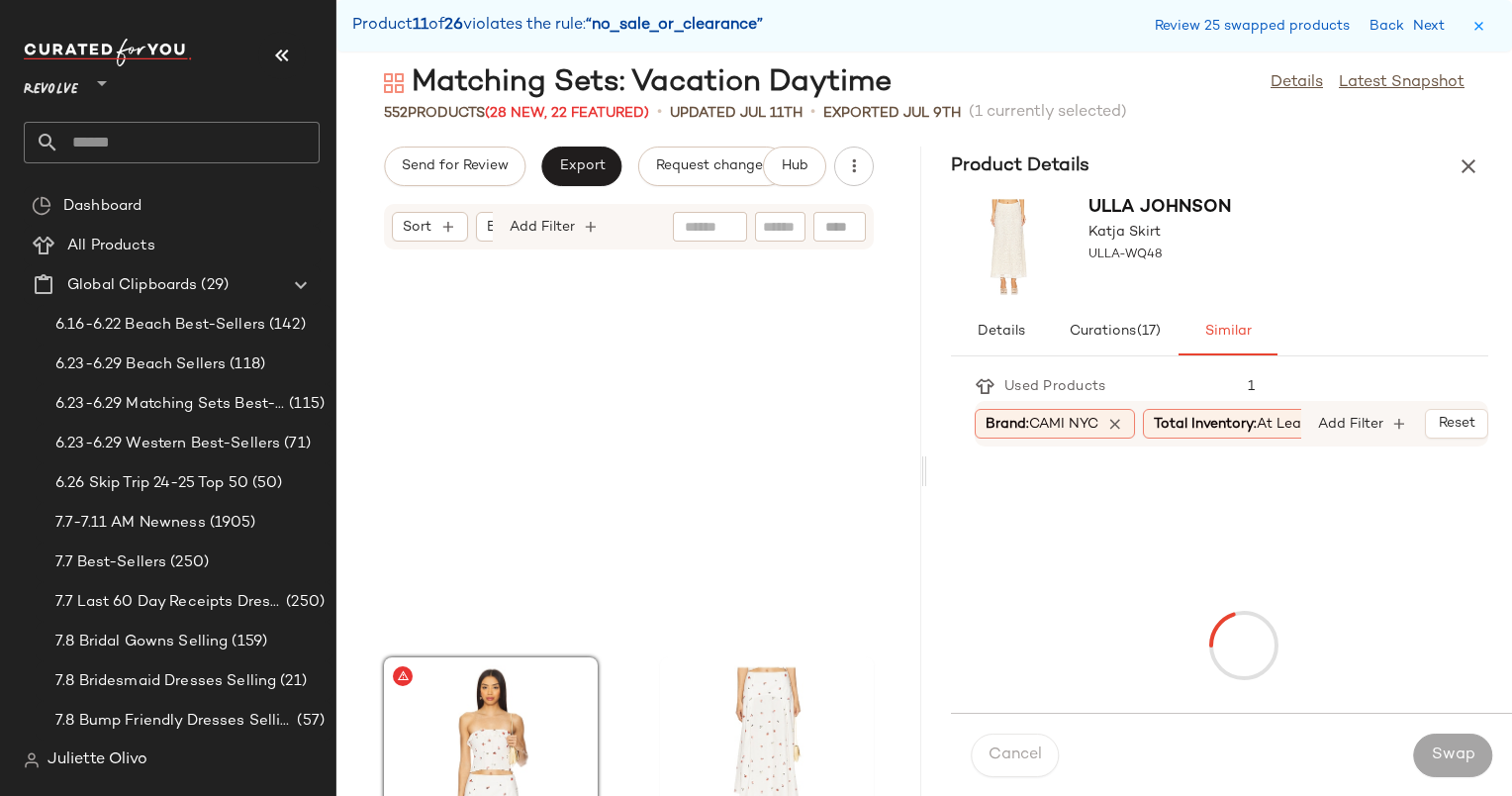 scroll, scrollTop: 87691, scrollLeft: 0, axis: vertical 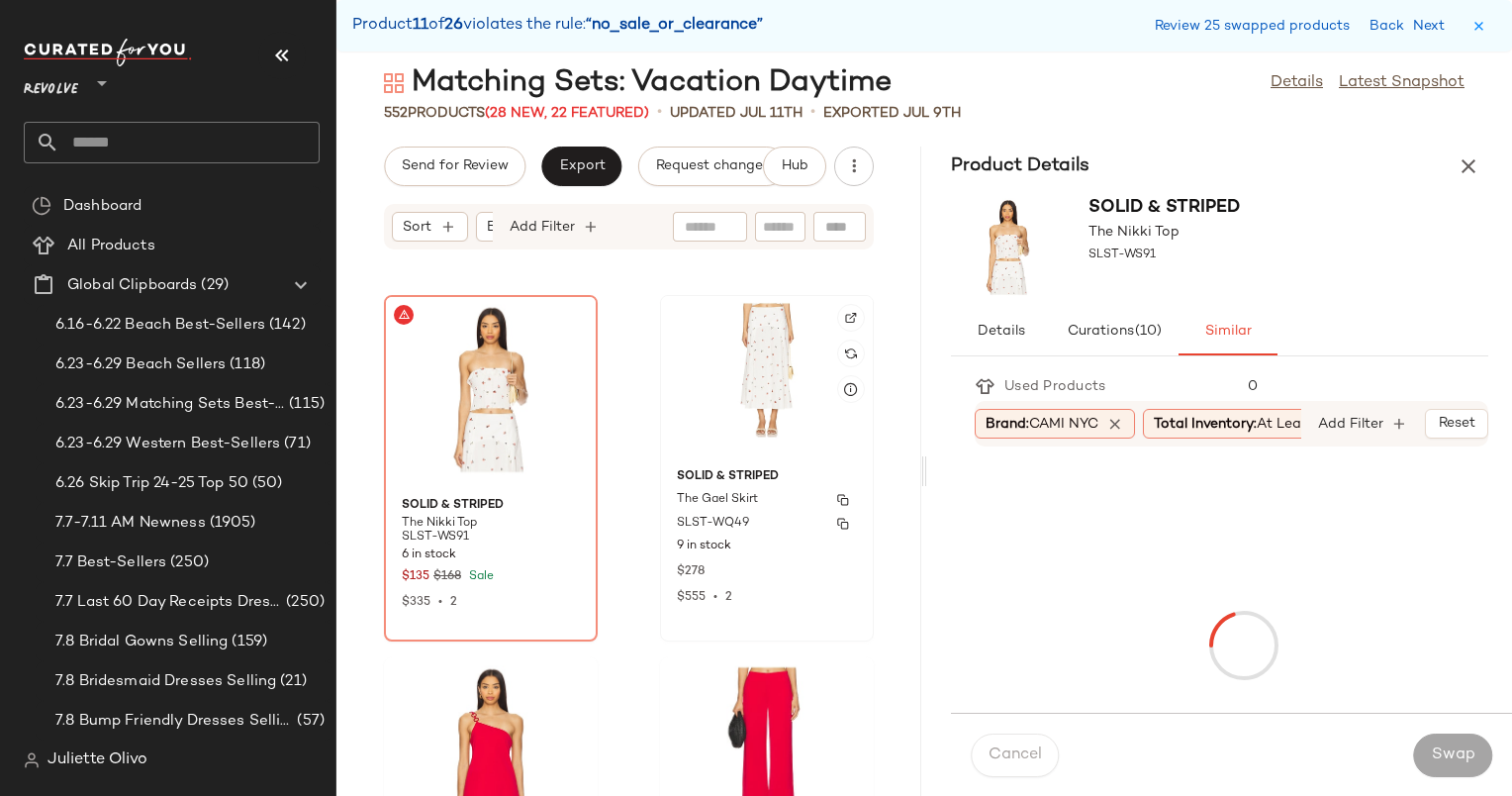 click on "The Gael Skirt" at bounding box center [767, 500] 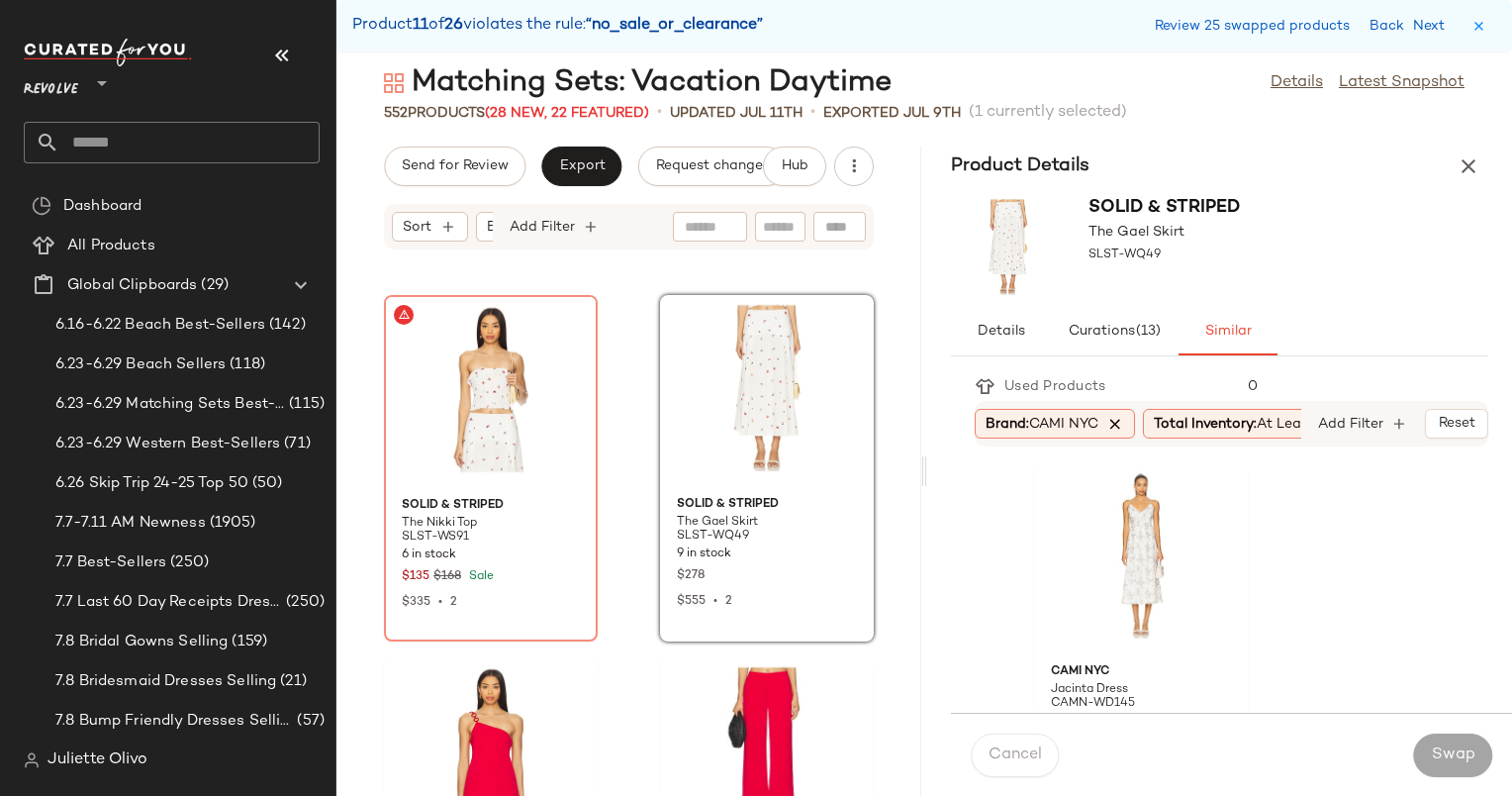 click at bounding box center (1115, 424) 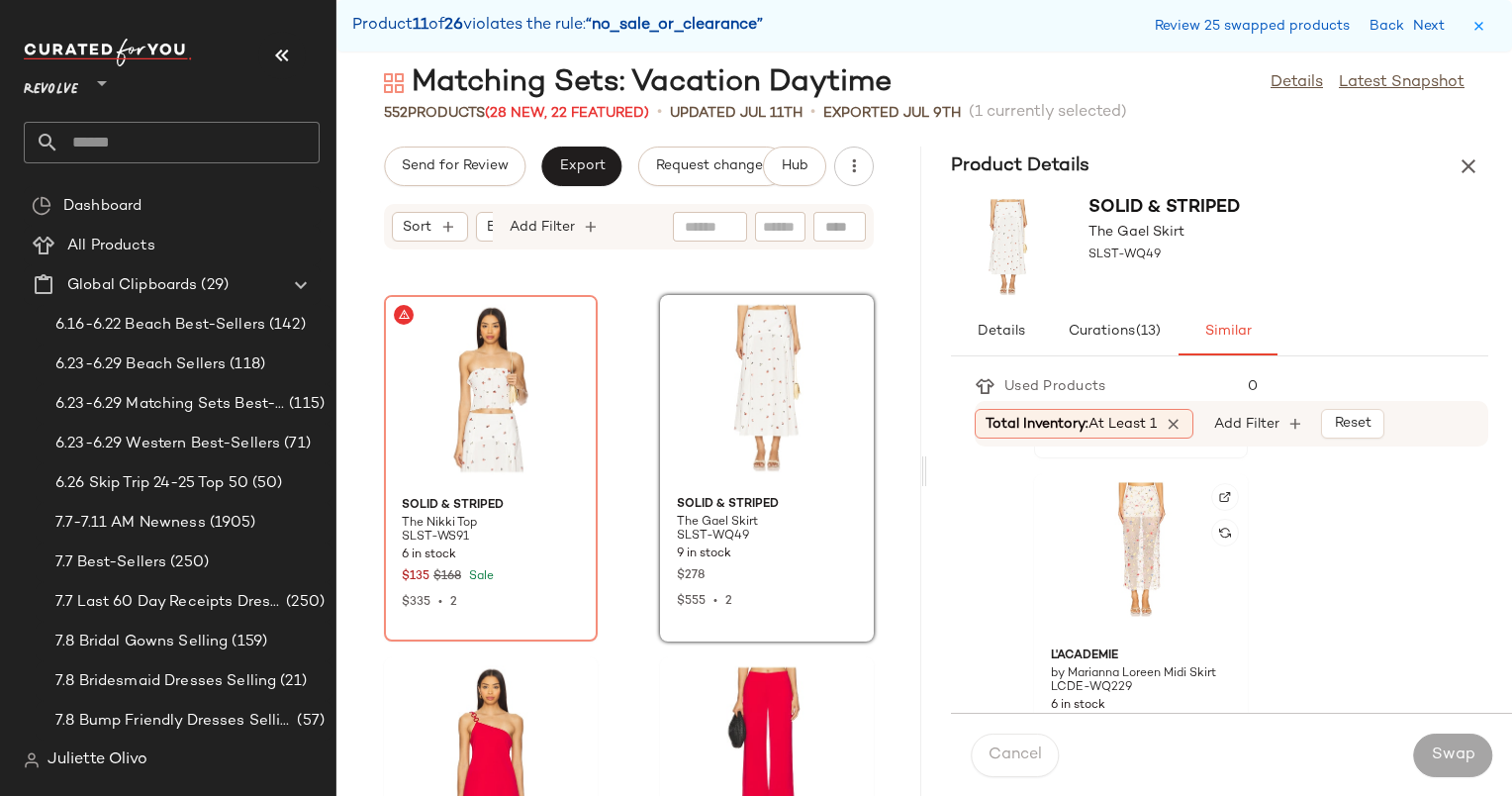 scroll, scrollTop: 725, scrollLeft: 0, axis: vertical 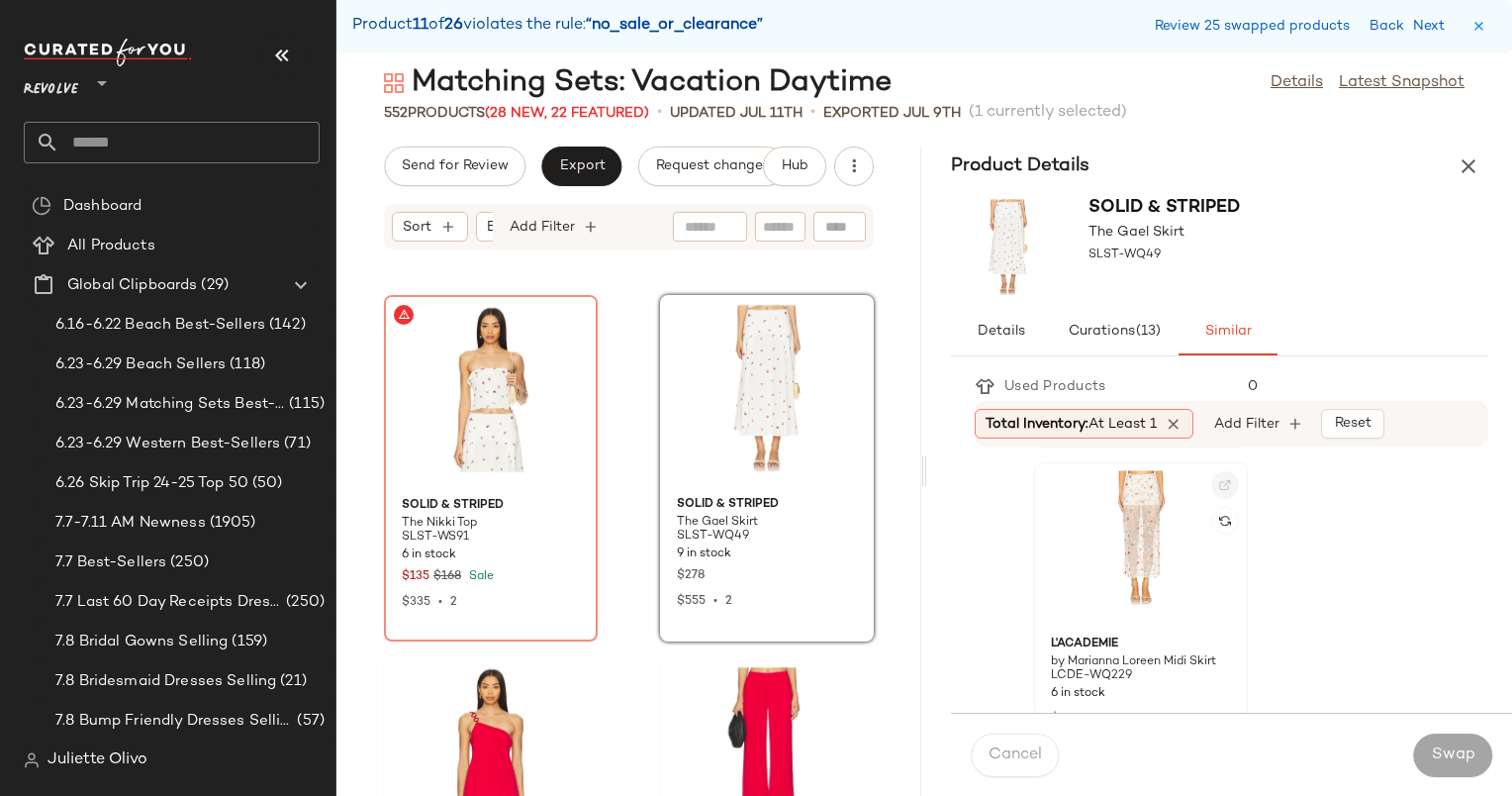 click at bounding box center (1225, 485) 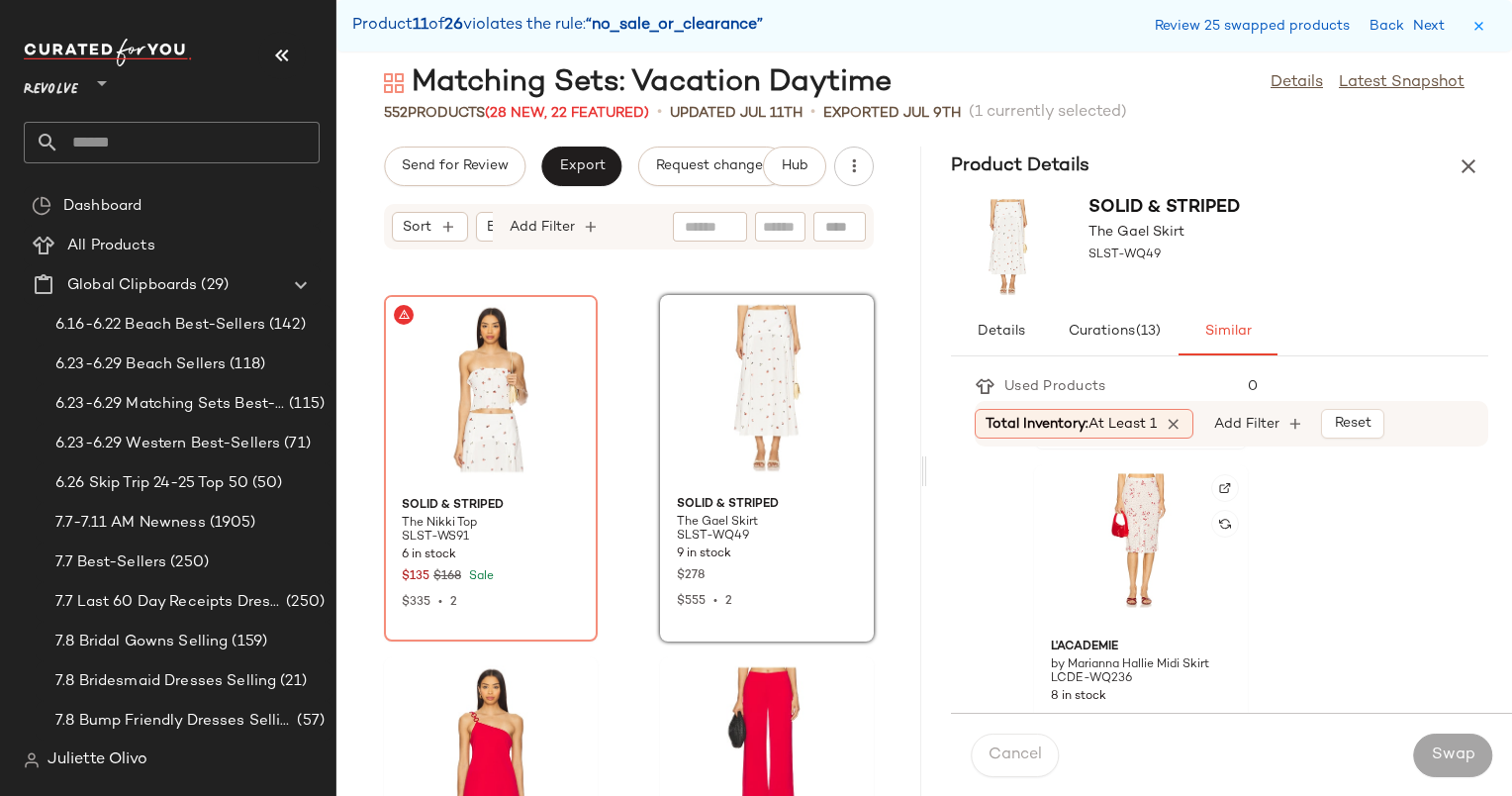 scroll, scrollTop: 1085, scrollLeft: 0, axis: vertical 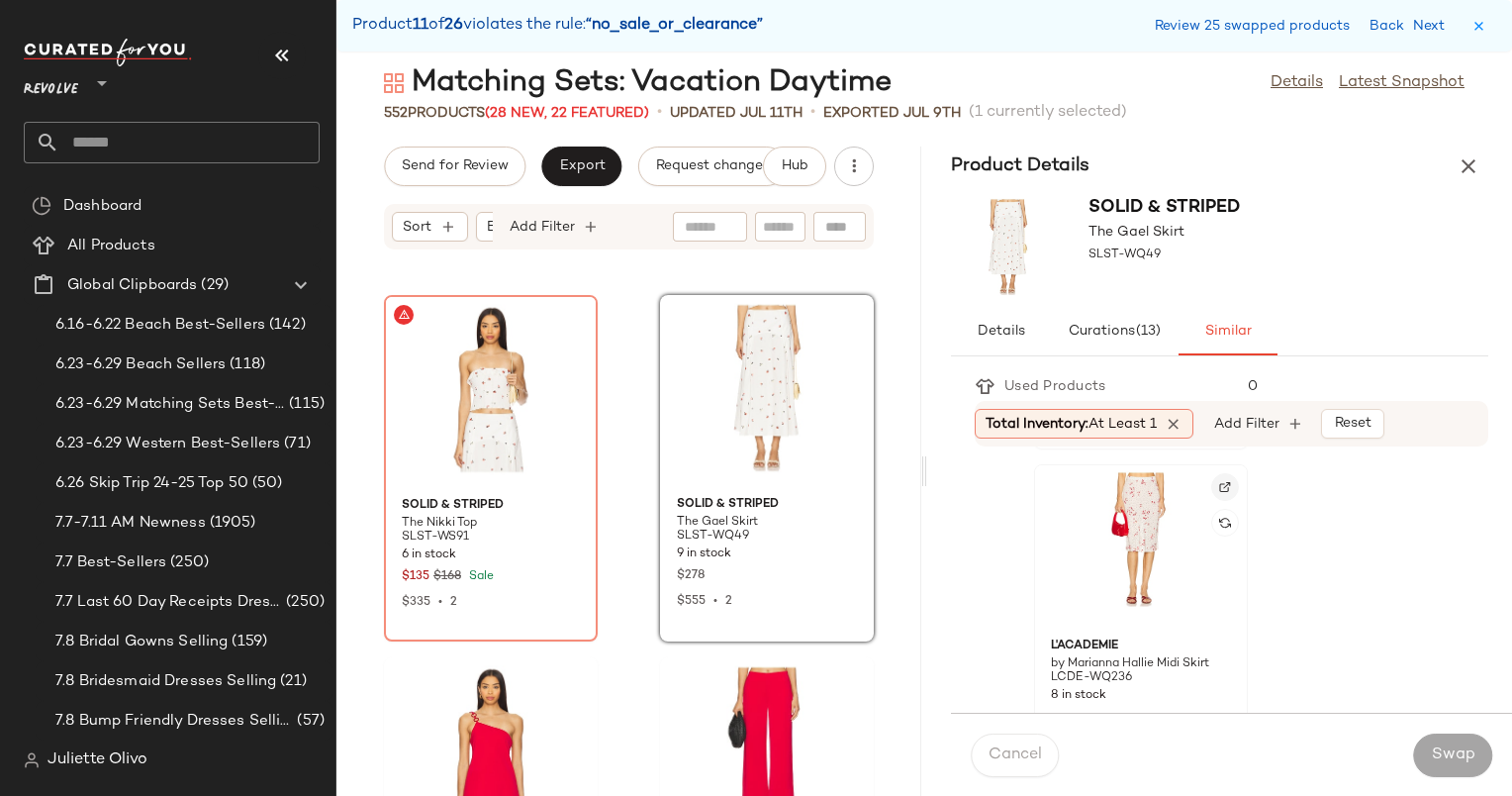 click 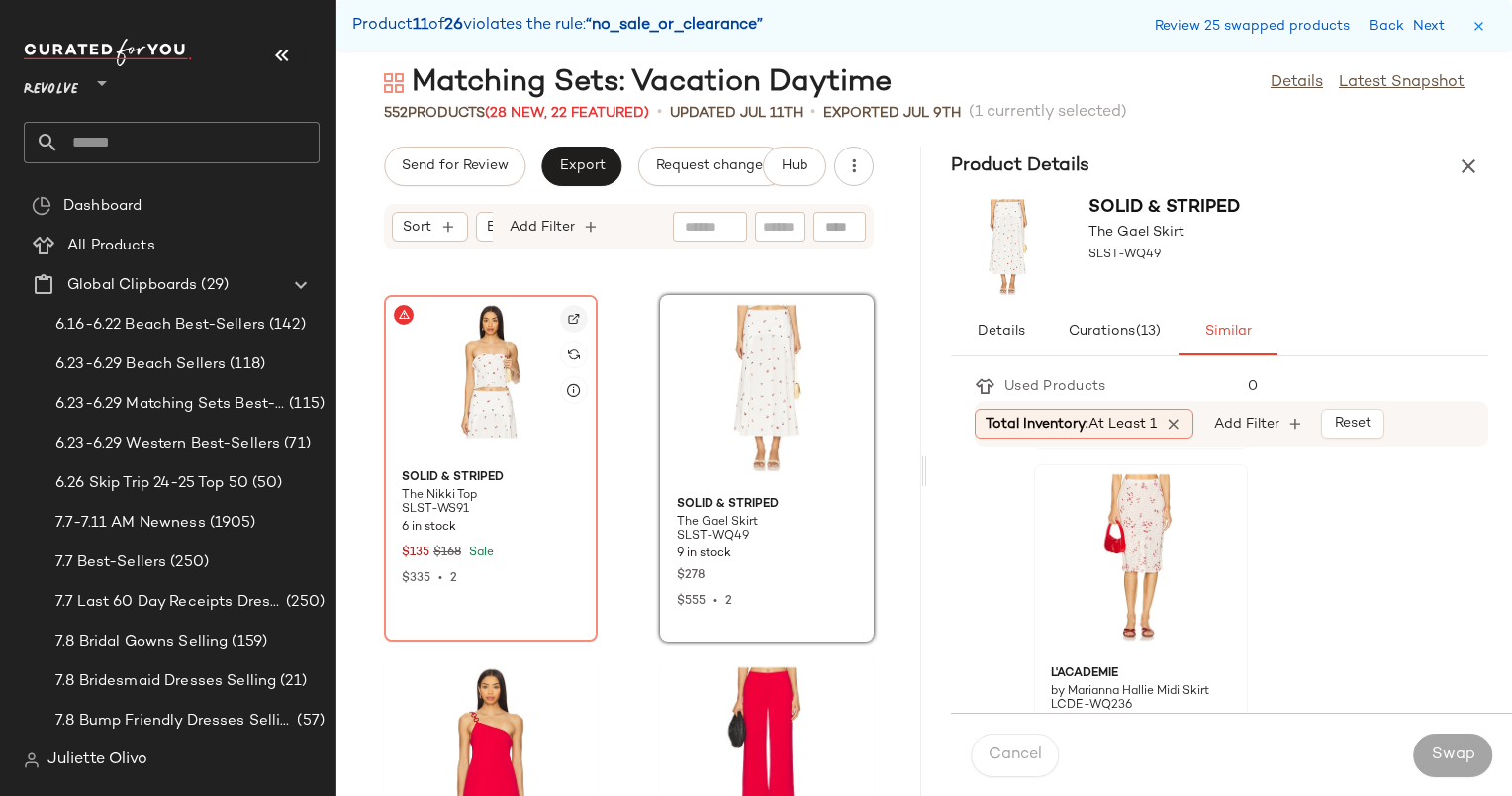 click 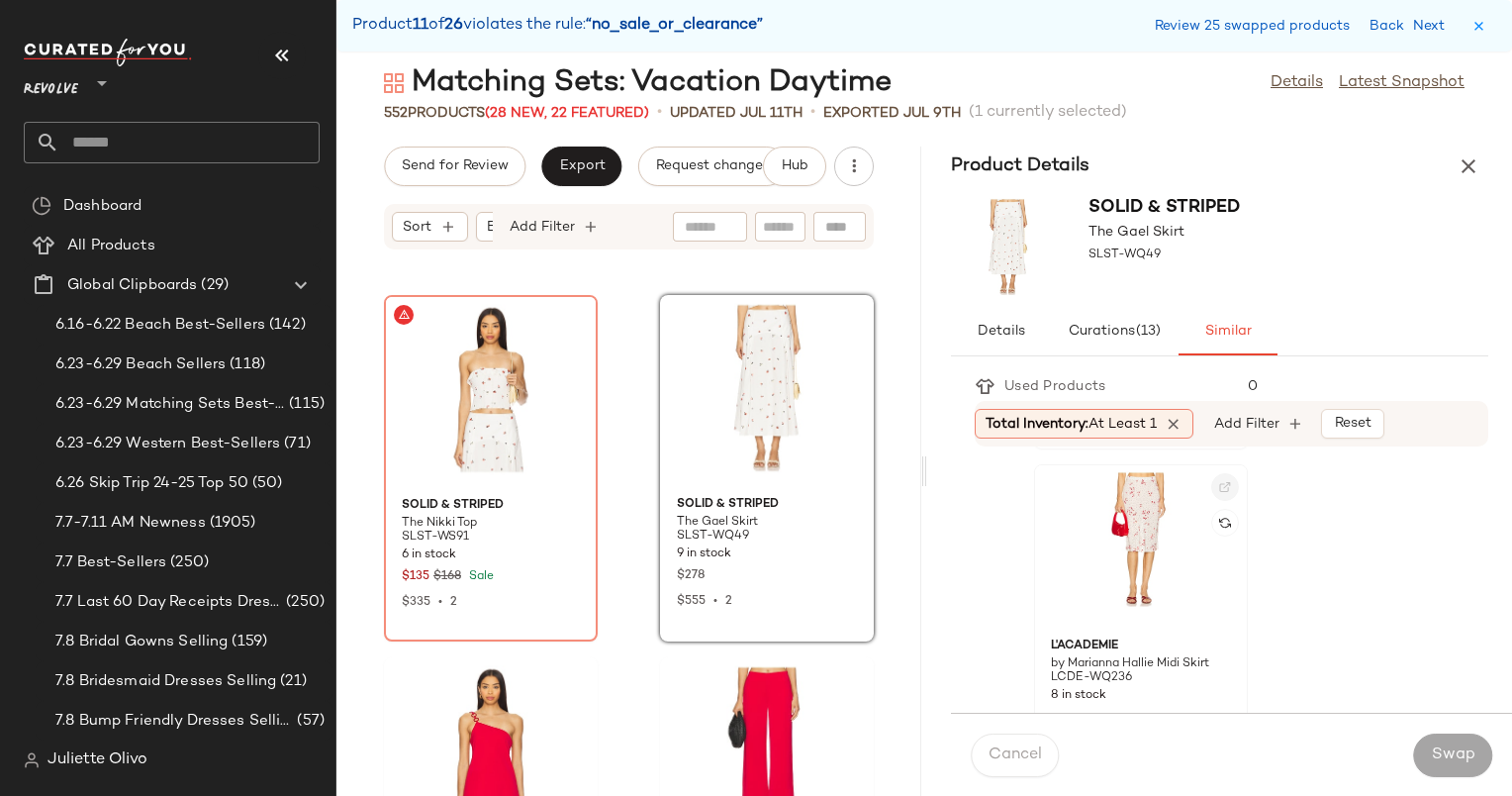 click 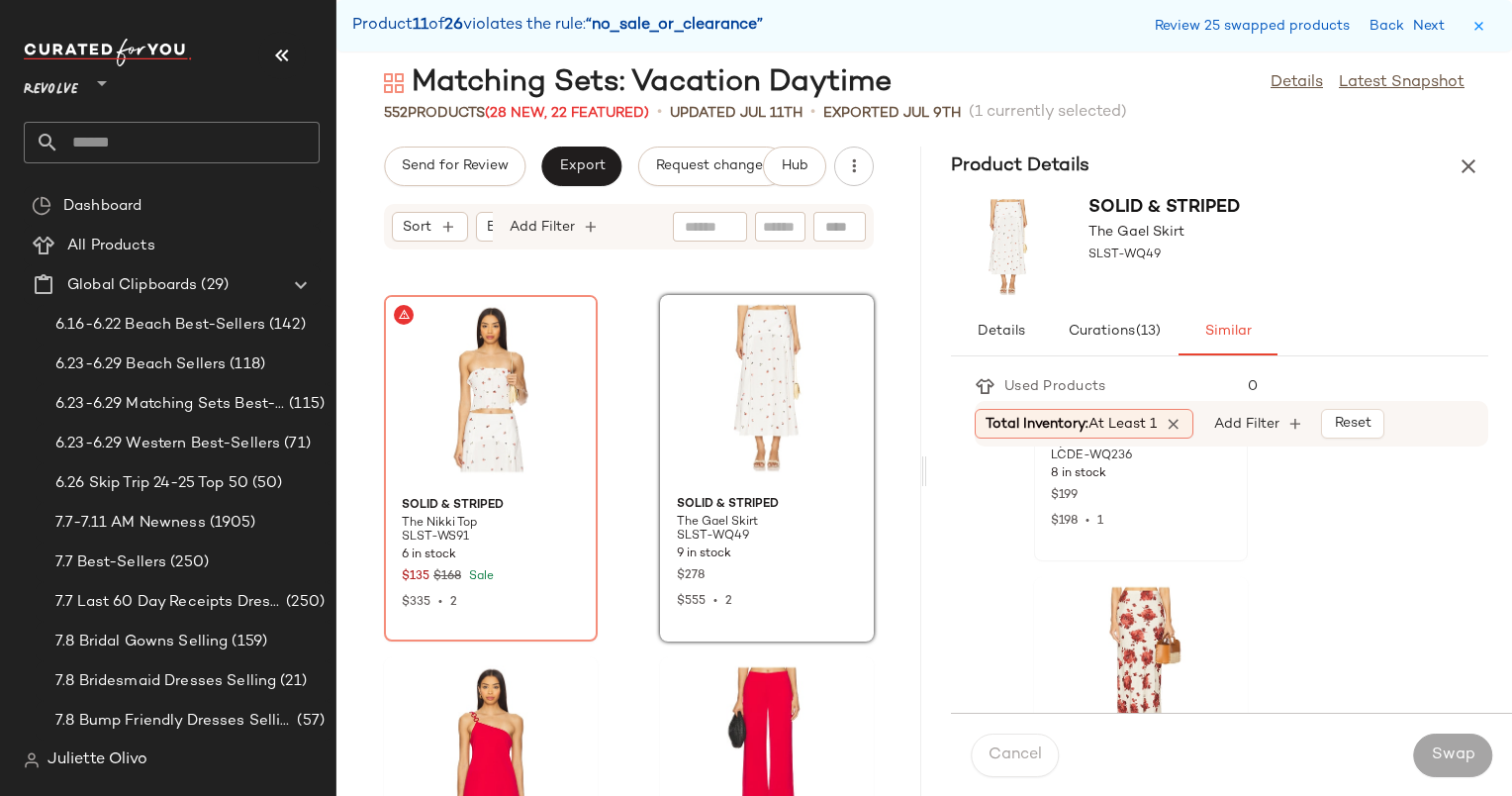 scroll, scrollTop: 1335, scrollLeft: 0, axis: vertical 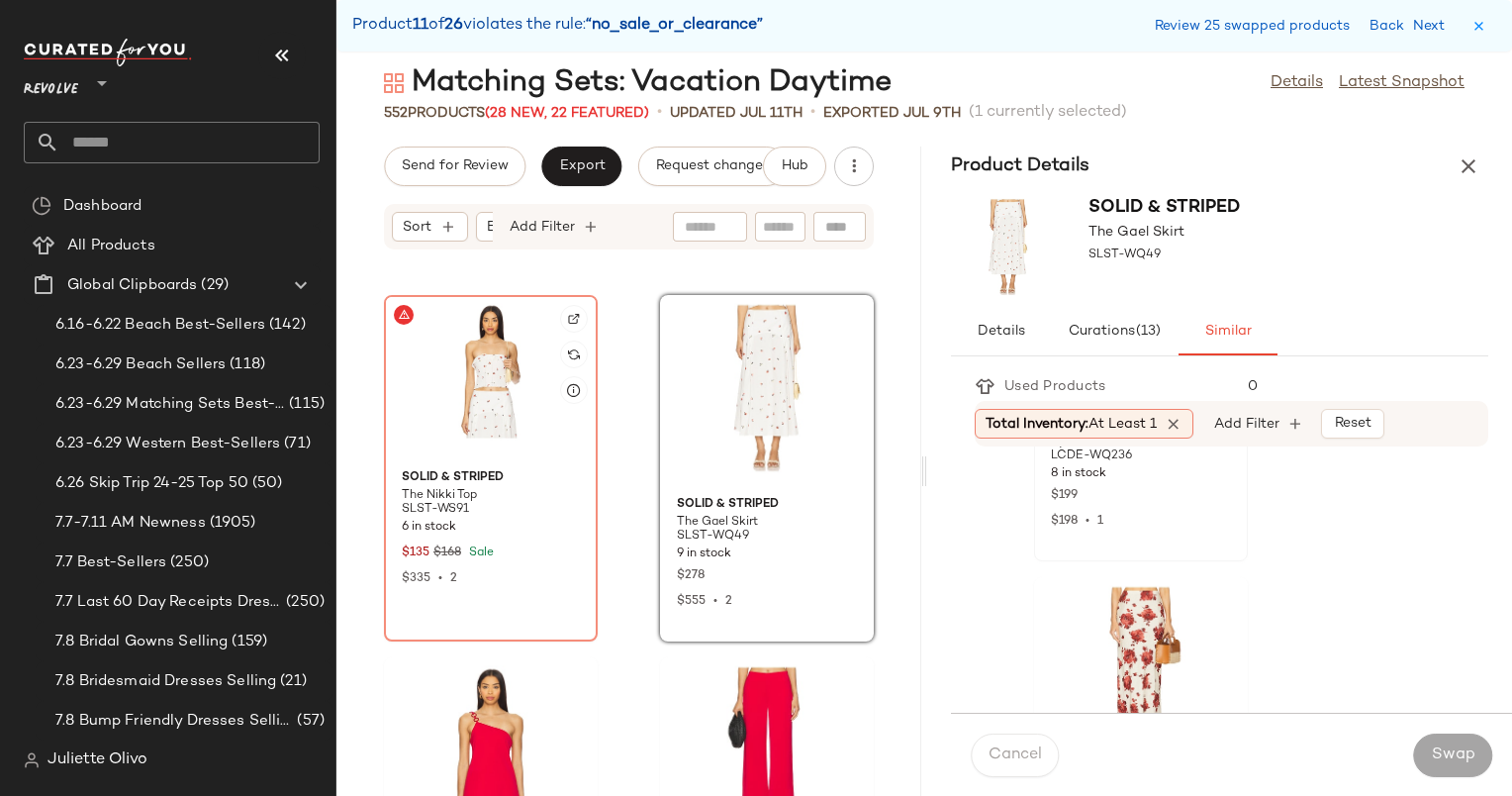 click 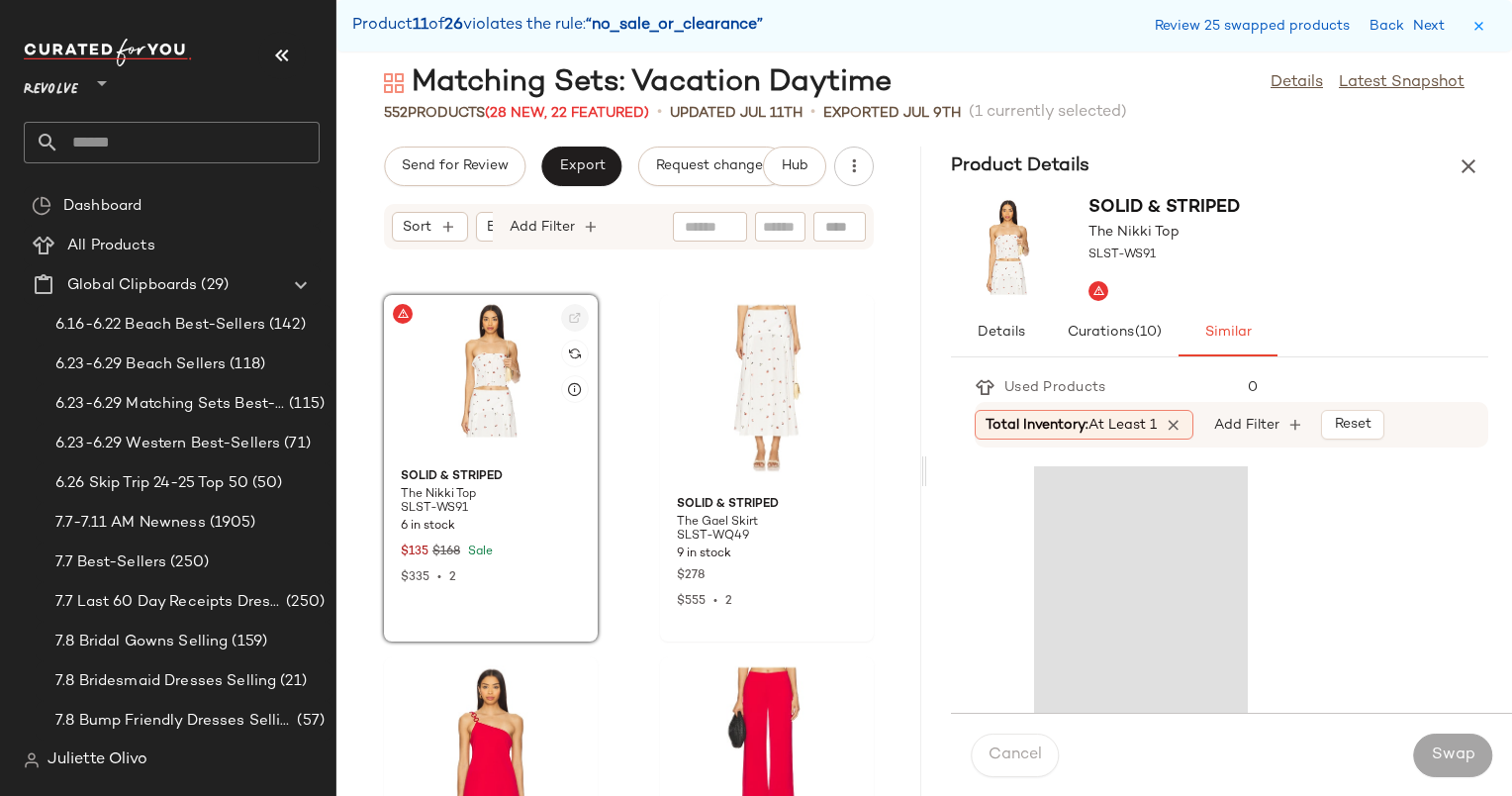 click at bounding box center (575, 318) 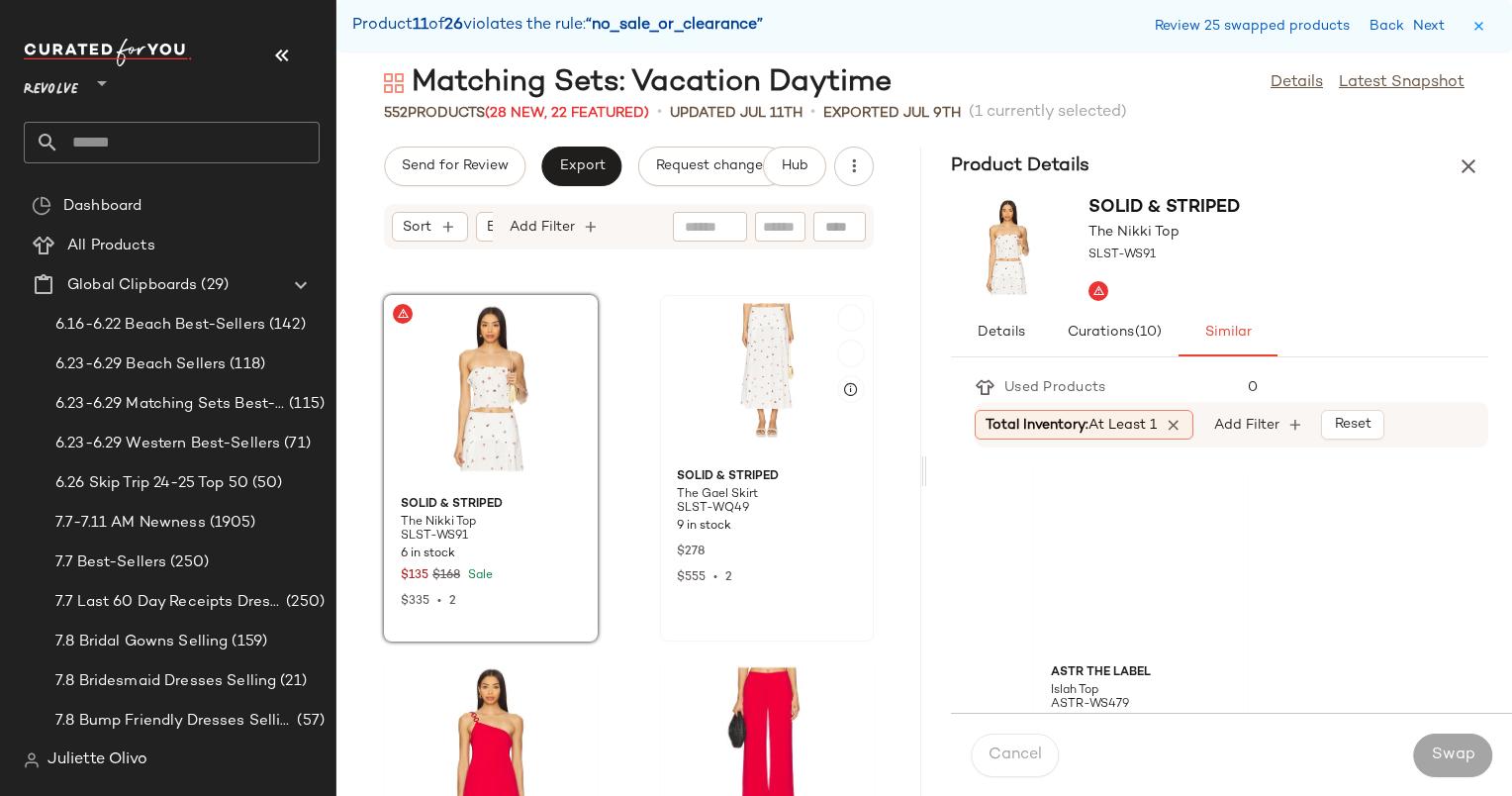 click on "Solid & Striped" at bounding box center [767, 477] 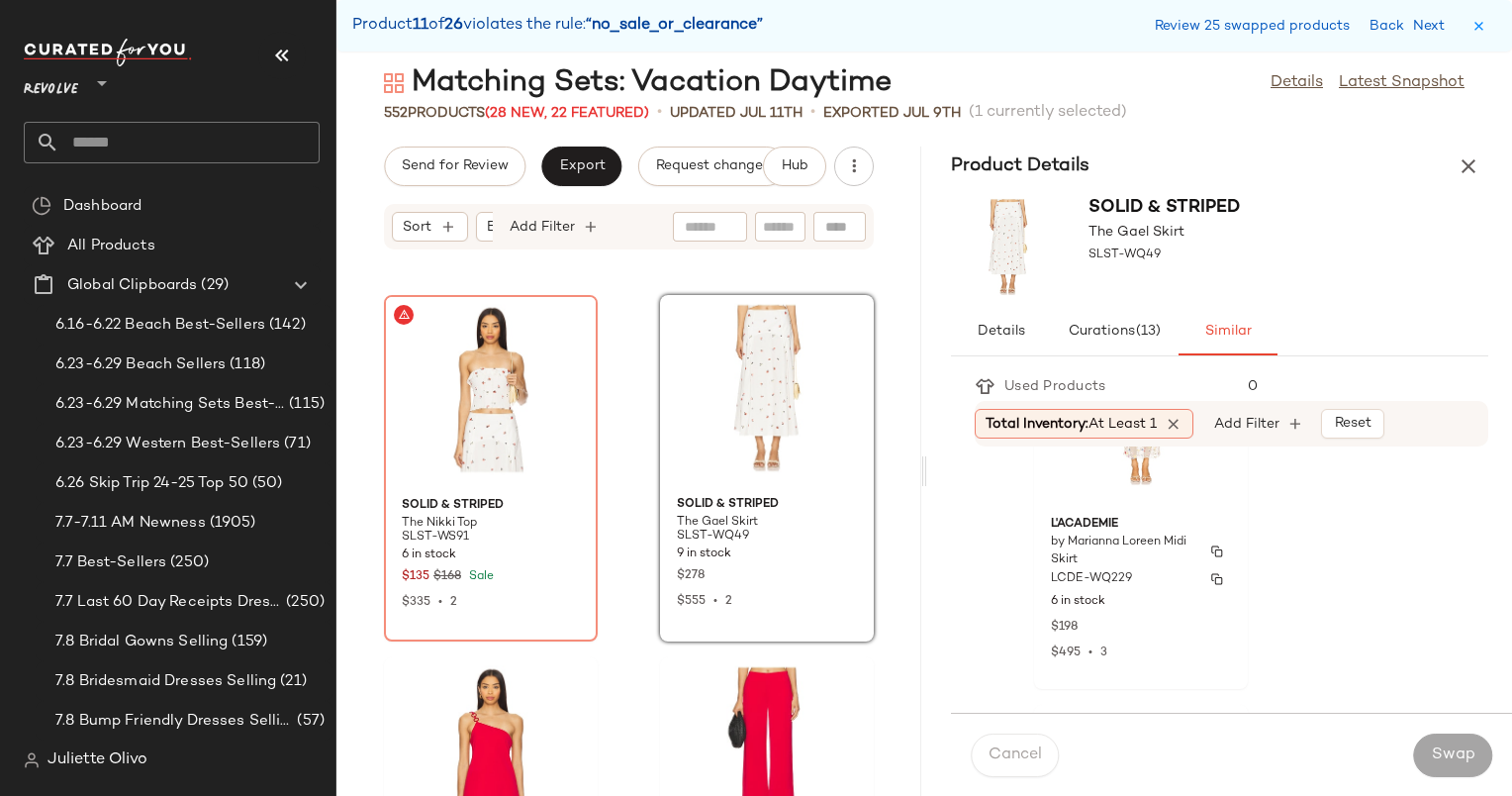 scroll, scrollTop: 1012, scrollLeft: 0, axis: vertical 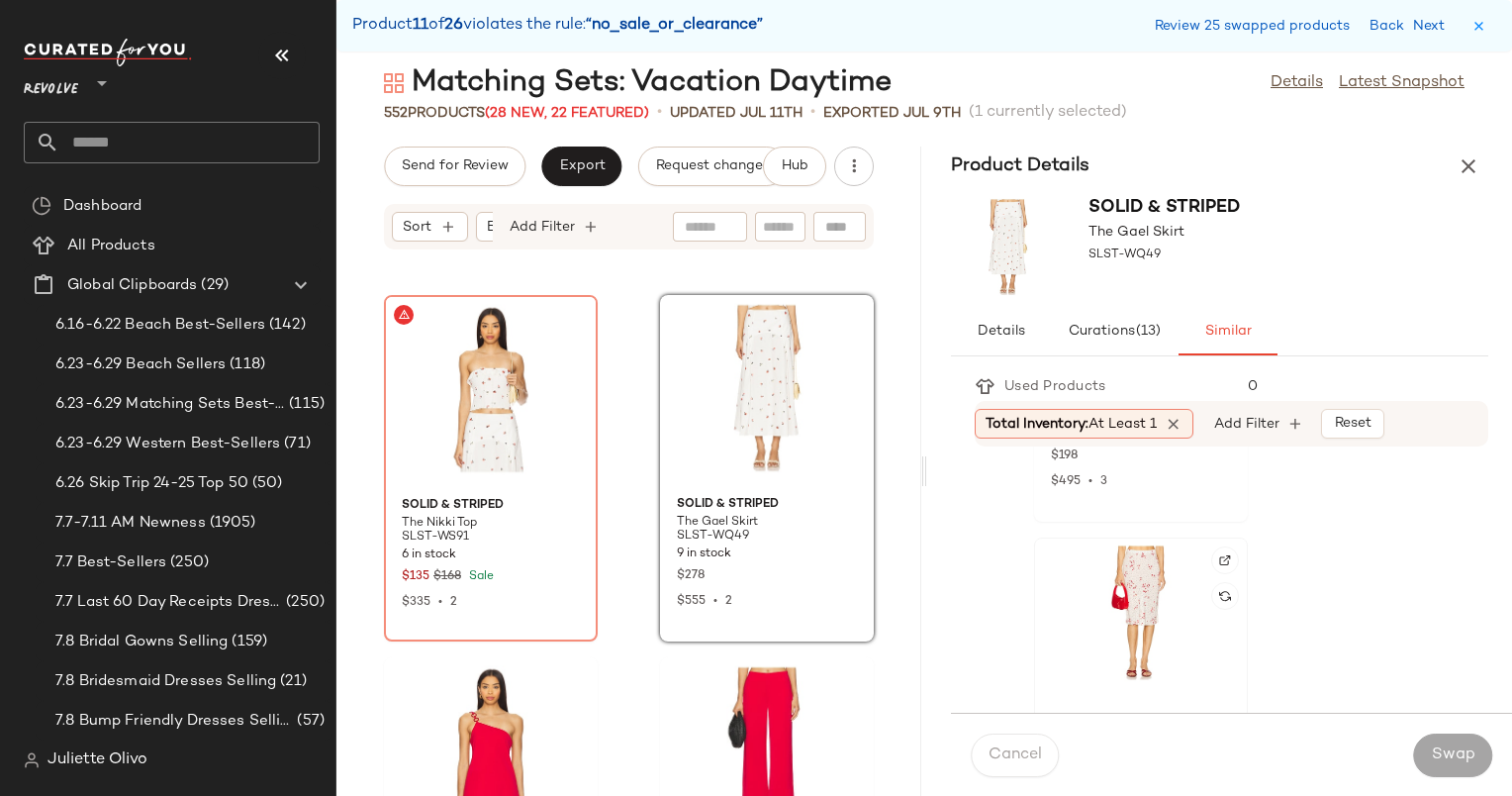 click 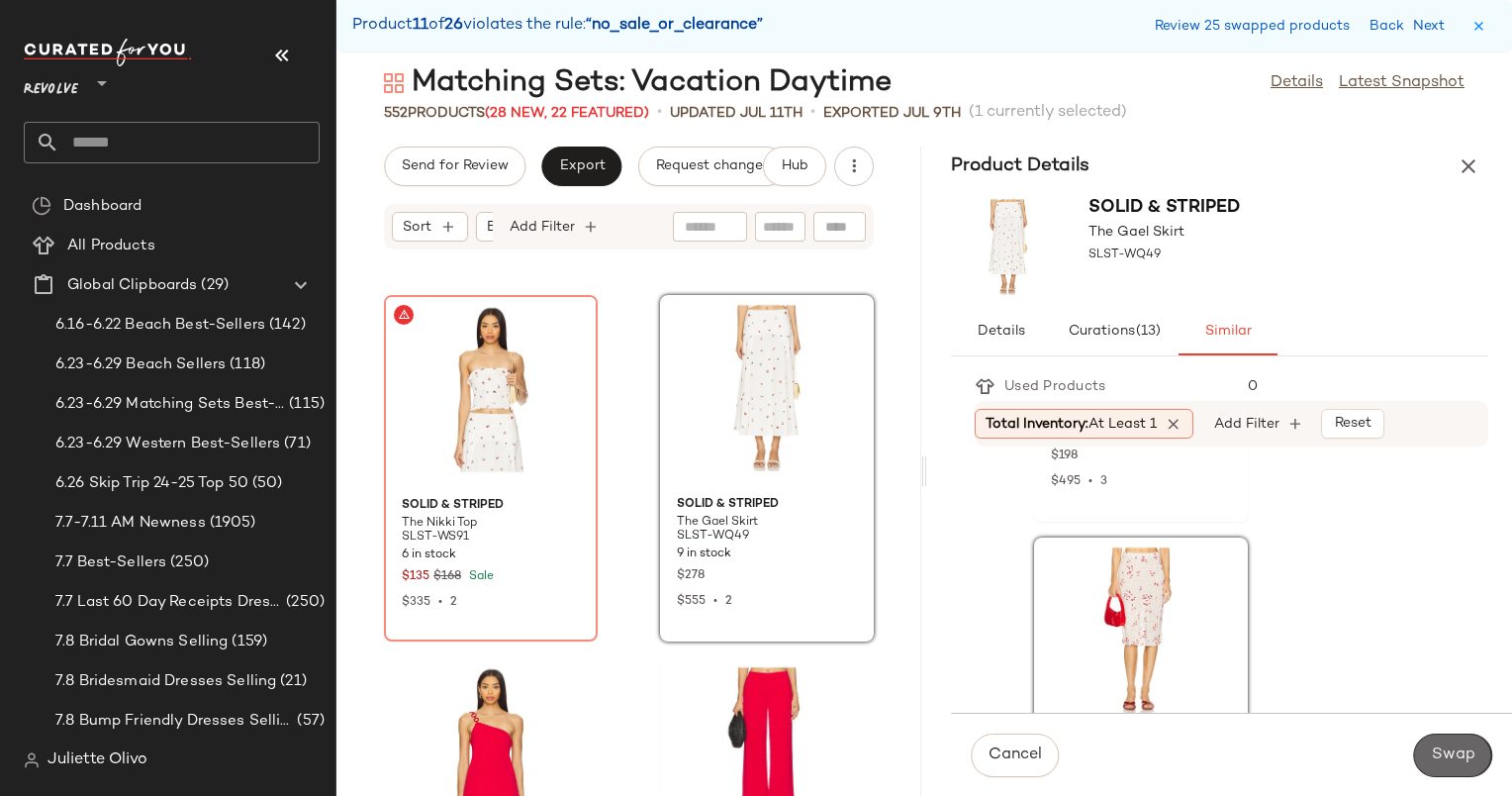 click on "Swap" at bounding box center (1453, 755) 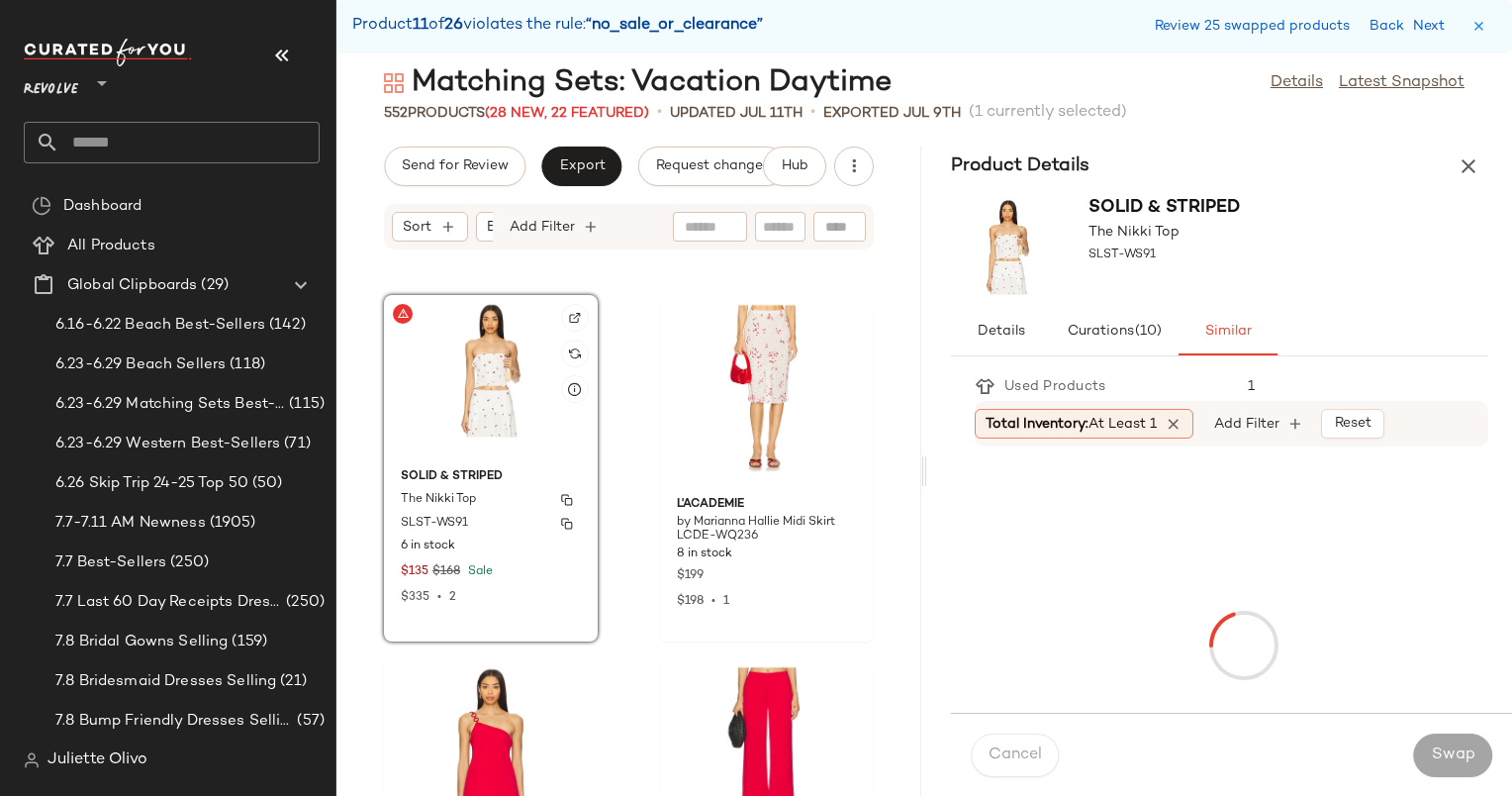 click on "Solid & Striped" at bounding box center [491, 477] 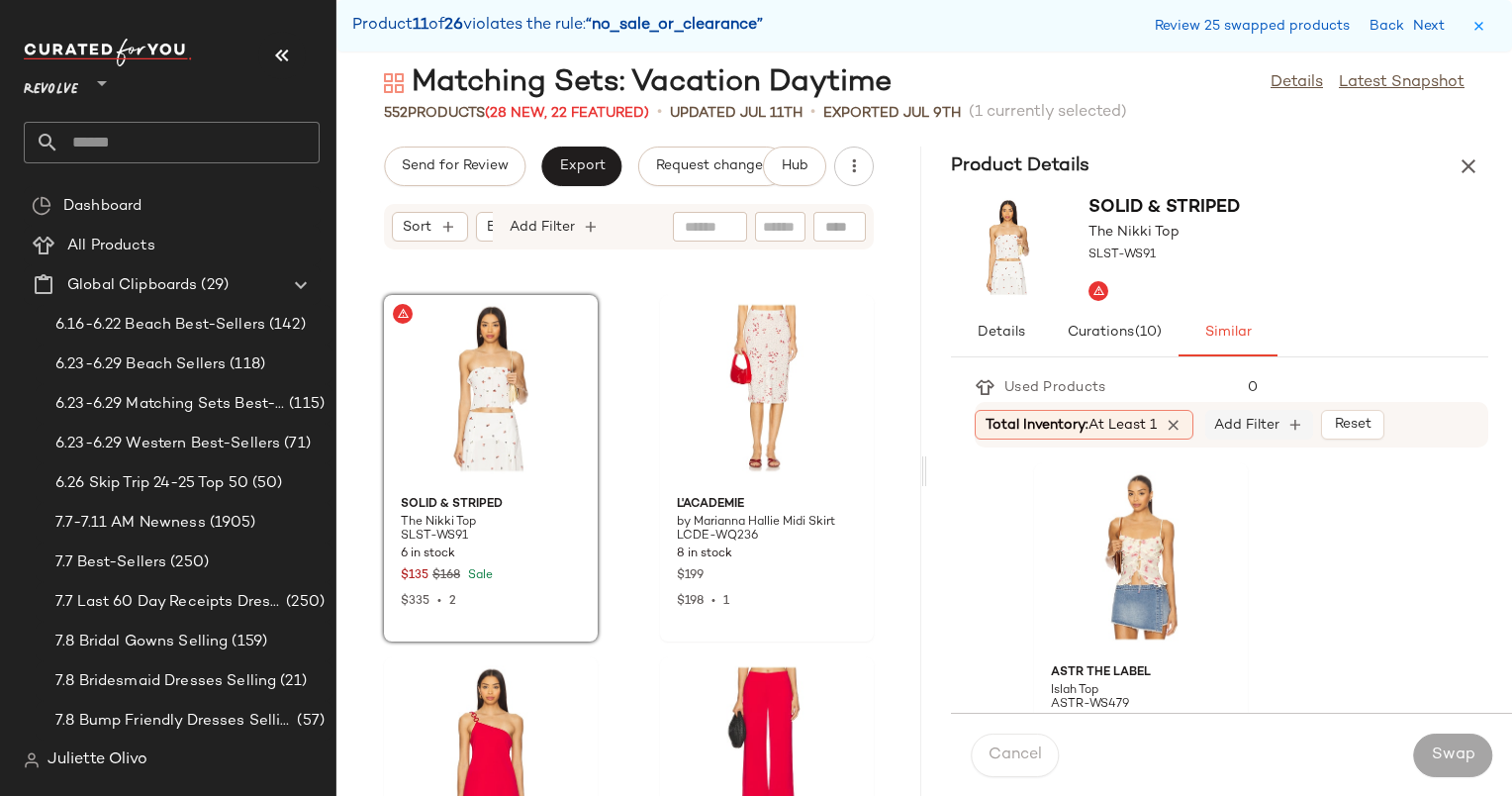 click on "Add Filter" at bounding box center [1247, 425] 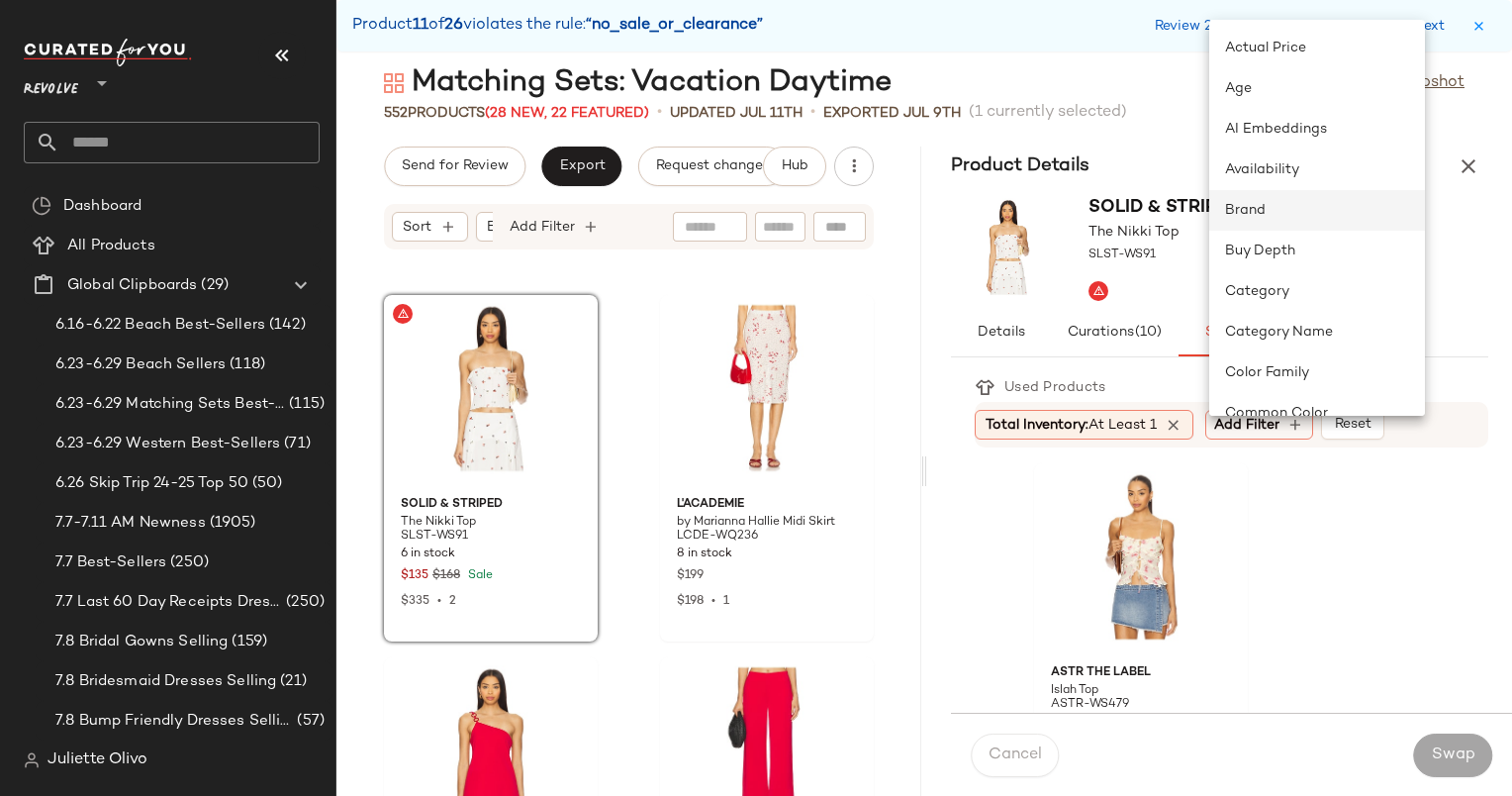 click on "Brand" 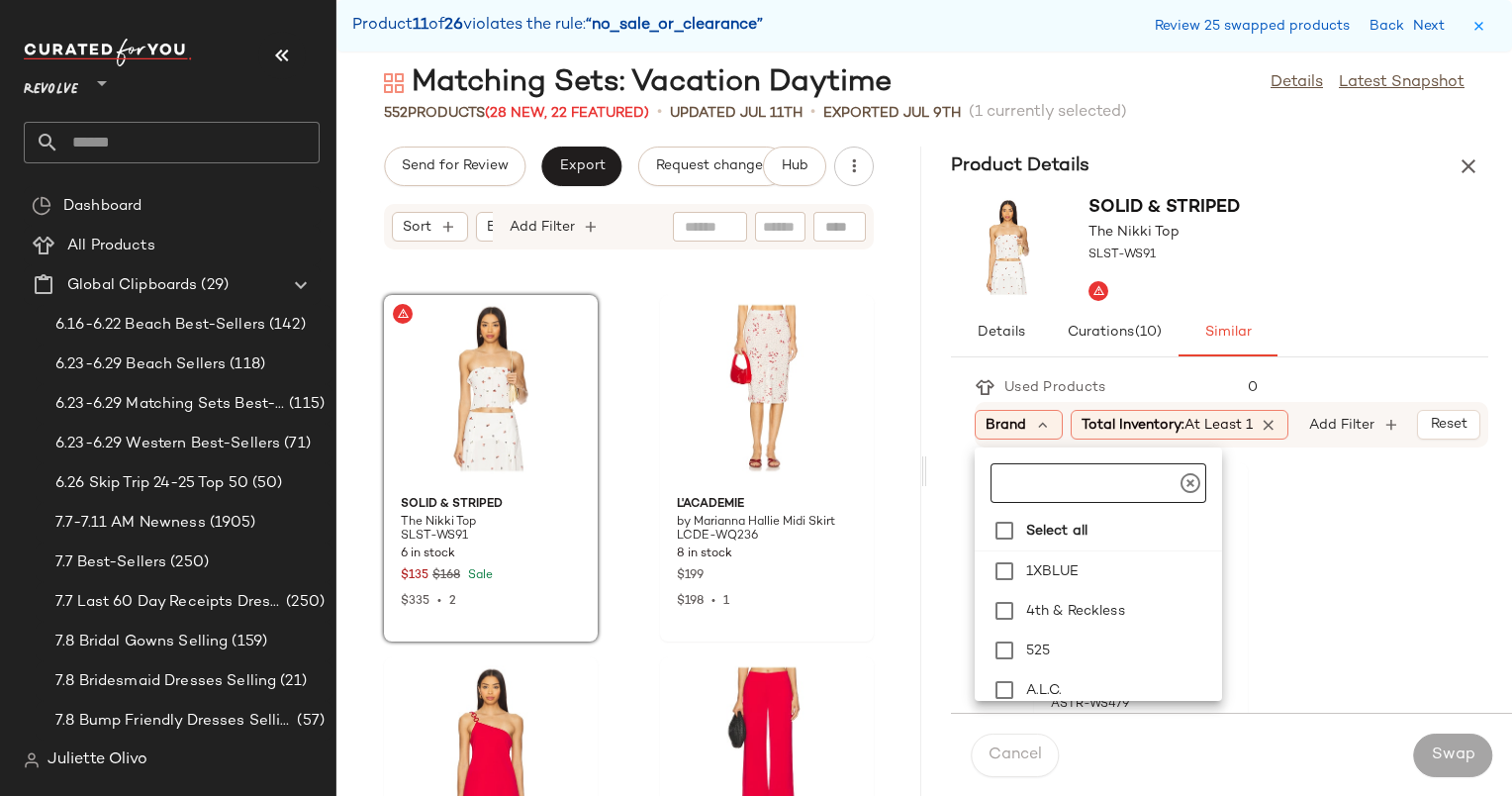 click 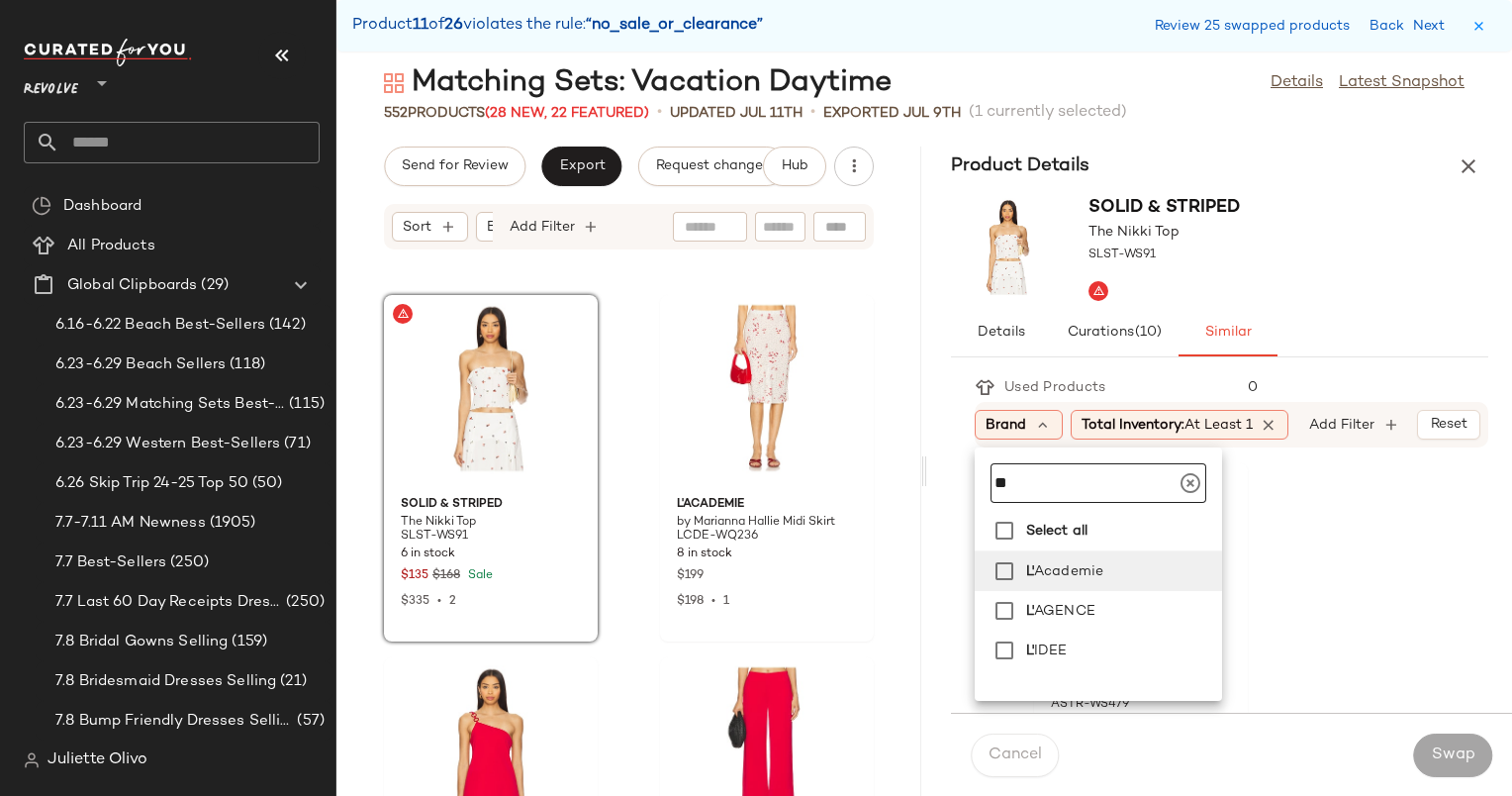 type on "**" 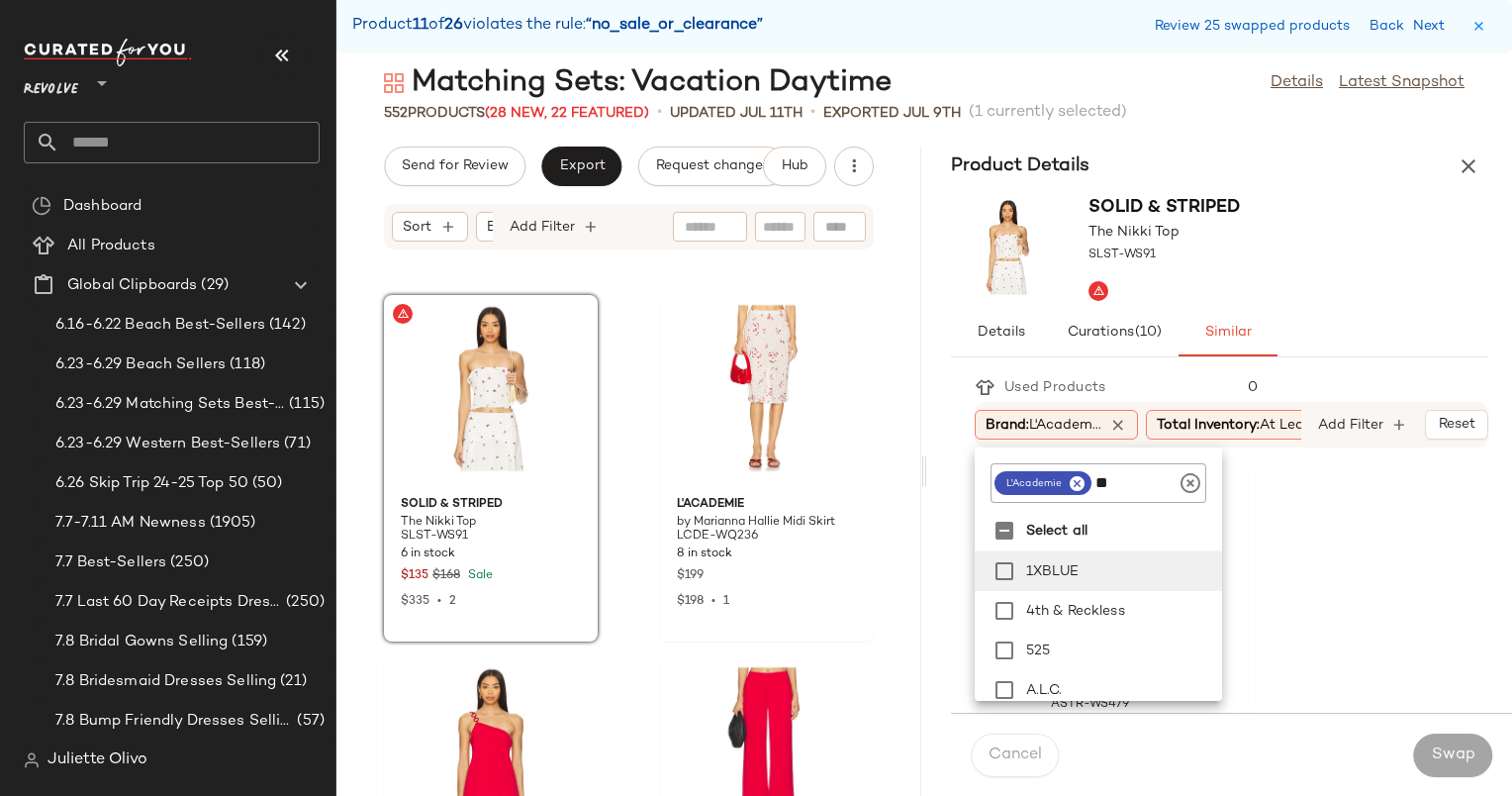 type 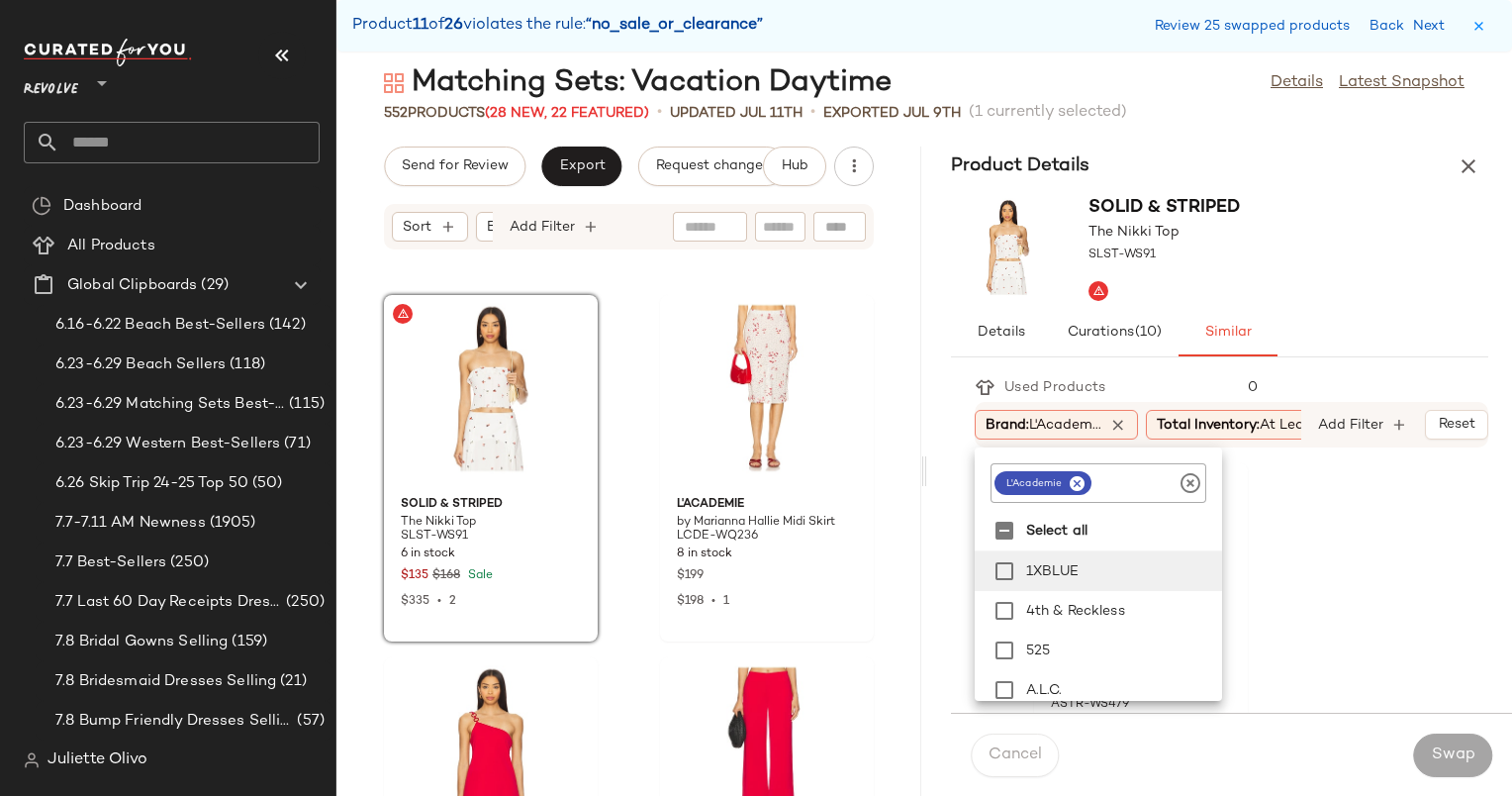 click on "Solid & Striped The Nikki Top SLST-WS91" at bounding box center [1219, 248] 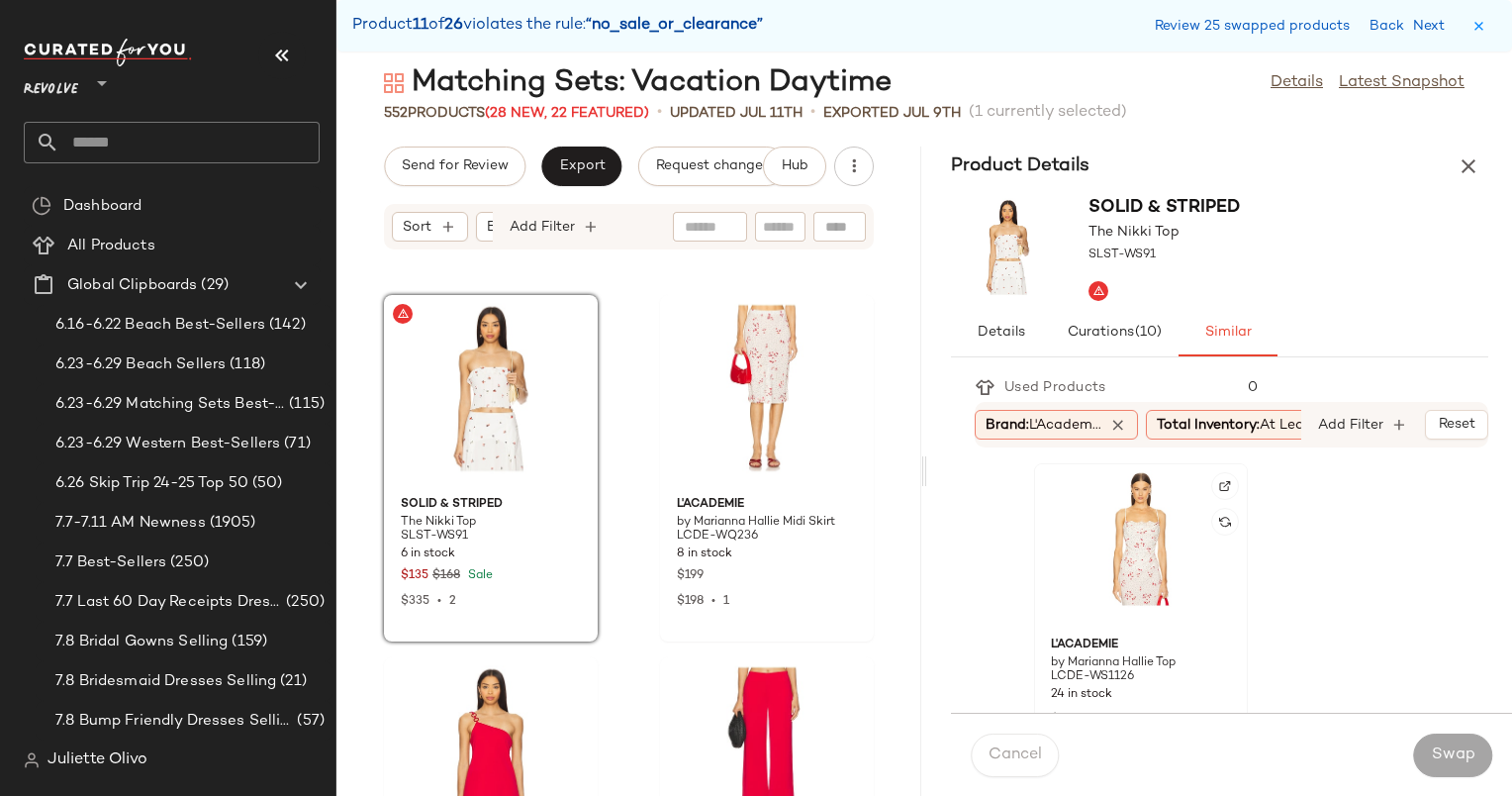 click 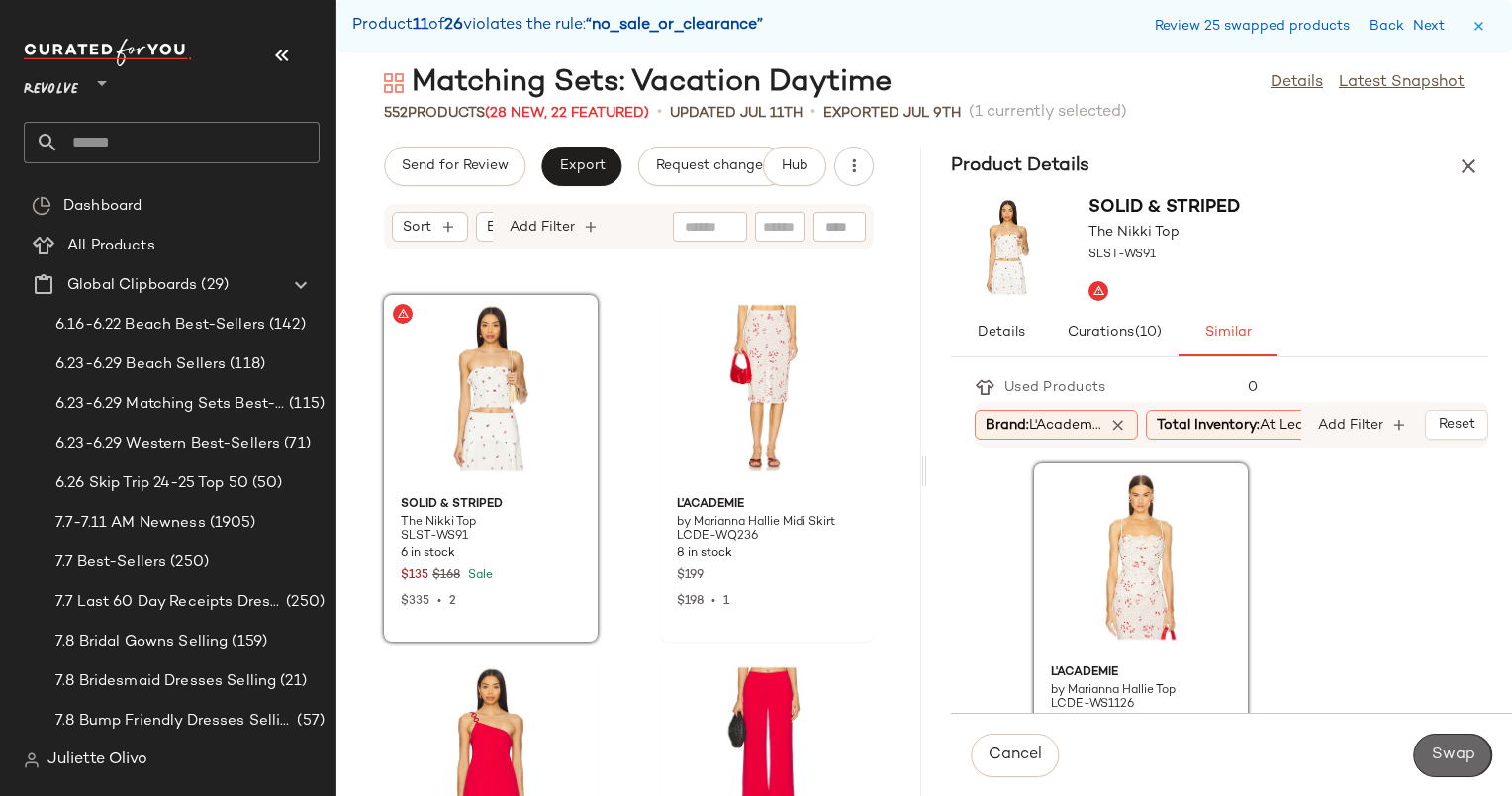 click on "Swap" at bounding box center [1453, 755] 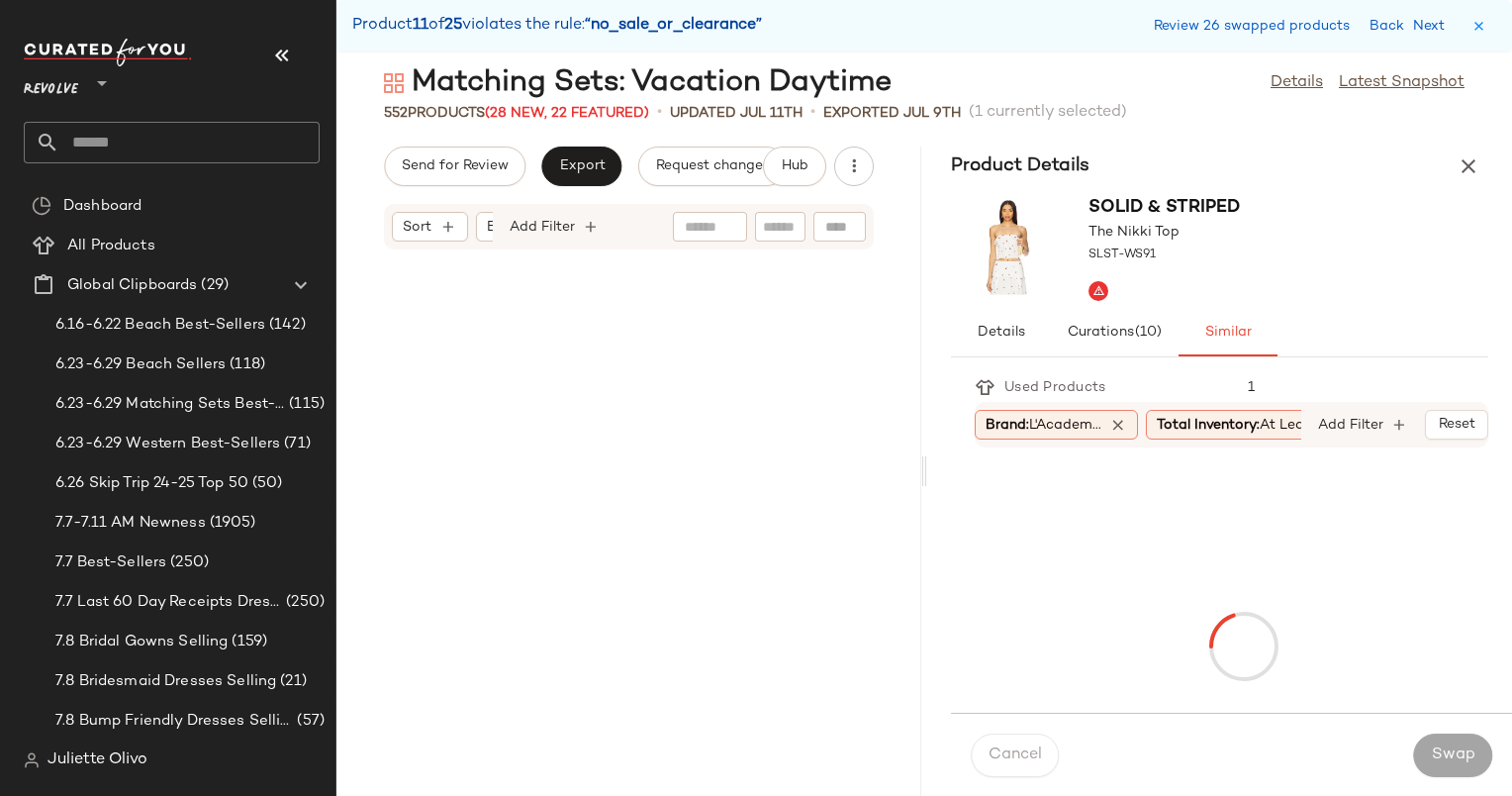 scroll, scrollTop: 88415, scrollLeft: 0, axis: vertical 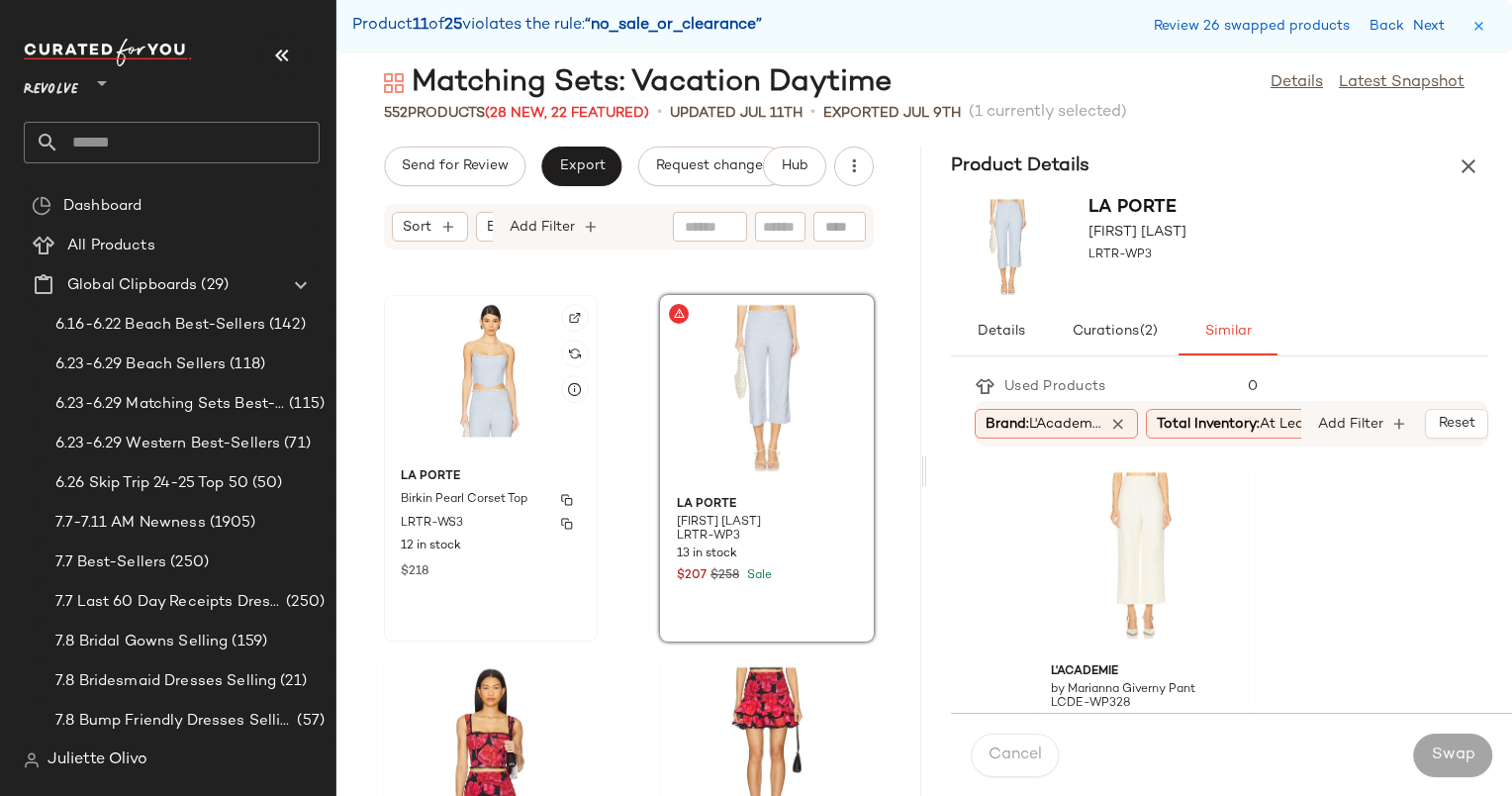 click on "La Porte" at bounding box center [491, 477] 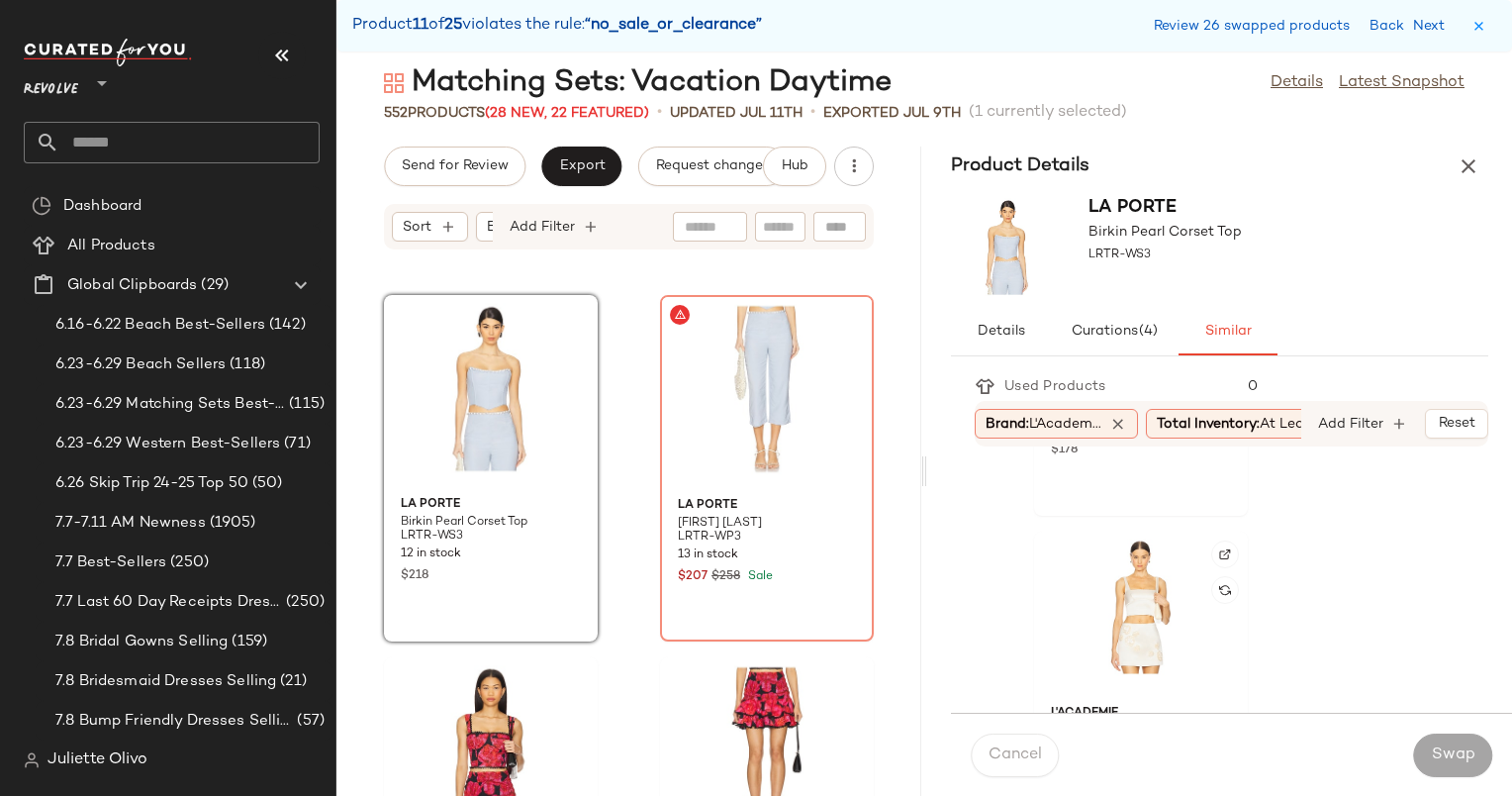 scroll, scrollTop: 300, scrollLeft: 0, axis: vertical 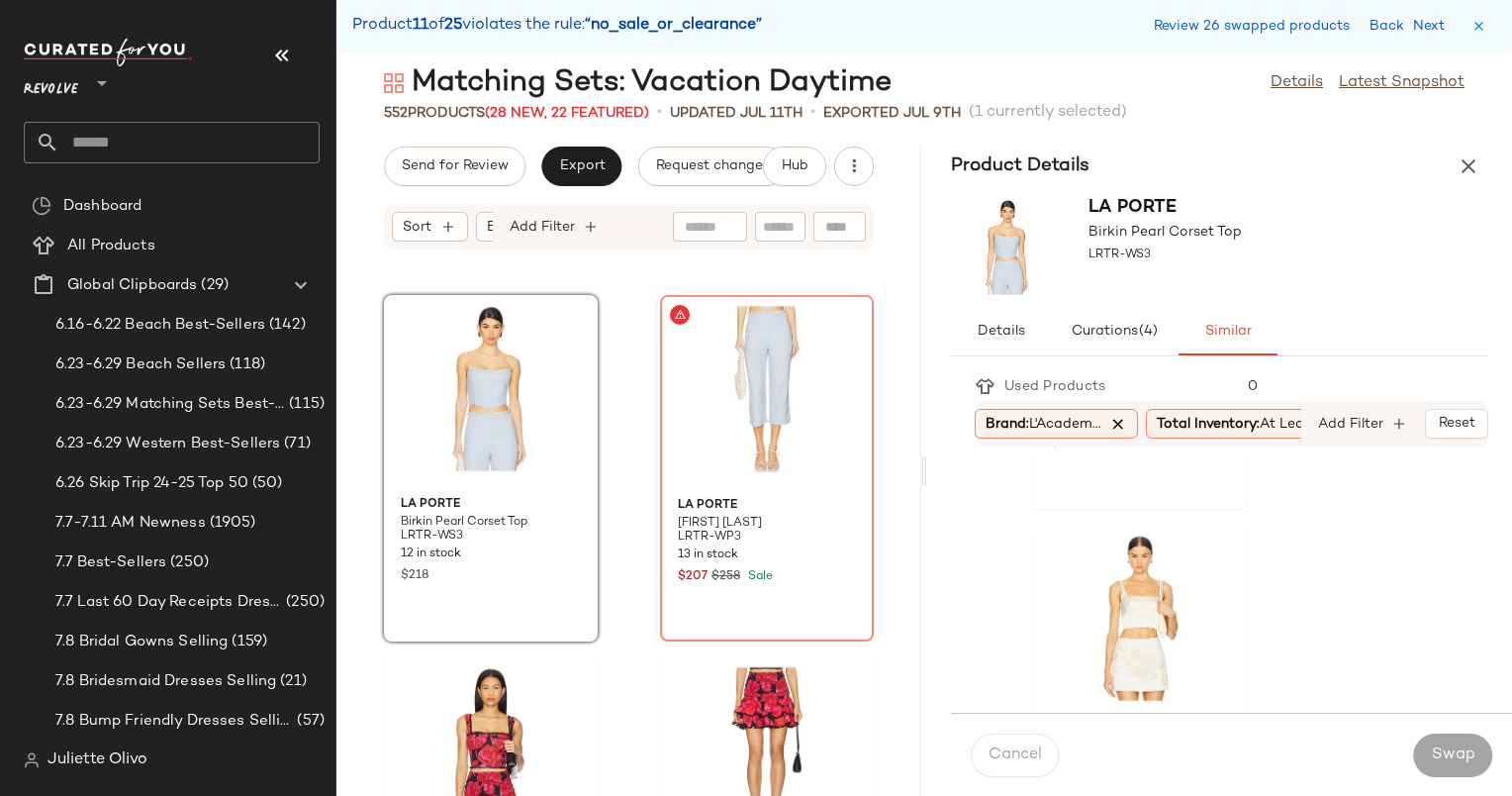 click at bounding box center [1118, 424] 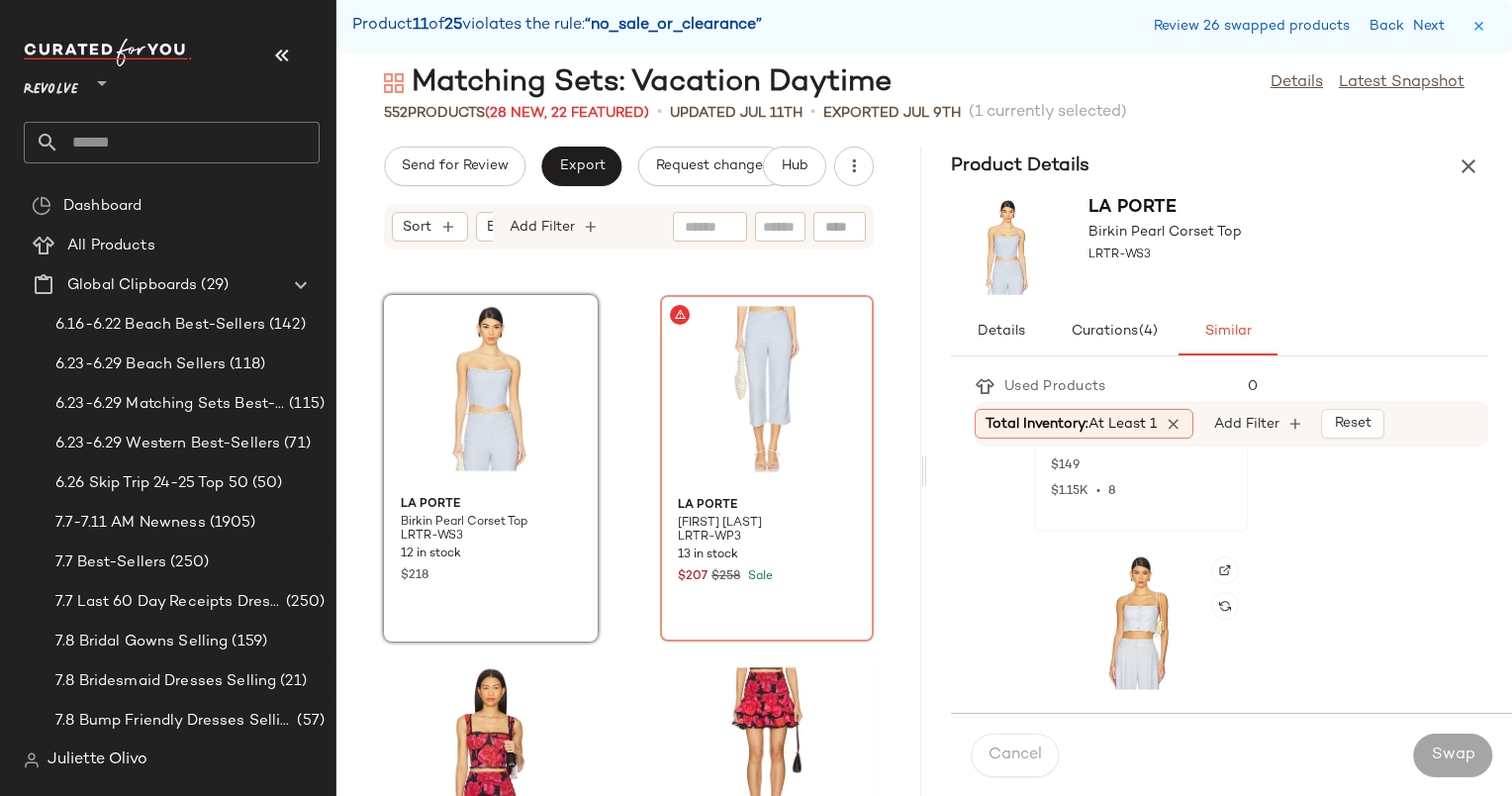 scroll, scrollTop: 701, scrollLeft: 0, axis: vertical 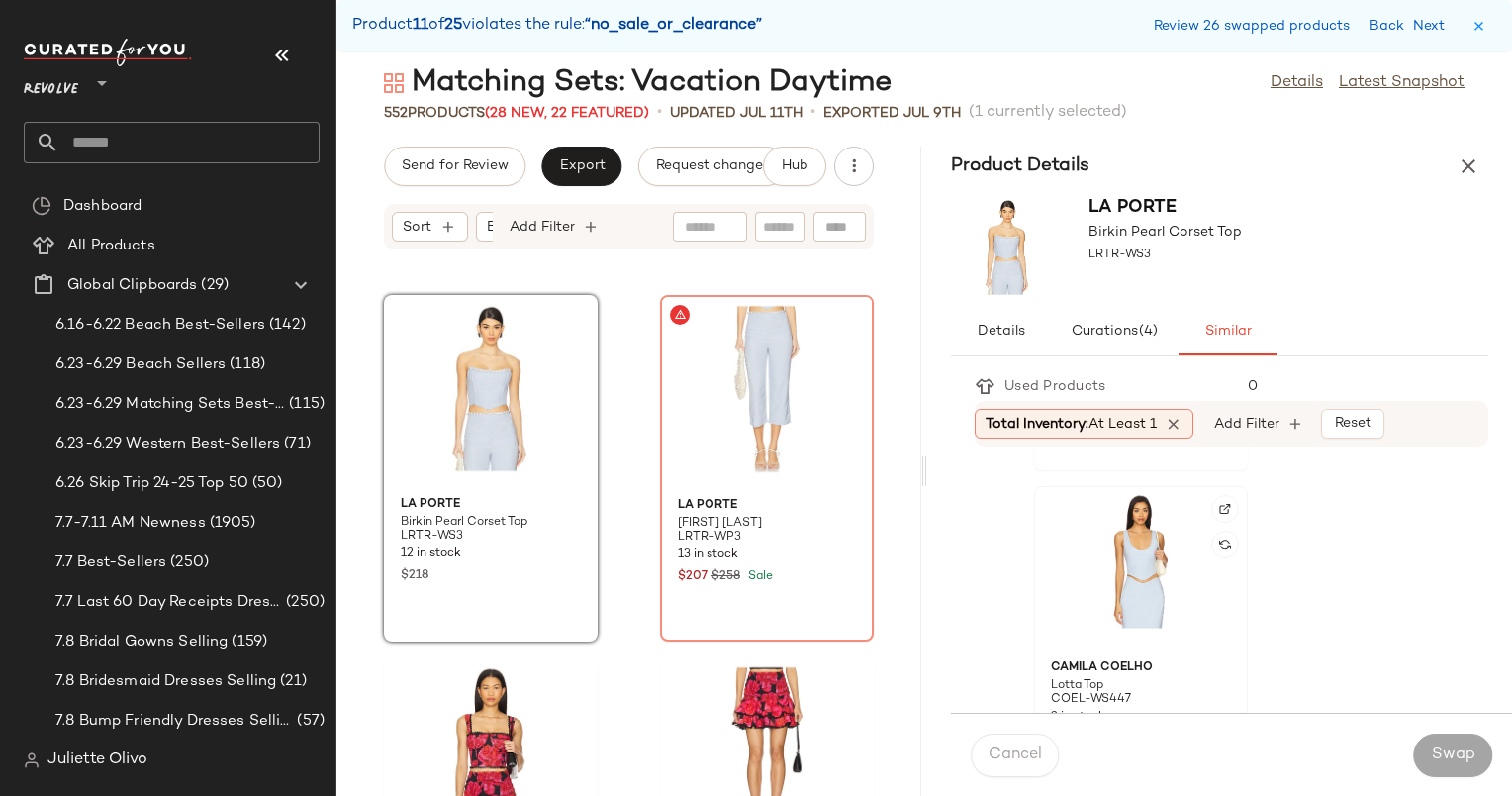click 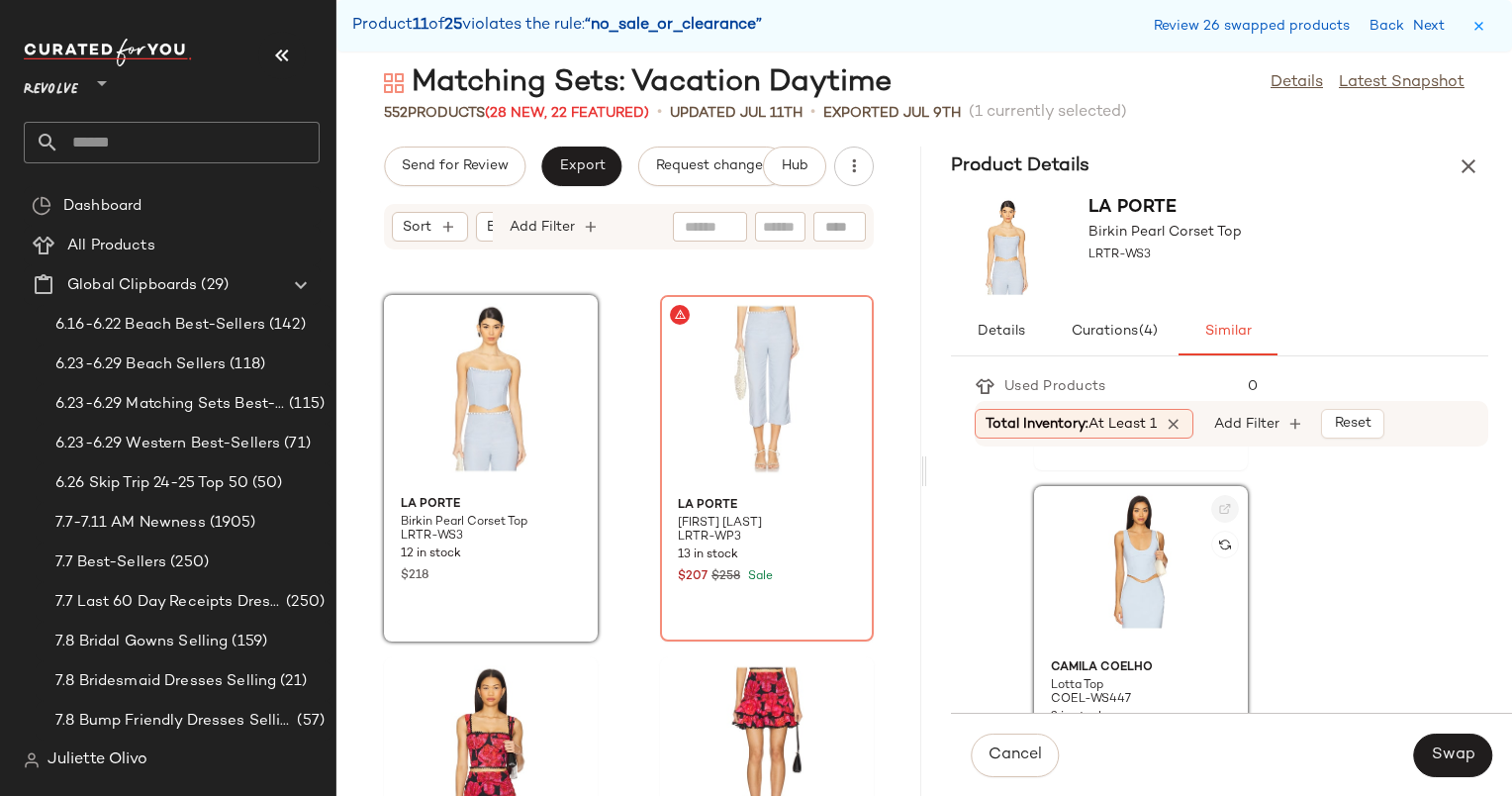 click at bounding box center (1225, 509) 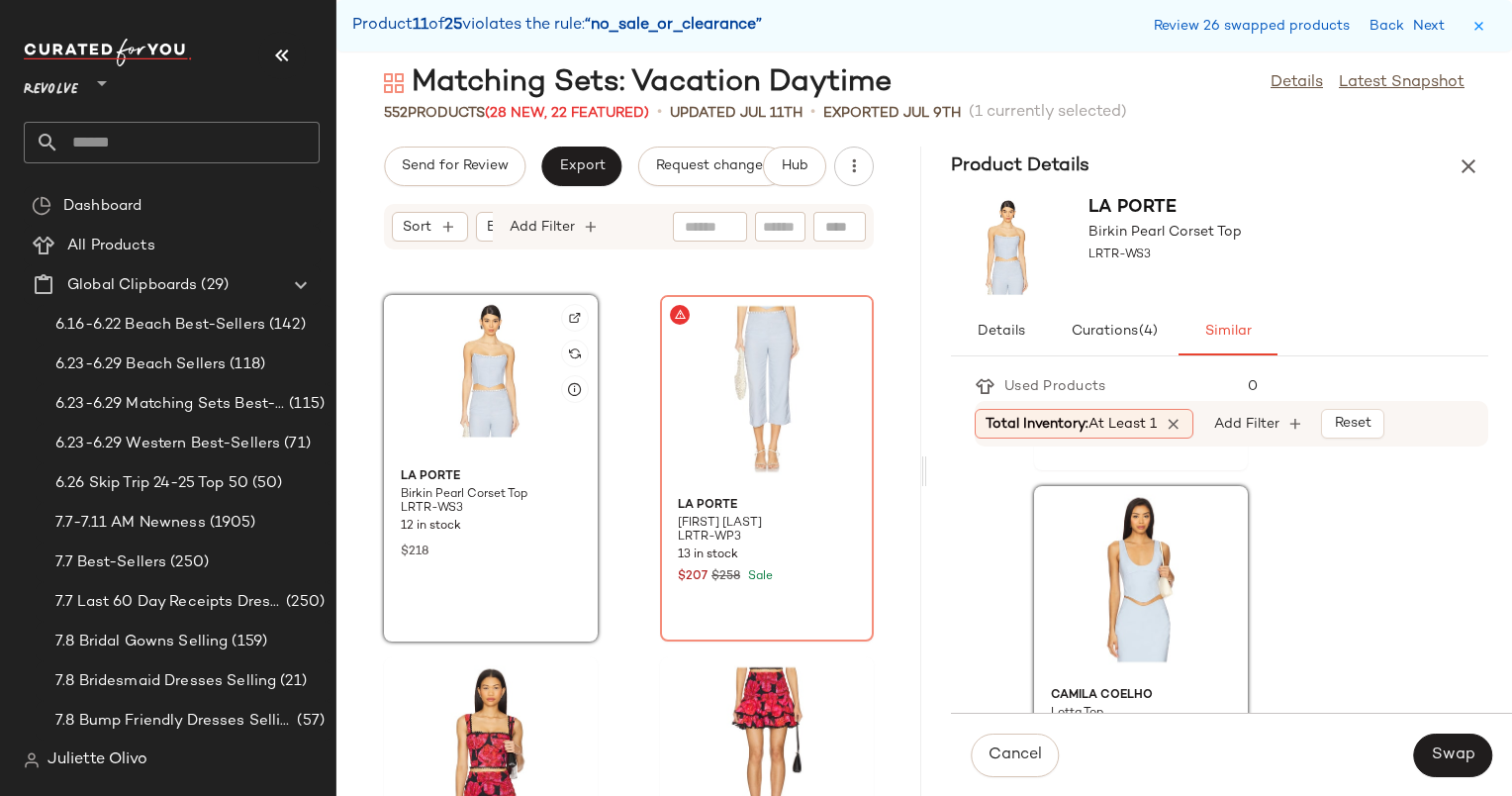 click at bounding box center [575, 318] 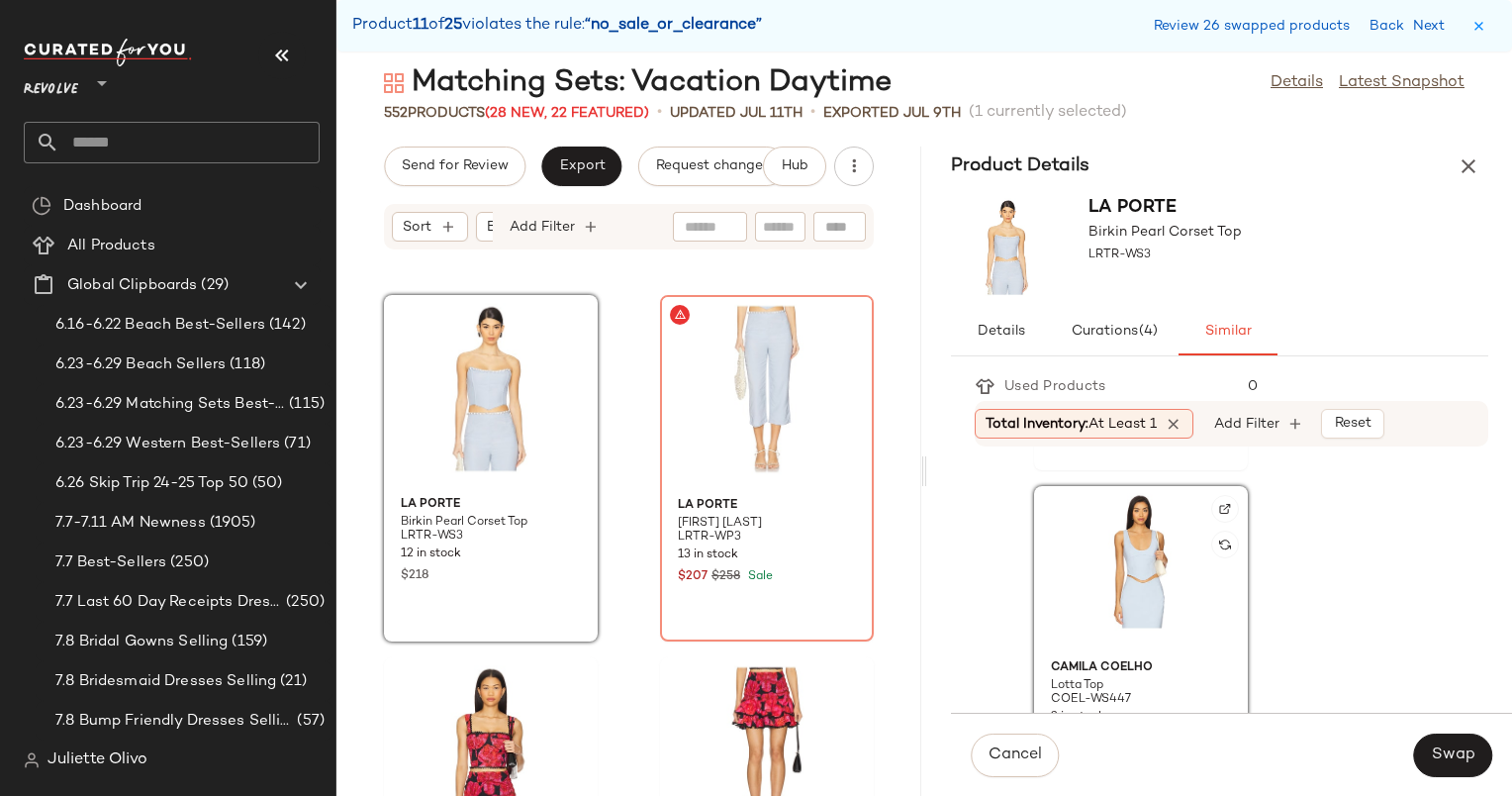 click 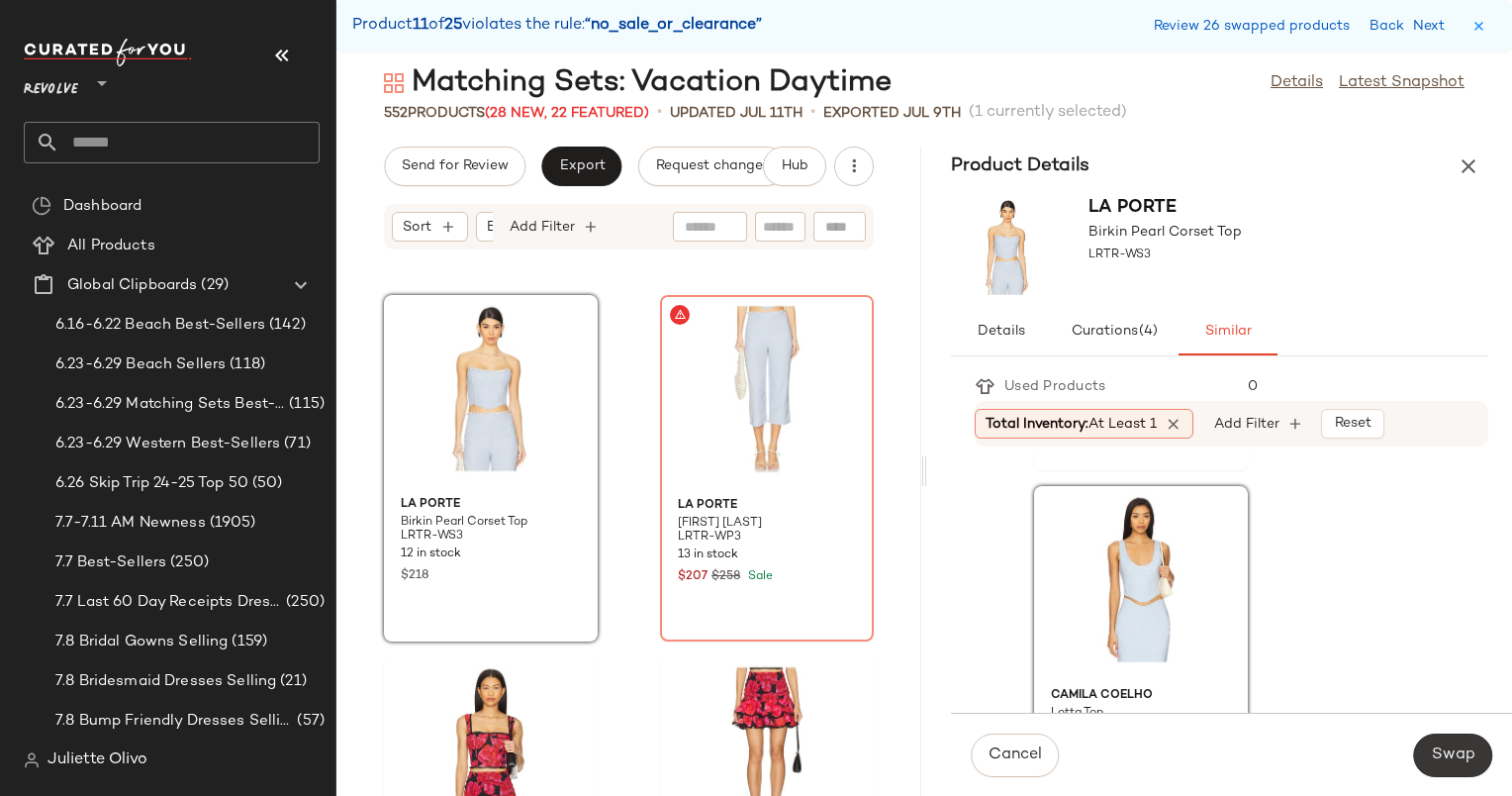 click on "Swap" at bounding box center (1453, 755) 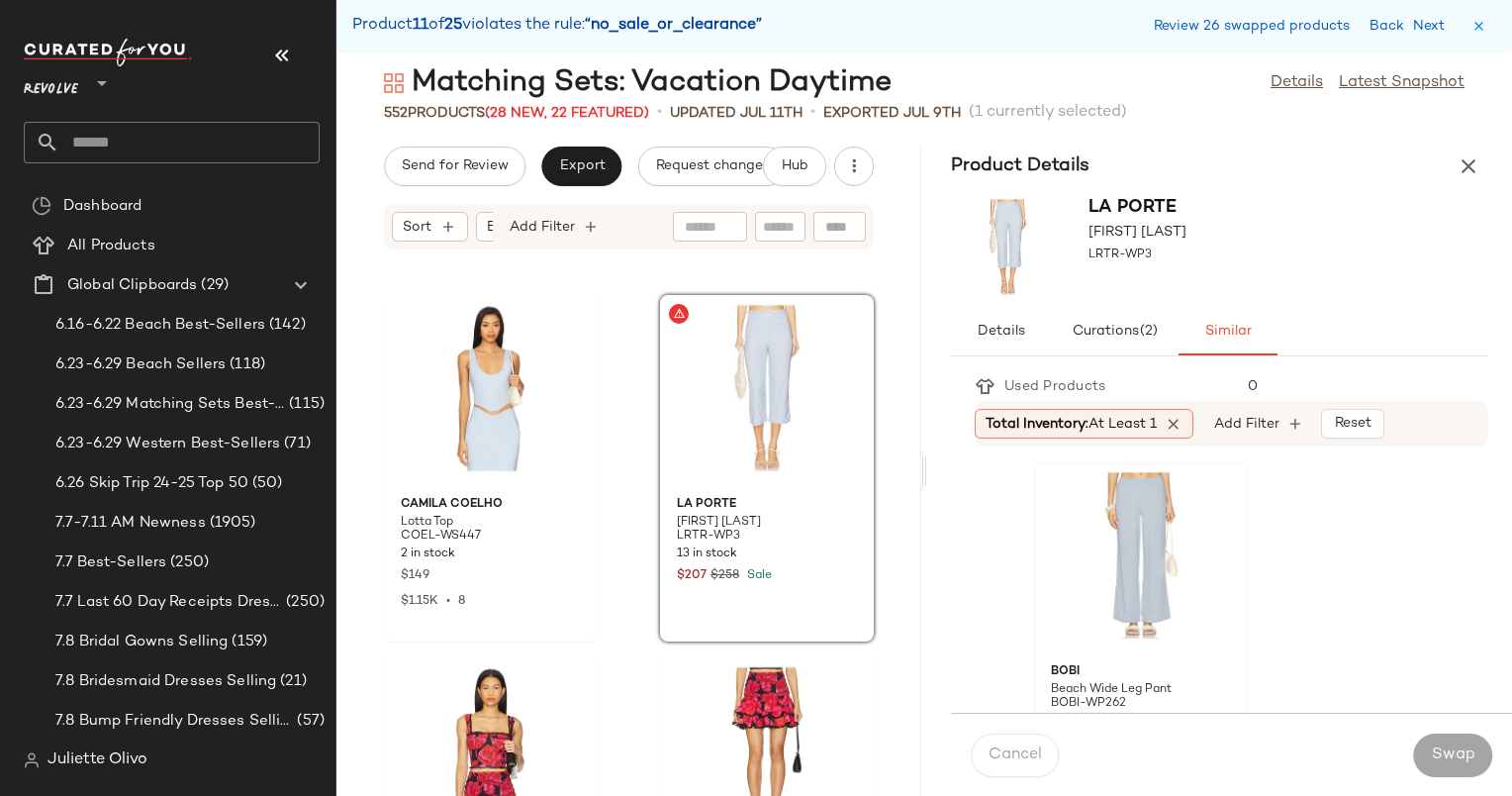 scroll, scrollTop: 333, scrollLeft: 0, axis: vertical 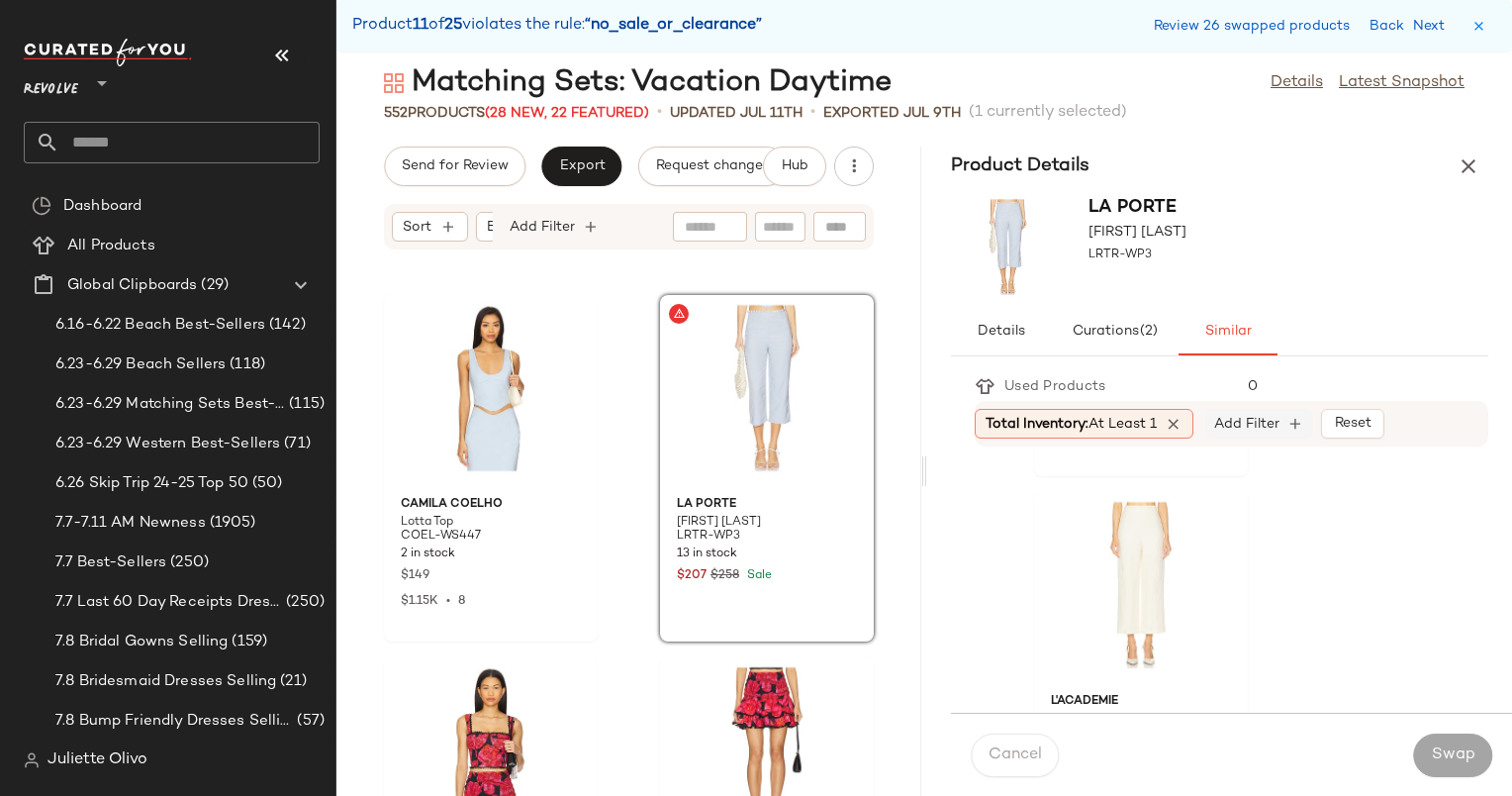 click on "Add Filter" 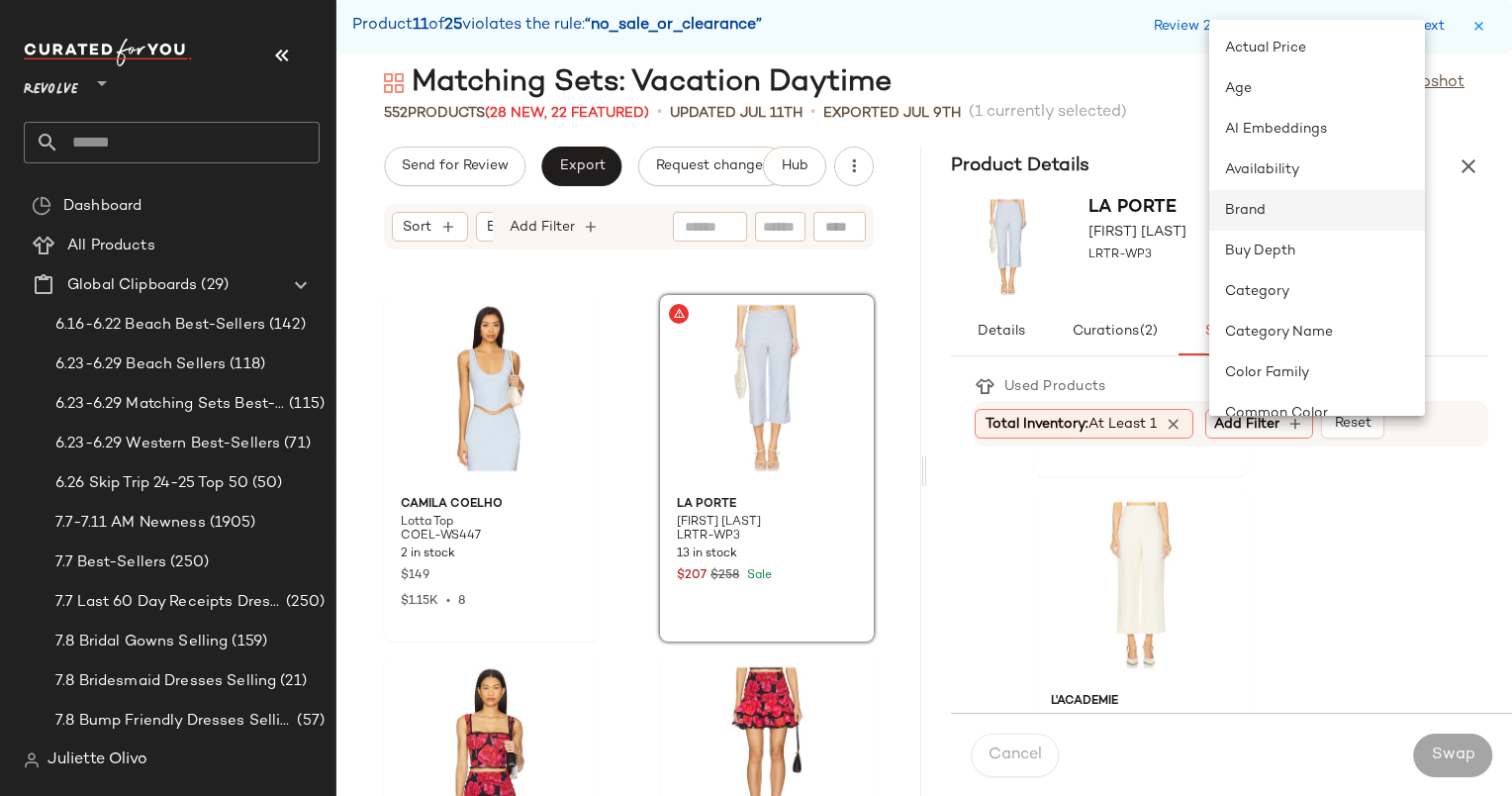 click on "Brand" 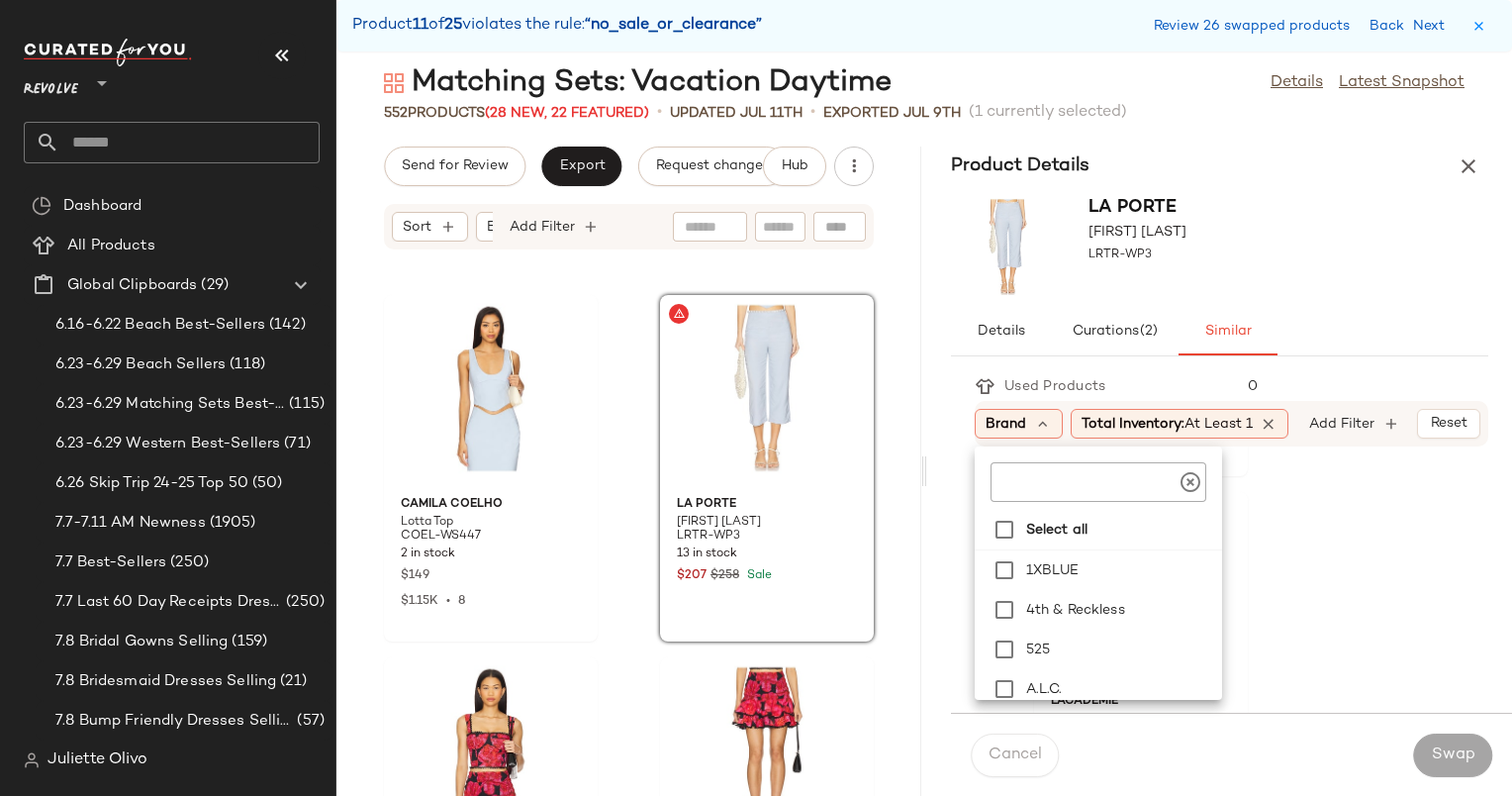 click 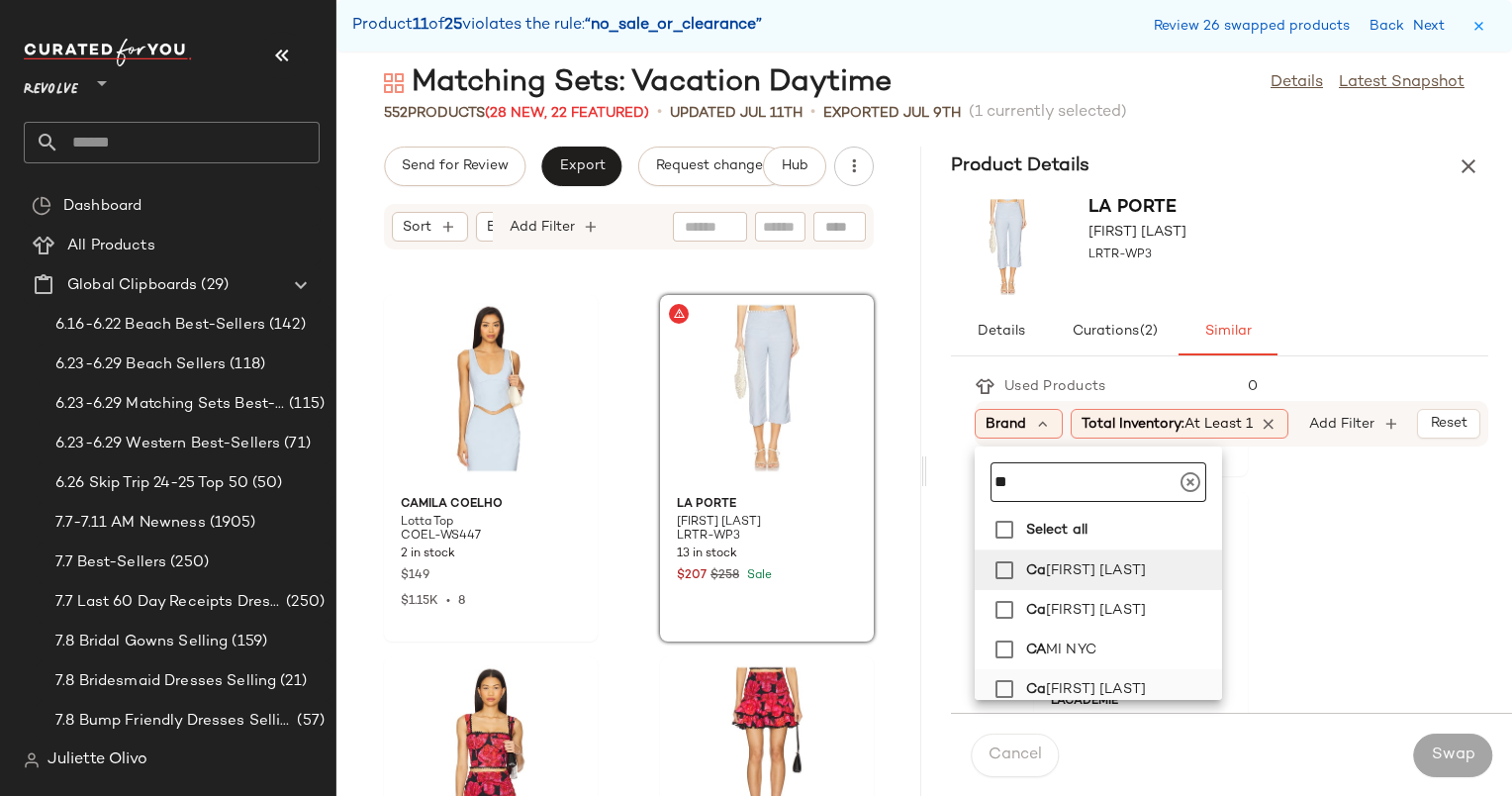 type on "**" 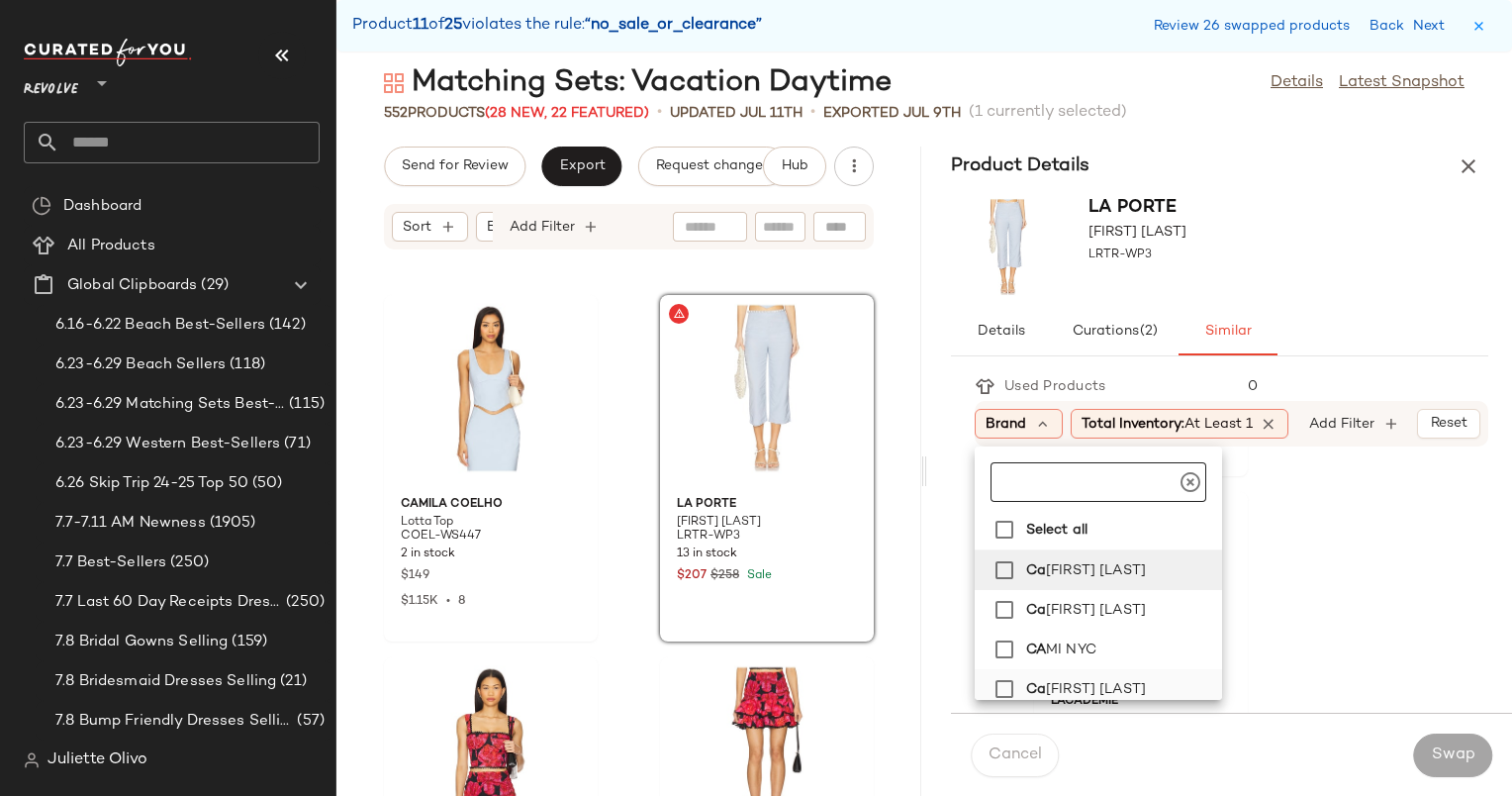 scroll, scrollTop: 3, scrollLeft: 0, axis: vertical 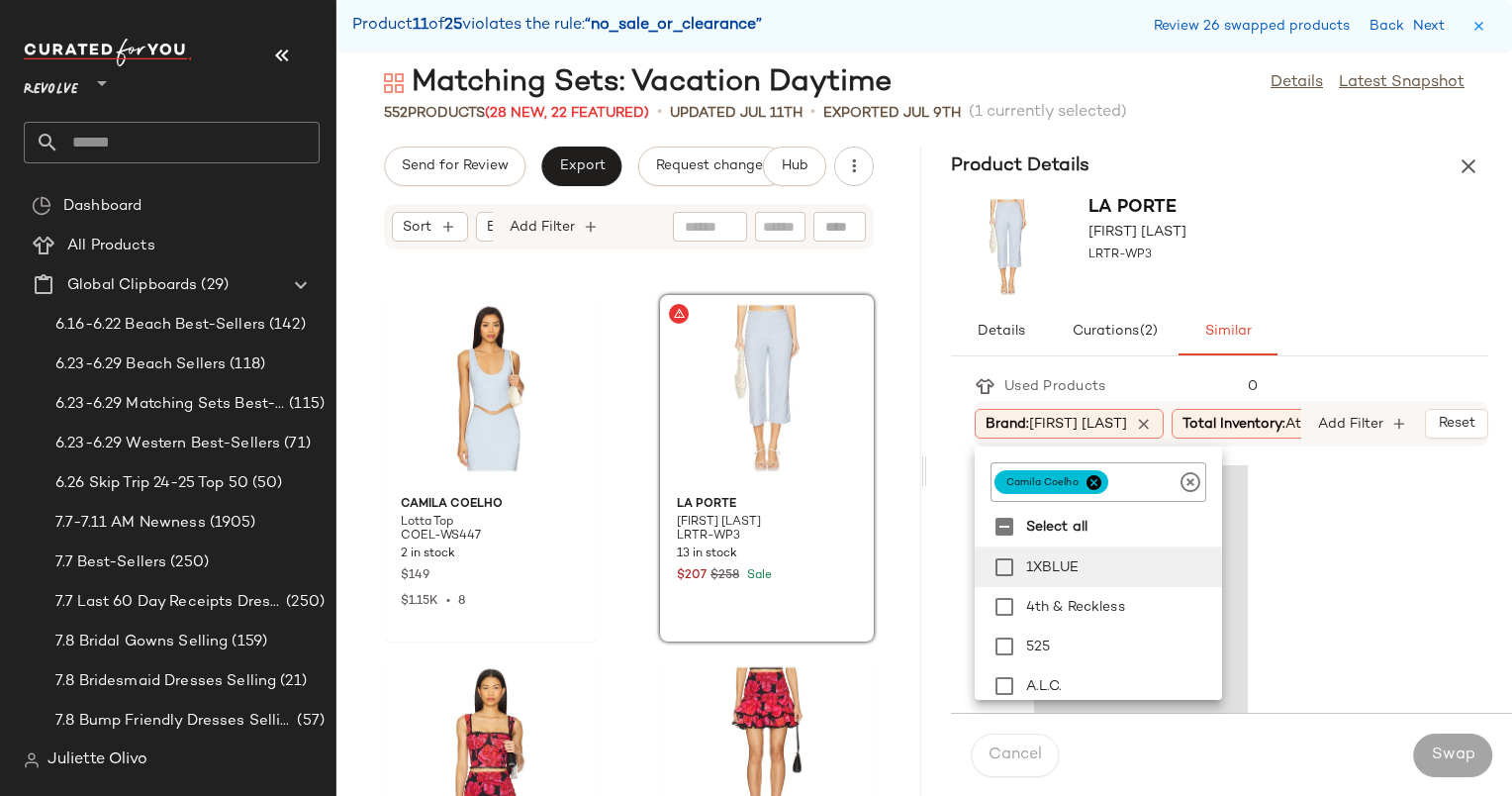 click 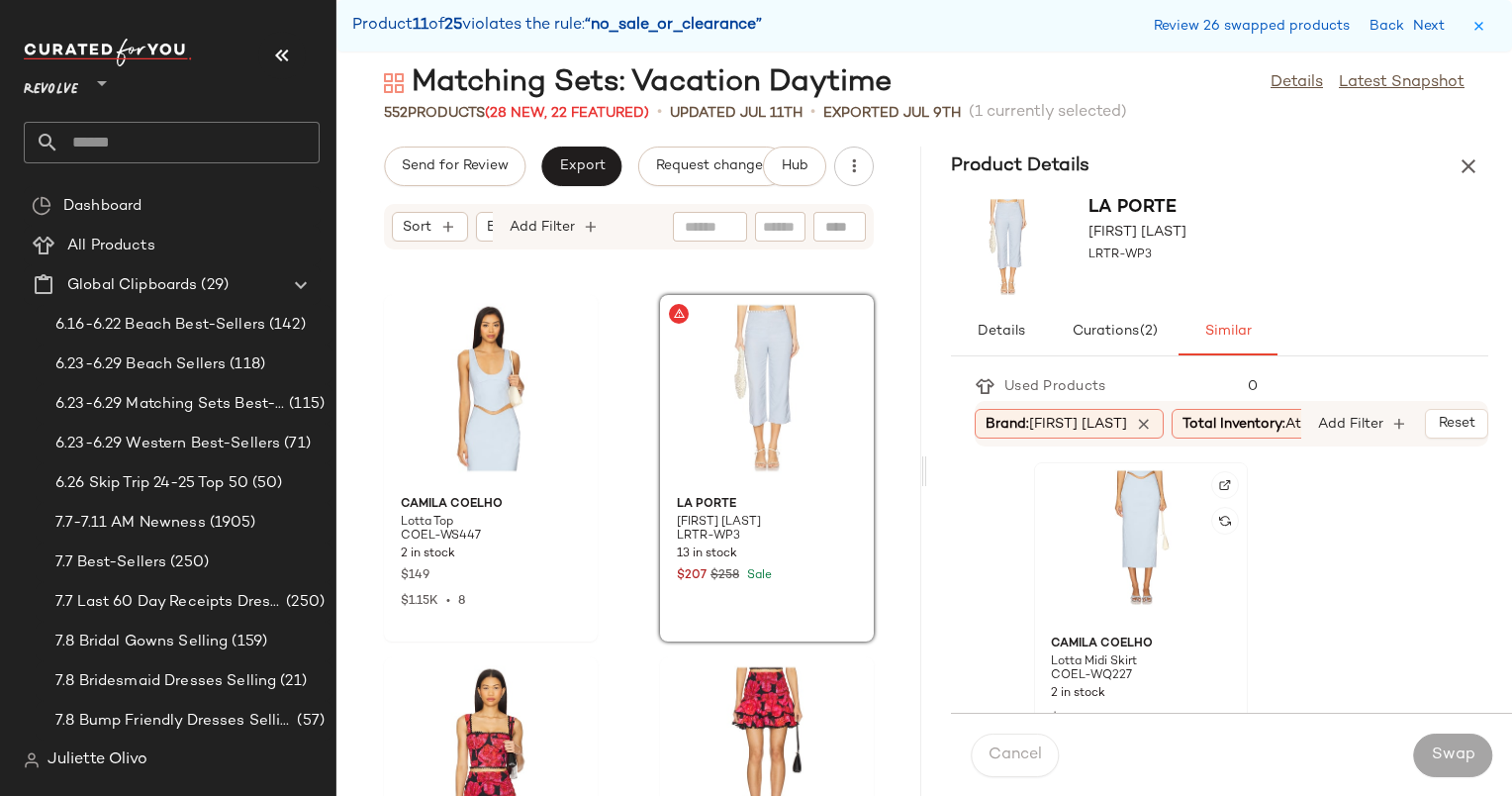 click 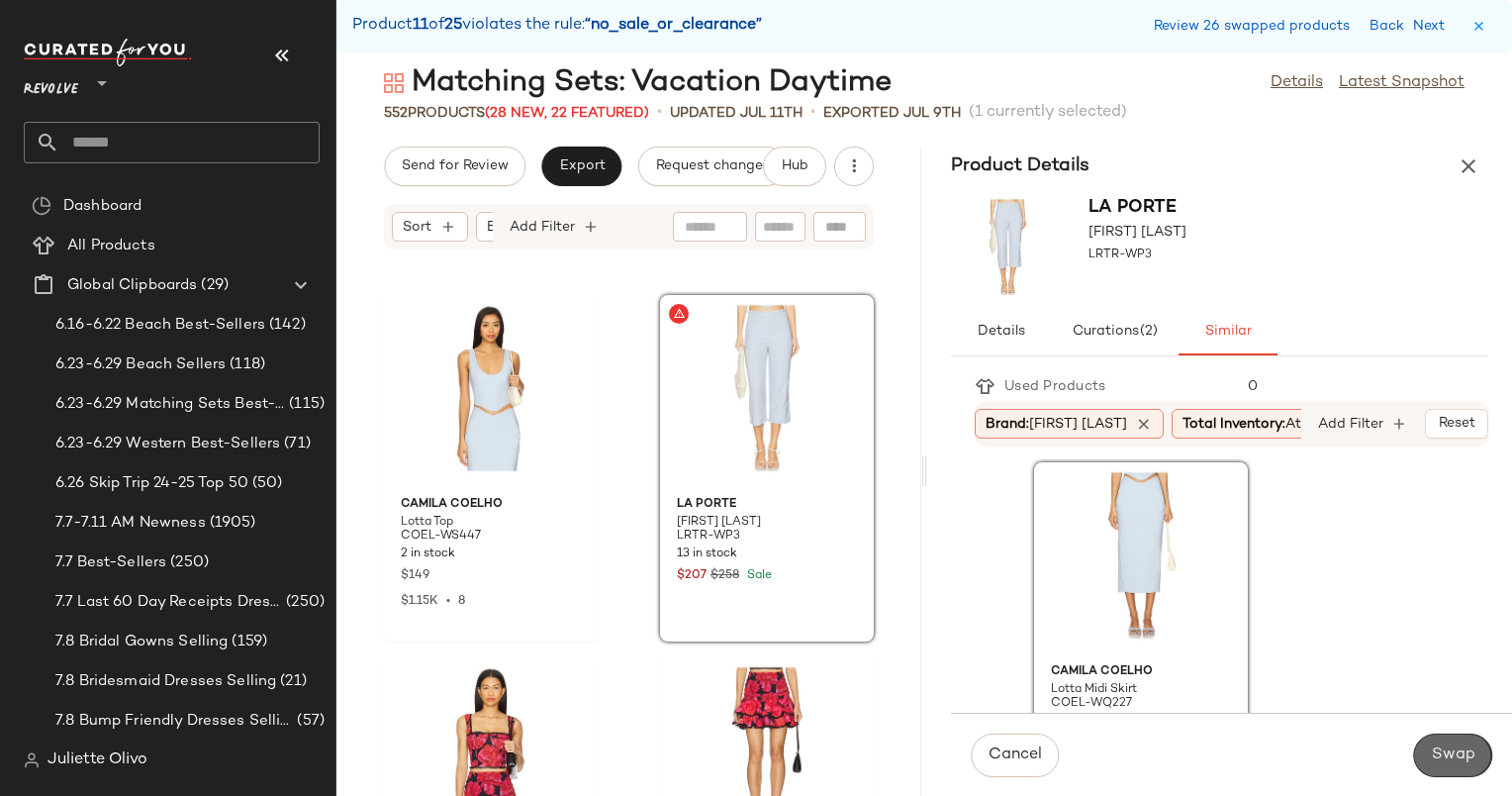 click on "Swap" 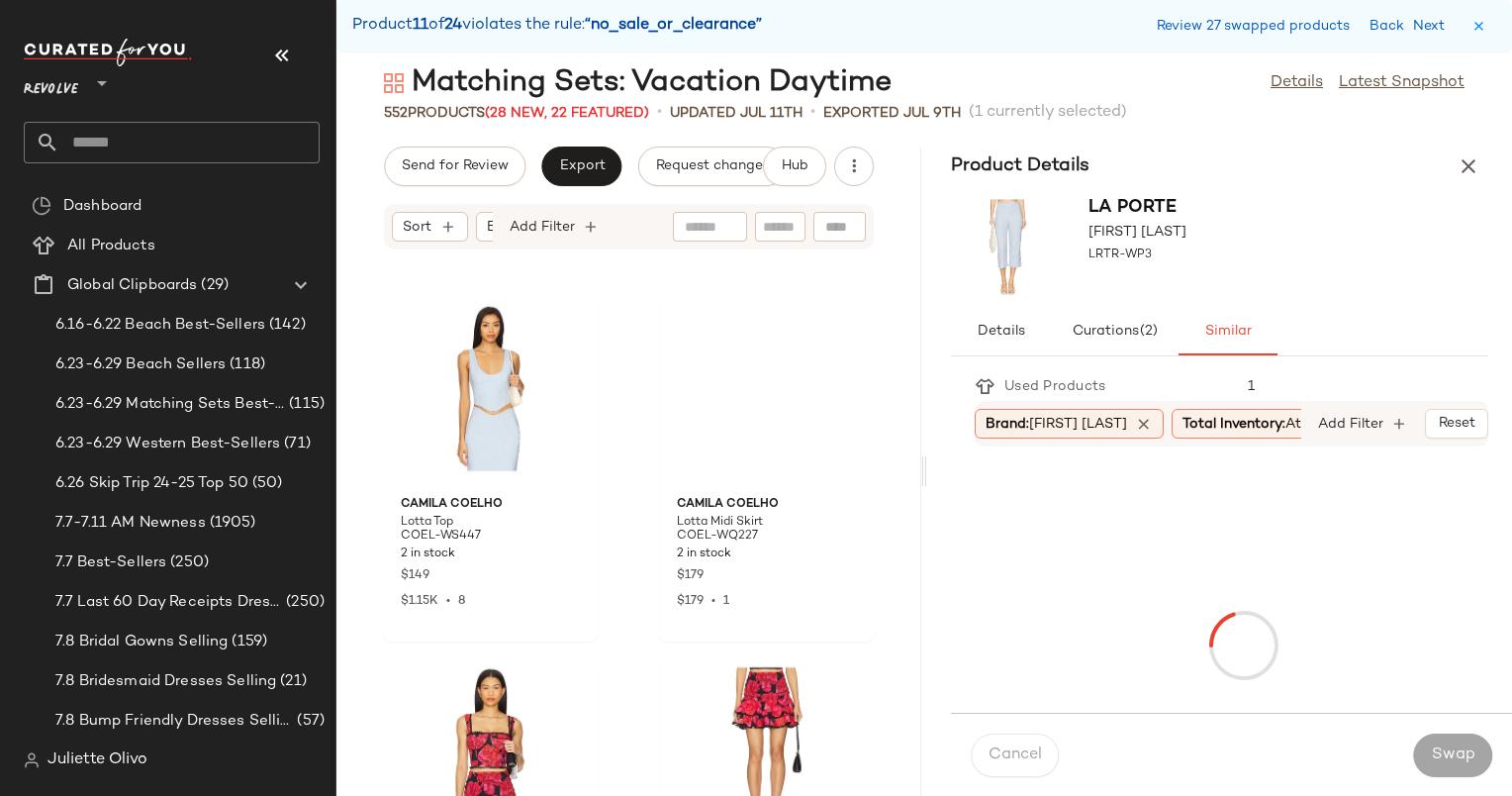 scroll, scrollTop: 89140, scrollLeft: 0, axis: vertical 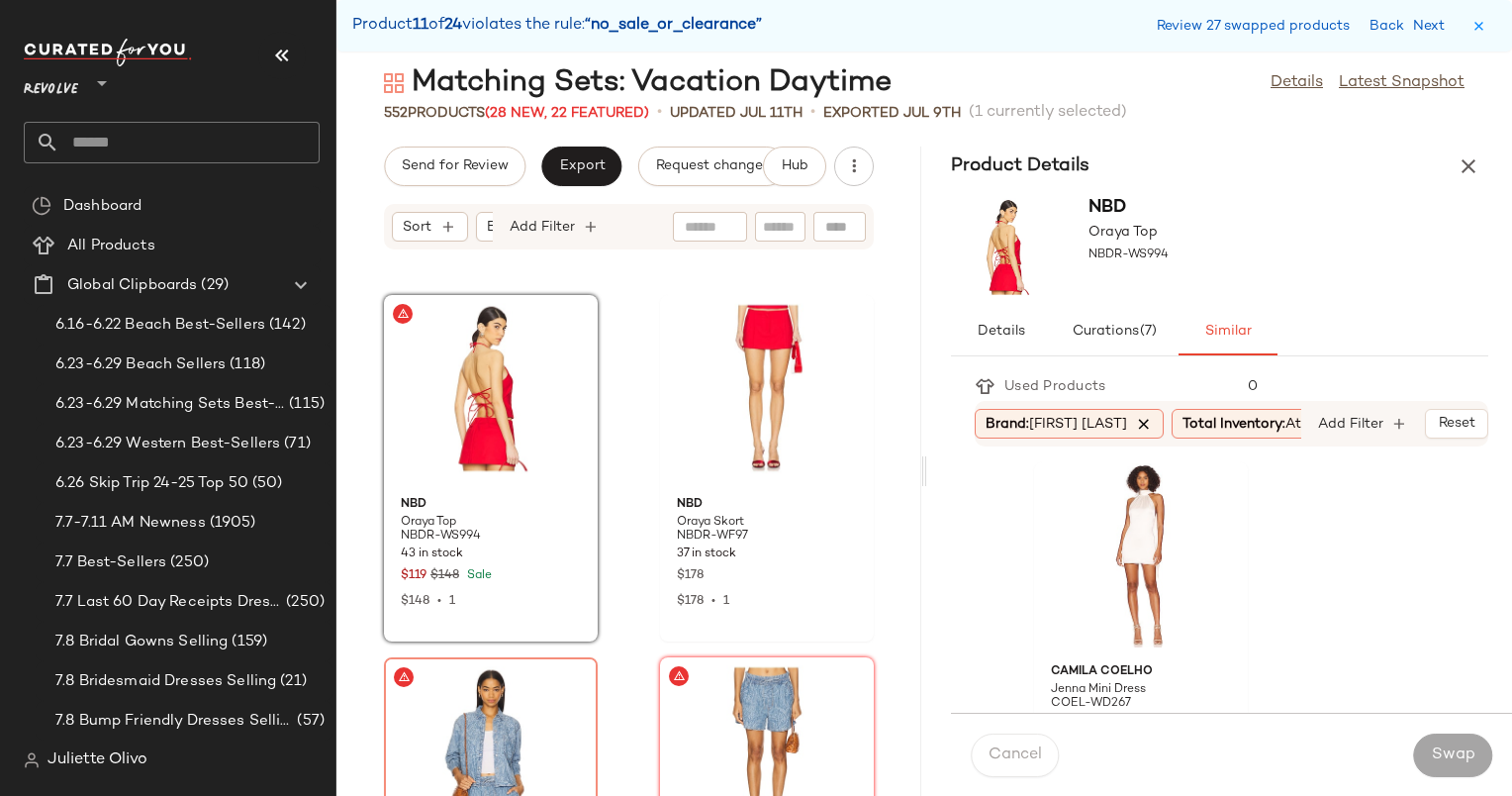 click at bounding box center (1144, 424) 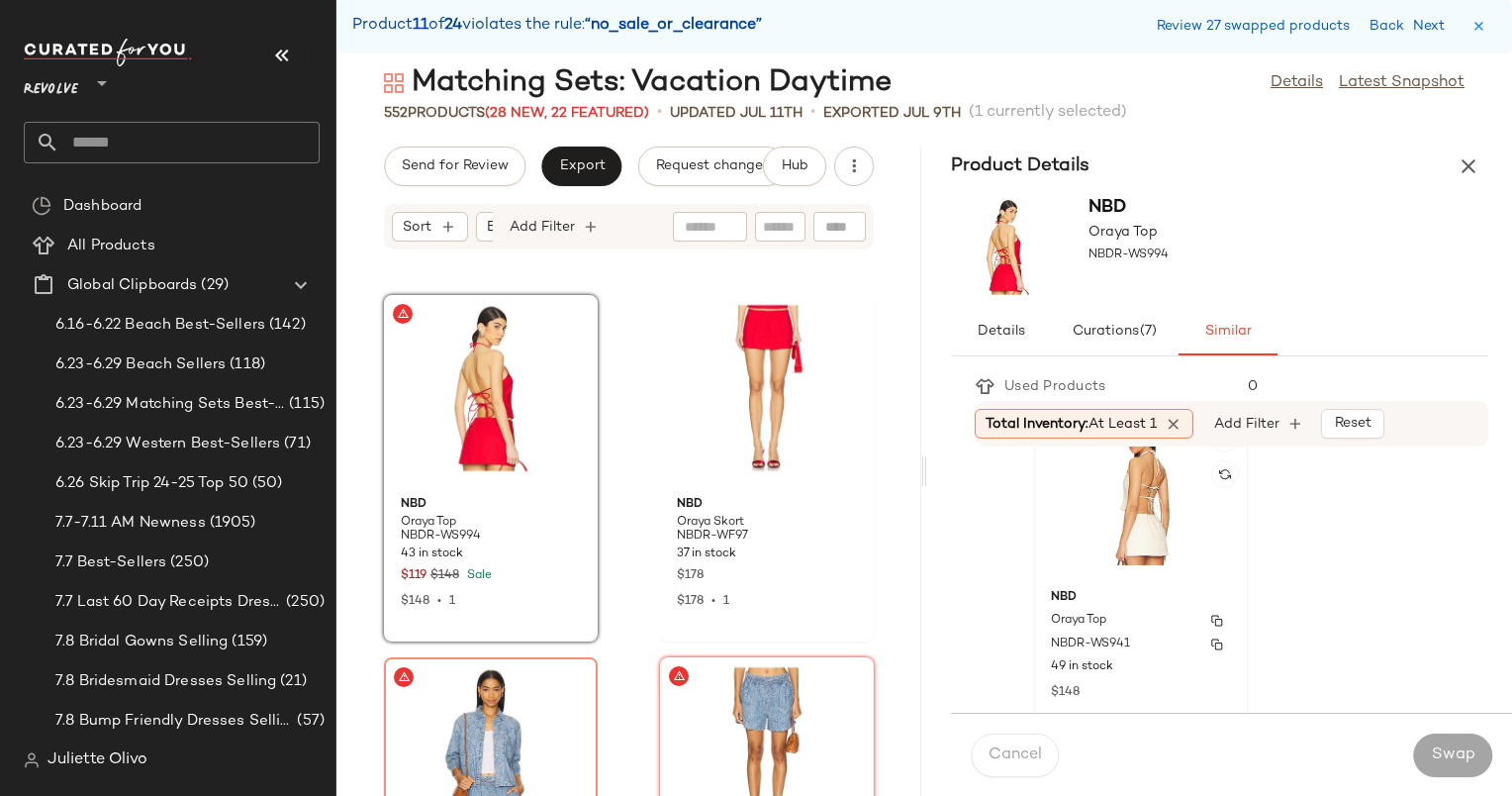 scroll, scrollTop: 40, scrollLeft: 0, axis: vertical 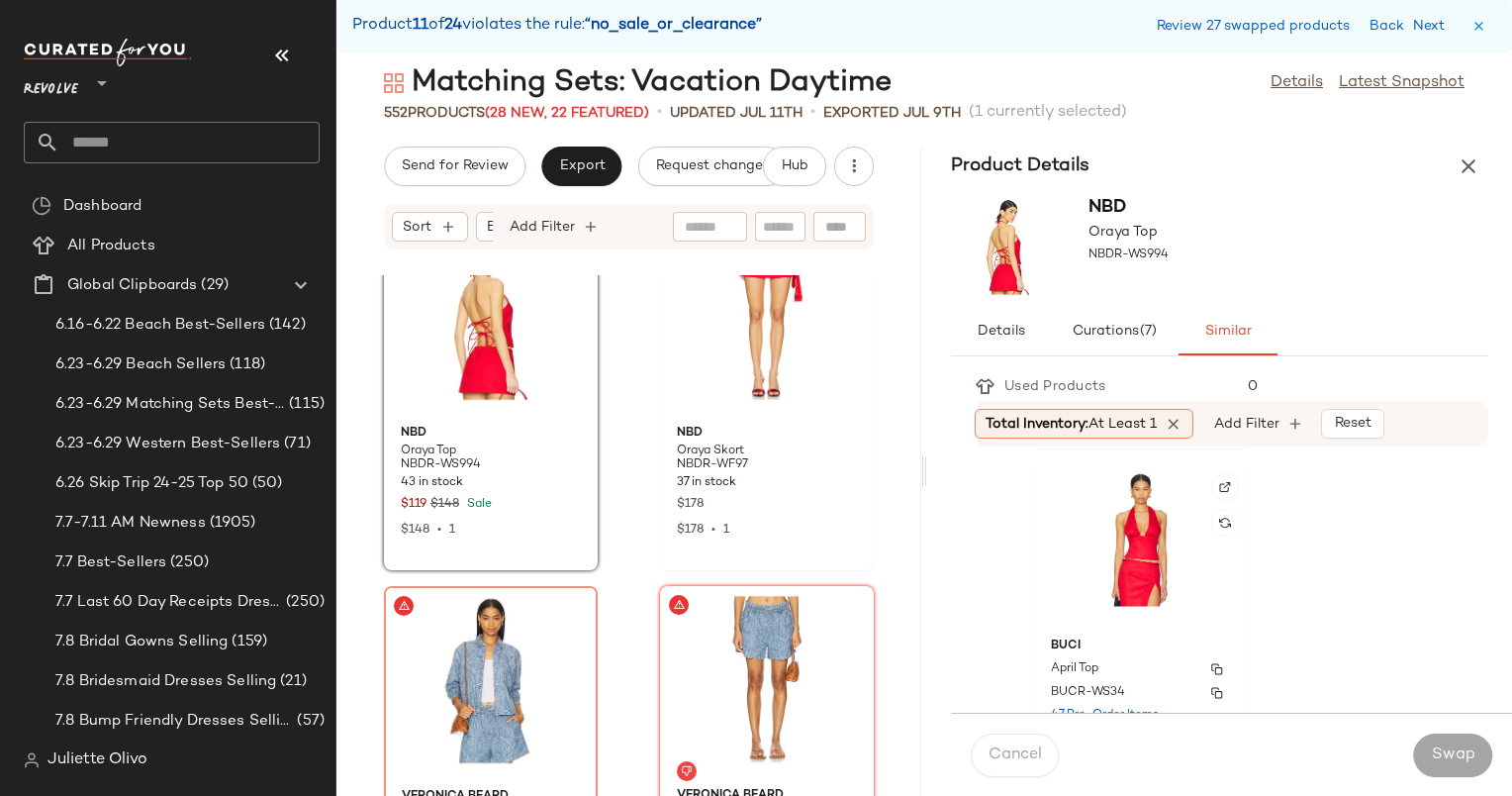 click on "BUCI" at bounding box center [1141, 647] 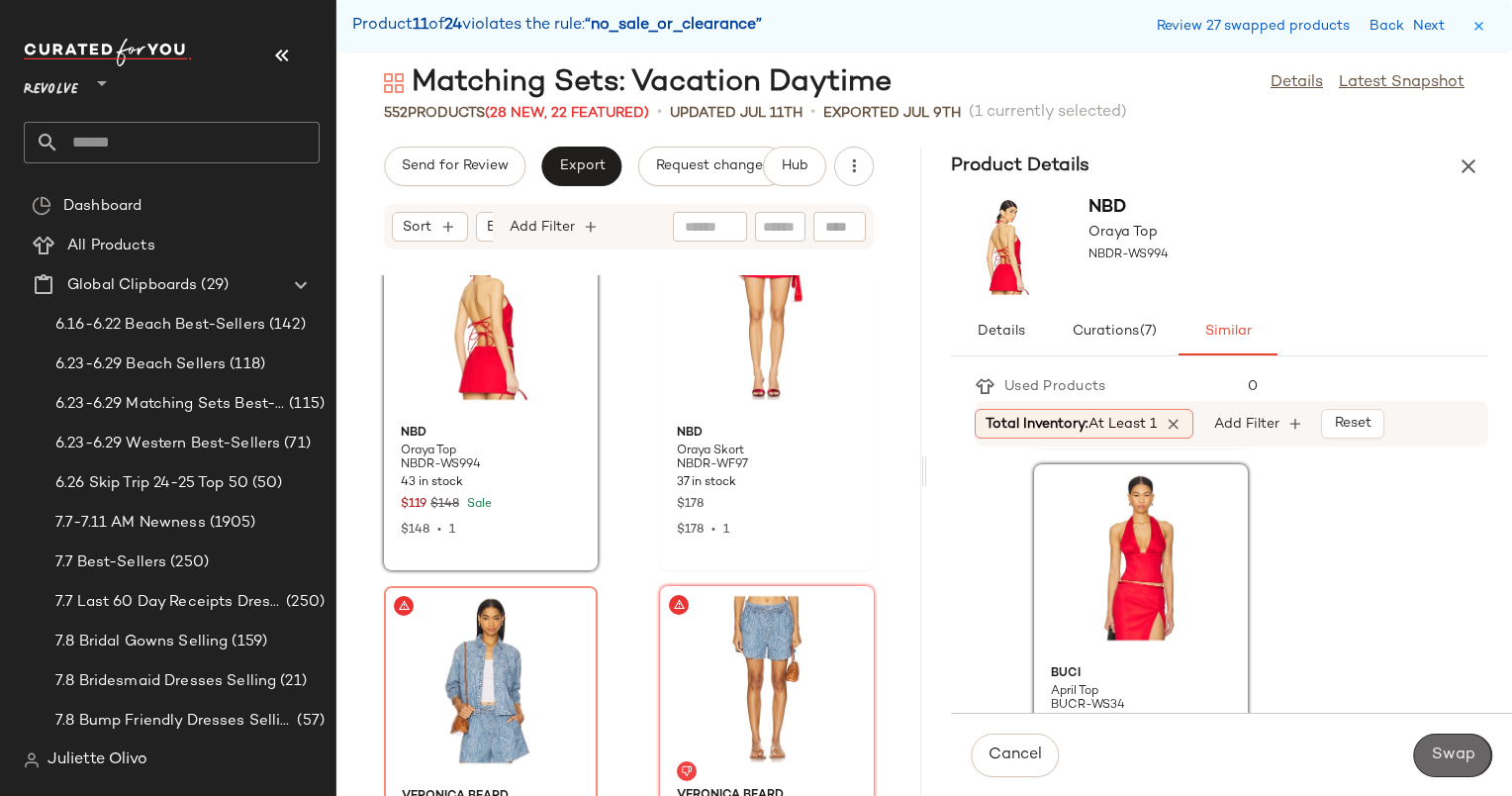 click on "Swap" 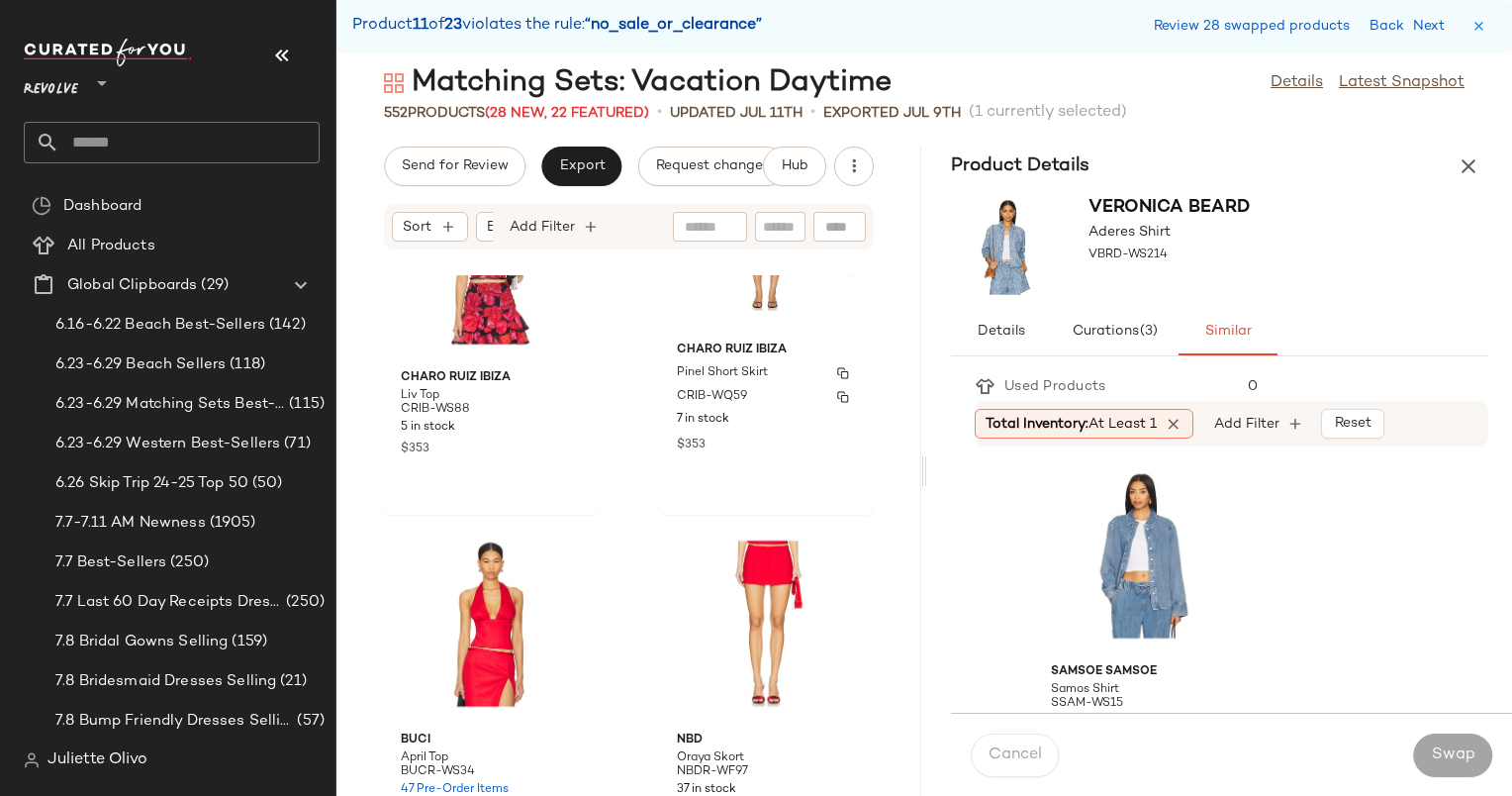 scroll, scrollTop: 89112, scrollLeft: 0, axis: vertical 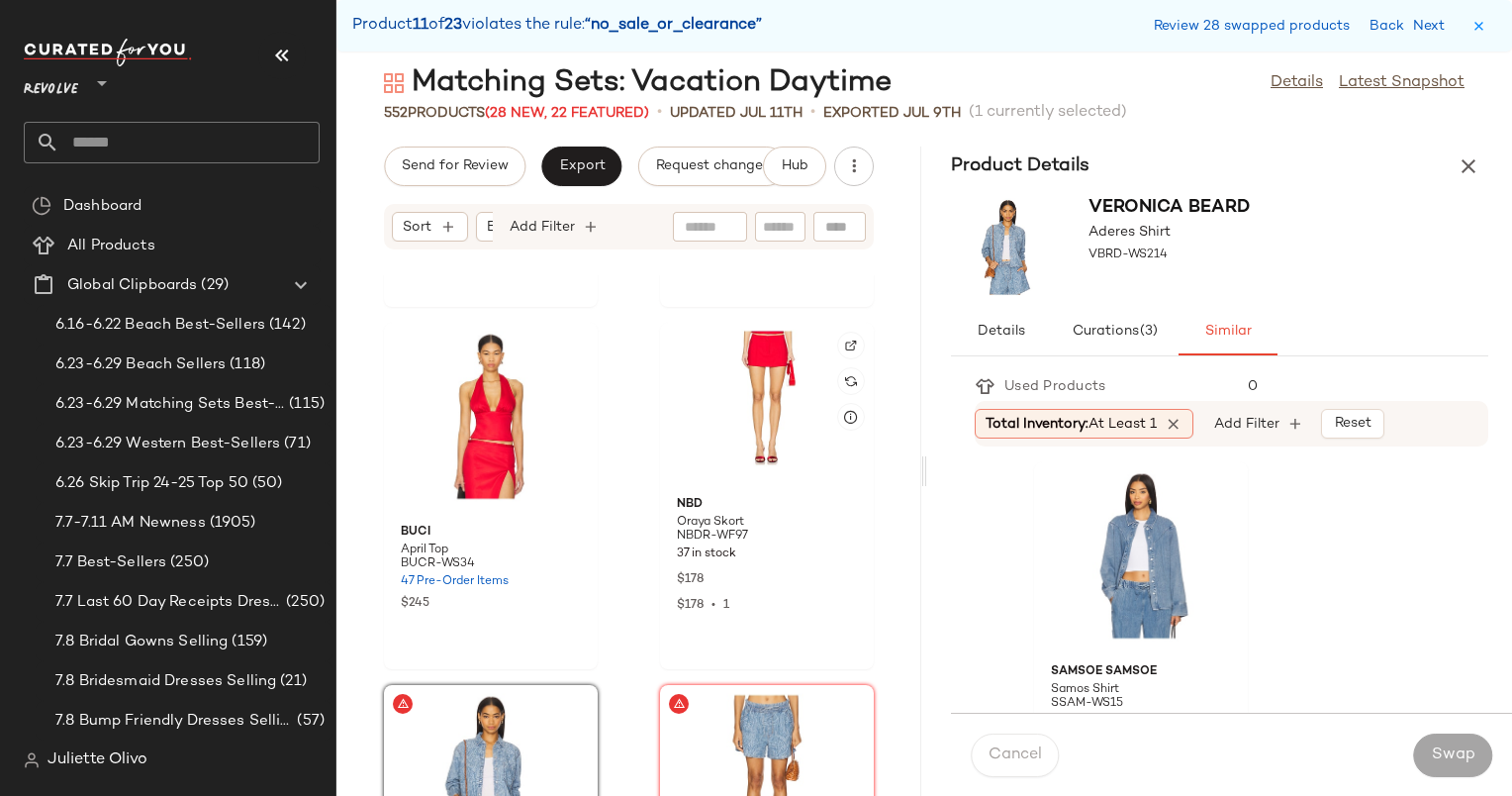 click 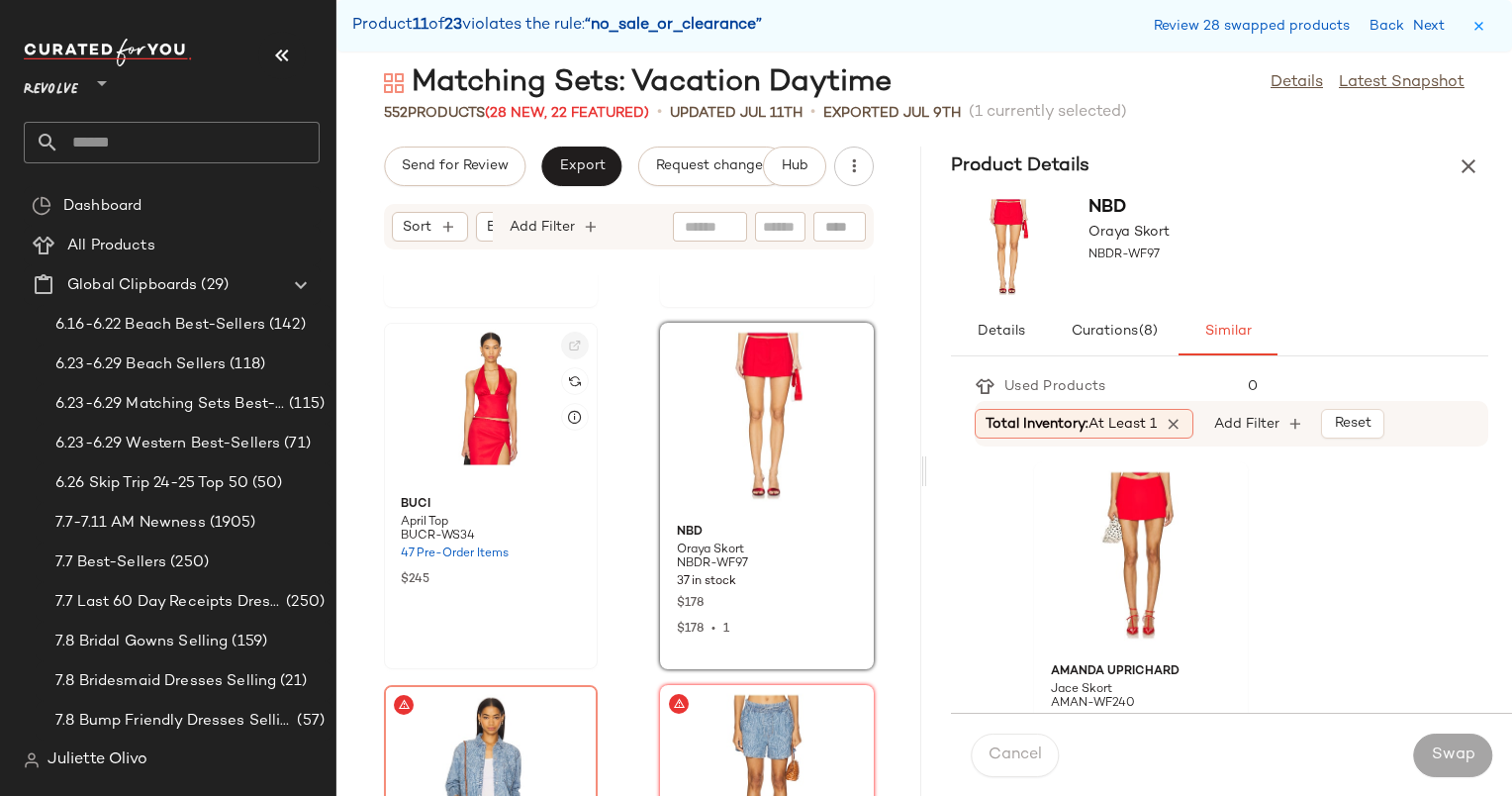 click 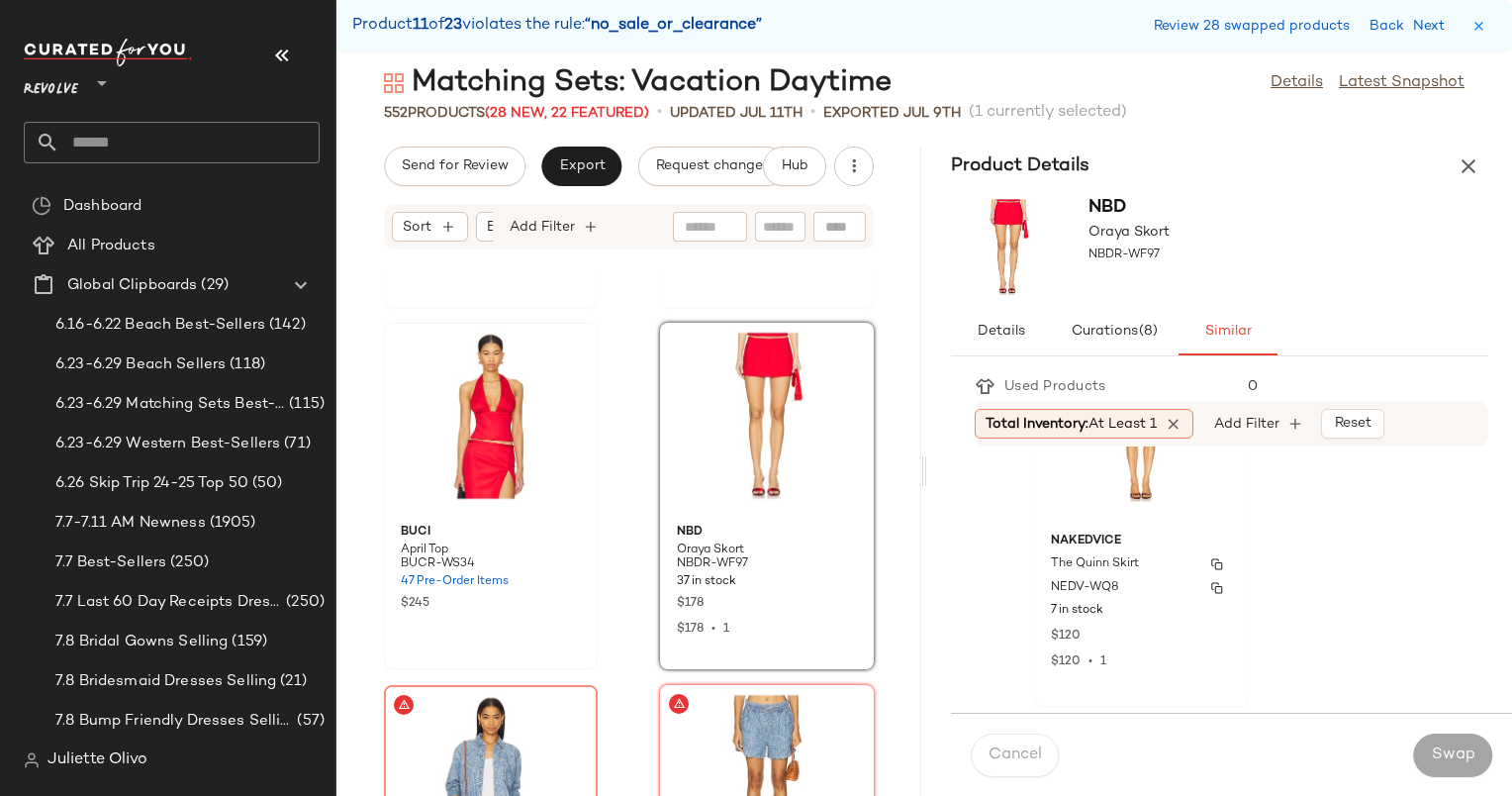 scroll, scrollTop: 1163, scrollLeft: 0, axis: vertical 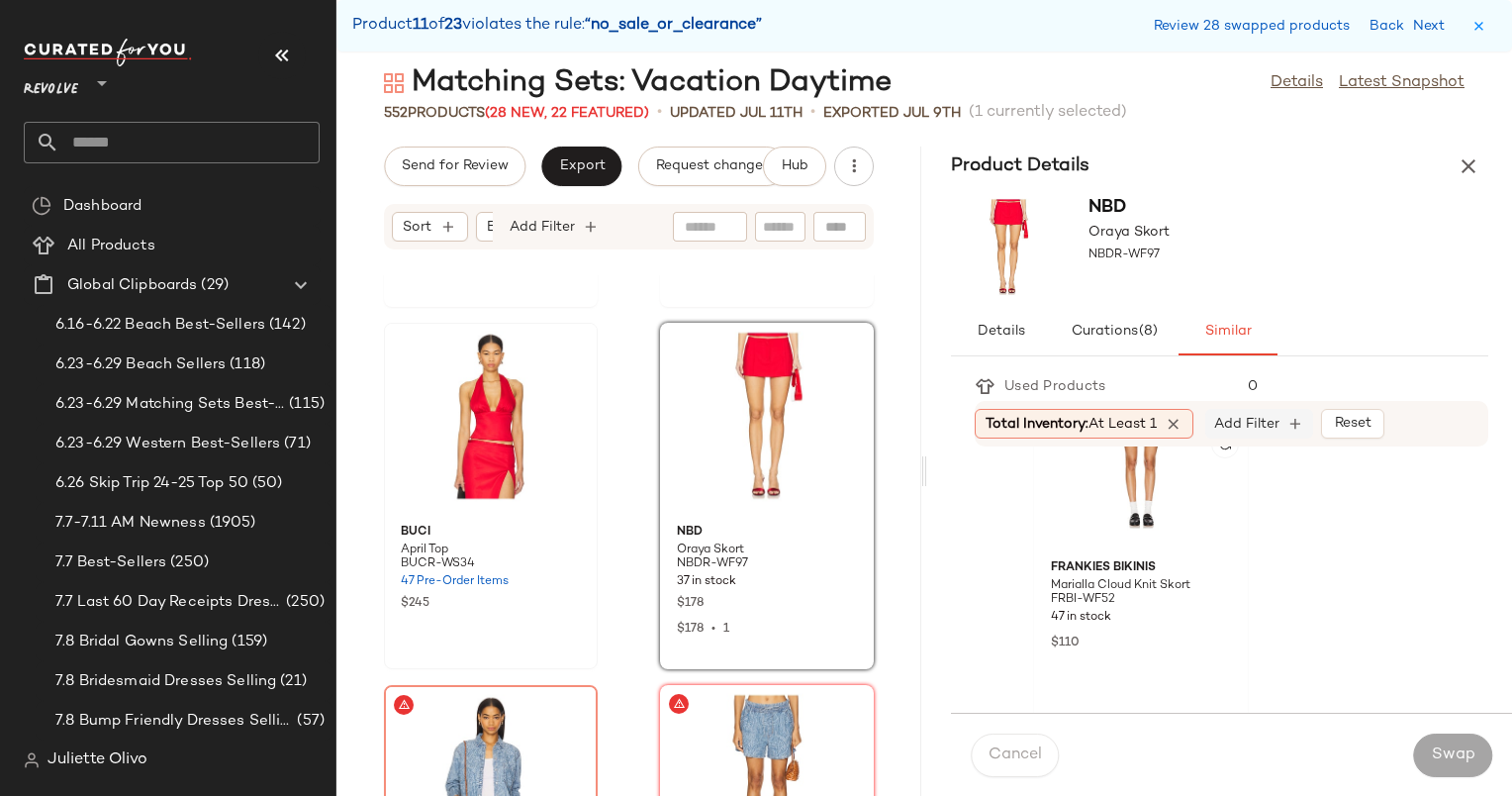 click on "Add Filter" at bounding box center [1247, 424] 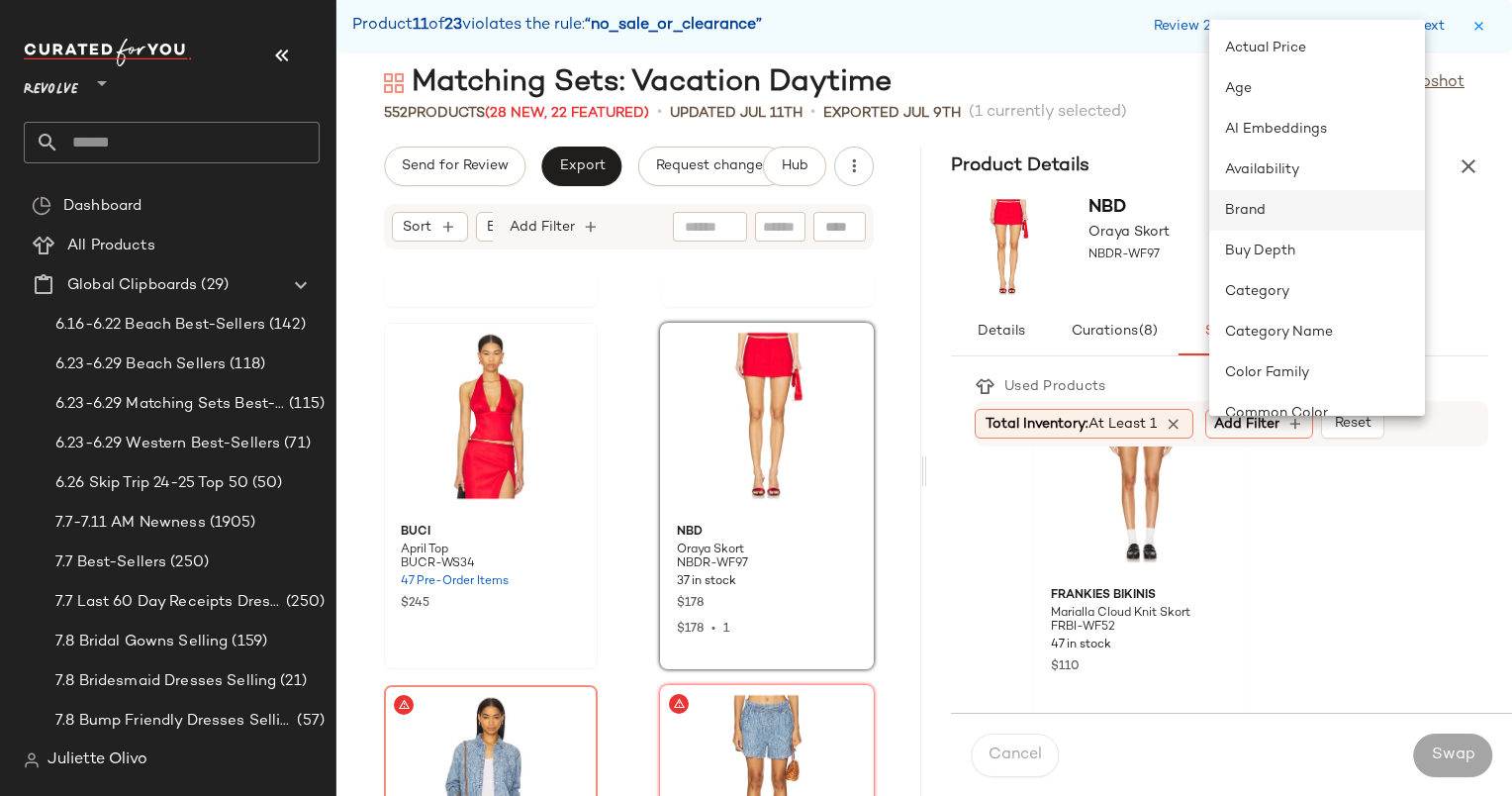 click on "Brand" 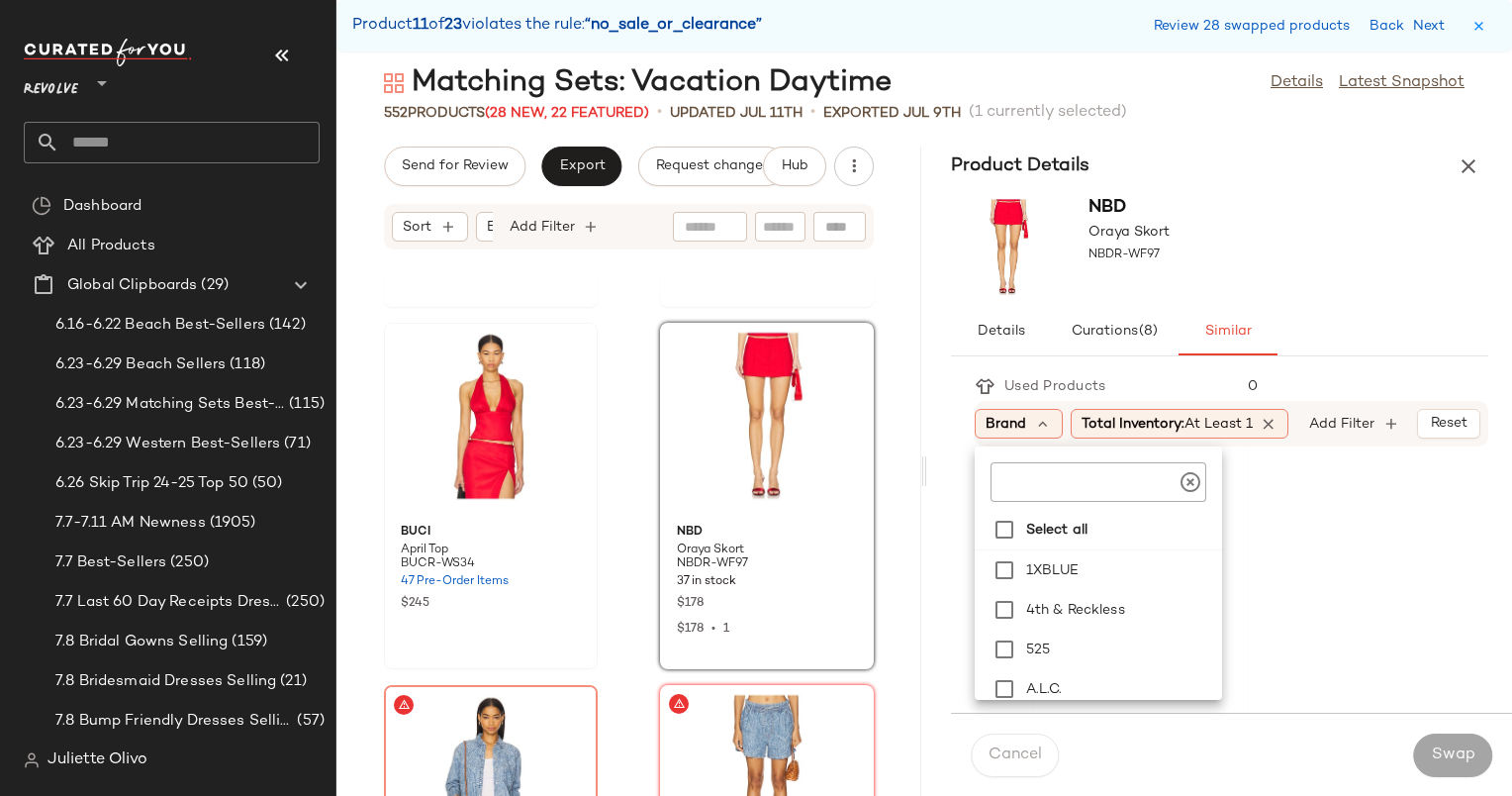 click 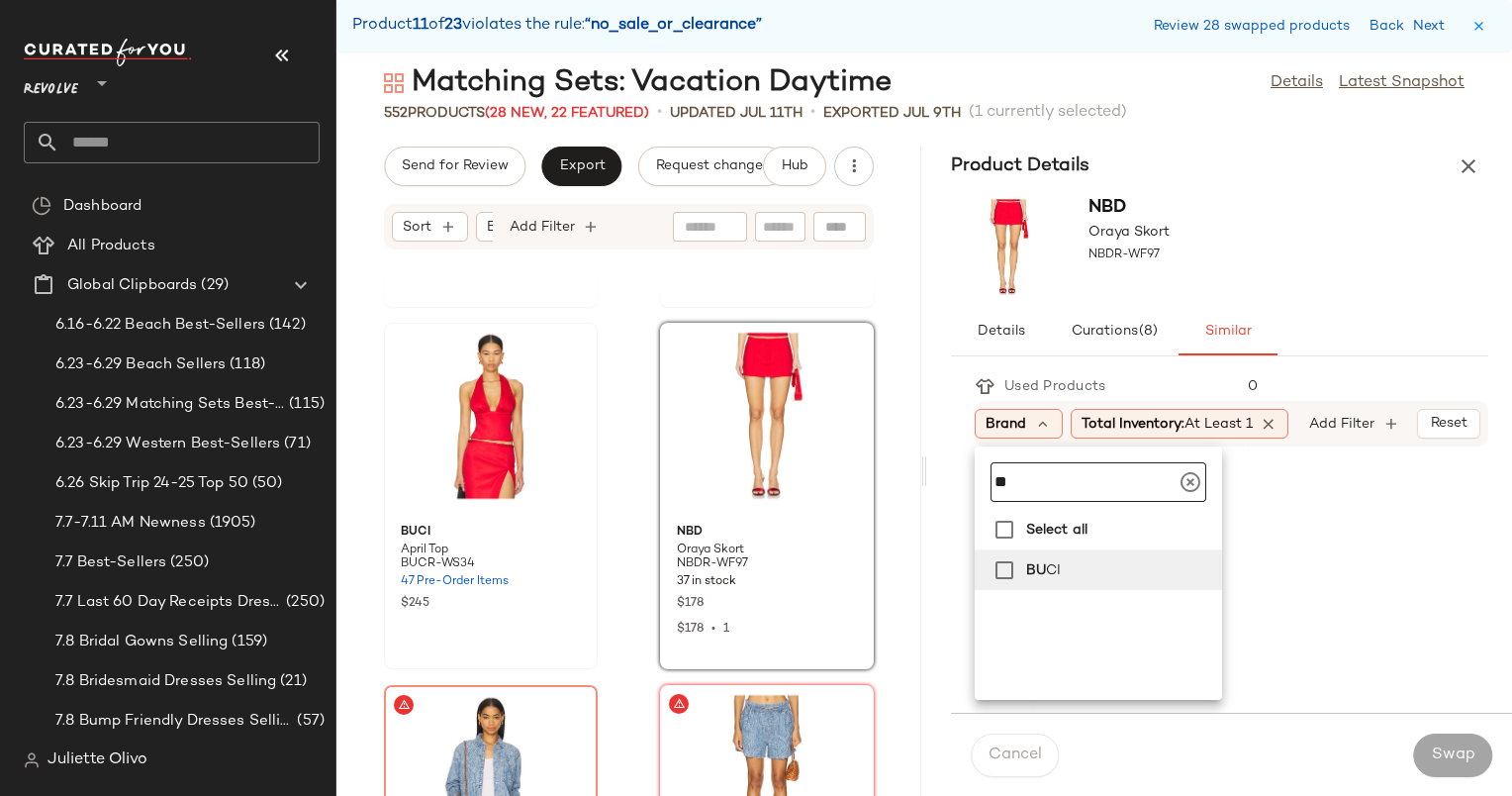 type on "**" 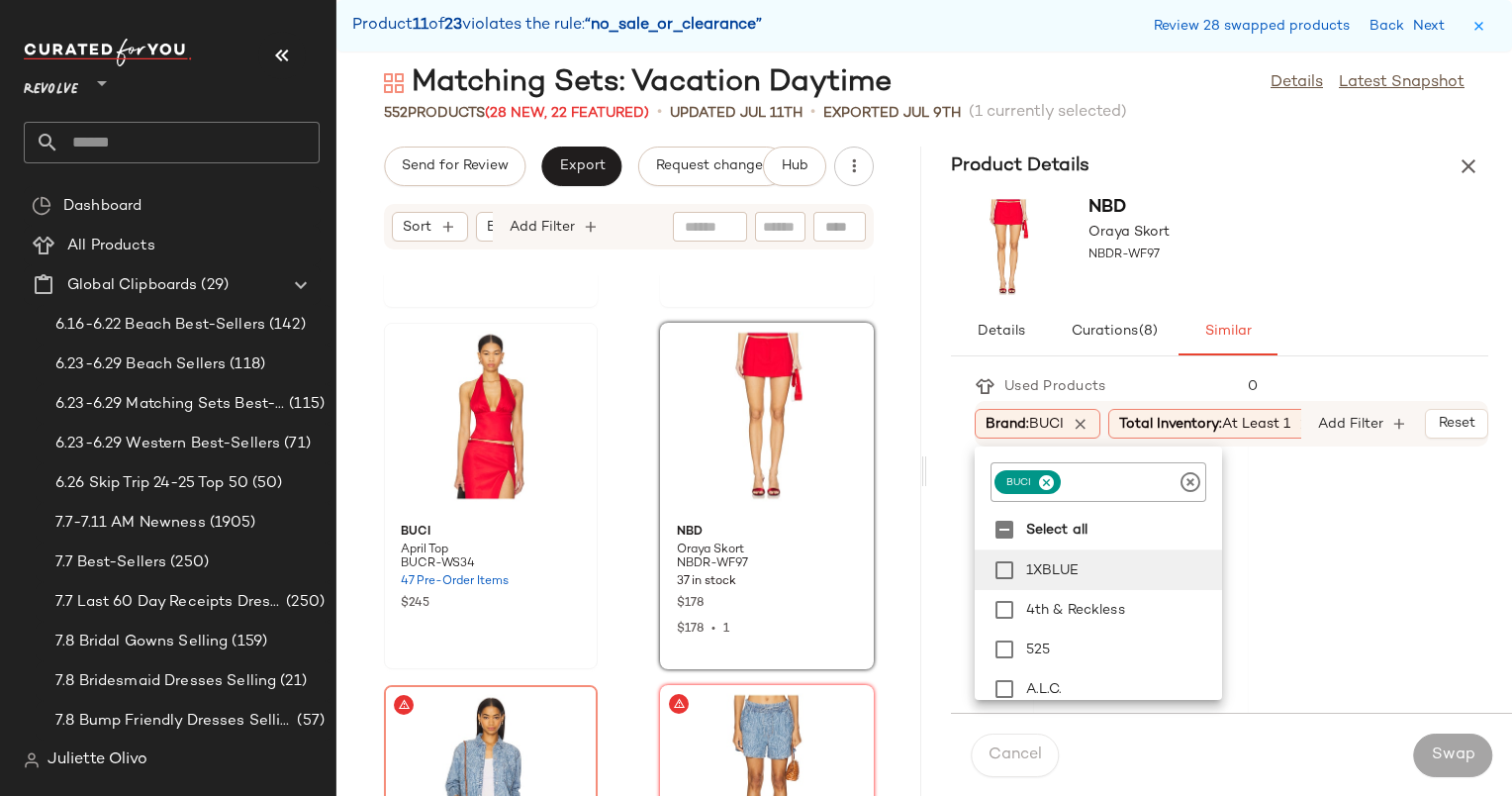 click on "NBD Oraya Skort NBDR-WF97" at bounding box center (1219, 247) 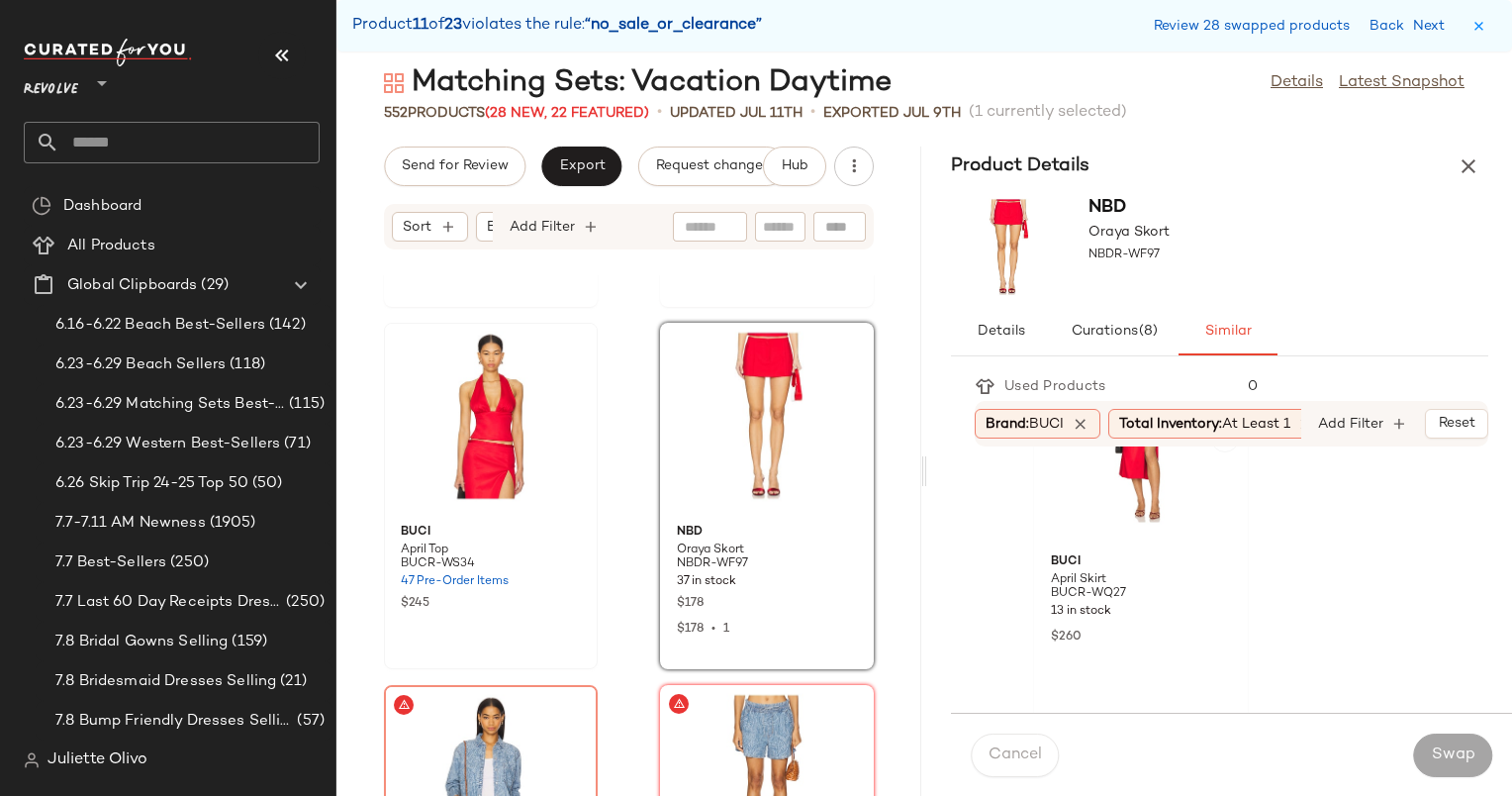 scroll, scrollTop: 2167, scrollLeft: 0, axis: vertical 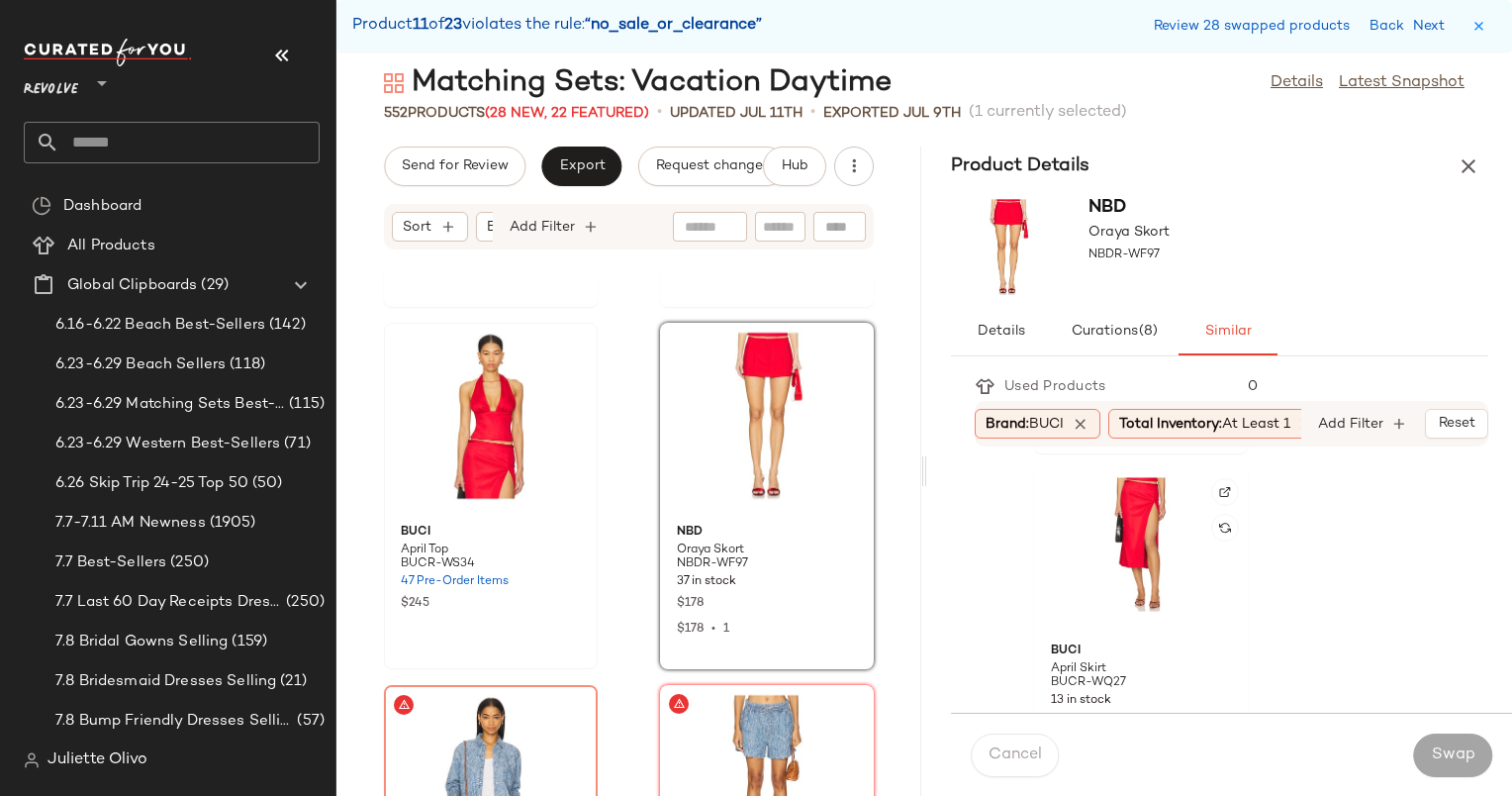 click 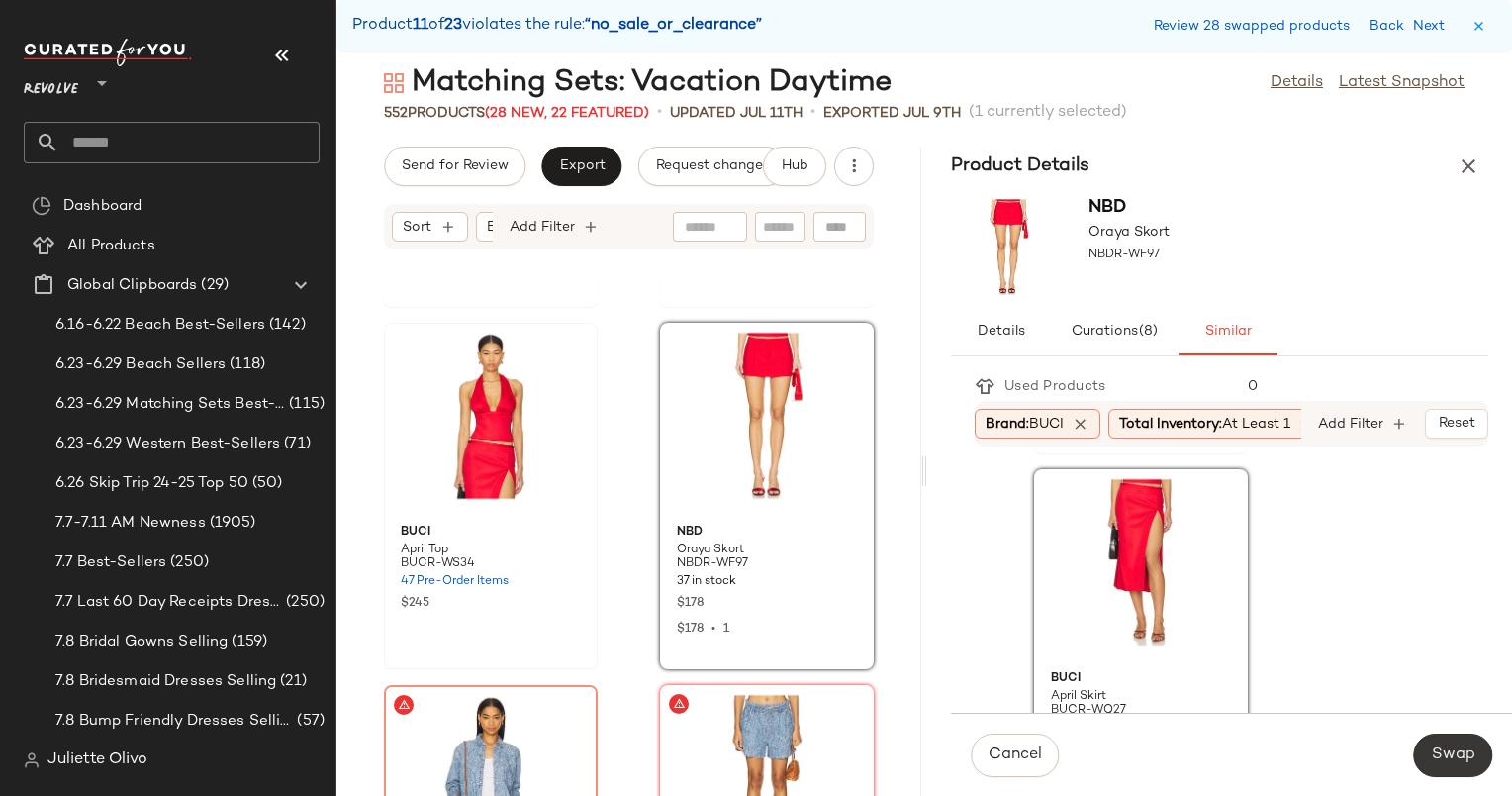 click on "Swap" at bounding box center (1453, 755) 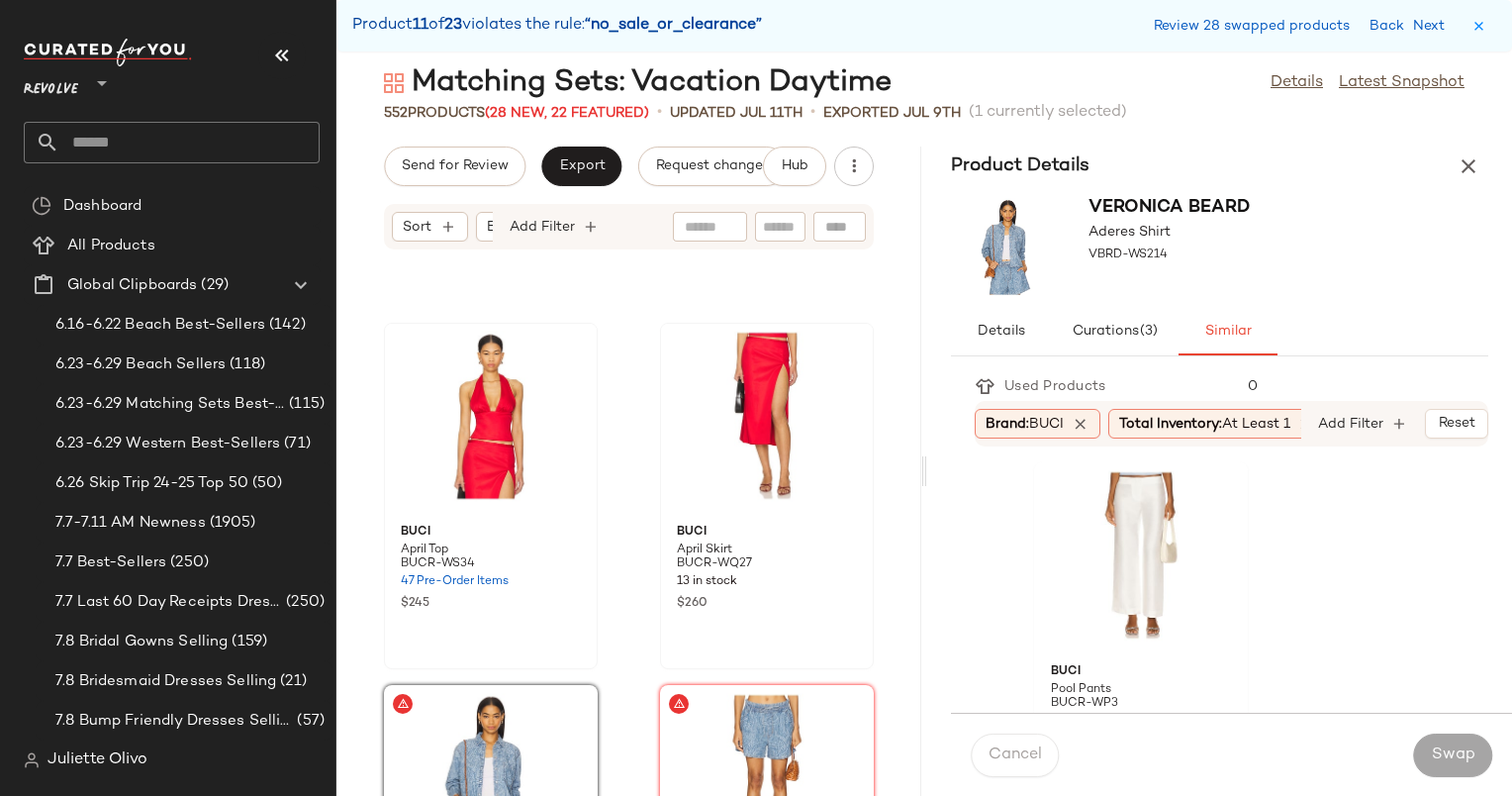 scroll, scrollTop: 89534, scrollLeft: 0, axis: vertical 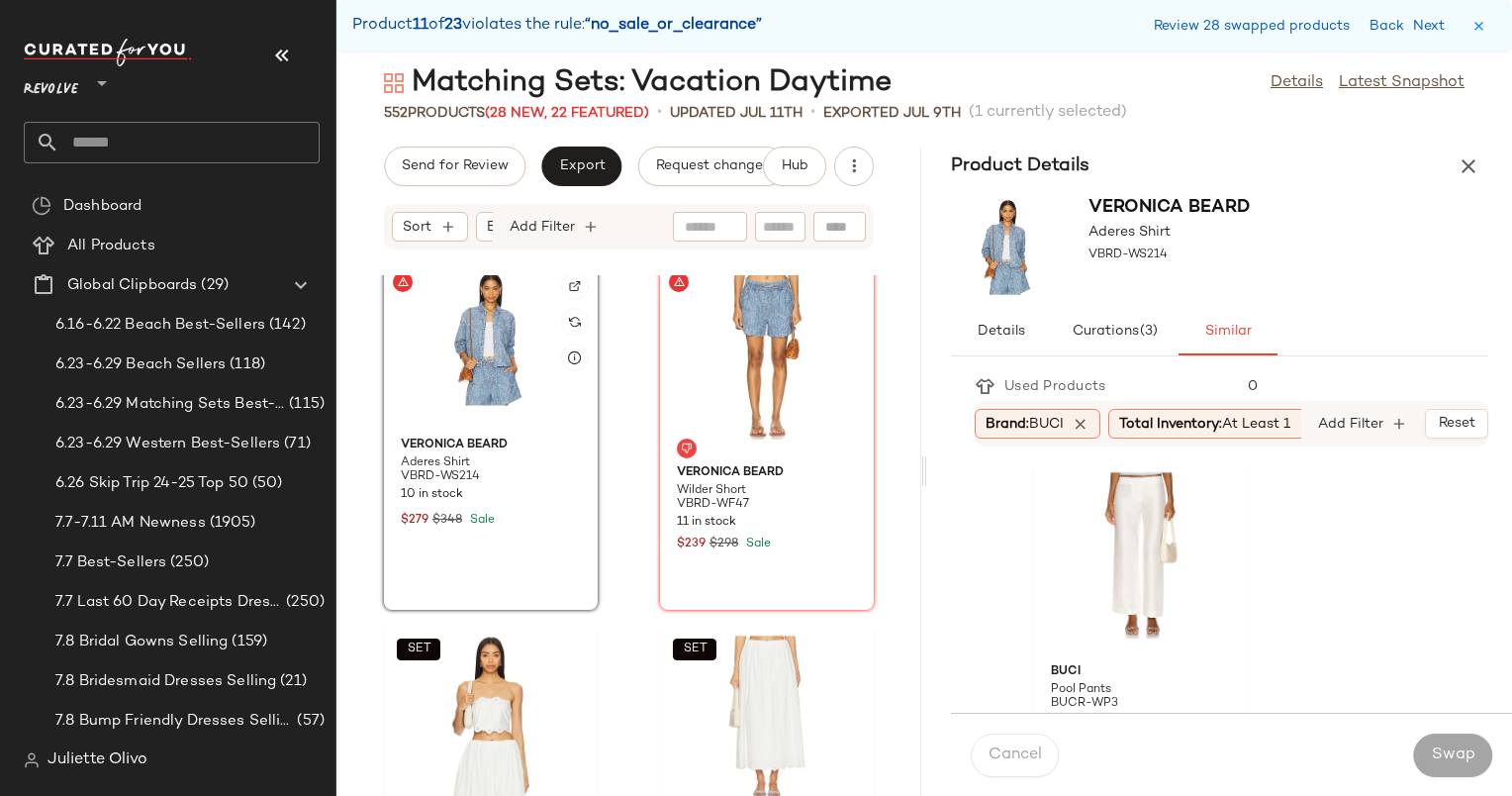 click on "Veronica Beard Aderes Shirt VBRD-WS214 10 in stock $279 $348 Sale" 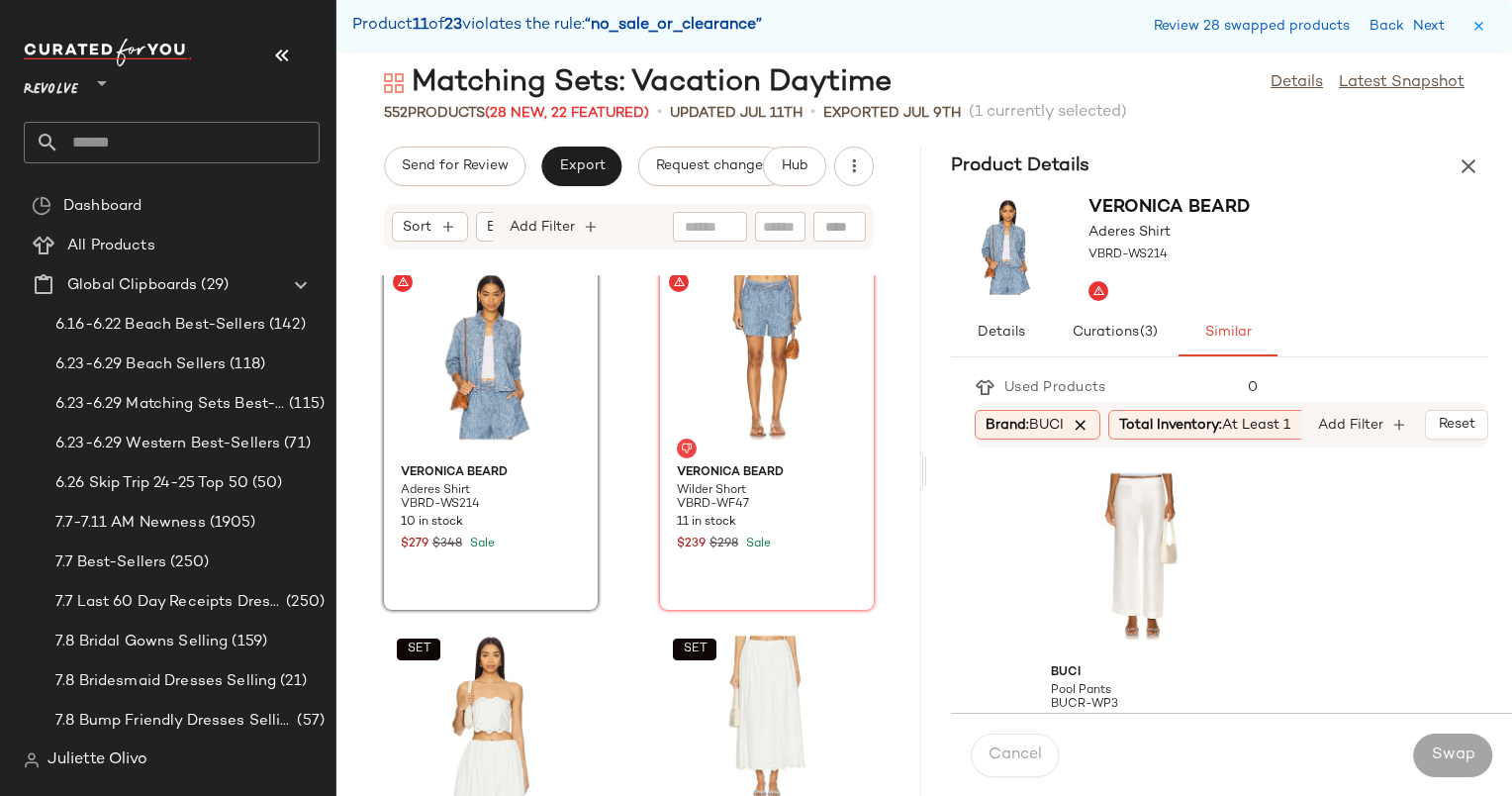 click at bounding box center (1081, 425) 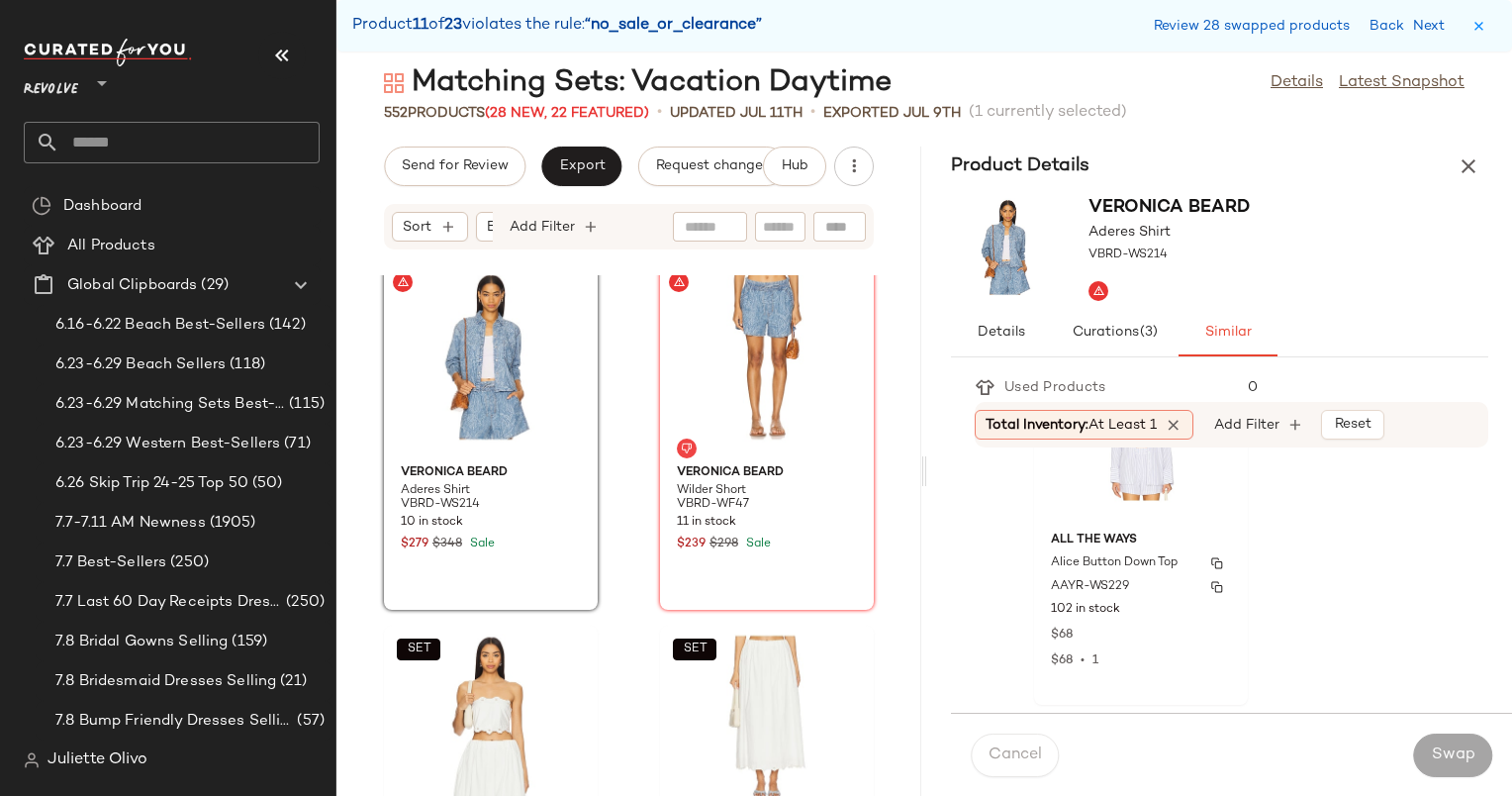 scroll, scrollTop: 0, scrollLeft: 0, axis: both 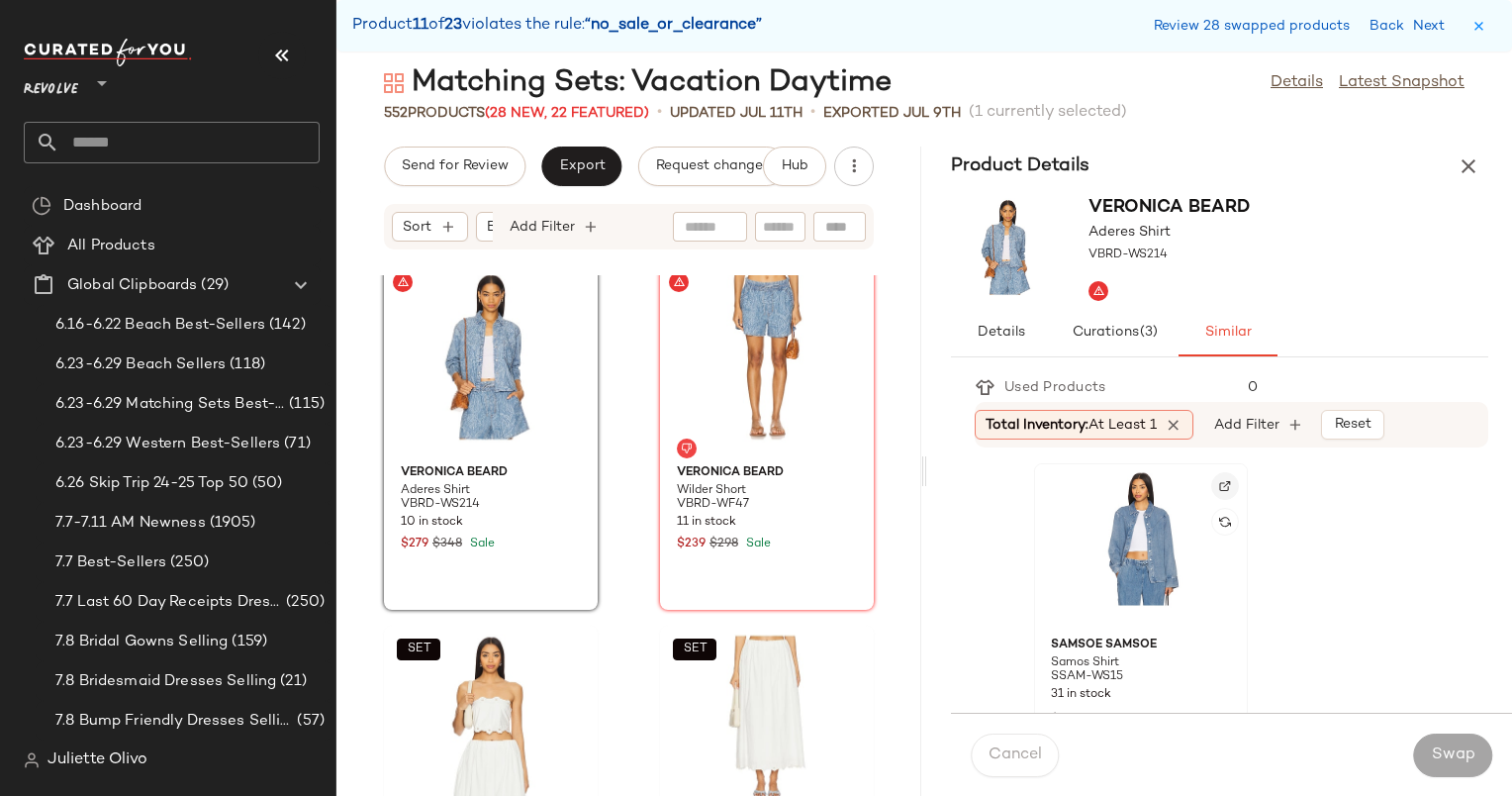 click 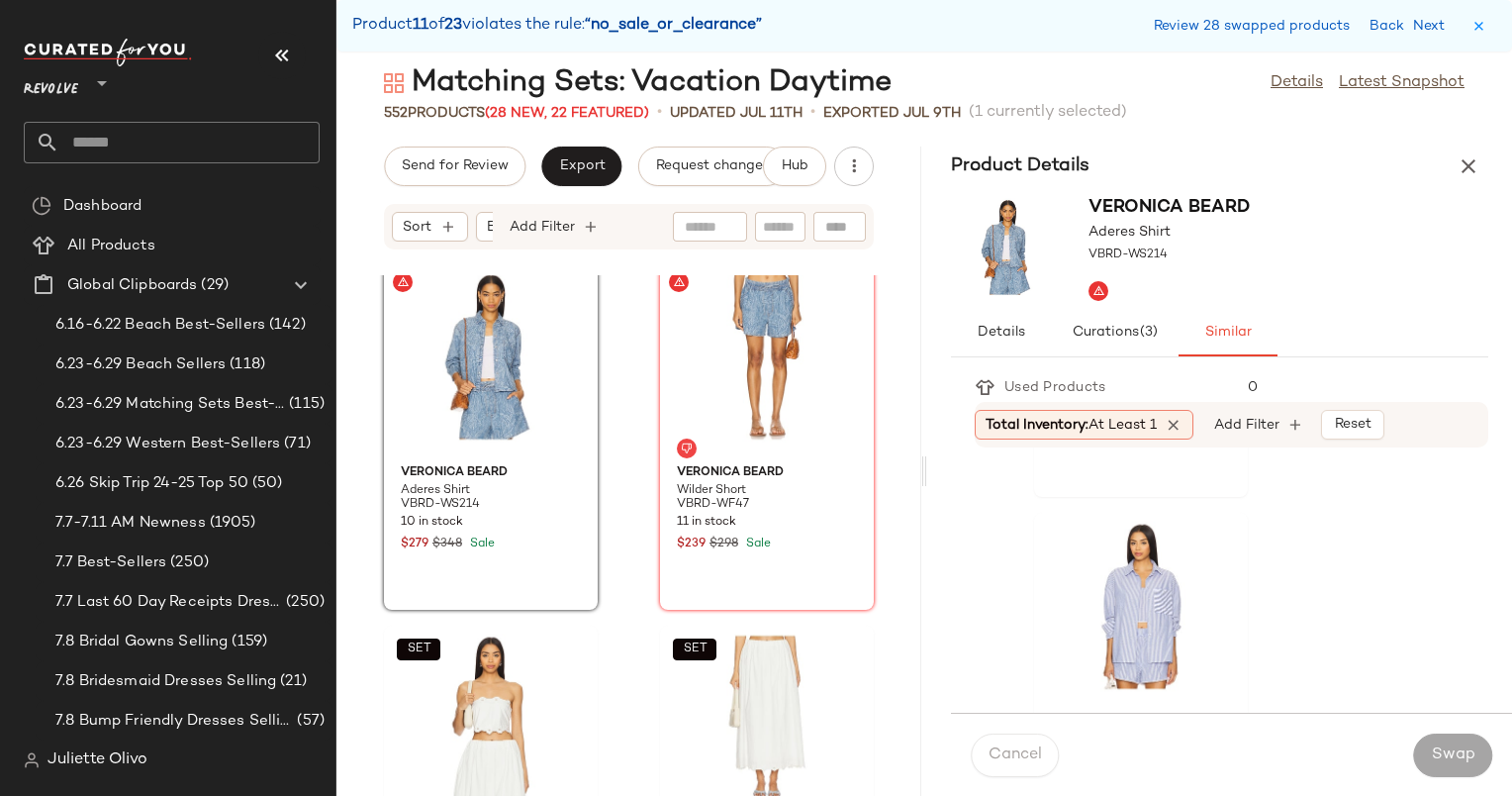 scroll, scrollTop: 3212, scrollLeft: 0, axis: vertical 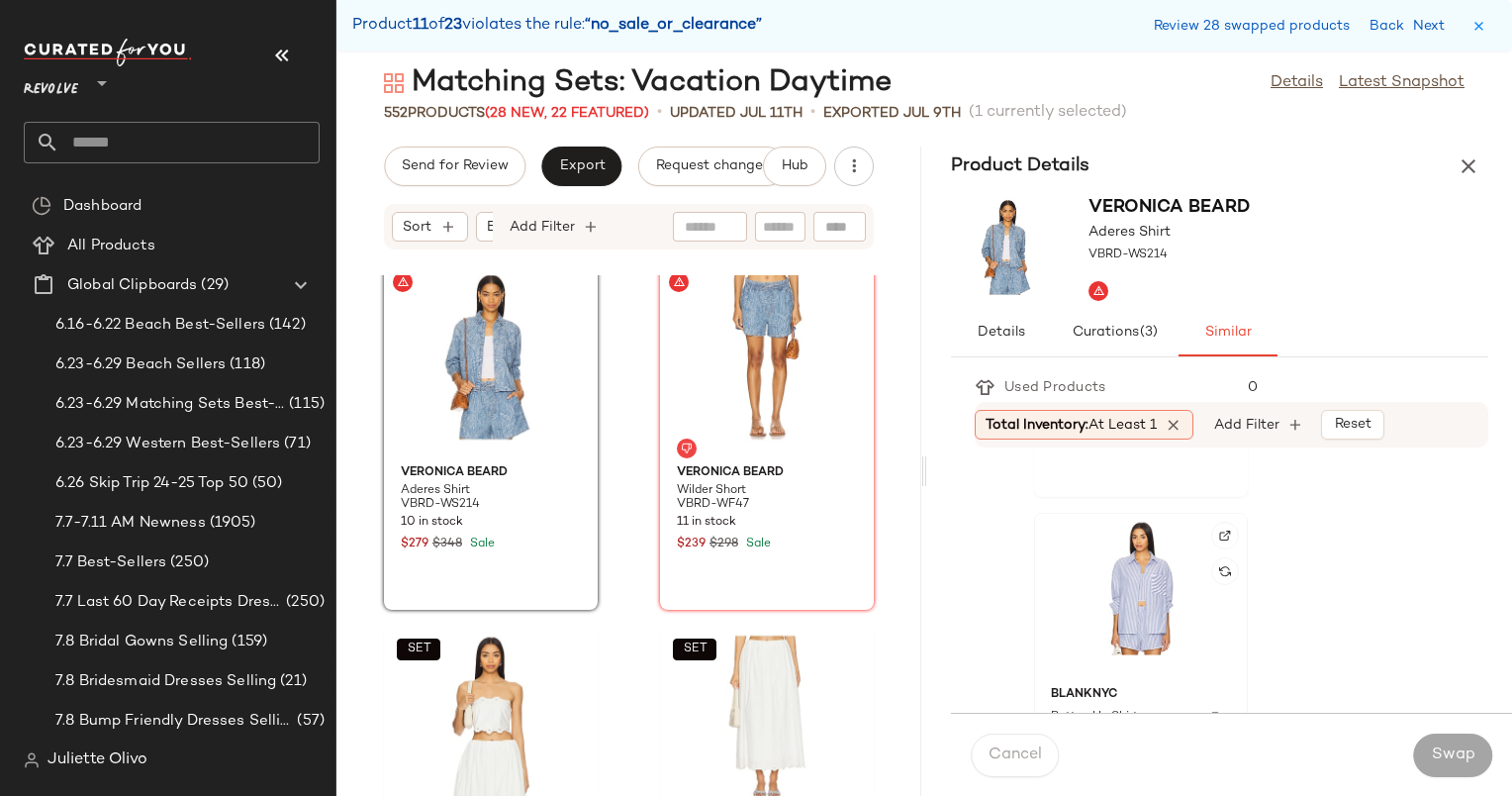 click on "BLANKNYC Button Up Shirt BLAN-WS72 96 in stock $128 $727  •  6" 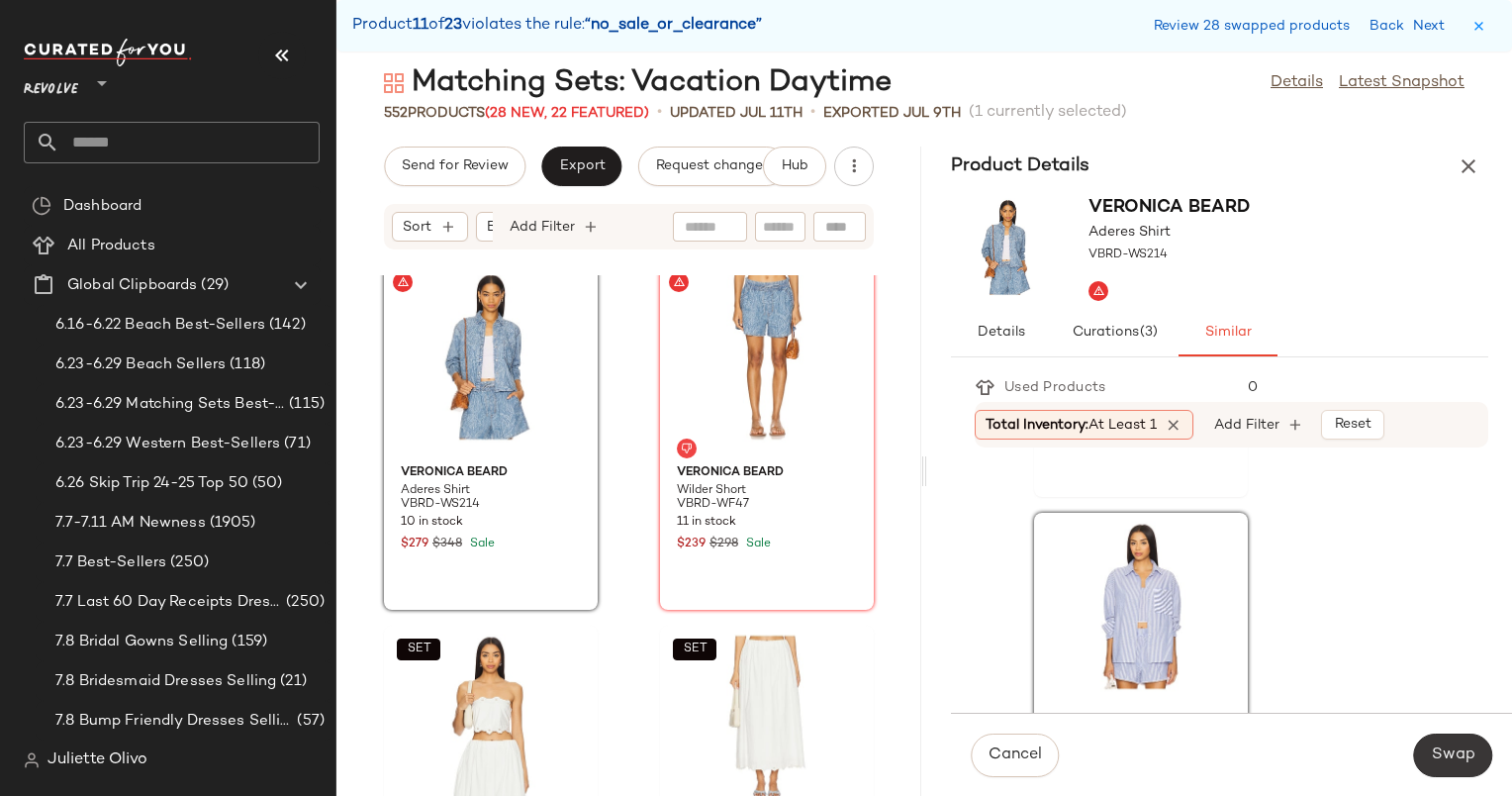 click on "Swap" 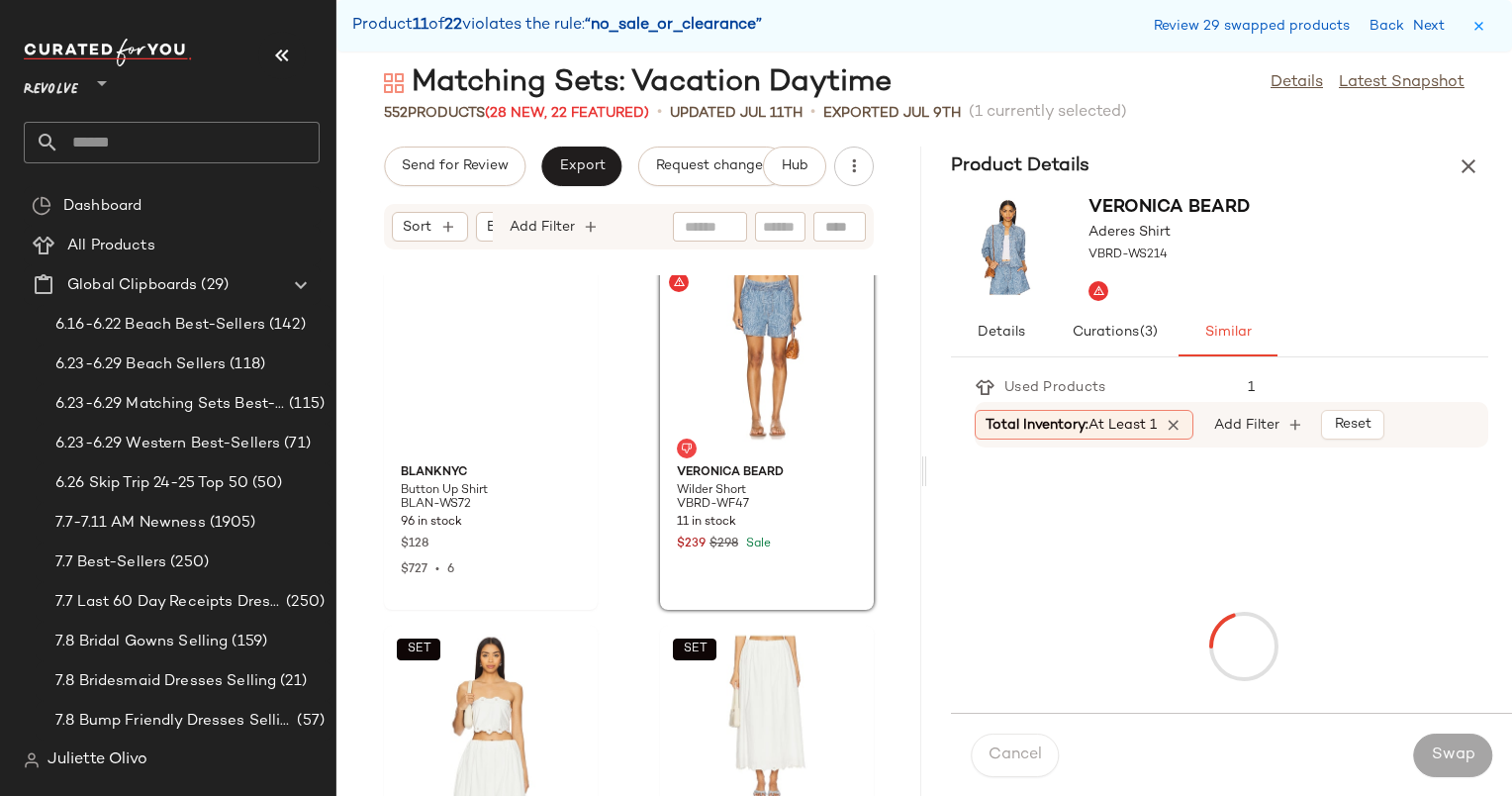 scroll, scrollTop: 89502, scrollLeft: 0, axis: vertical 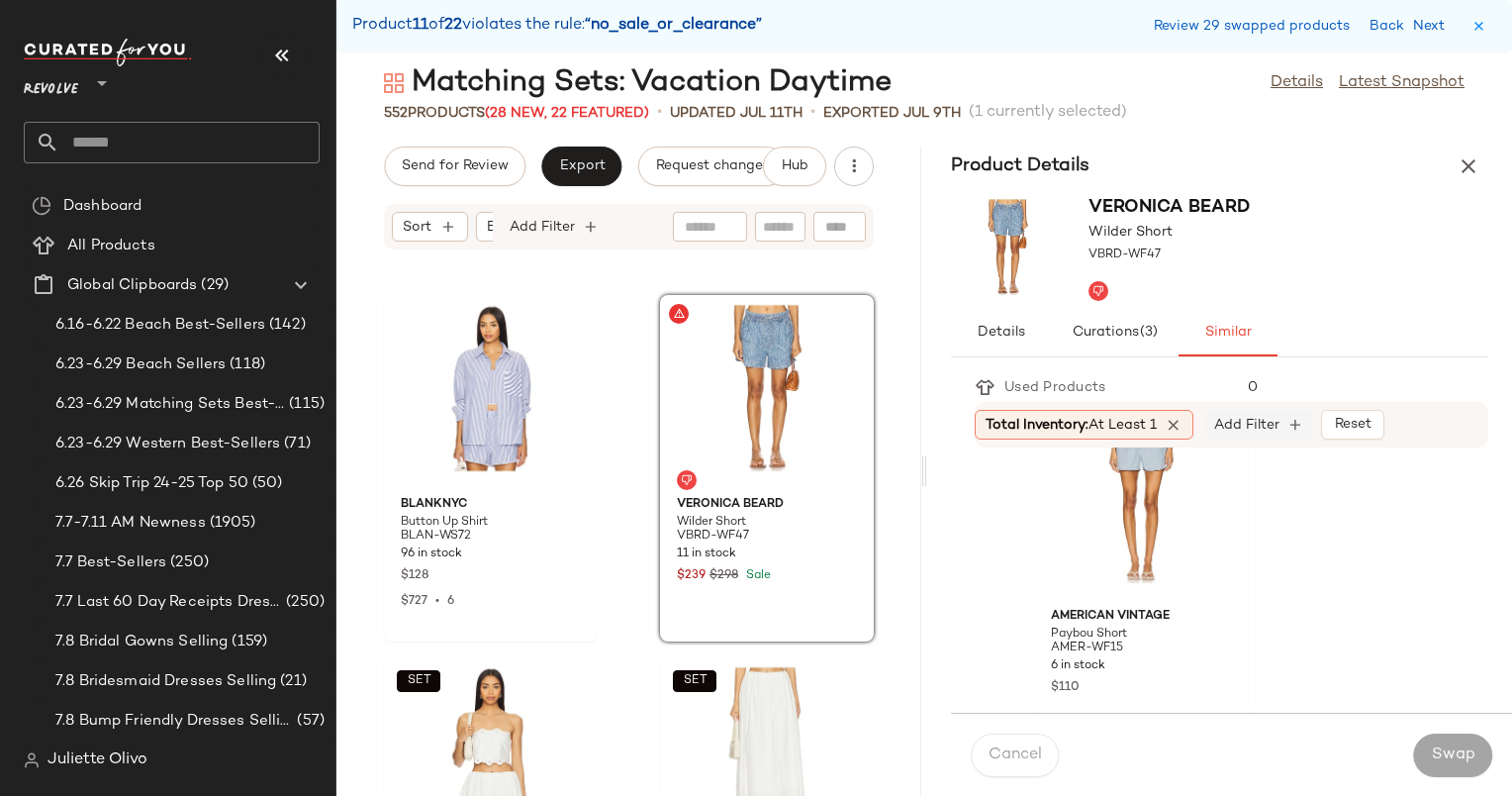 click on "Add Filter" at bounding box center (1247, 425) 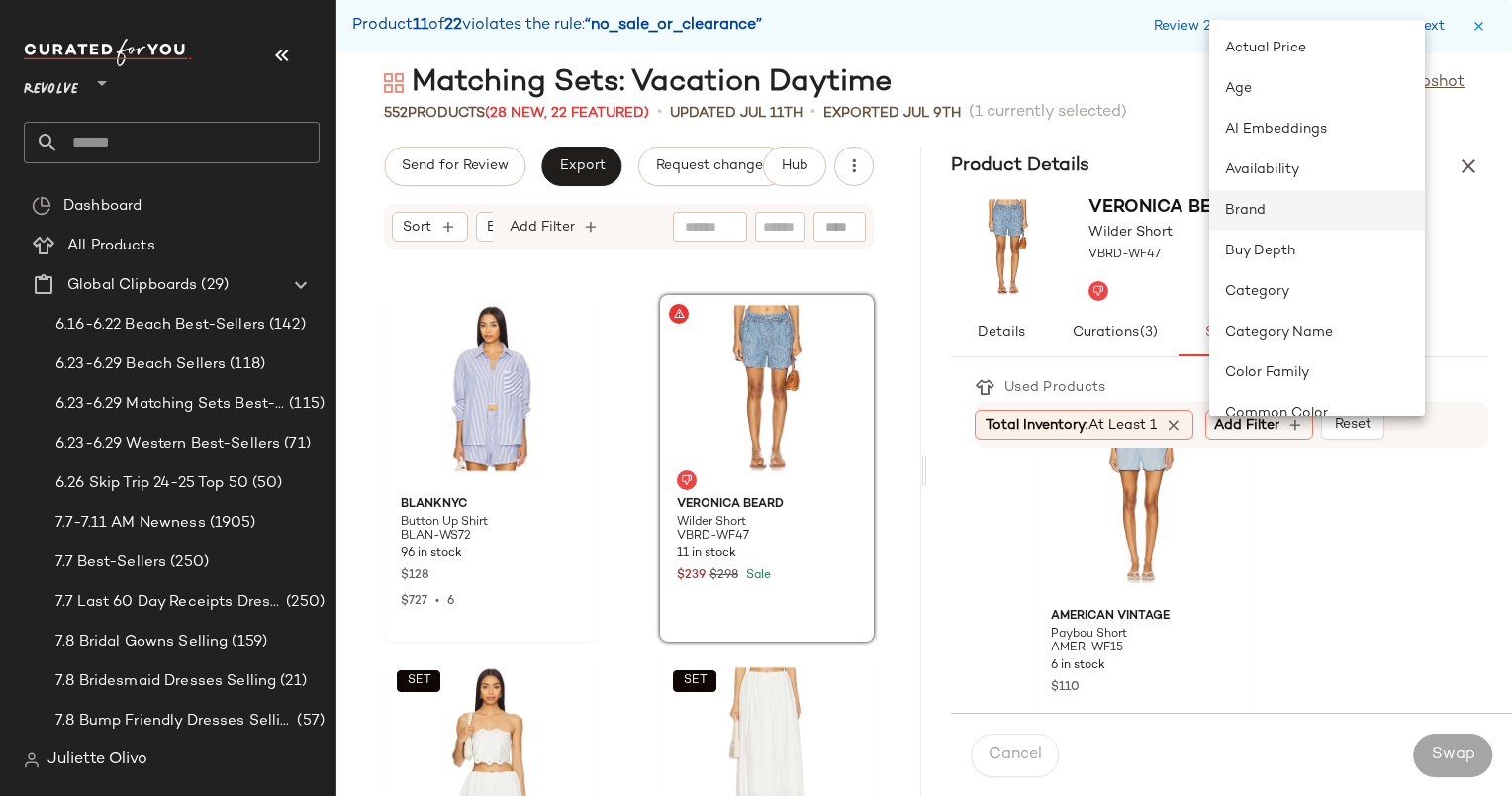 click on "Brand" 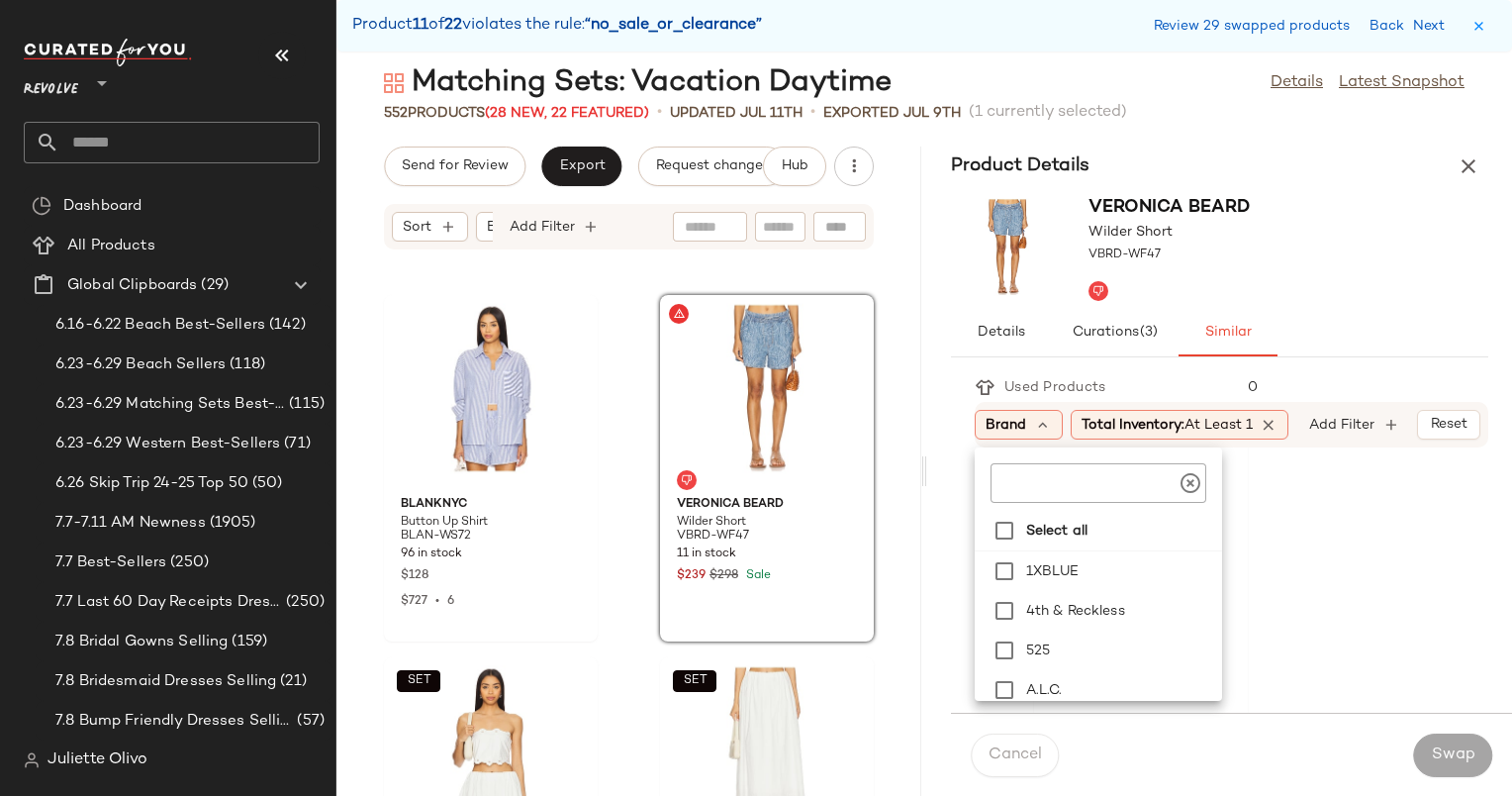 click 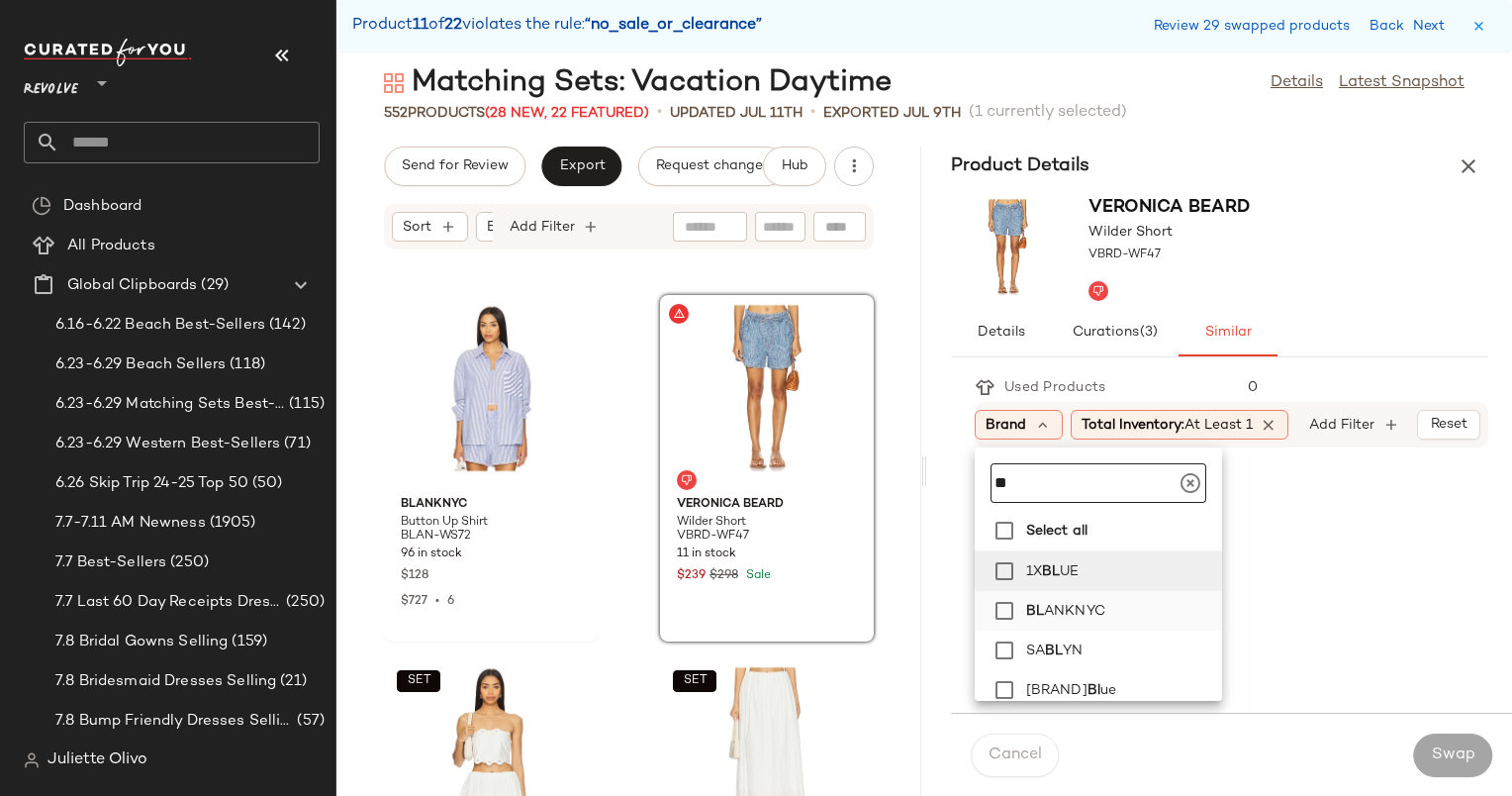 type on "**" 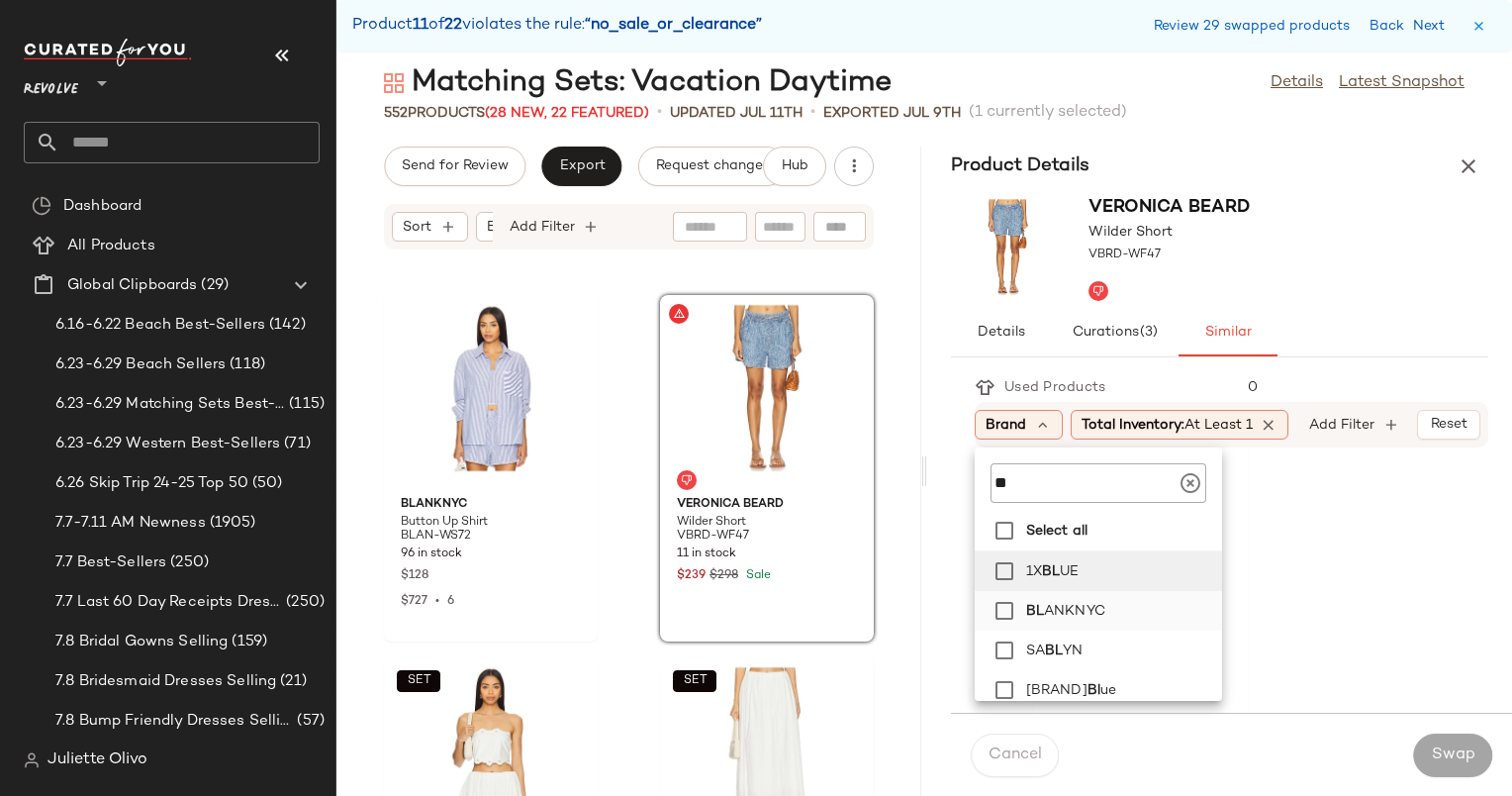 click on "BL  ANKNYC" 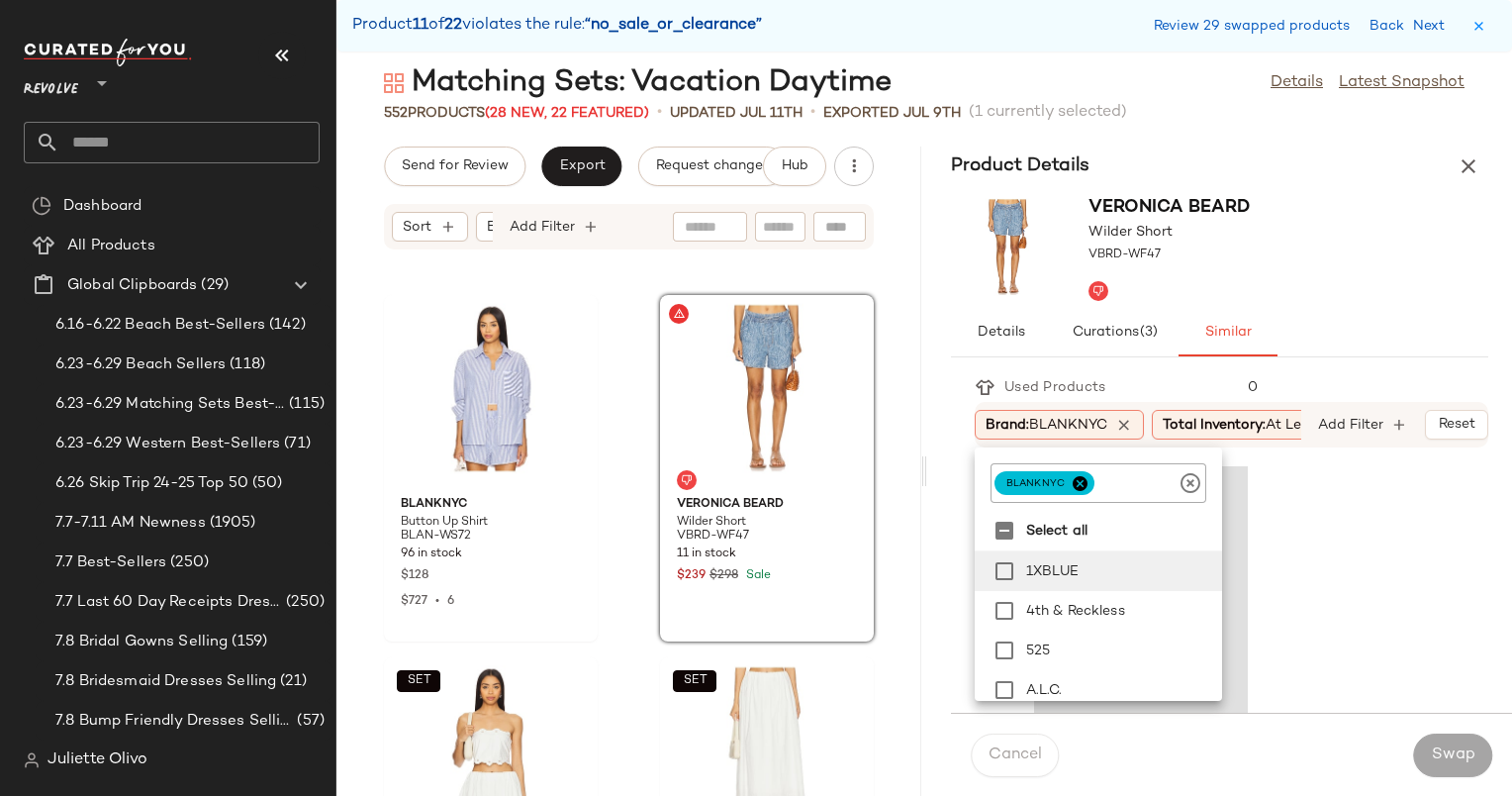 click on "Veronica Beard Wilder Short VBRD-WF47" at bounding box center (1219, 248) 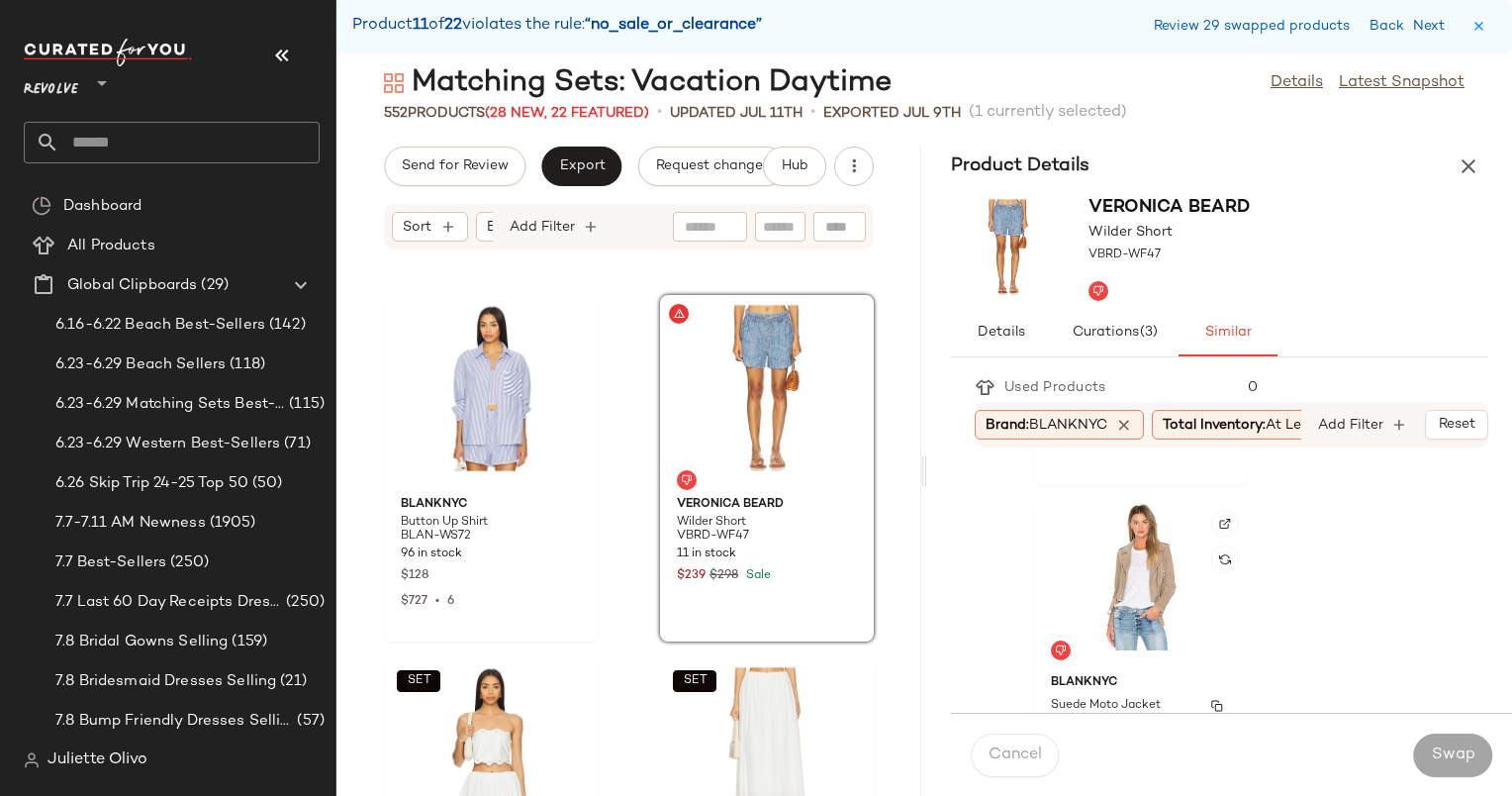 scroll, scrollTop: 8658, scrollLeft: 0, axis: vertical 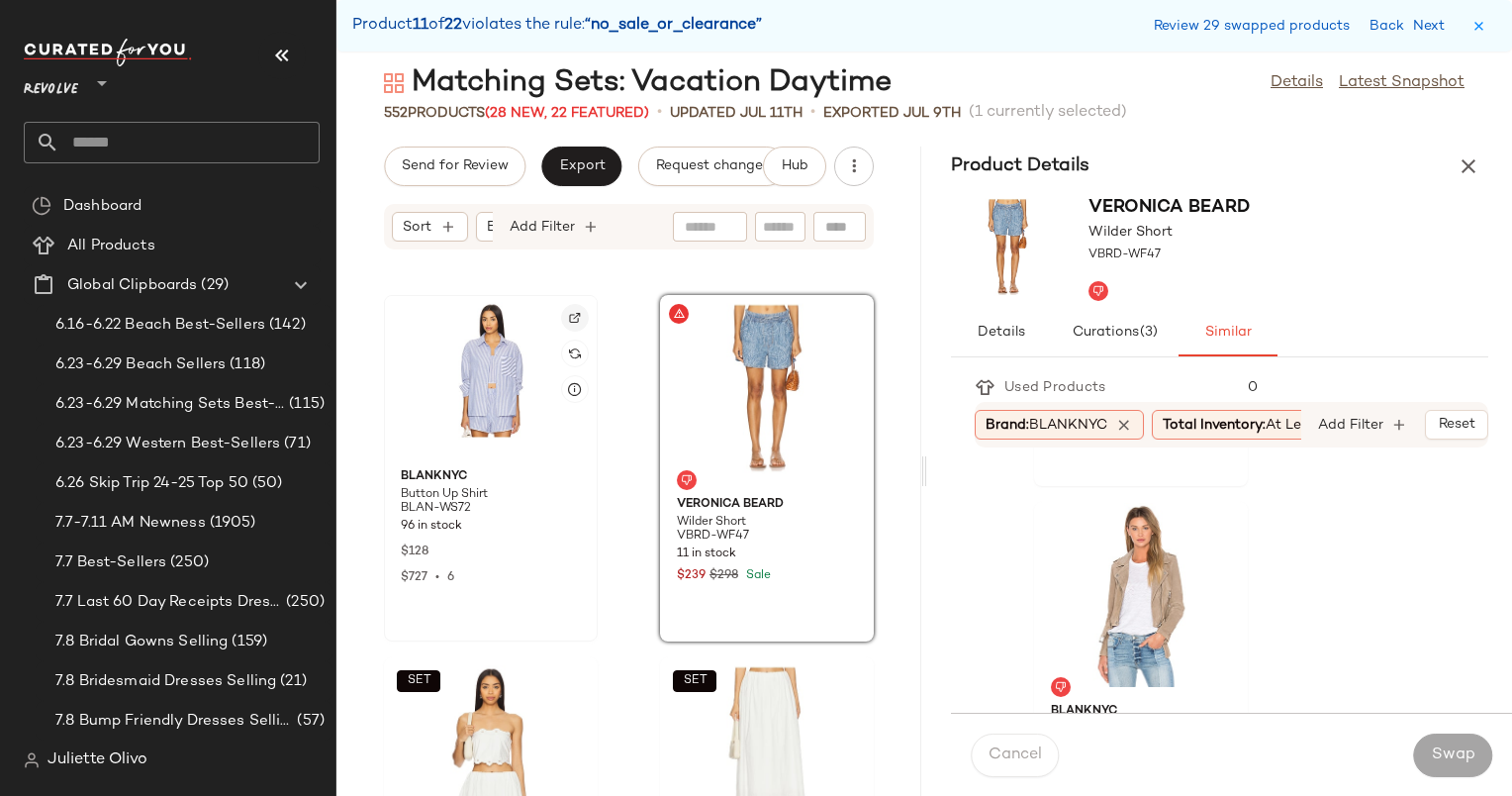 click at bounding box center (575, 318) 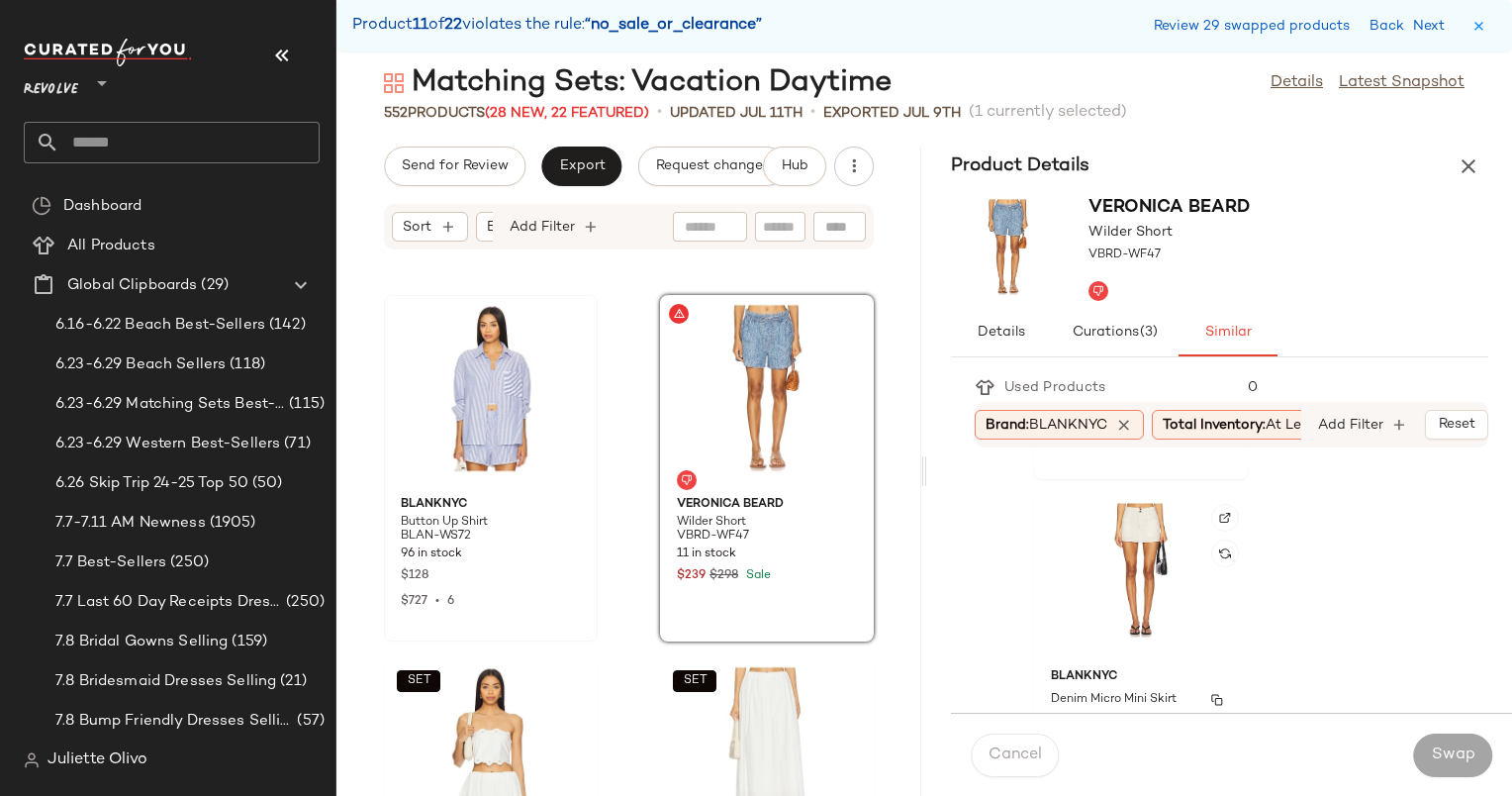scroll, scrollTop: 1778, scrollLeft: 0, axis: vertical 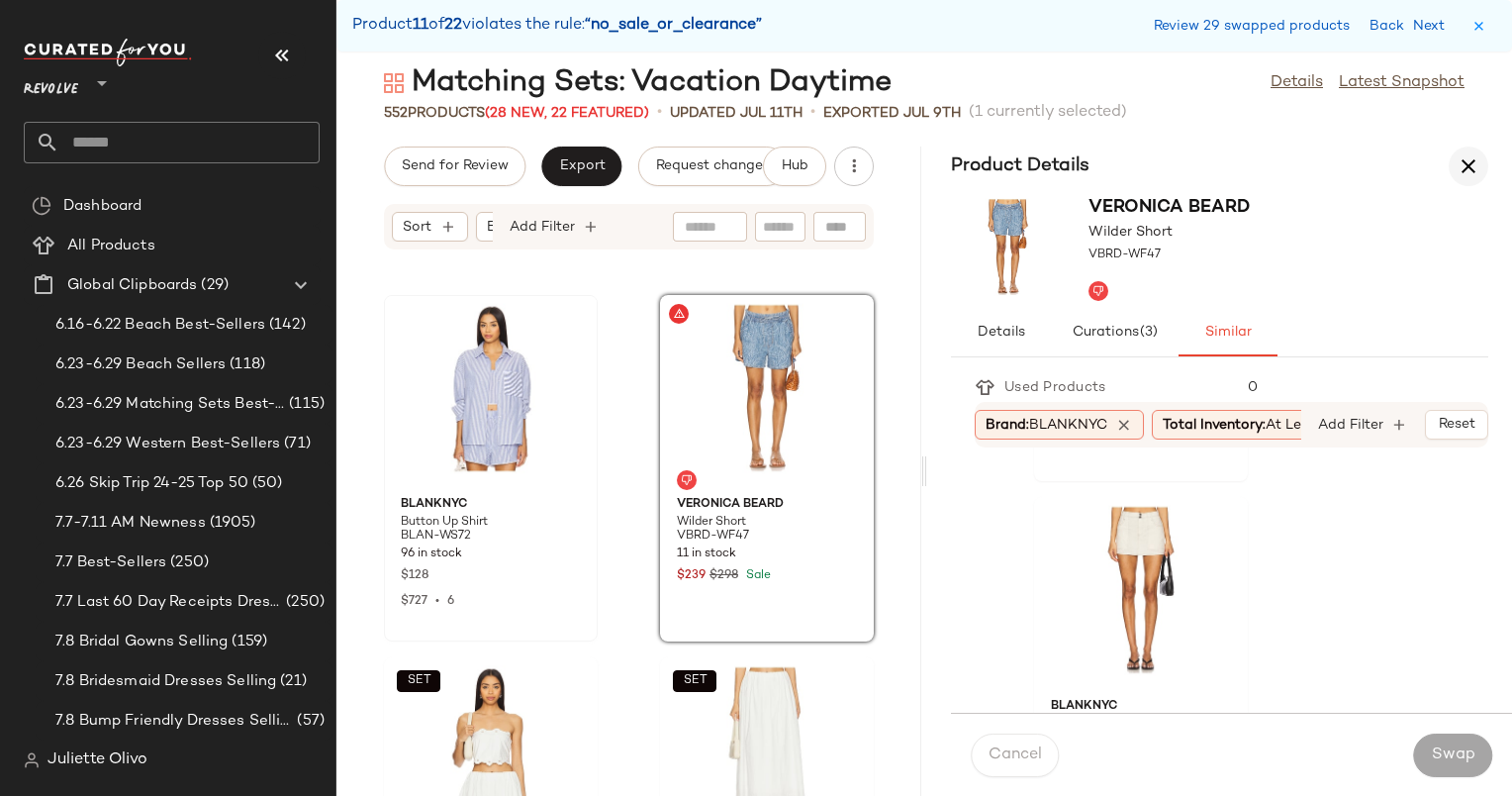 click at bounding box center [1468, 166] 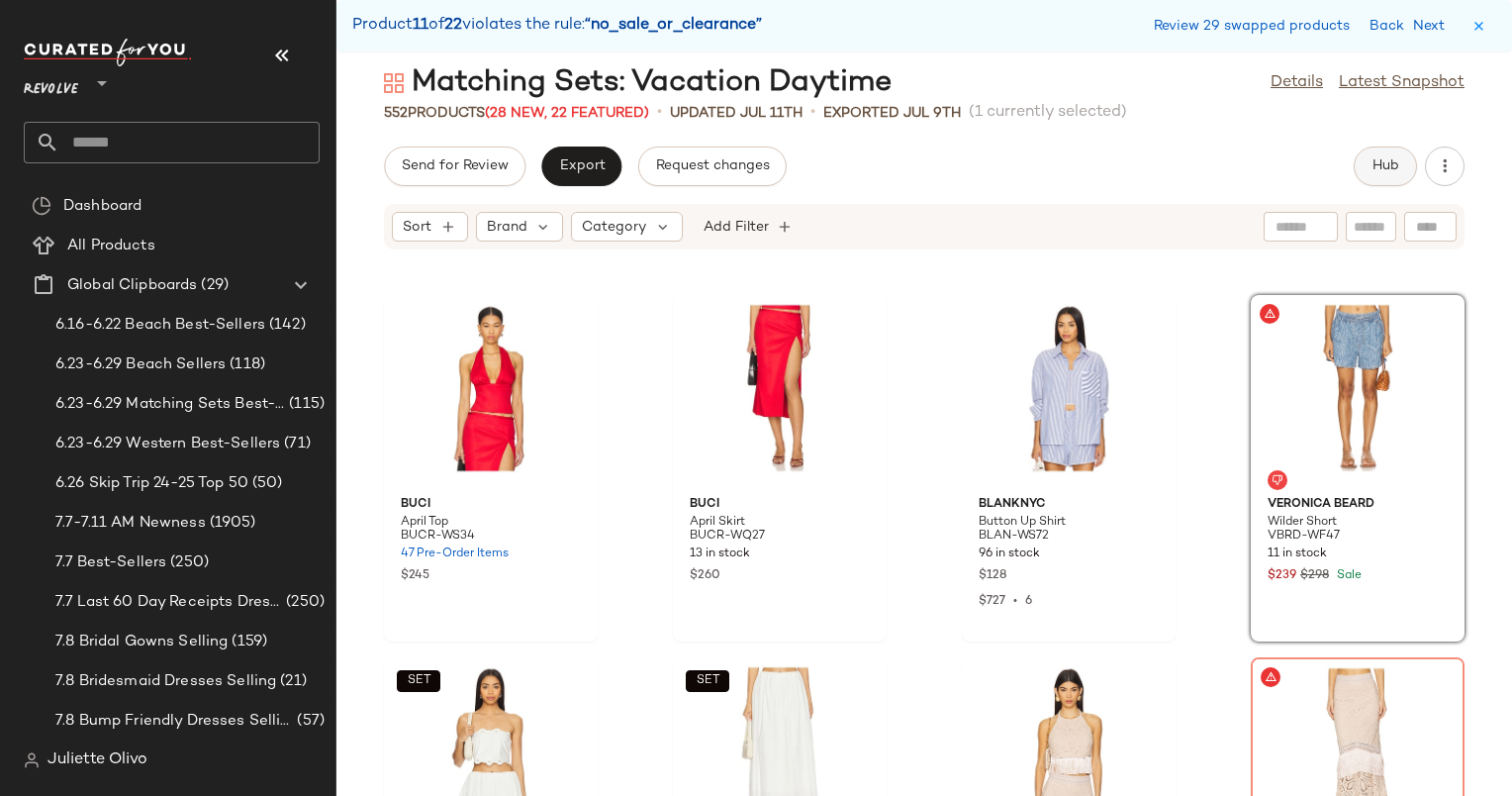 click on "Hub" 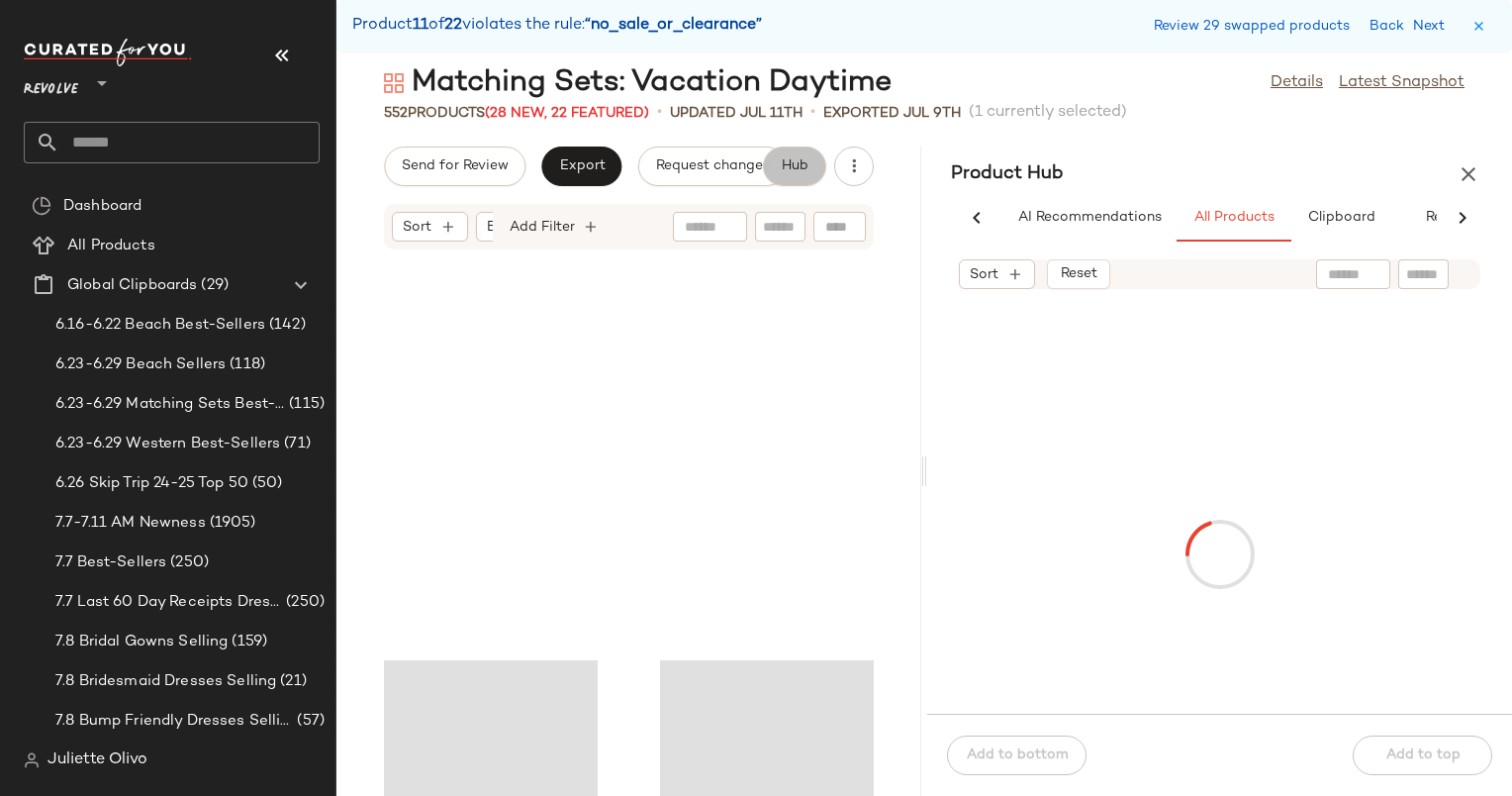 scroll, scrollTop: 44932, scrollLeft: 0, axis: vertical 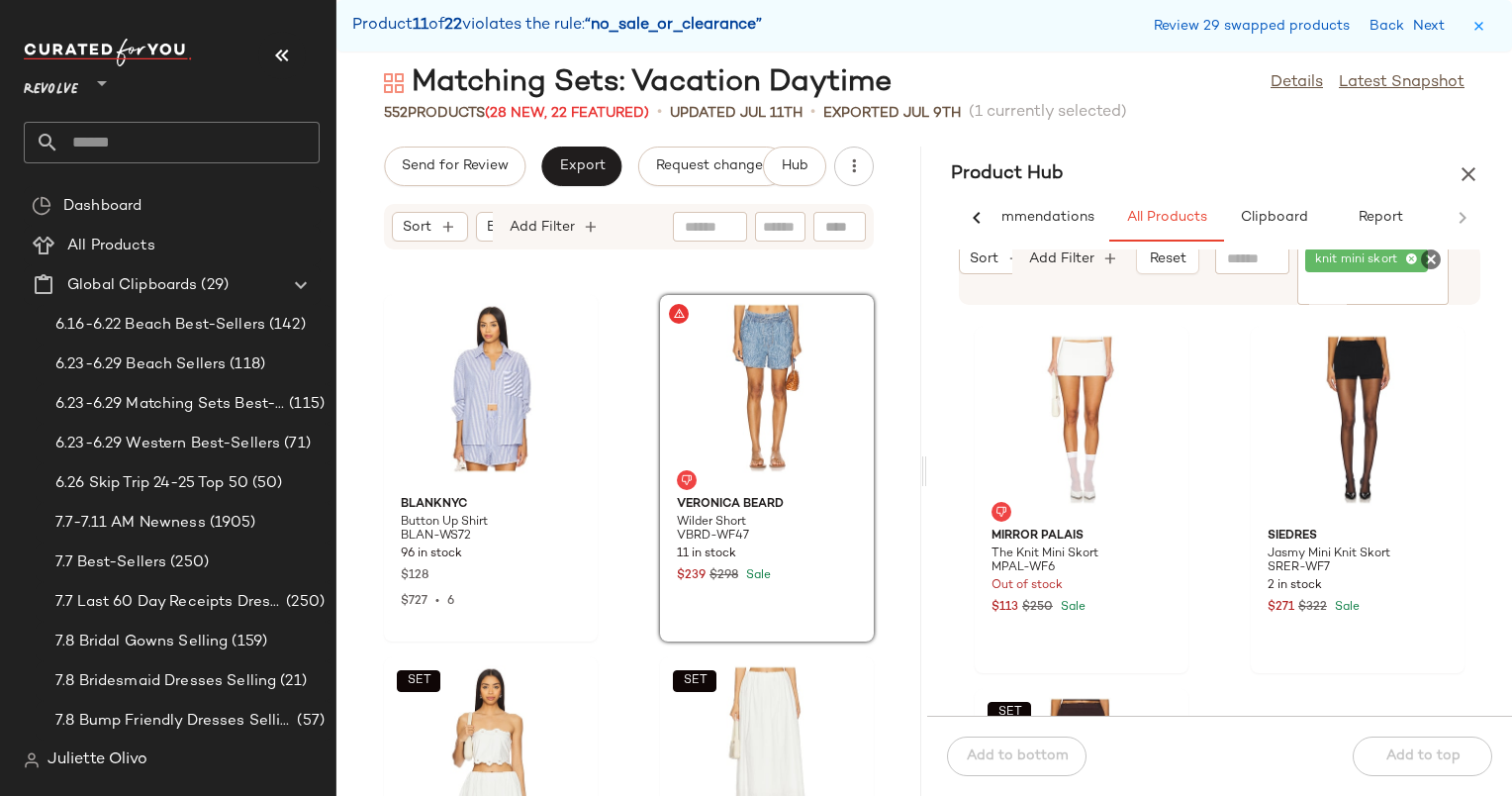 click 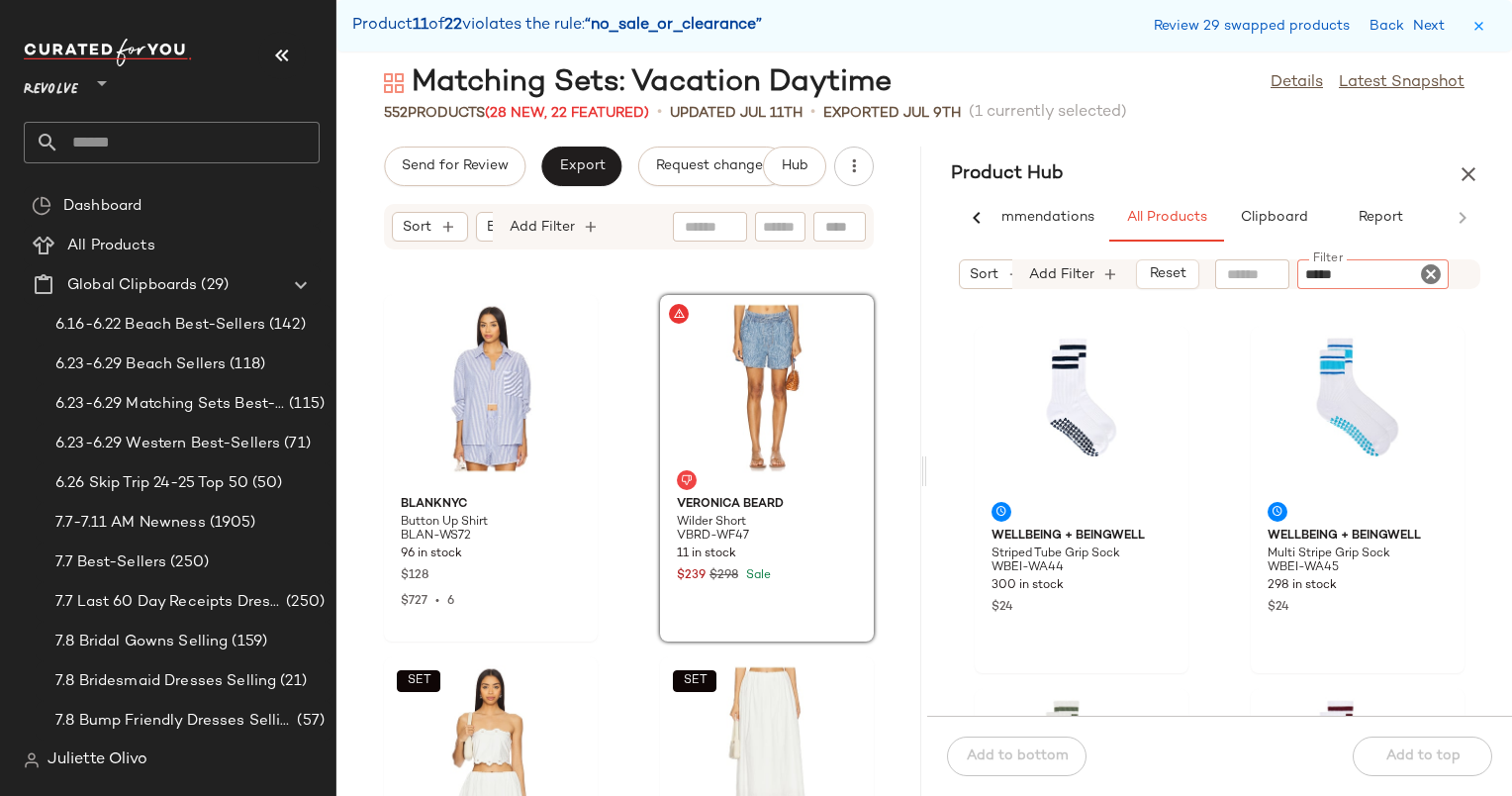 type on "******" 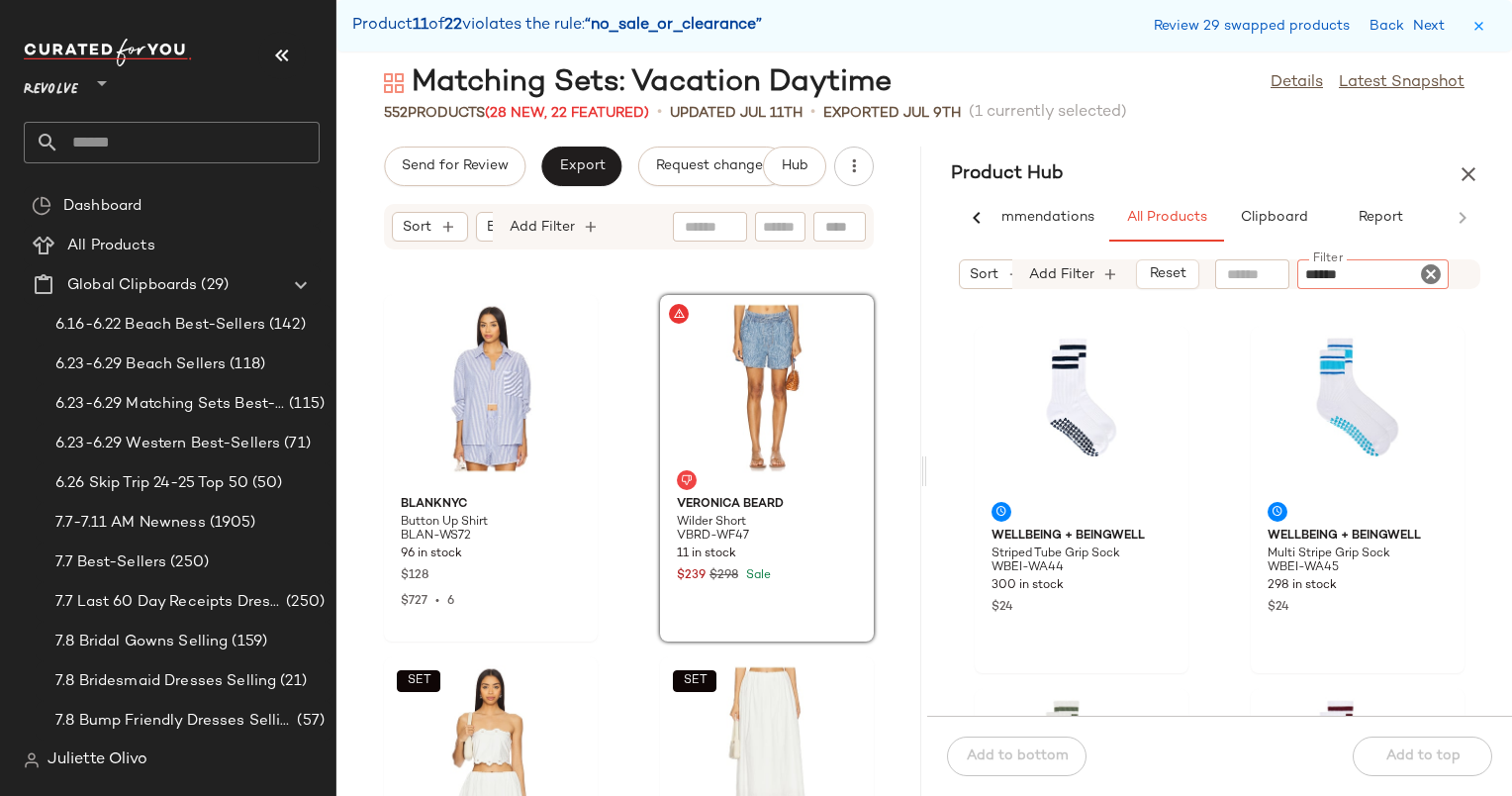 type 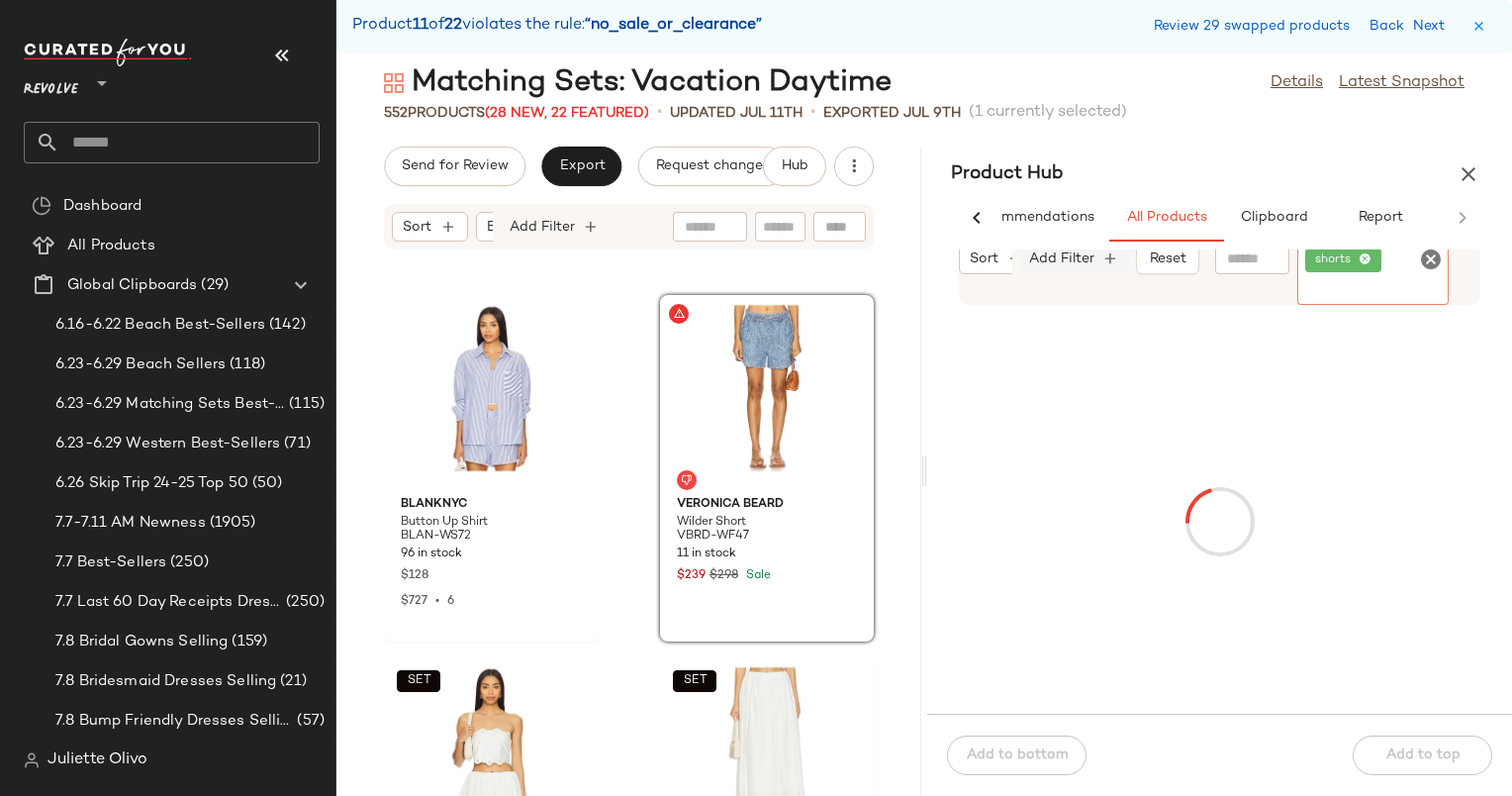 click on "Add Filter" 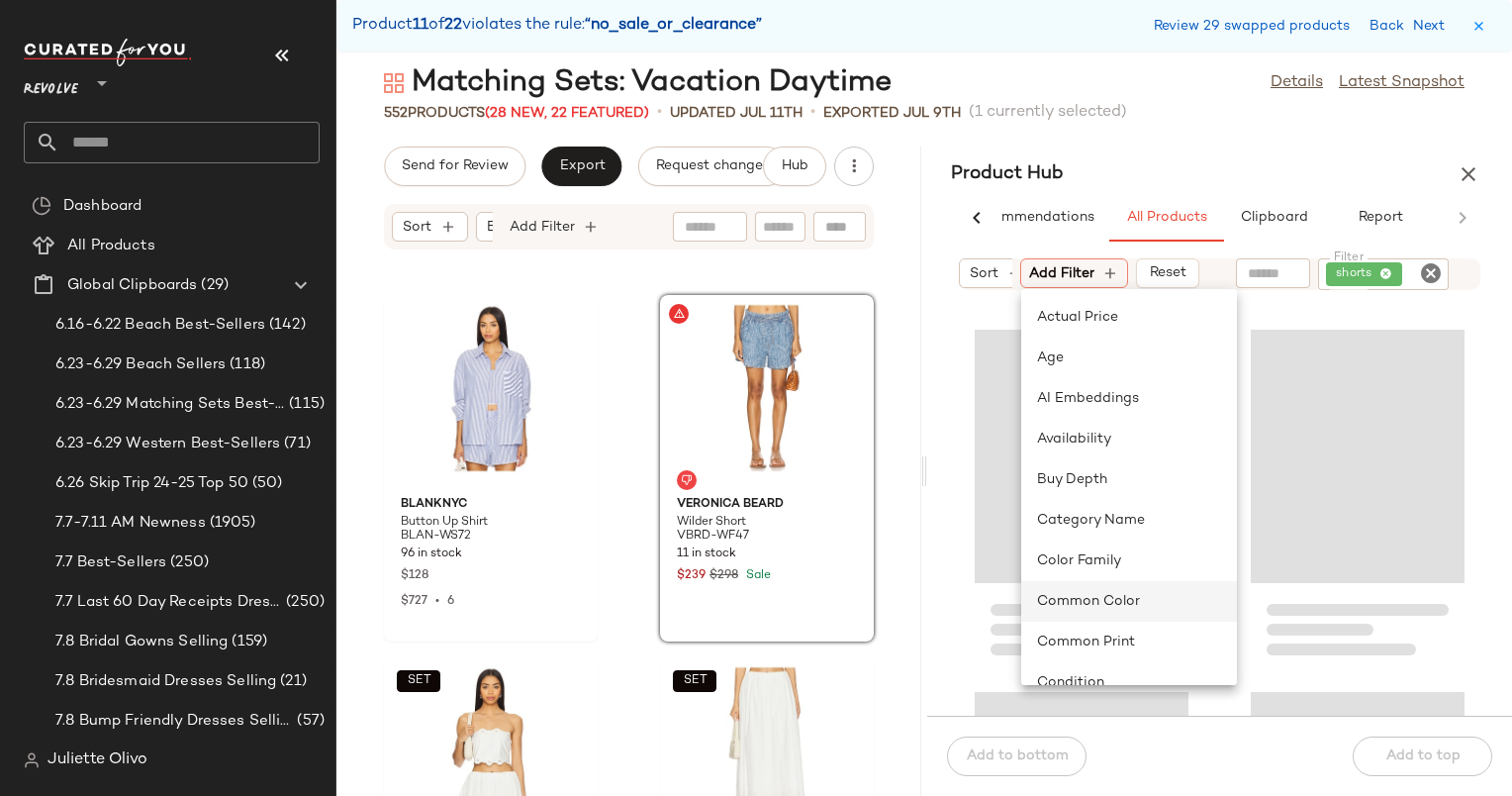 scroll, scrollTop: 24, scrollLeft: 0, axis: vertical 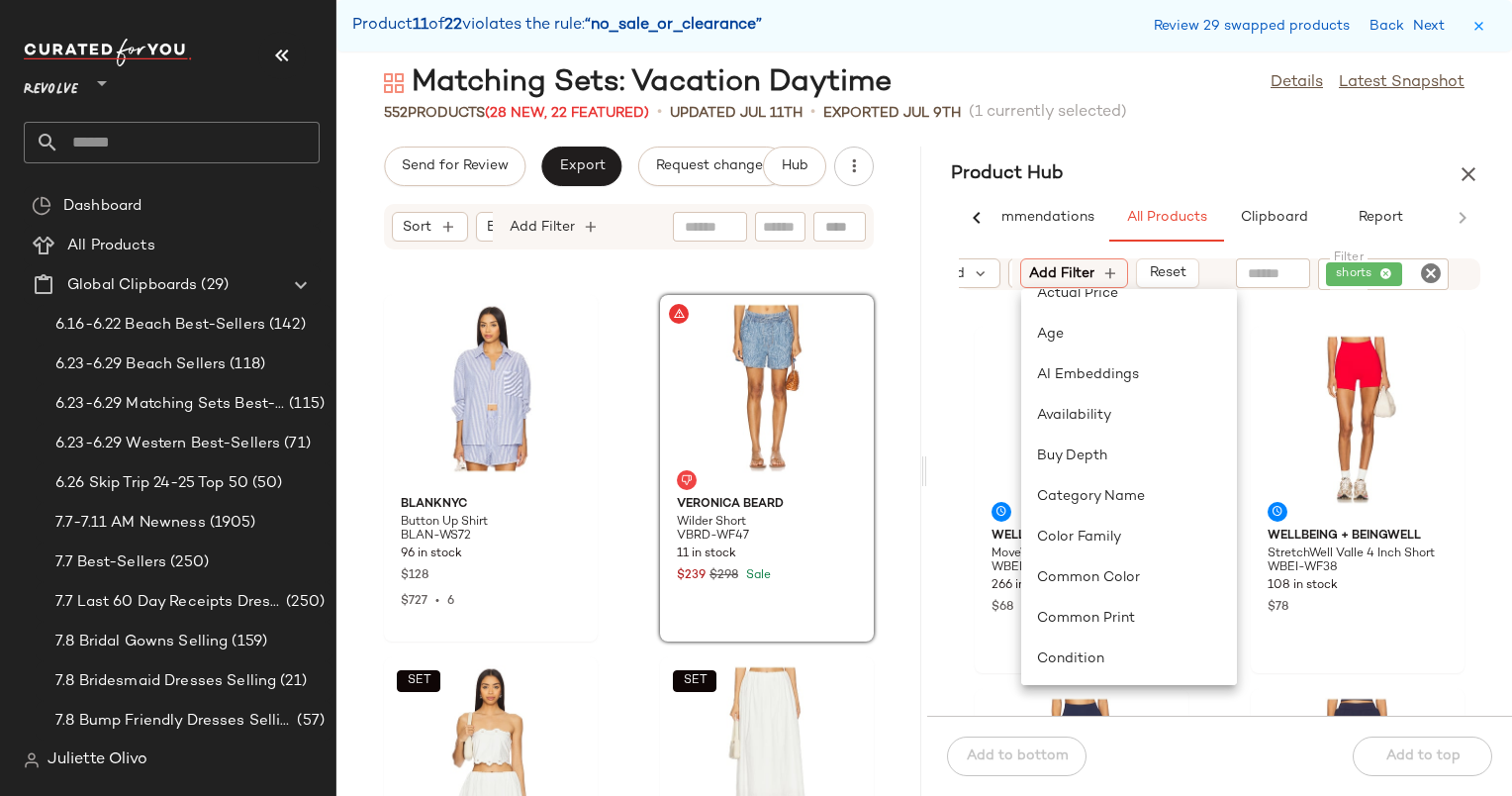 click on "Brand" 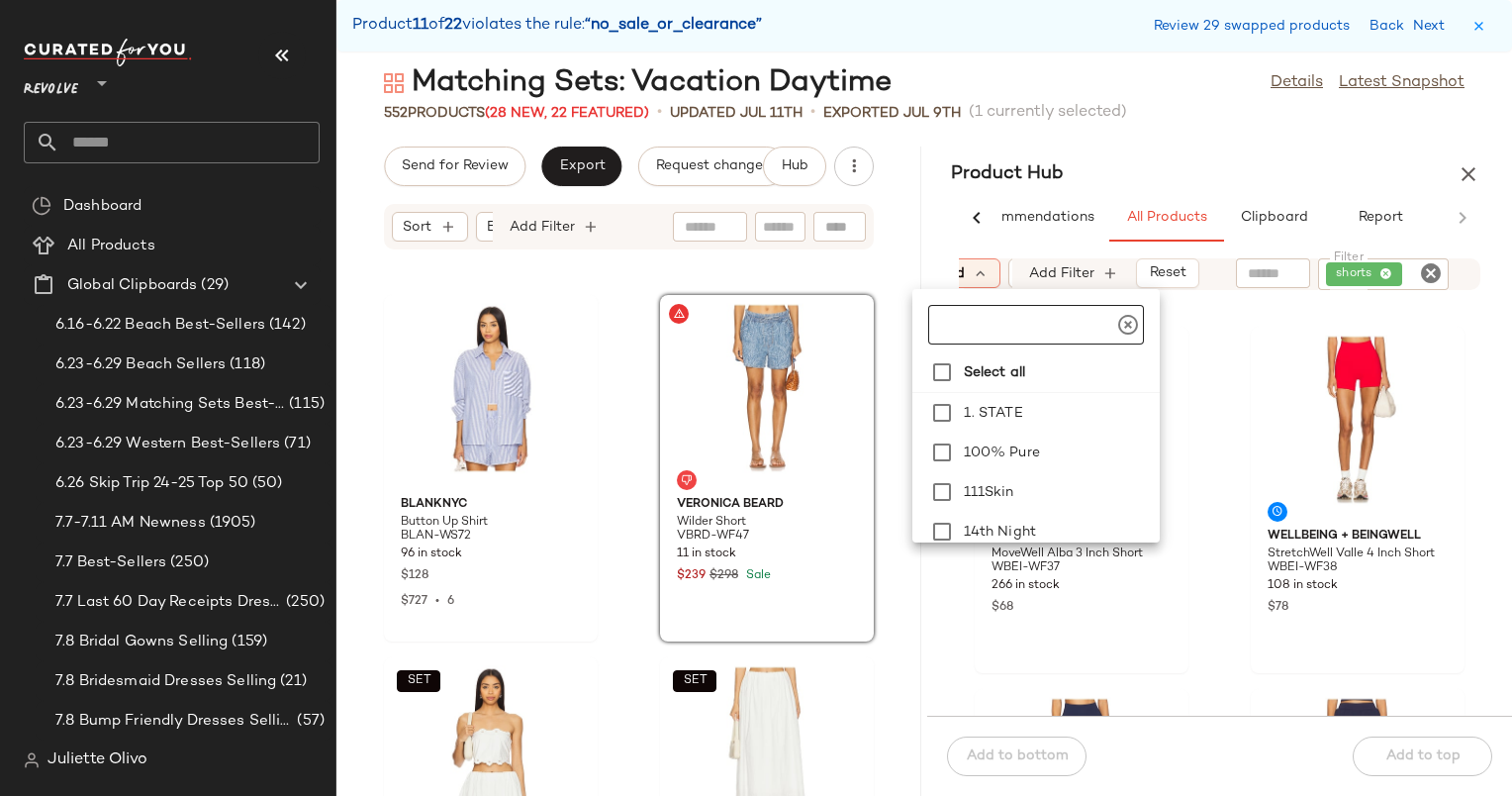 click 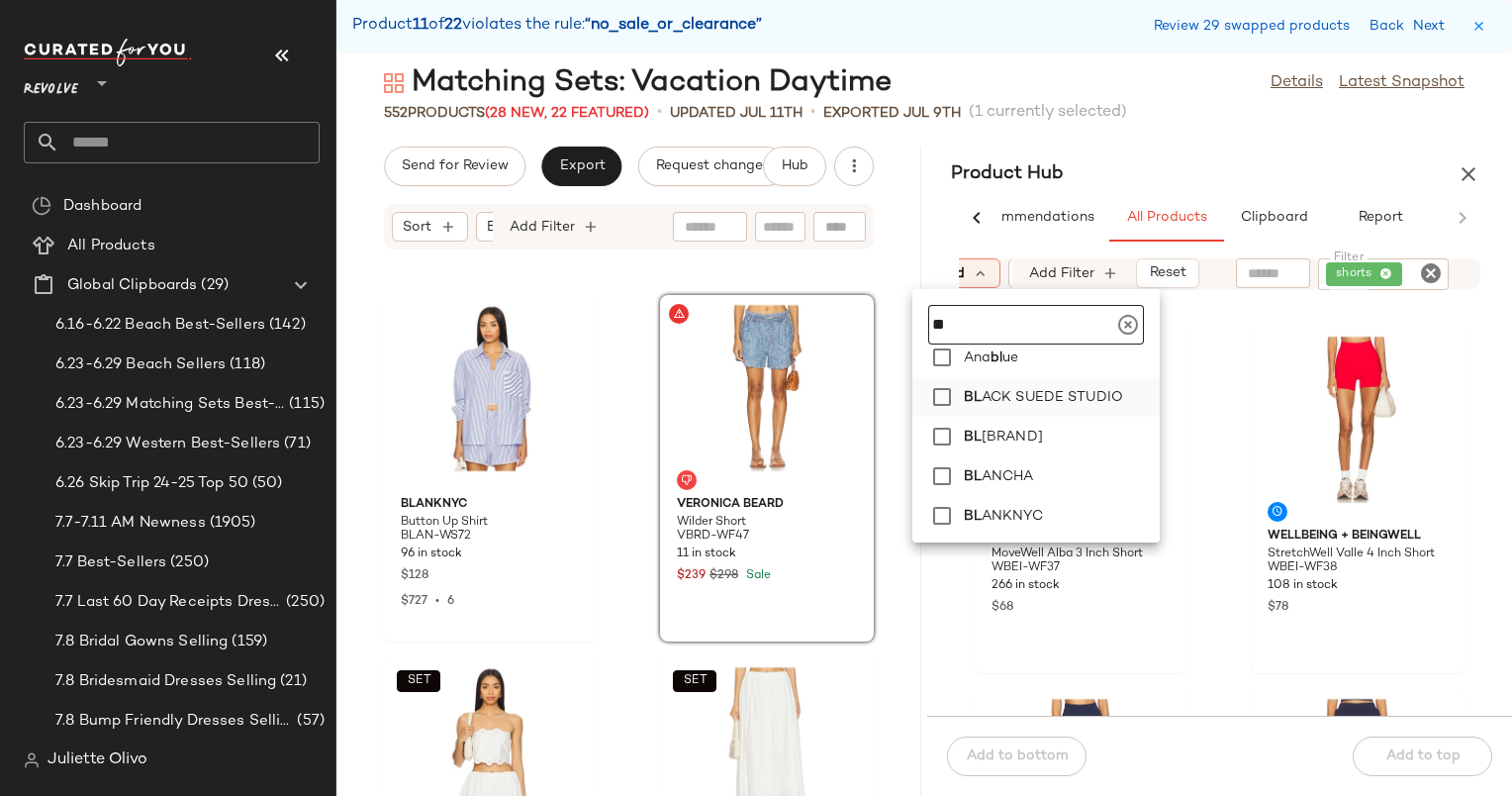 scroll, scrollTop: 97, scrollLeft: 0, axis: vertical 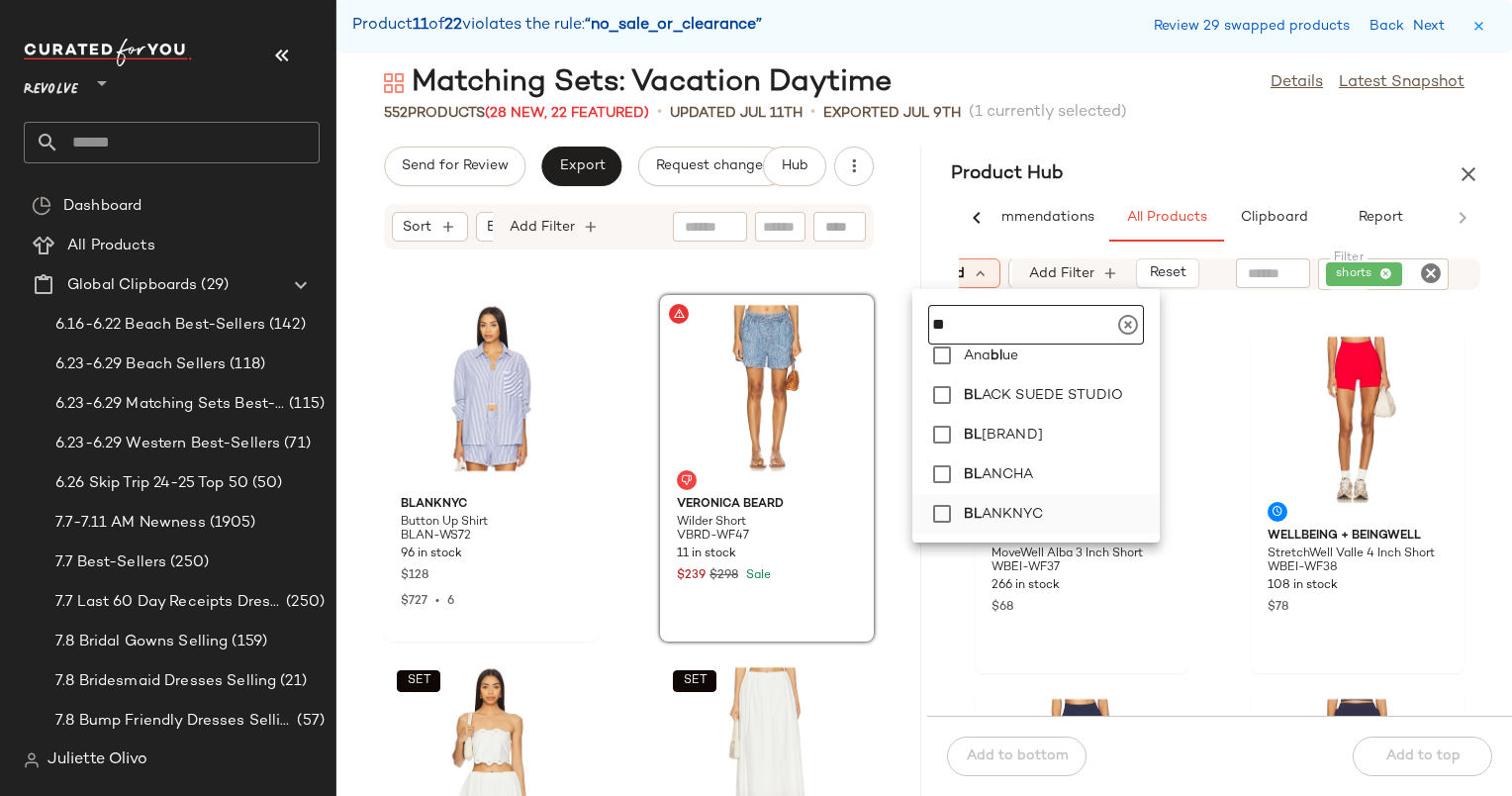 type on "**" 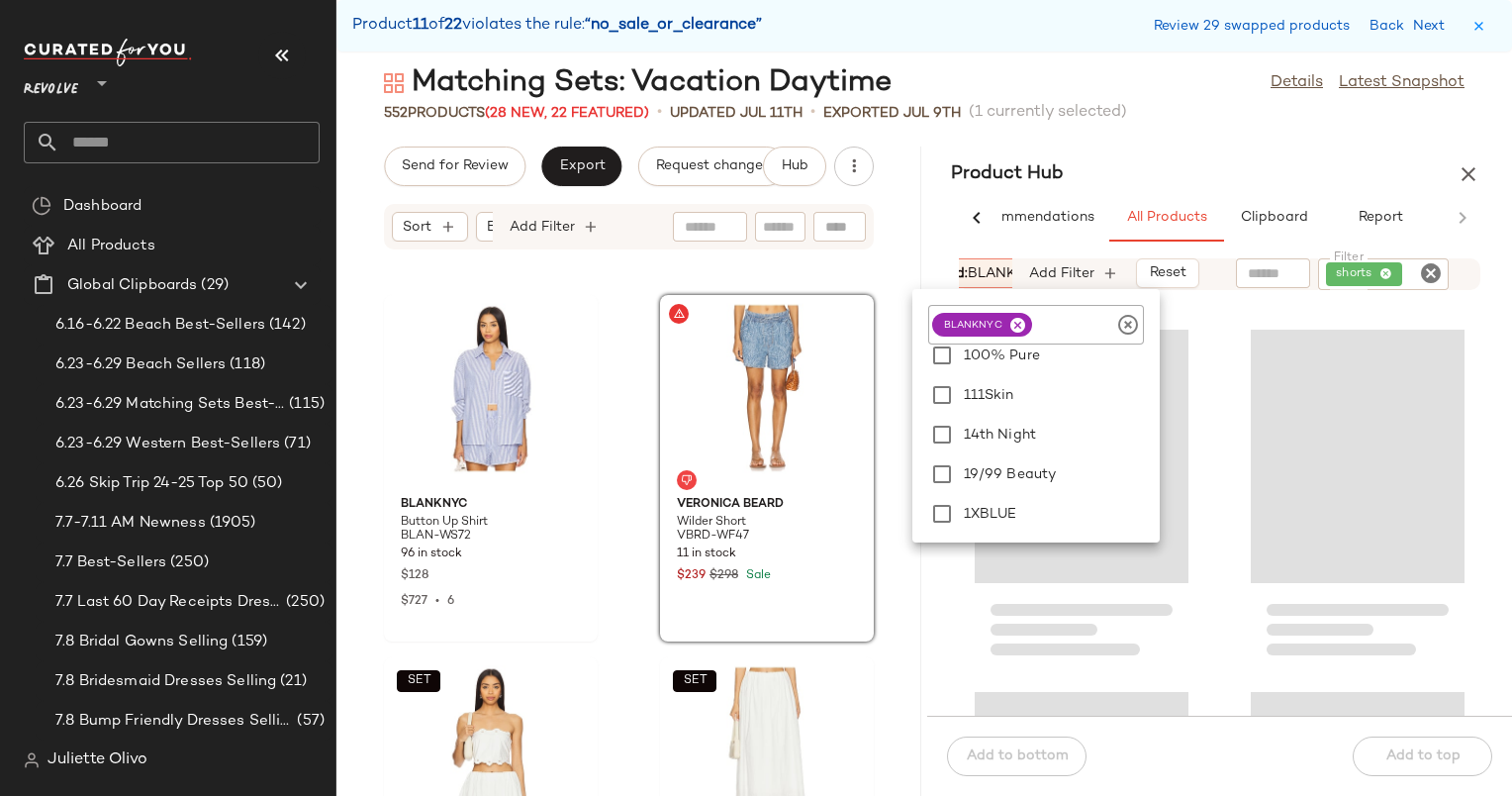 click on "Matching Sets: Vacation Daytime  Details   Latest Snapshot  552   Products  (28 New, 22 Featured)  •   updated Jul 11th  •  Exported Jul 9th   (1 currently selected)   Send for Review   Export   Request changes   Hub  Sort  Brand  Category  Add Filter  BLANKNYC Button Up Shirt BLAN-WS72 96 in stock $128 $727  •  6 Veronica Beard Wilder Short VBRD-WF47 11 in stock $239 $298 Sale  SET  Posse Antoinette Tie Top PSSE-WS24 13 in stock $169 $169  •  1  SET  Posse Antoinette Skirt PSSE-WQ16 9 in stock $299 $448  •  2 PatBO x Camila Coelho Flower Crochet Halterneck Top PBTO-WS124 9 in stock $425 $1.7K  •  4 PatBO x Camila Coelho Flower Crochet Skirt PBTO-WQ74 8 in stock $500 $625 Sale $1.19K  •  2  SET  LoveShackFancy Vietta Cami LESH-WS322 3 in stock $195 $195  •  1  SET  LoveShackFancy Viro Skirt LESH-WQ335 2 in stock $295 Product Hub  AI Recommendations   All Products   Clipboard   Report  Sort  Brand:   BLANKNYC Category  In Curation?:   No Add Filter   Reset  Filter shorts Filter" at bounding box center (924, 430) 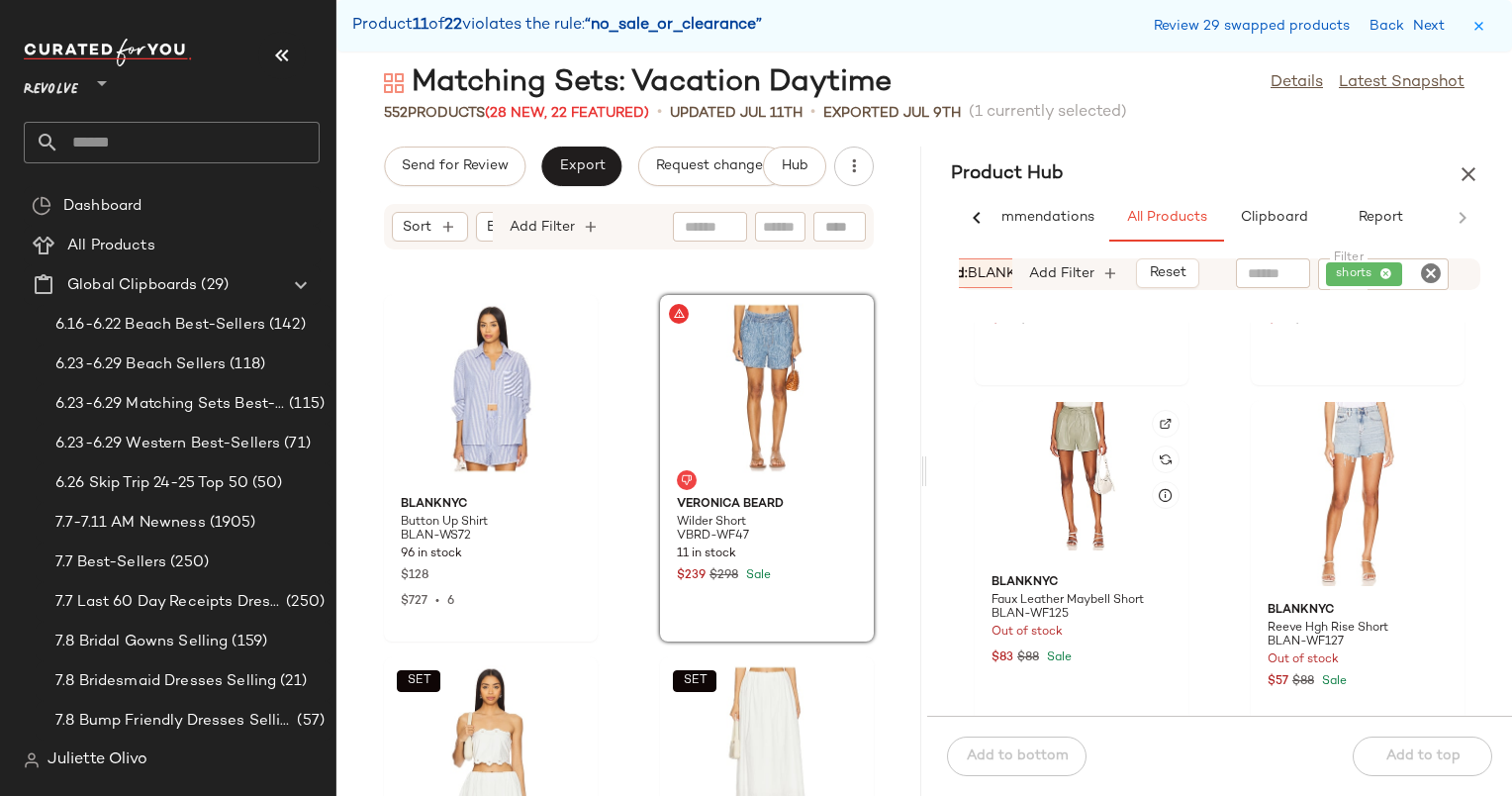 scroll, scrollTop: 5408, scrollLeft: 0, axis: vertical 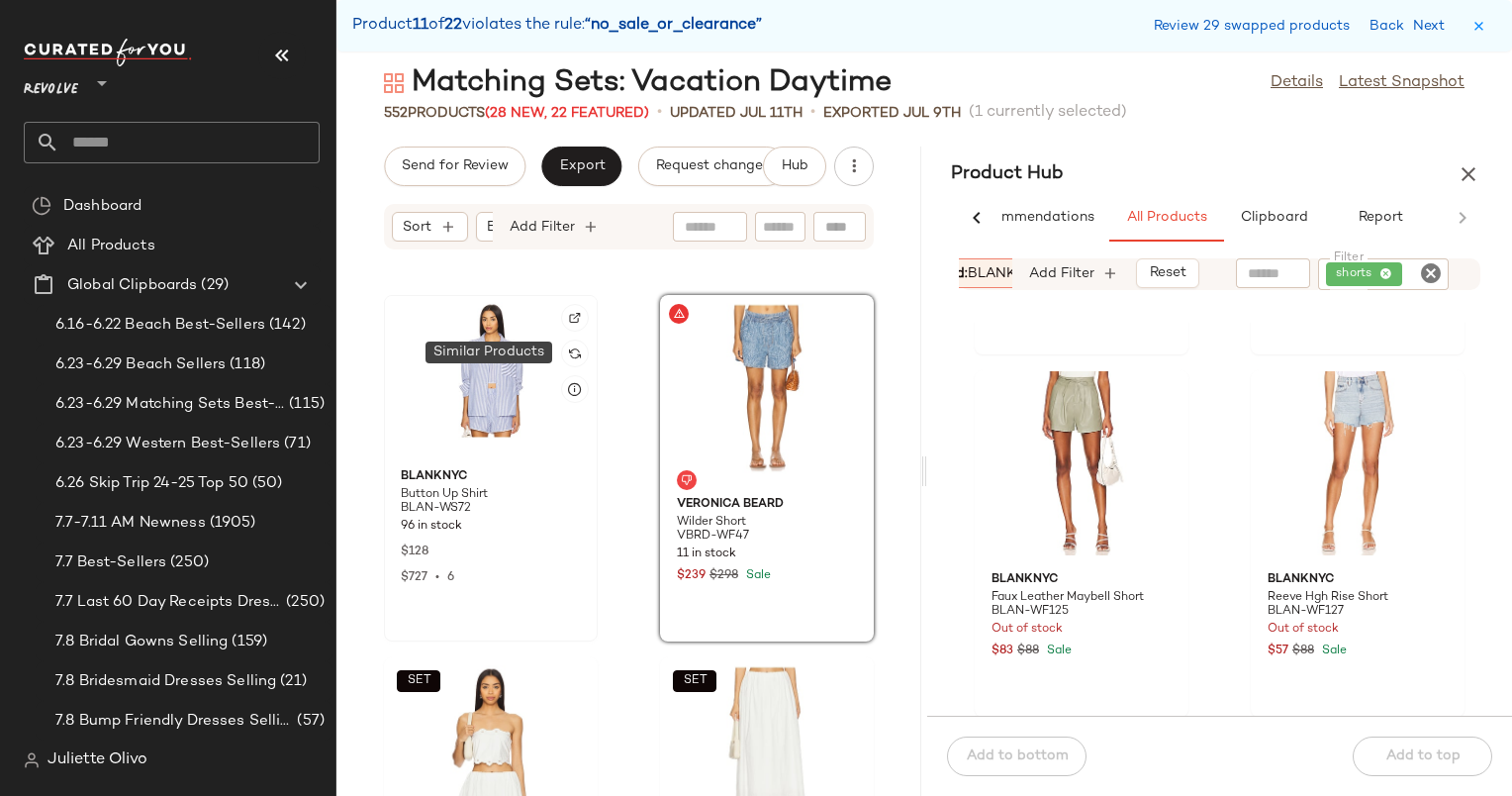 click 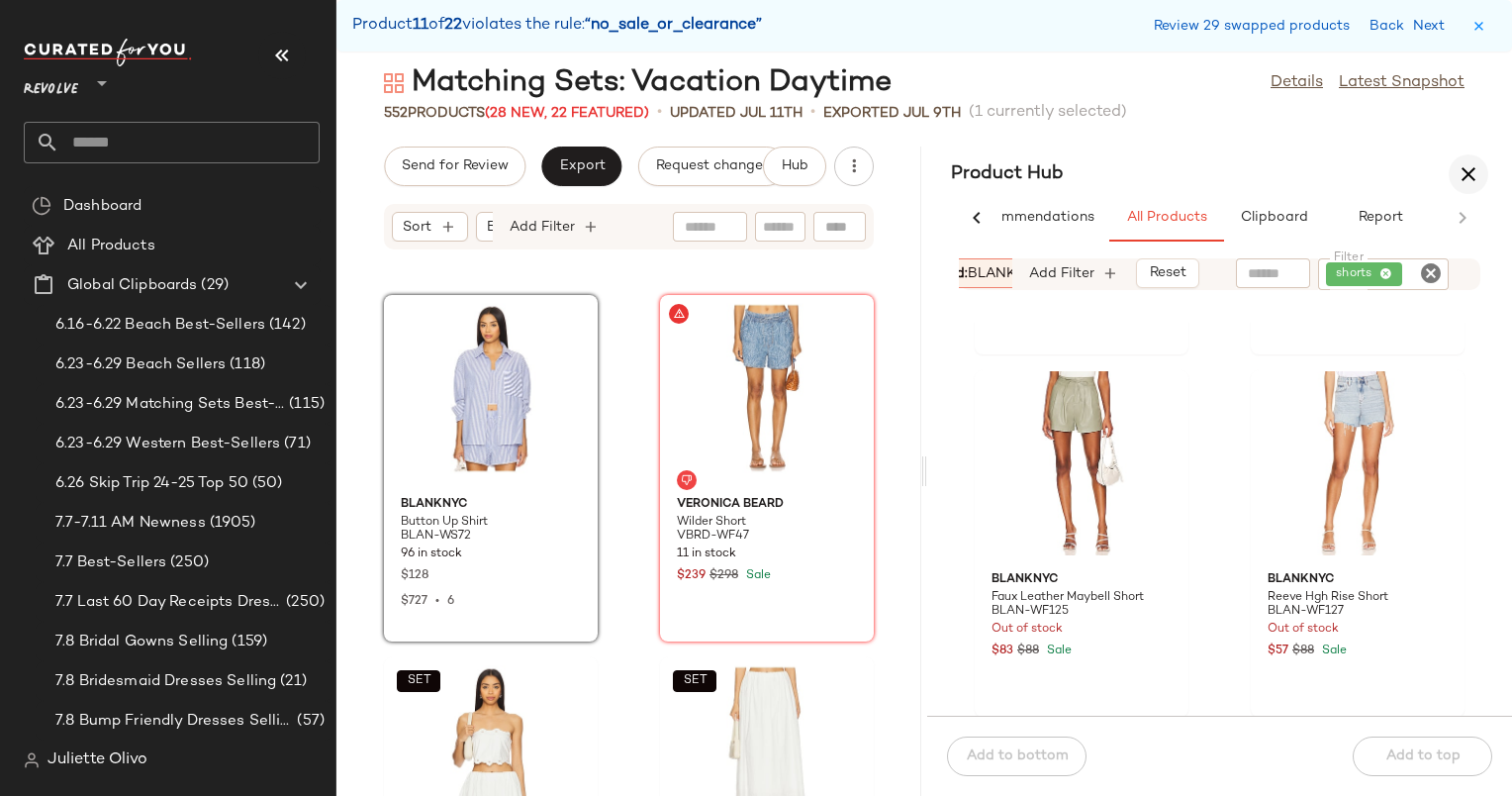click at bounding box center [1468, 174] 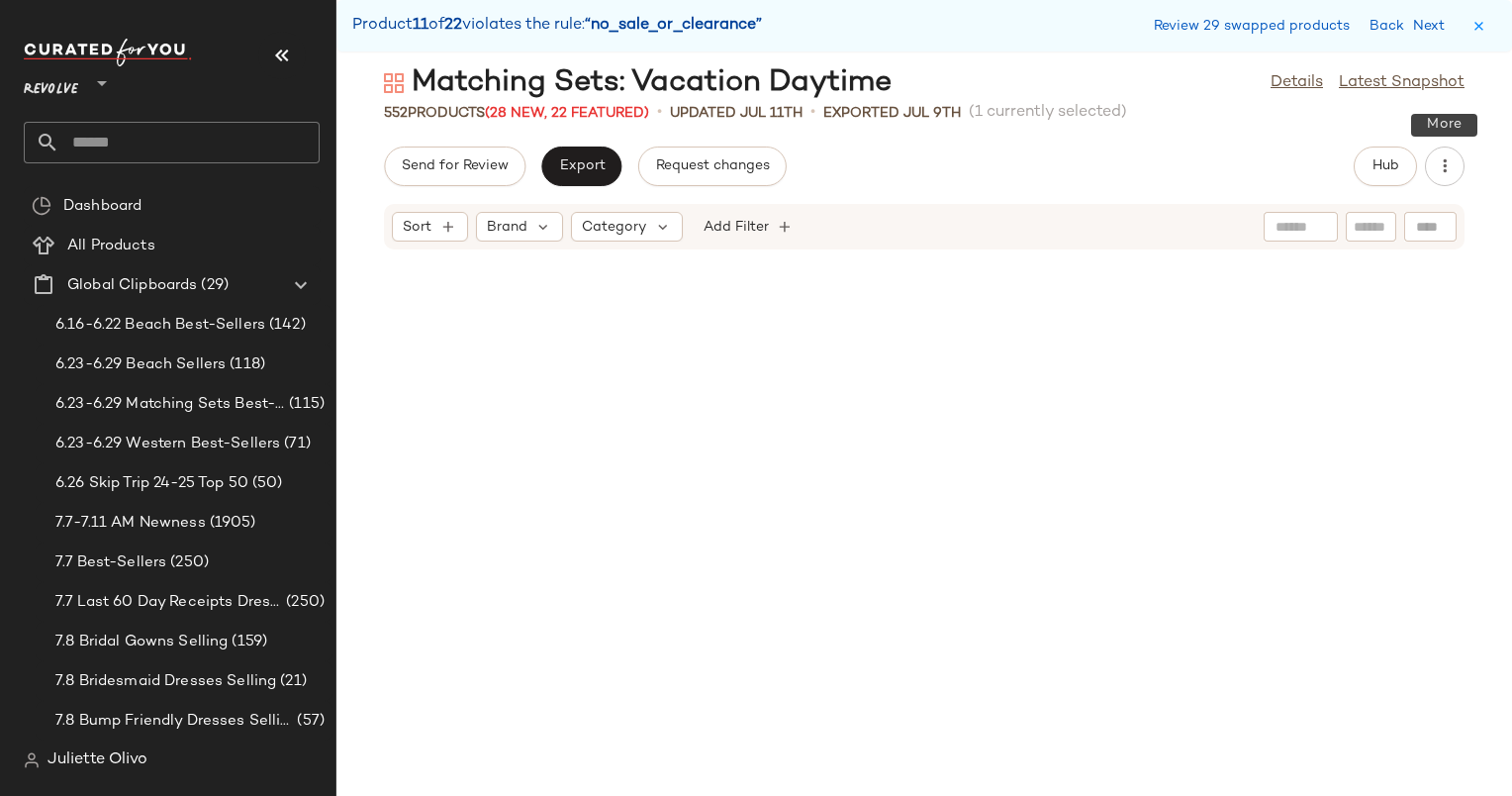scroll, scrollTop: 44570, scrollLeft: 0, axis: vertical 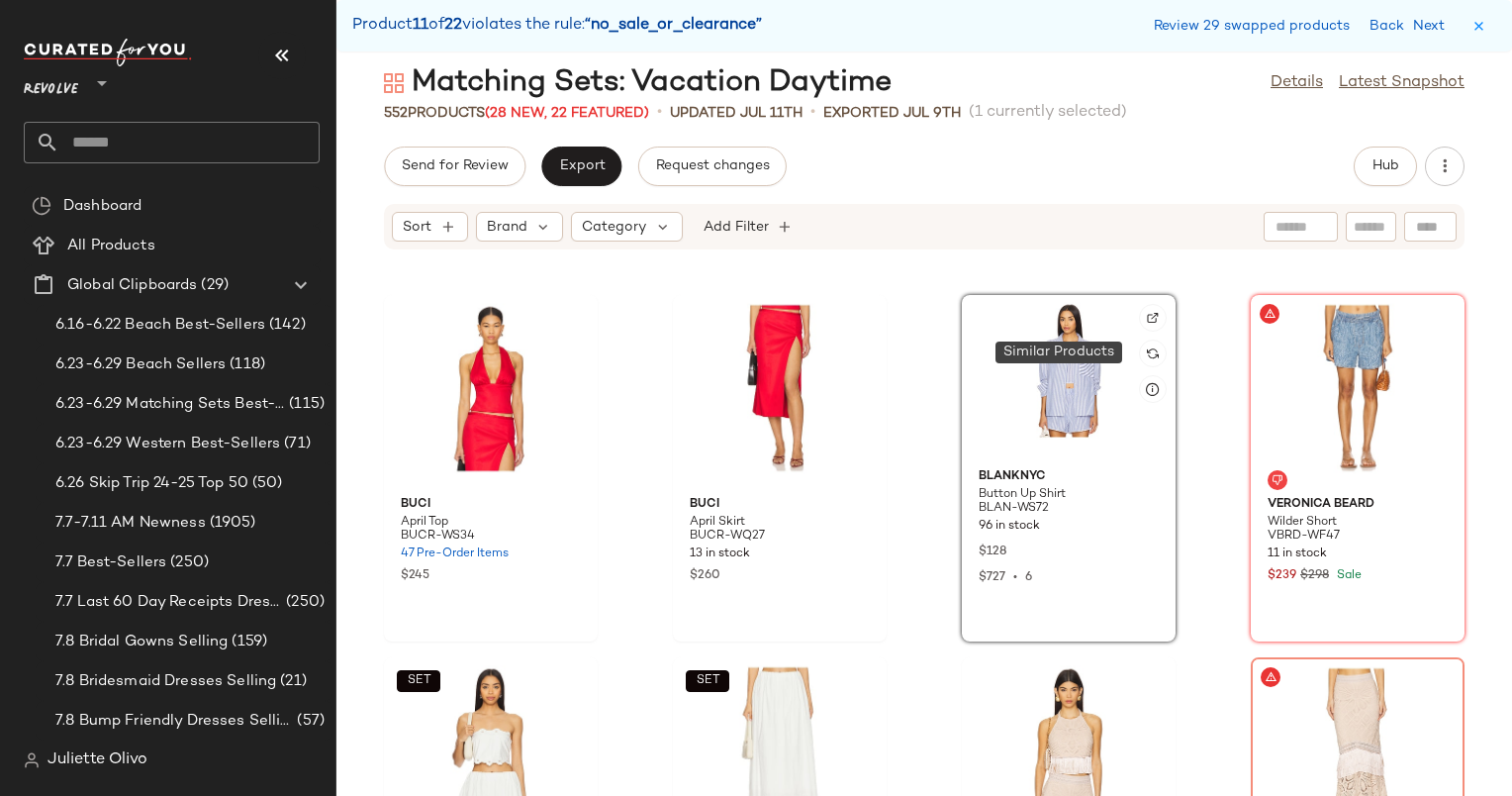 click 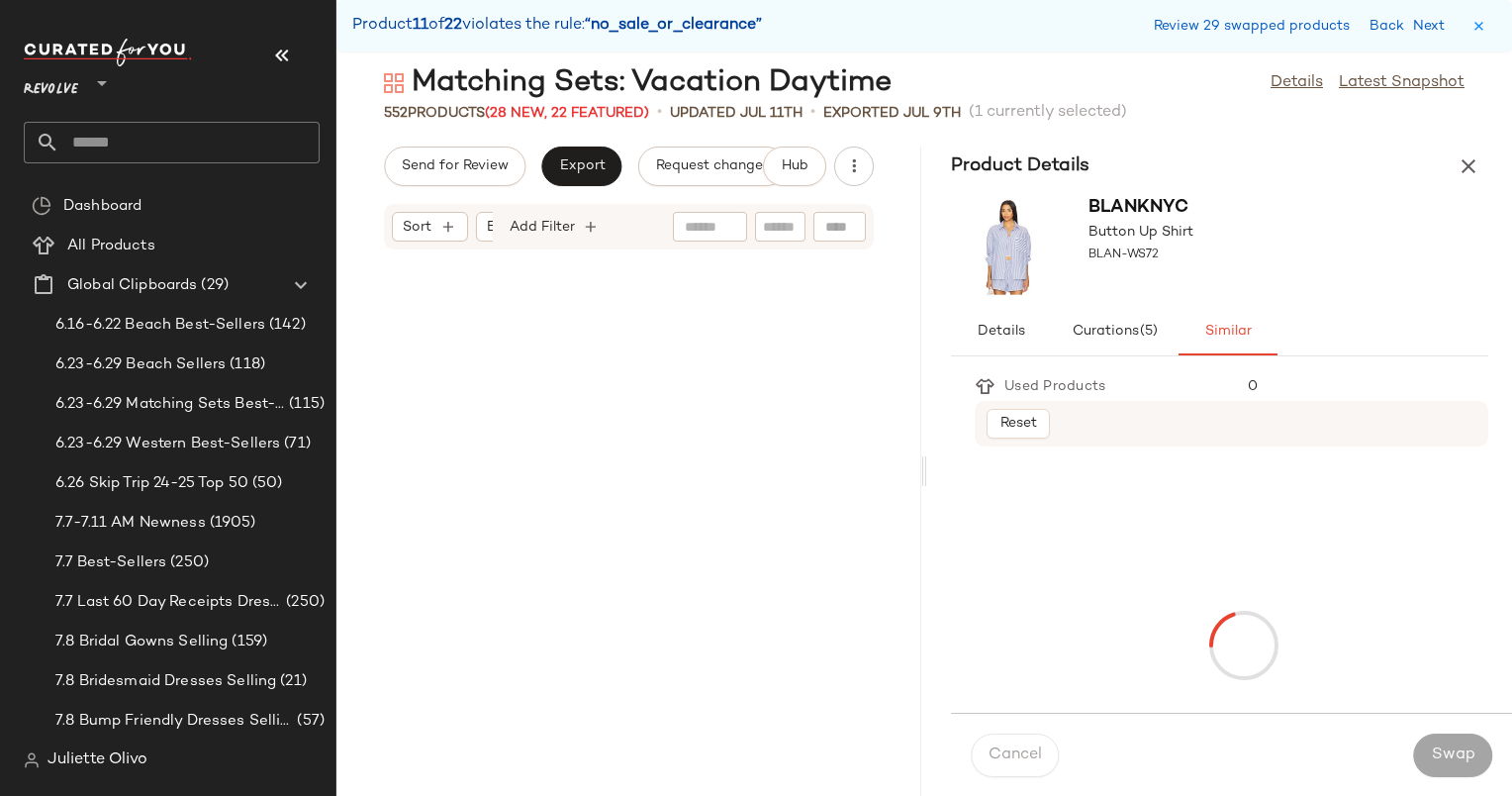 scroll, scrollTop: 89502, scrollLeft: 0, axis: vertical 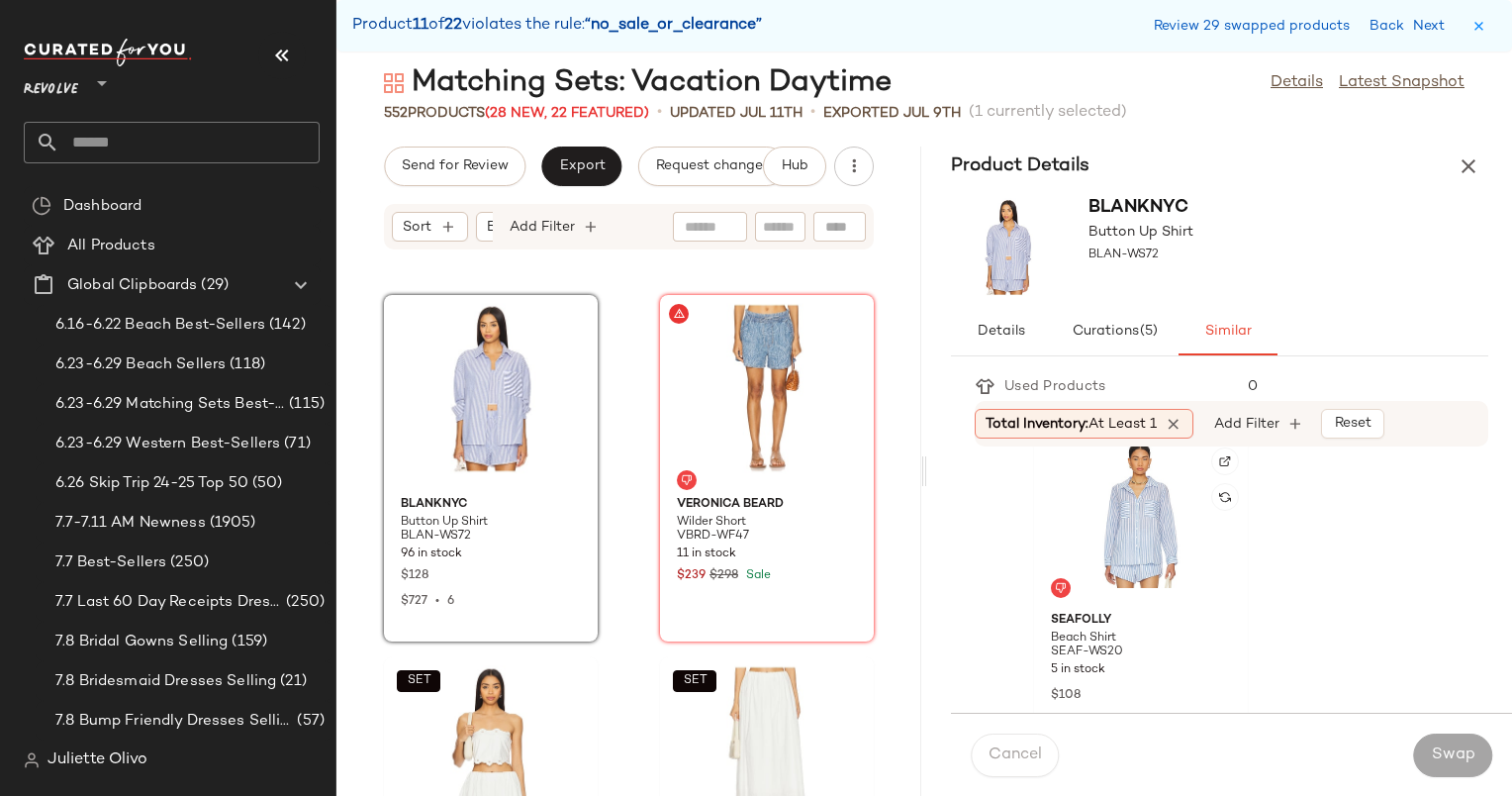 click 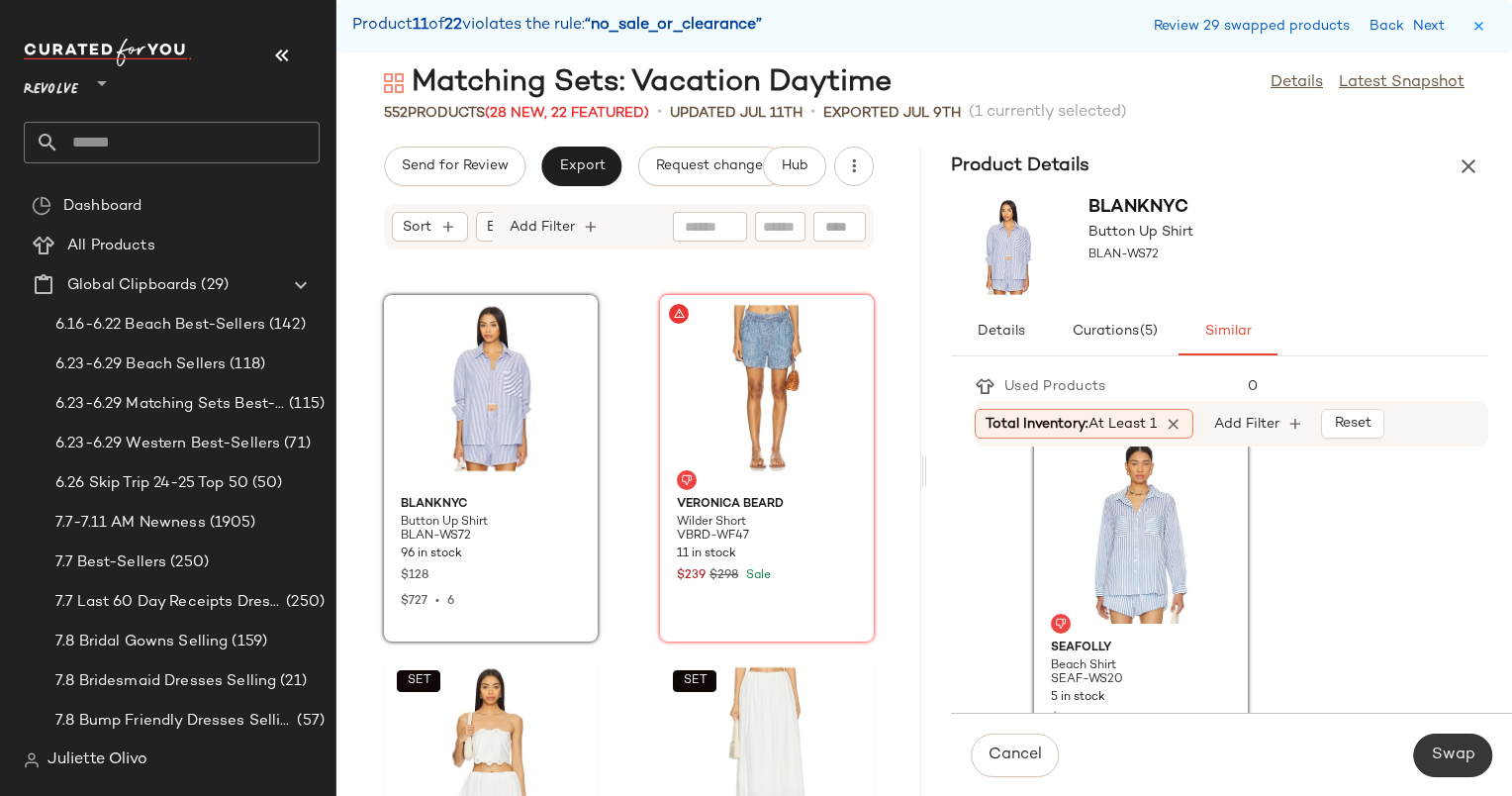 click on "Swap" at bounding box center (1453, 755) 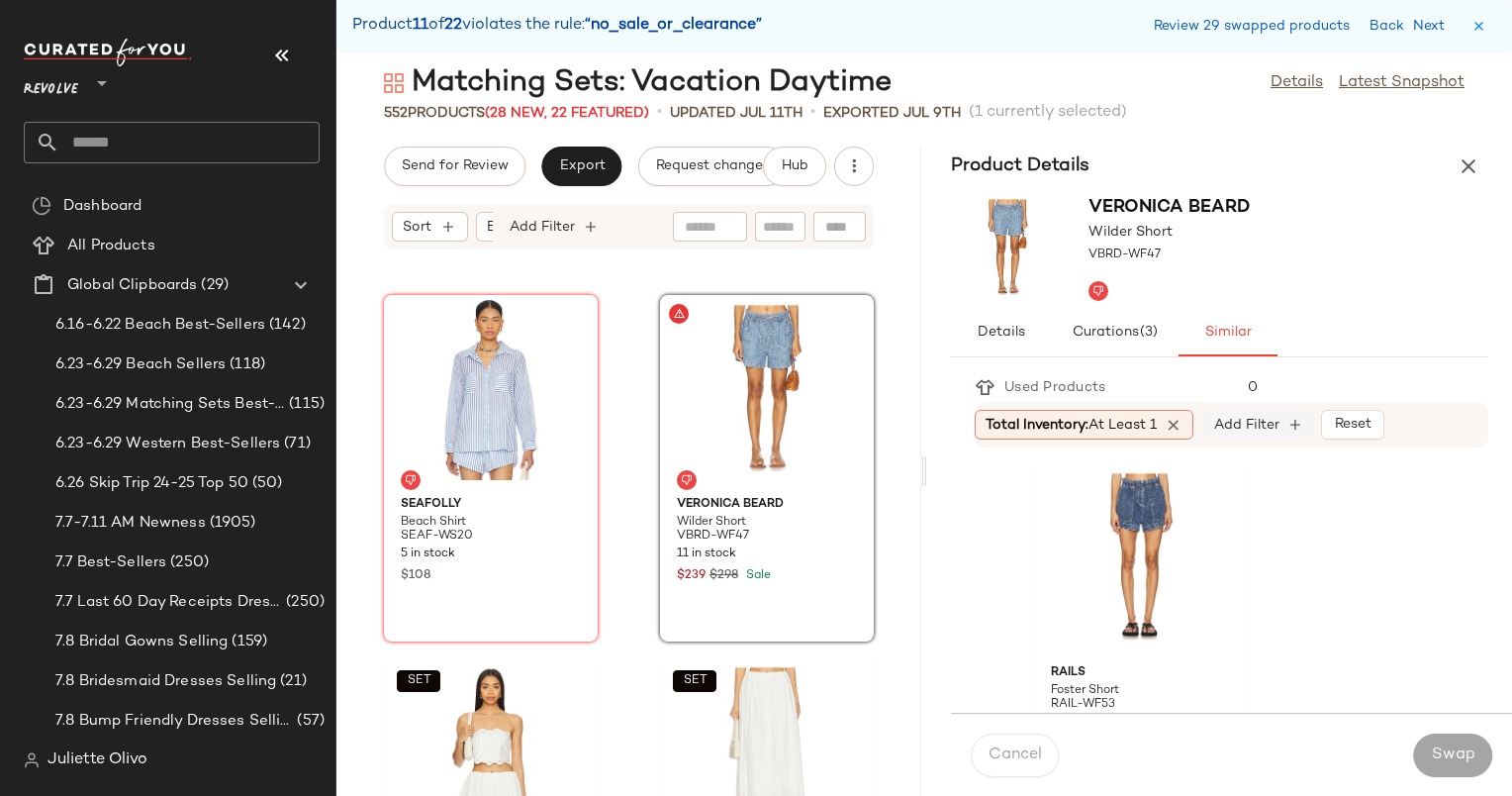 click on "Add Filter" at bounding box center (1247, 425) 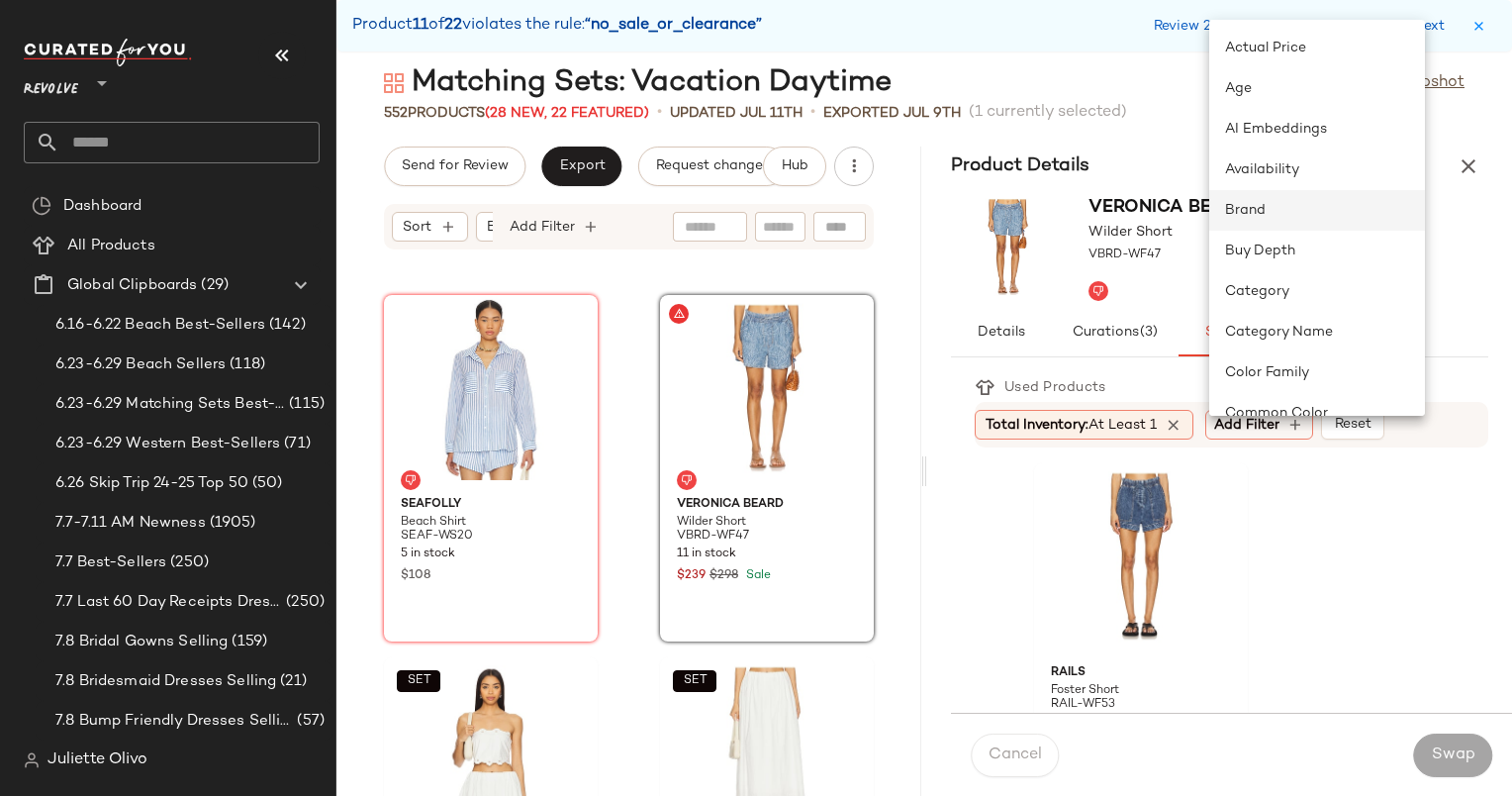 click on "Brand" 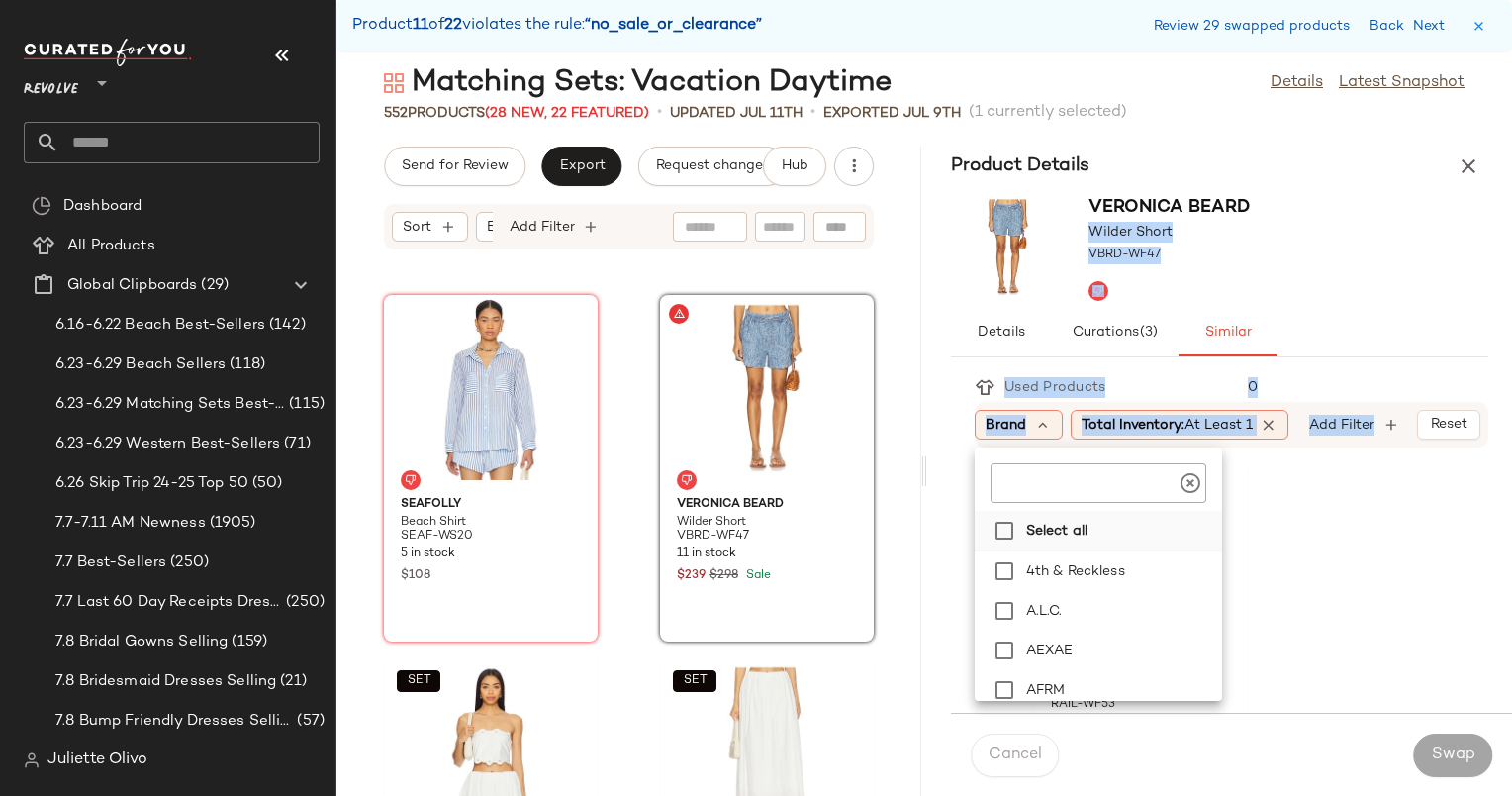 drag, startPoint x: 1257, startPoint y: 203, endPoint x: 1069, endPoint y: 531, distance: 378.0582 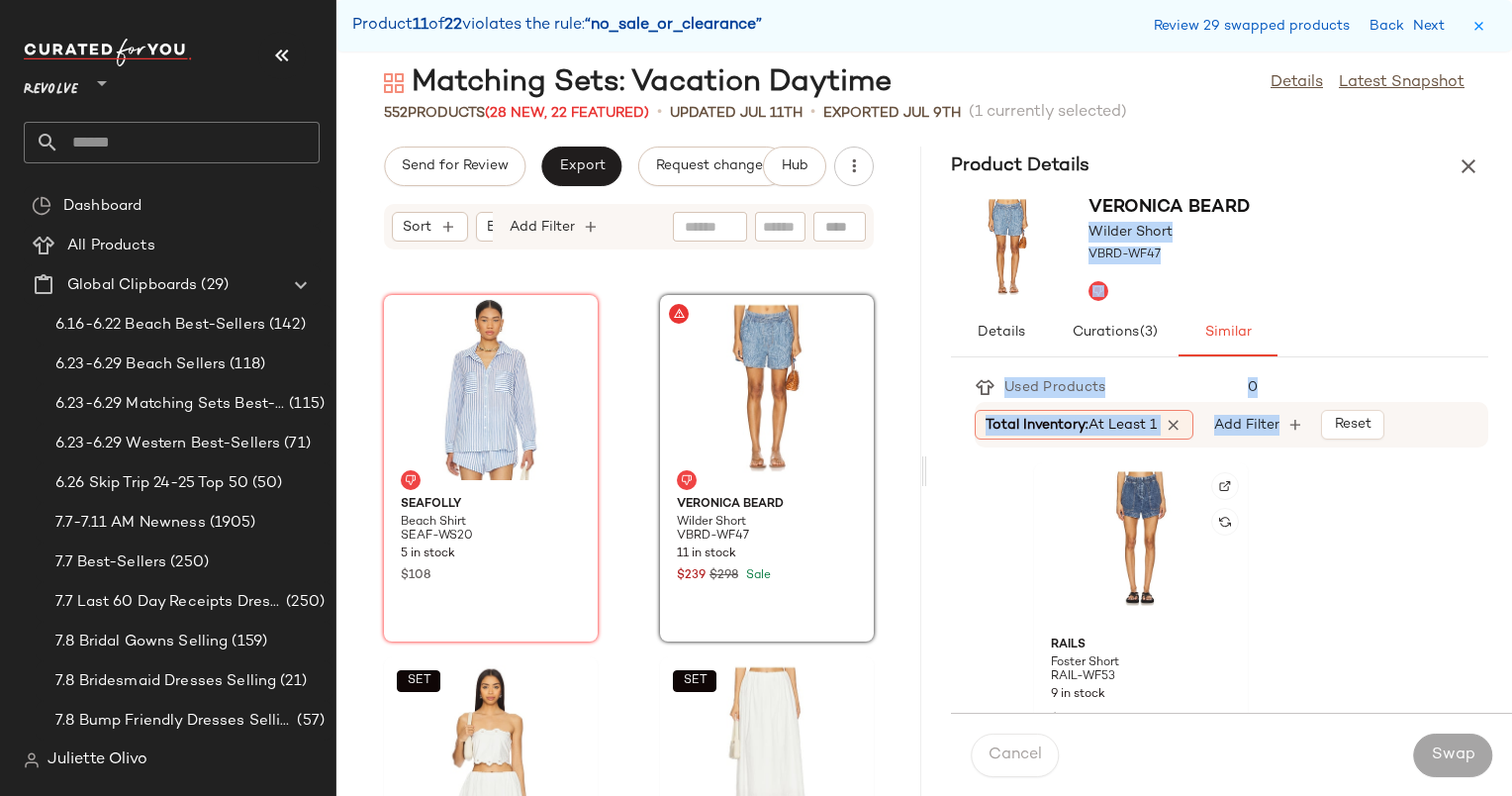drag, startPoint x: 1069, startPoint y: 531, endPoint x: 1315, endPoint y: 356, distance: 301.8957 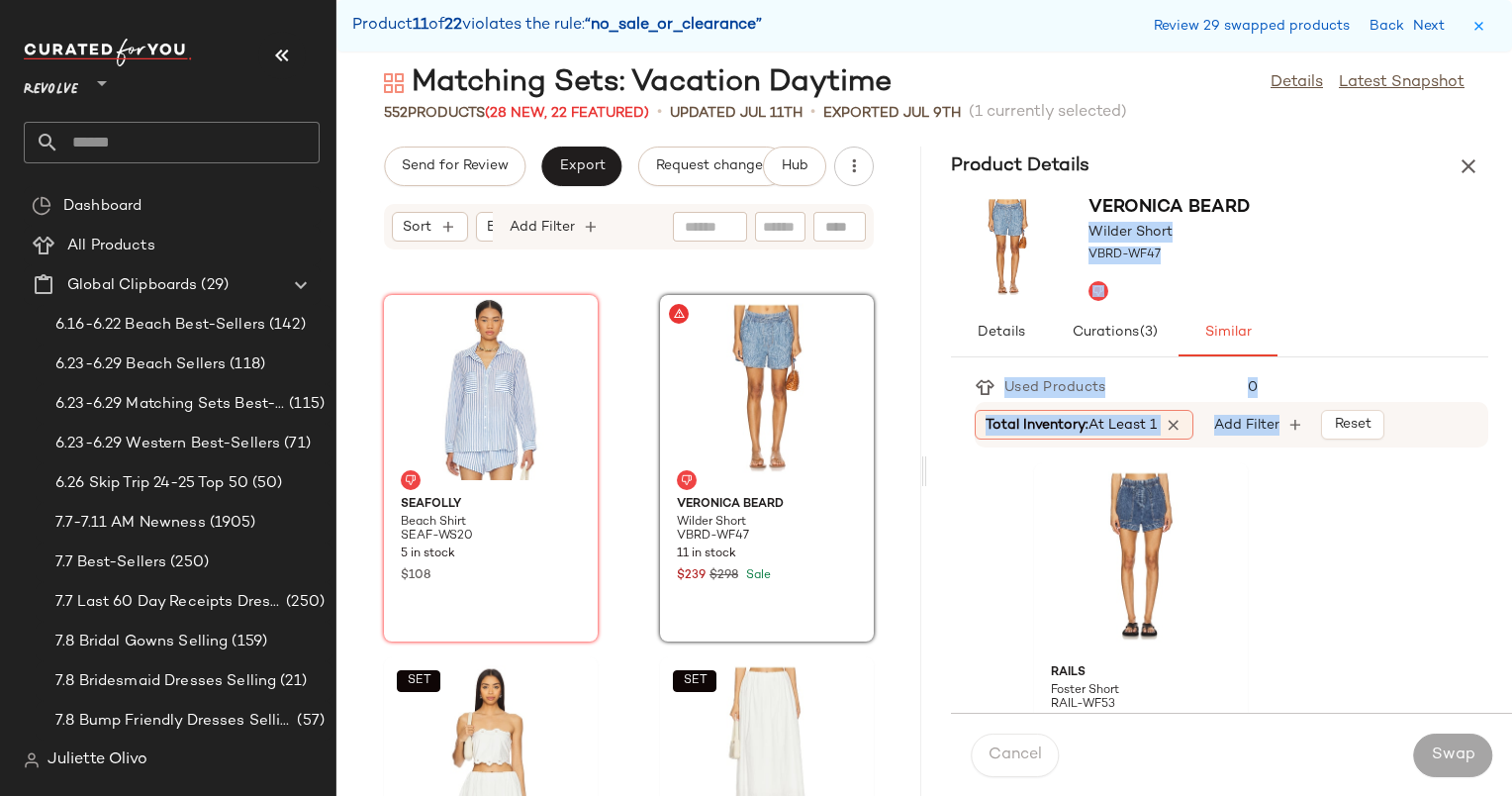 click on "Veronica Beard Wilder Short VBRD-WF47" at bounding box center [1219, 248] 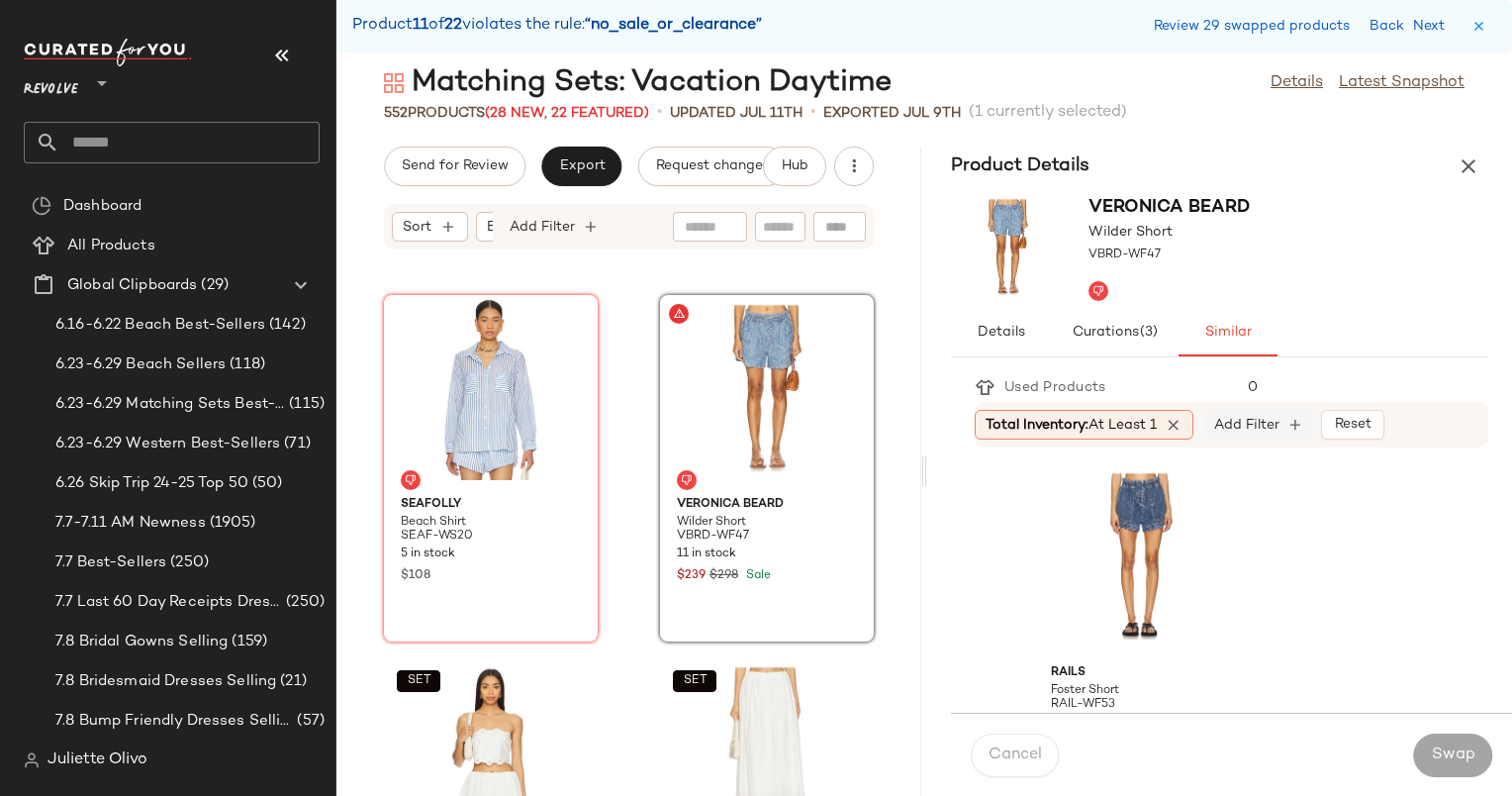 click on "Add Filter" 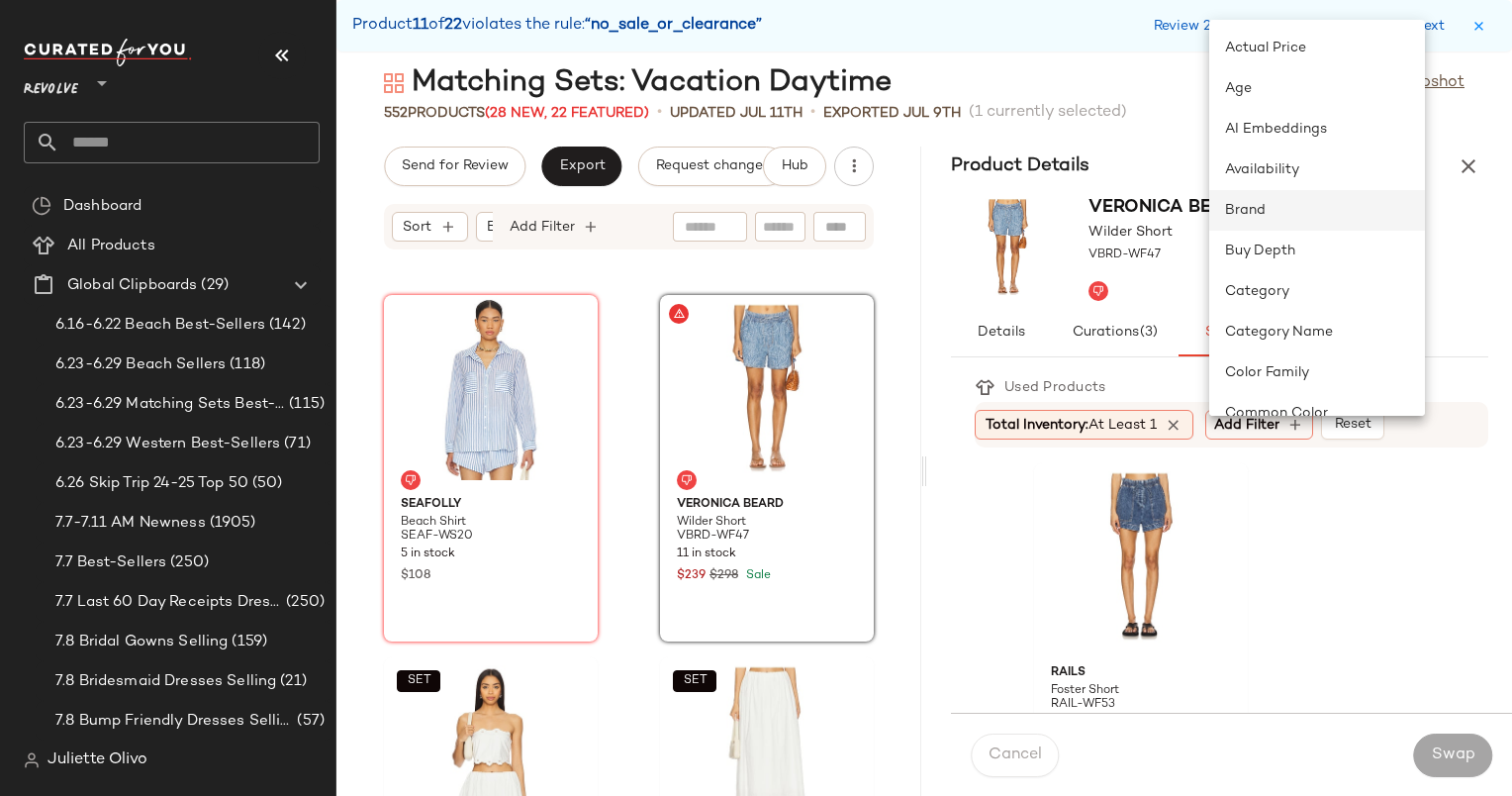 click on "Brand" 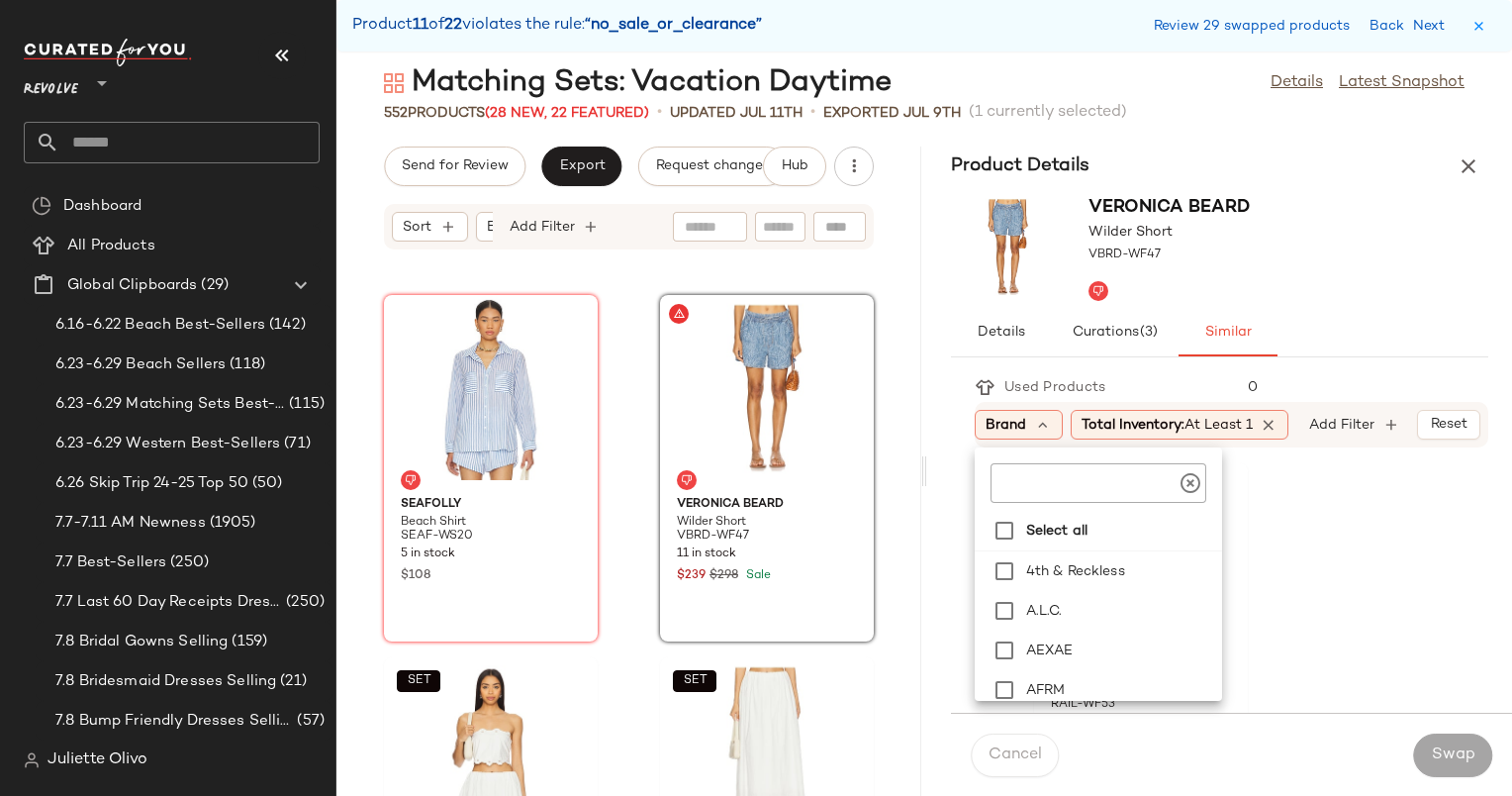 click 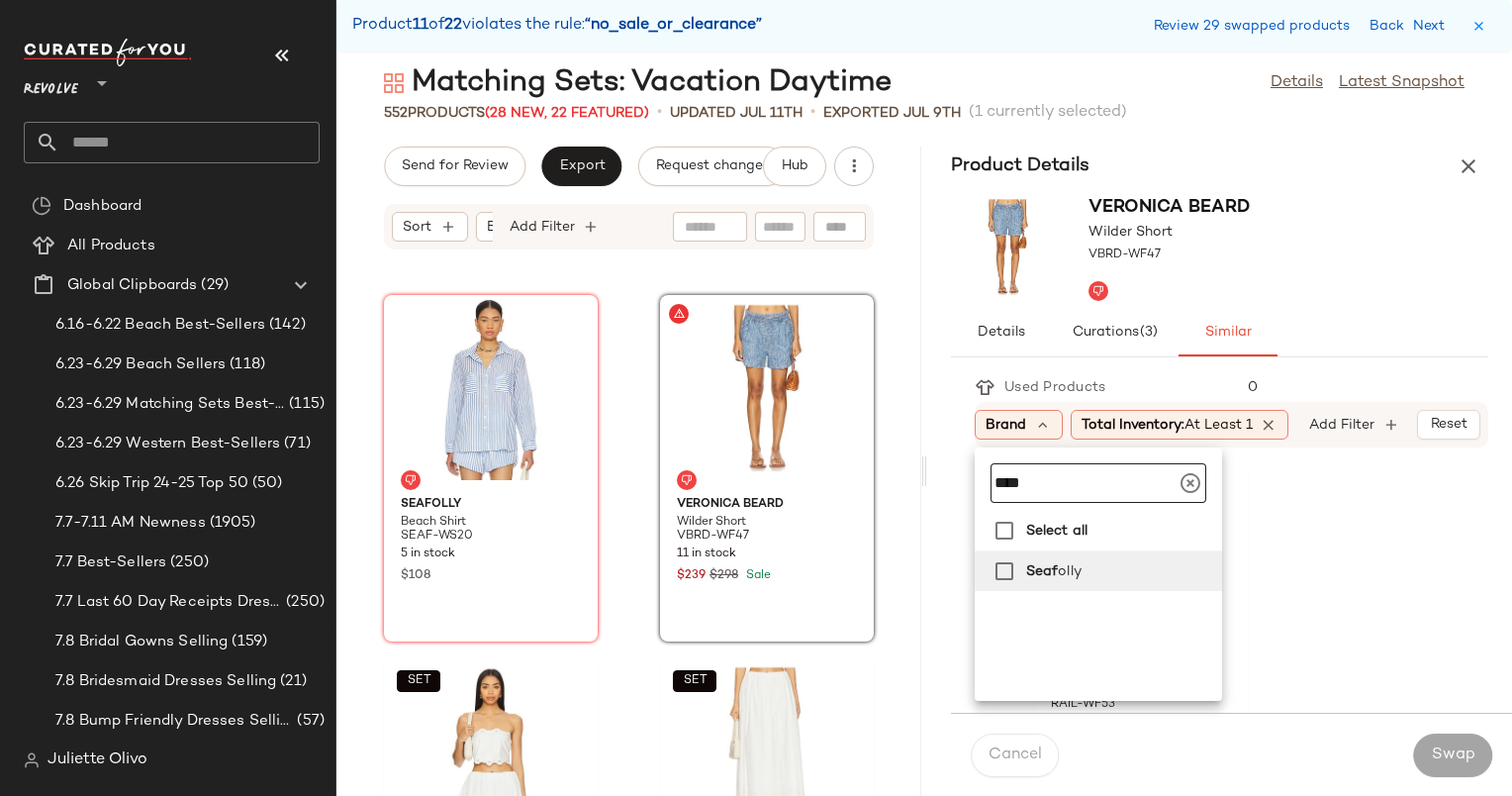 type on "****" 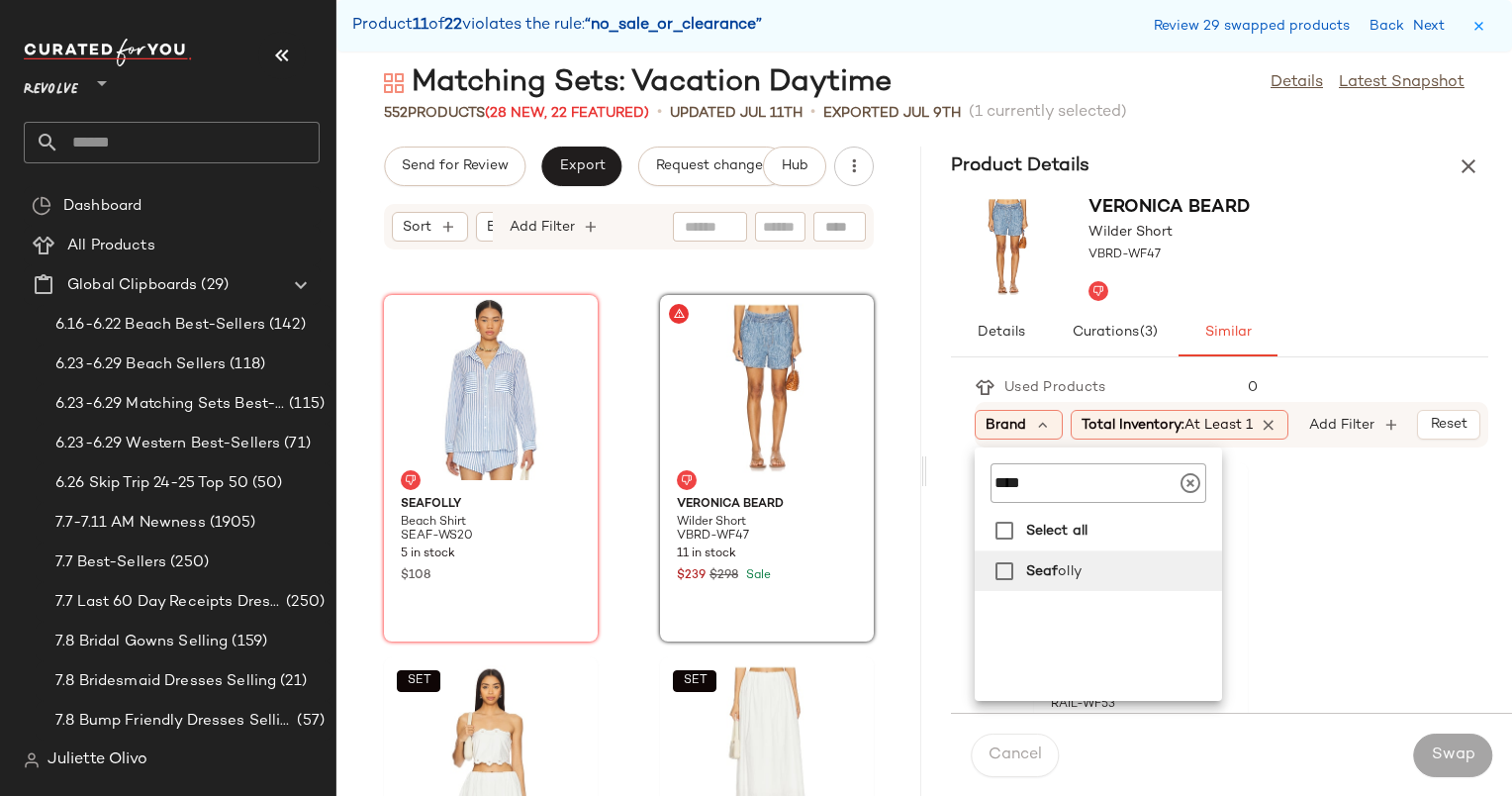 click on "Seaf  olly" 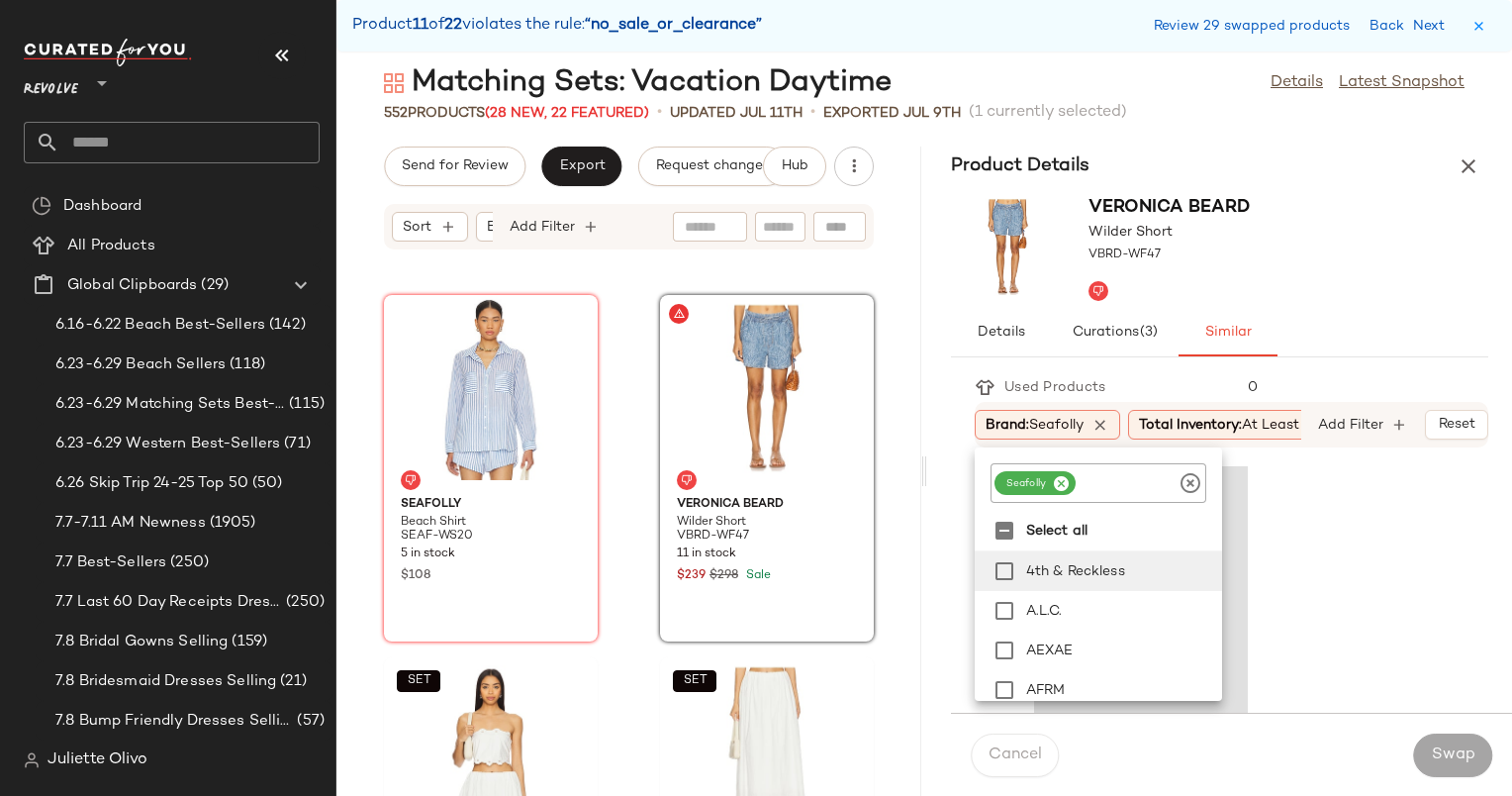 click on "Details   Curations  (3)  Similar" at bounding box center (1219, 333) 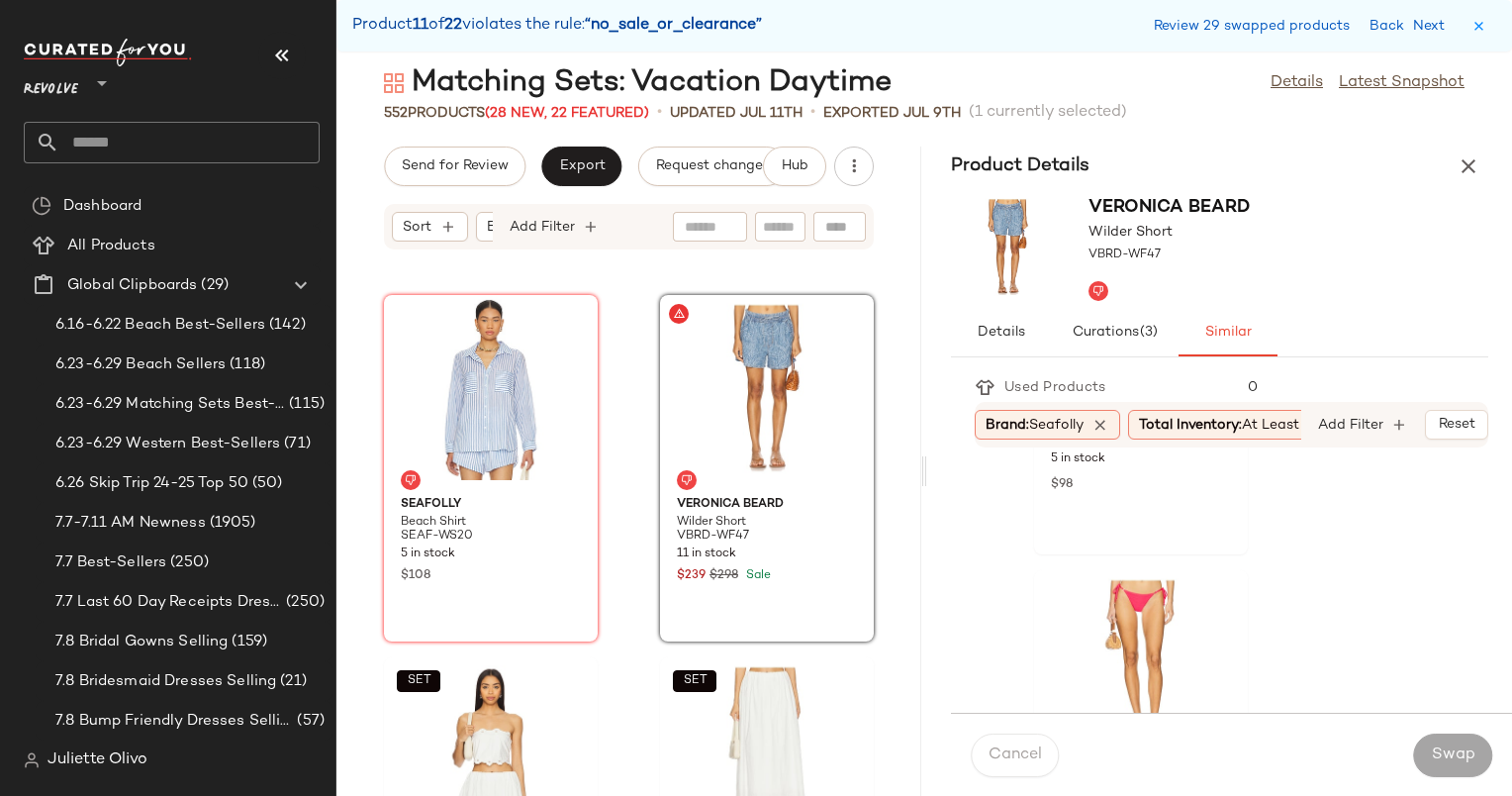 scroll, scrollTop: 1350, scrollLeft: 0, axis: vertical 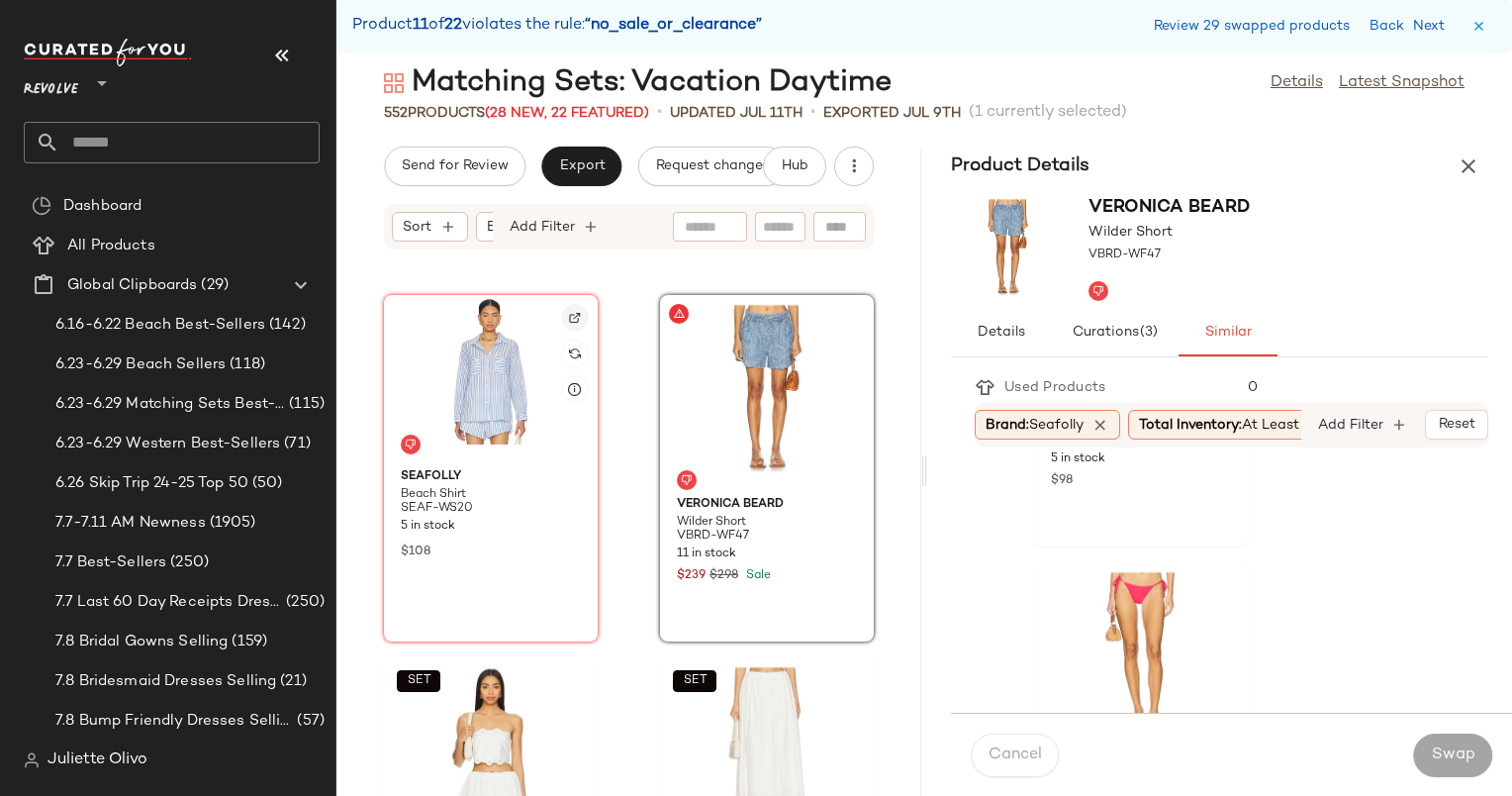 click 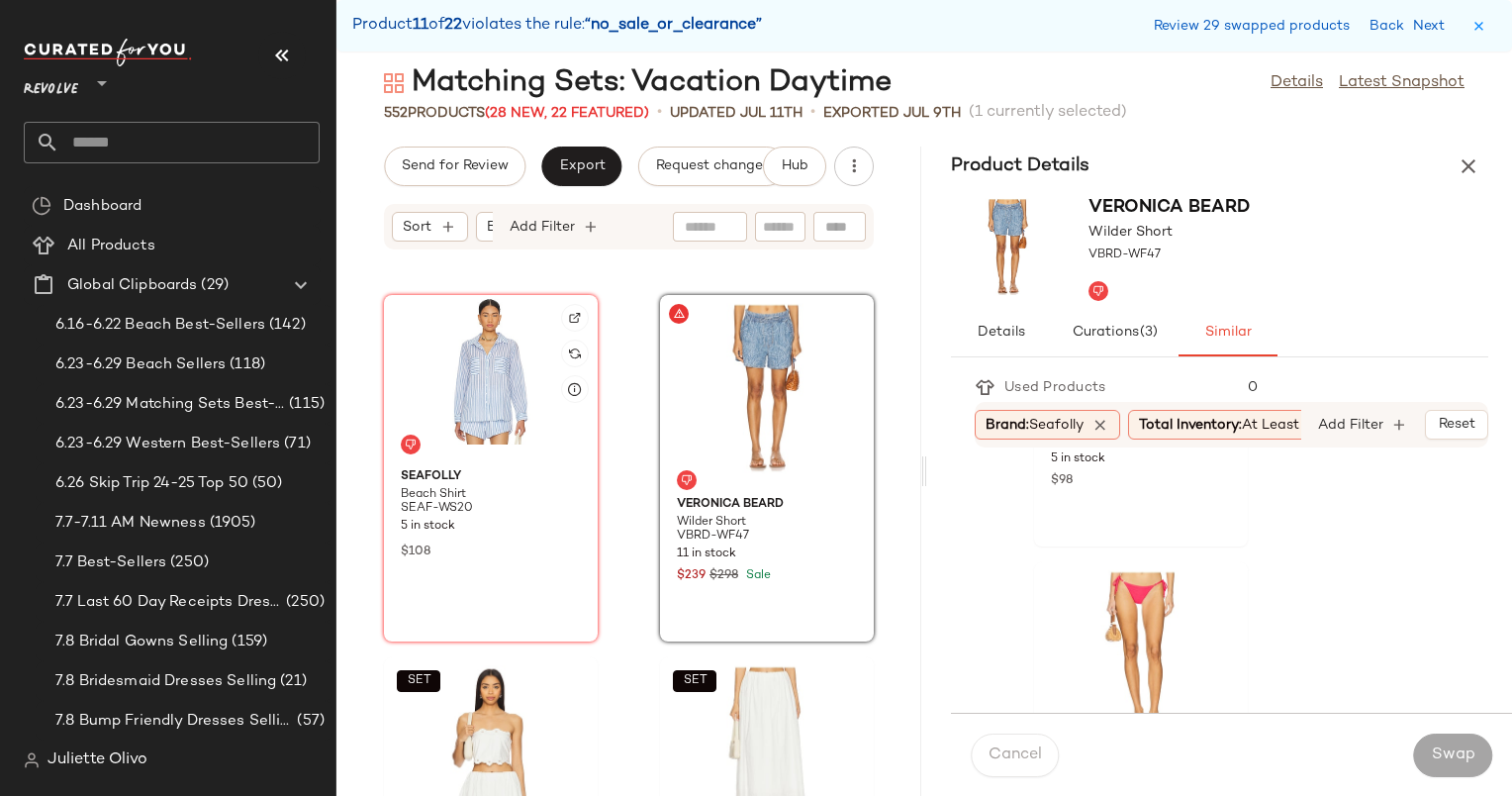 click 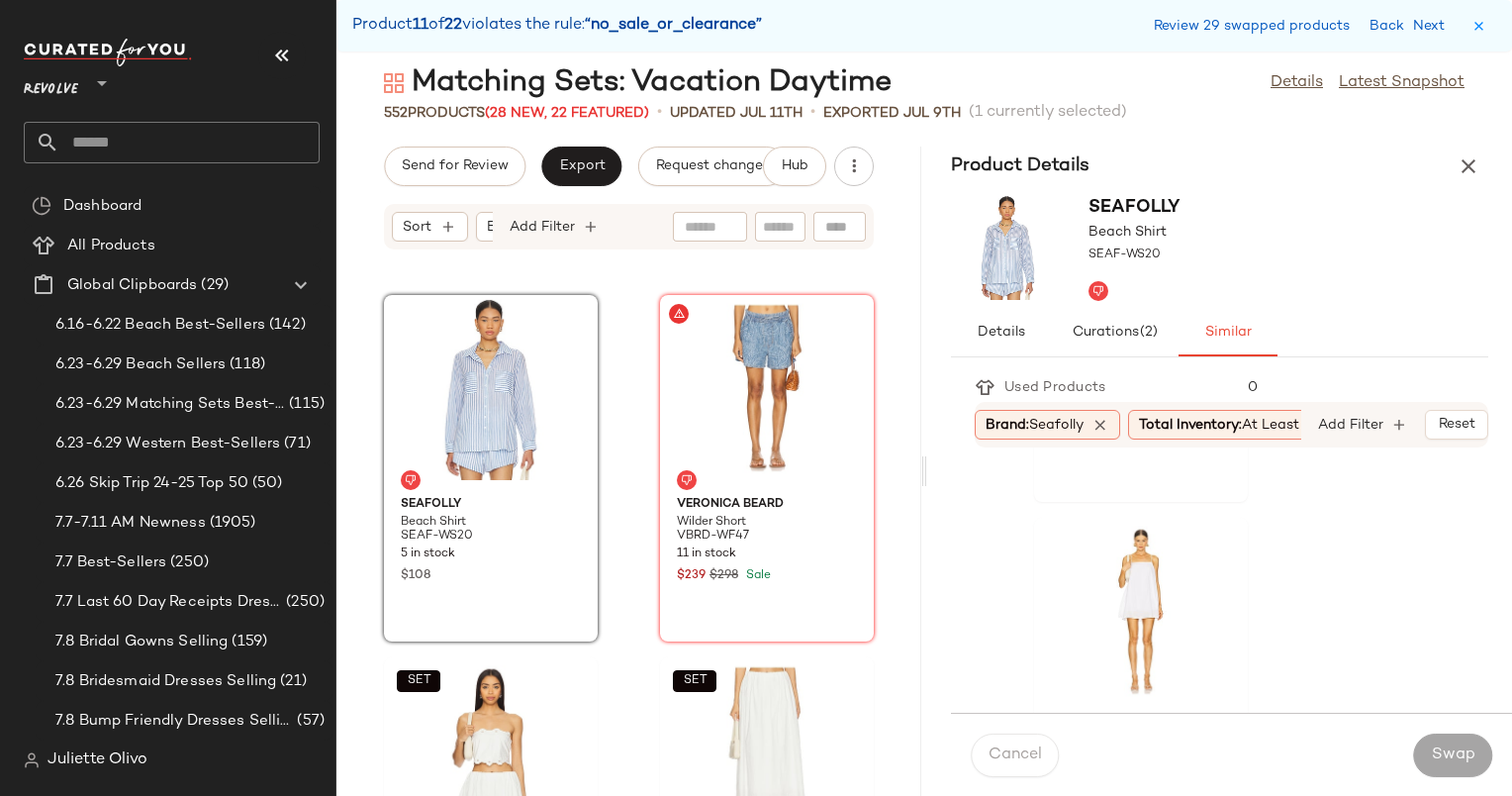 scroll, scrollTop: 285, scrollLeft: 0, axis: vertical 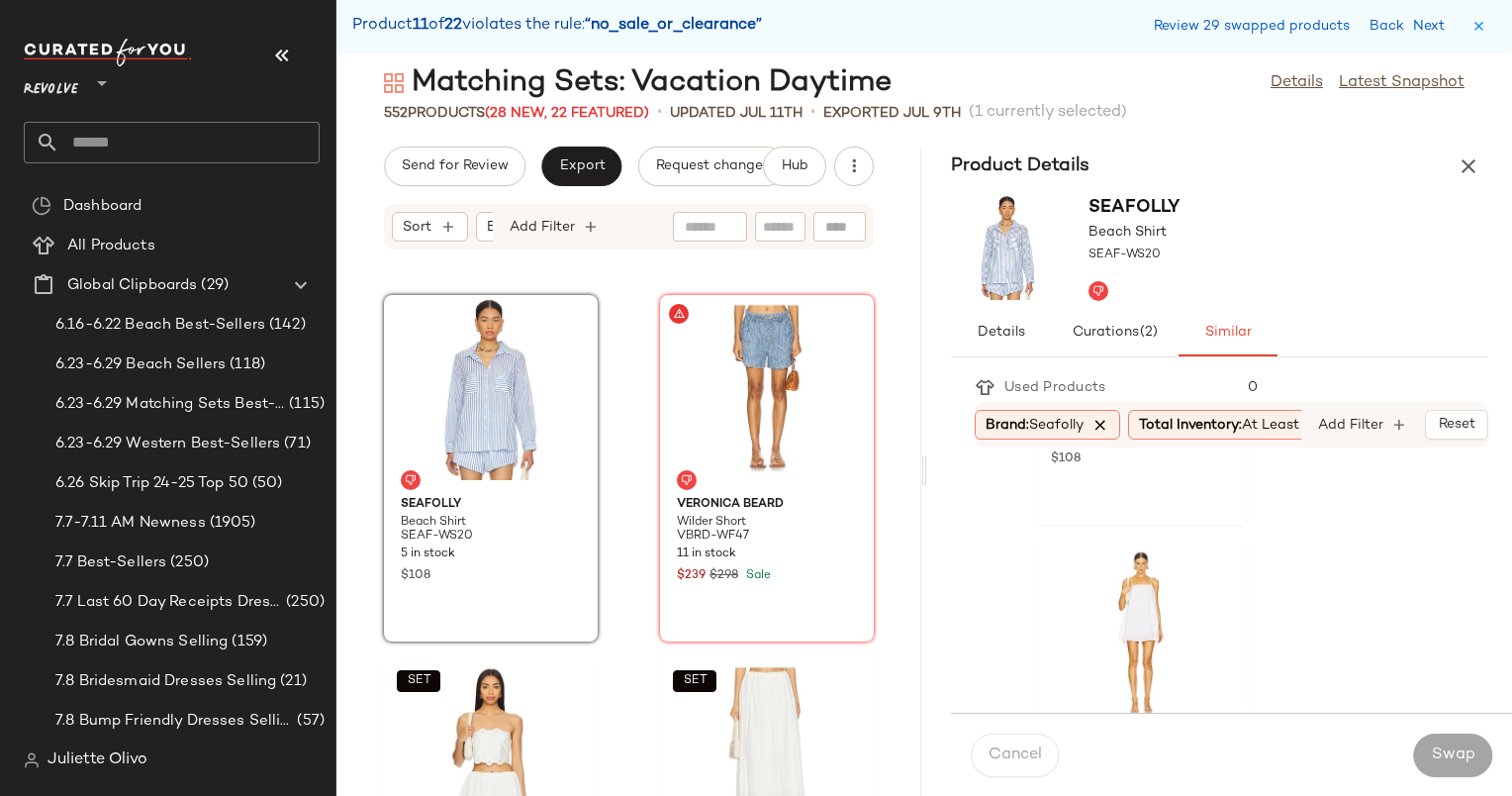 click at bounding box center (1100, 425) 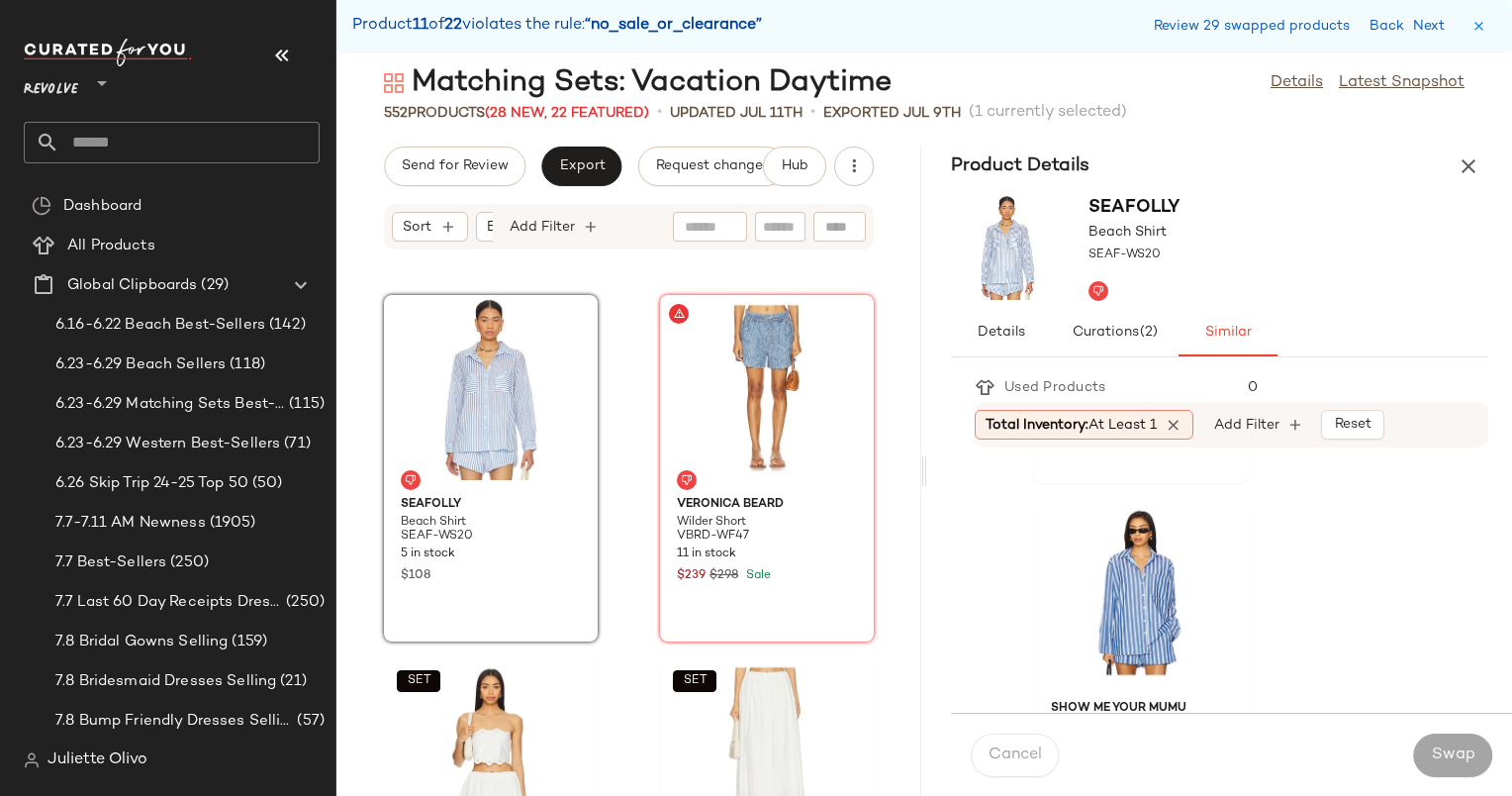 scroll, scrollTop: 700, scrollLeft: 0, axis: vertical 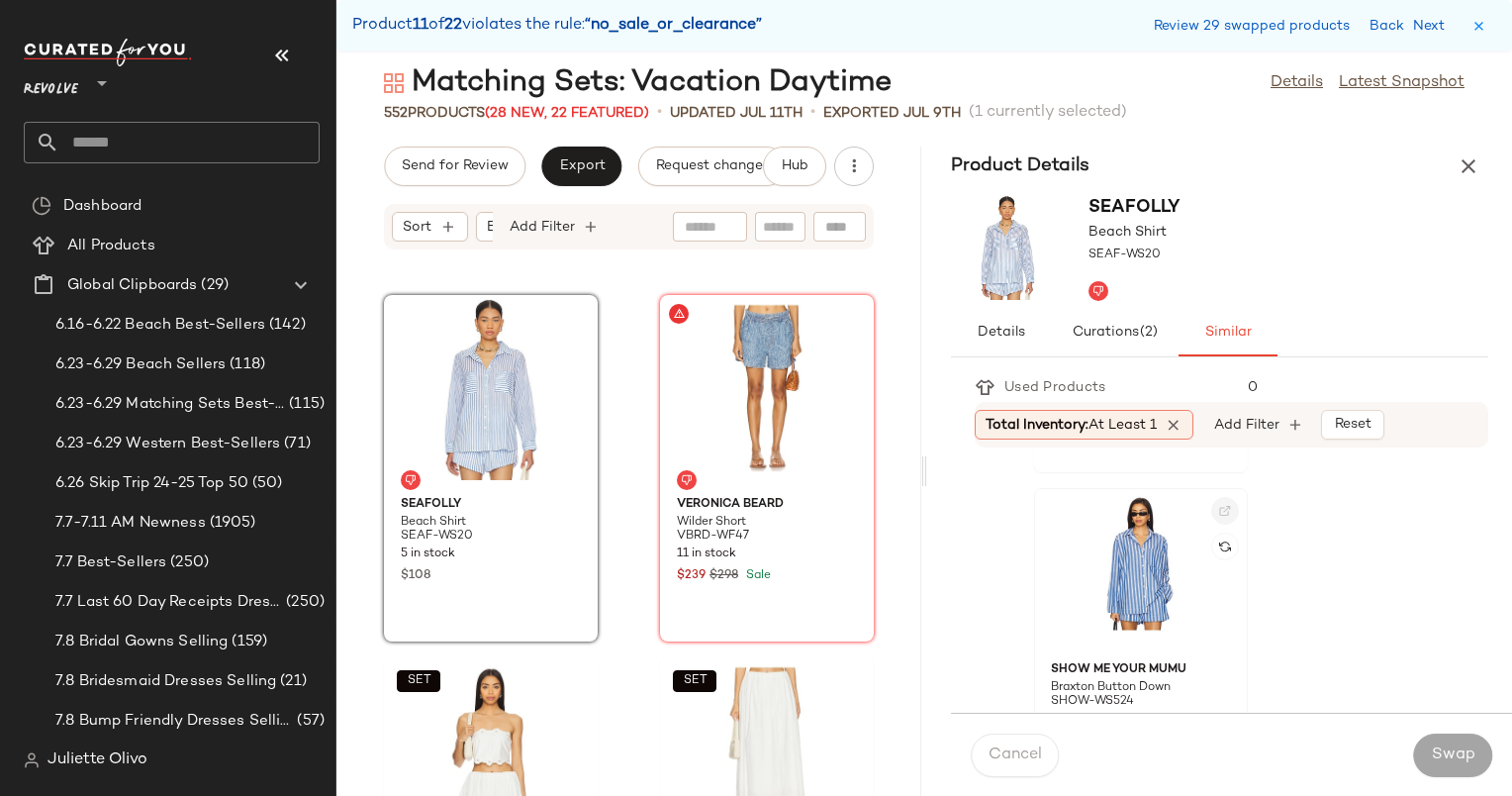 click 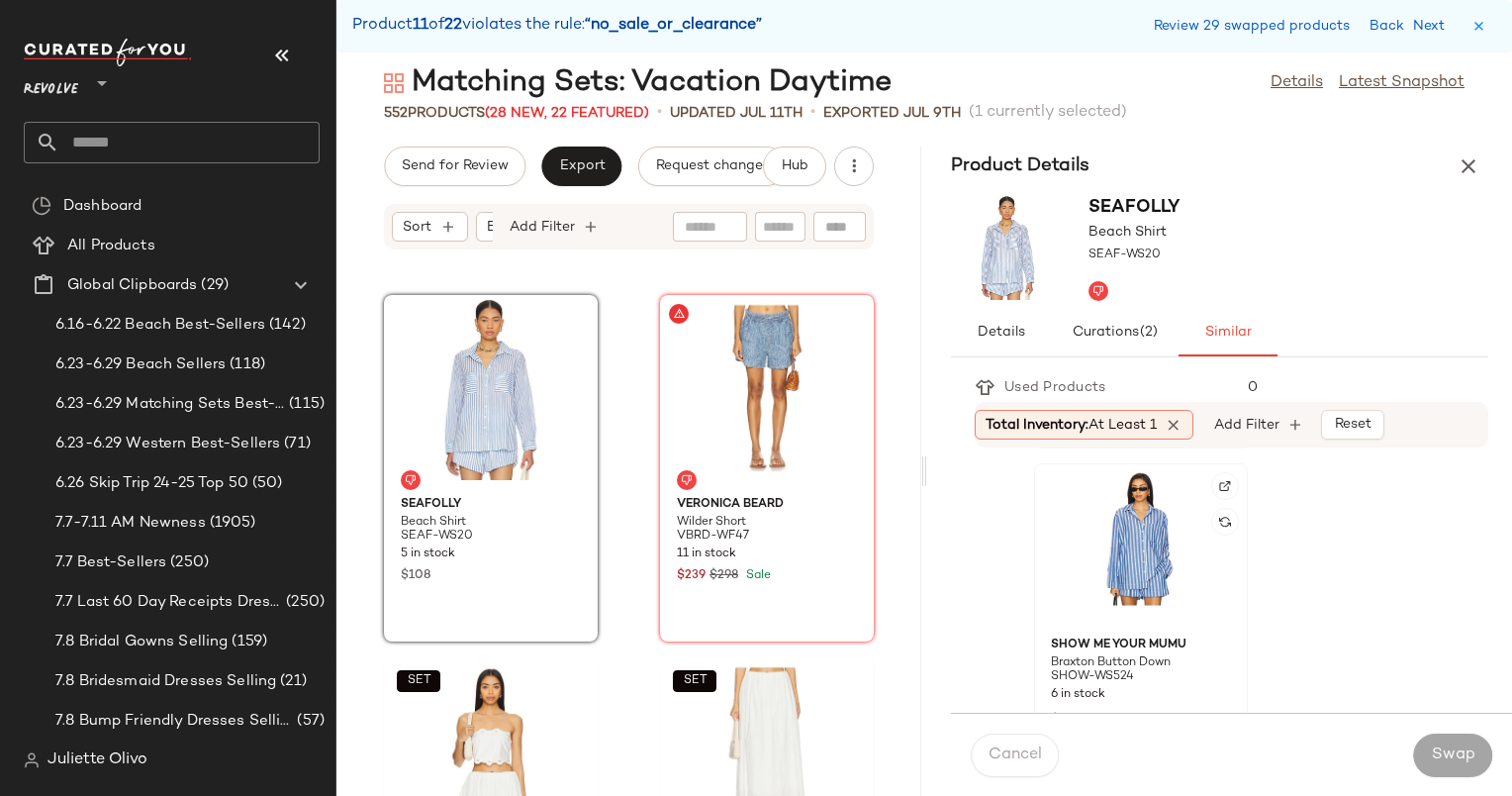 scroll, scrollTop: 727, scrollLeft: 0, axis: vertical 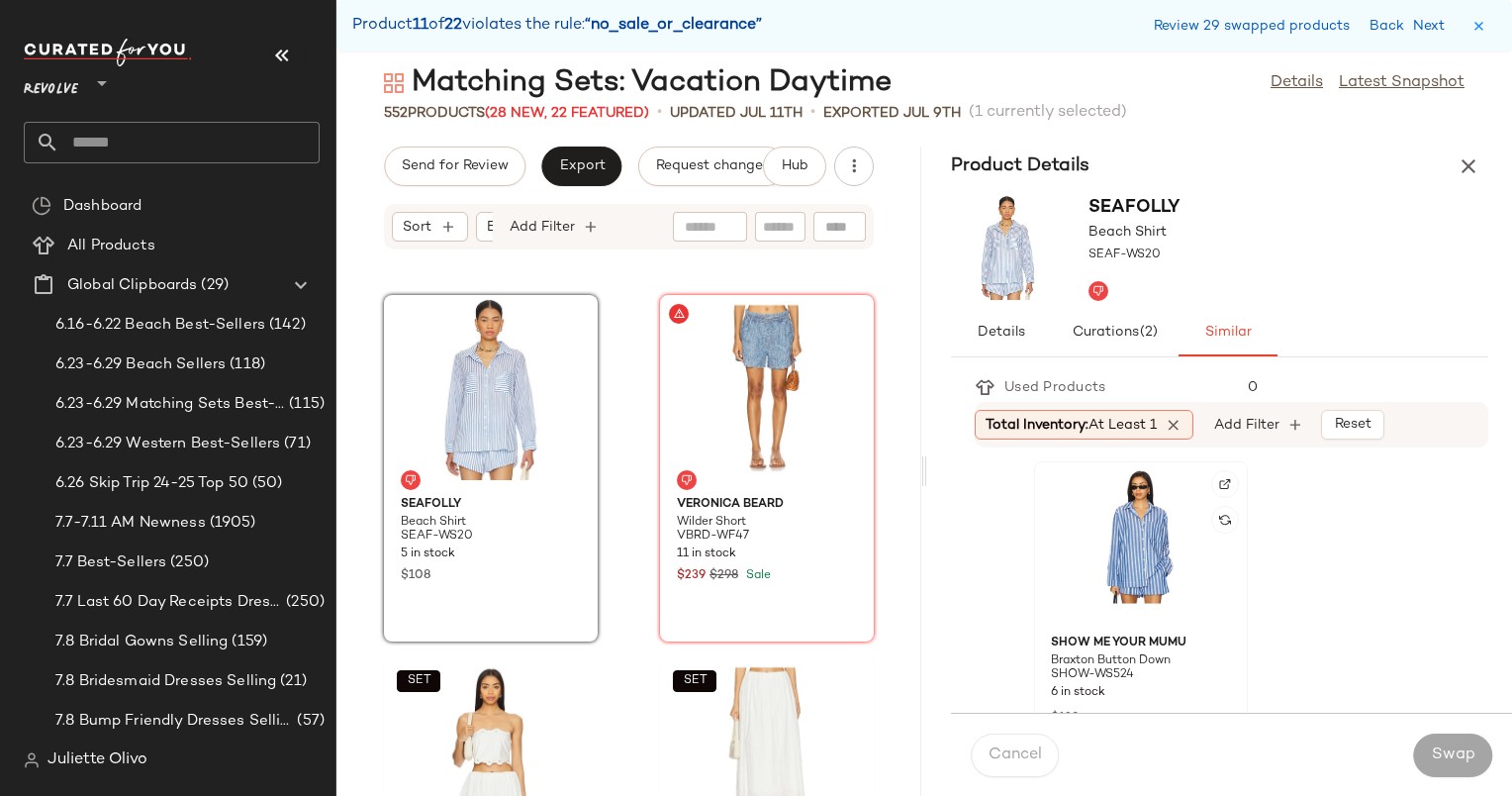 click 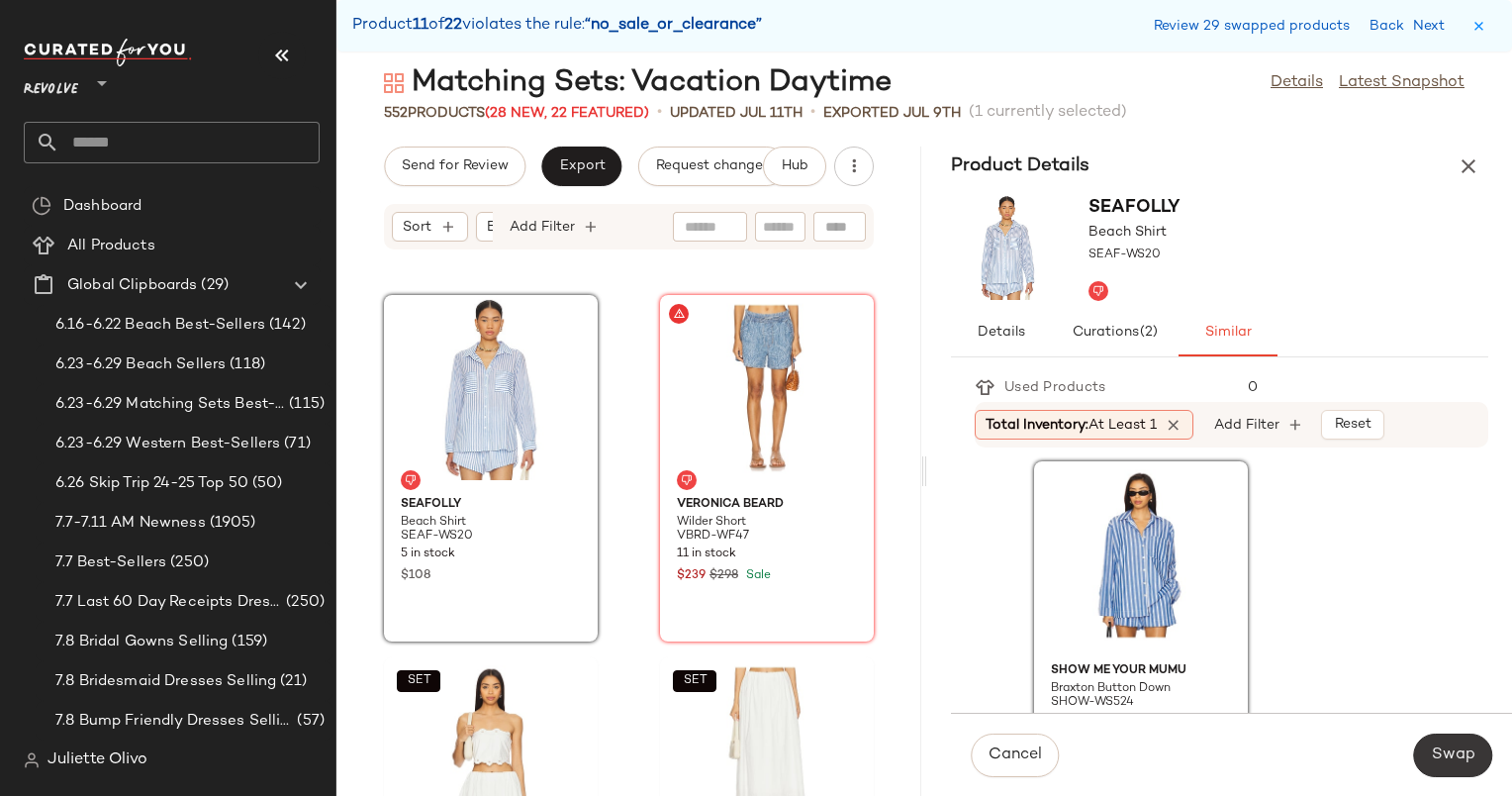 click on "Swap" at bounding box center [1453, 755] 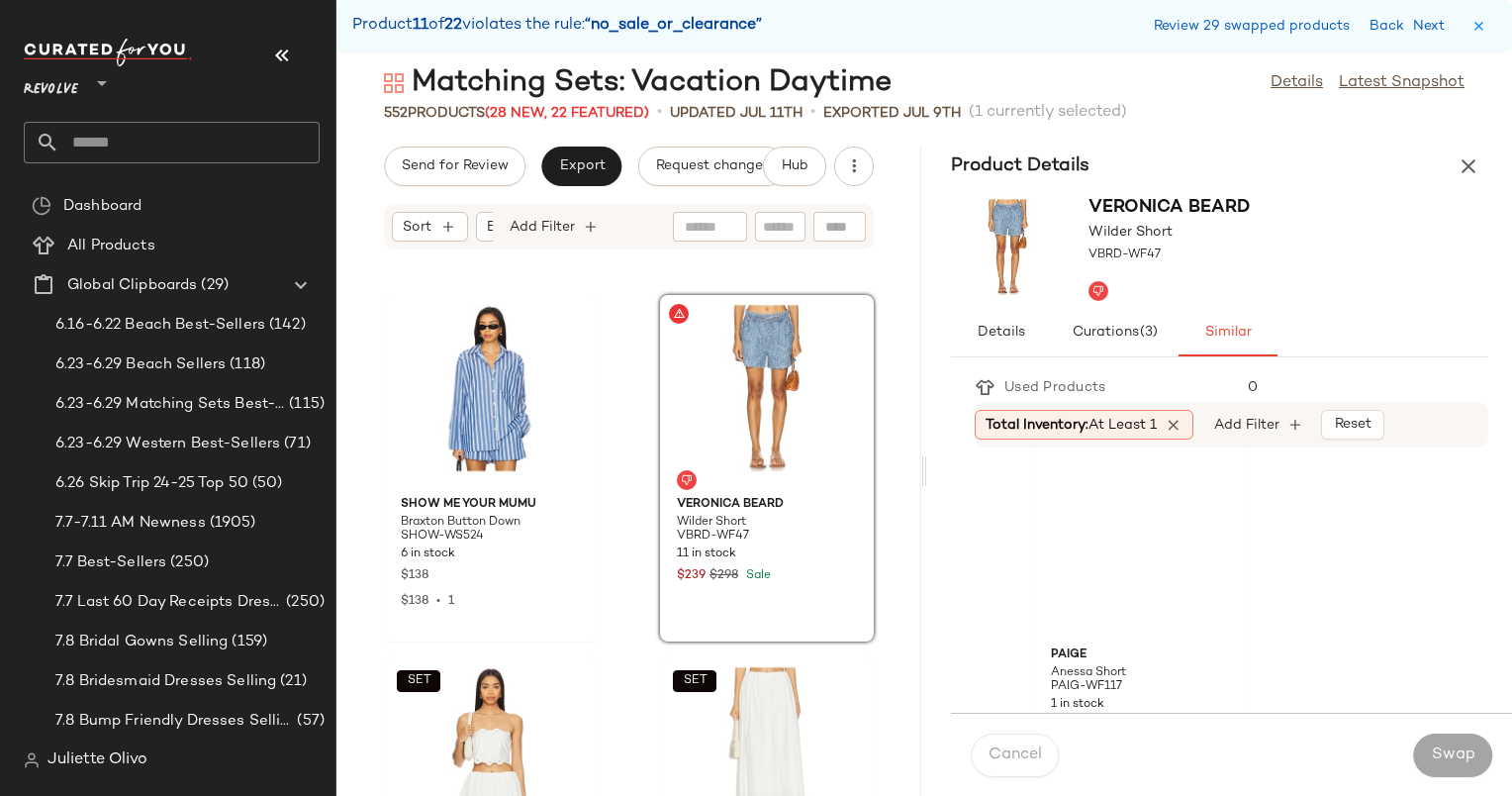 scroll, scrollTop: 754, scrollLeft: 0, axis: vertical 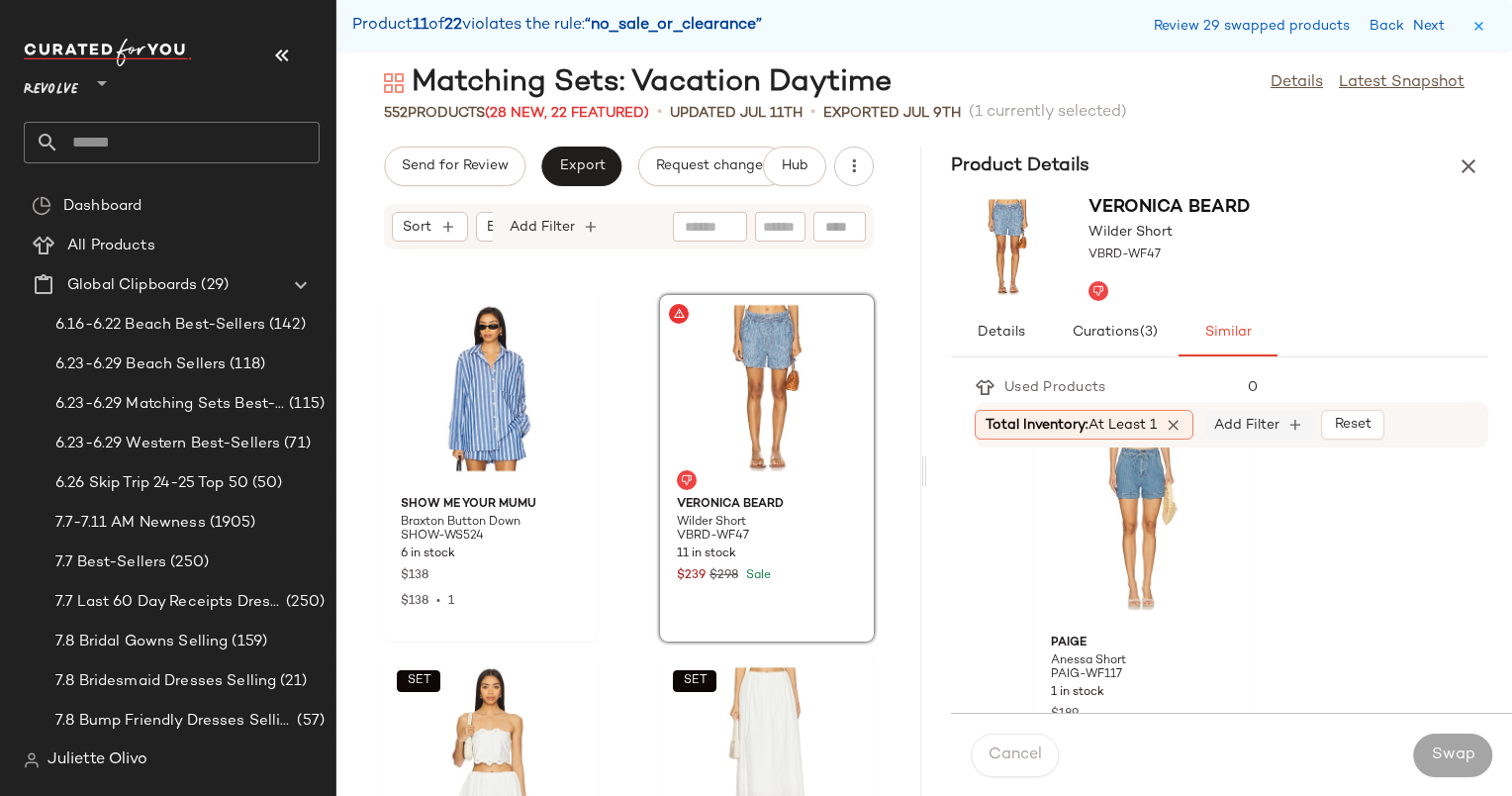 click on "Add Filter" at bounding box center [1247, 425] 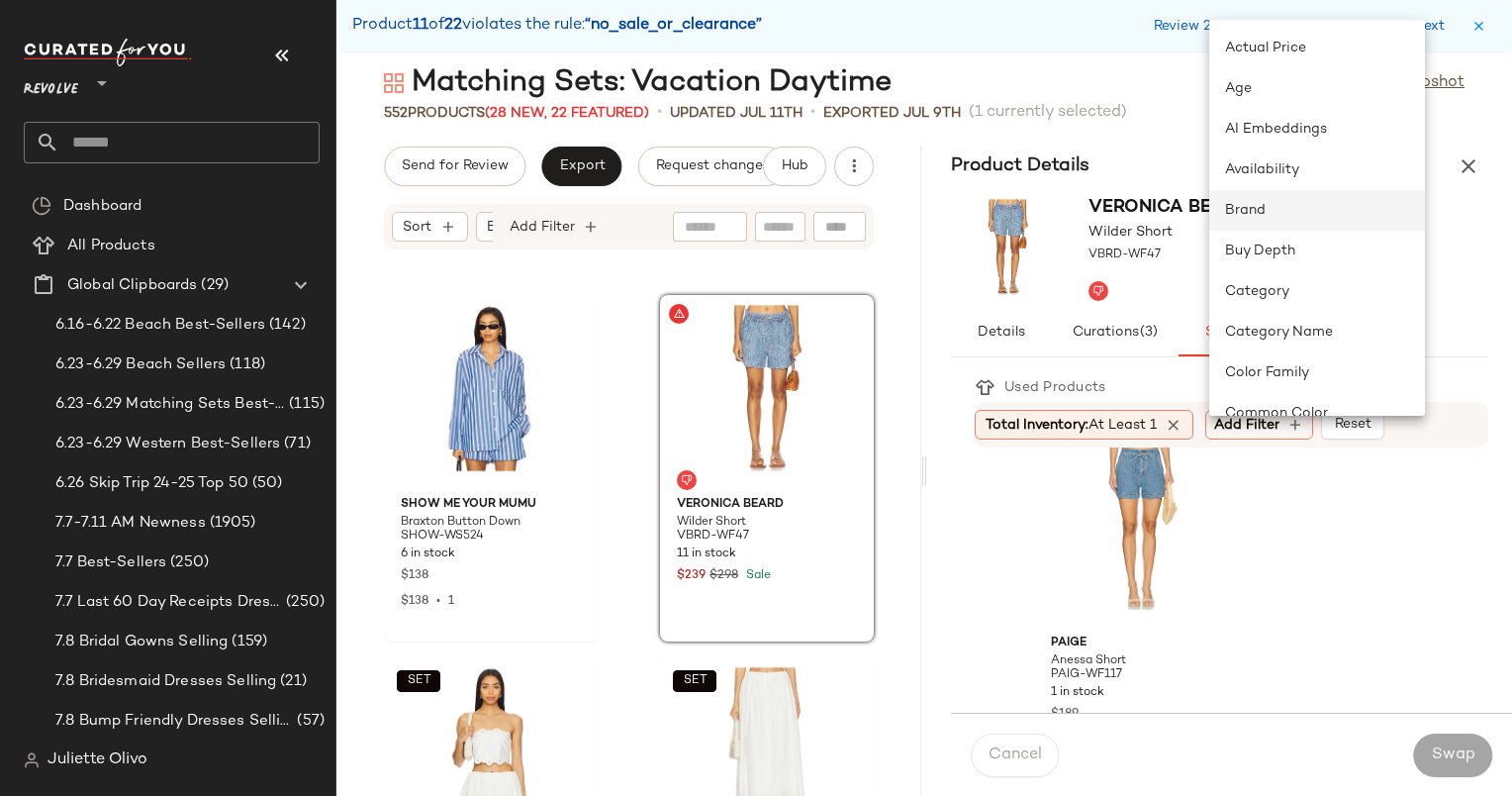 click on "Brand" 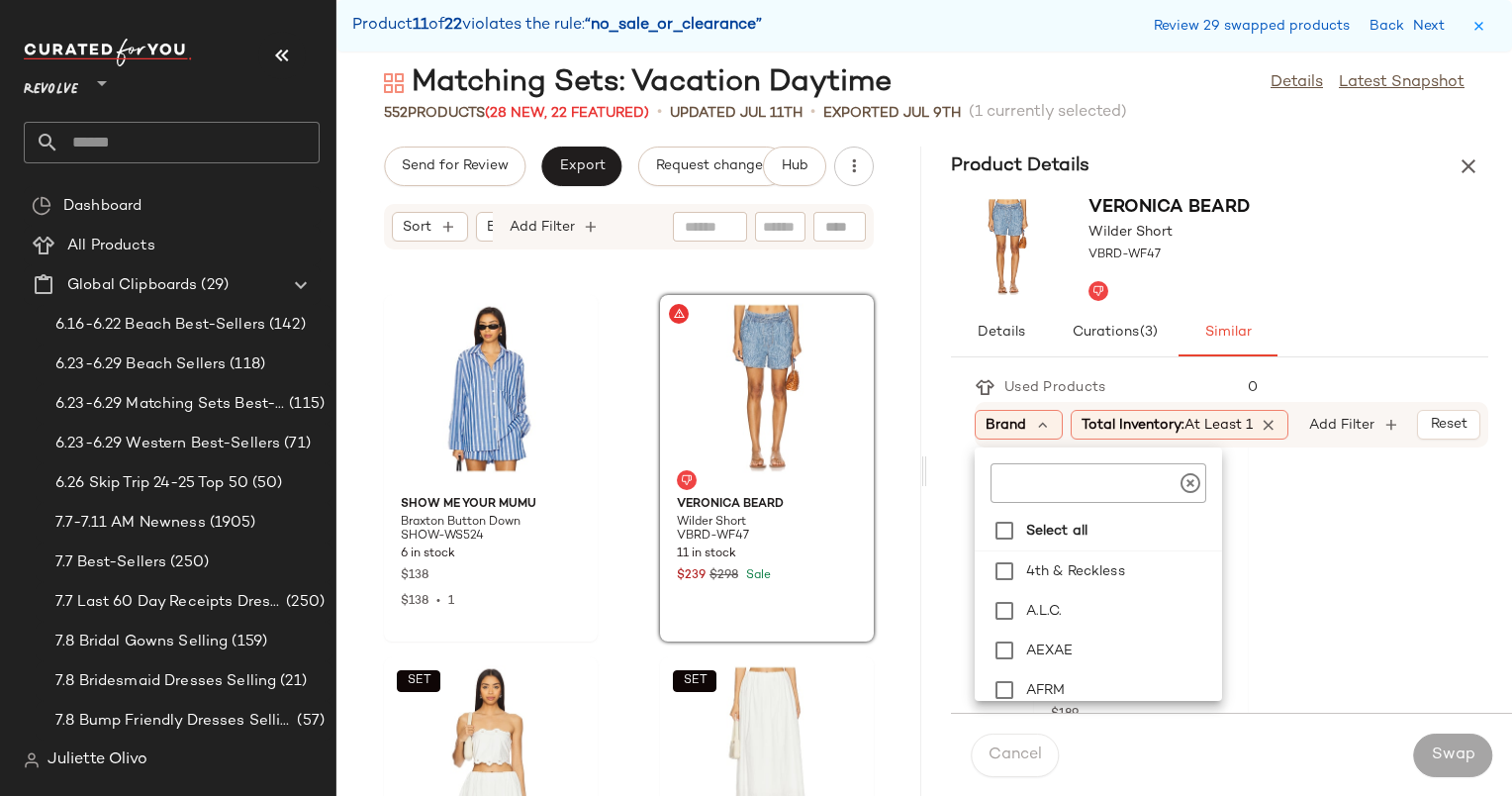 click 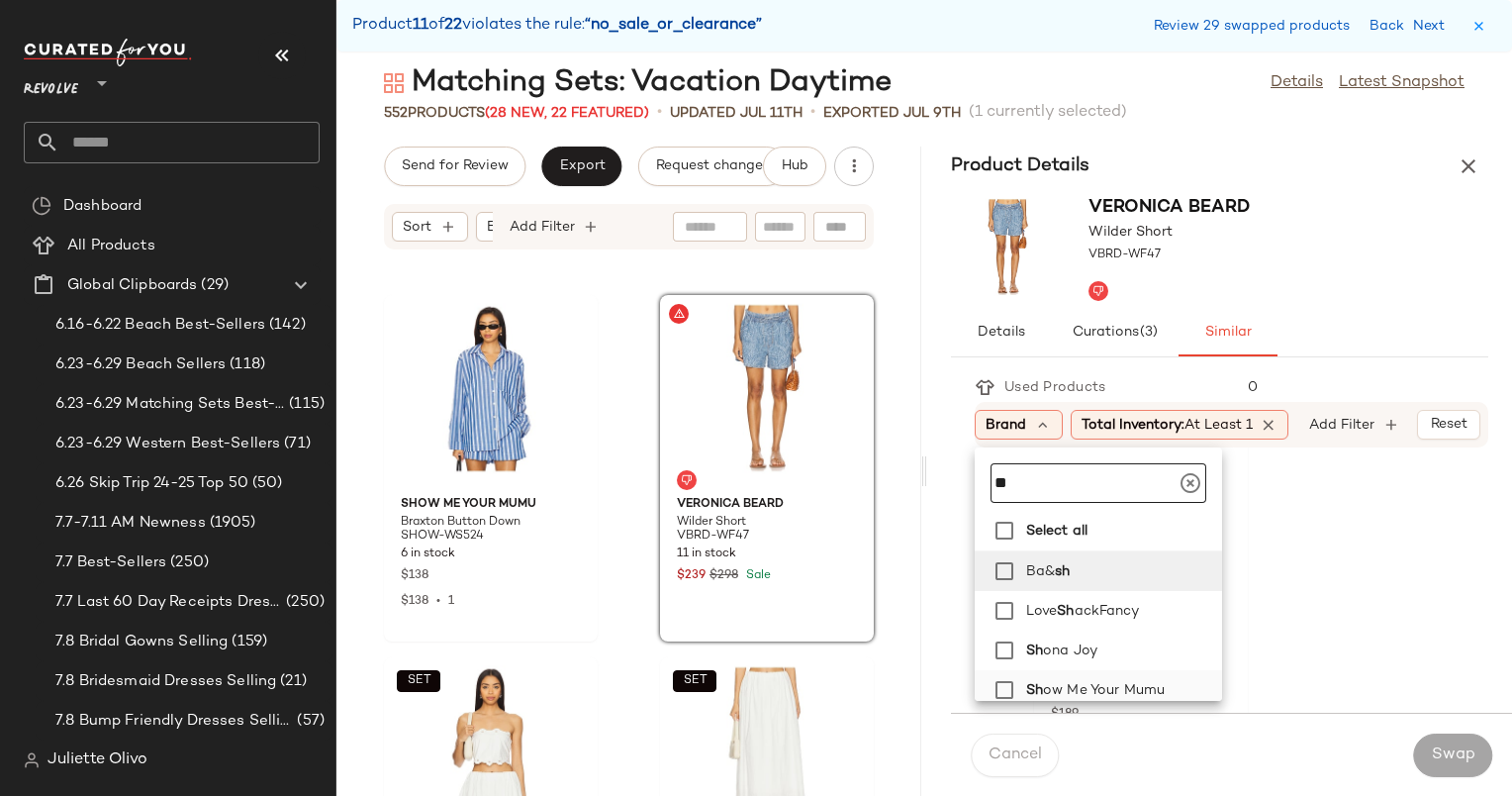 type on "**" 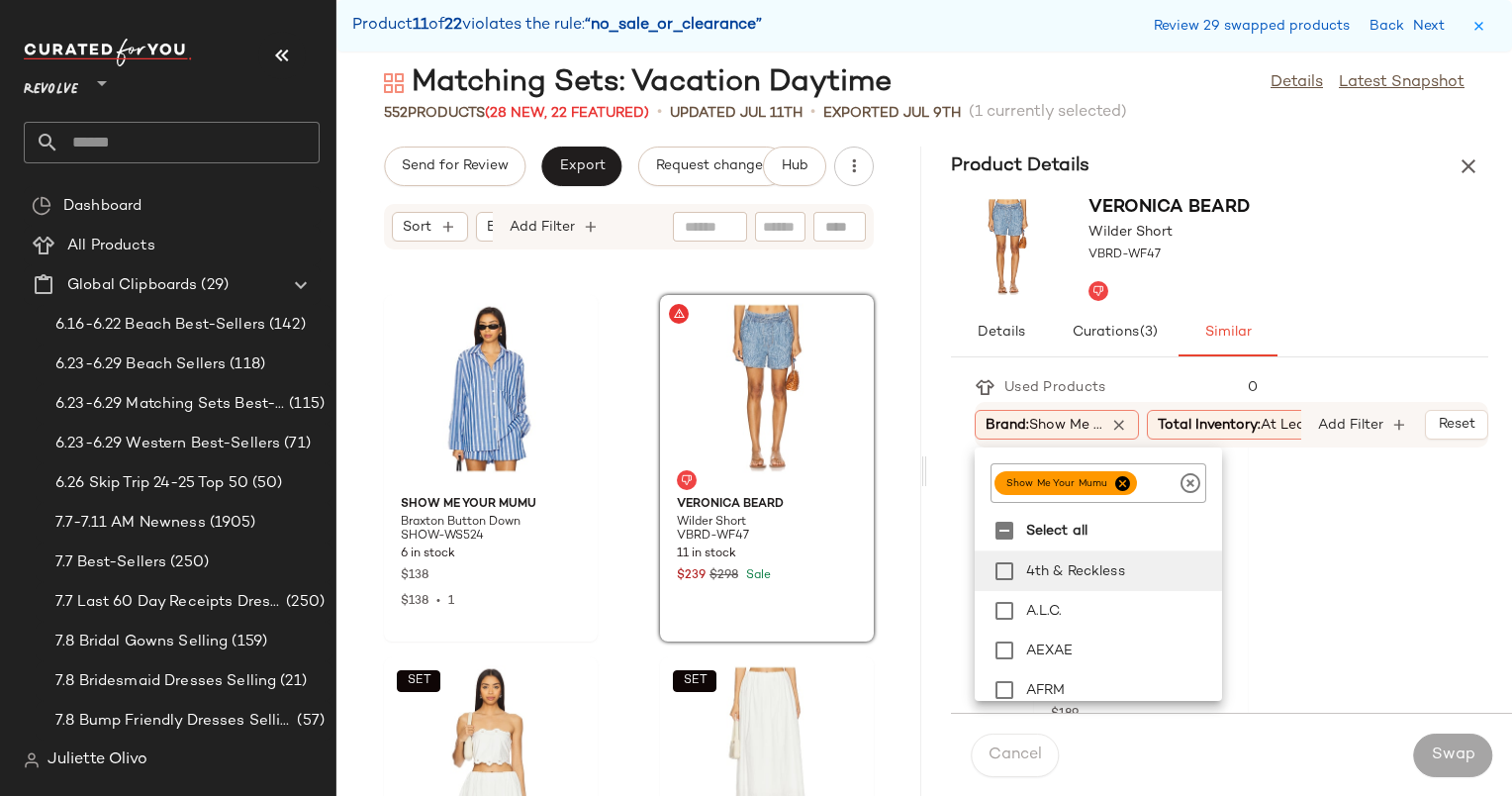 scroll, scrollTop: 3, scrollLeft: 0, axis: vertical 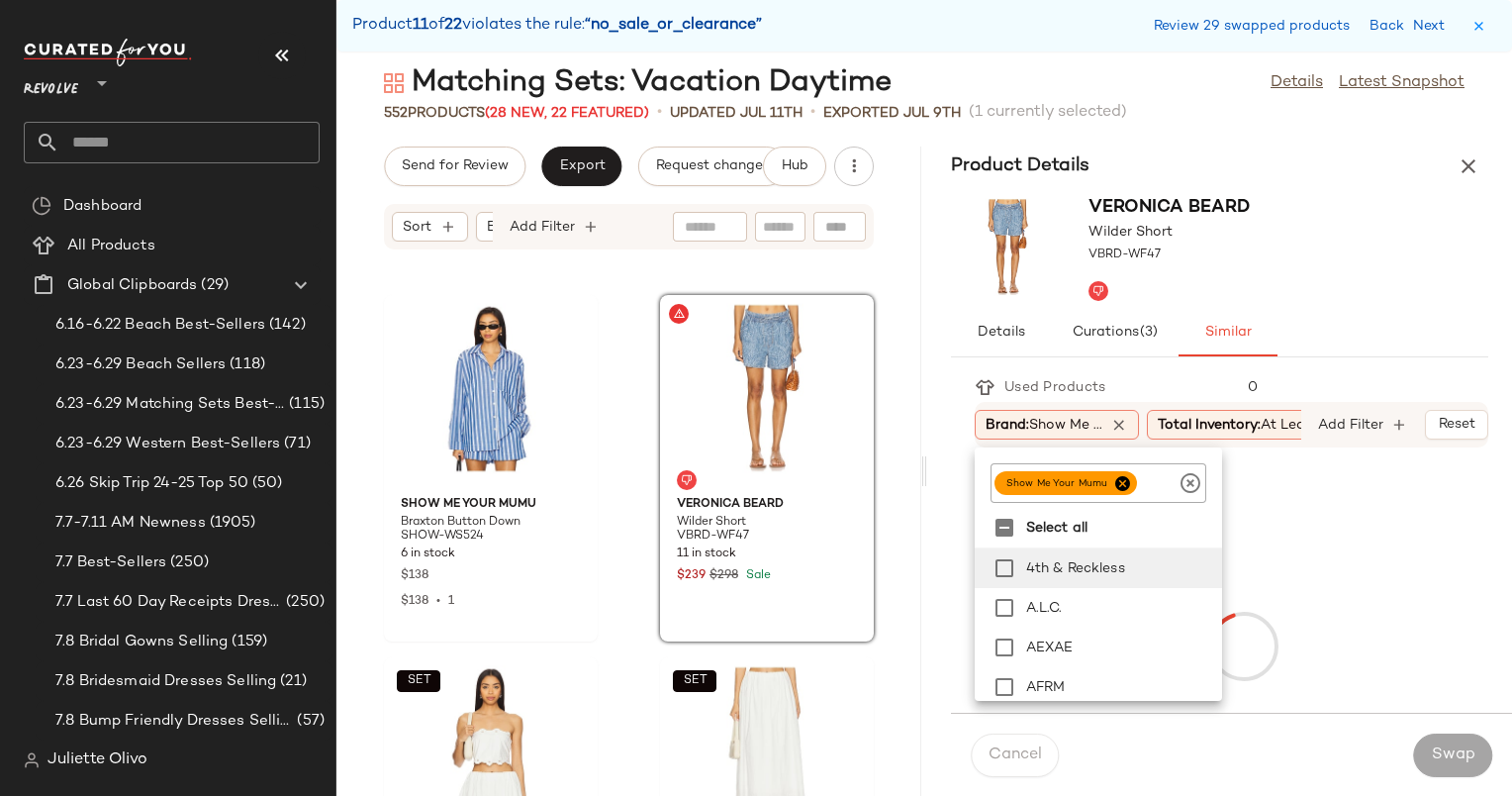 click on "Veronica Beard" at bounding box center (1169, 207) 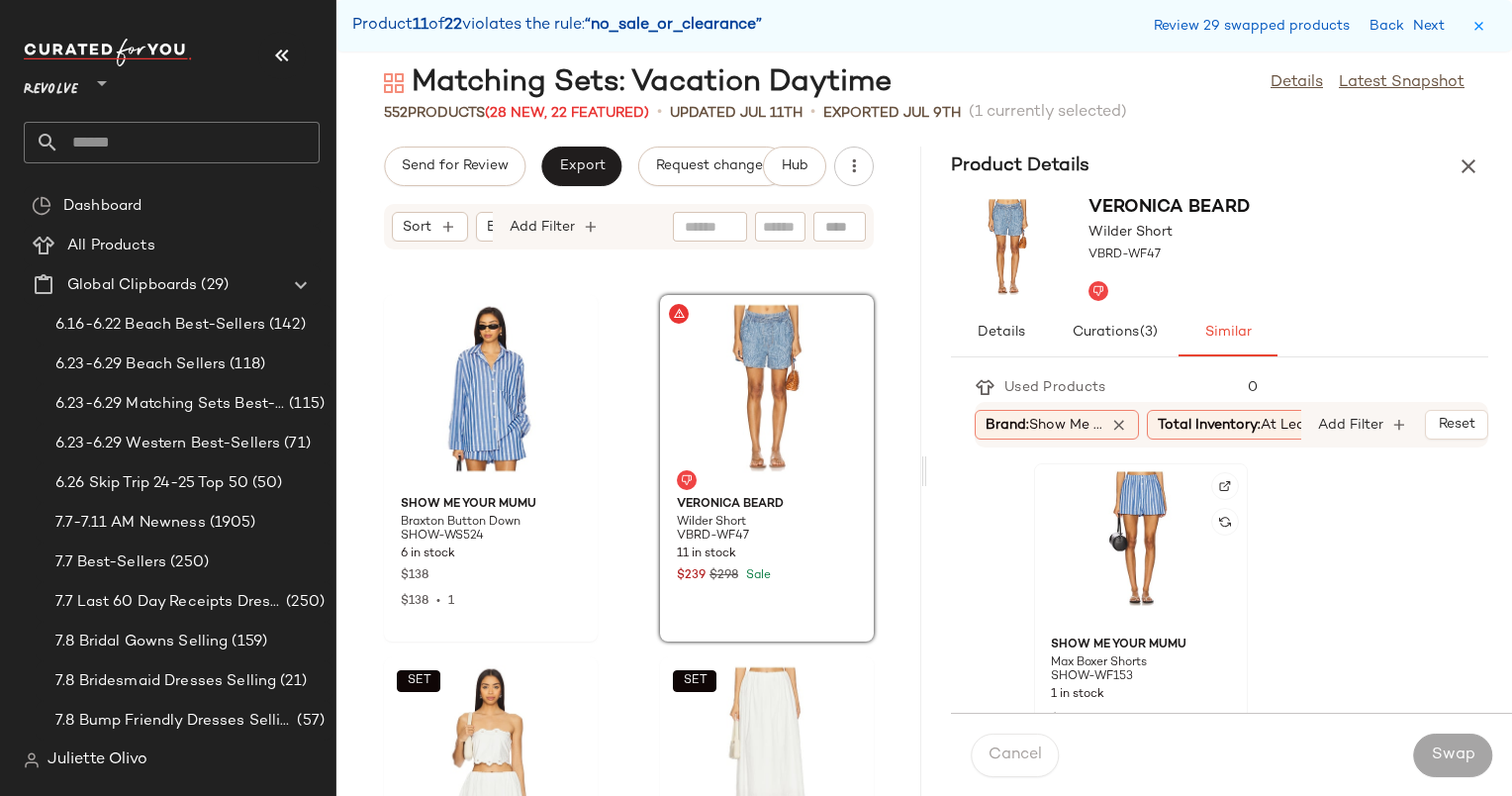 click 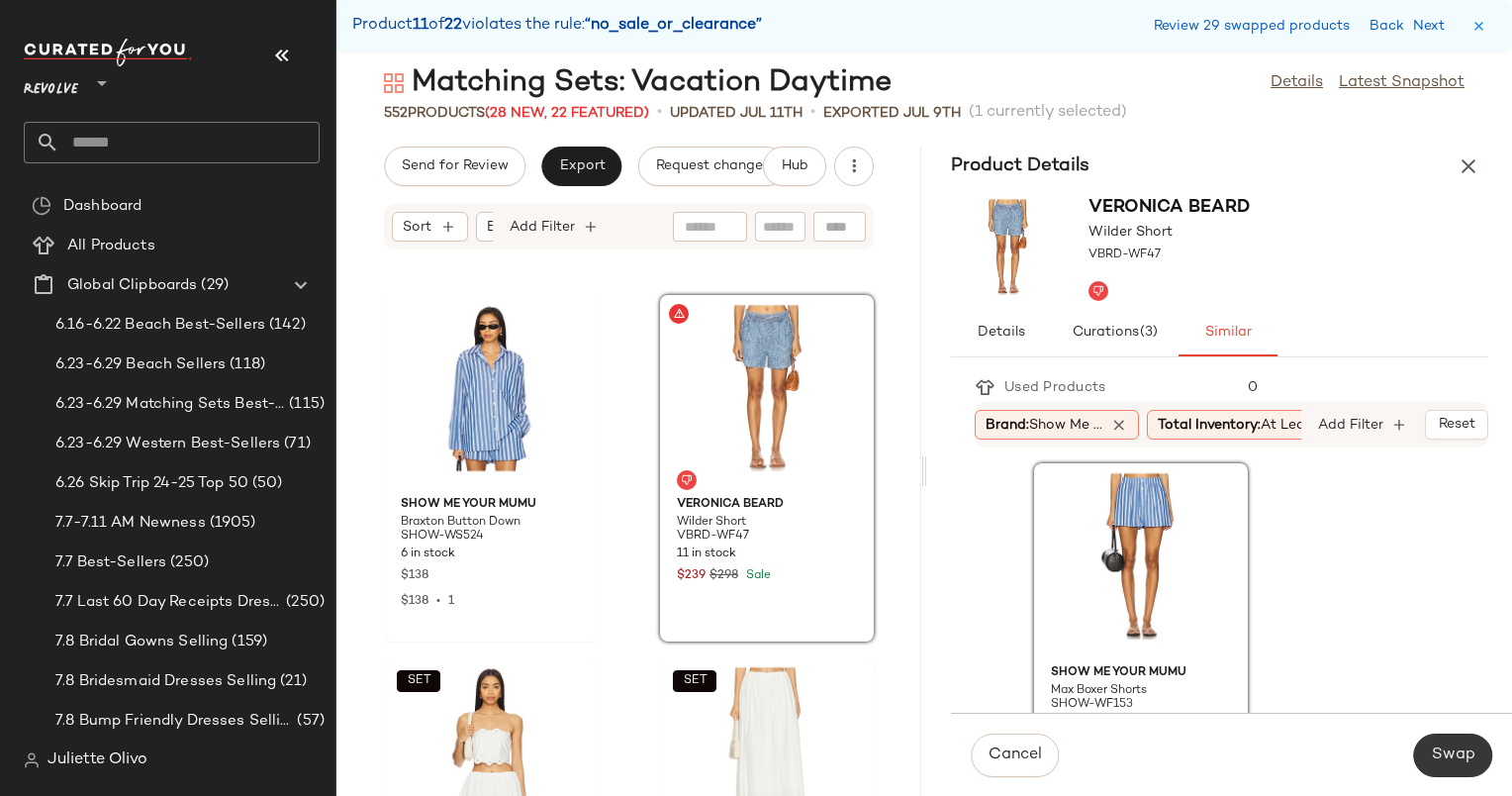 click on "Swap" at bounding box center (1453, 755) 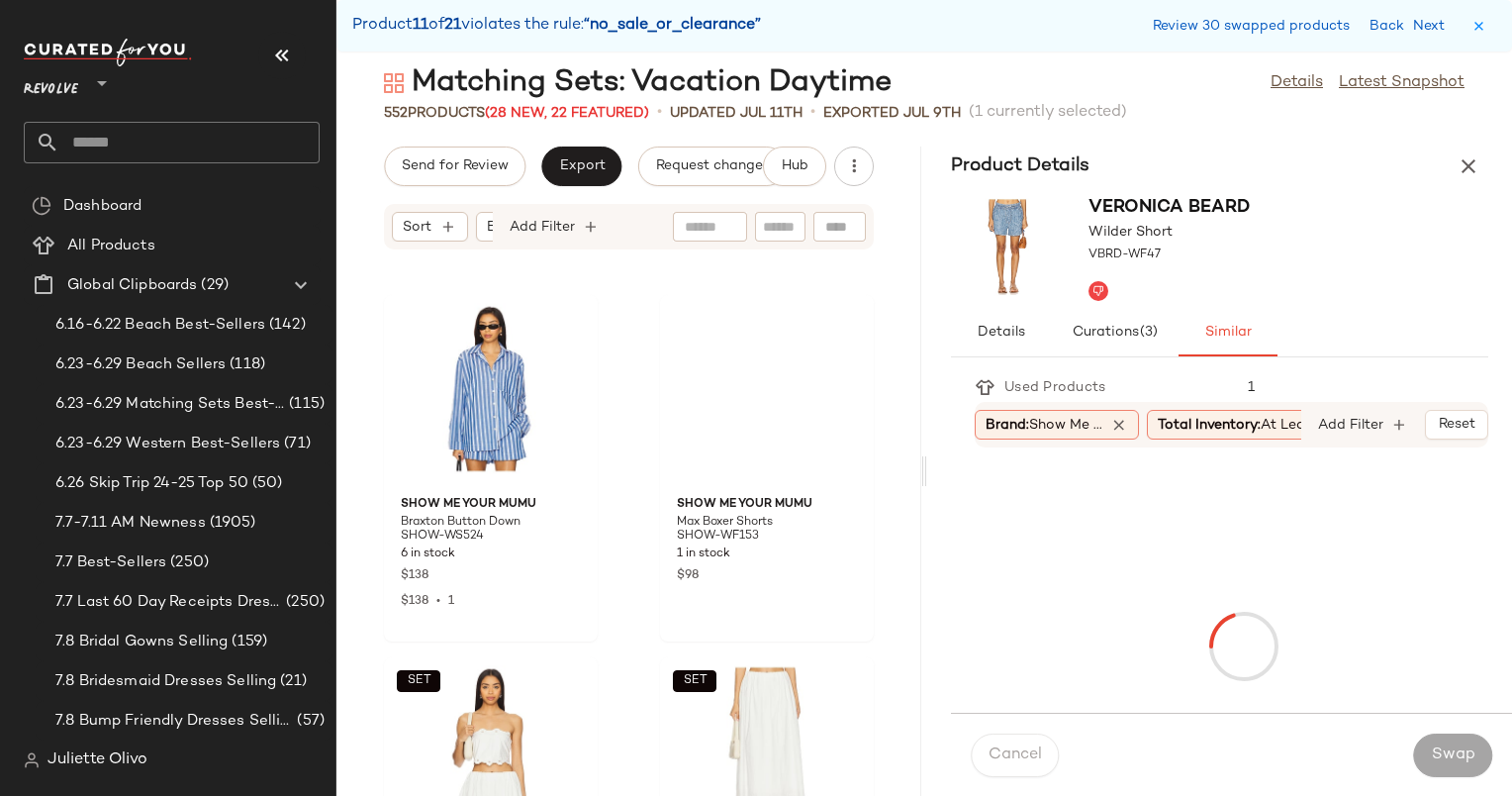 scroll, scrollTop: 90227, scrollLeft: 0, axis: vertical 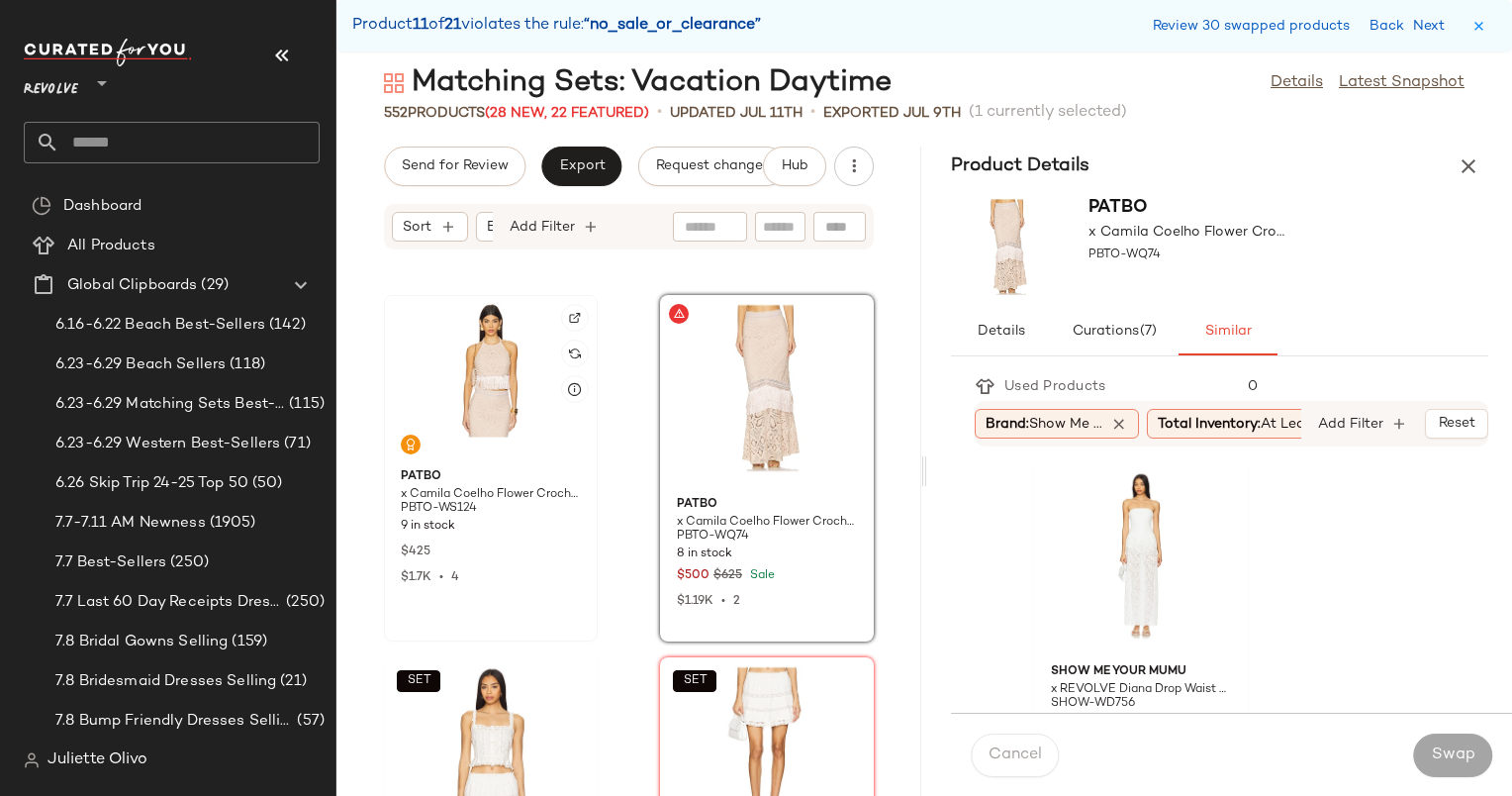 click 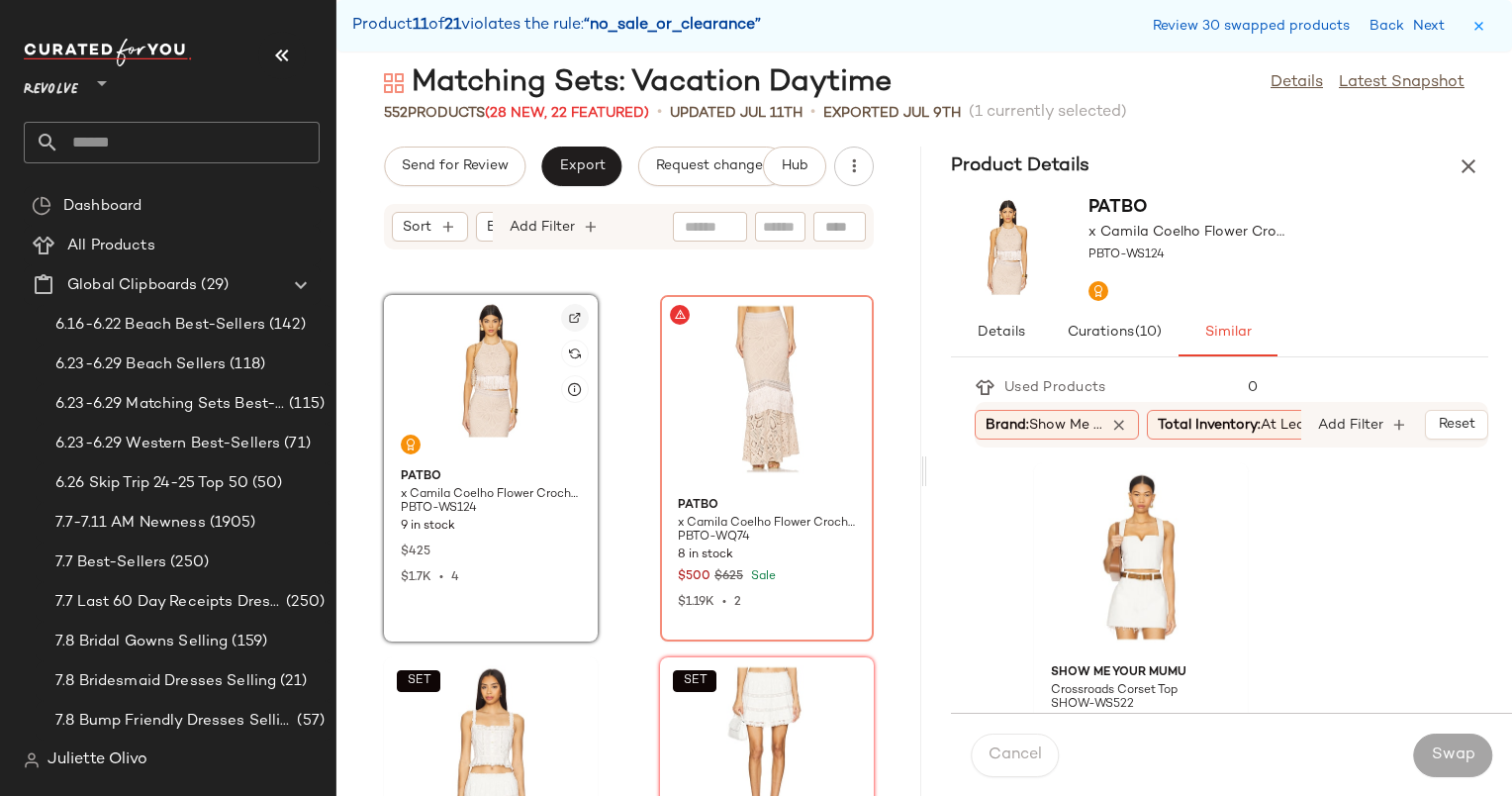 click at bounding box center (575, 318) 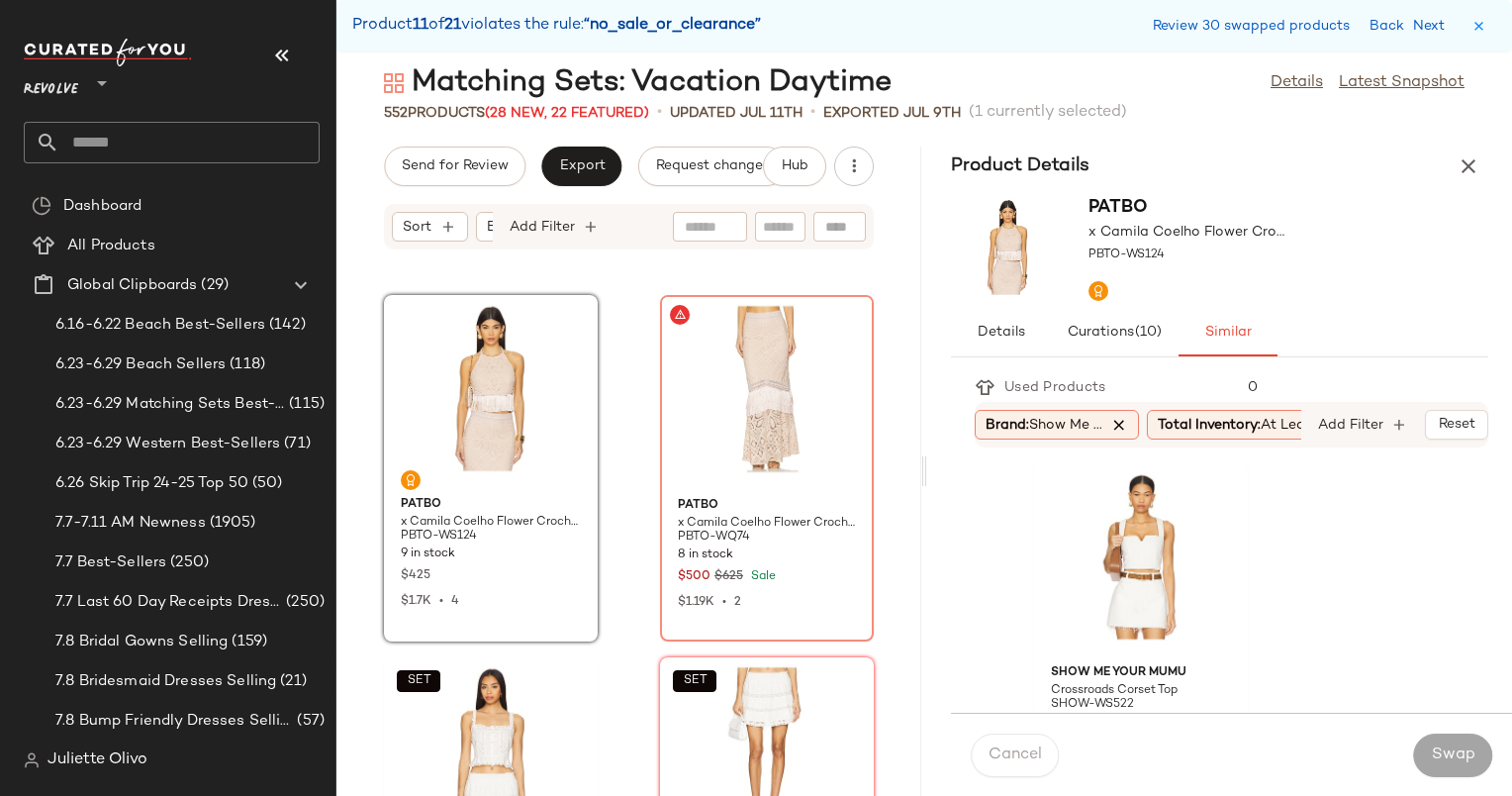 click at bounding box center (1119, 425) 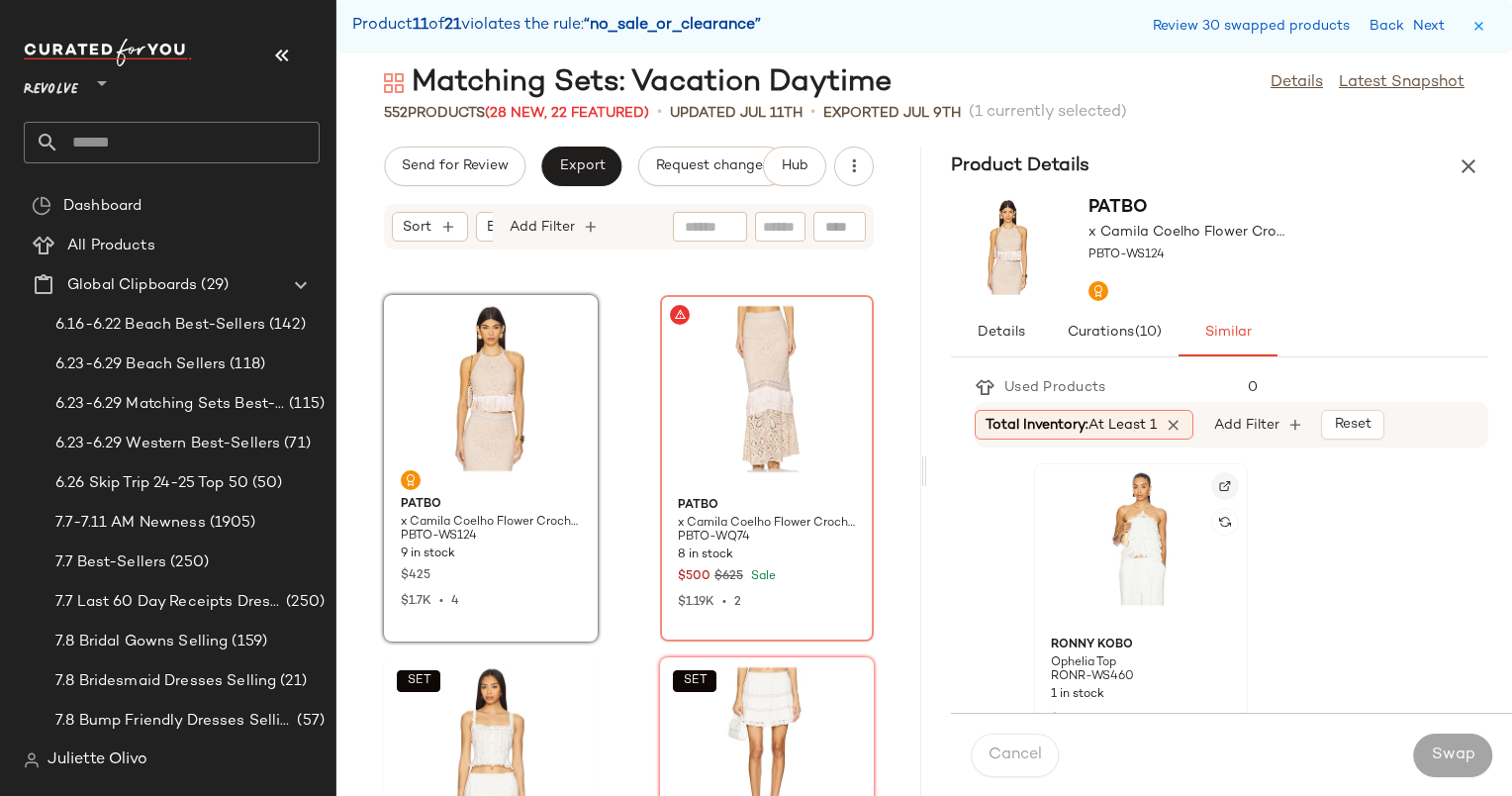 click 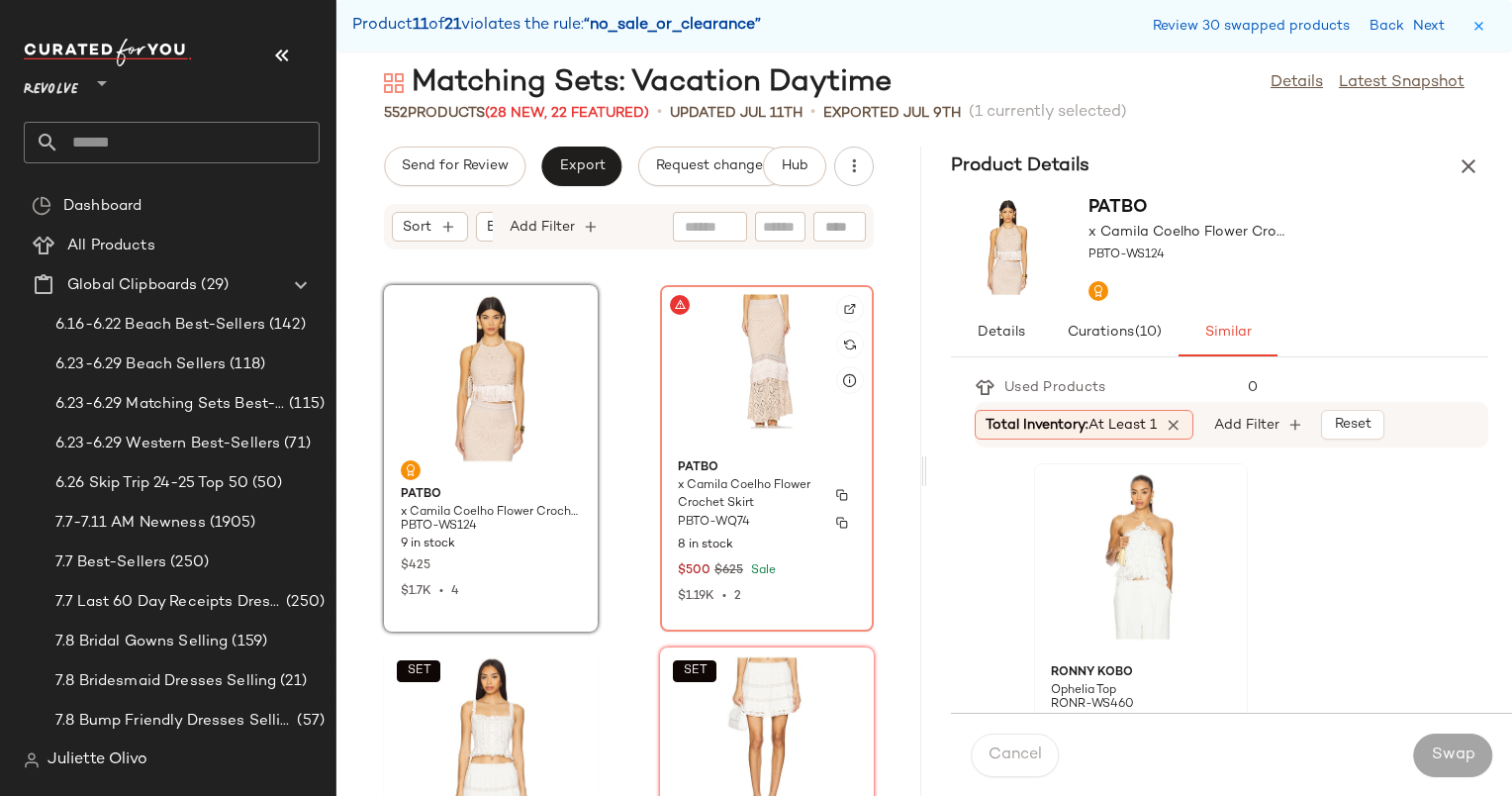 scroll, scrollTop: 90224, scrollLeft: 0, axis: vertical 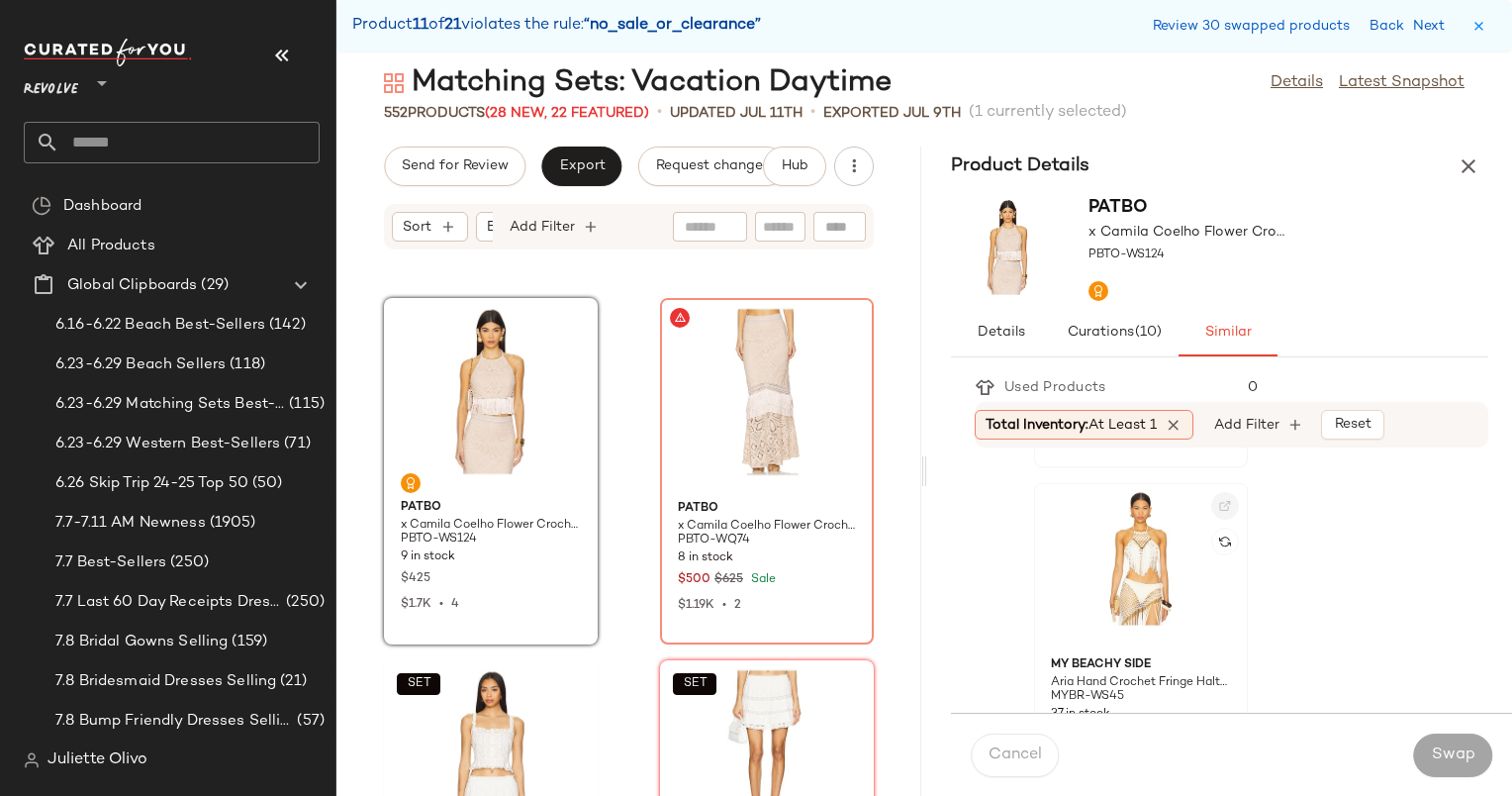 click 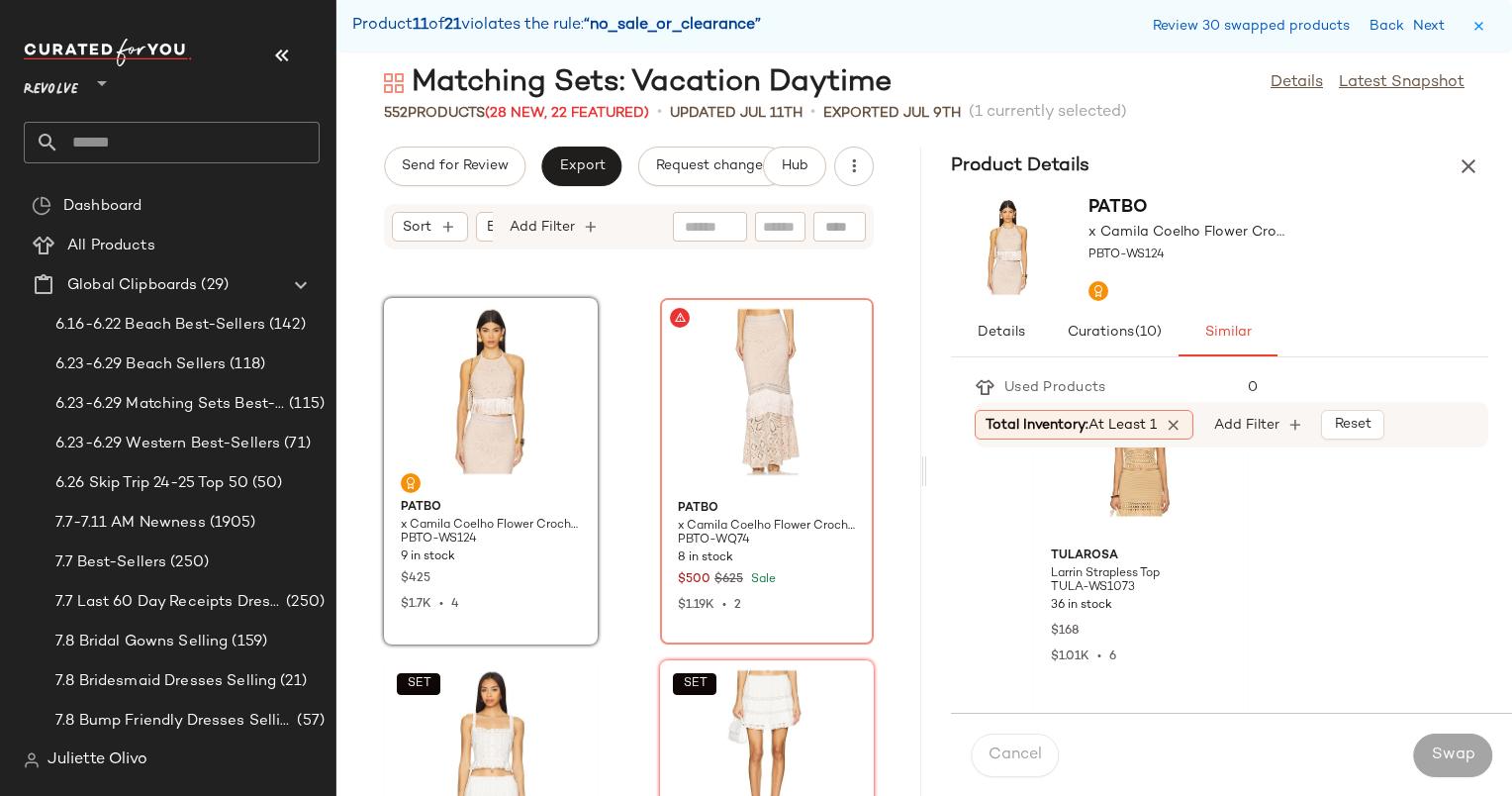 scroll, scrollTop: 1840, scrollLeft: 0, axis: vertical 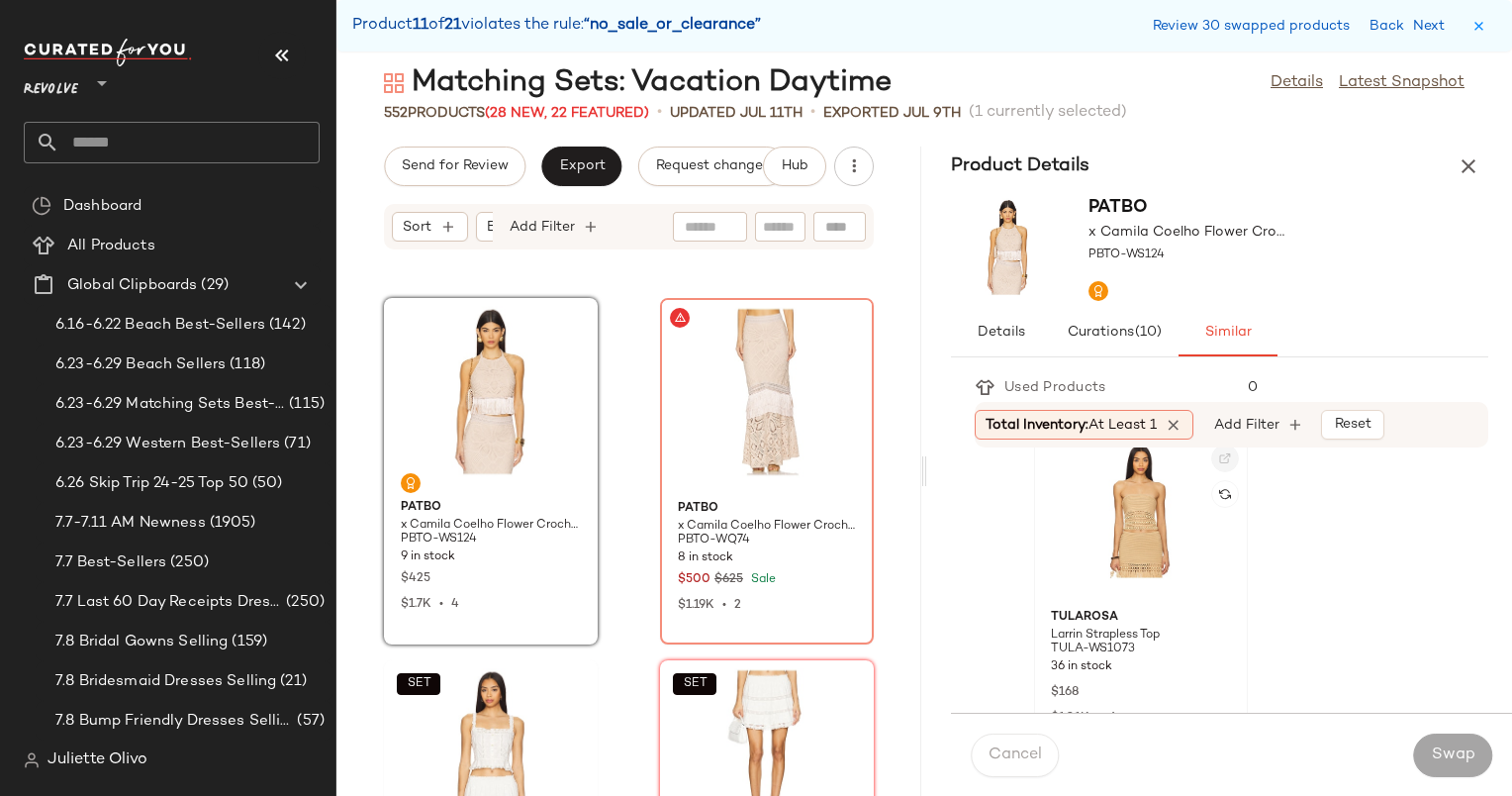 click 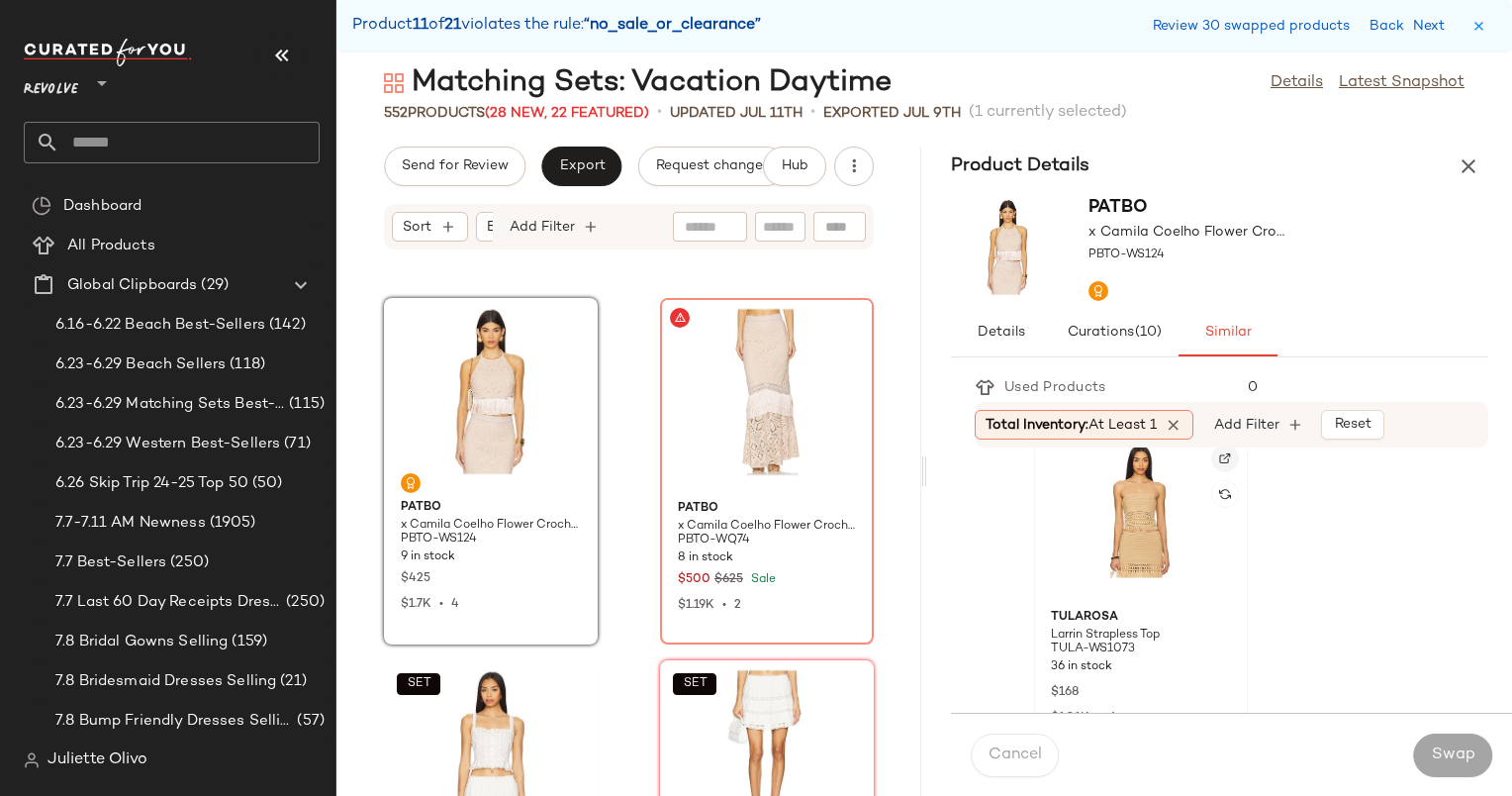click at bounding box center [1225, 458] 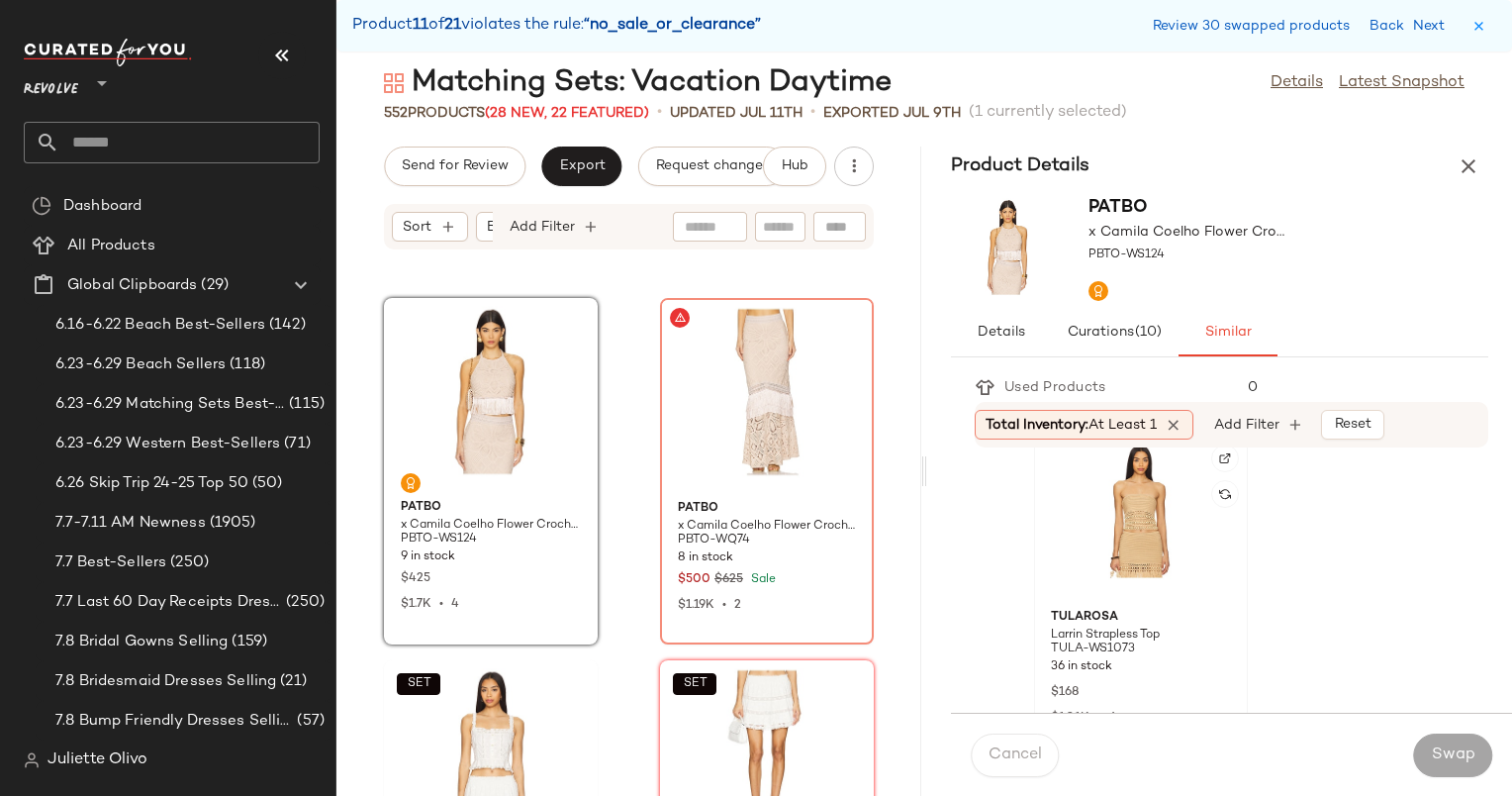 click 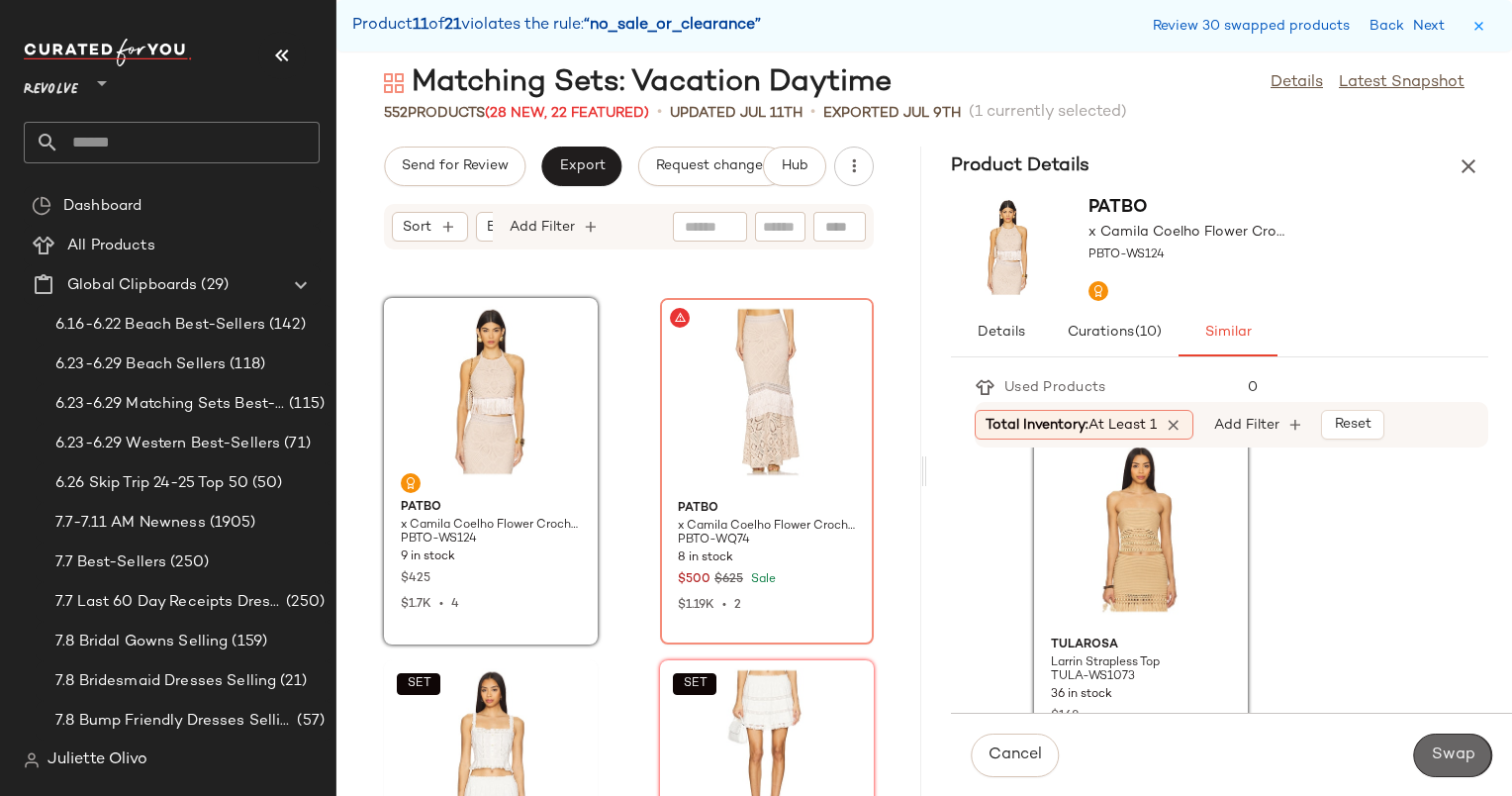 click on "Swap" 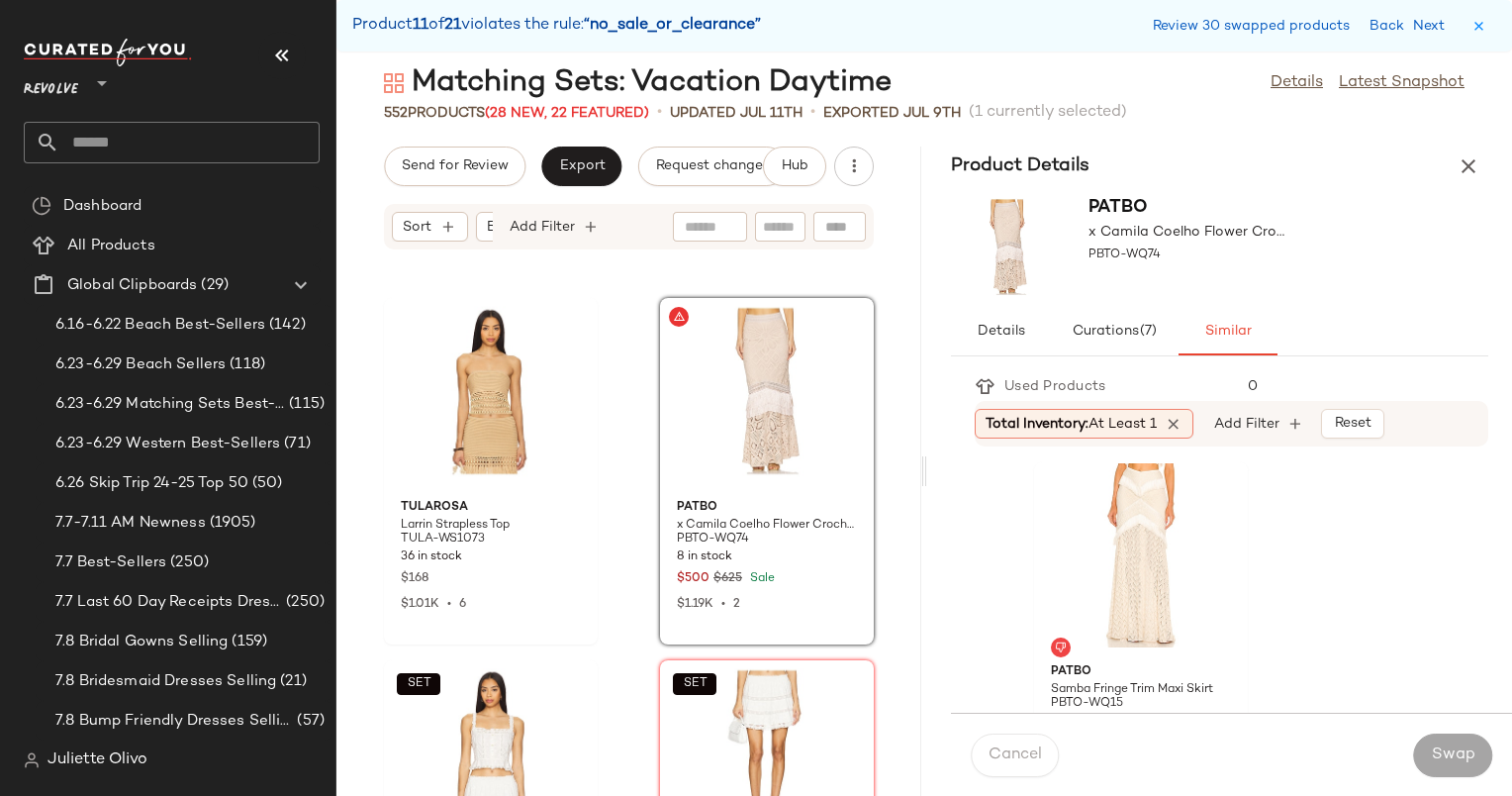 scroll, scrollTop: 67, scrollLeft: 0, axis: vertical 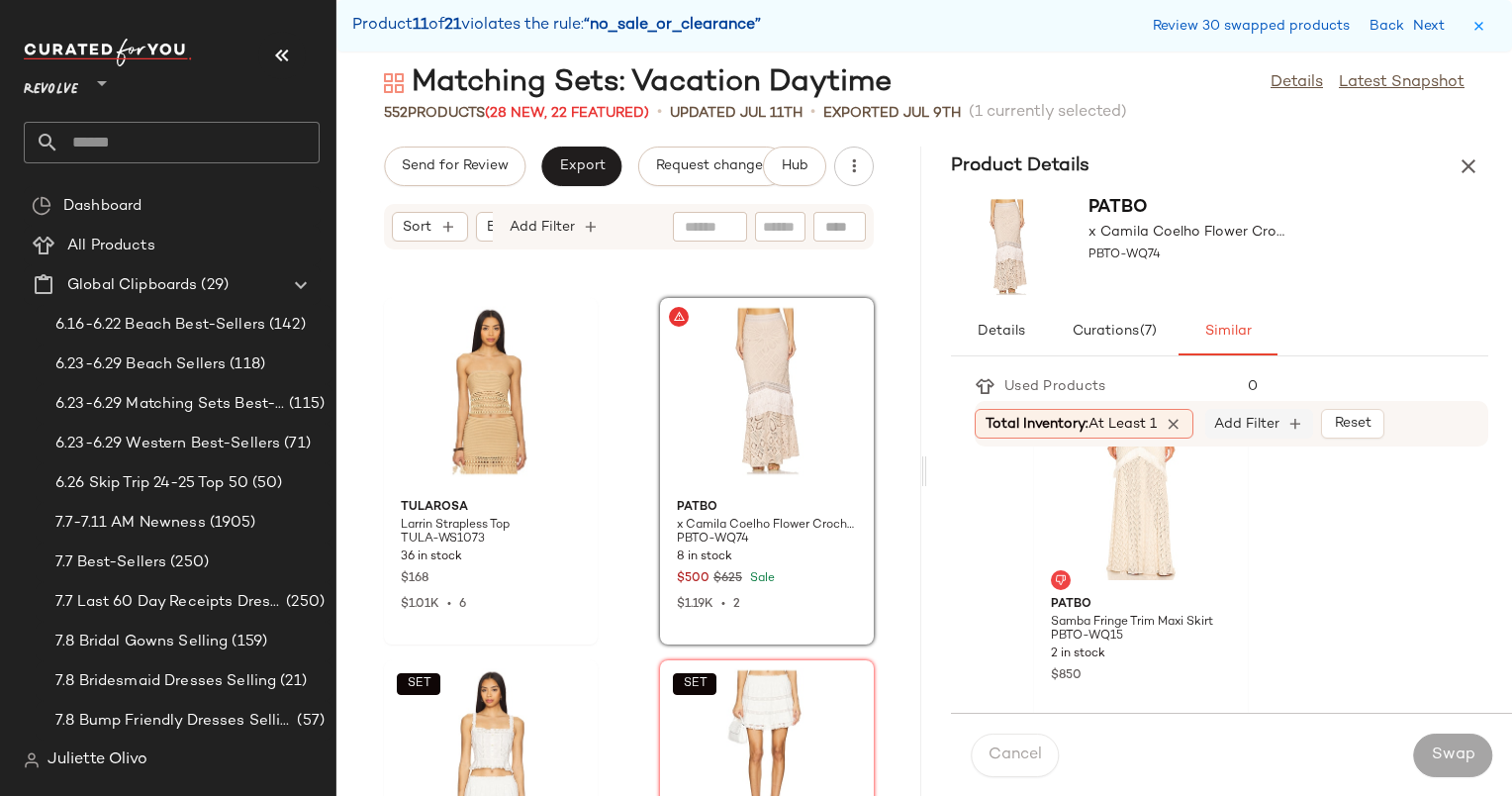 click on "Add Filter" at bounding box center (1247, 424) 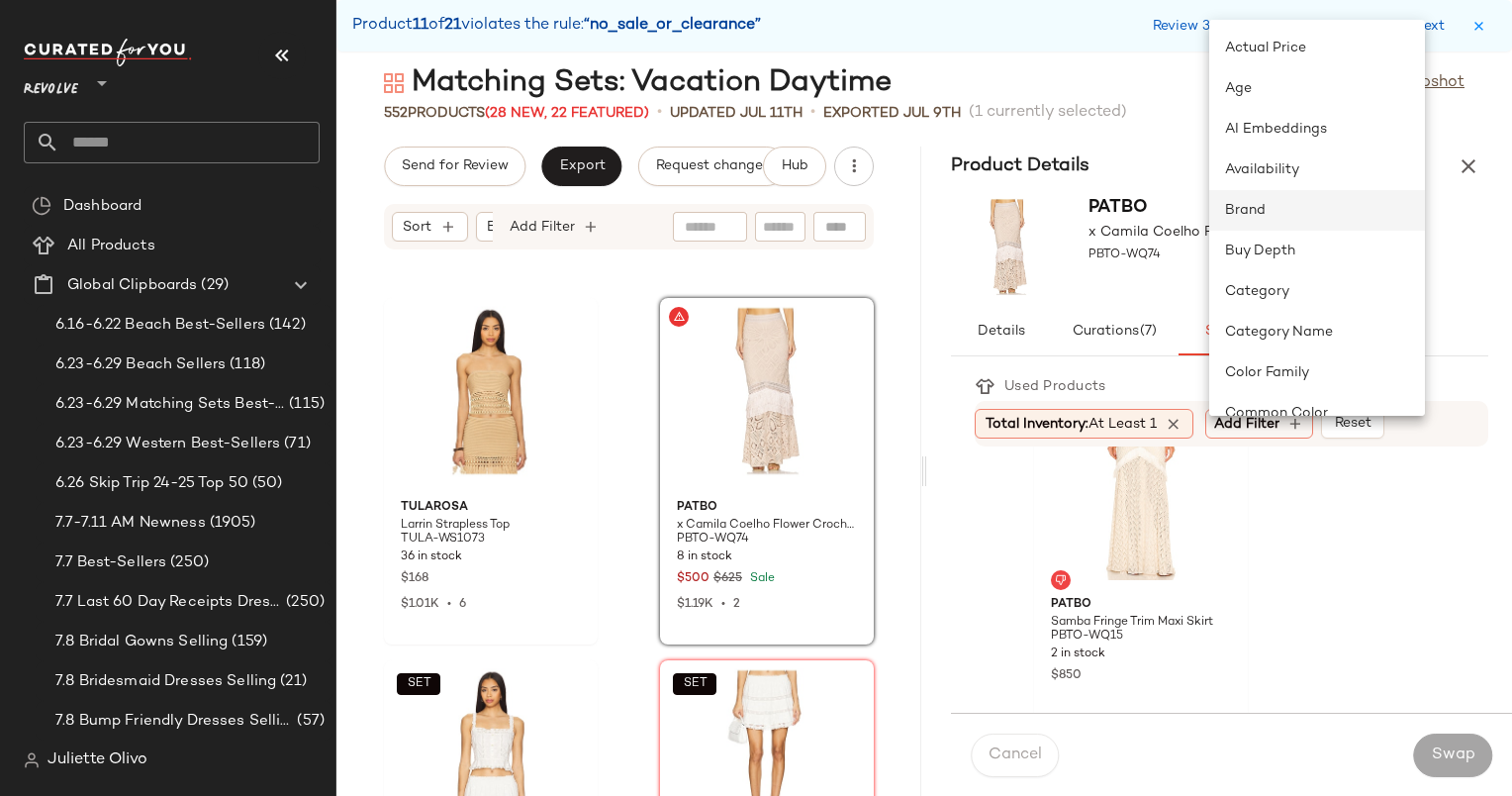 click on "Brand" 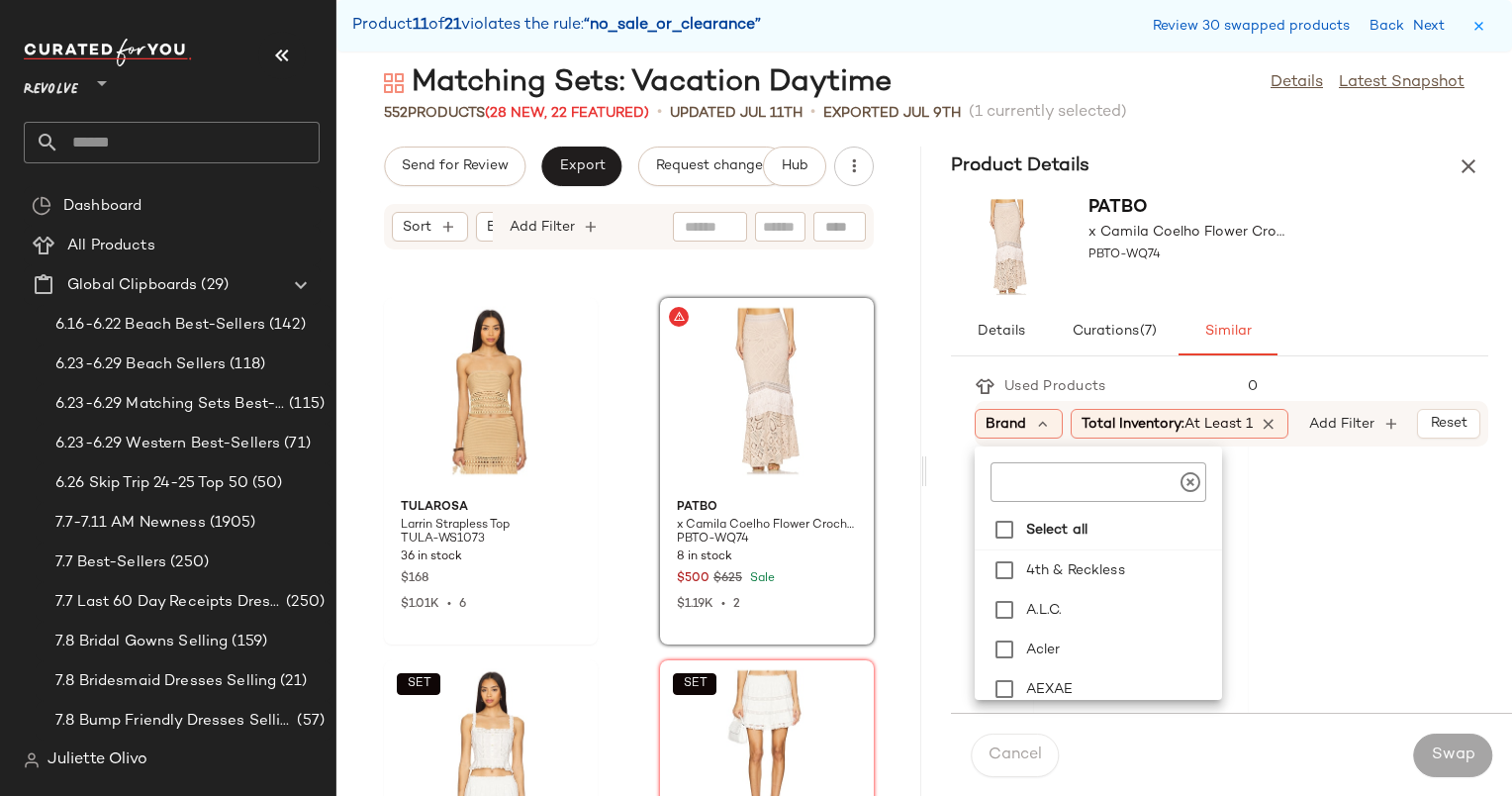 click 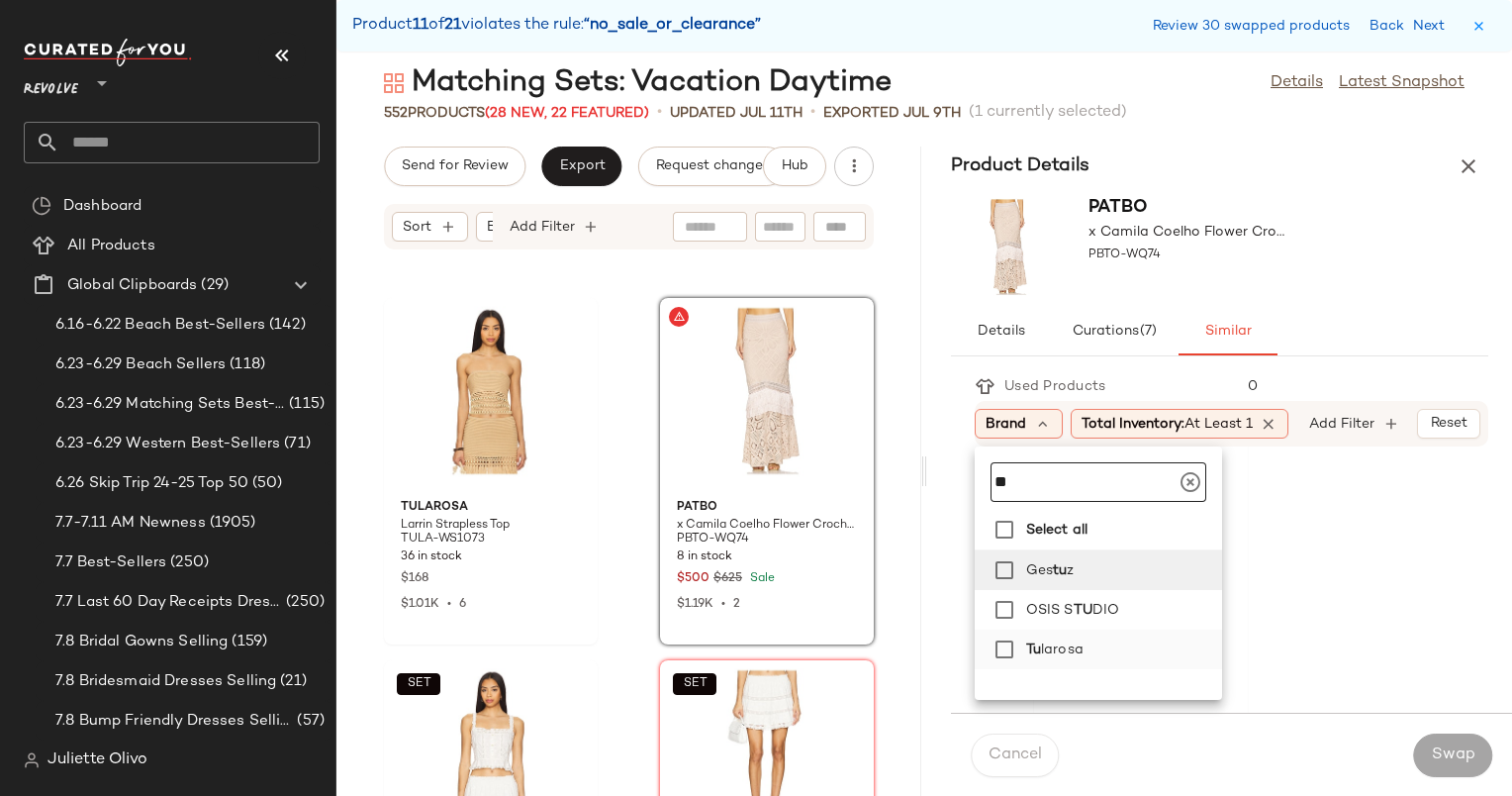 type on "**" 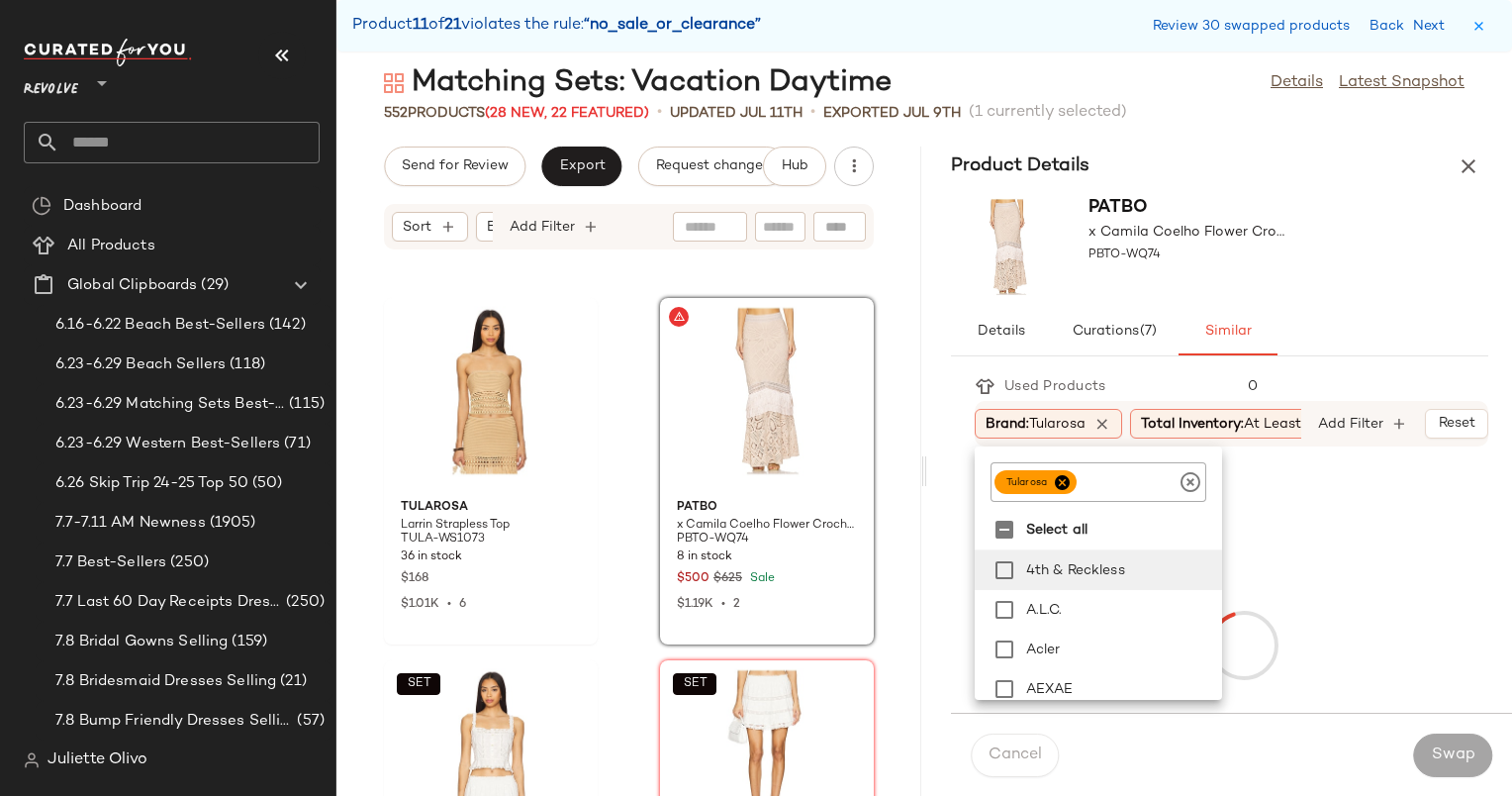 click on "Details   Curations  (7)  Similar" at bounding box center (1219, 332) 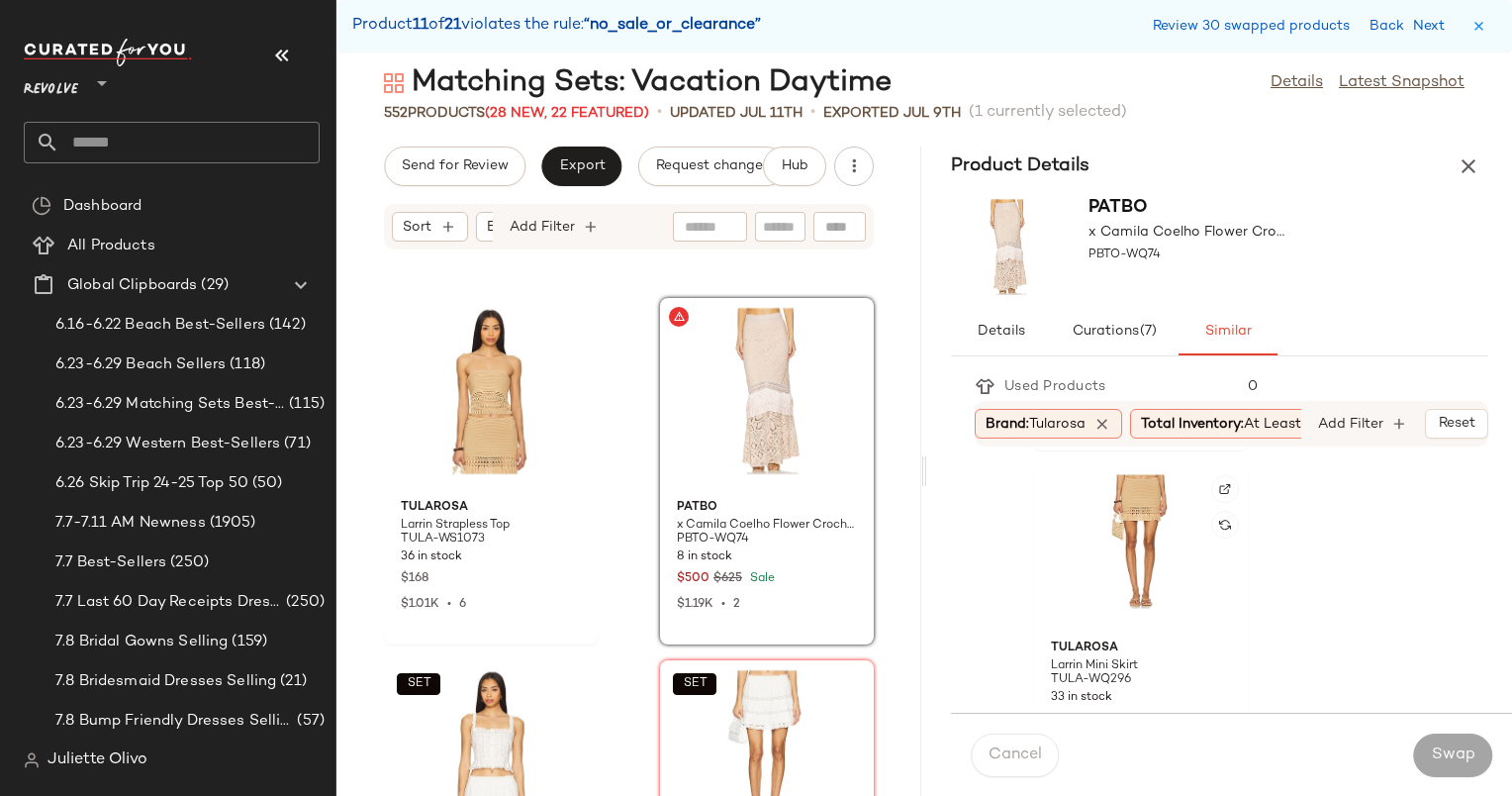 scroll, scrollTop: 1813, scrollLeft: 0, axis: vertical 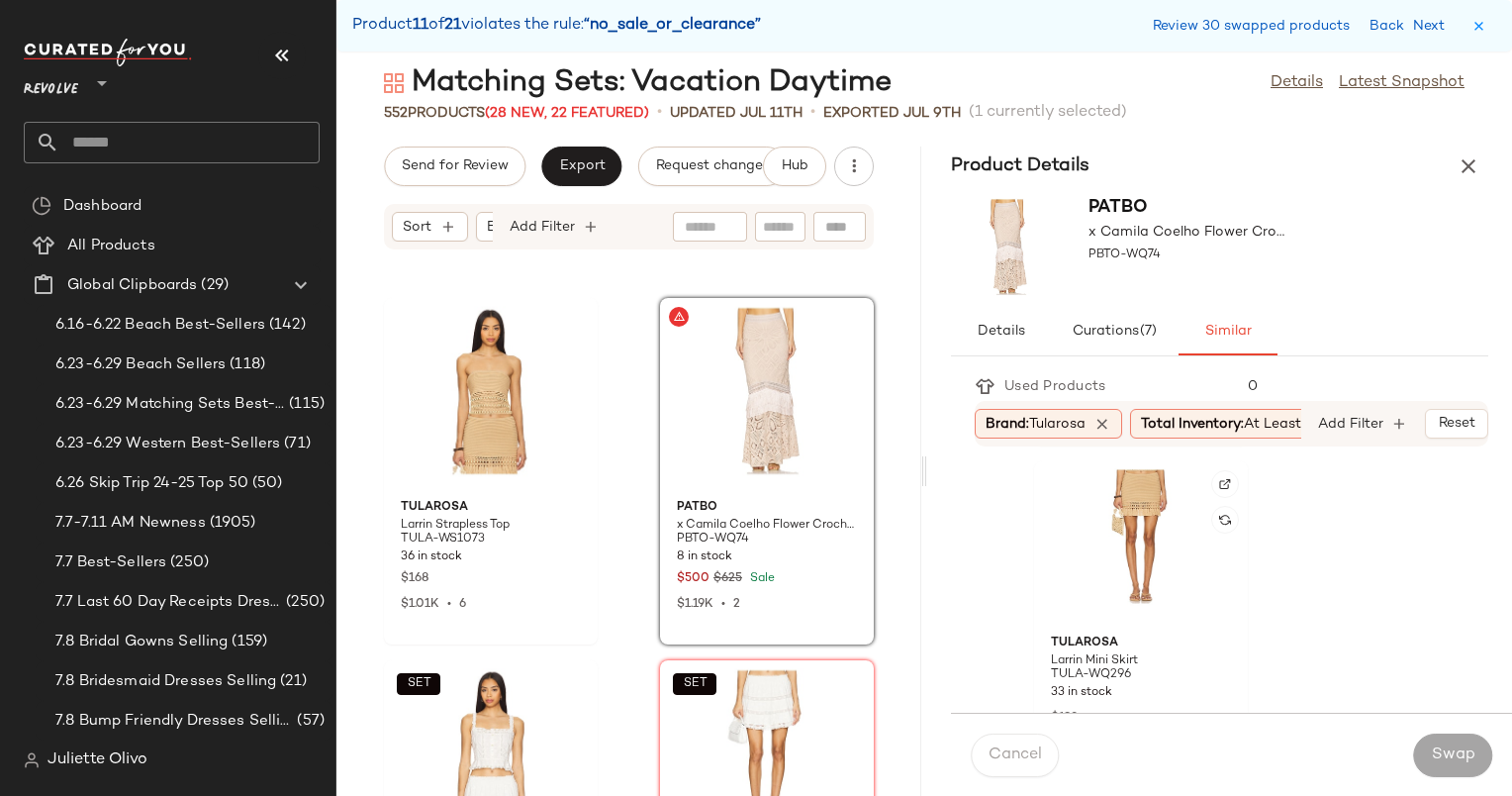 click 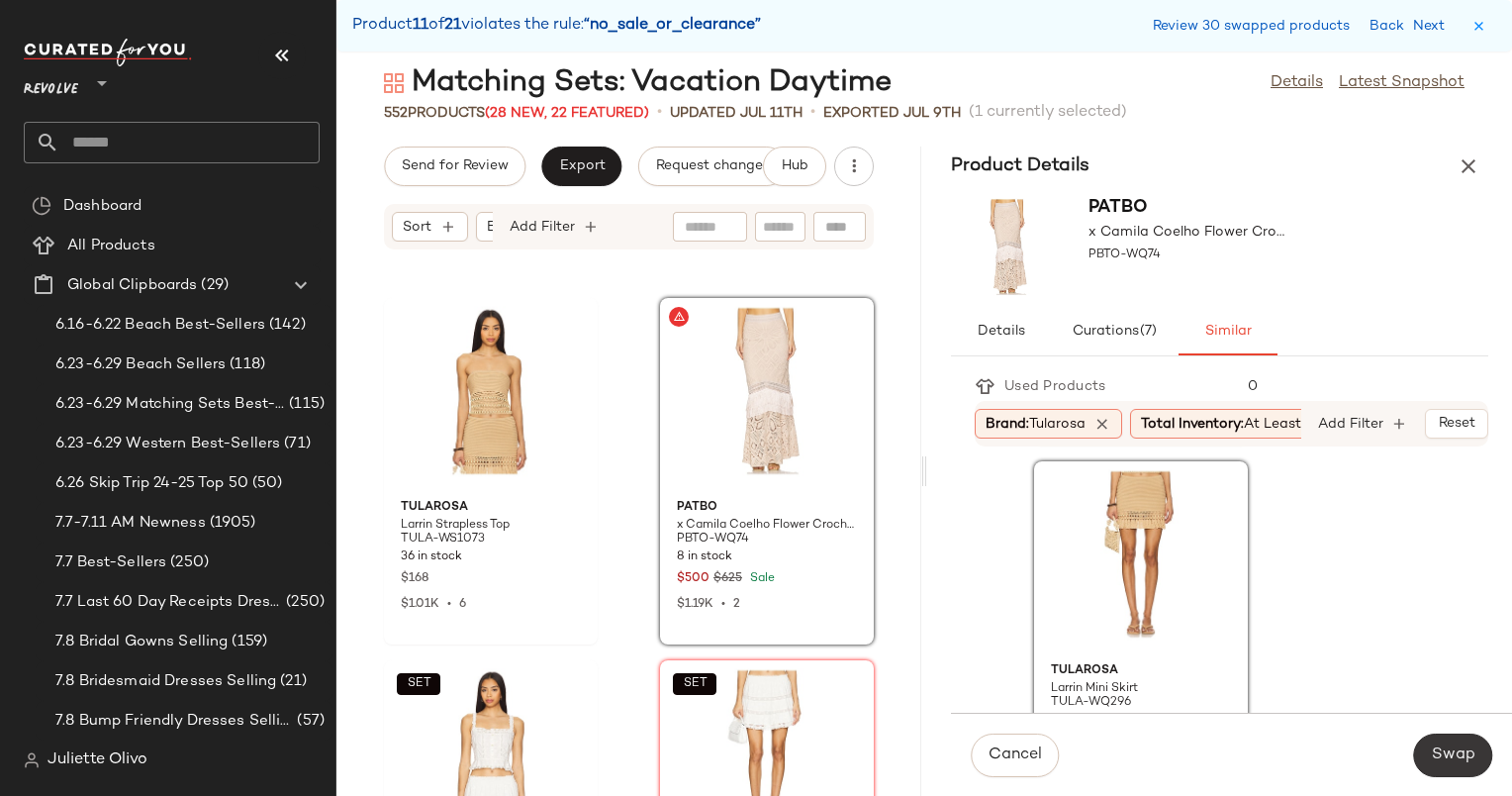 click on "Swap" 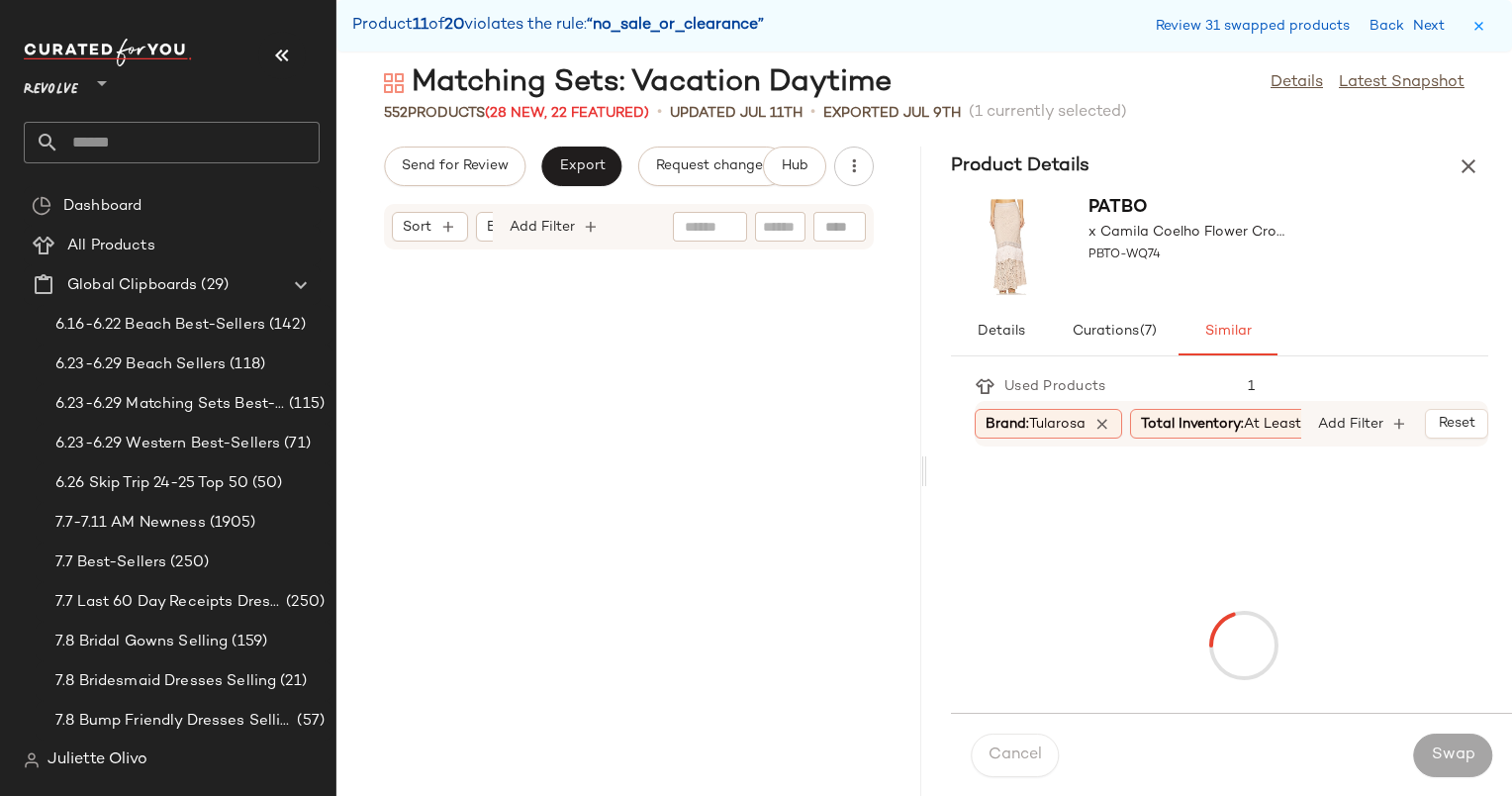 scroll, scrollTop: 91314, scrollLeft: 0, axis: vertical 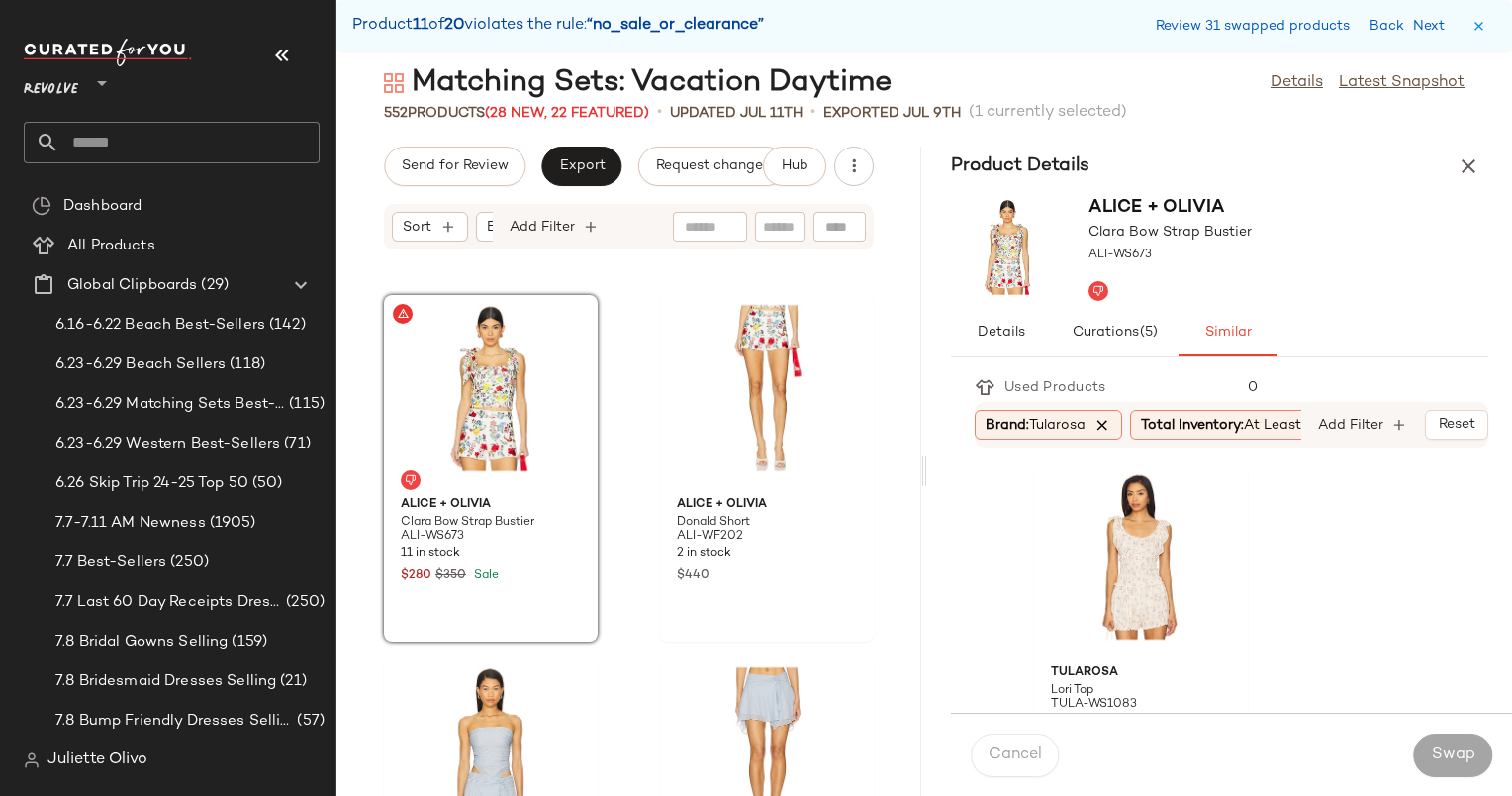 click at bounding box center (1102, 425) 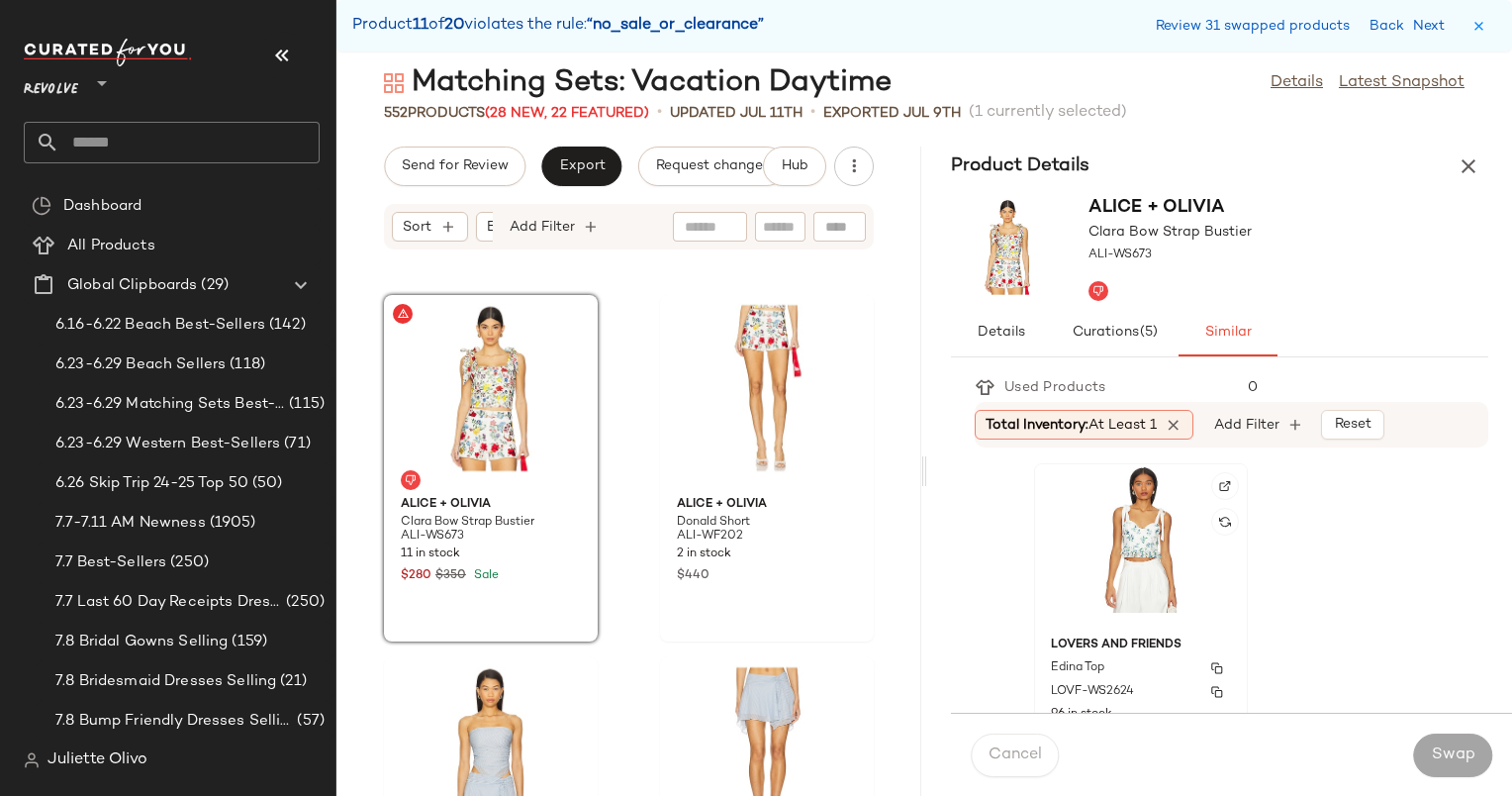 click on "LOVF-WS2624" at bounding box center (1092, 692) 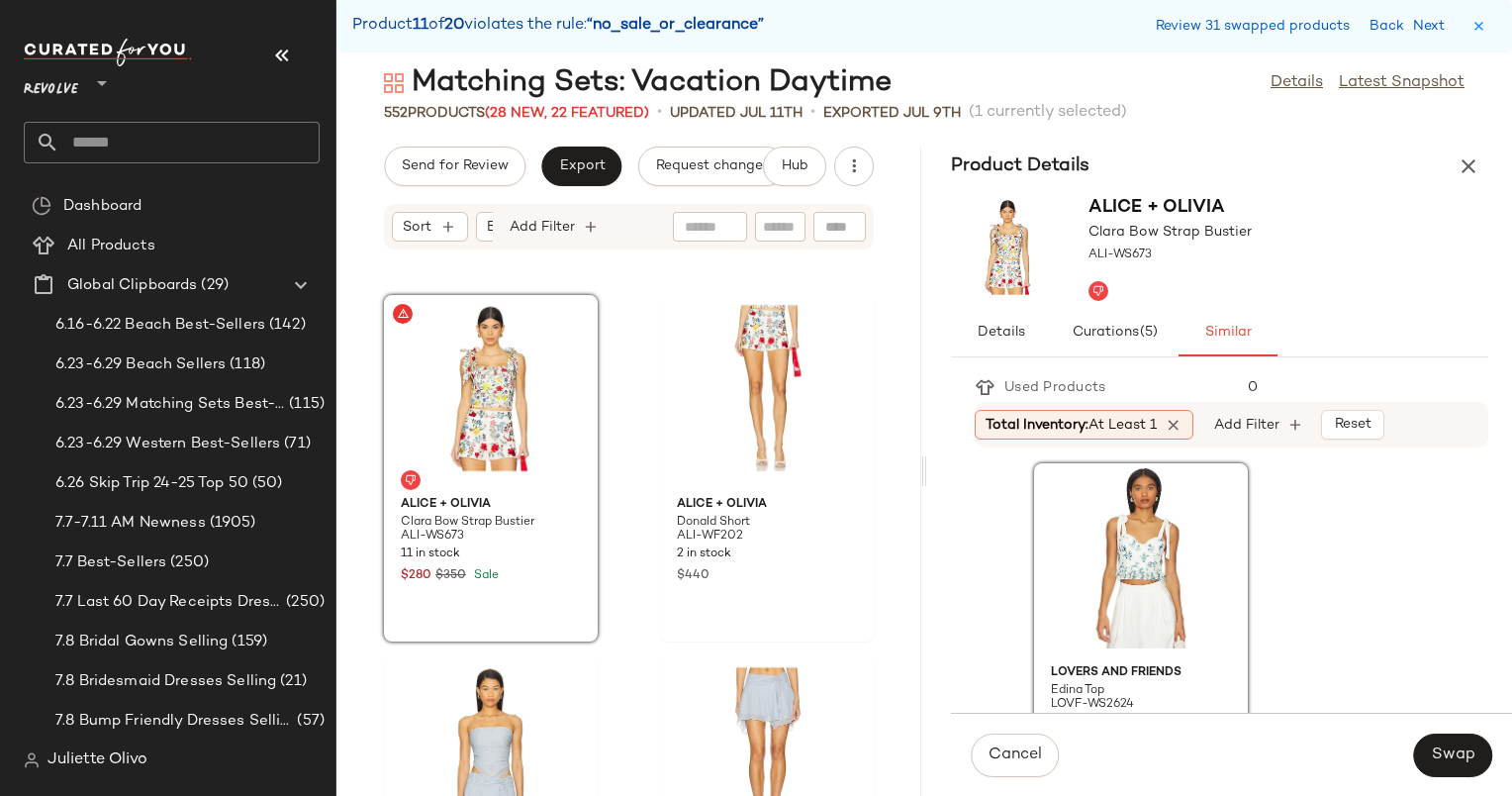 click on "Alice + Olivia Clara Bow Strap Bustier ALI-WS673" at bounding box center [1219, 248] 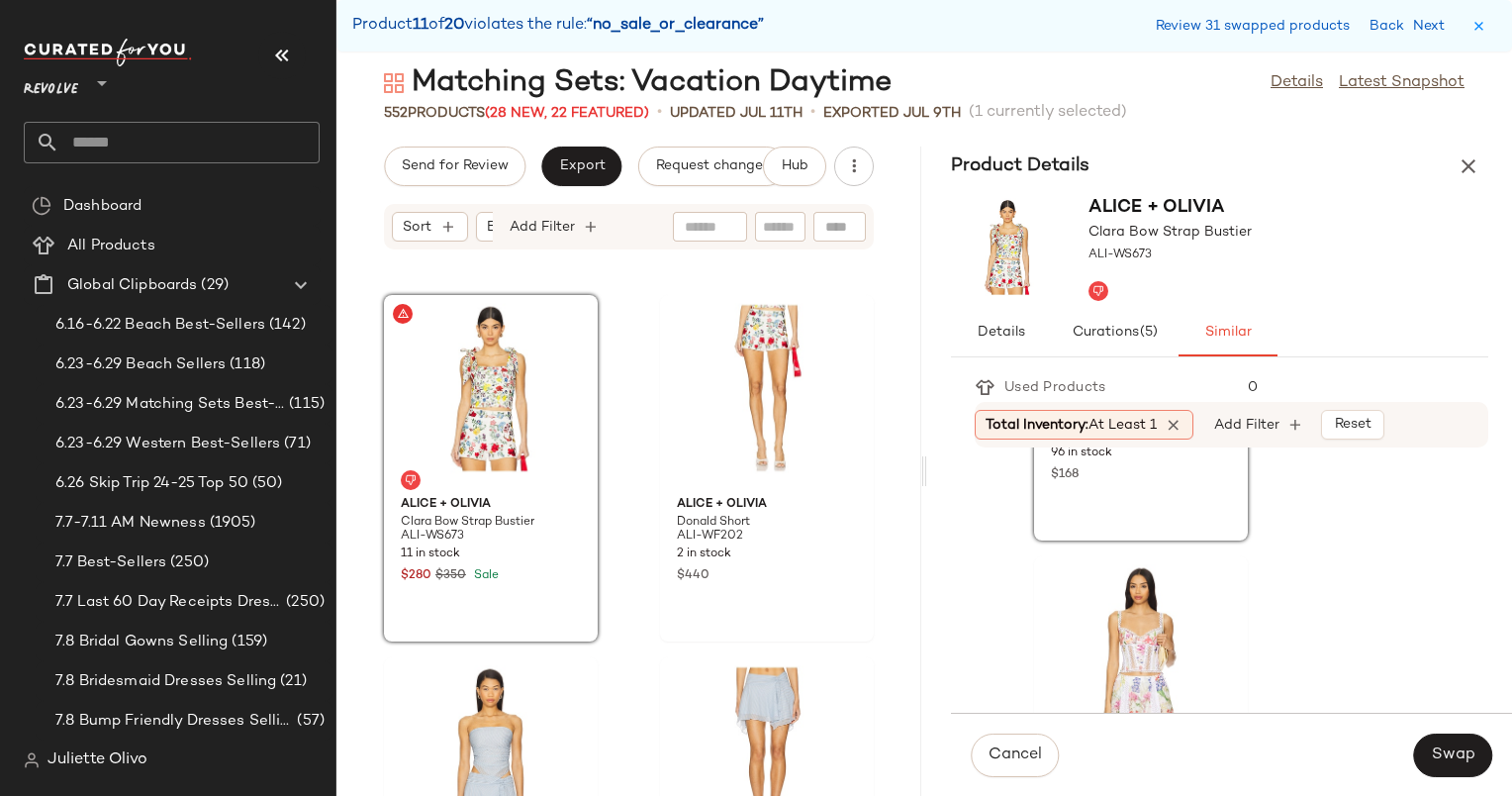 scroll, scrollTop: 325, scrollLeft: 0, axis: vertical 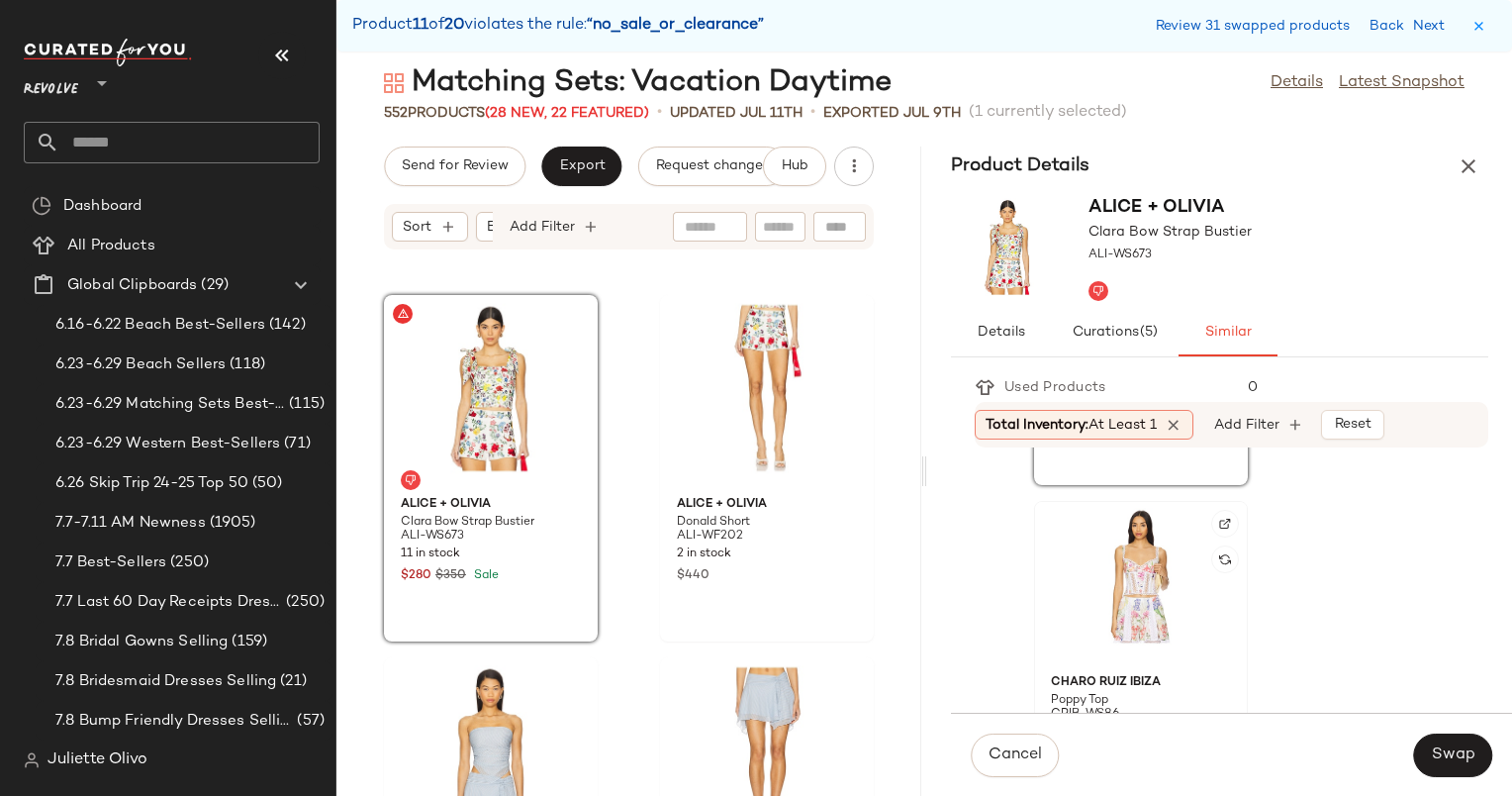 click 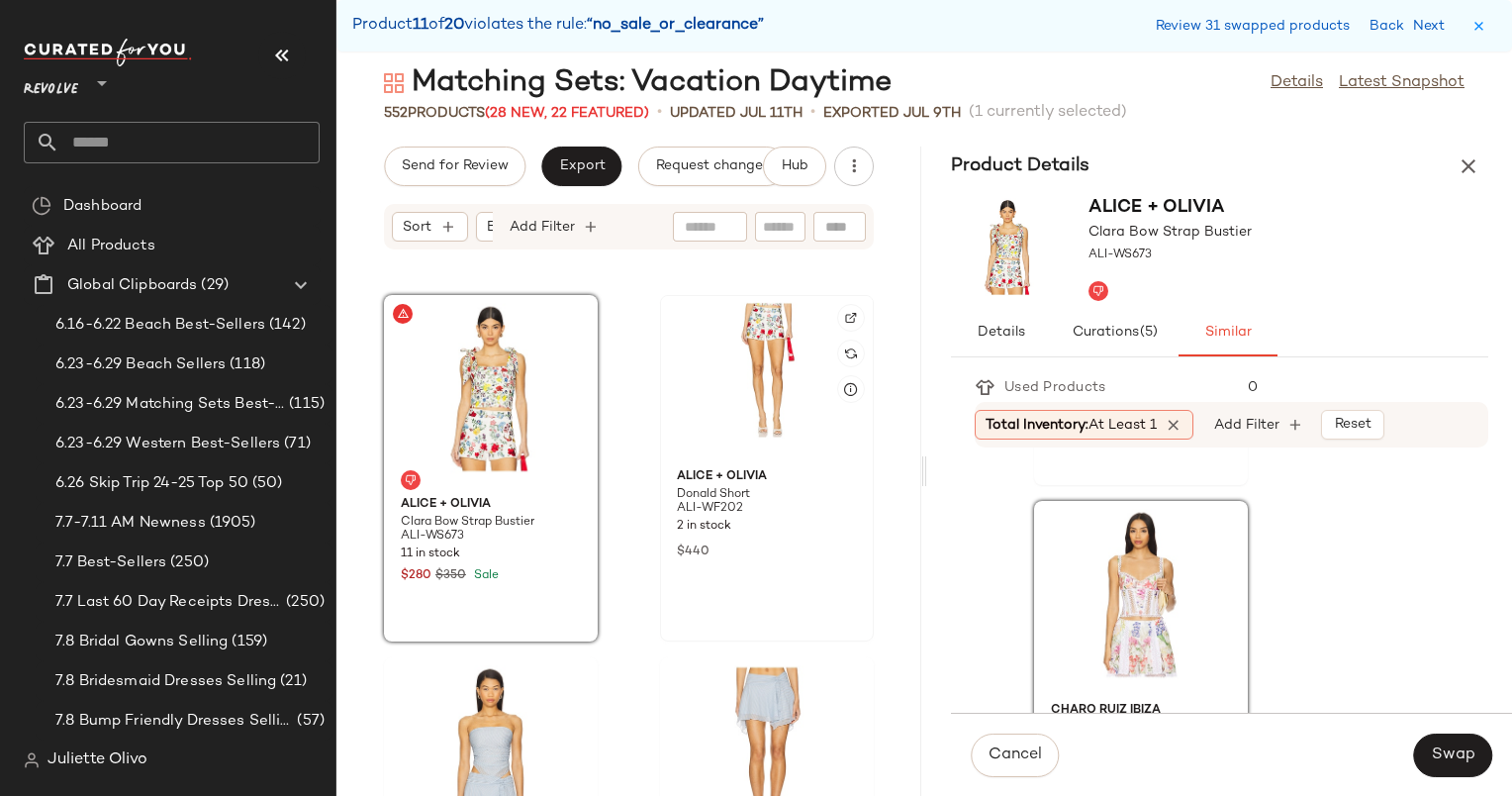 click 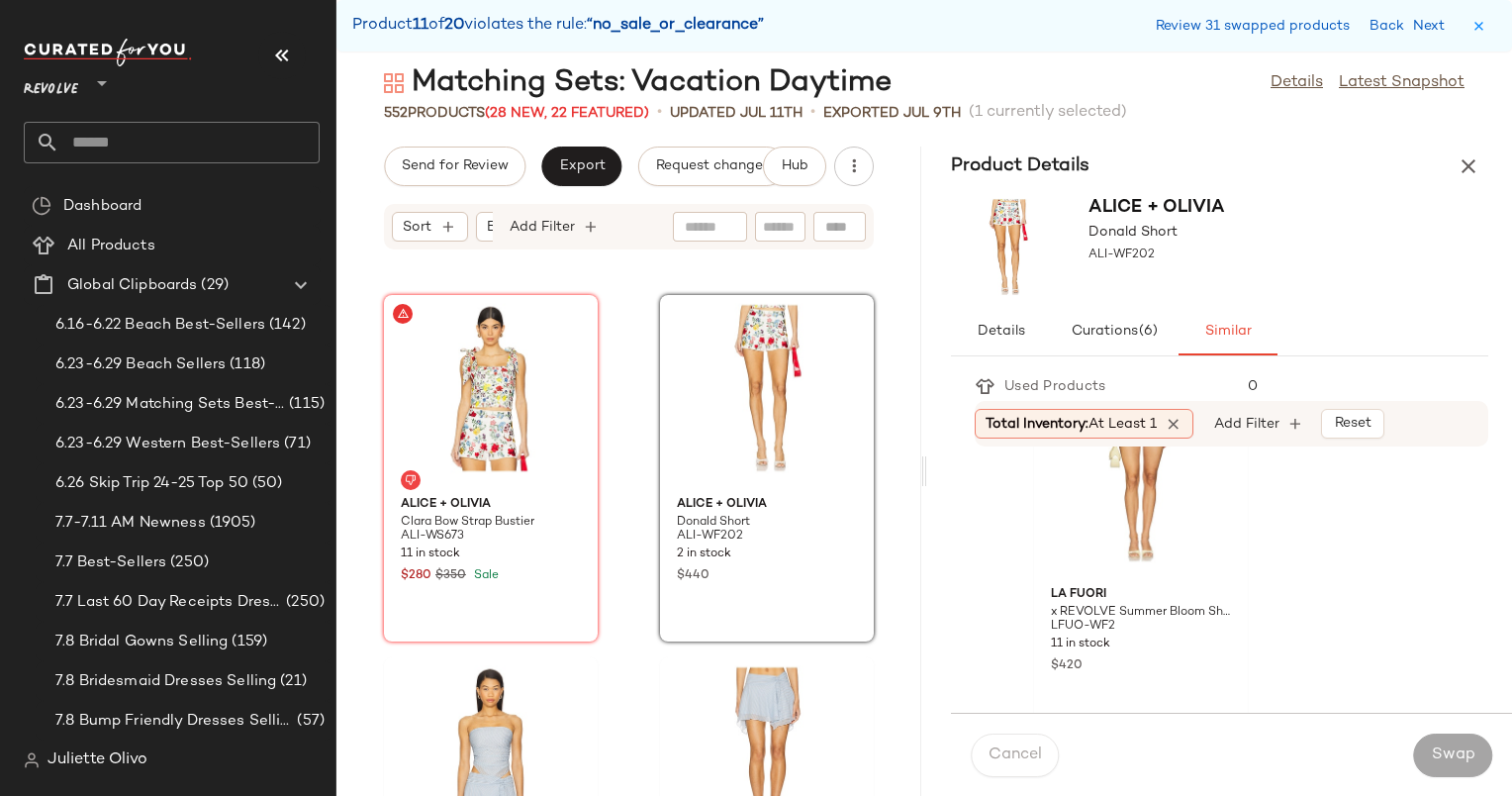 scroll, scrollTop: 440, scrollLeft: 0, axis: vertical 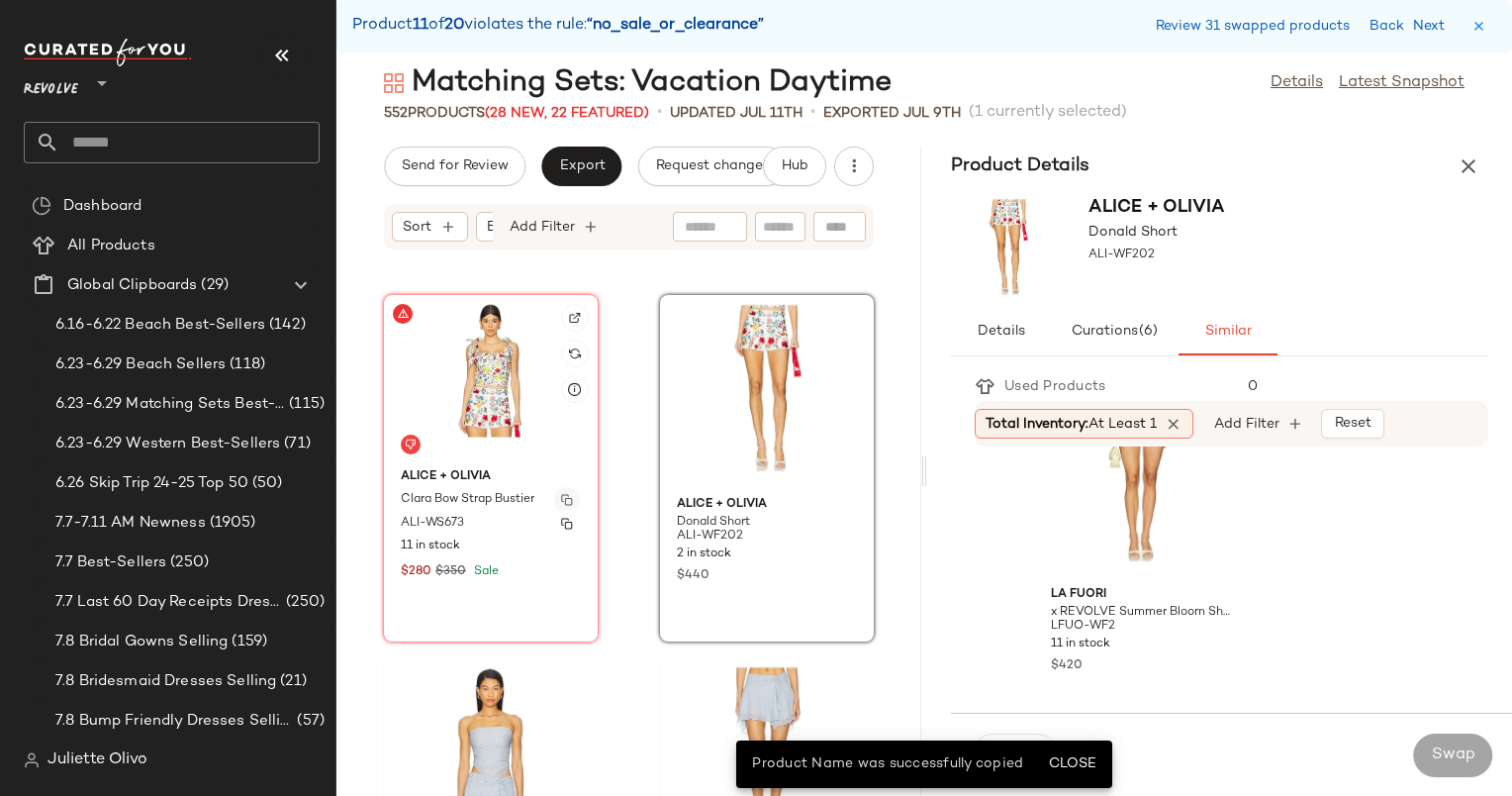 click at bounding box center [567, 500] 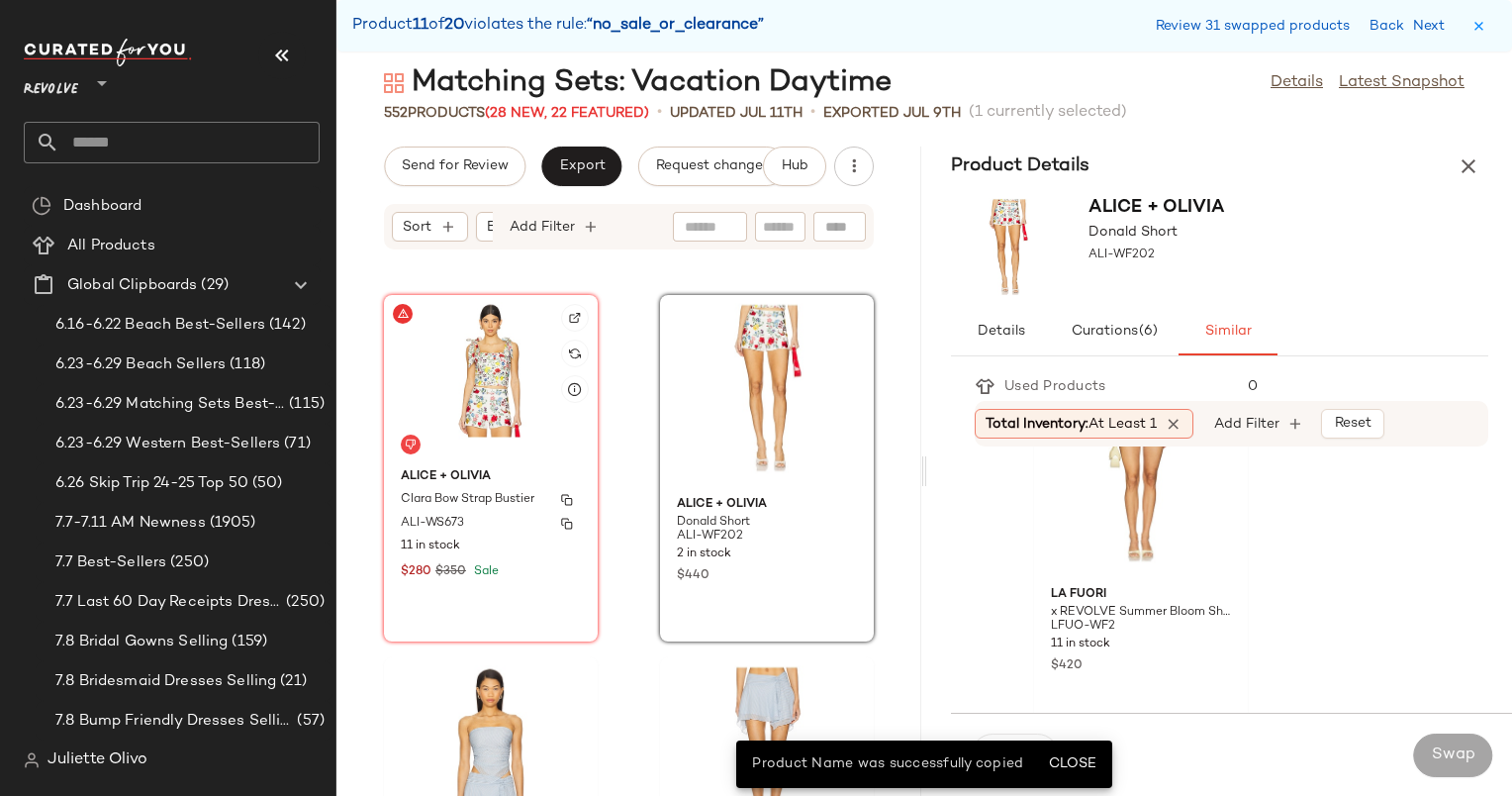 click on "Alice + Olivia" at bounding box center [491, 477] 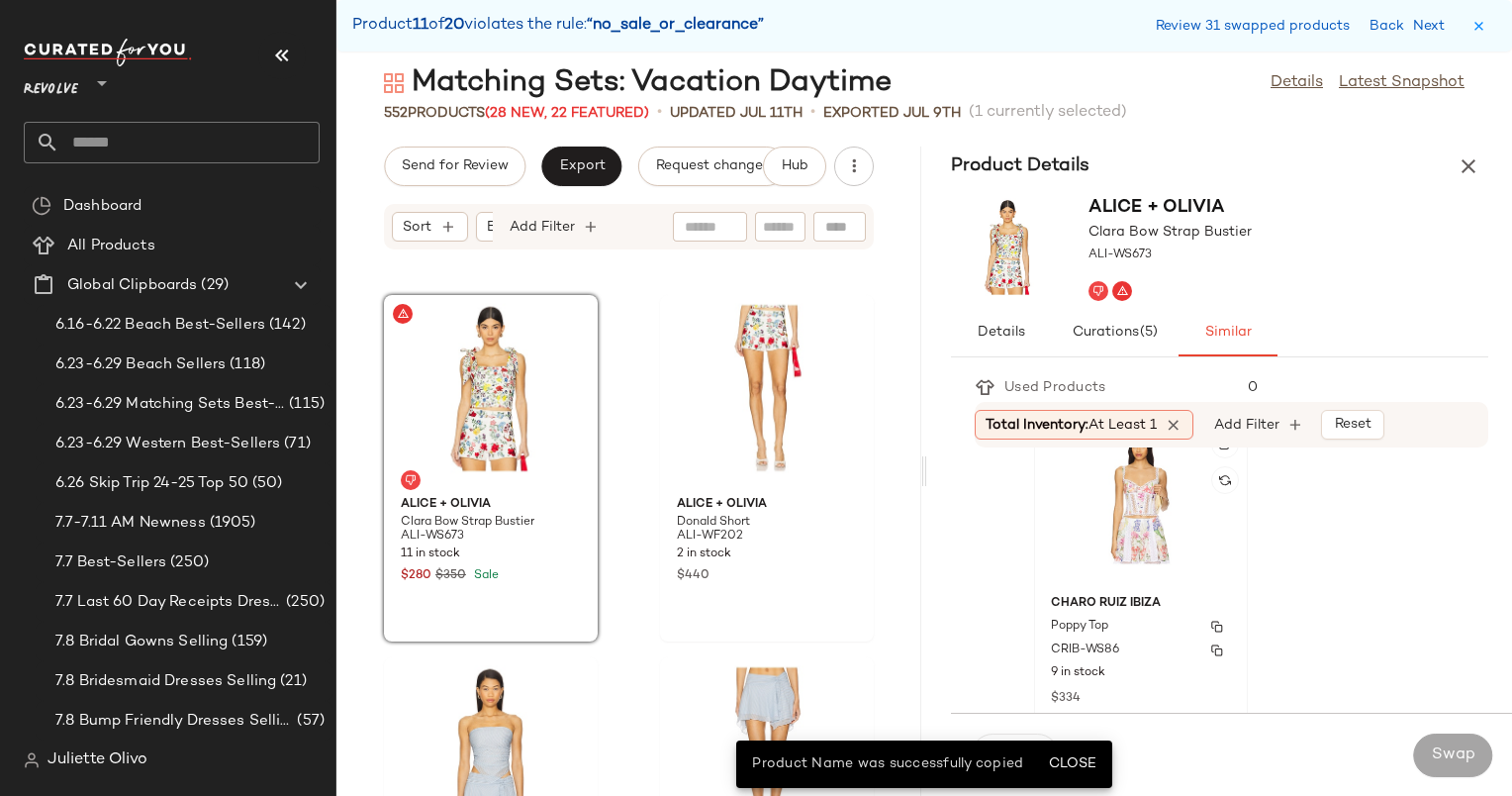 scroll, scrollTop: 408, scrollLeft: 0, axis: vertical 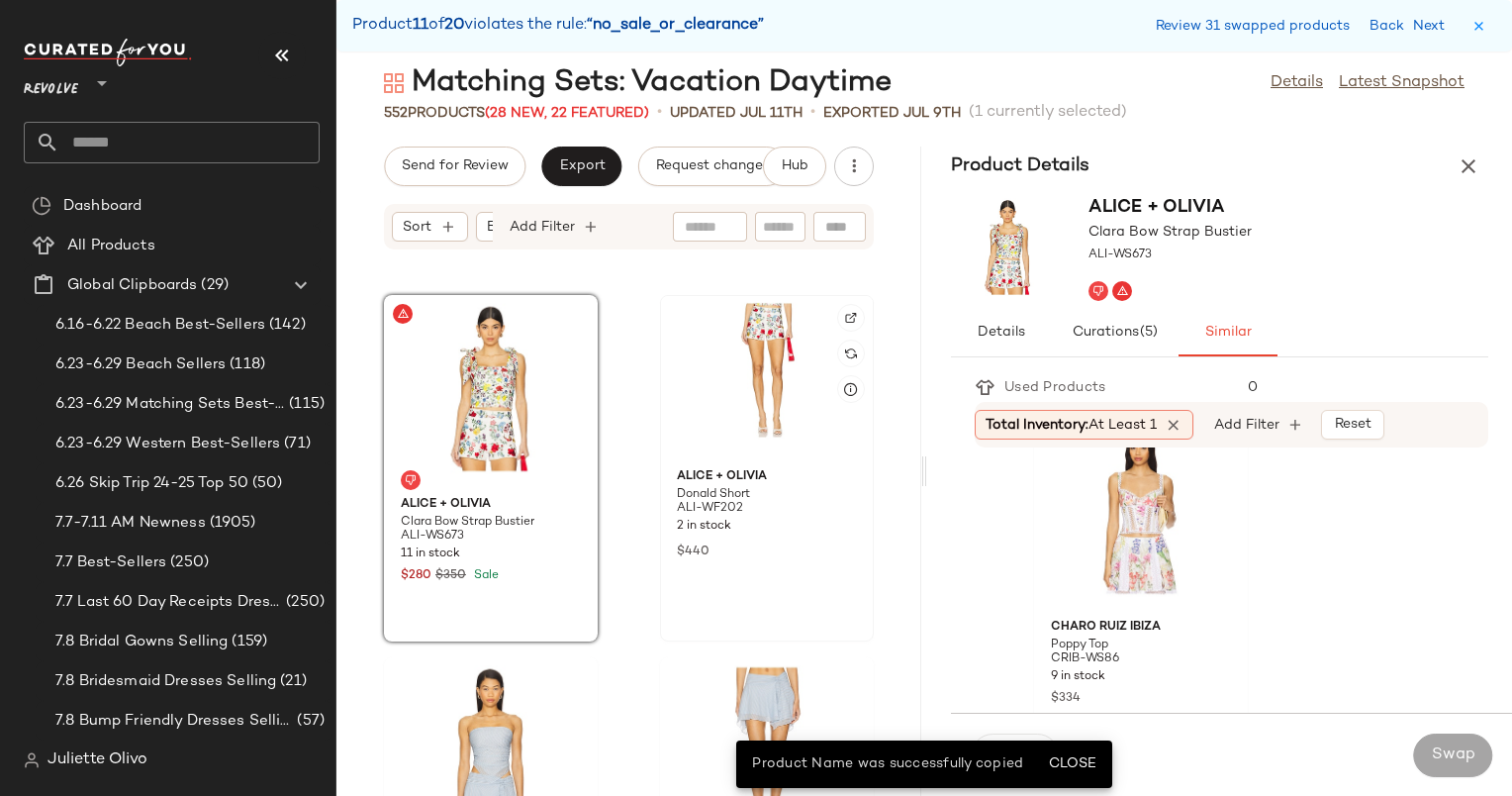click 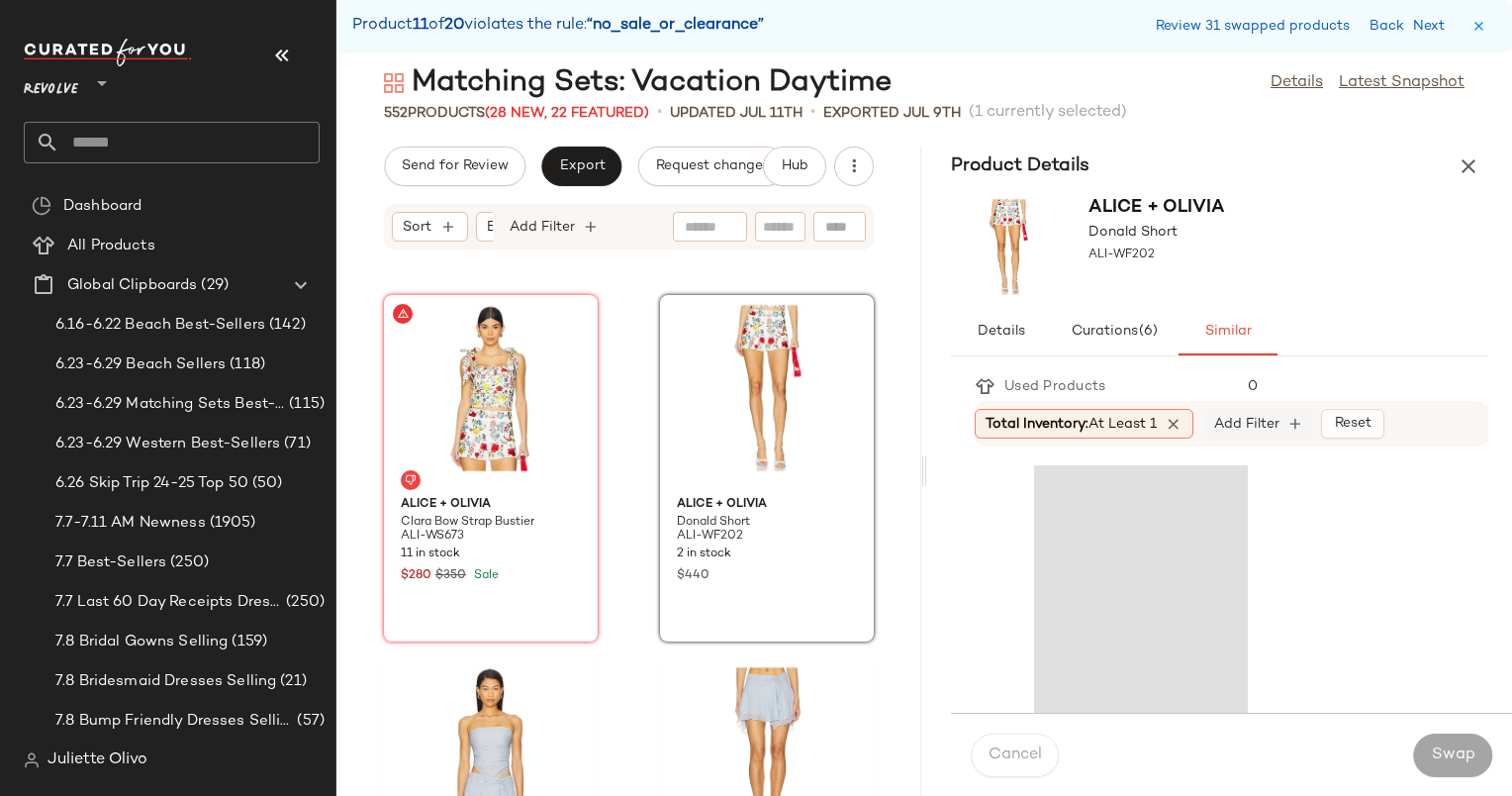 click on "Add Filter" at bounding box center (1247, 424) 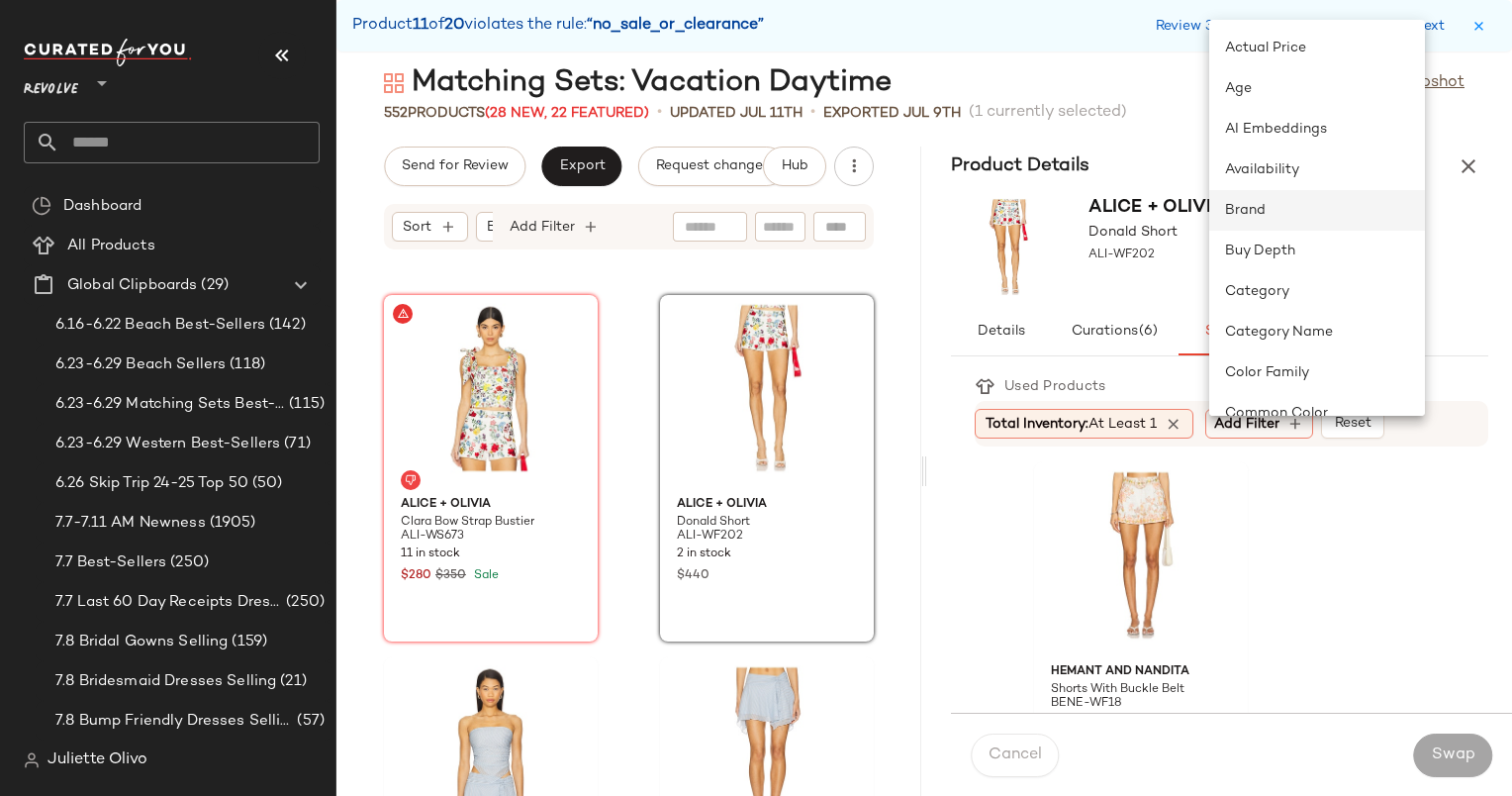 click on "Brand" 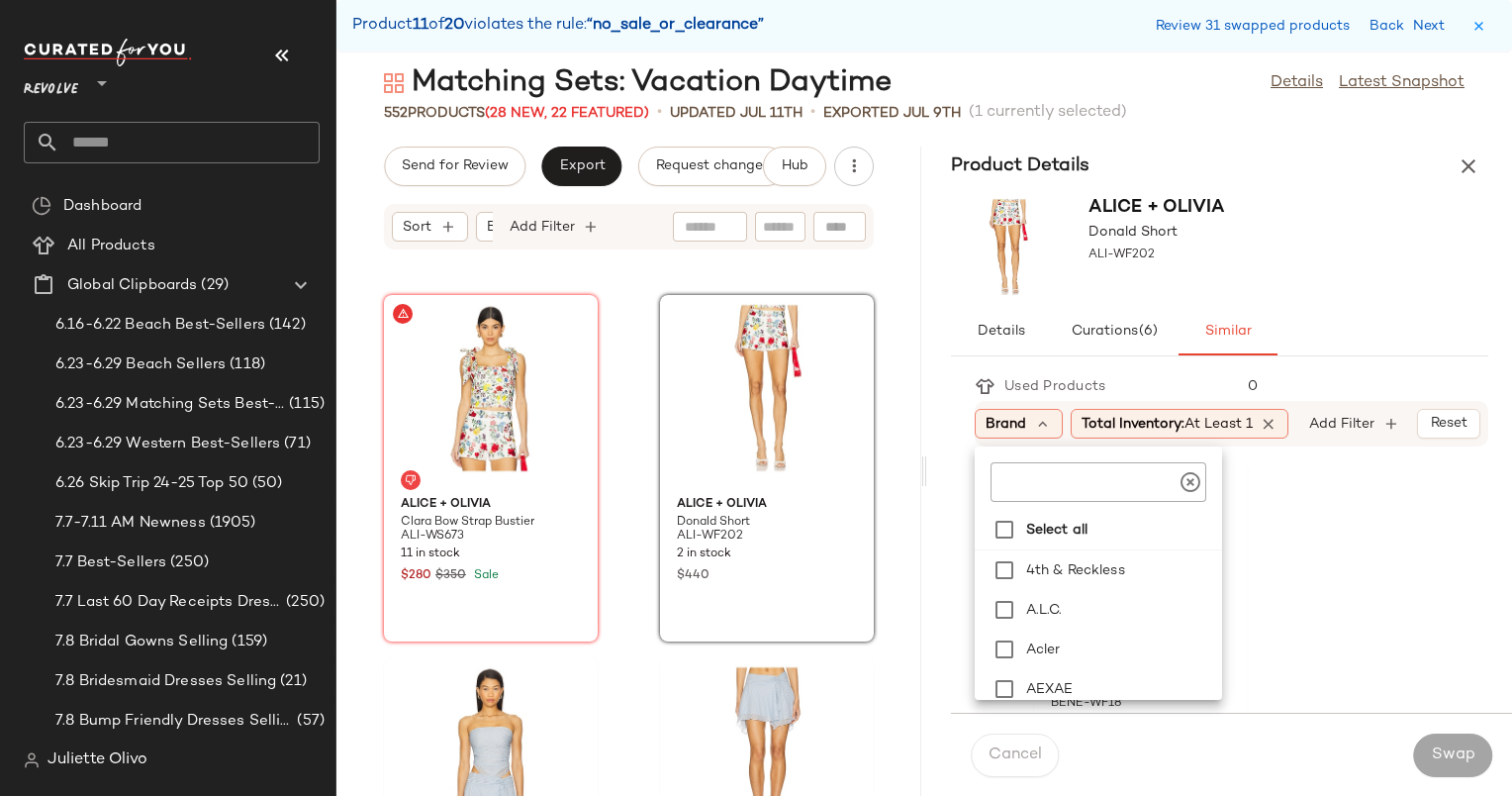 click on "Select all 4th & Reckless    A.L.C.    Acler    AEXAE    AFRM    AG Jeans    Agua Bendita    Agua by Agua Bendita    Aje    Alexis    Alice + Olivia    ALL THE WAYS    Amanda Uprichard" at bounding box center (1098, 569) 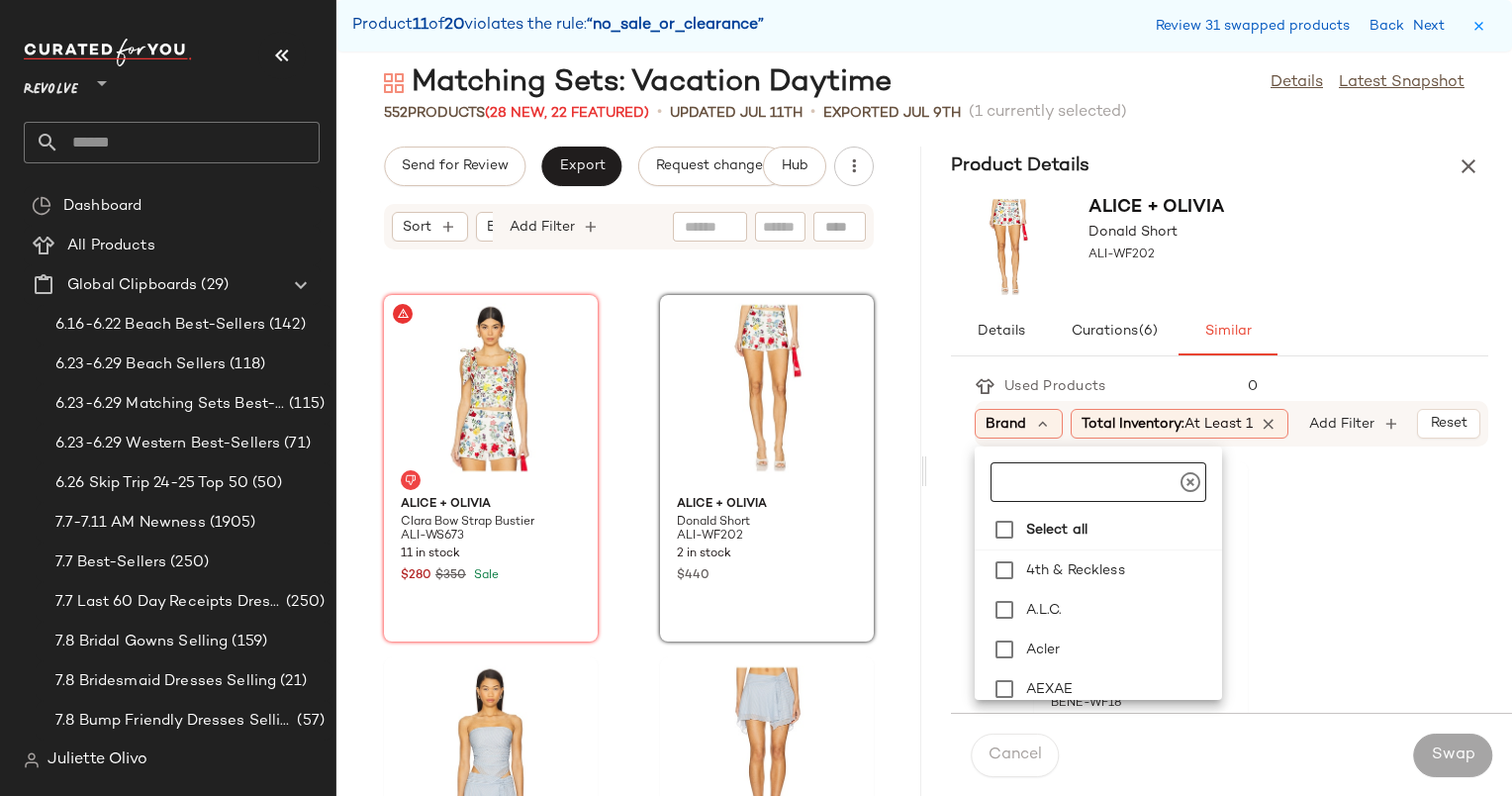 click 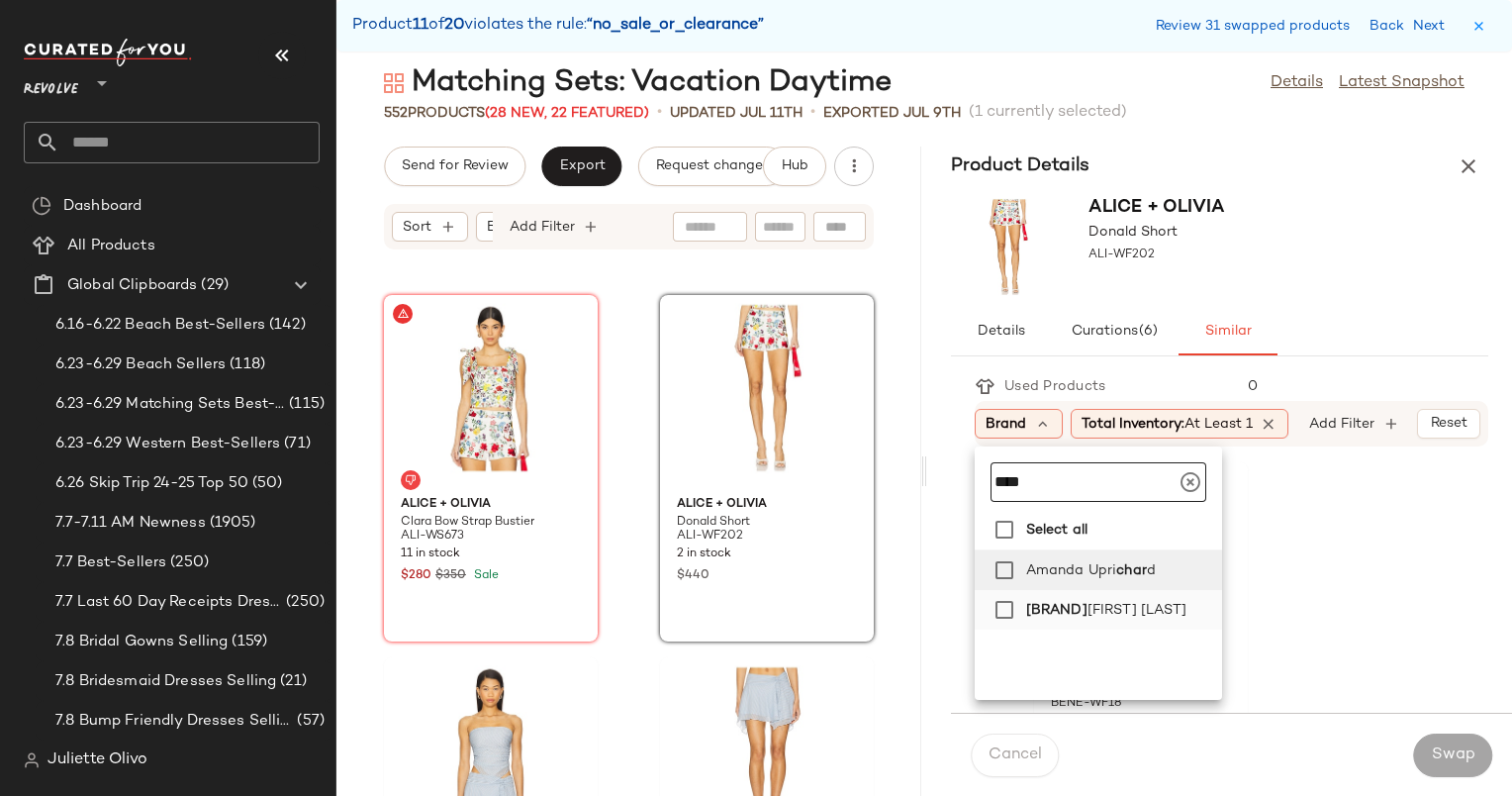 type on "****" 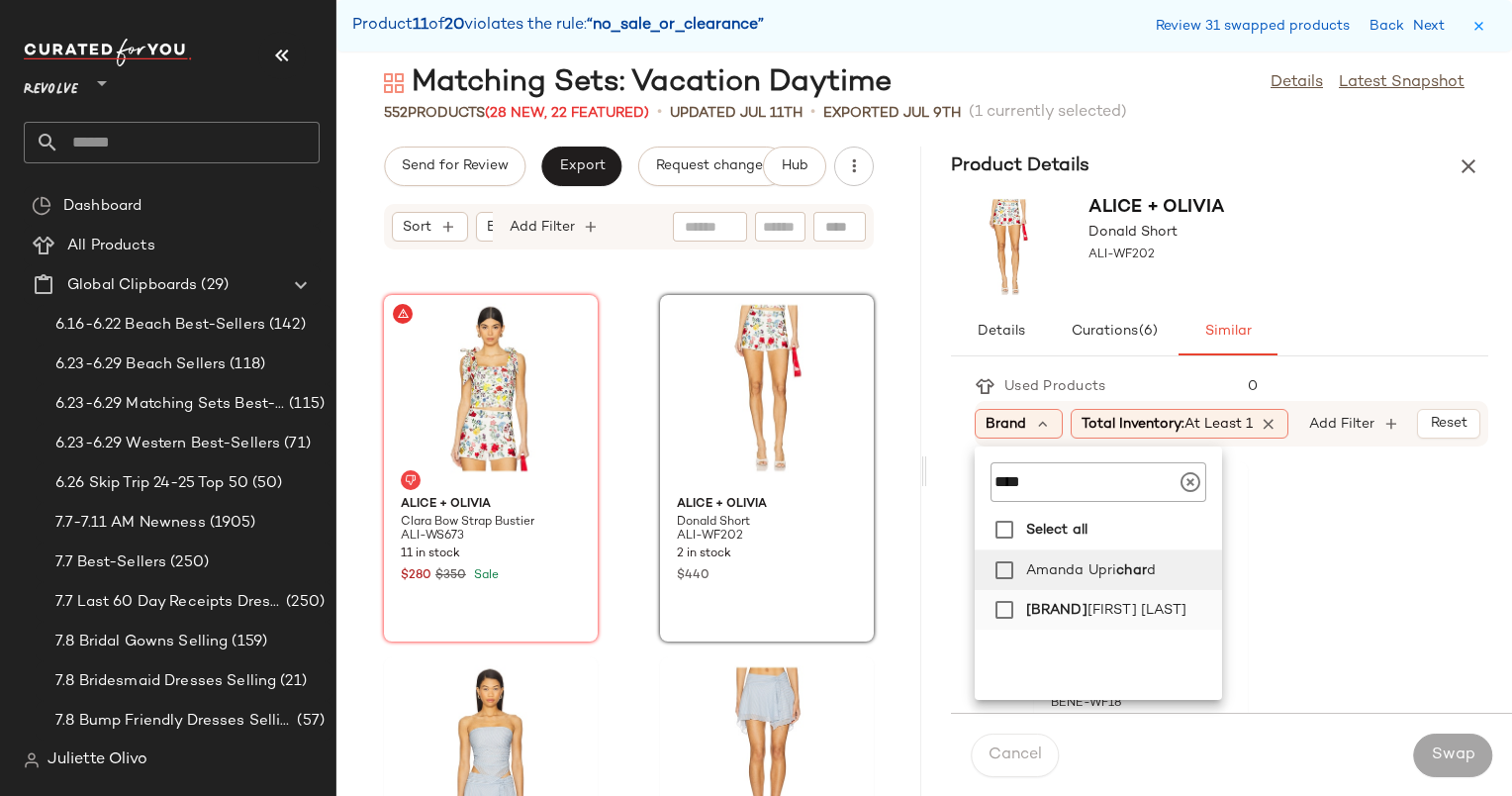 click on "Char  o Ruiz Ibiza" 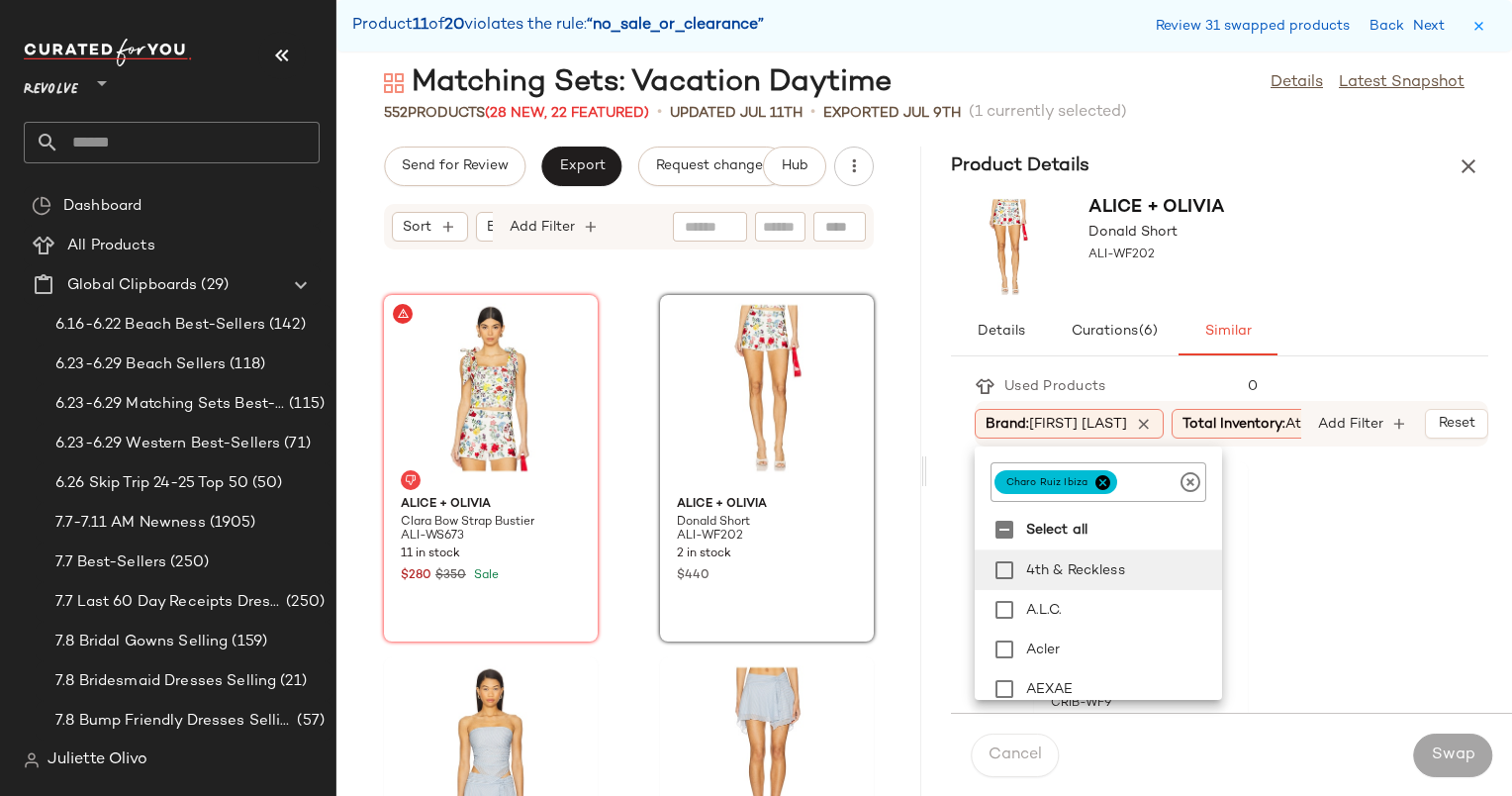 click on "Alice + Olivia Donald Short ALI-WF202" at bounding box center (1219, 247) 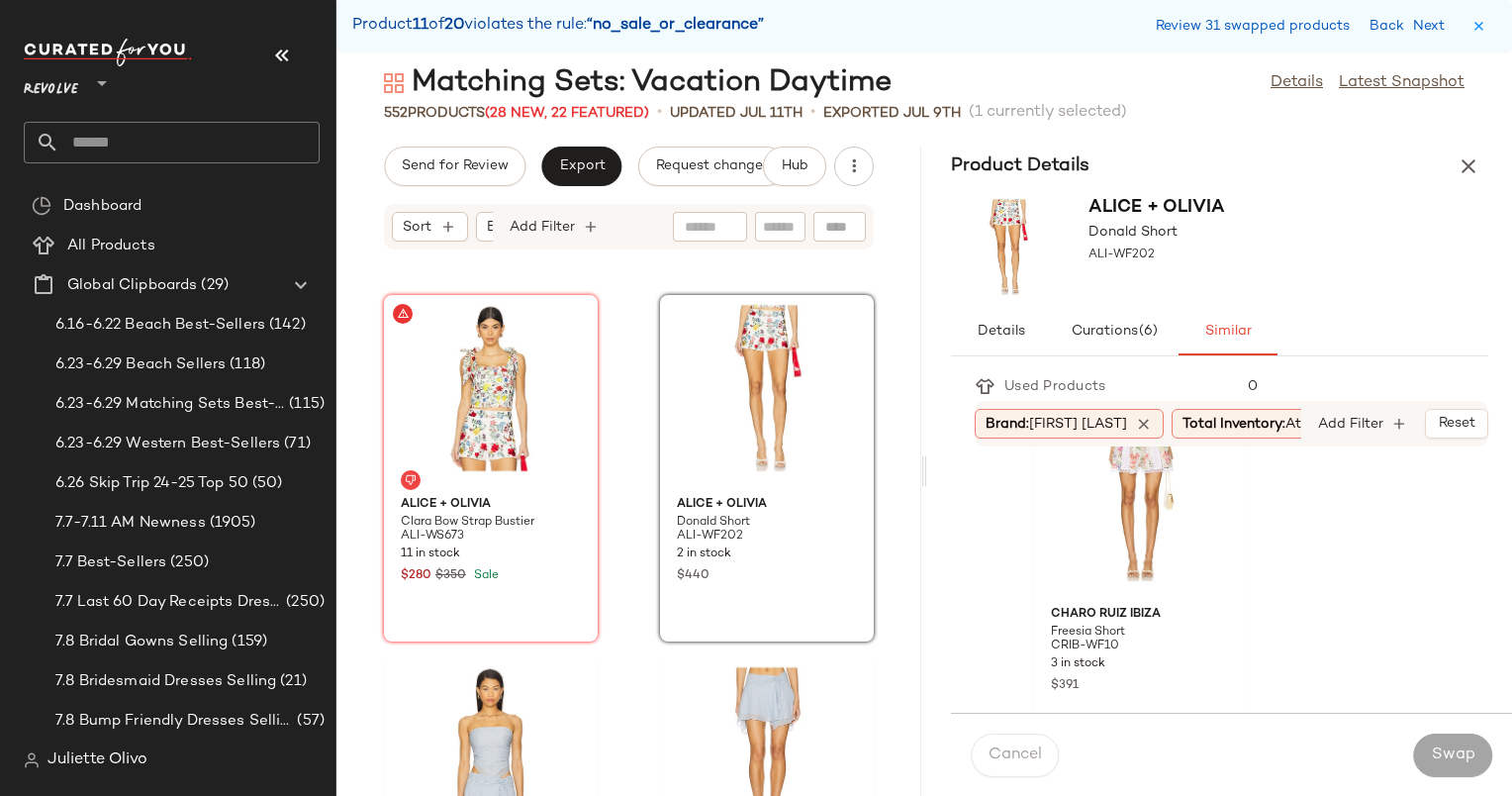 scroll, scrollTop: 315, scrollLeft: 0, axis: vertical 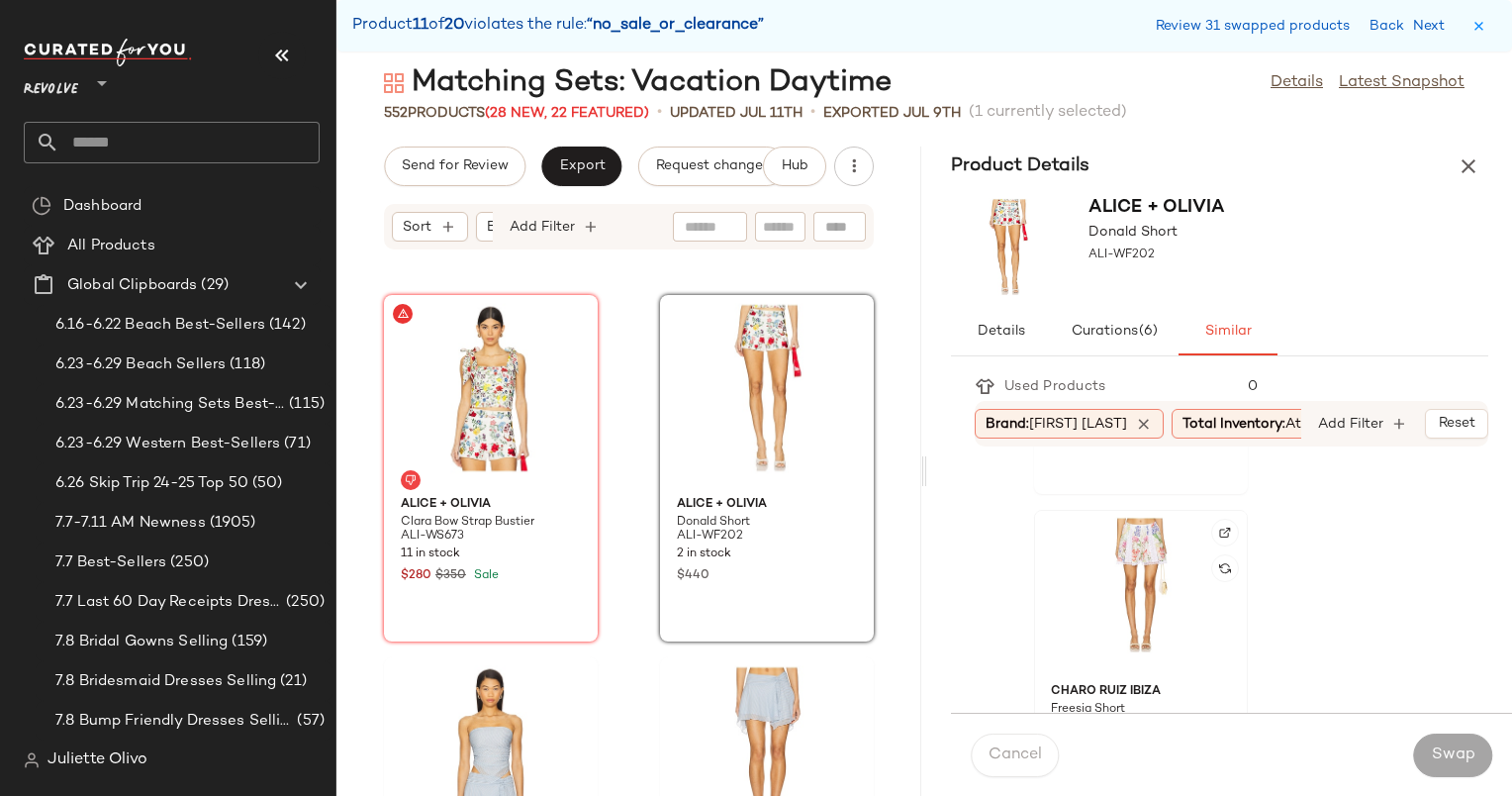 click 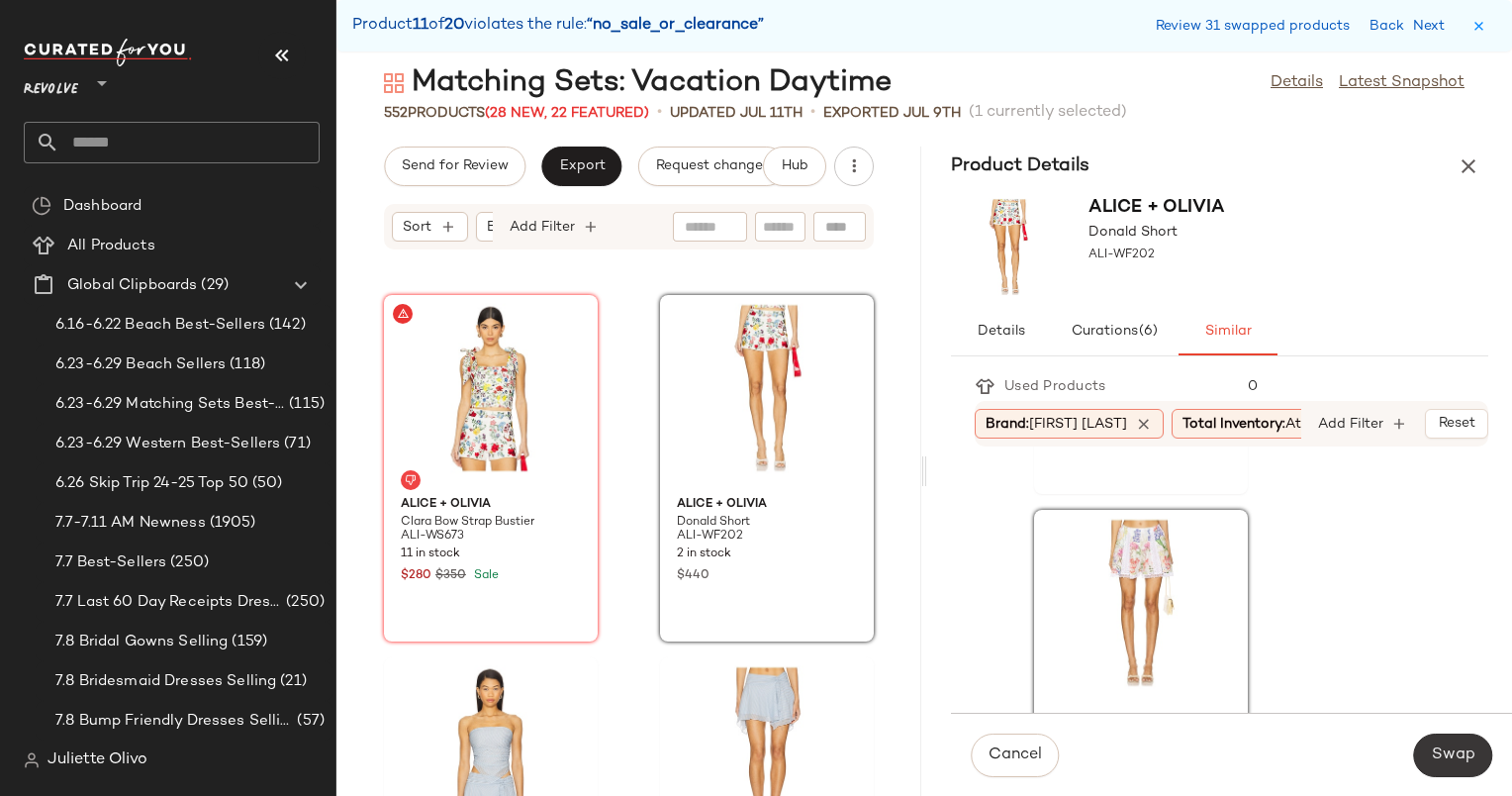 click on "Swap" 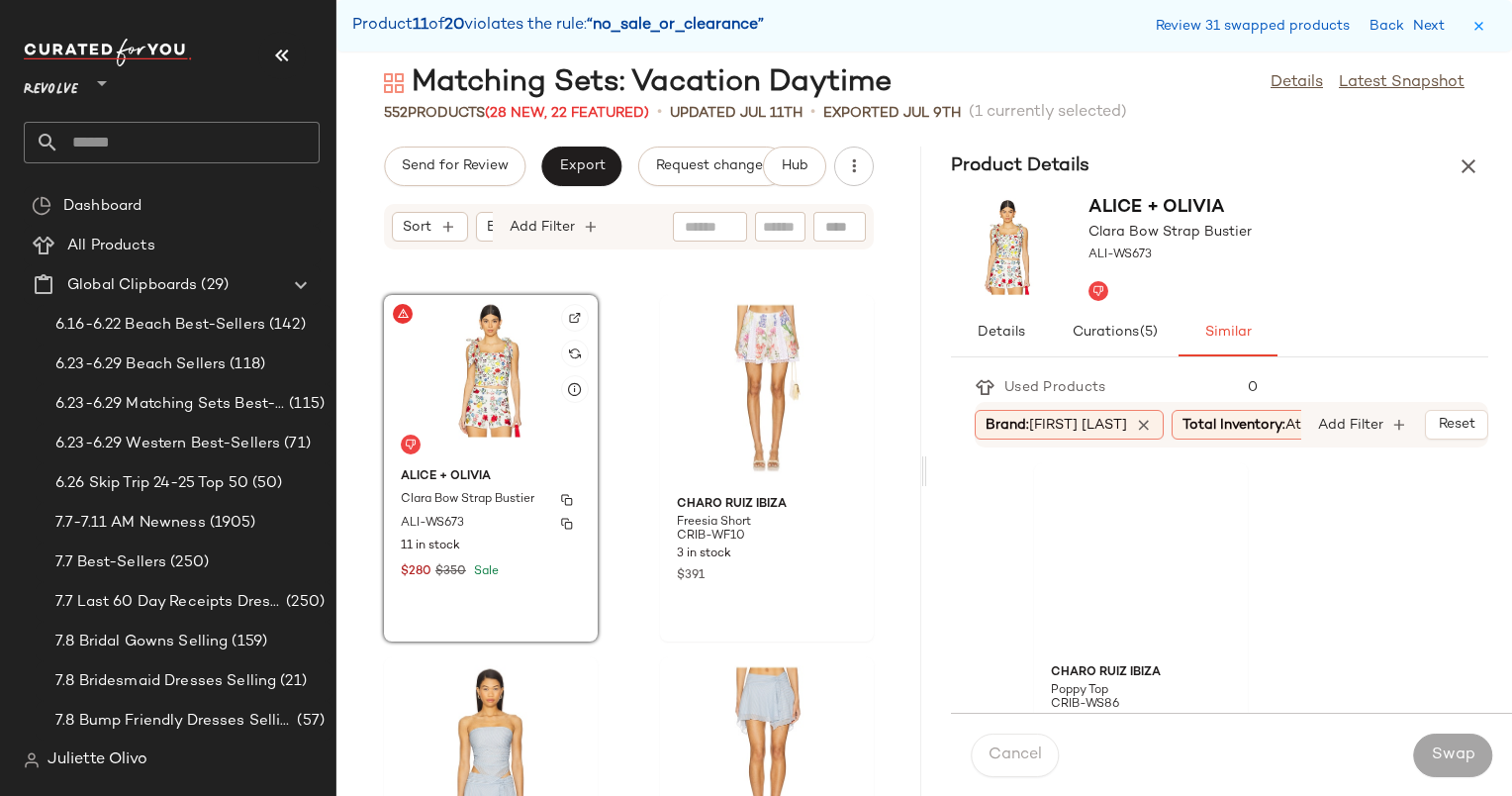 click on "Alice + Olivia Clara Bow Strap Bustier ALI-WS673 11 in stock $280 $350 Sale" 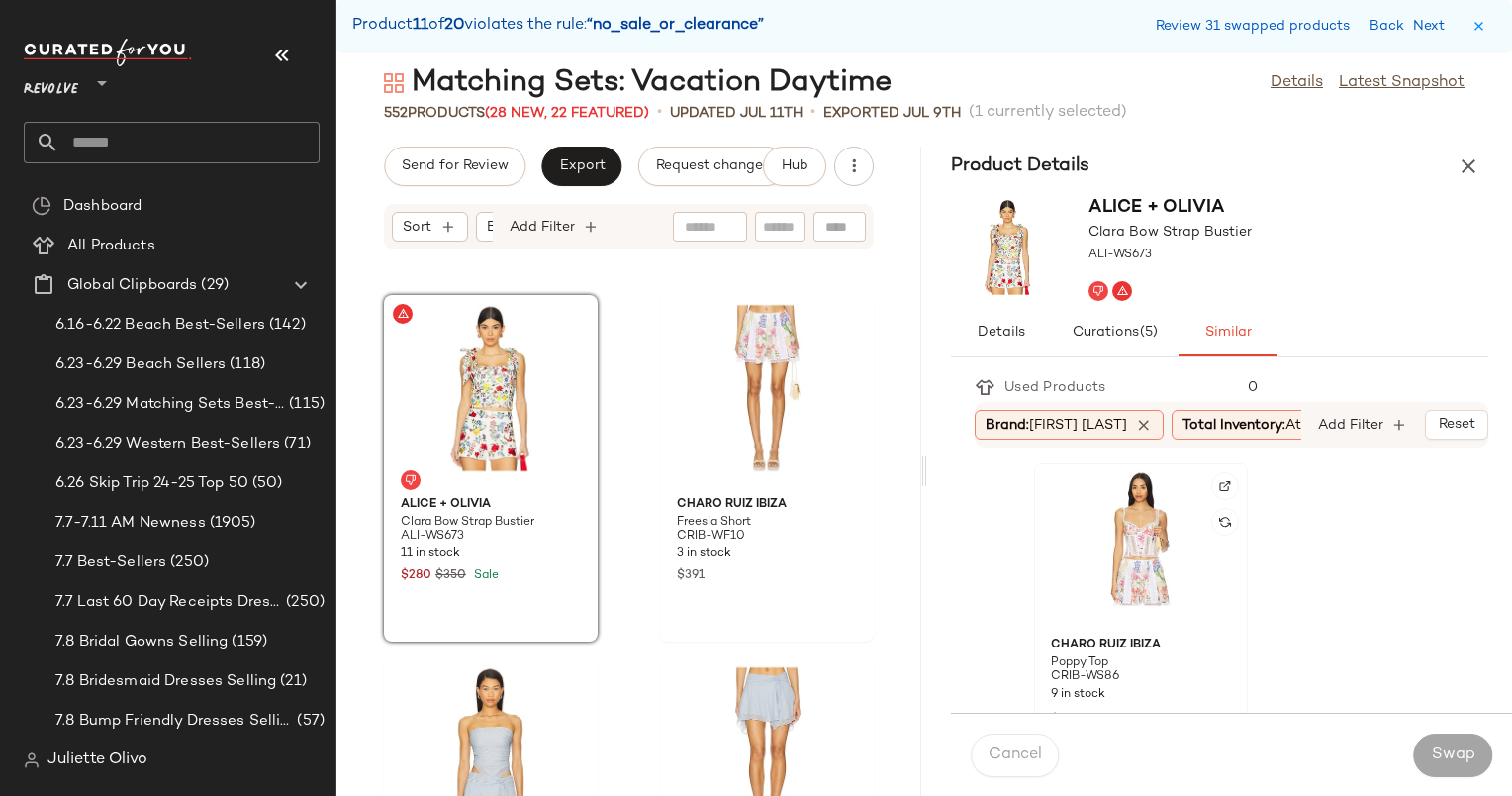 click 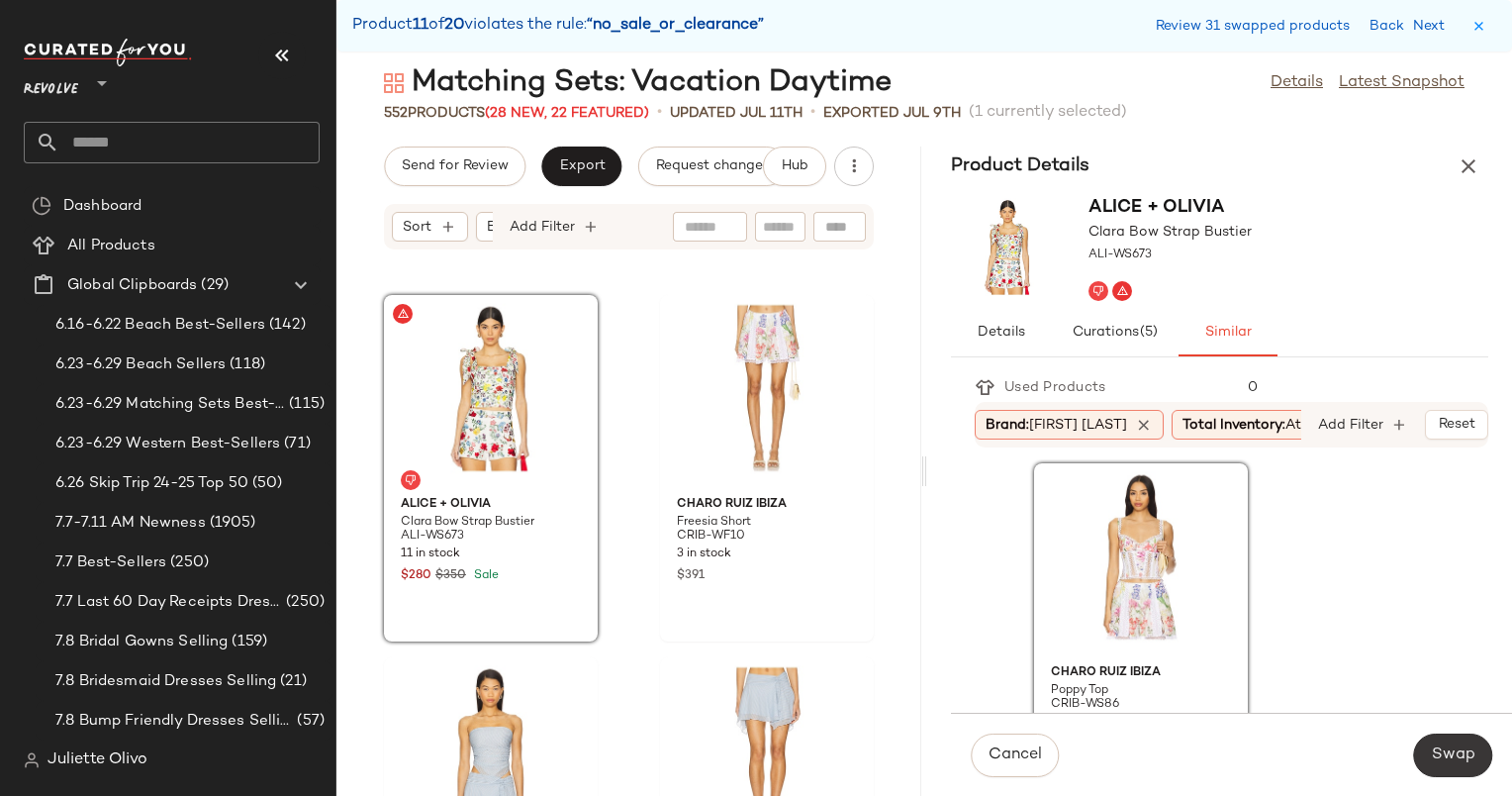 click on "Swap" 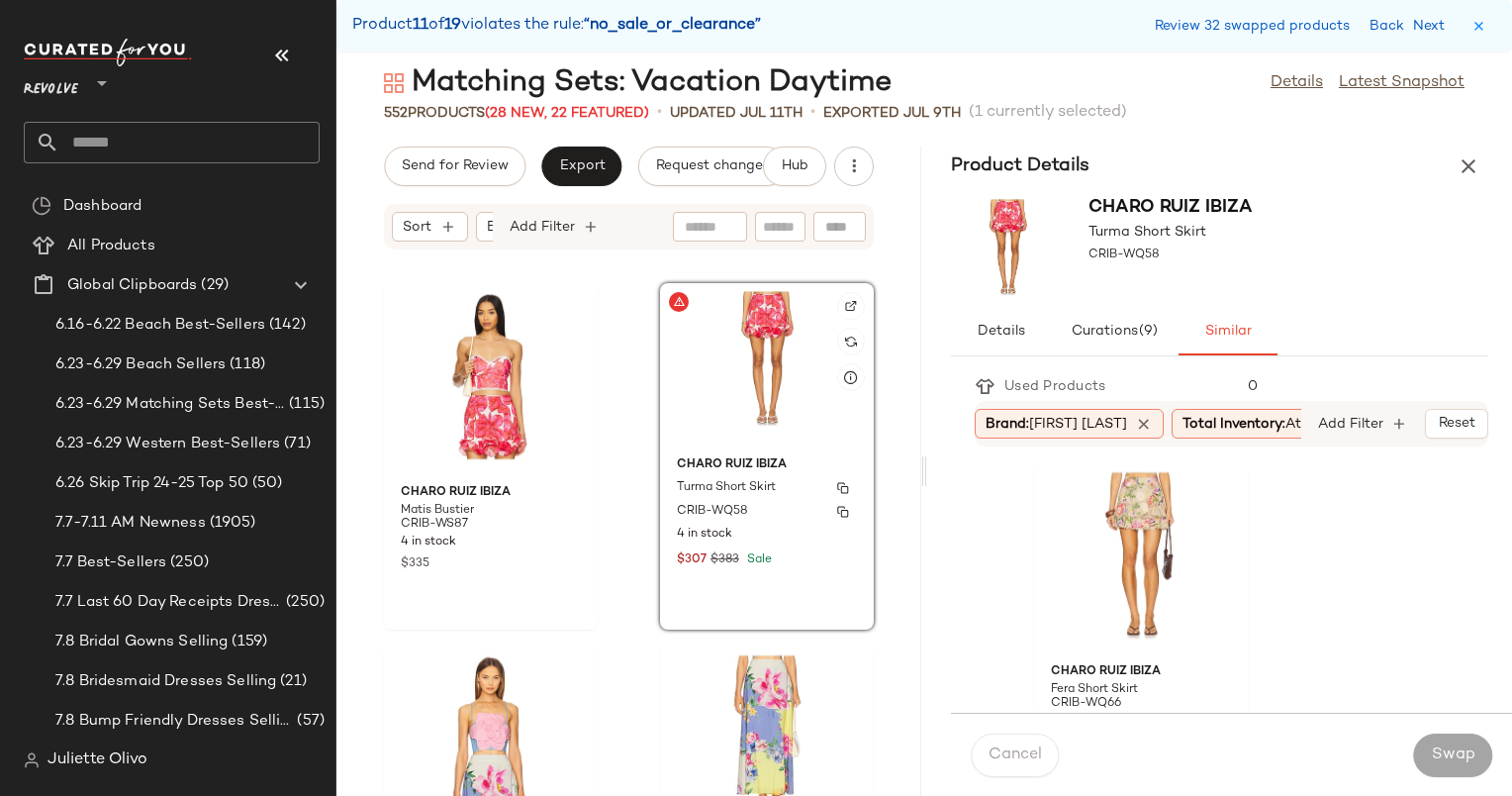 scroll, scrollTop: 92051, scrollLeft: 0, axis: vertical 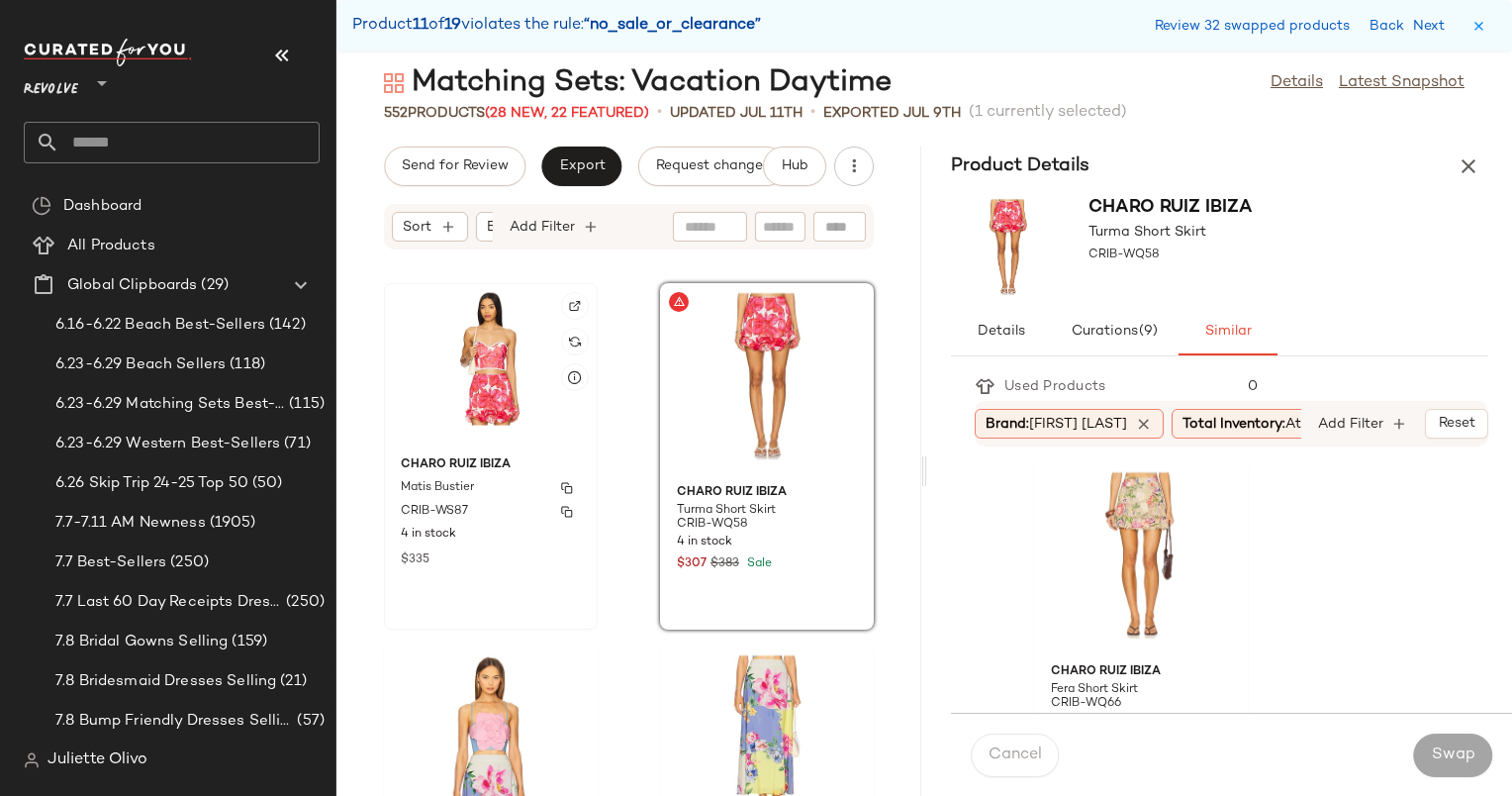 click on "Charo Ruiz Ibiza" at bounding box center [491, 465] 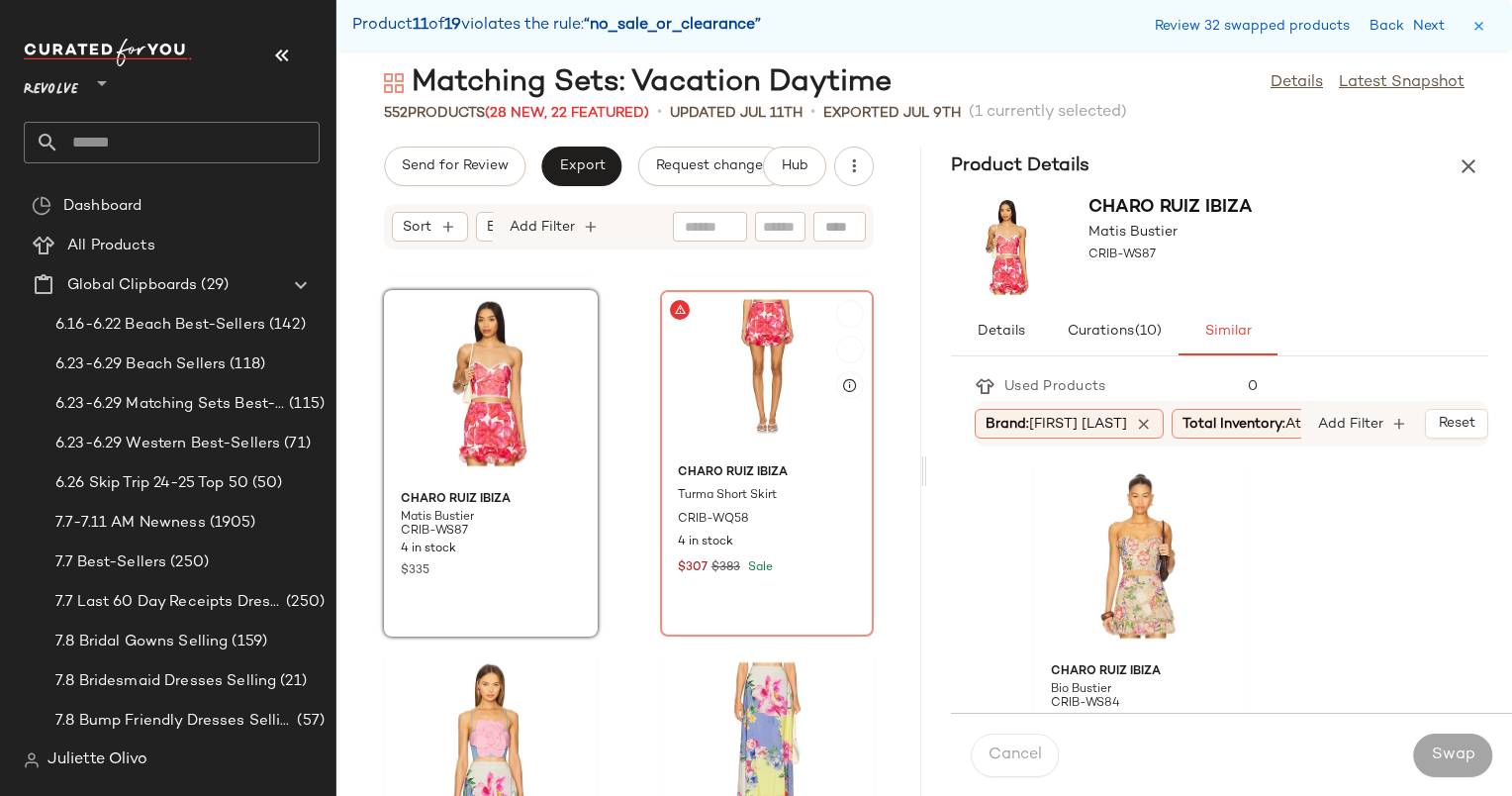 scroll, scrollTop: 92023, scrollLeft: 0, axis: vertical 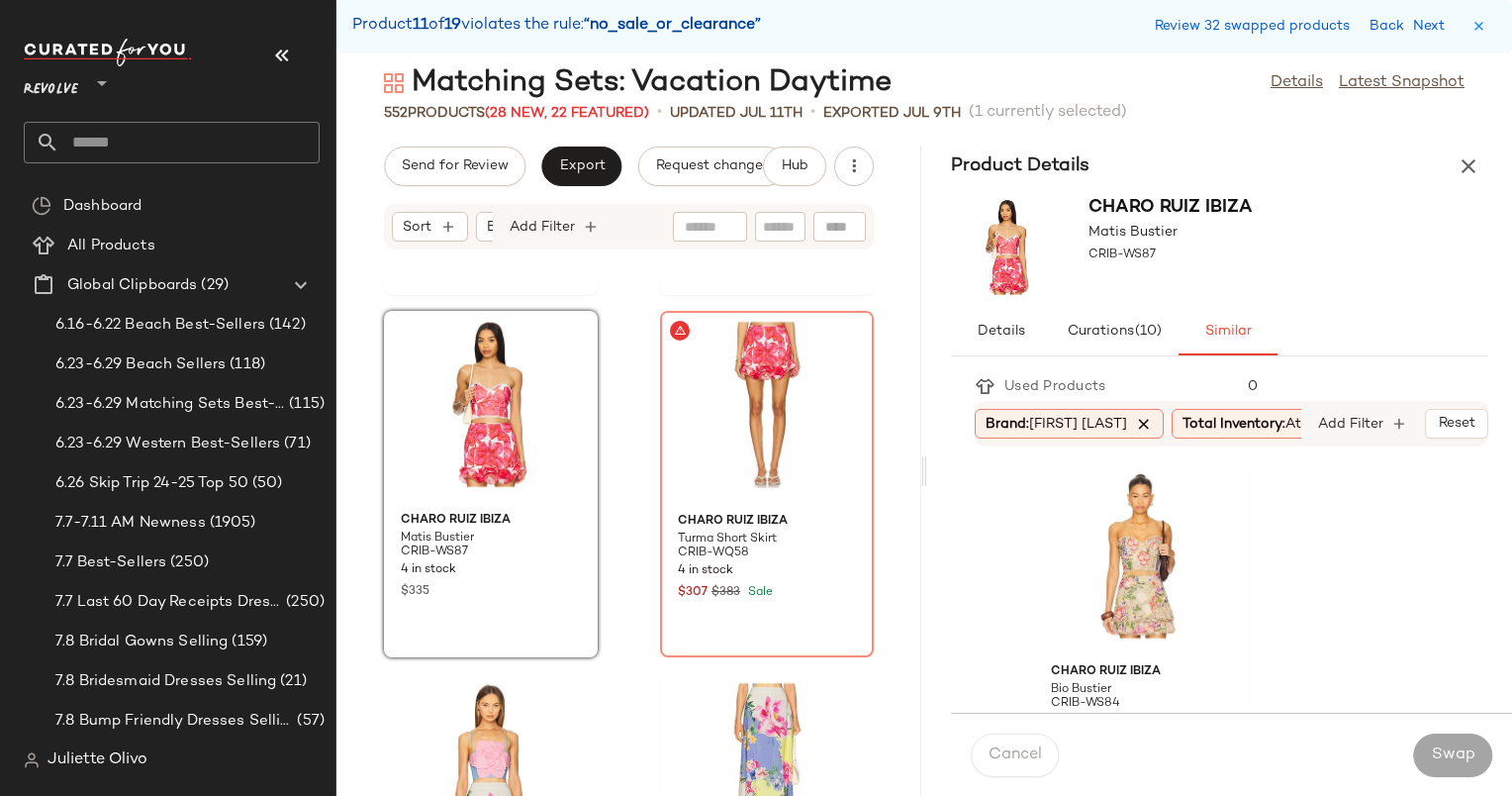 click at bounding box center [1144, 424] 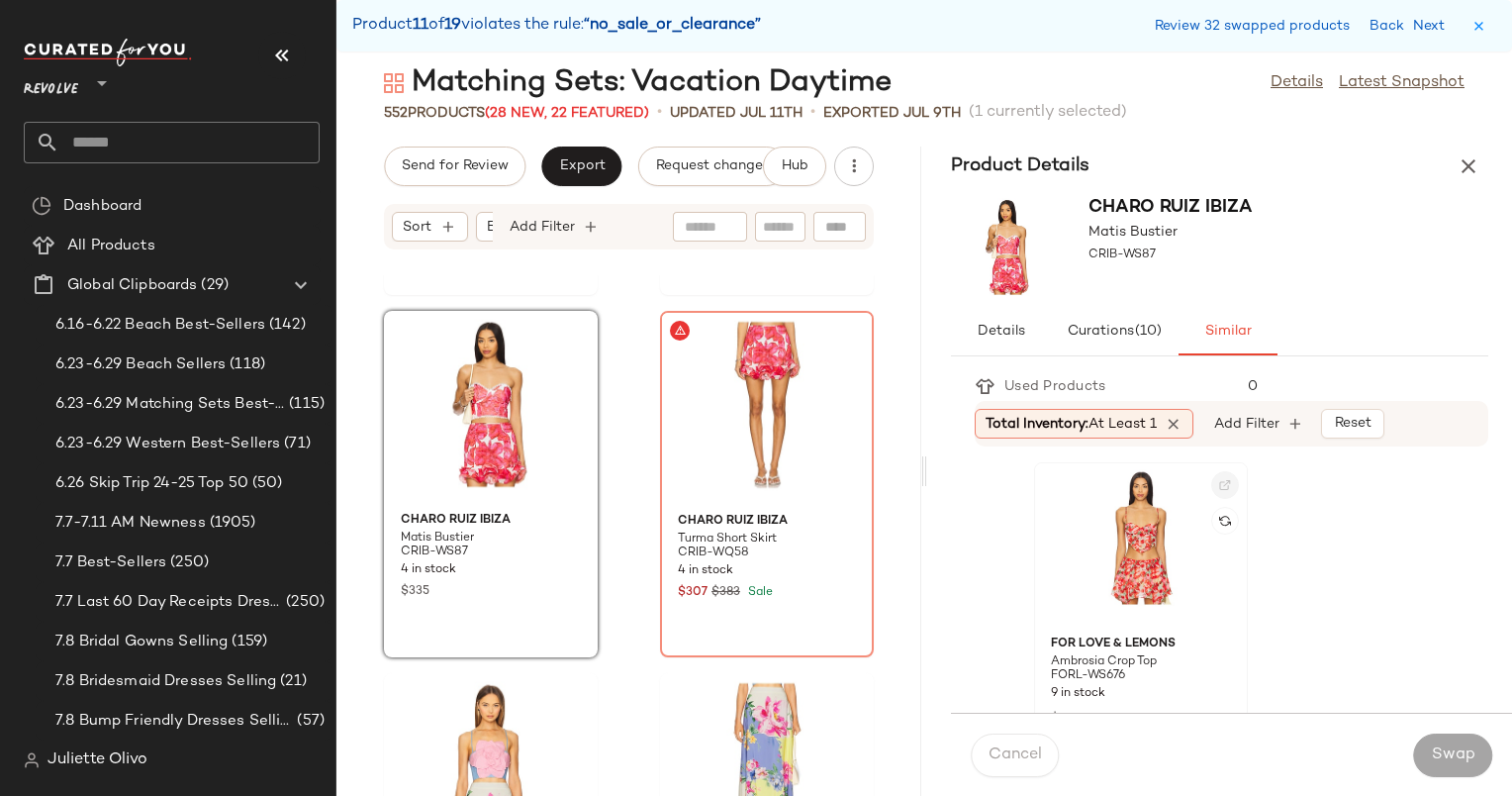 click 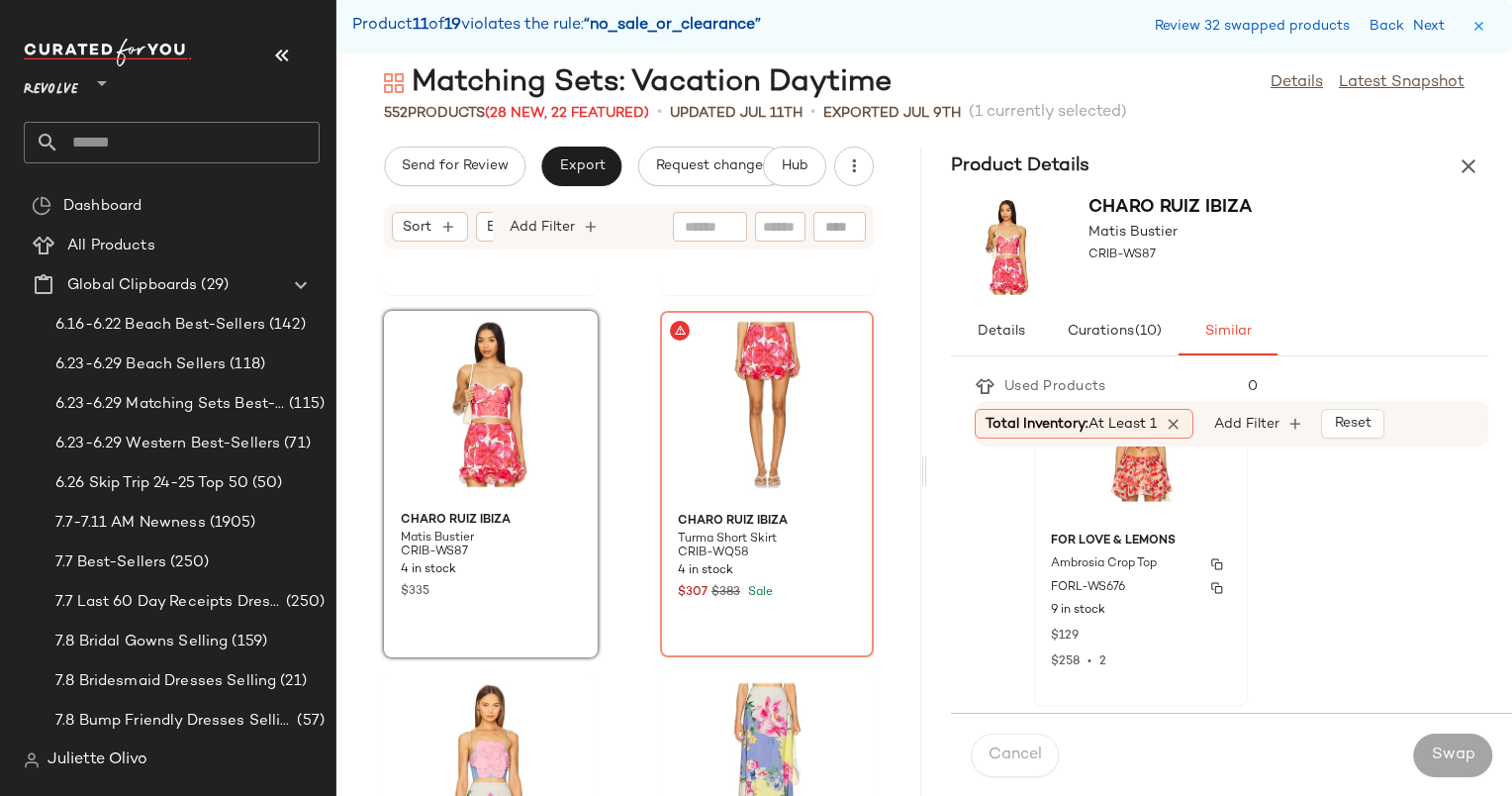 scroll, scrollTop: 0, scrollLeft: 0, axis: both 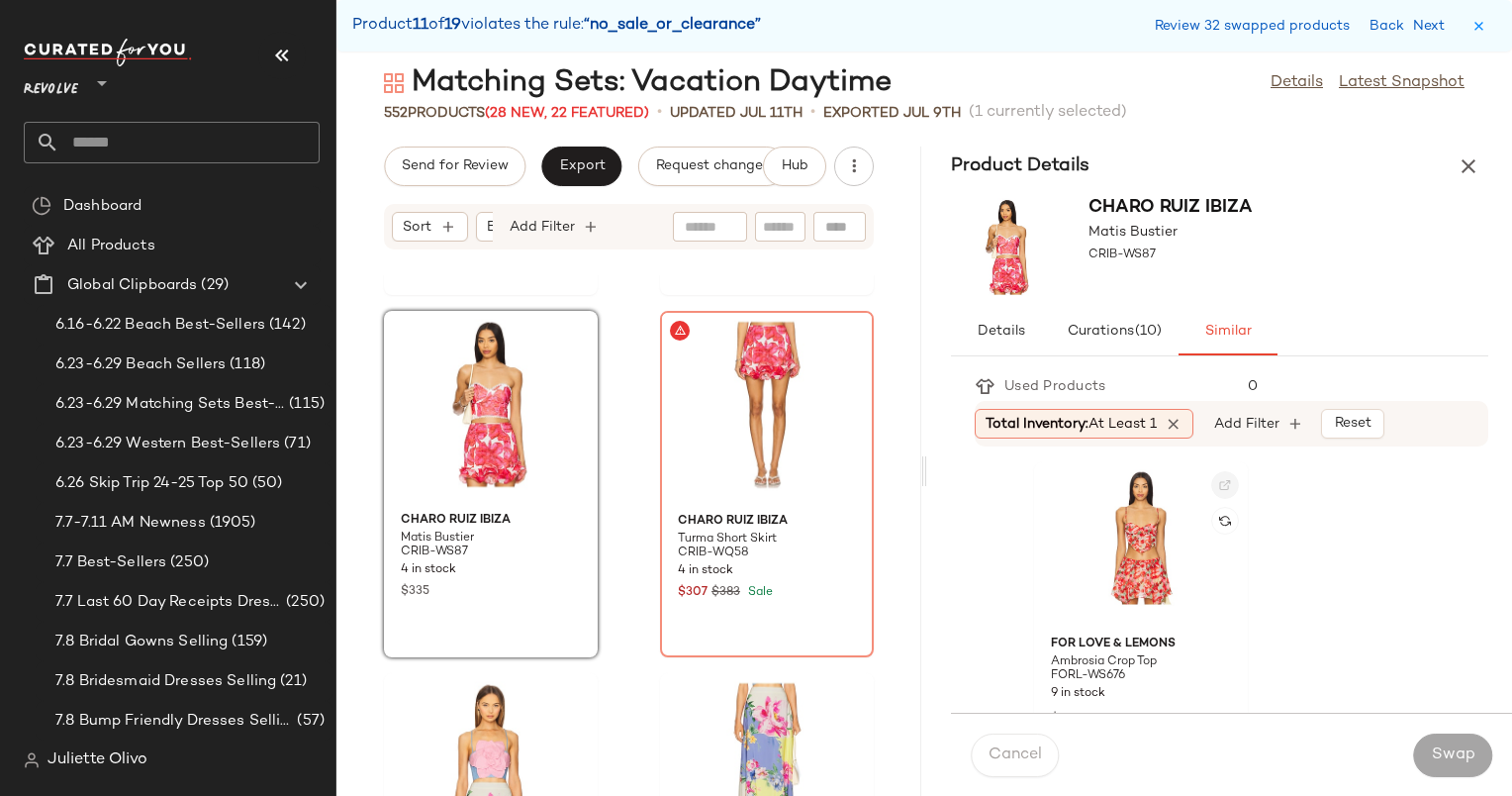 click at bounding box center (1225, 485) 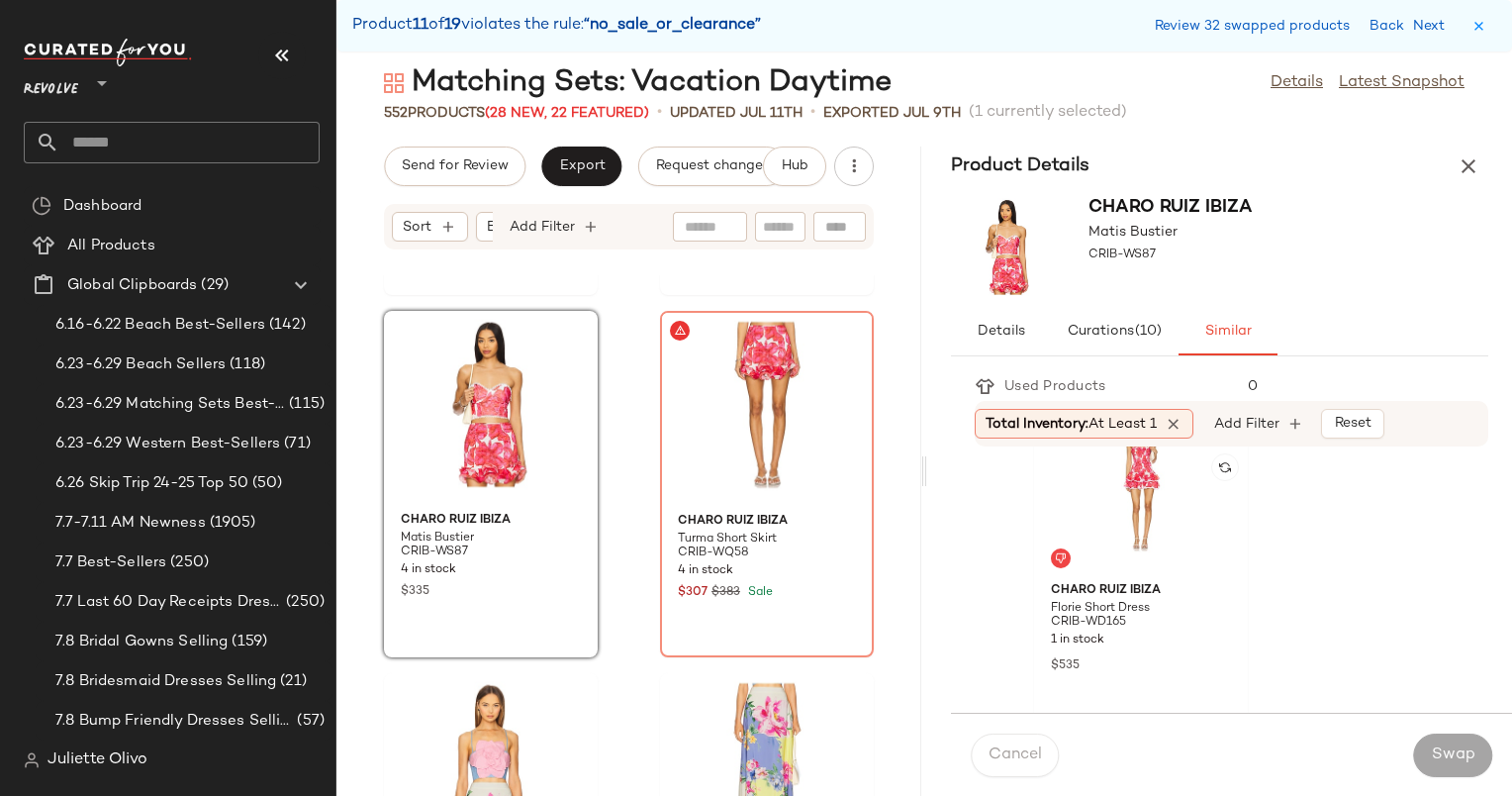 scroll, scrollTop: 687, scrollLeft: 0, axis: vertical 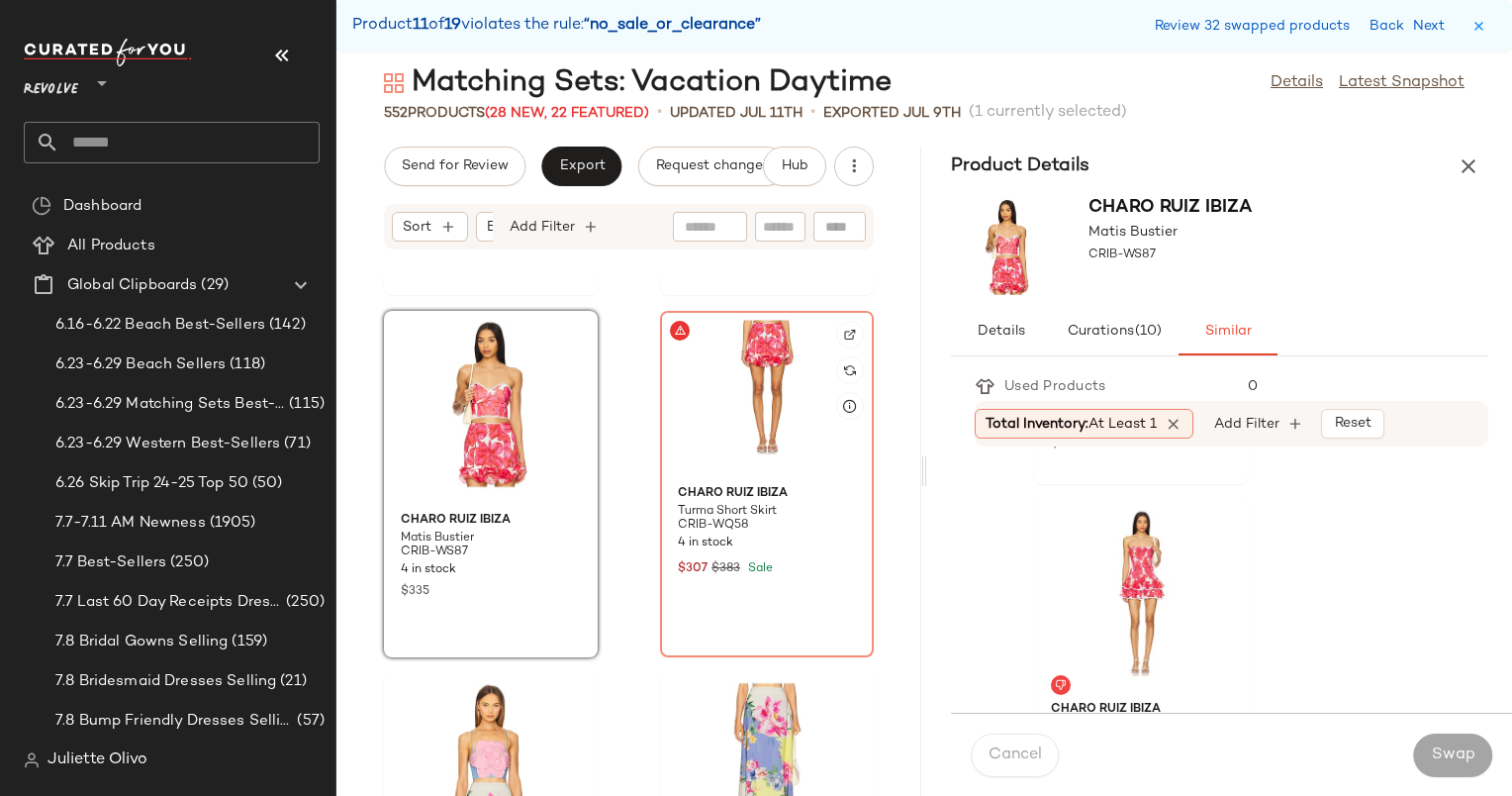 click 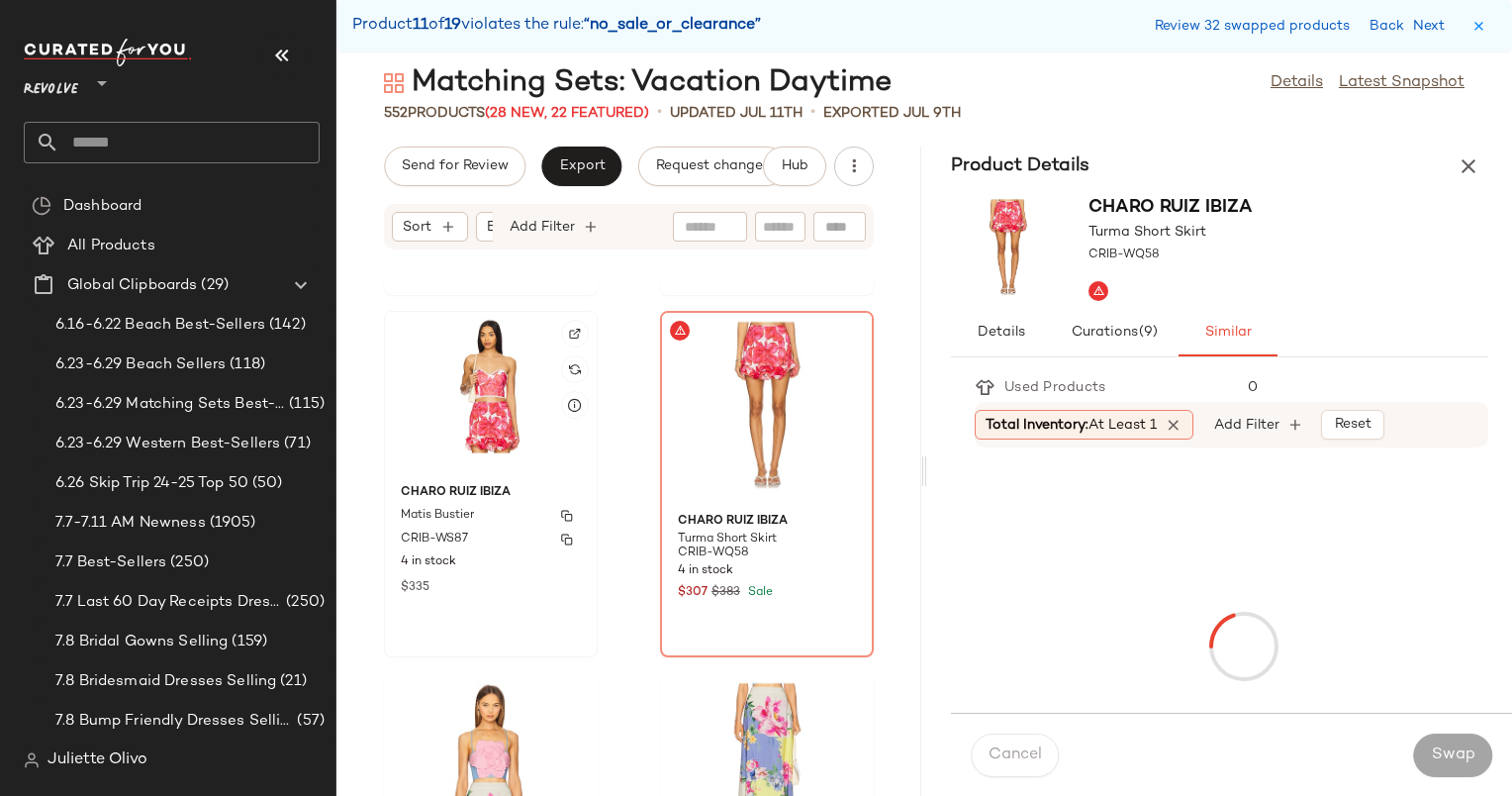 click on "Charo Ruiz Ibiza Matis Bustier CRIB-WS87 4 in stock $335" 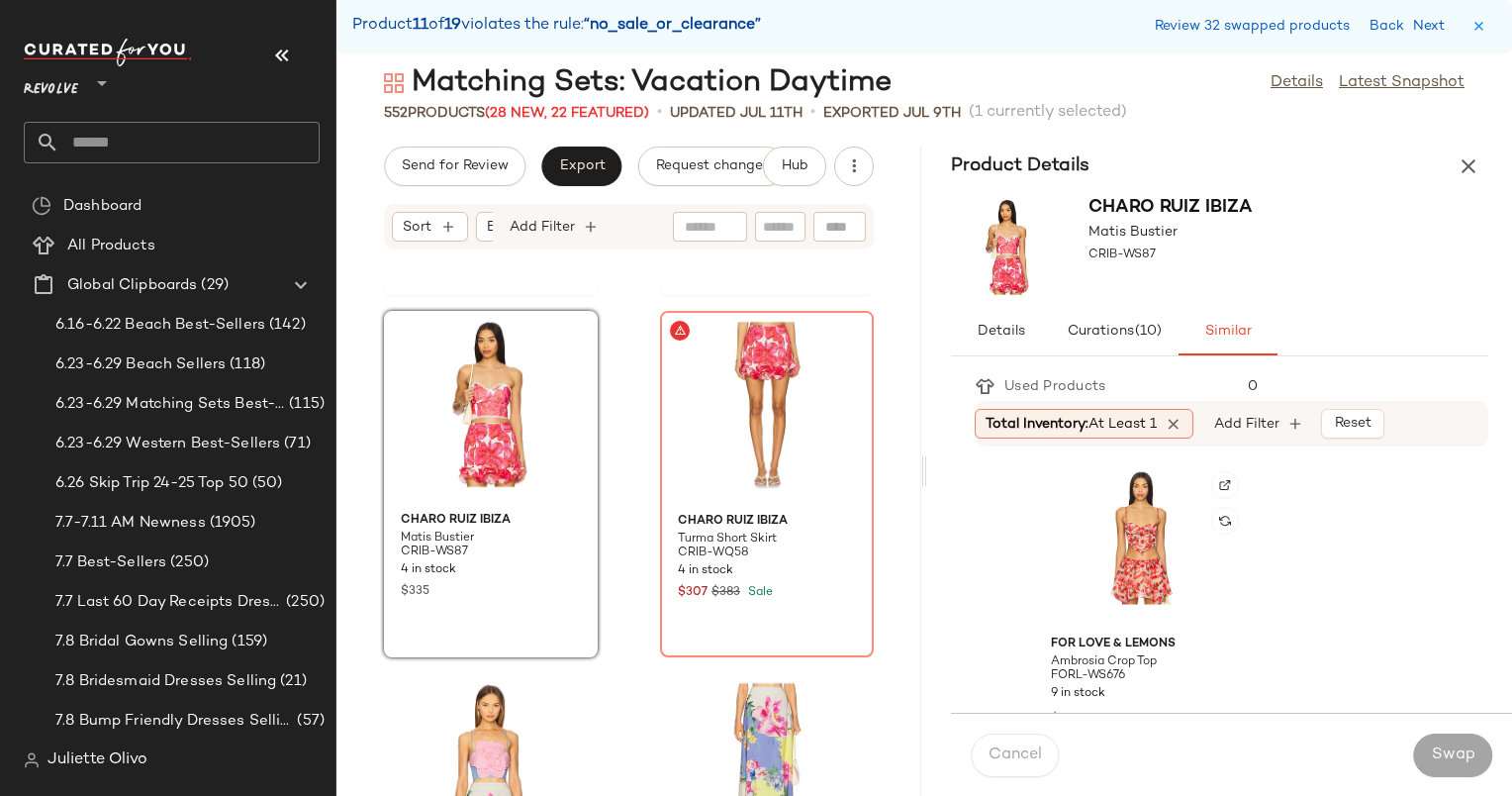 click 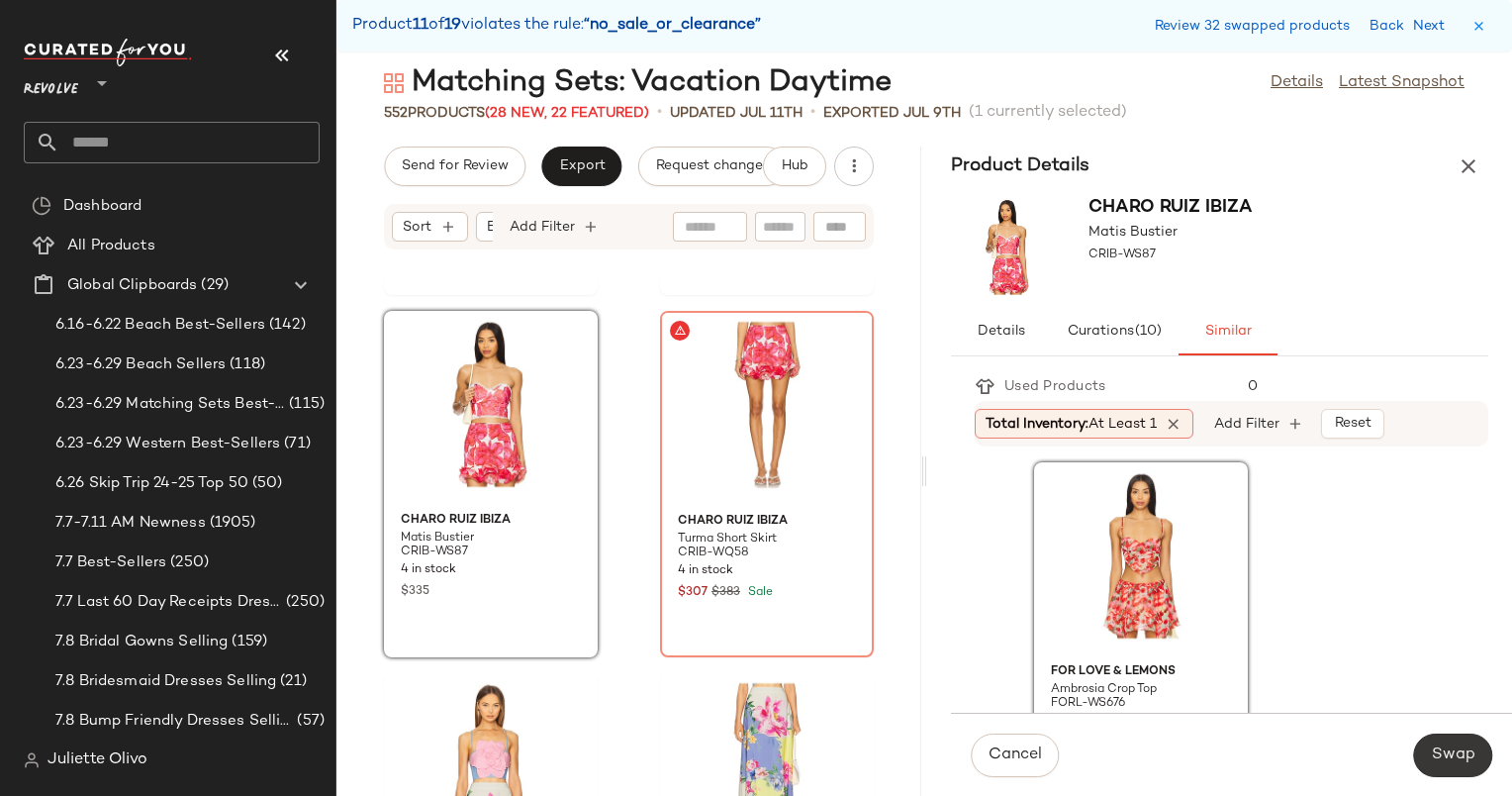 click on "Swap" at bounding box center [1453, 755] 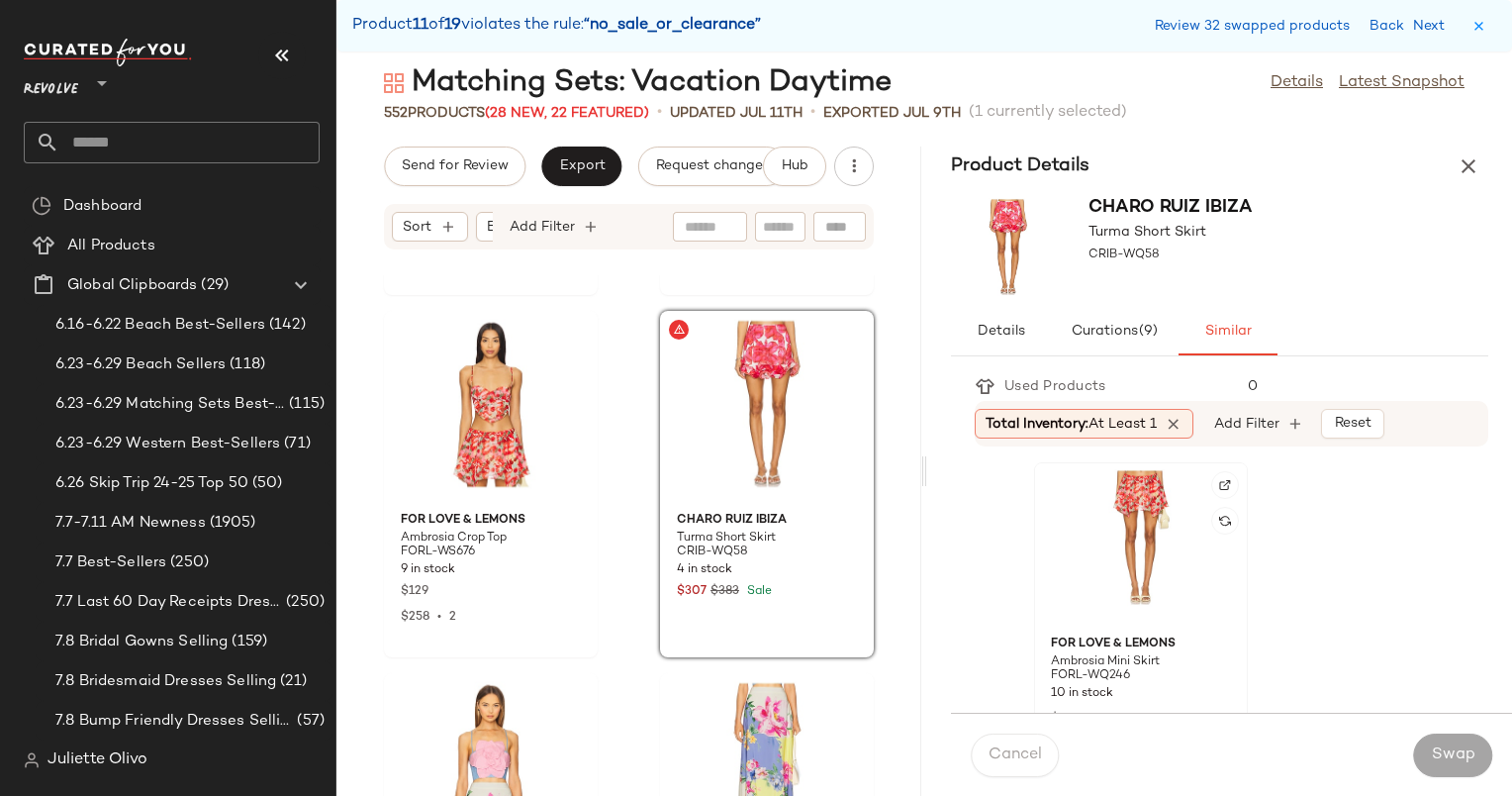 click 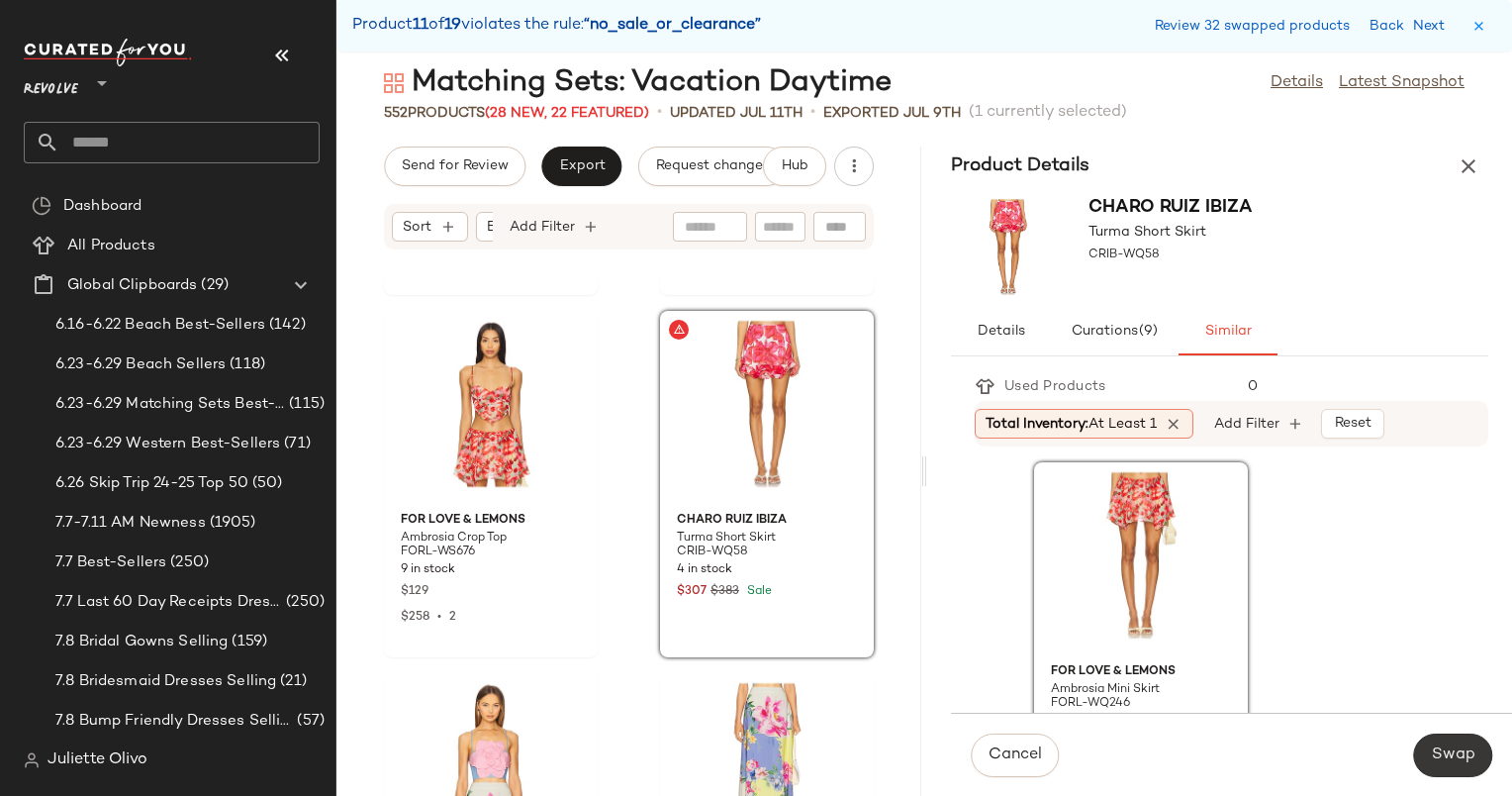 click on "Swap" 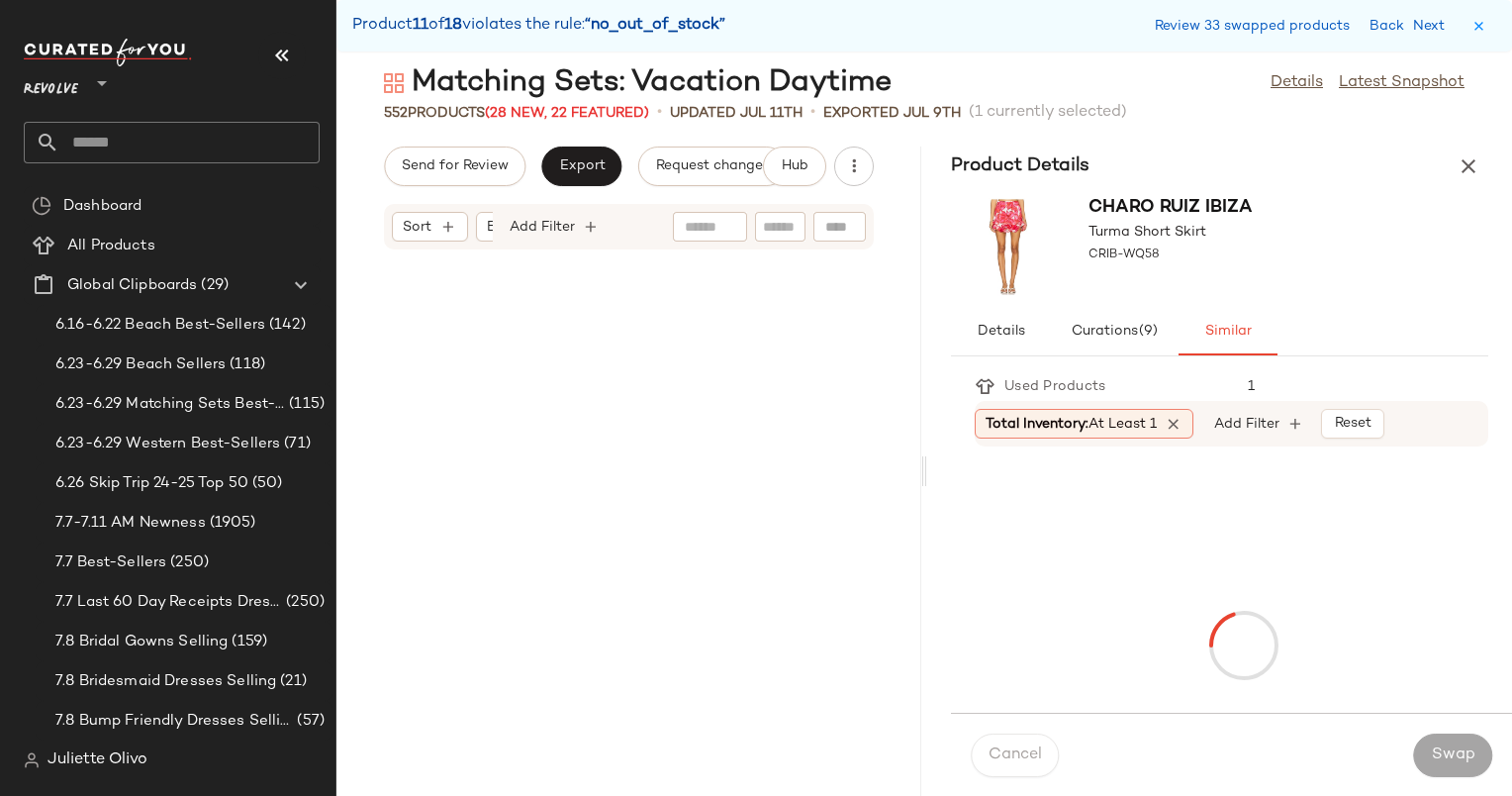 scroll, scrollTop: 93126, scrollLeft: 0, axis: vertical 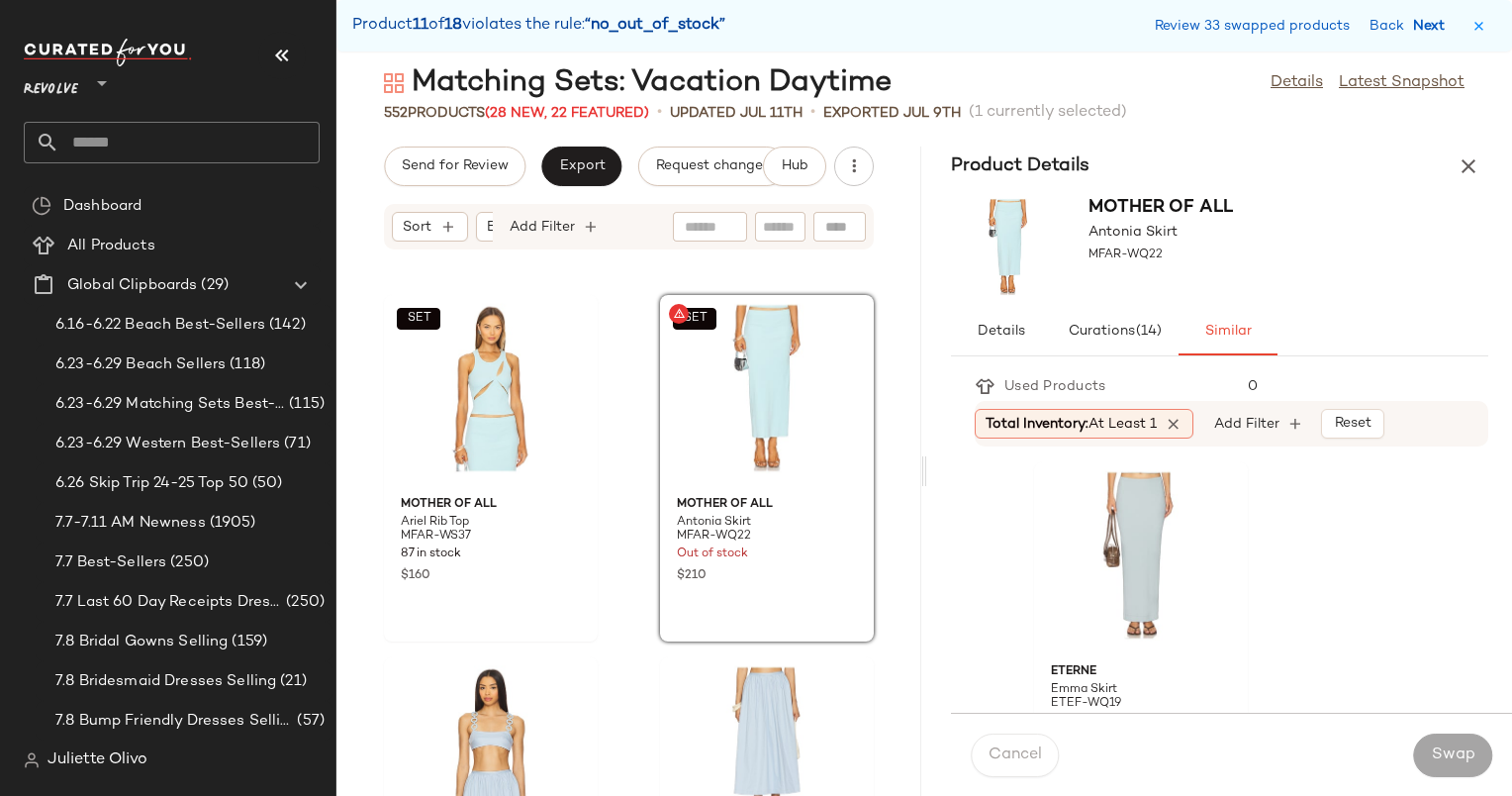 click on "Next" at bounding box center [1433, 26] 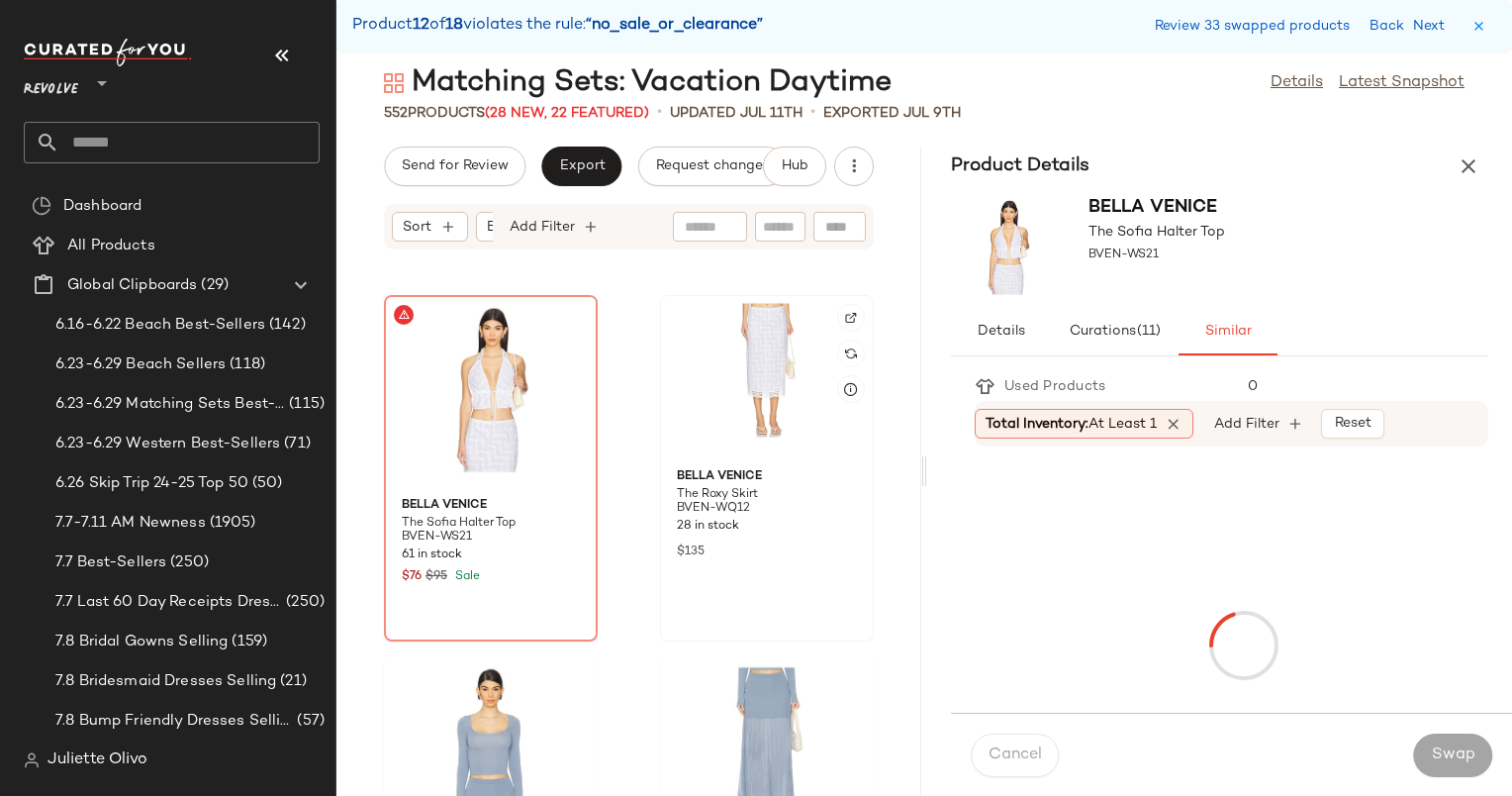 click 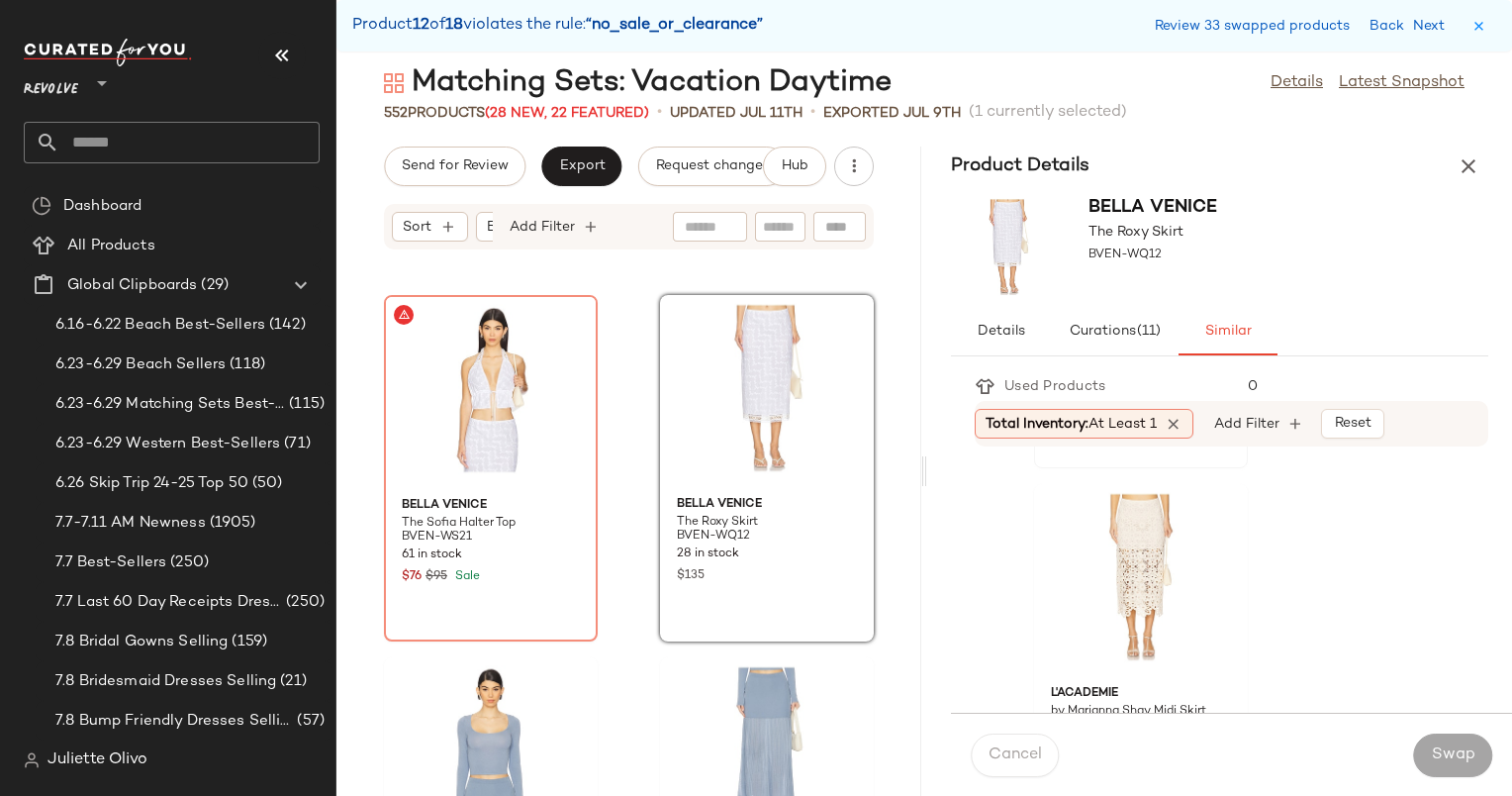 scroll, scrollTop: 0, scrollLeft: 0, axis: both 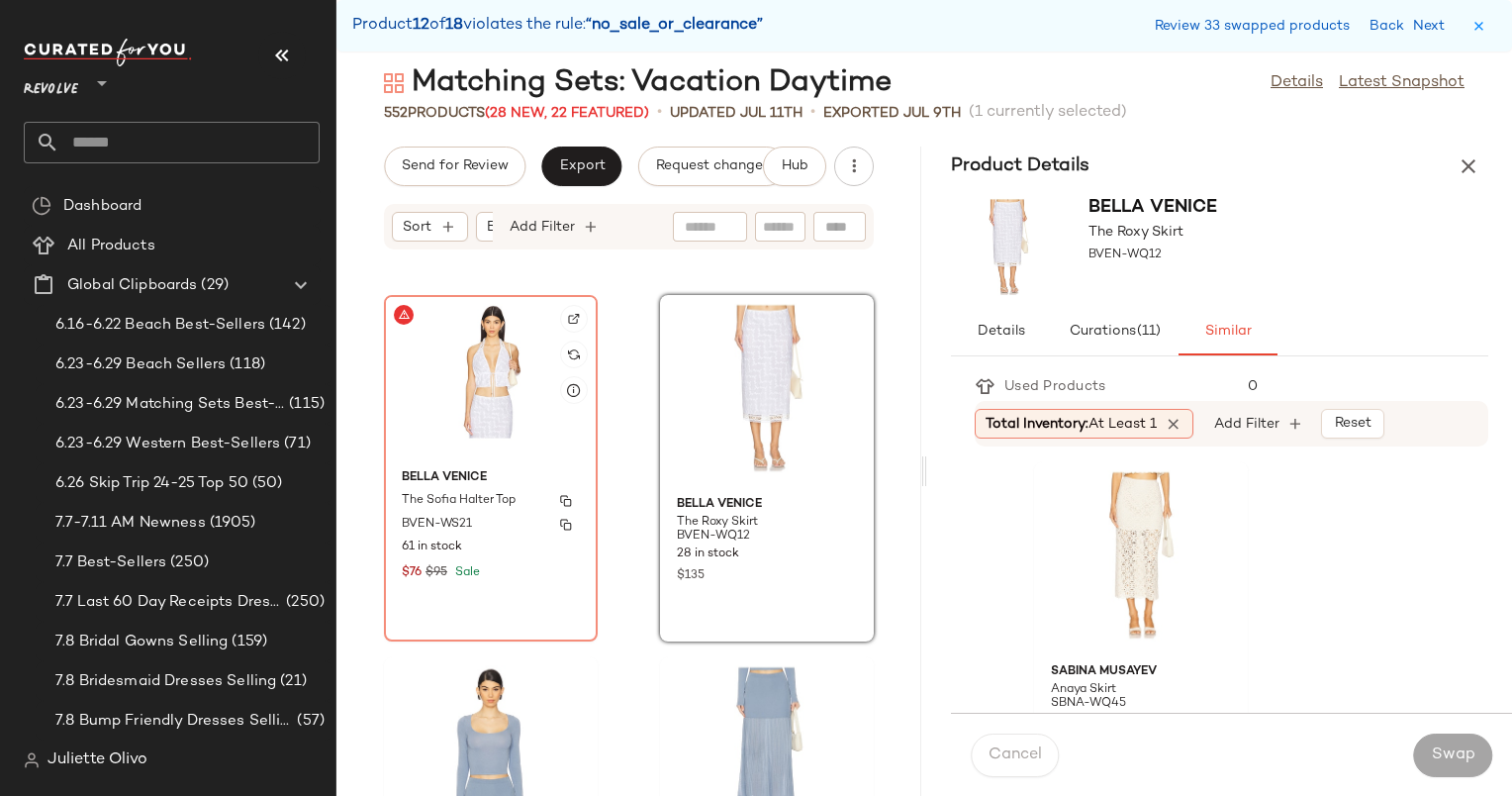 click on "The Sofia Halter Top" at bounding box center [458, 501] 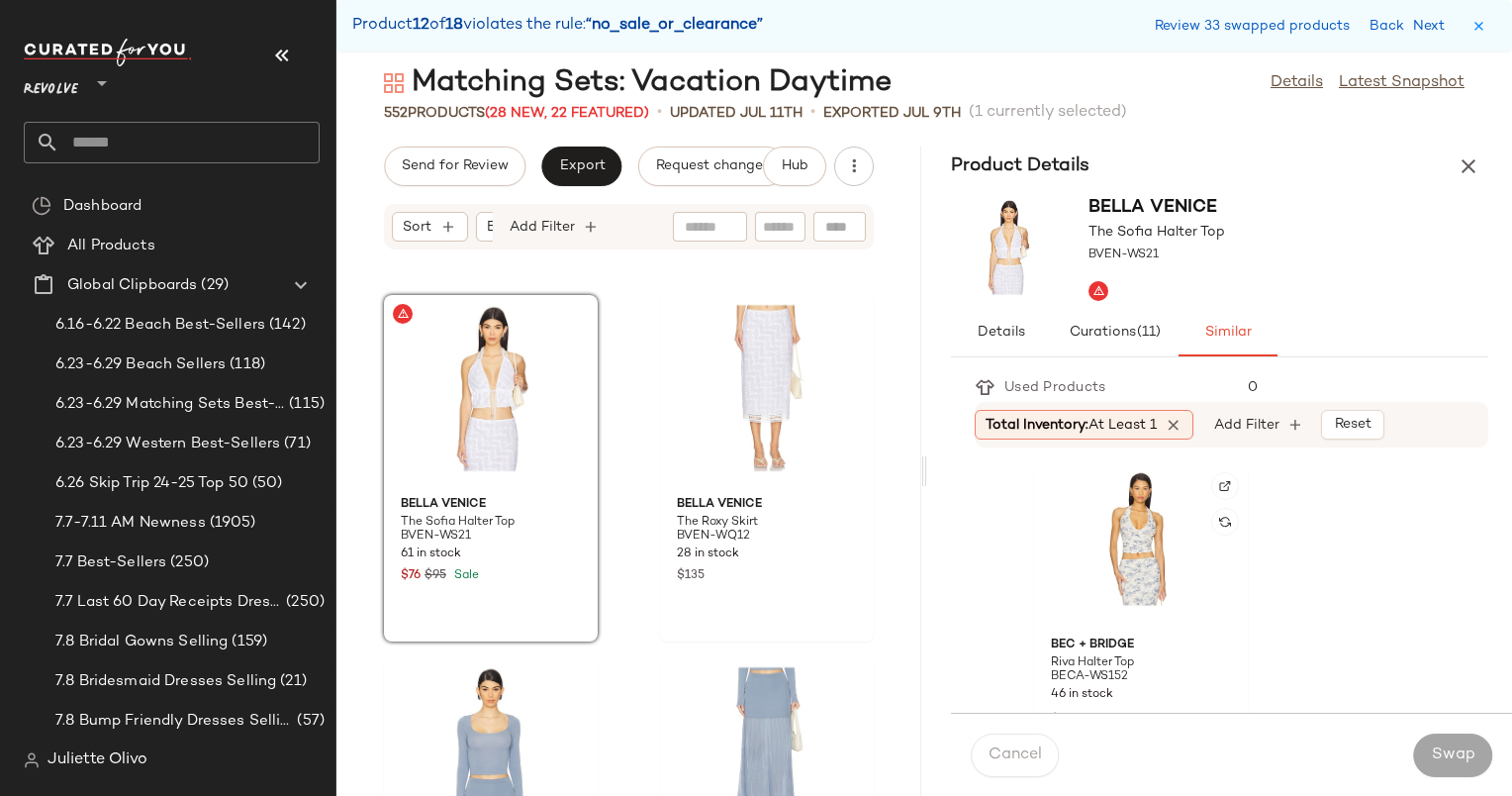 click 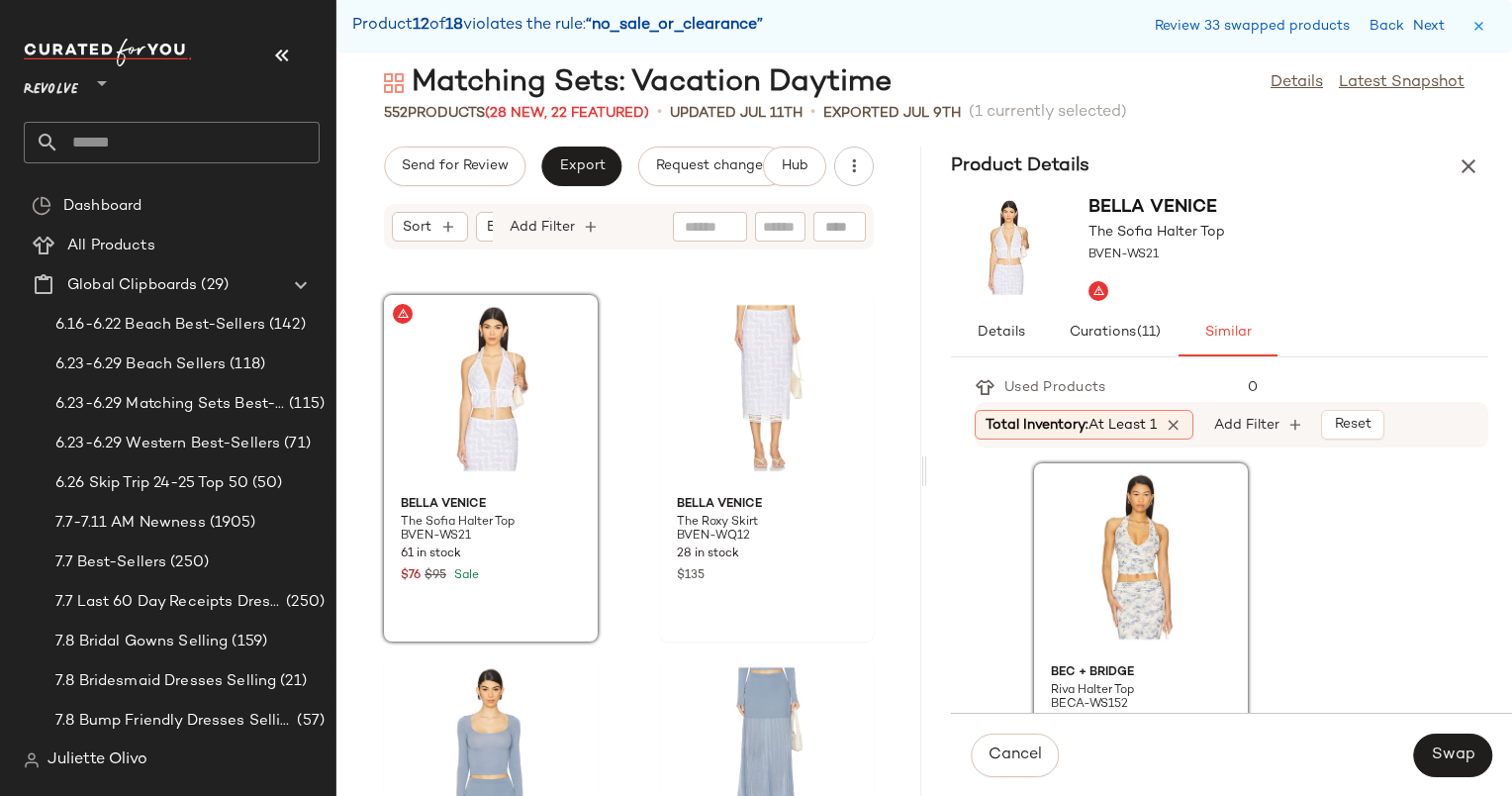 click on "Swap" at bounding box center (1453, 755) 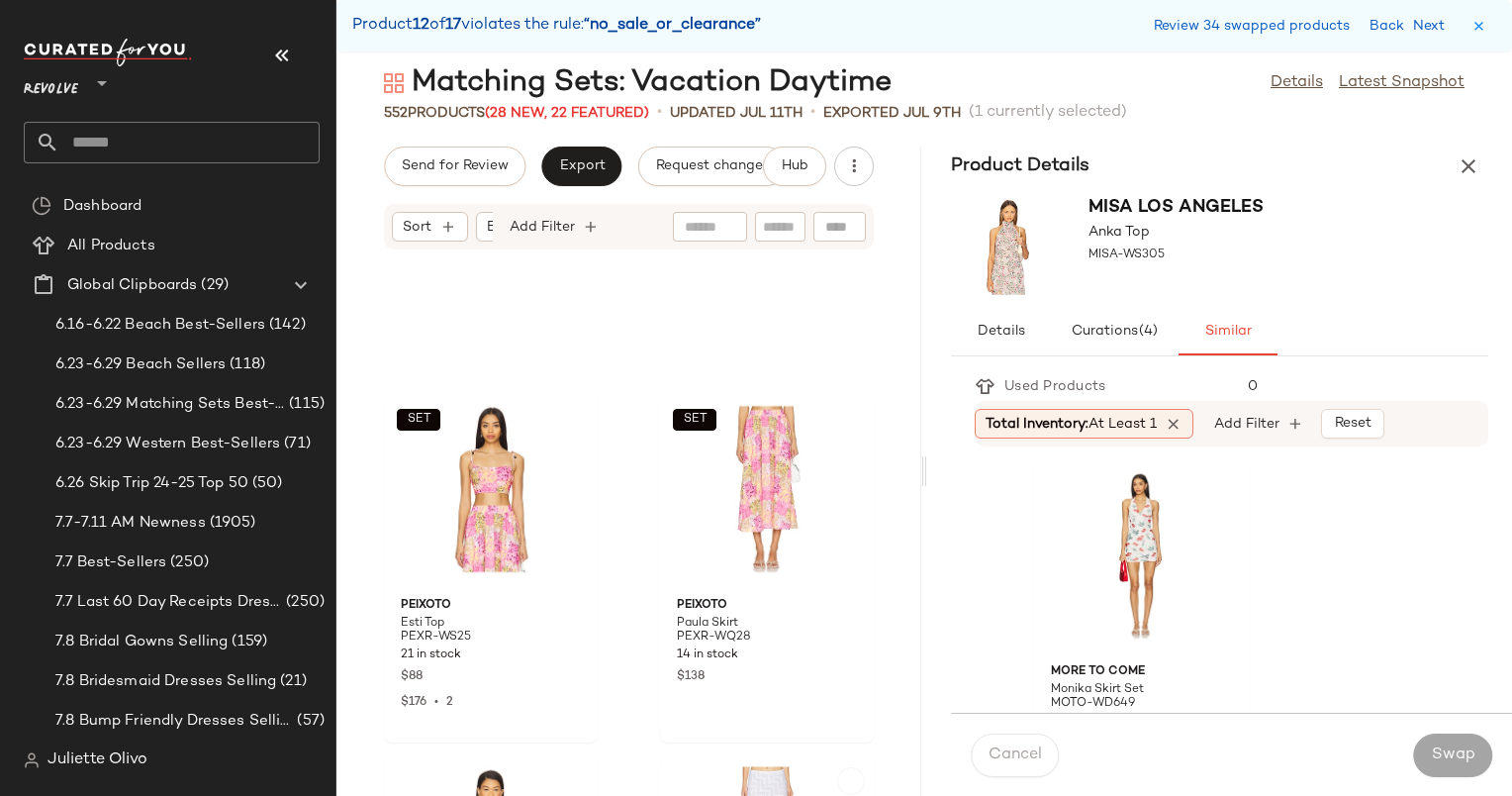 scroll, scrollTop: 94206, scrollLeft: 0, axis: vertical 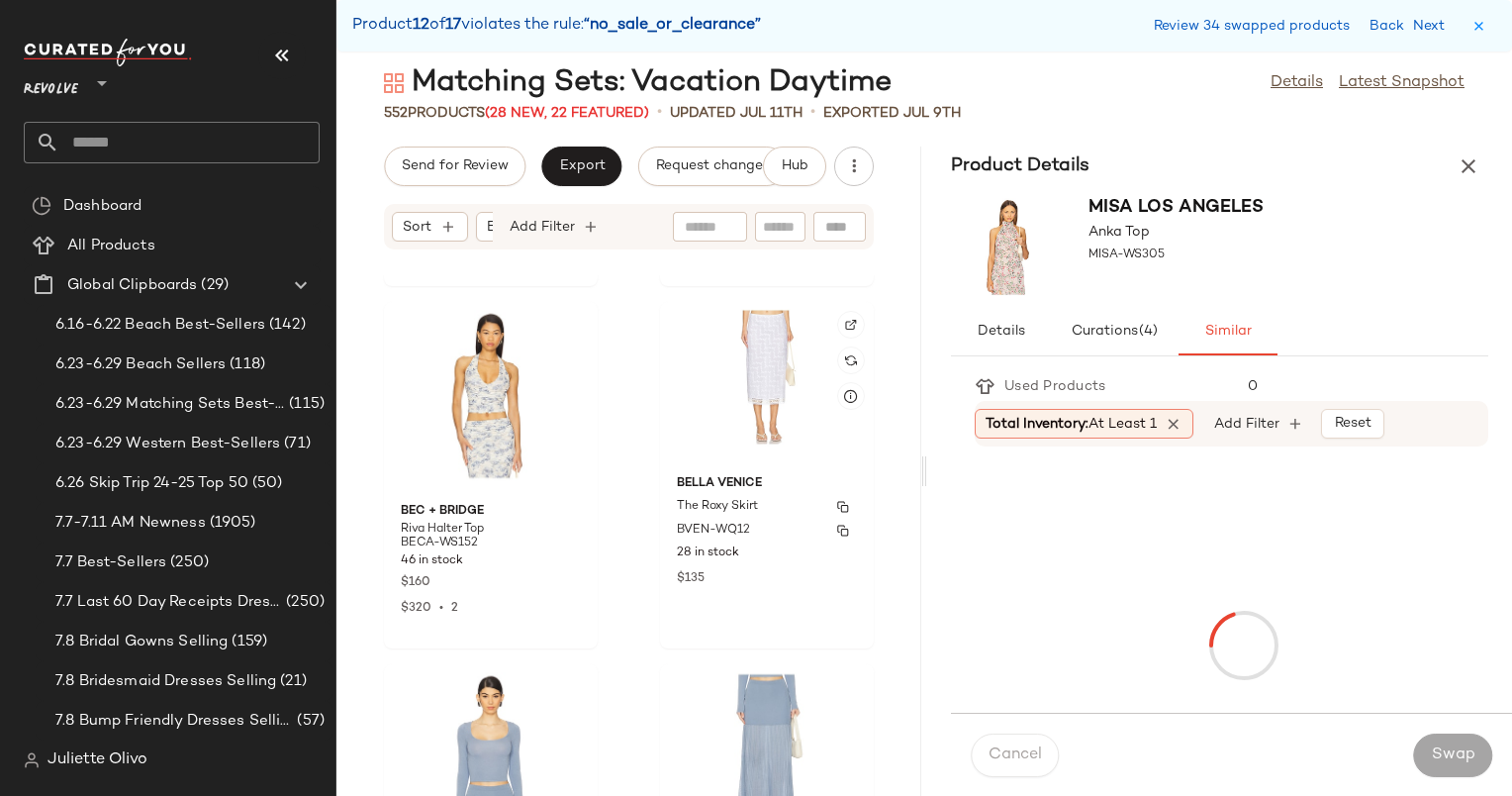 click on "$135" at bounding box center (767, 577) 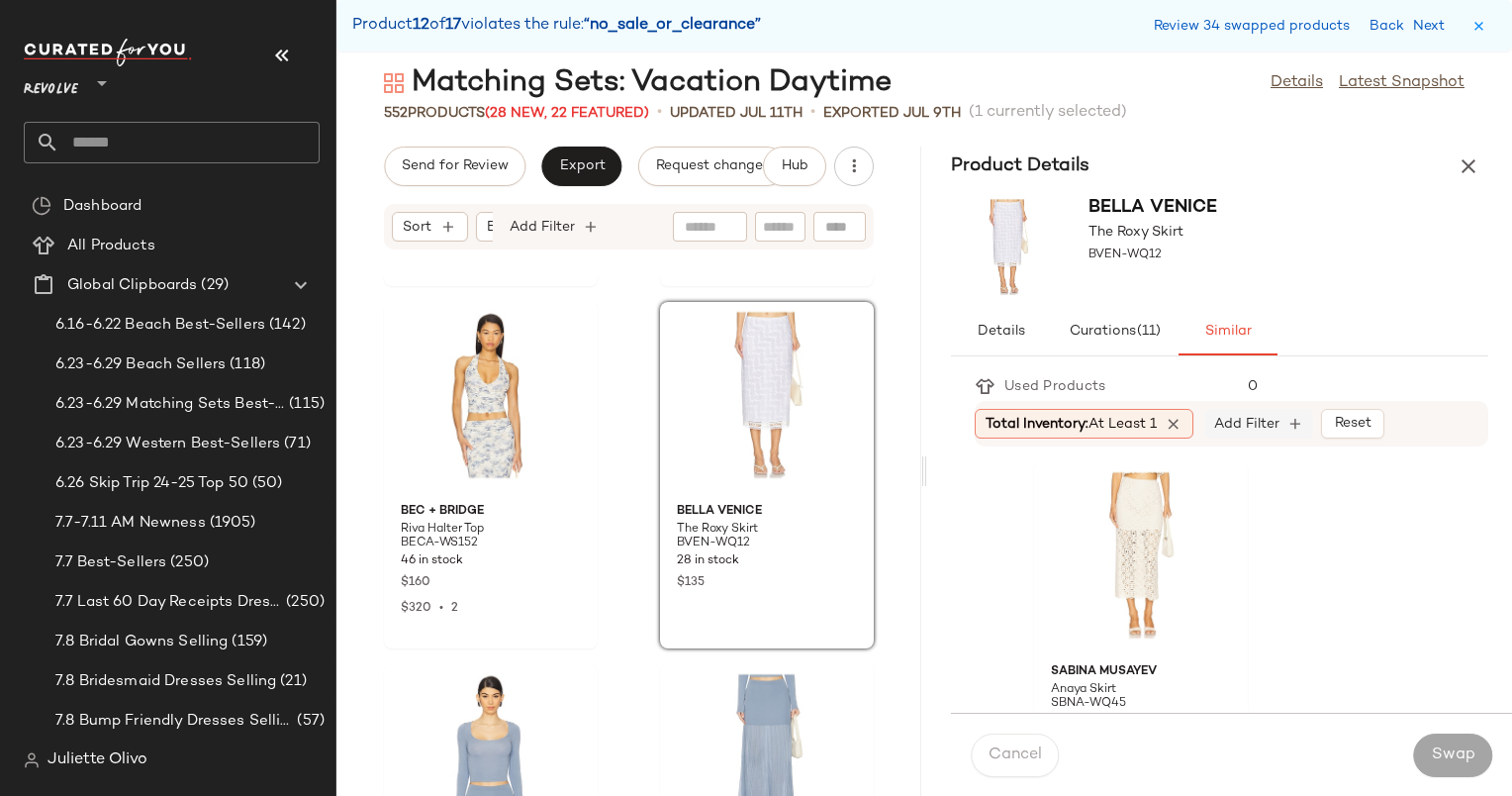 click on "Add Filter" at bounding box center [1247, 424] 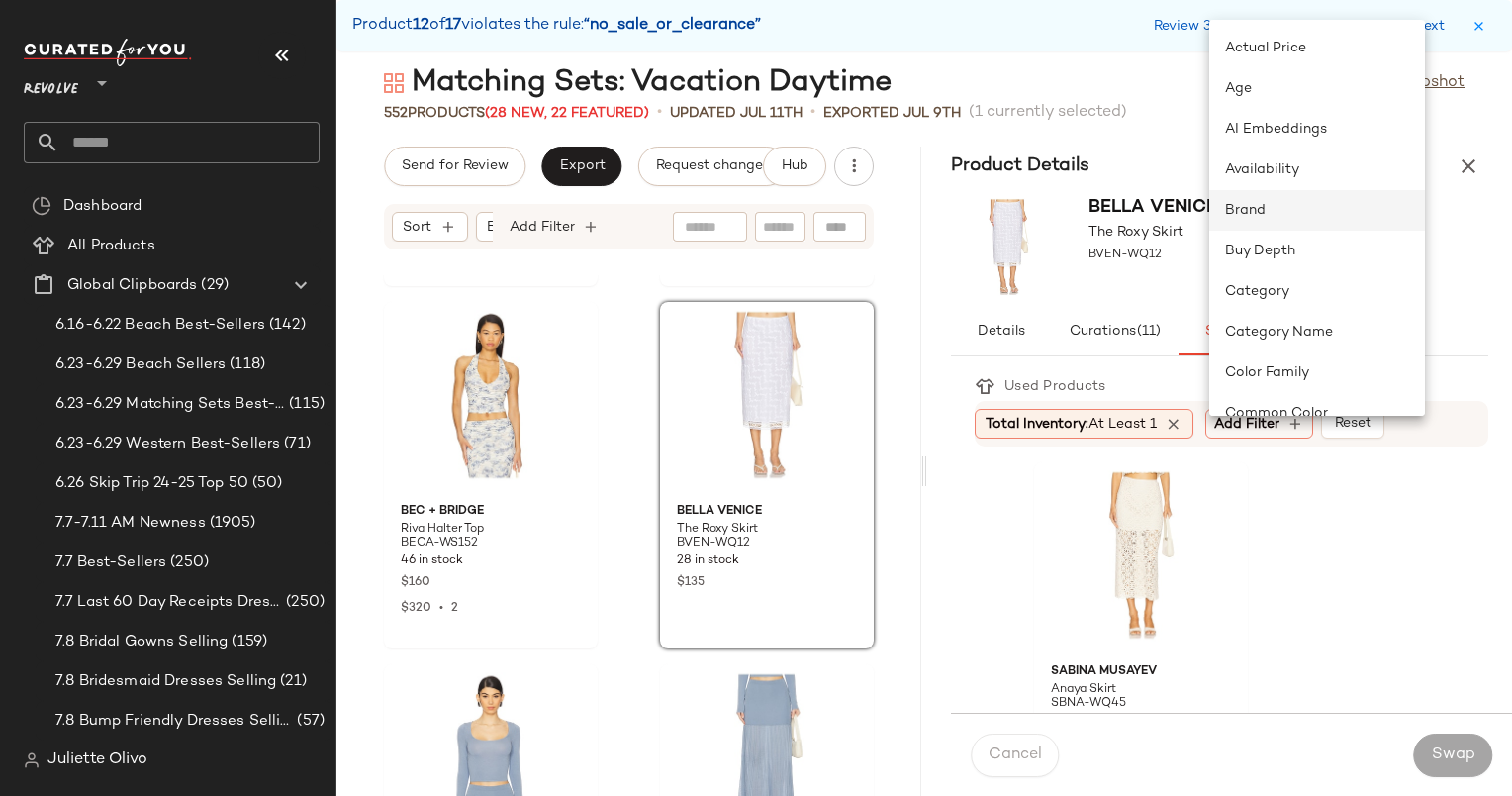 click on "Brand" 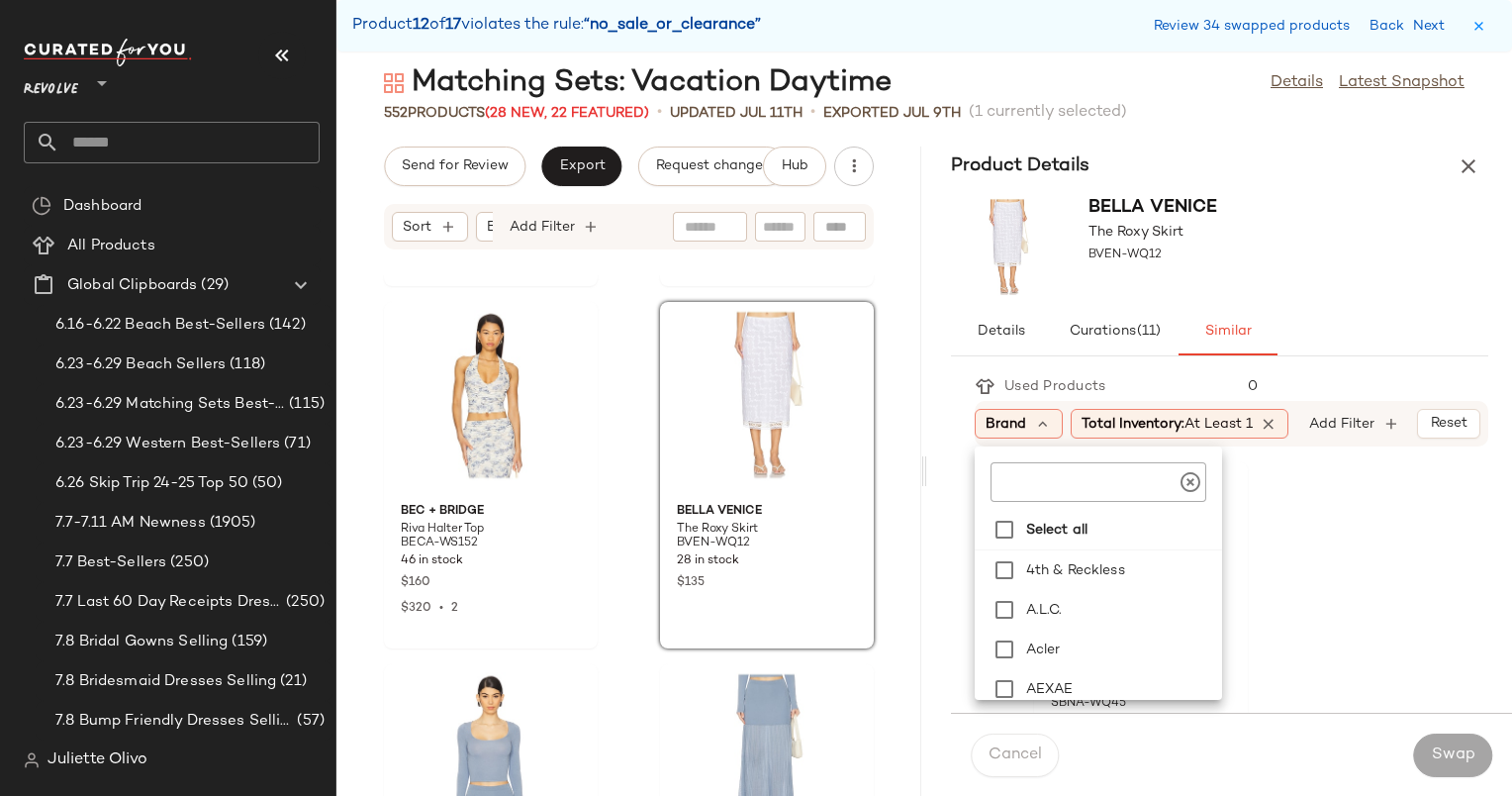 click 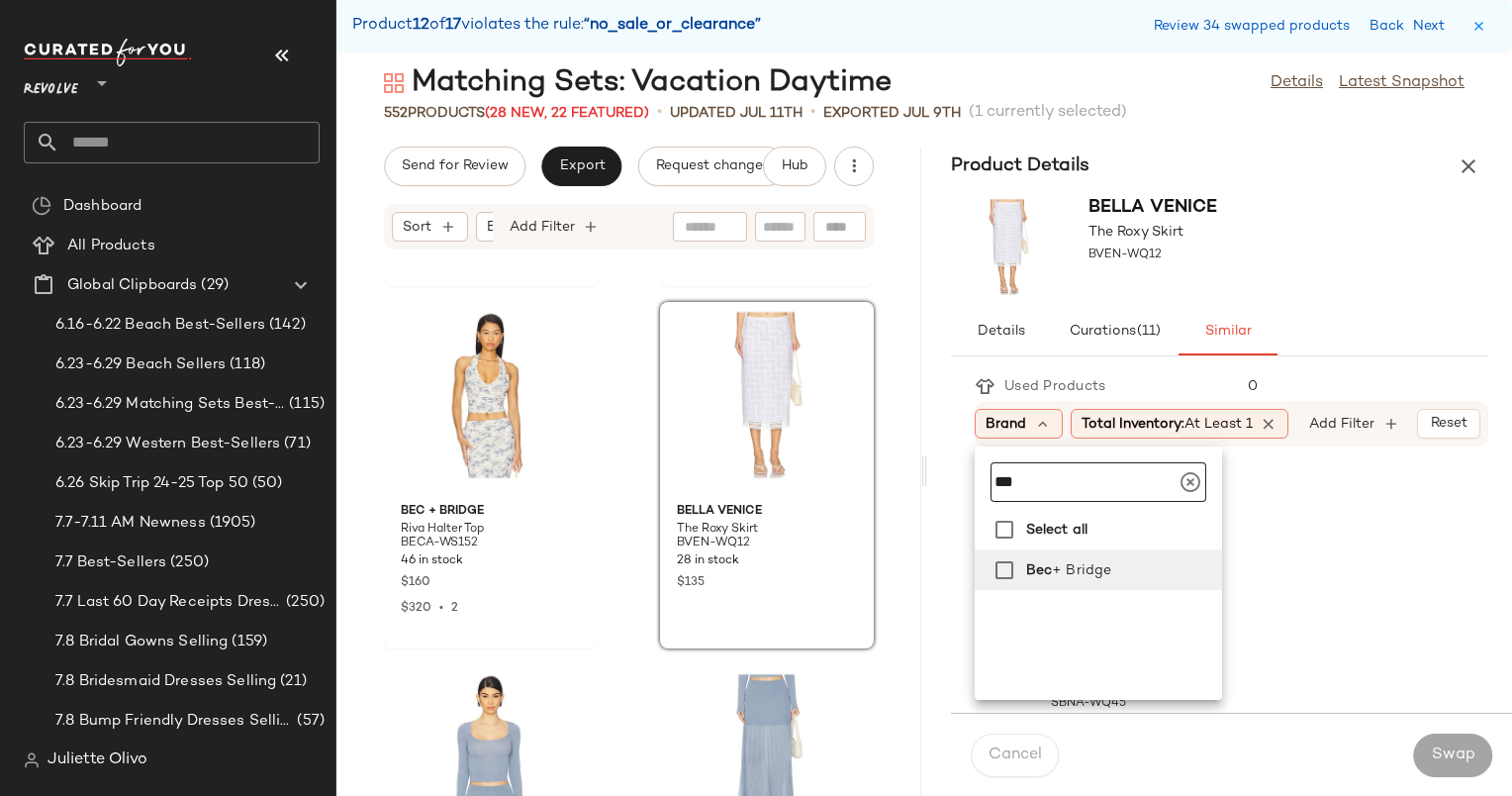 type on "***" 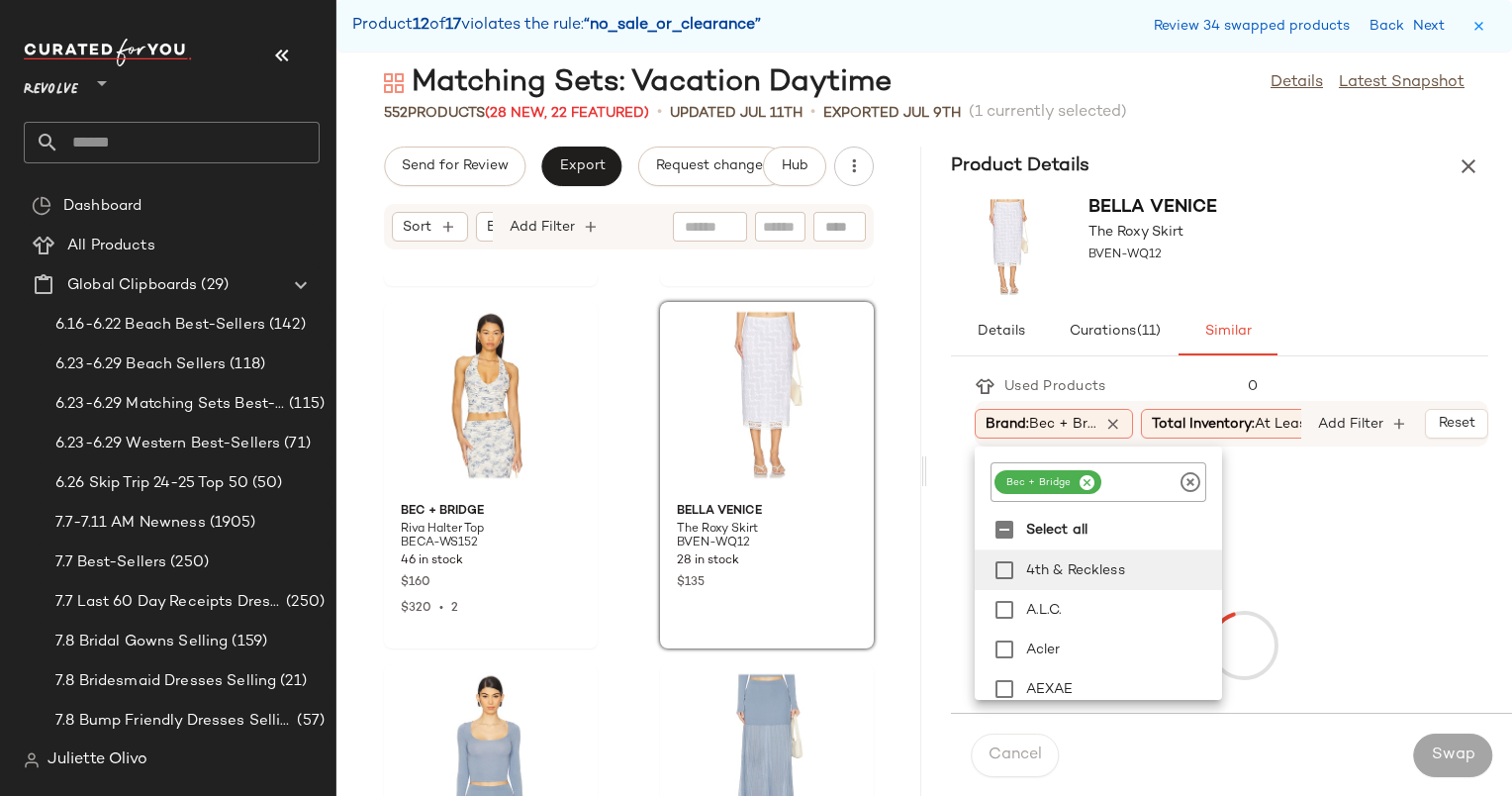 click on "Bella Venice The Roxy Skirt BVEN-WQ12" at bounding box center (1219, 247) 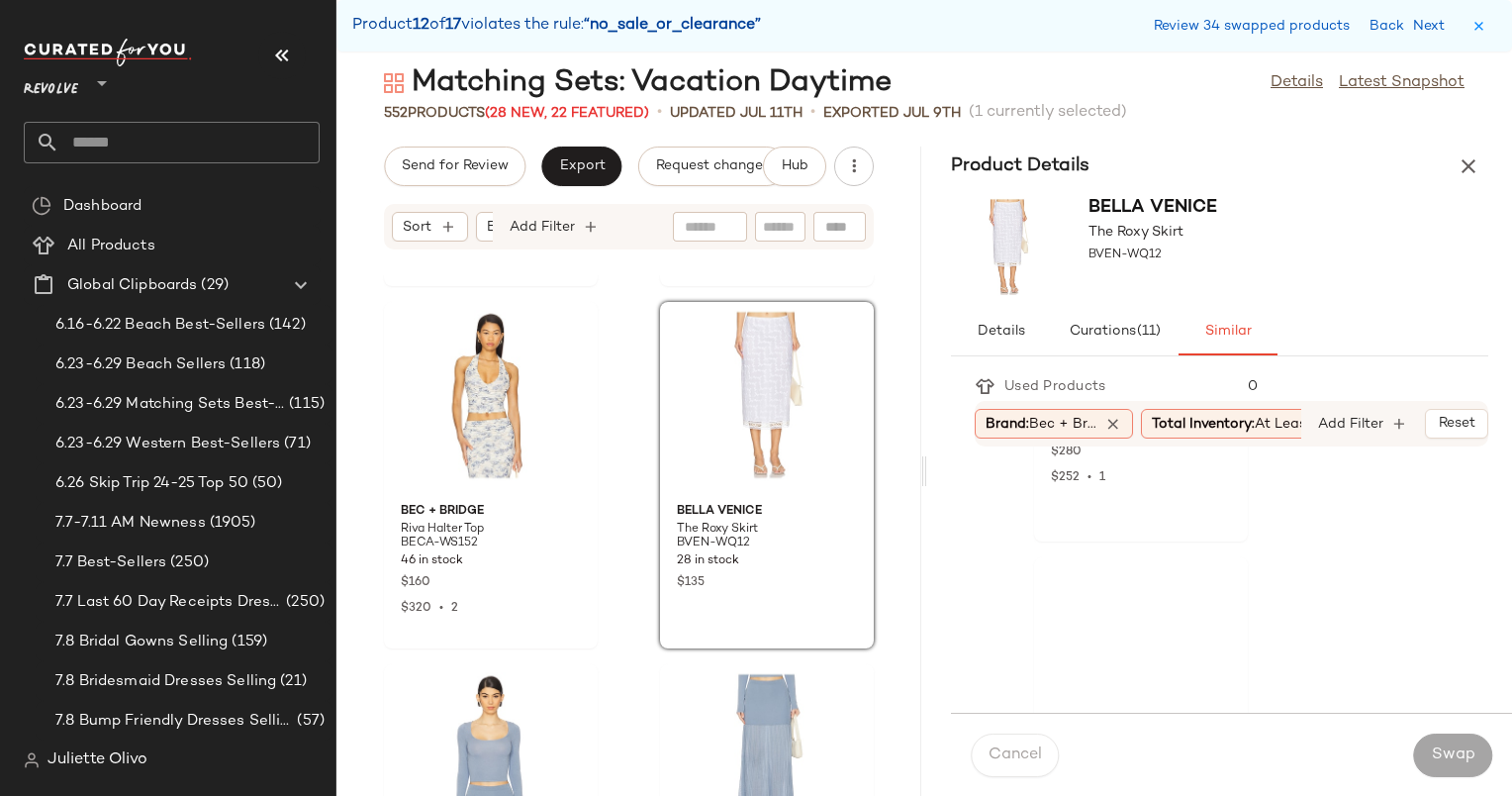scroll, scrollTop: 2451, scrollLeft: 0, axis: vertical 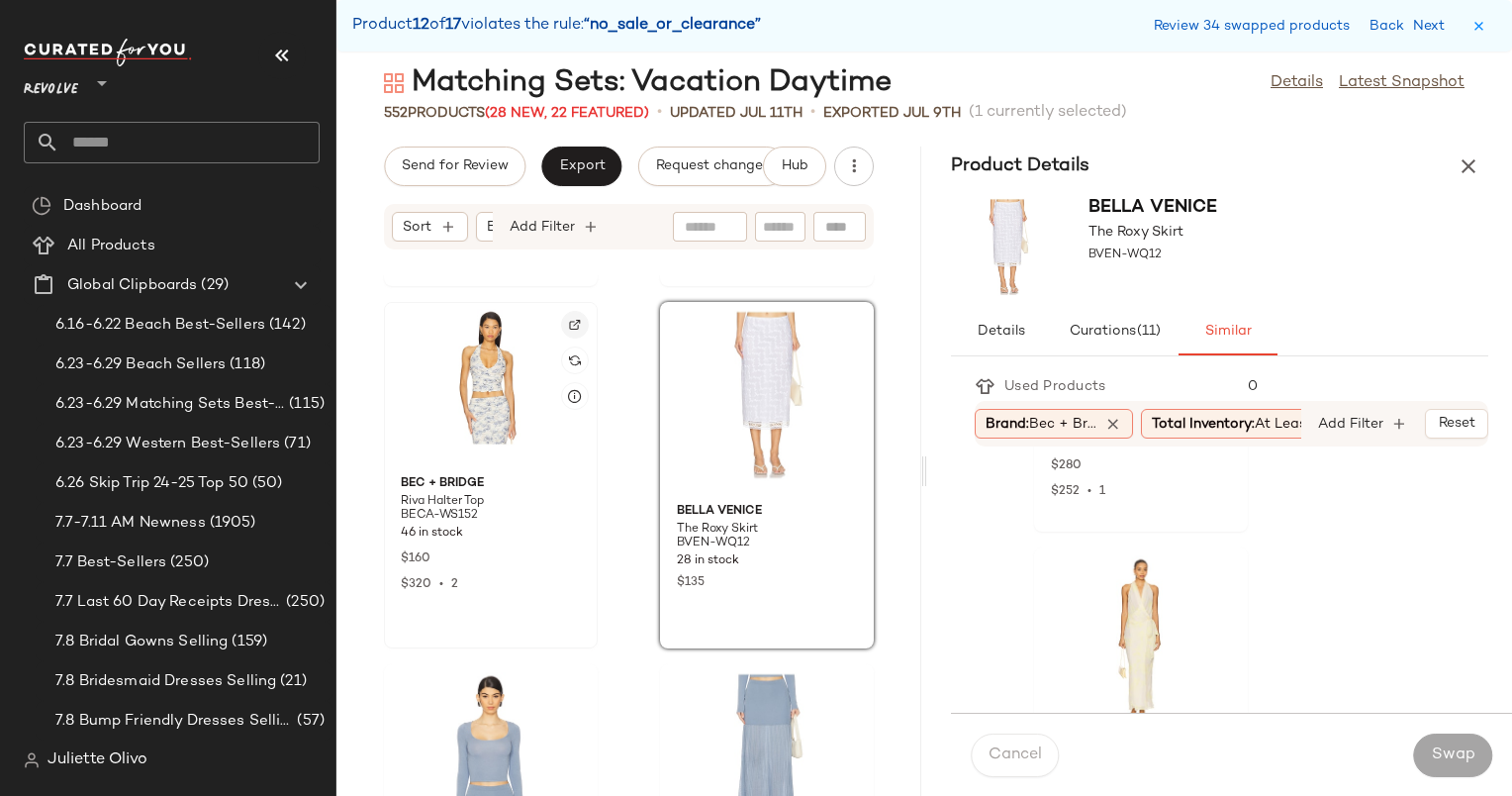 click 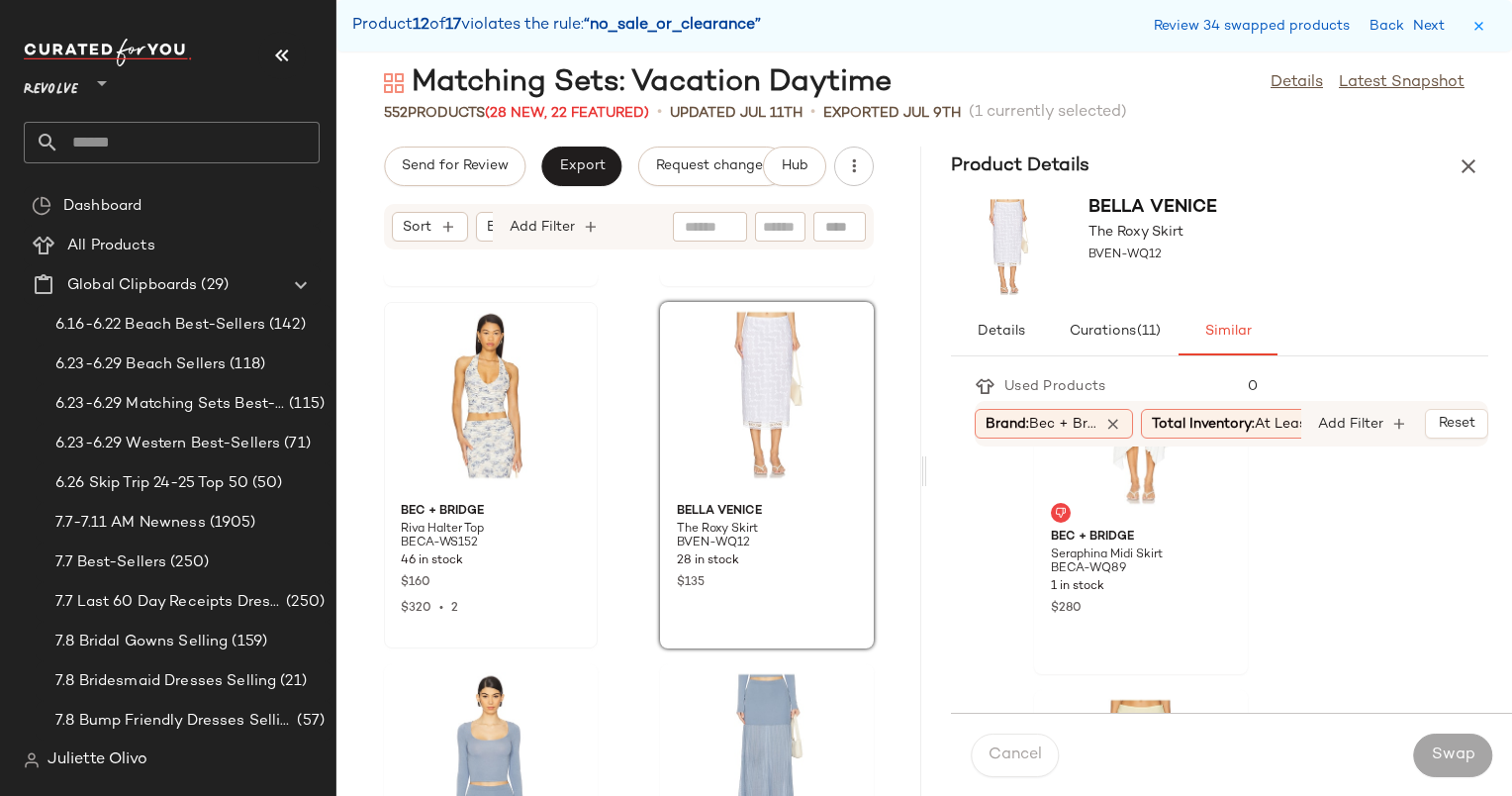 scroll, scrollTop: 0, scrollLeft: 0, axis: both 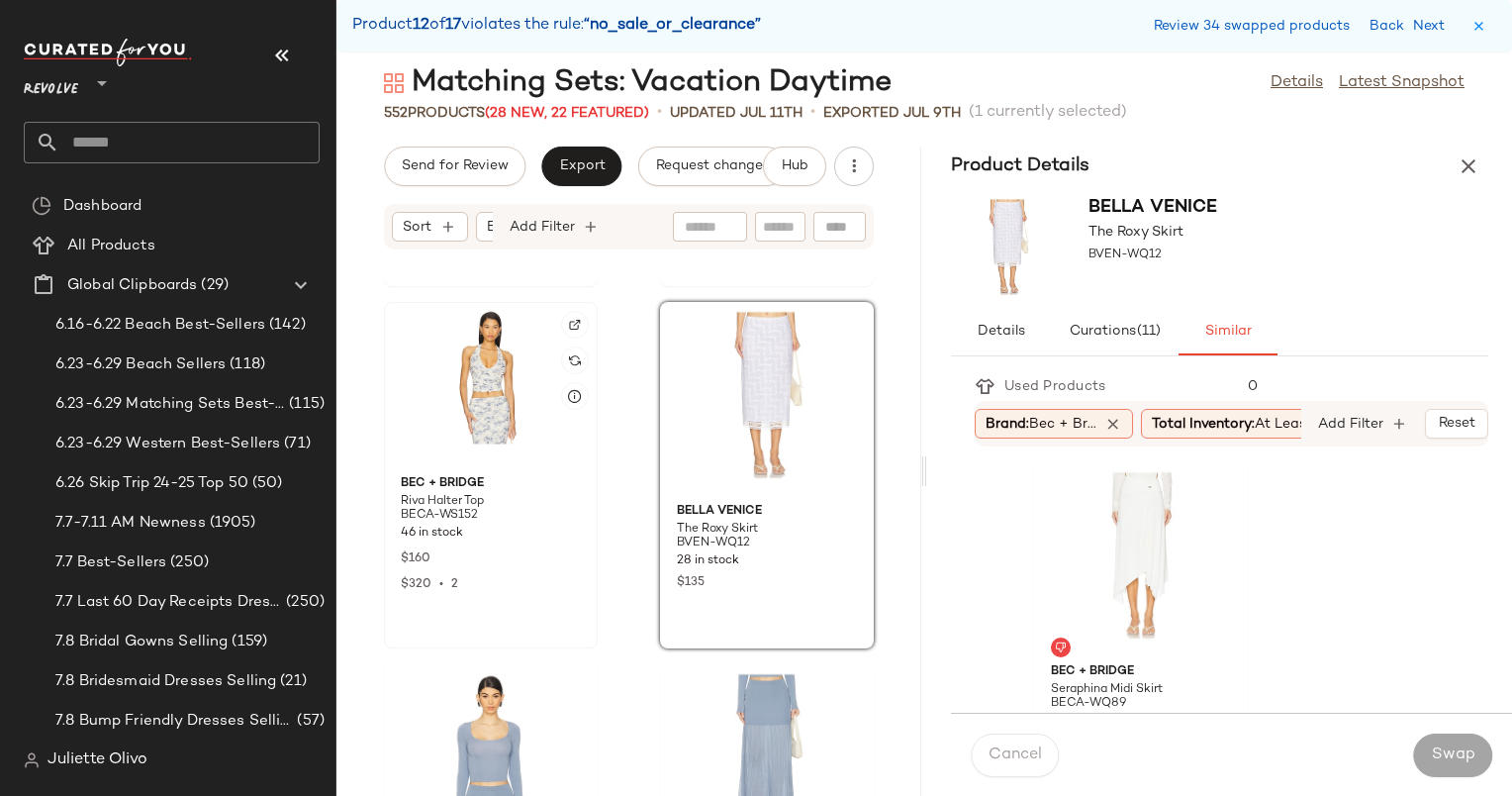 click 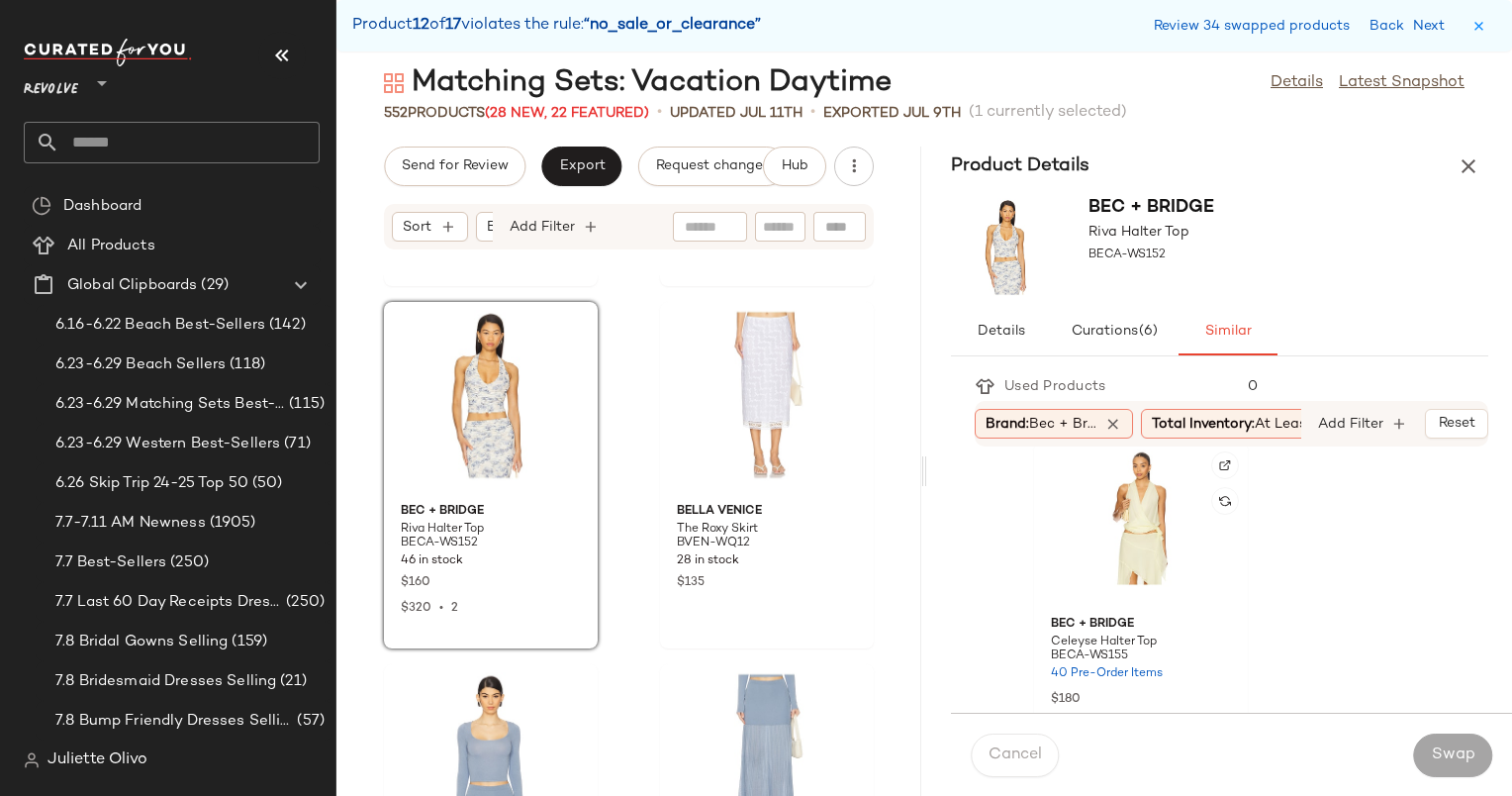 scroll, scrollTop: 752, scrollLeft: 0, axis: vertical 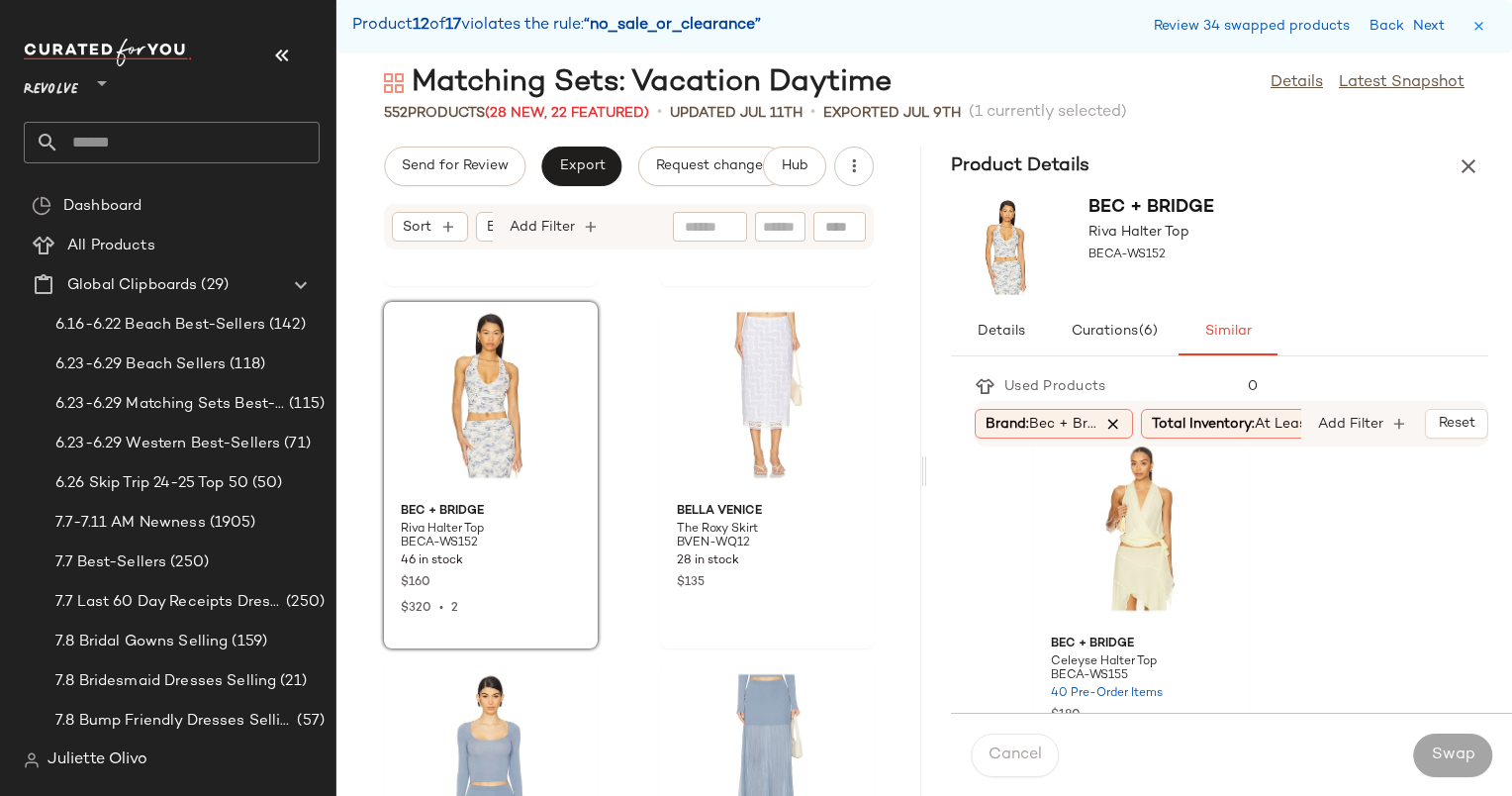 click at bounding box center (1113, 424) 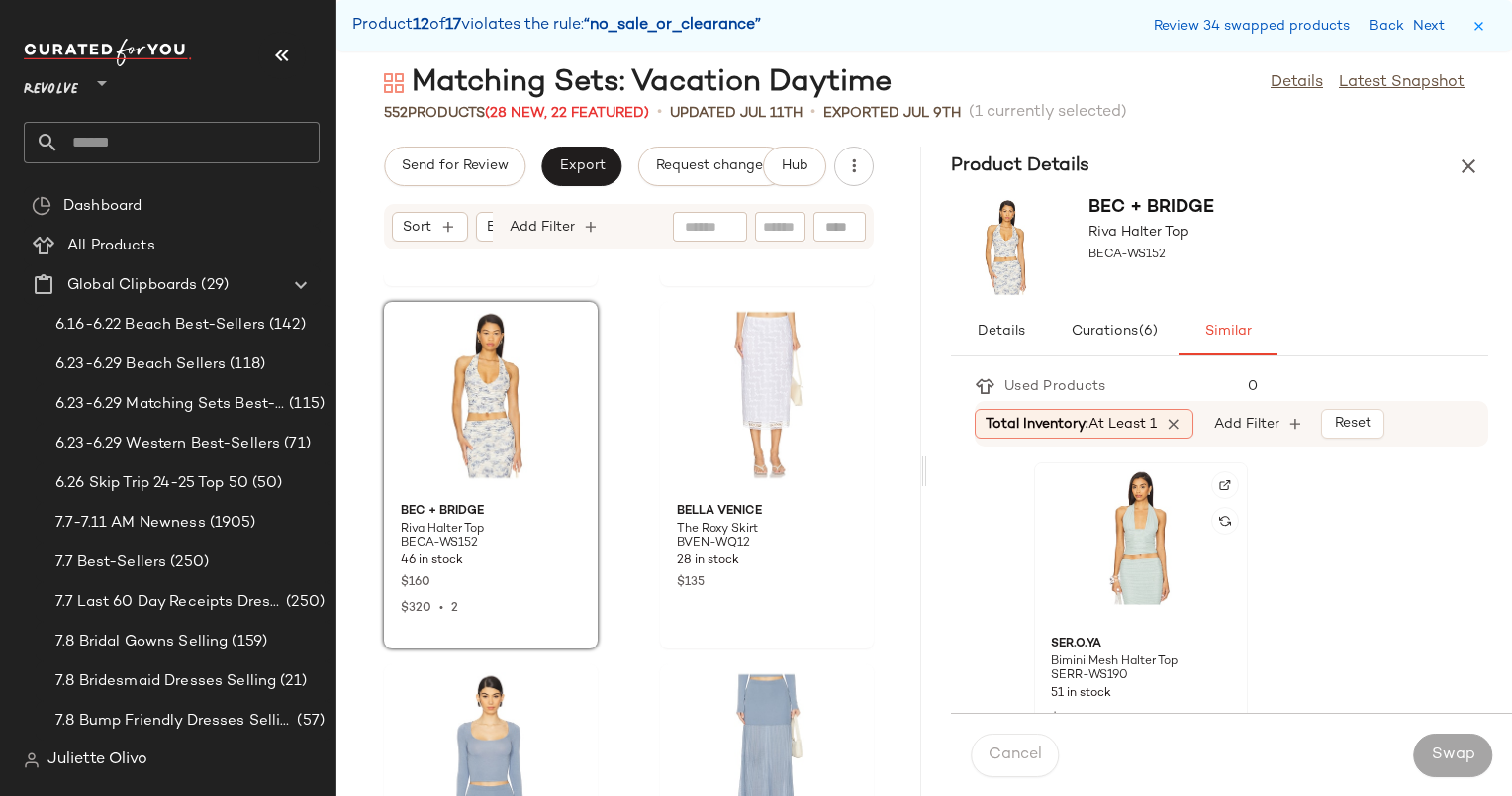 click 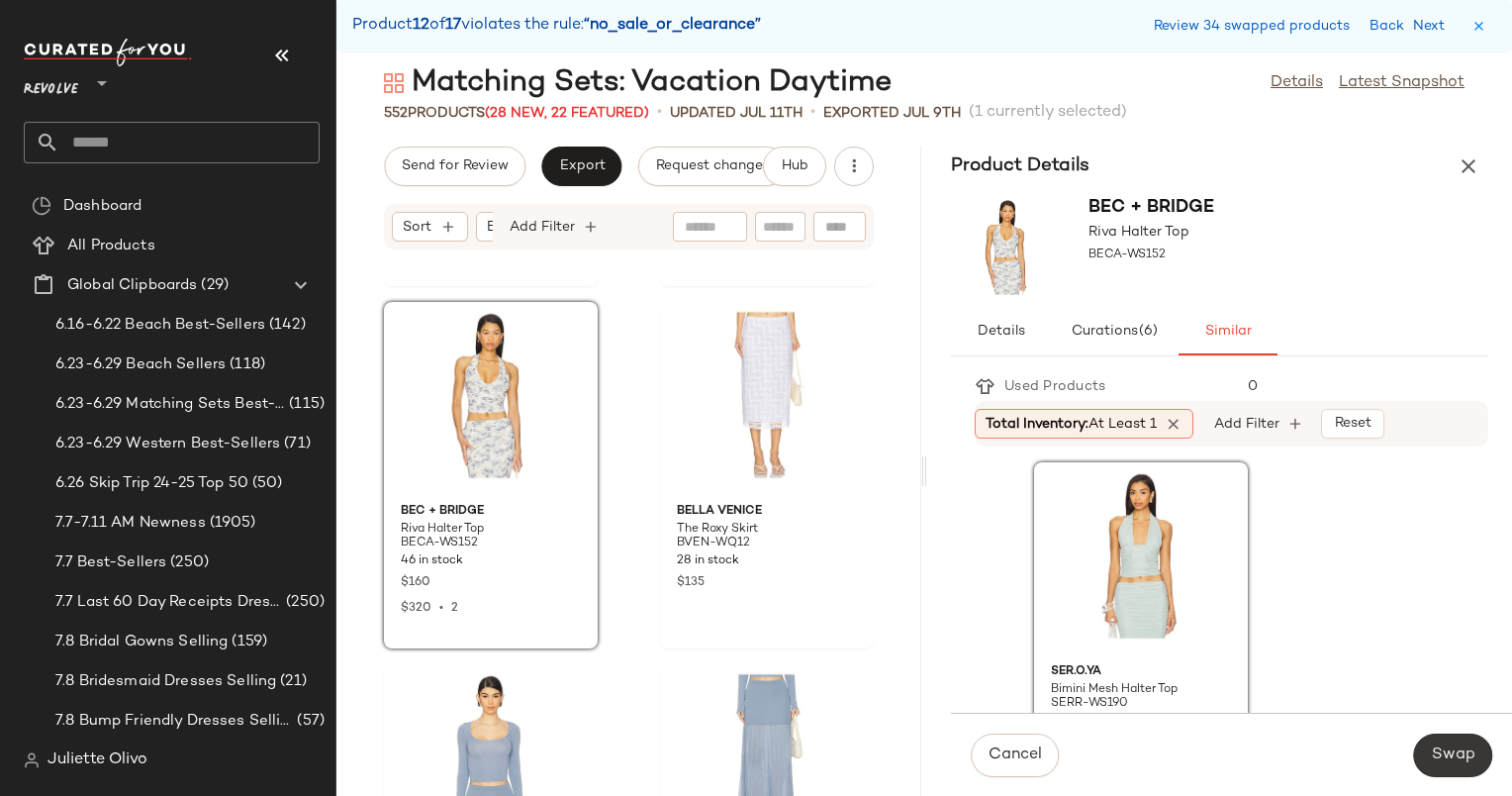 click on "Swap" 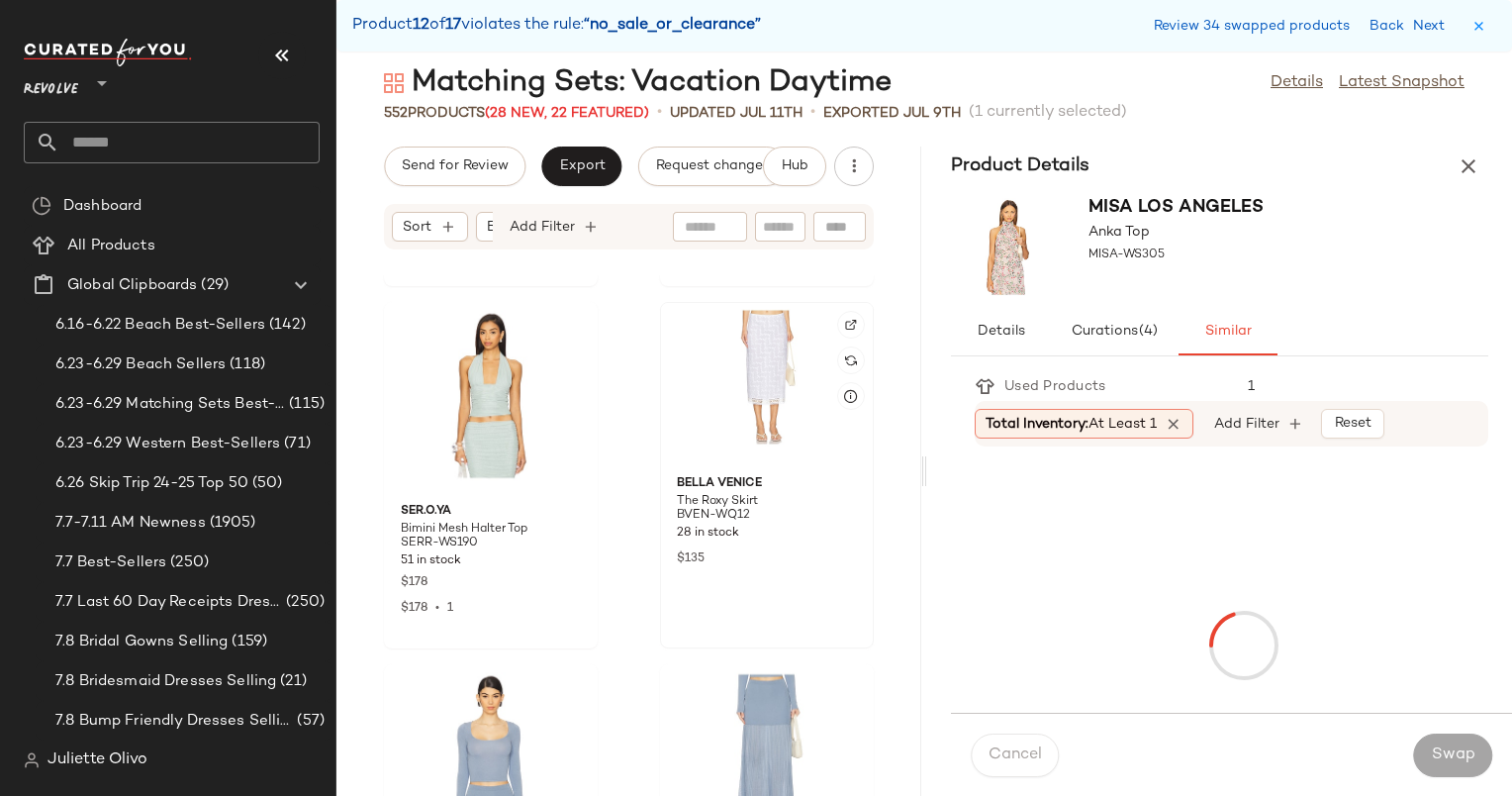 click 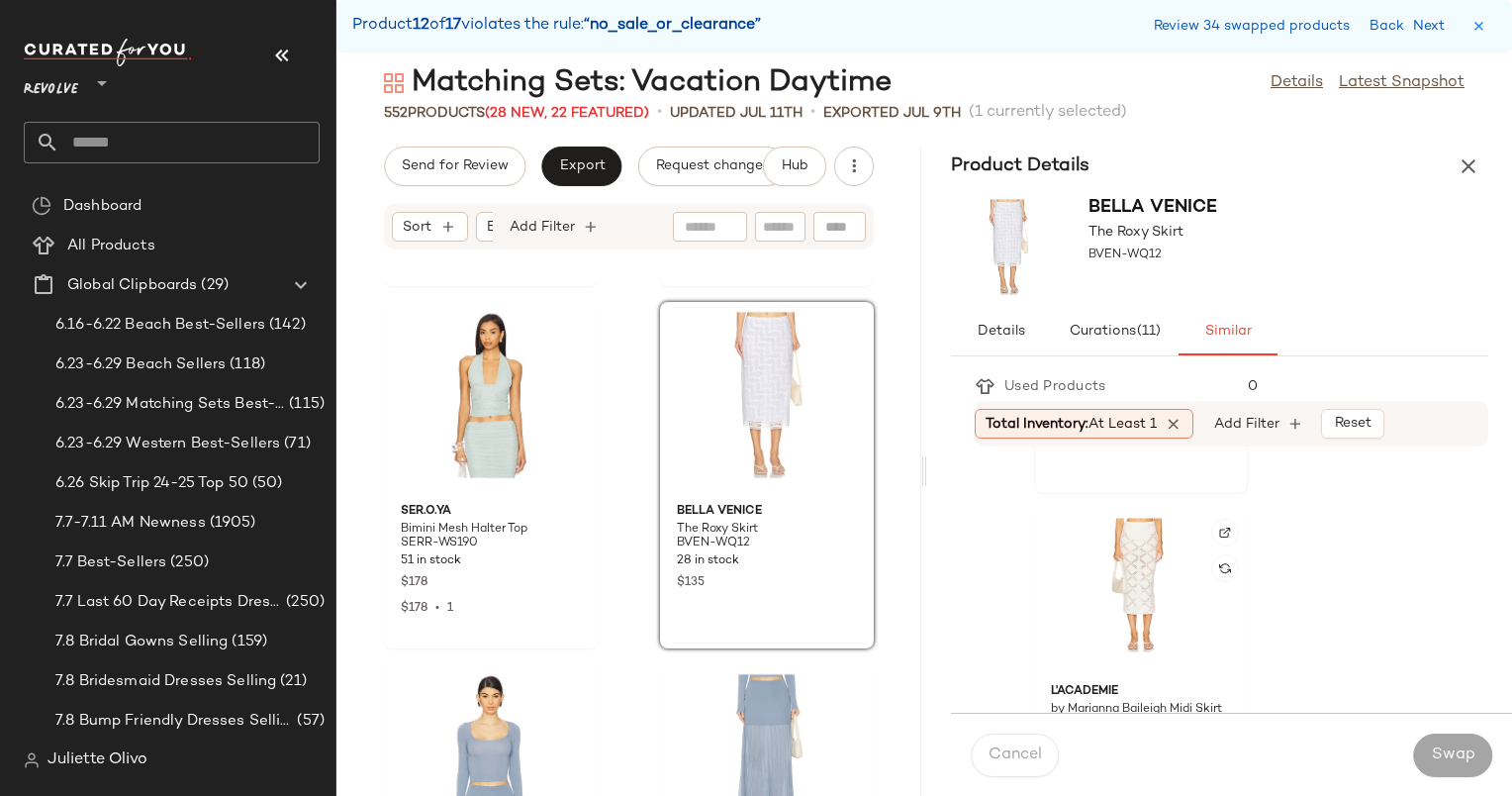 scroll, scrollTop: 679, scrollLeft: 0, axis: vertical 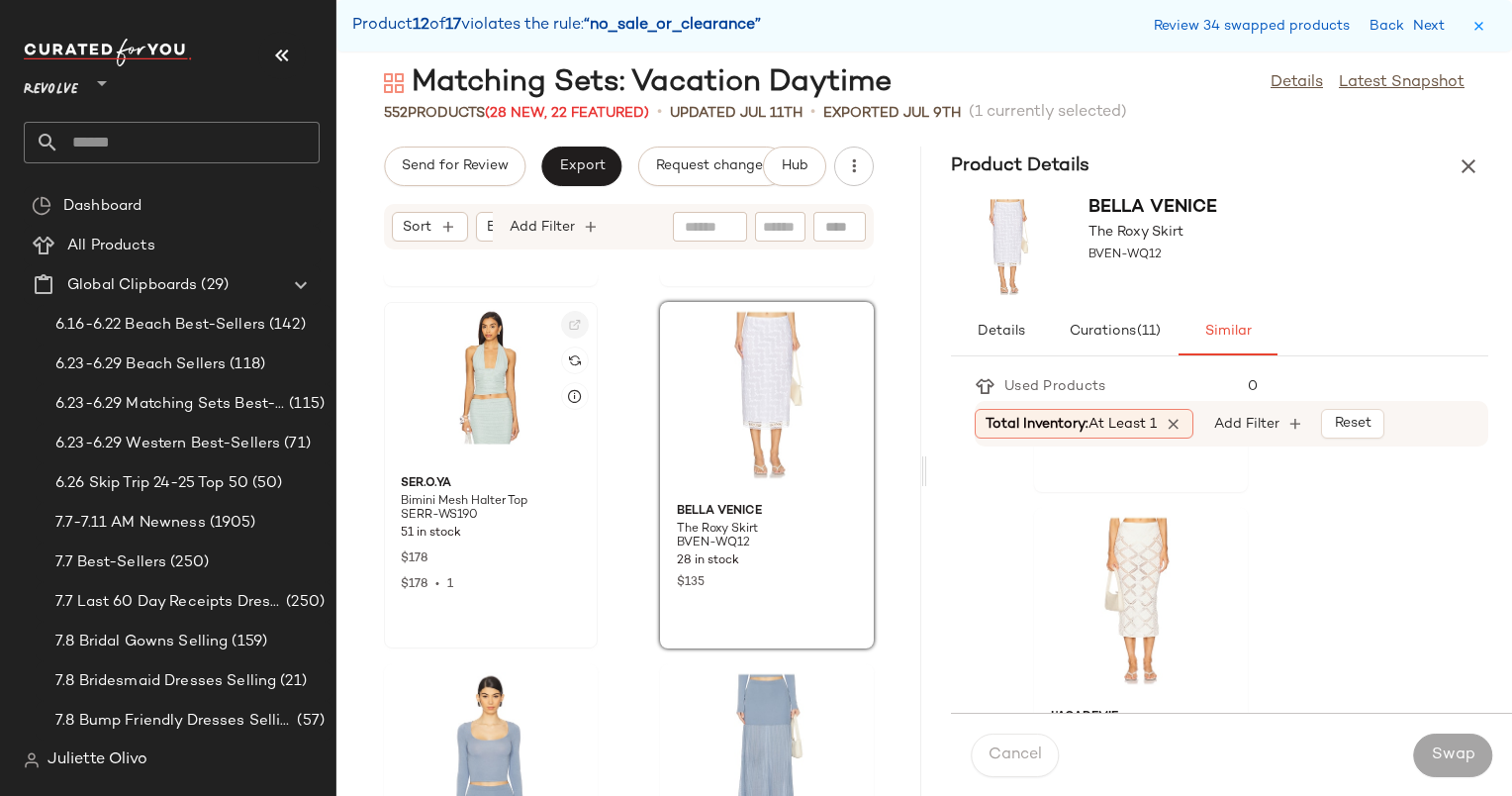 click 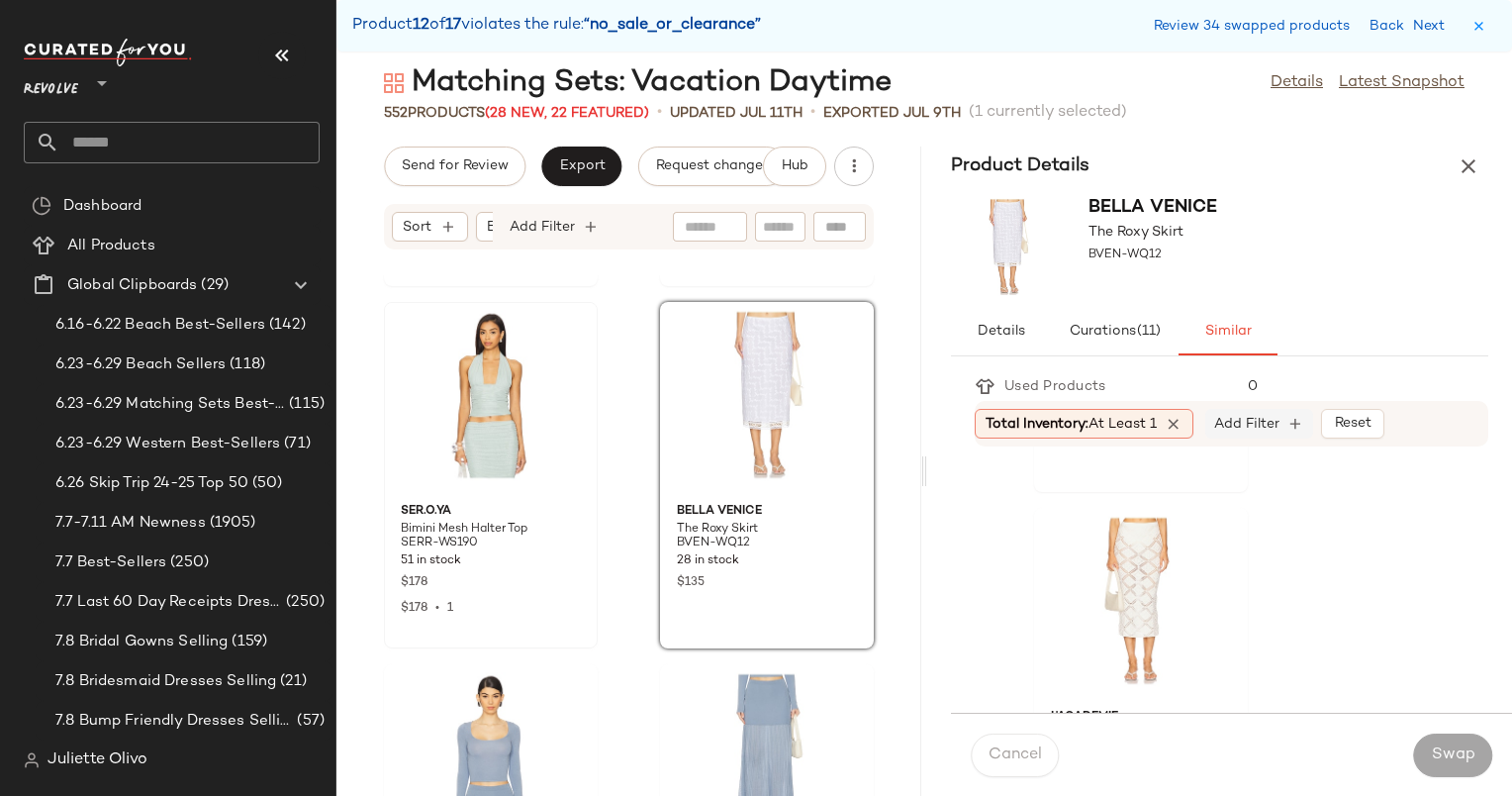 click on "Add Filter" at bounding box center [1247, 424] 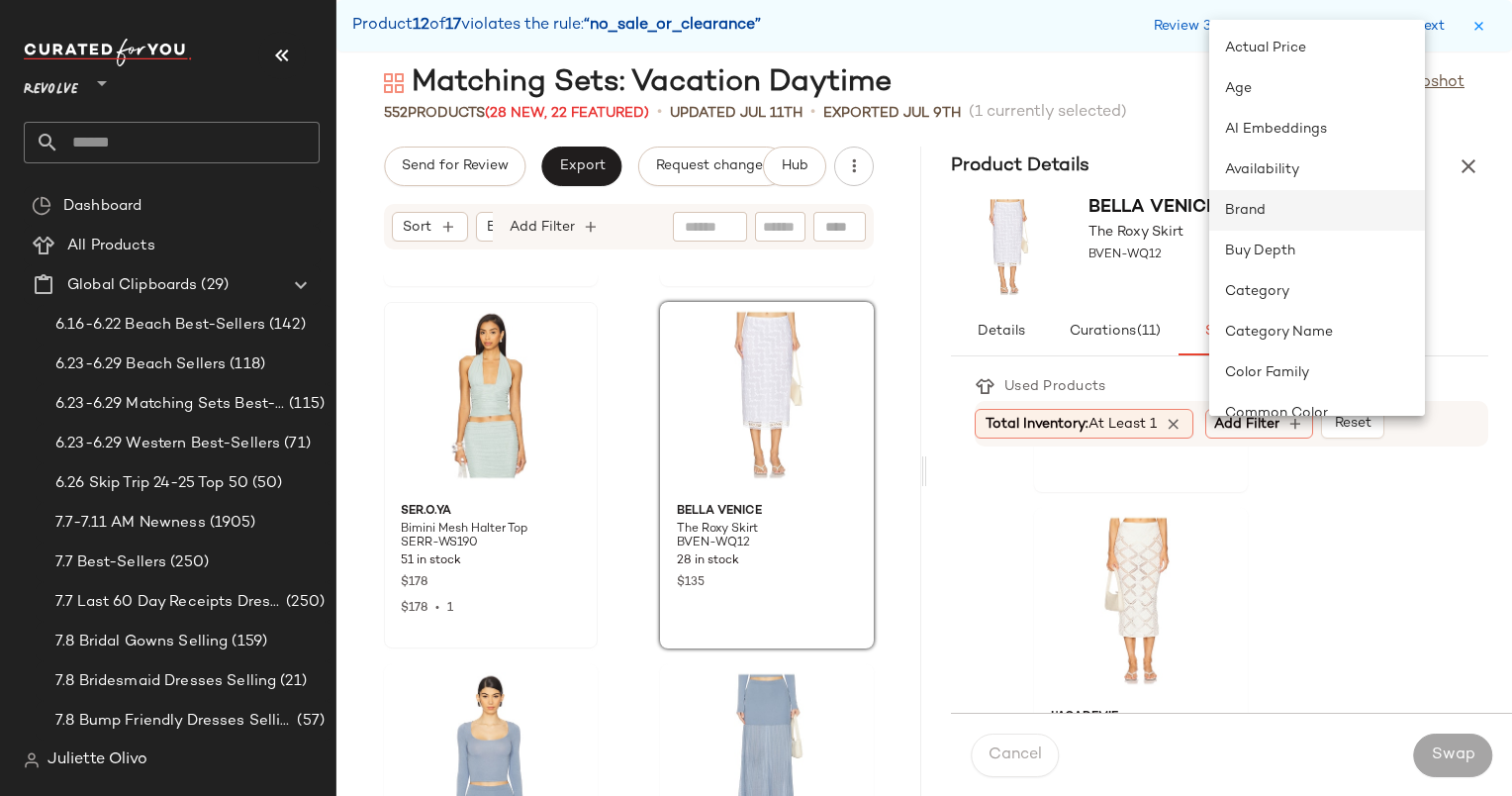 click on "Brand" 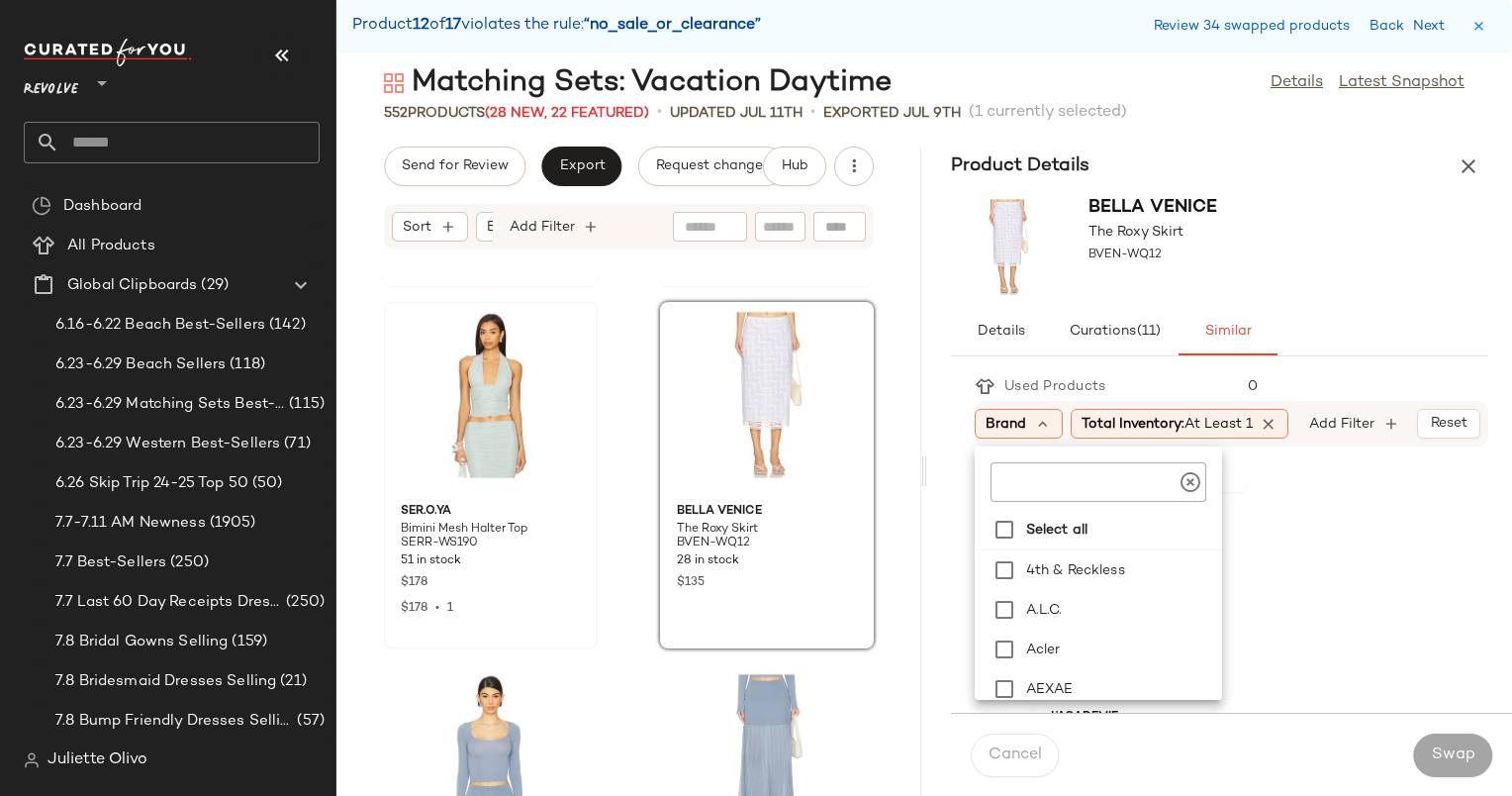 click 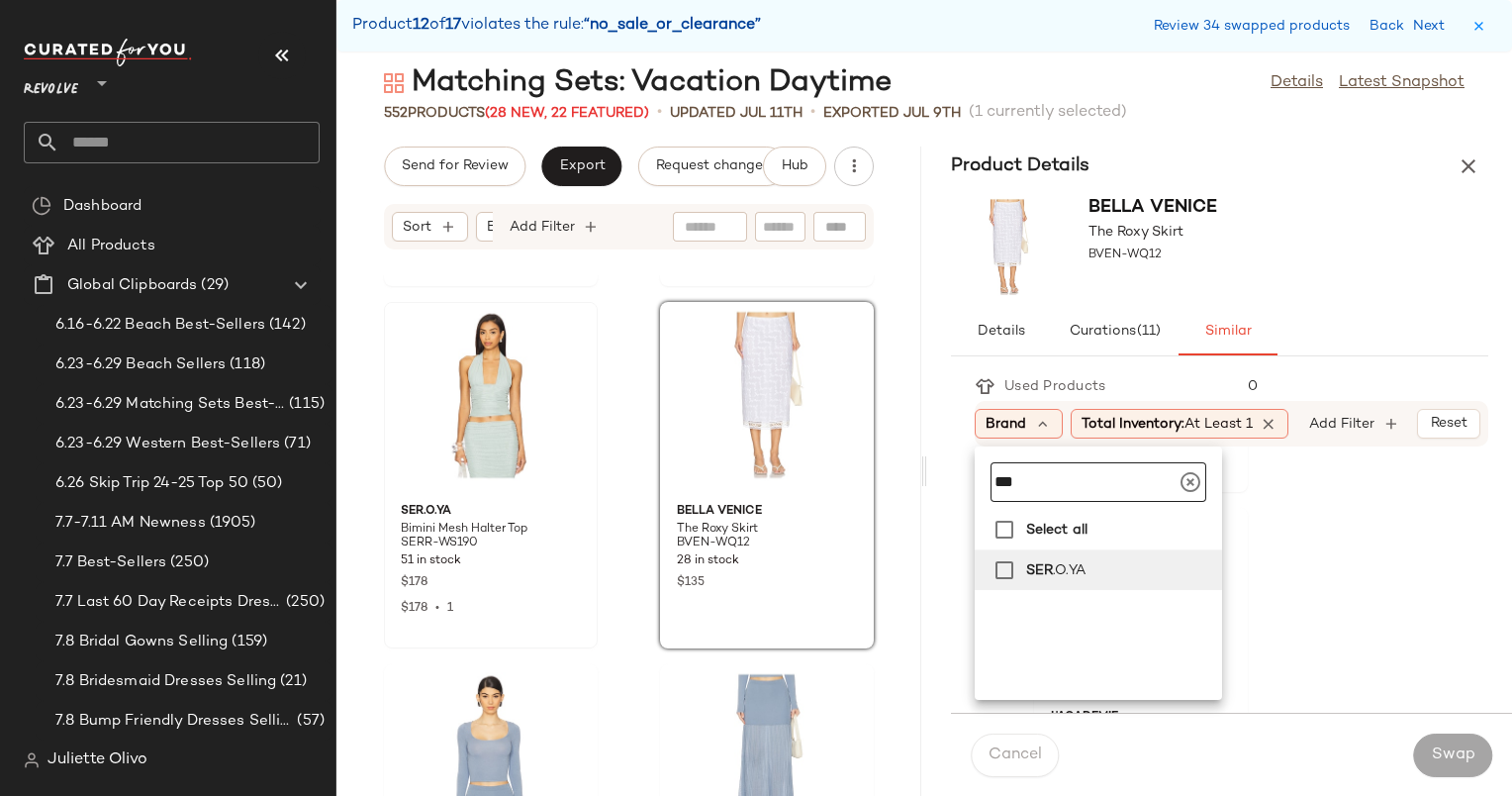 type on "***" 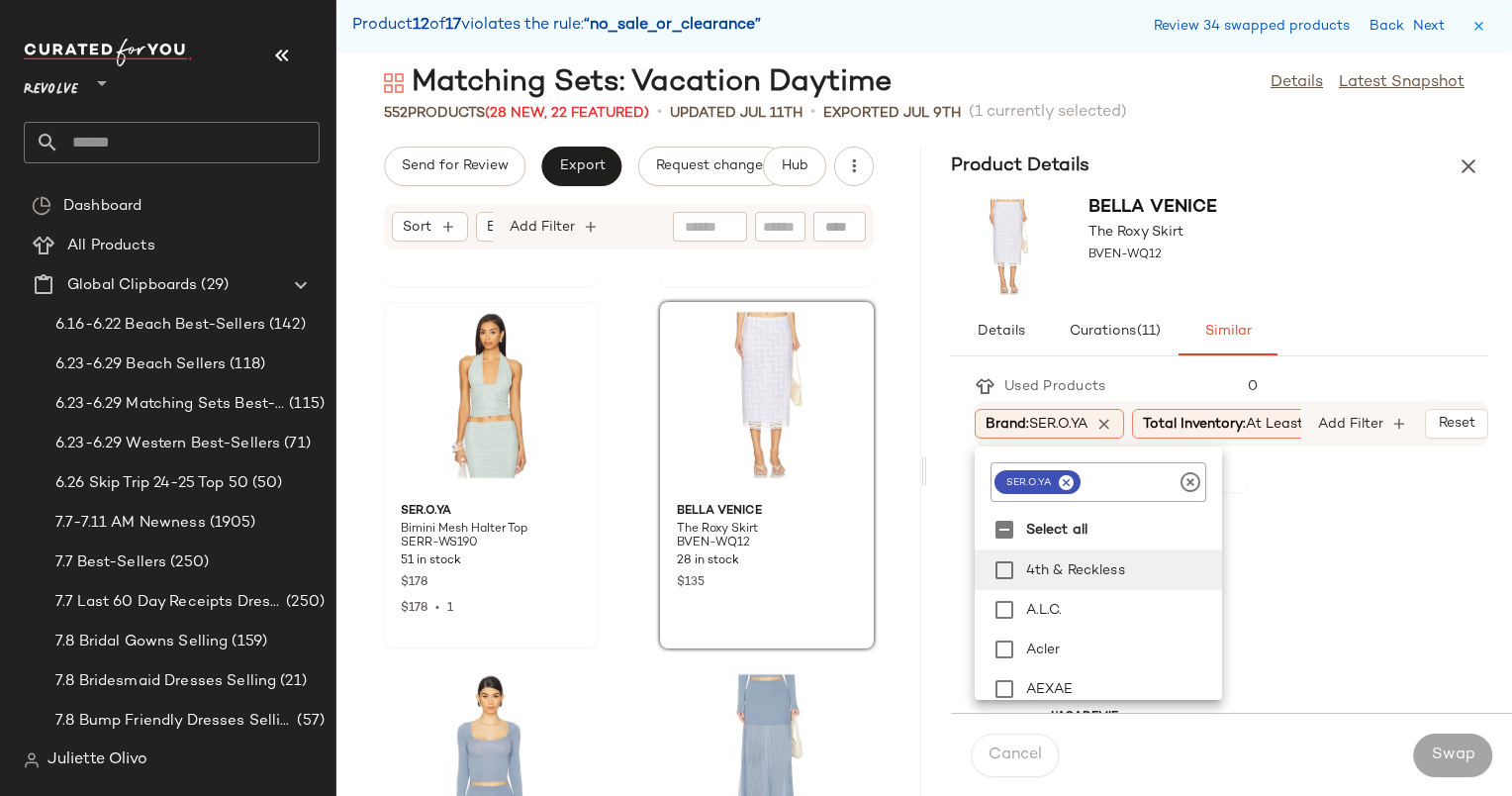 click on "Bella Venice The Roxy Skirt BVEN-WQ12" at bounding box center [1219, 247] 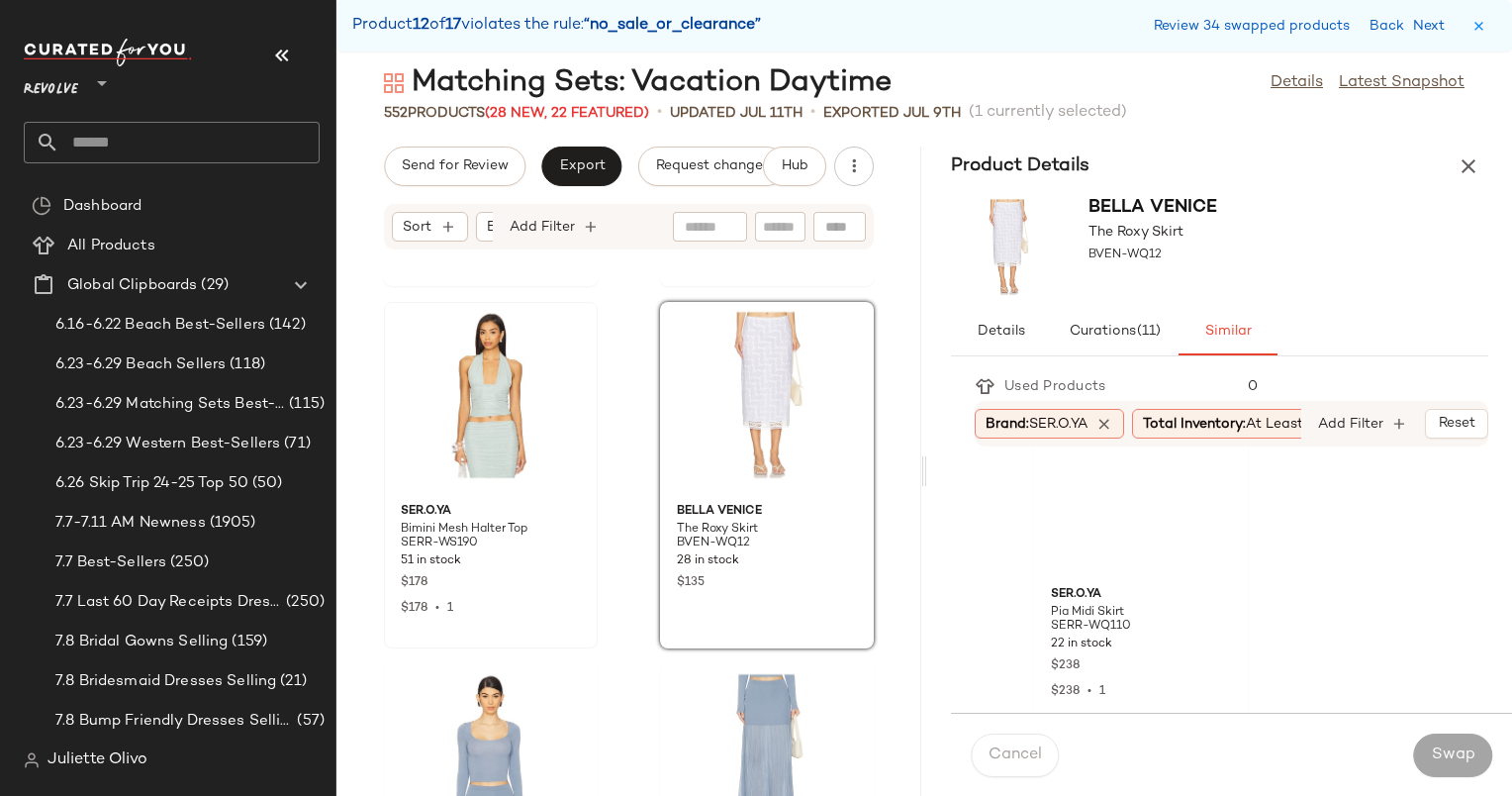 scroll, scrollTop: 440, scrollLeft: 0, axis: vertical 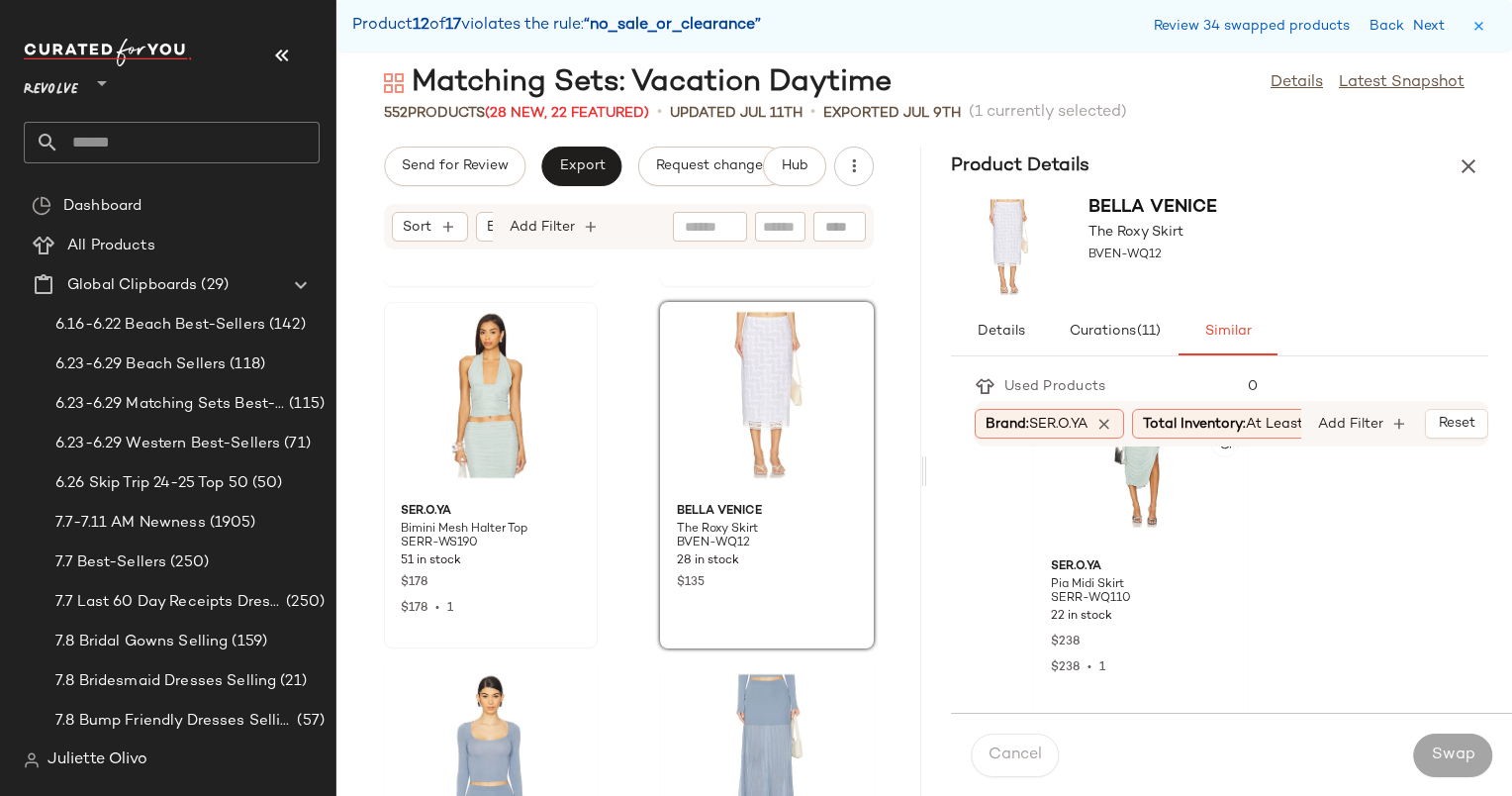 click 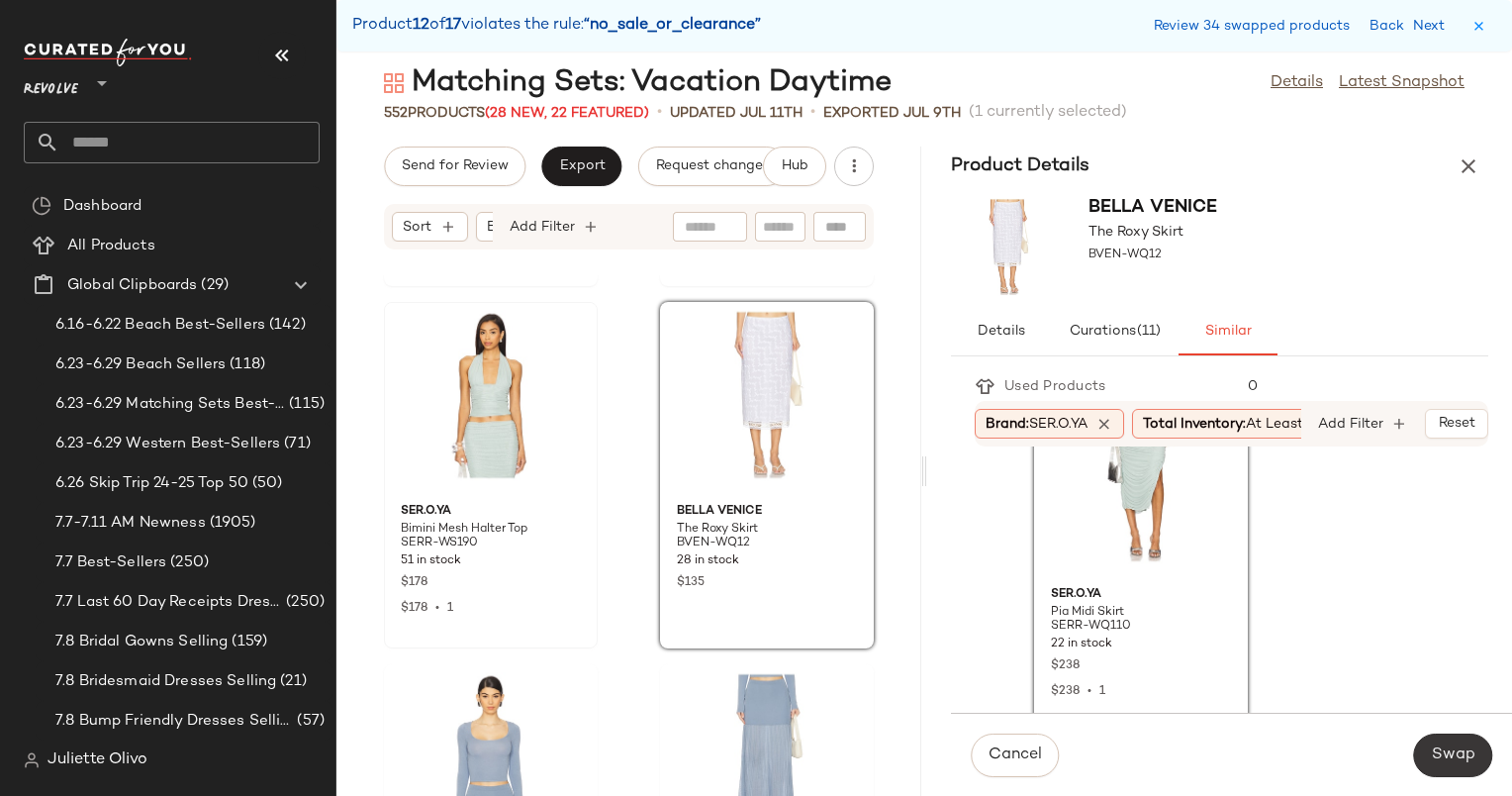 click on "Swap" 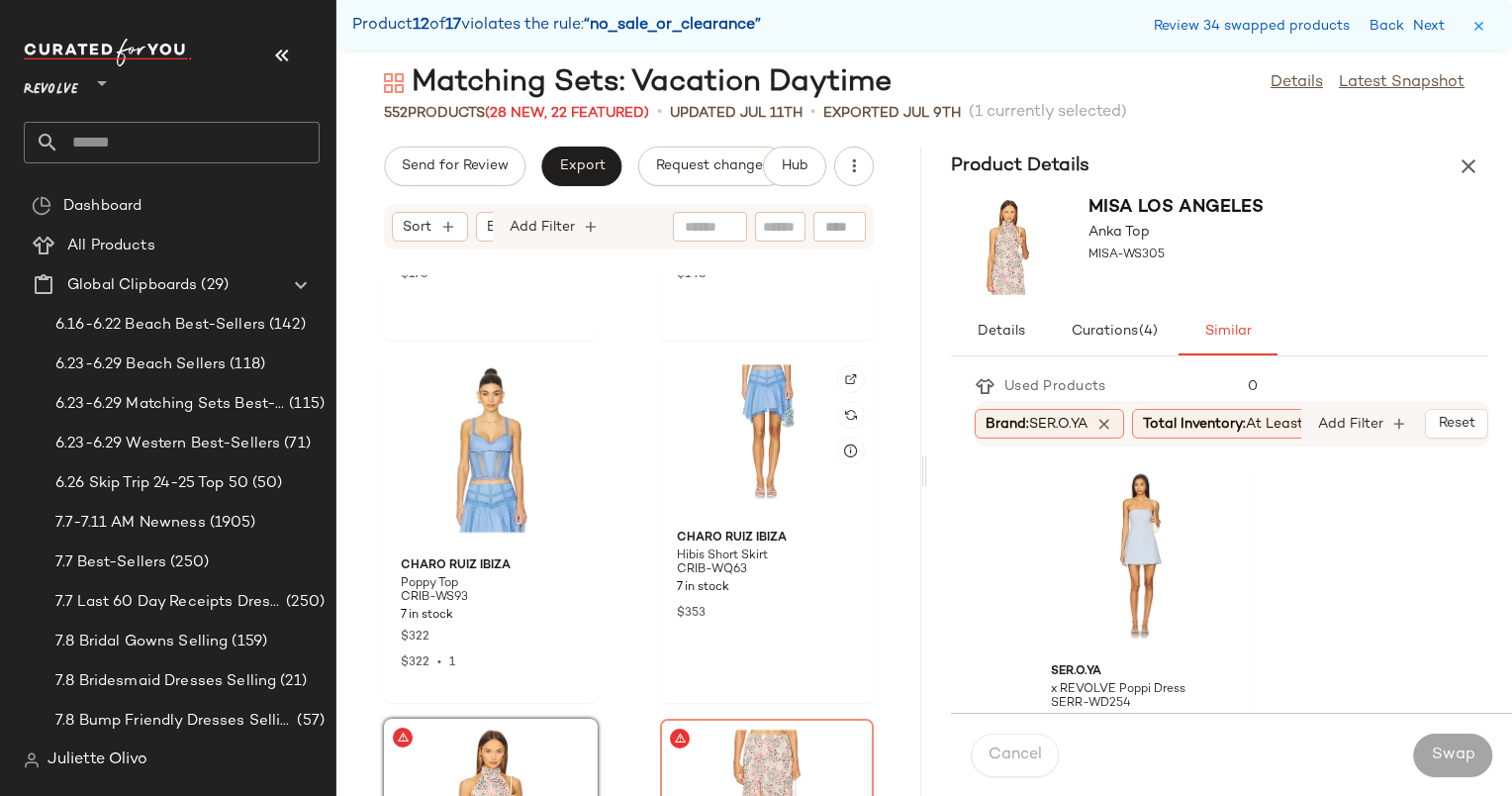 scroll, scrollTop: 96229, scrollLeft: 0, axis: vertical 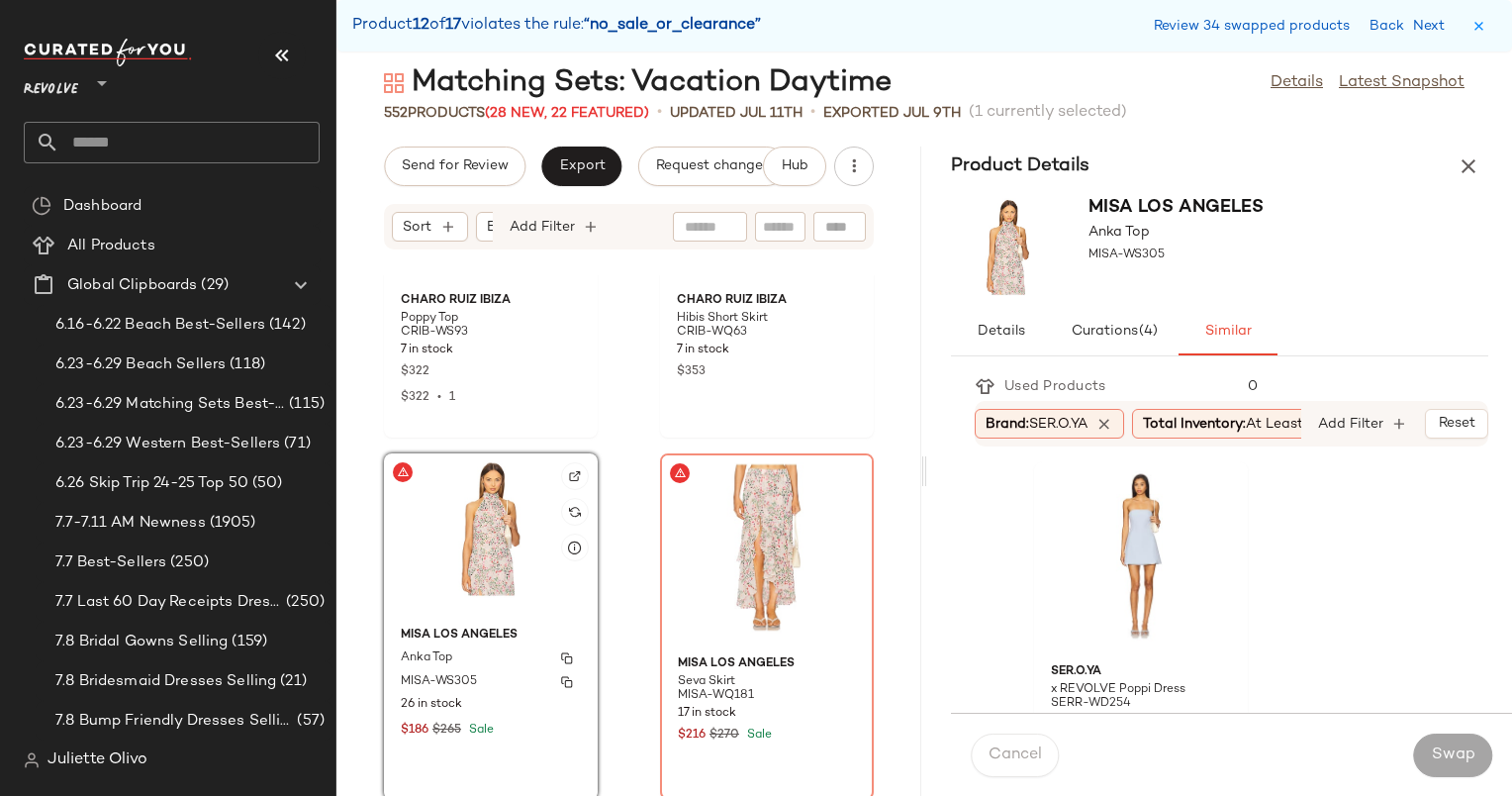 click on "MISA Los Angeles Anka Top MISA-WS305 26 in stock $186 $265 Sale" 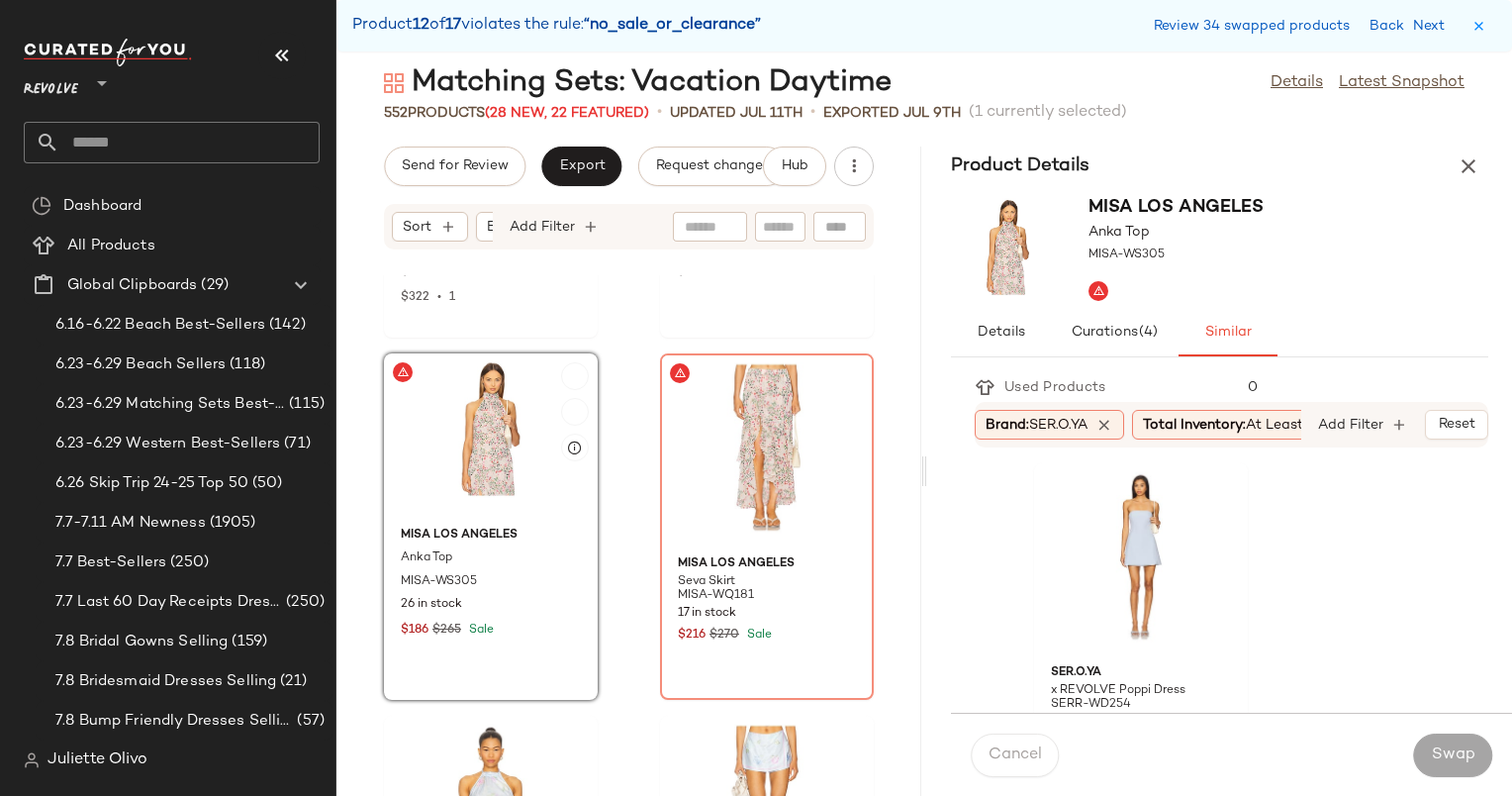 scroll, scrollTop: 96328, scrollLeft: 0, axis: vertical 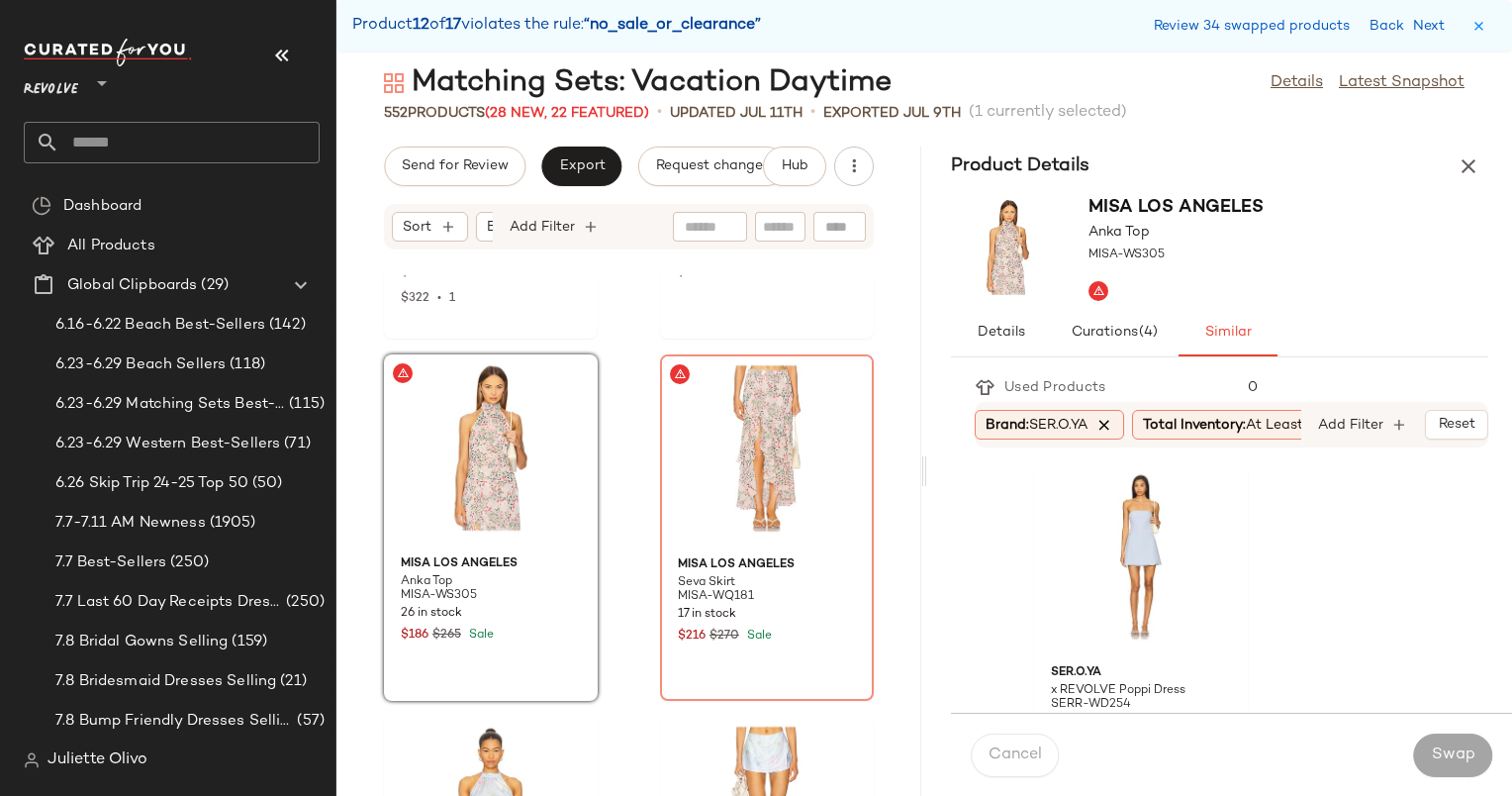 click at bounding box center (1104, 425) 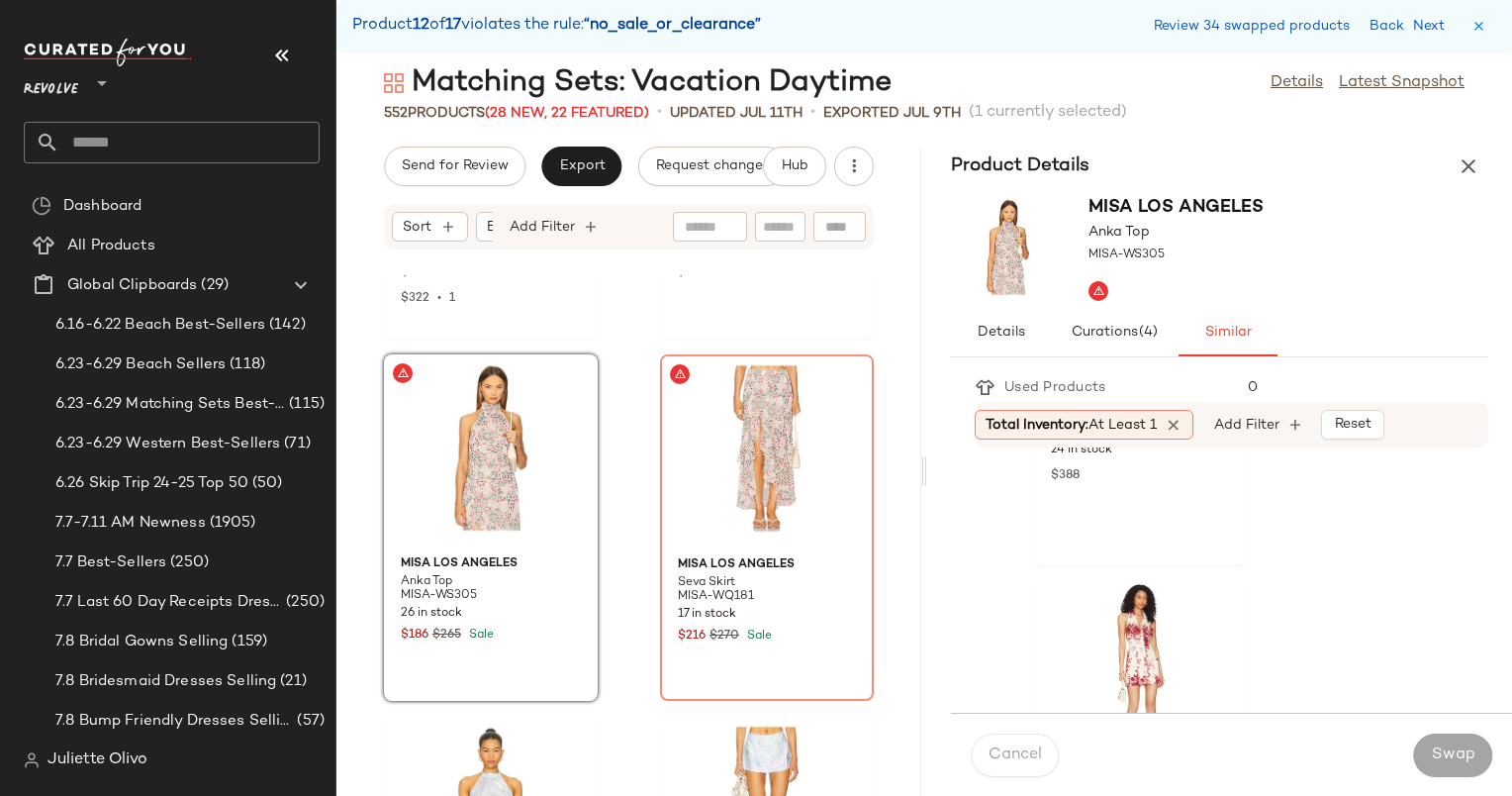 scroll, scrollTop: 1773, scrollLeft: 0, axis: vertical 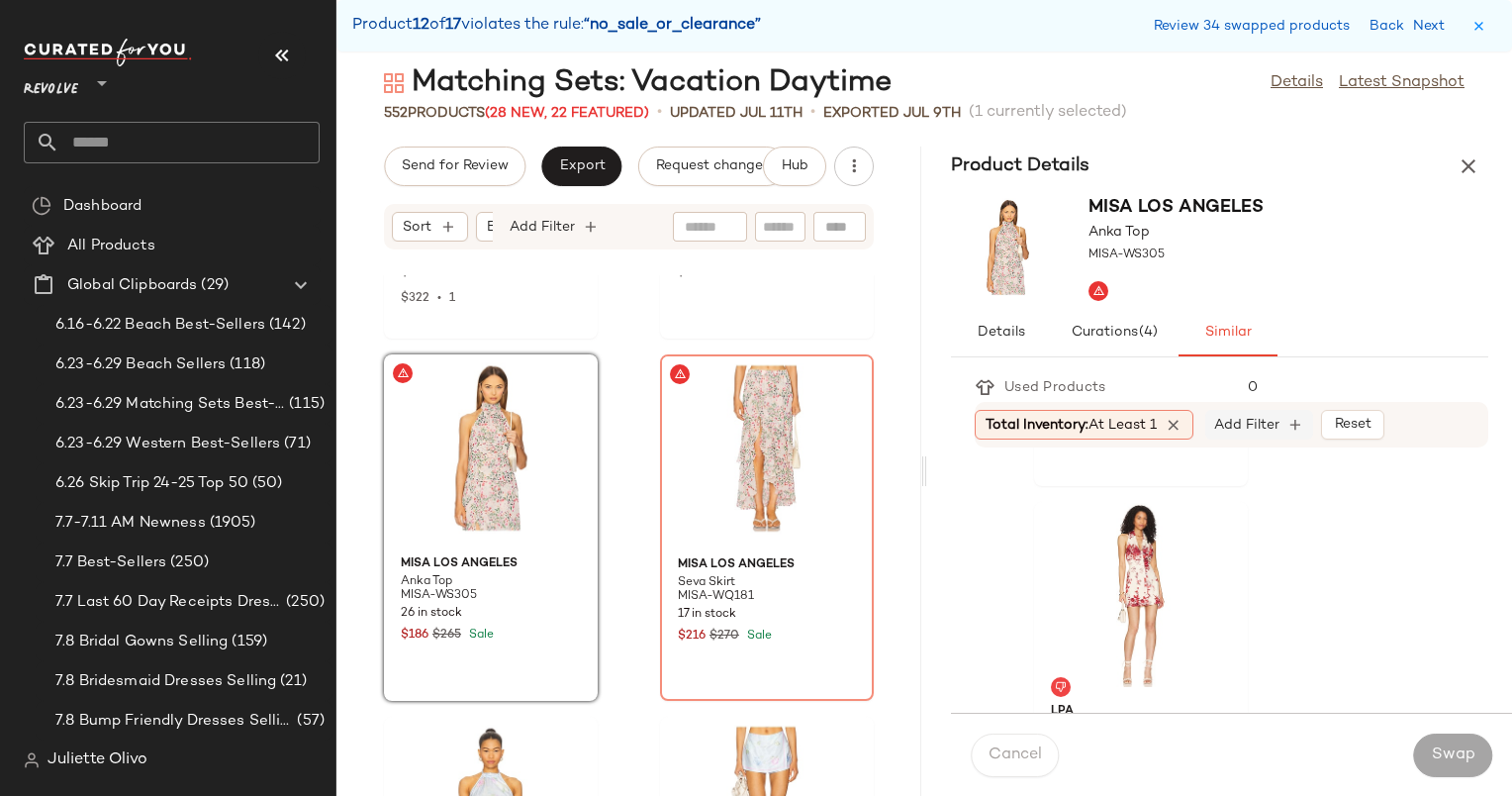 click on "Add Filter" at bounding box center (1247, 425) 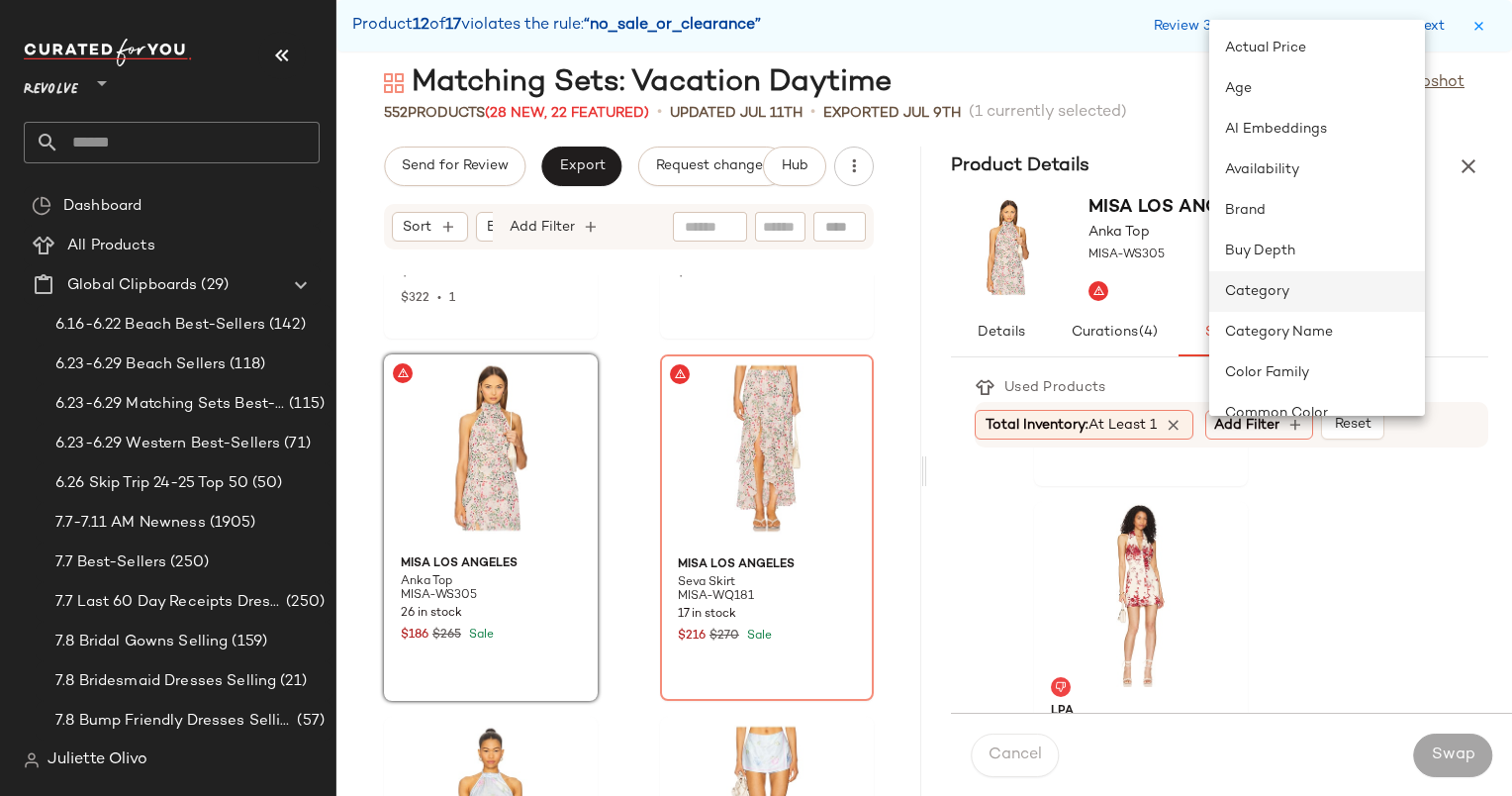 click on "Category" 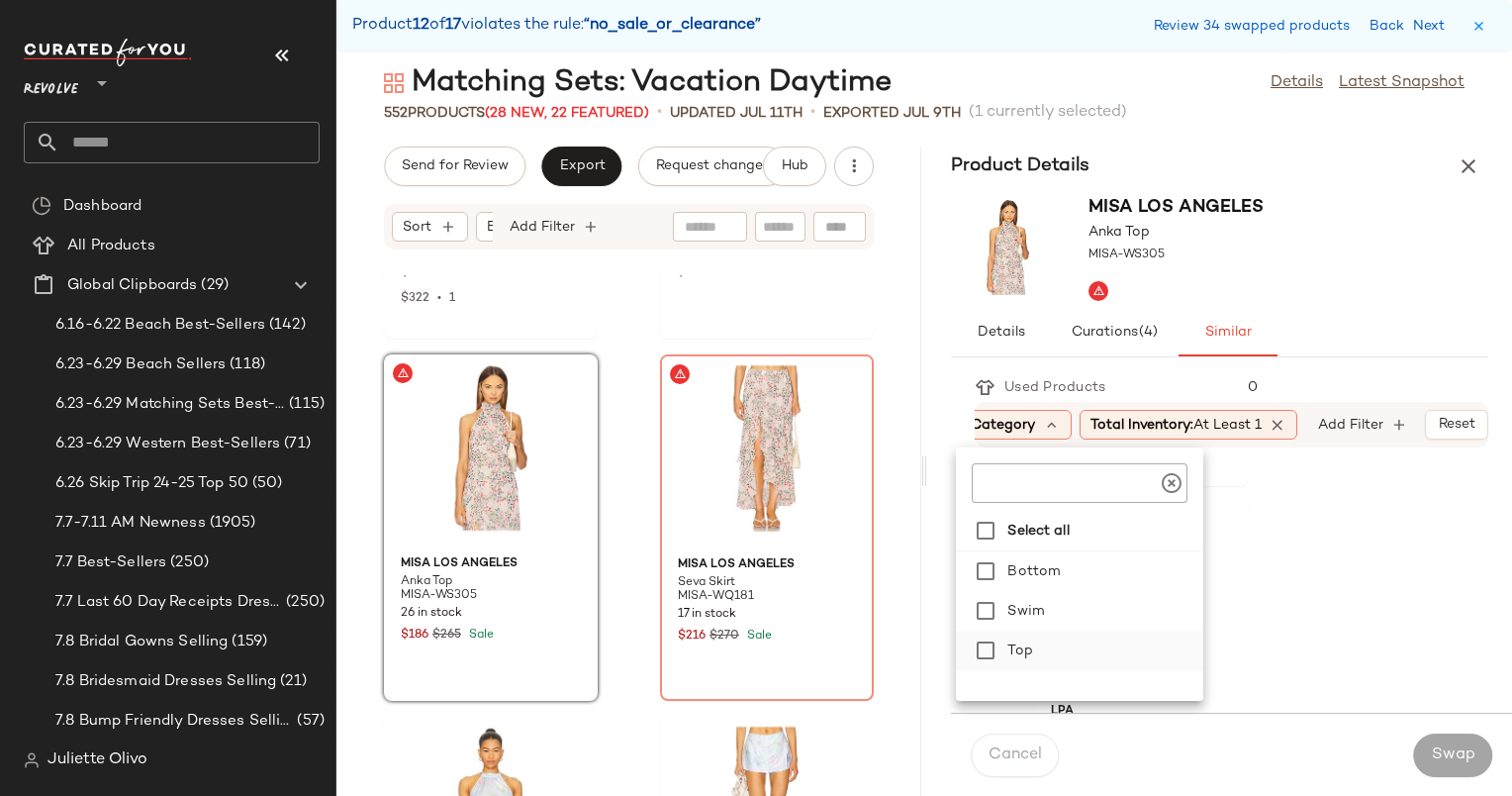 click on "Top" at bounding box center (1101, 650) 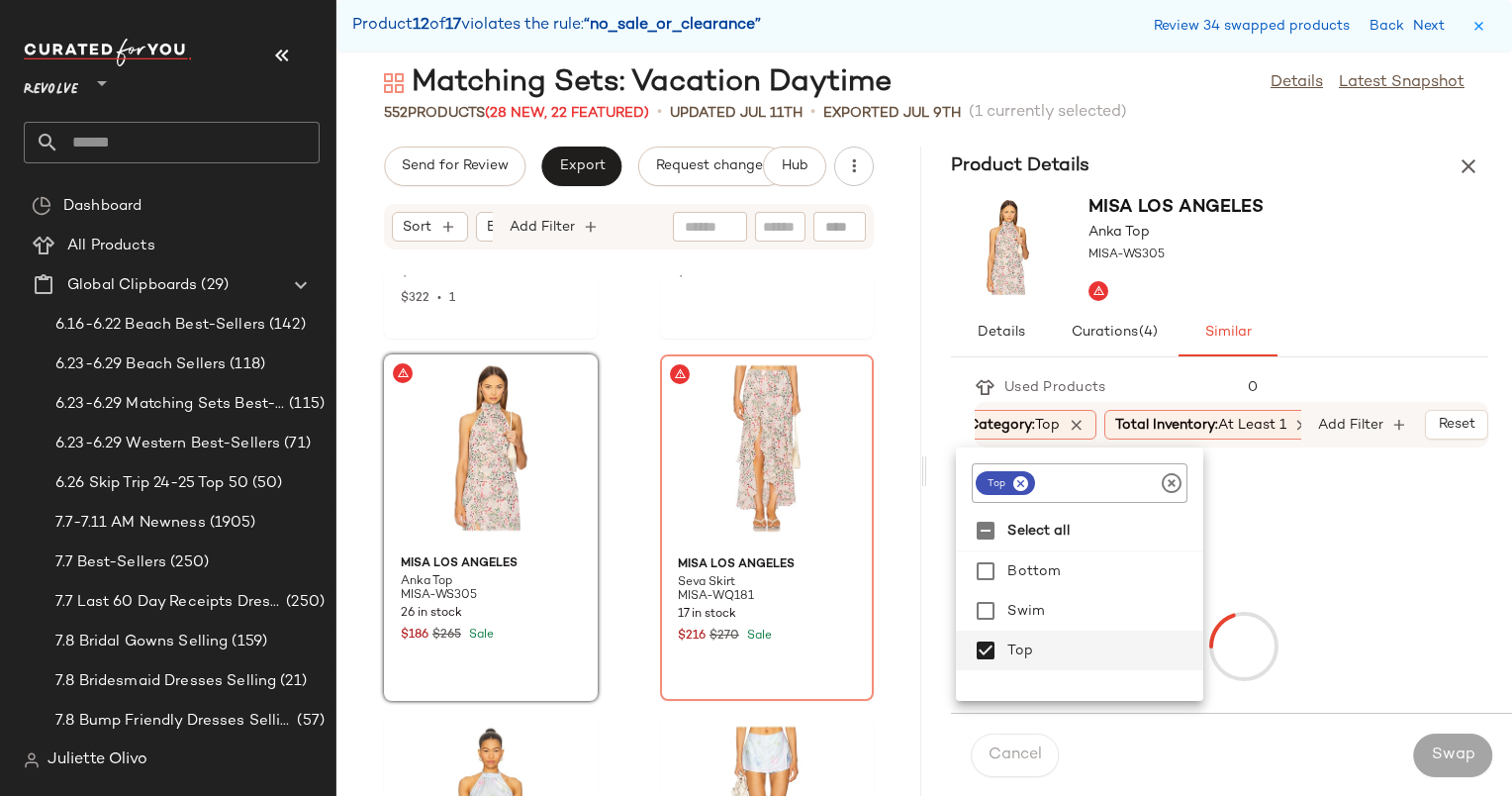 click on "MISA Los Angeles Anka Top MISA-WS305" at bounding box center [1219, 248] 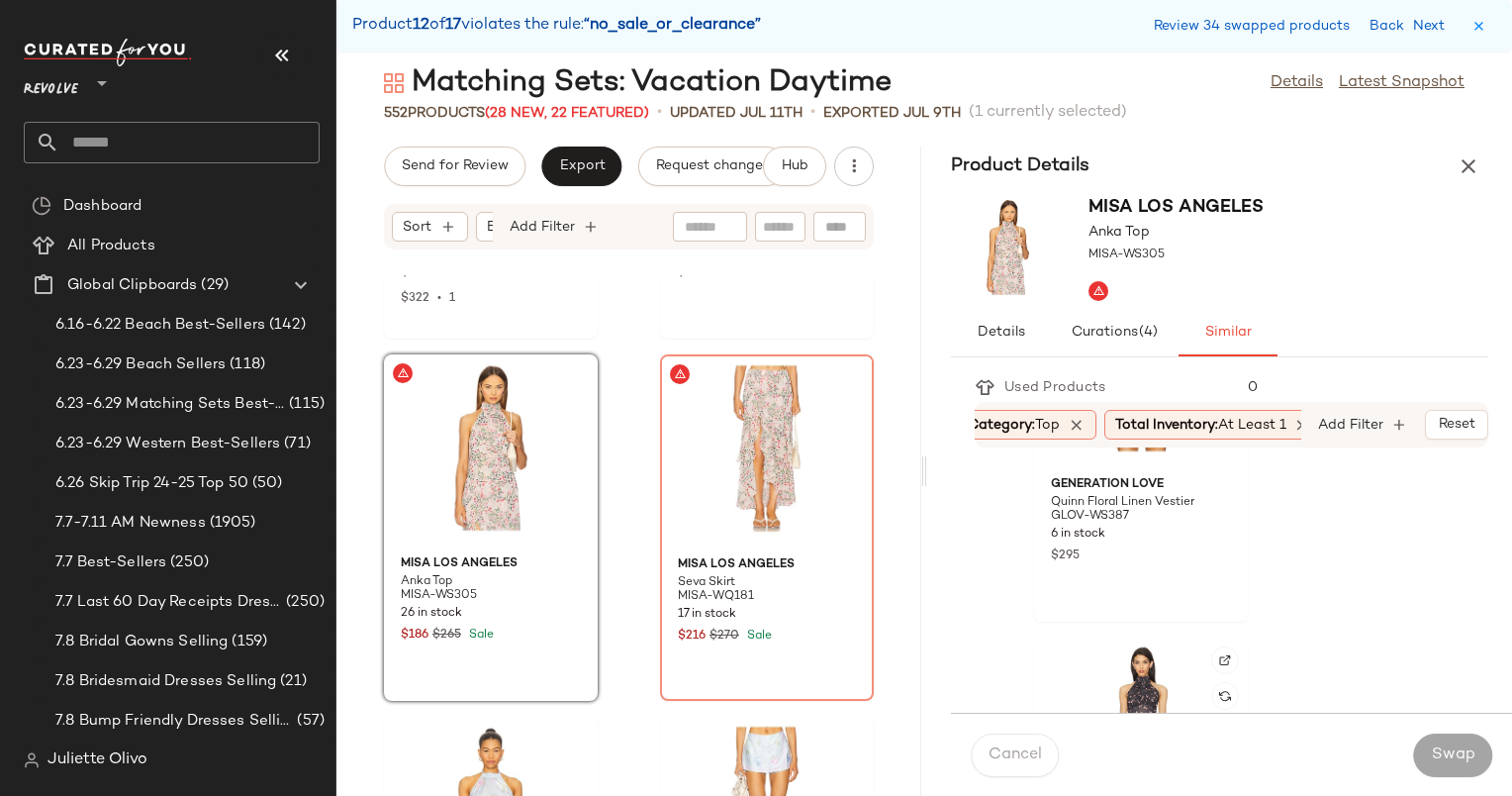 scroll, scrollTop: 455, scrollLeft: 0, axis: vertical 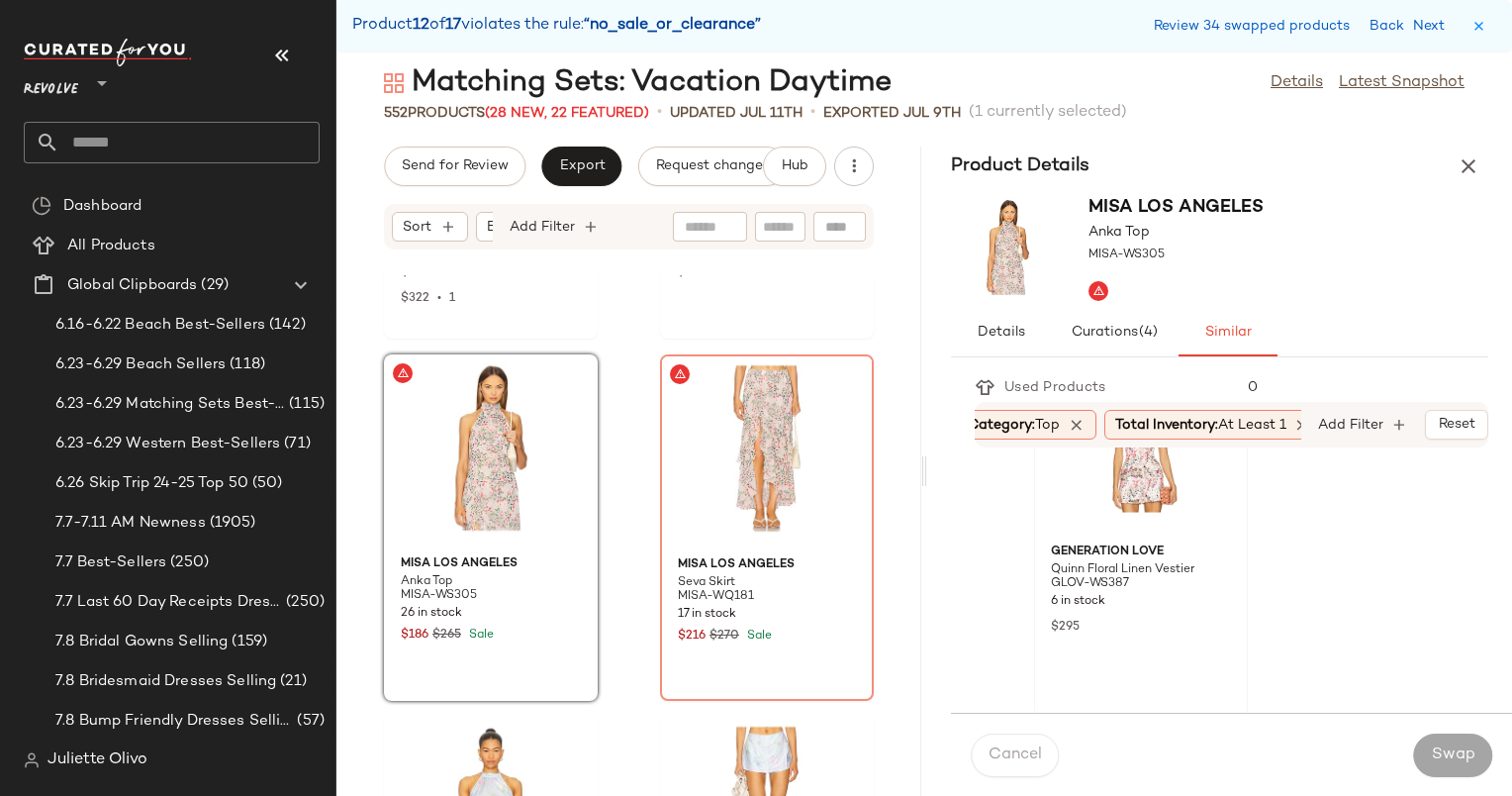 click 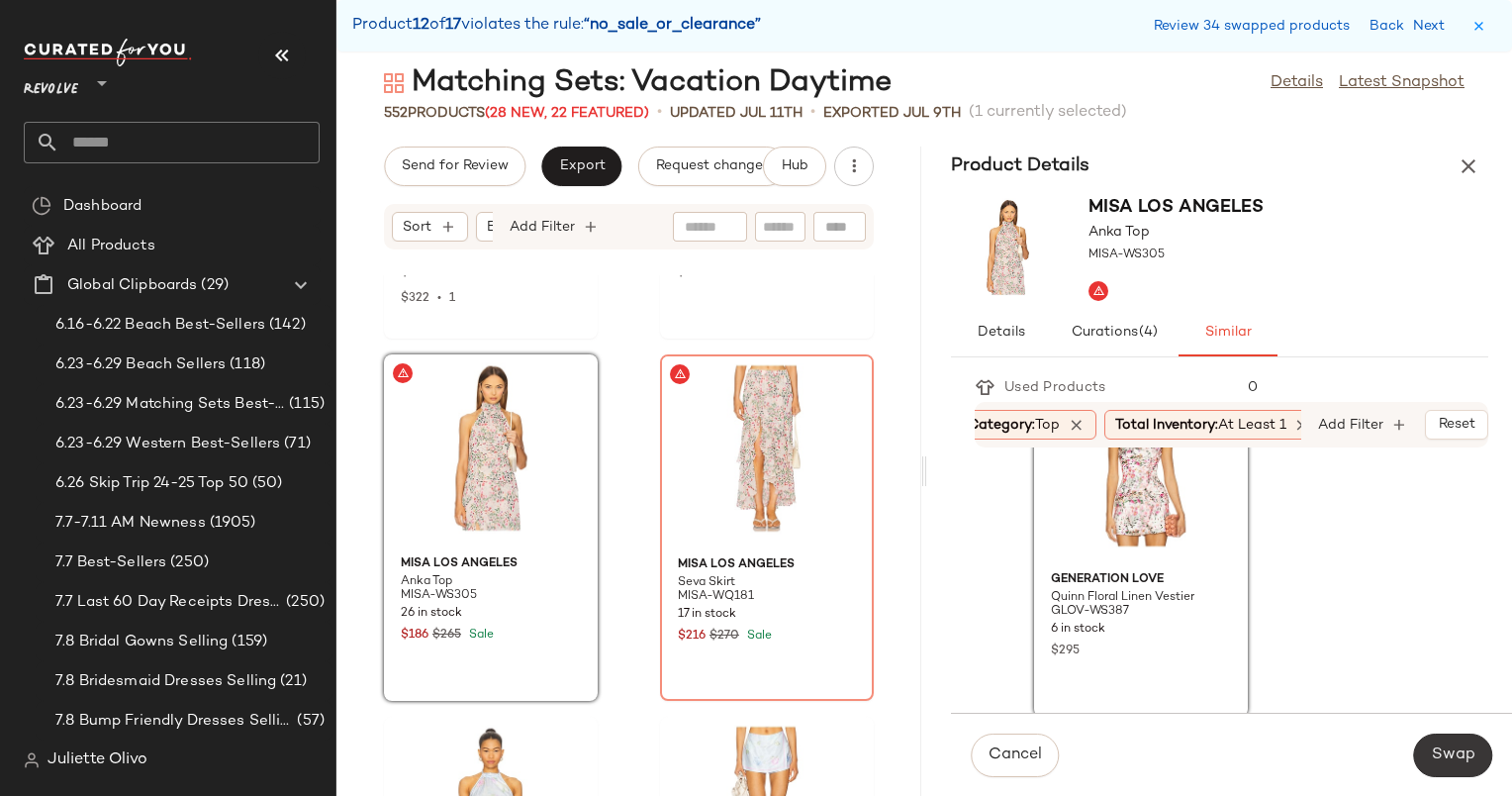 click on "Swap" 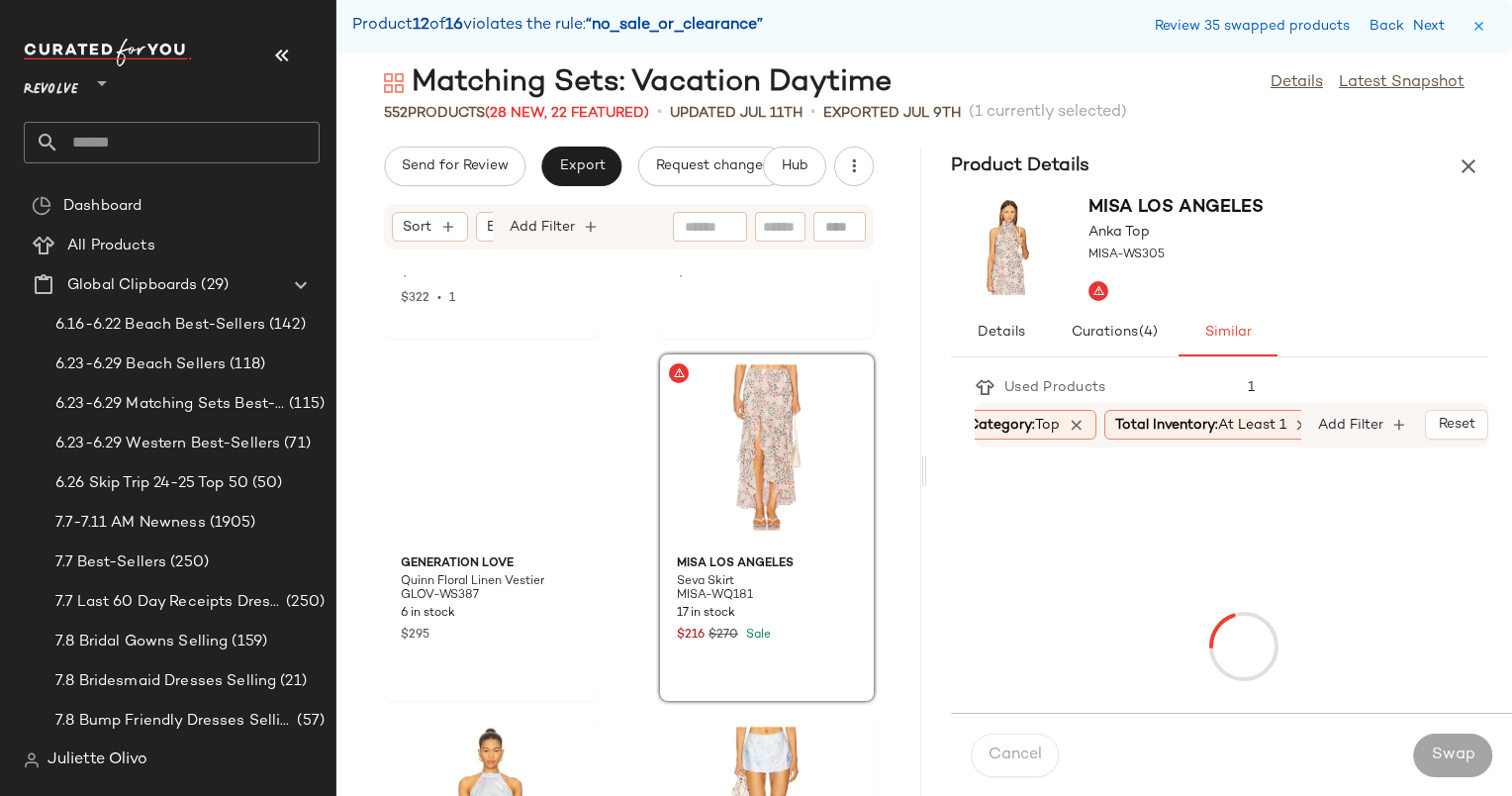 scroll, scrollTop: 96387, scrollLeft: 0, axis: vertical 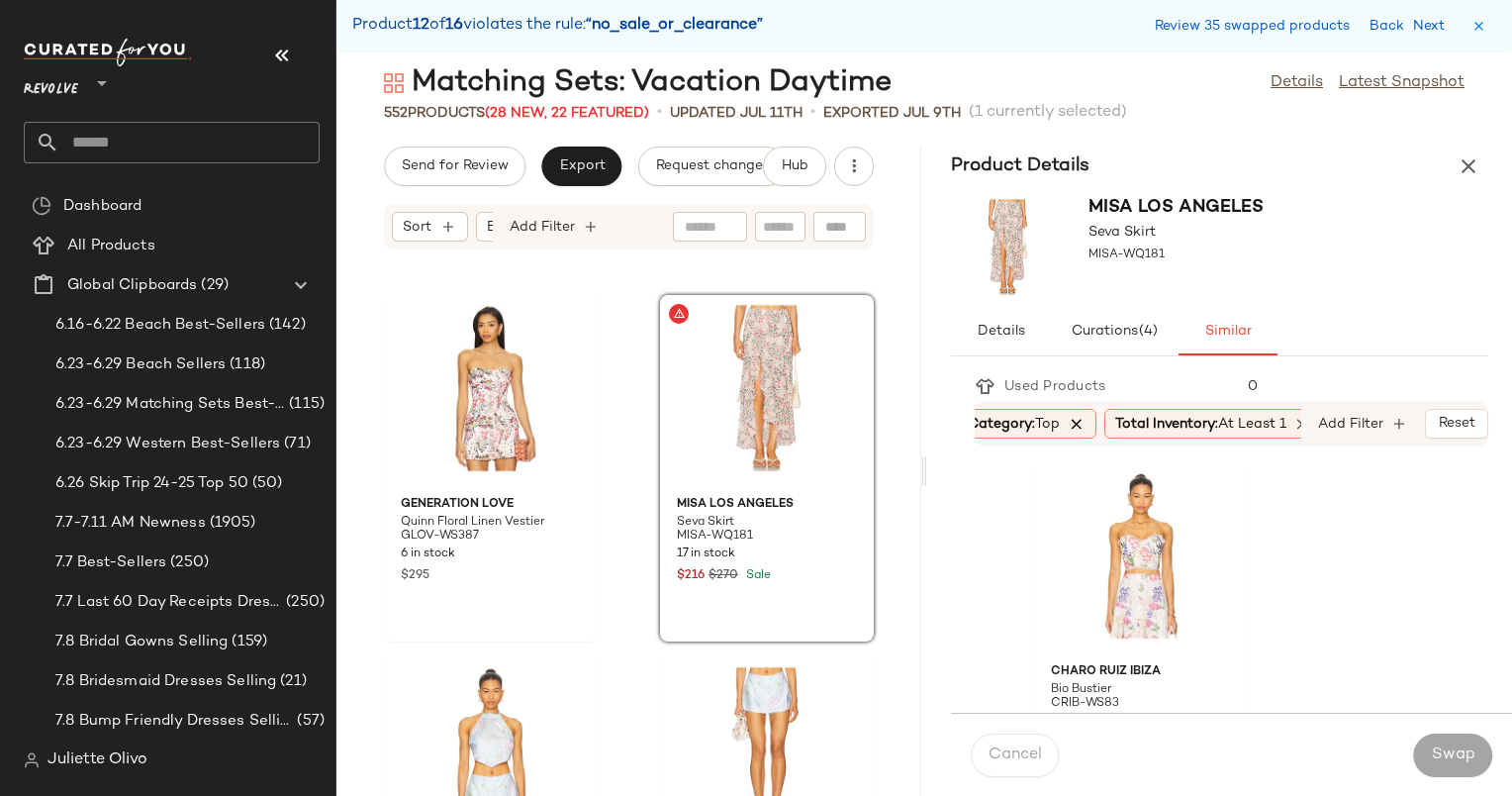 click at bounding box center (1077, 424) 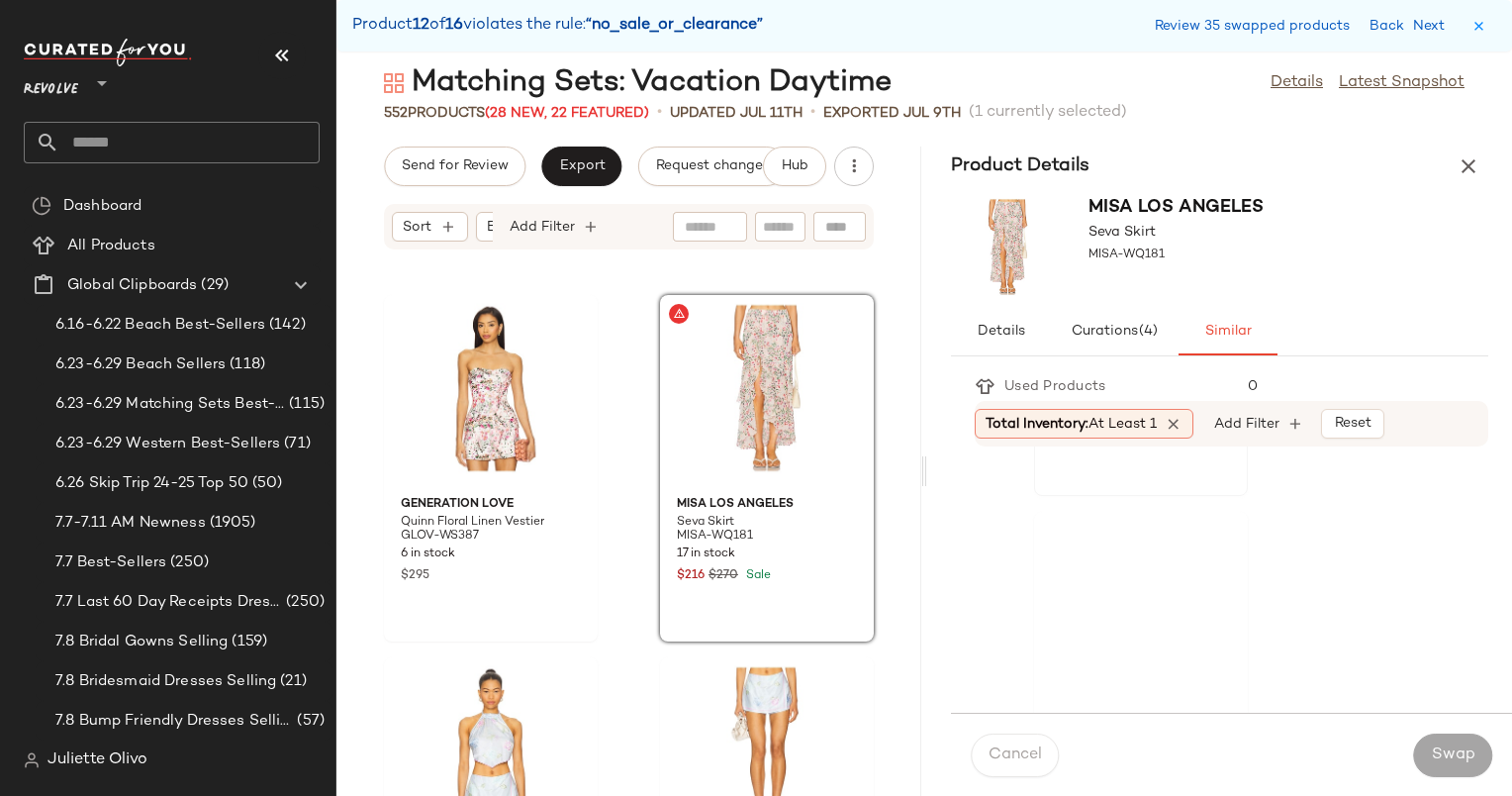 scroll, scrollTop: 329, scrollLeft: 0, axis: vertical 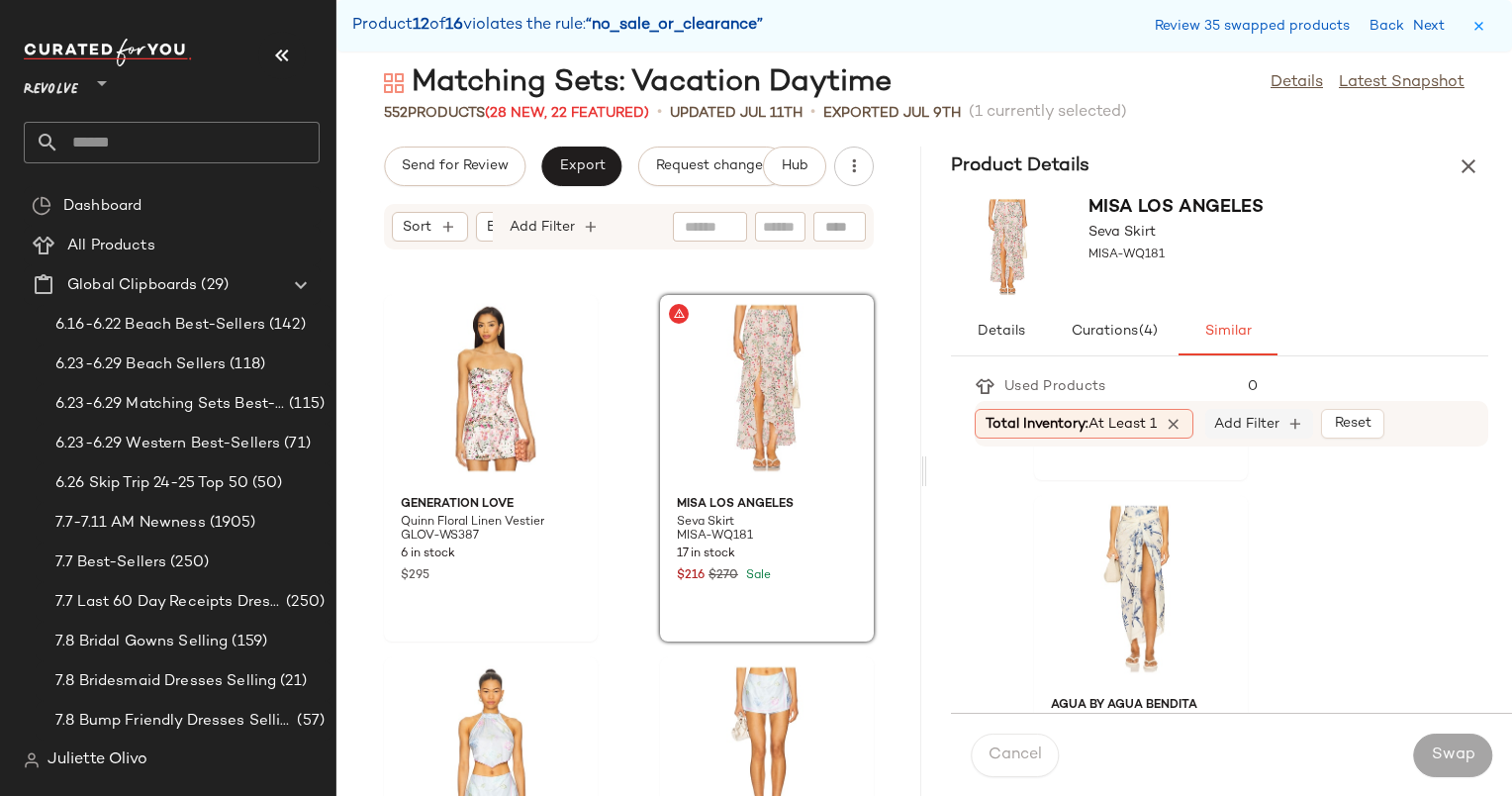 click on "Add Filter" 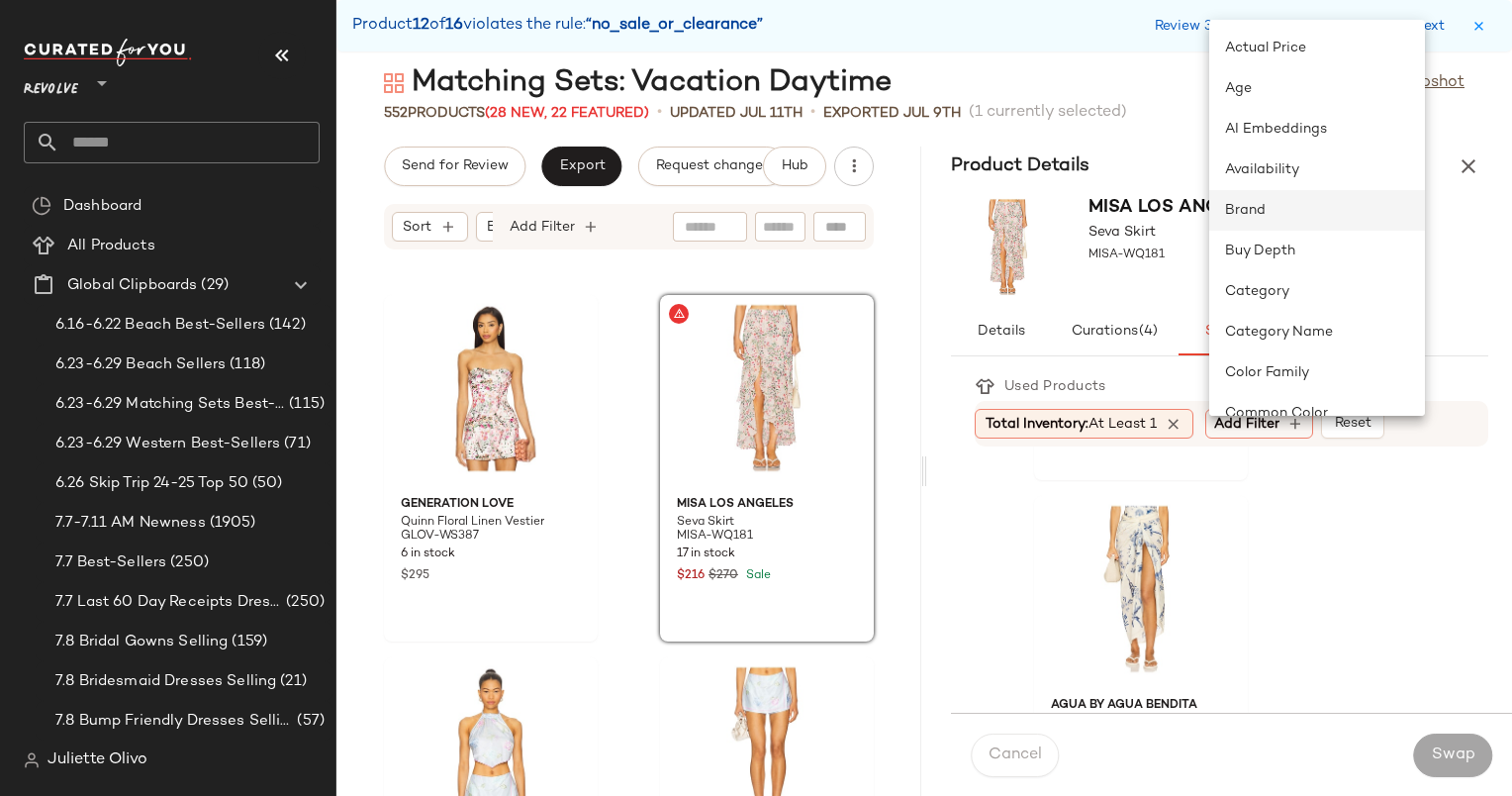 click on "Brand" 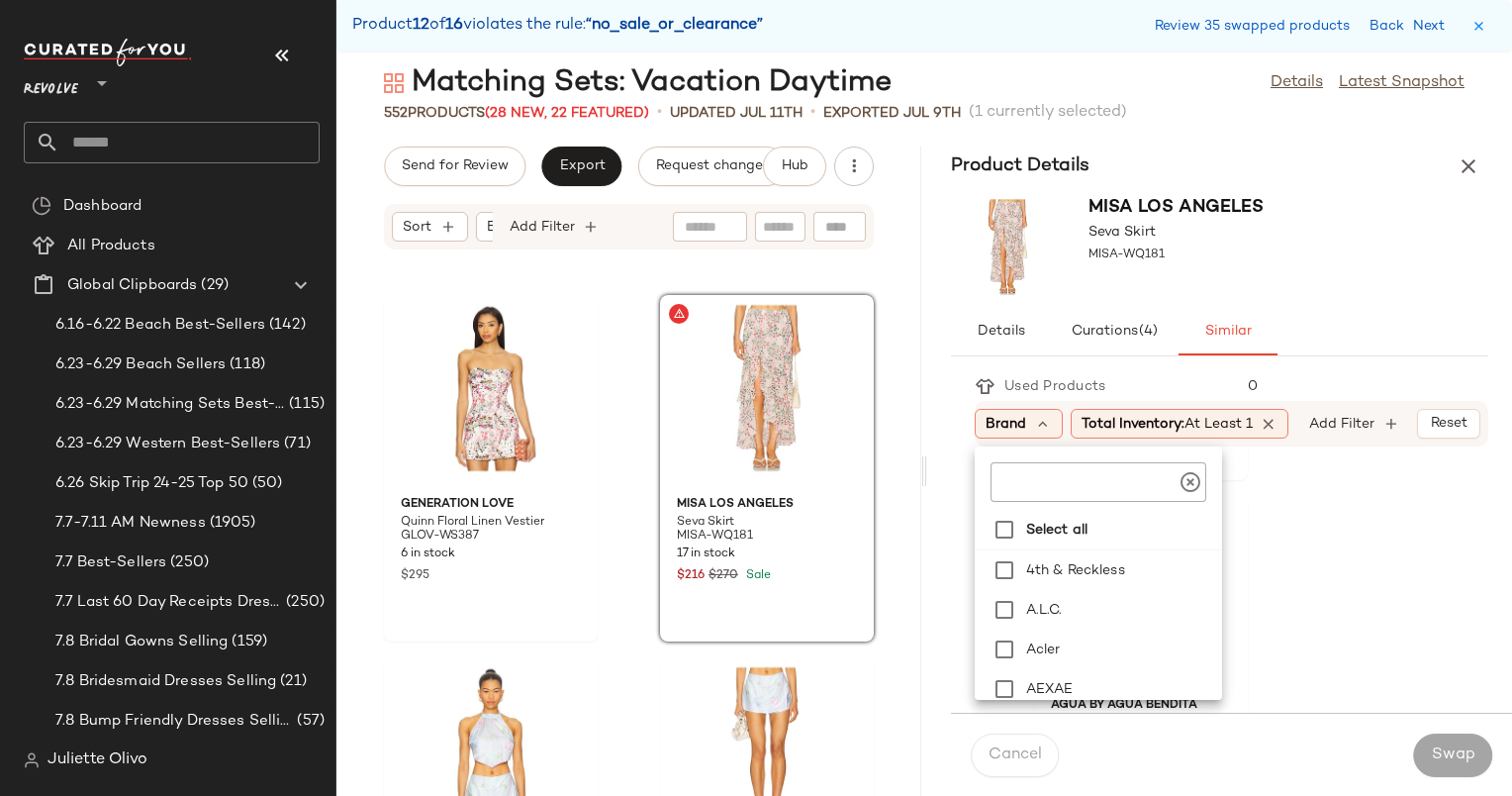 click 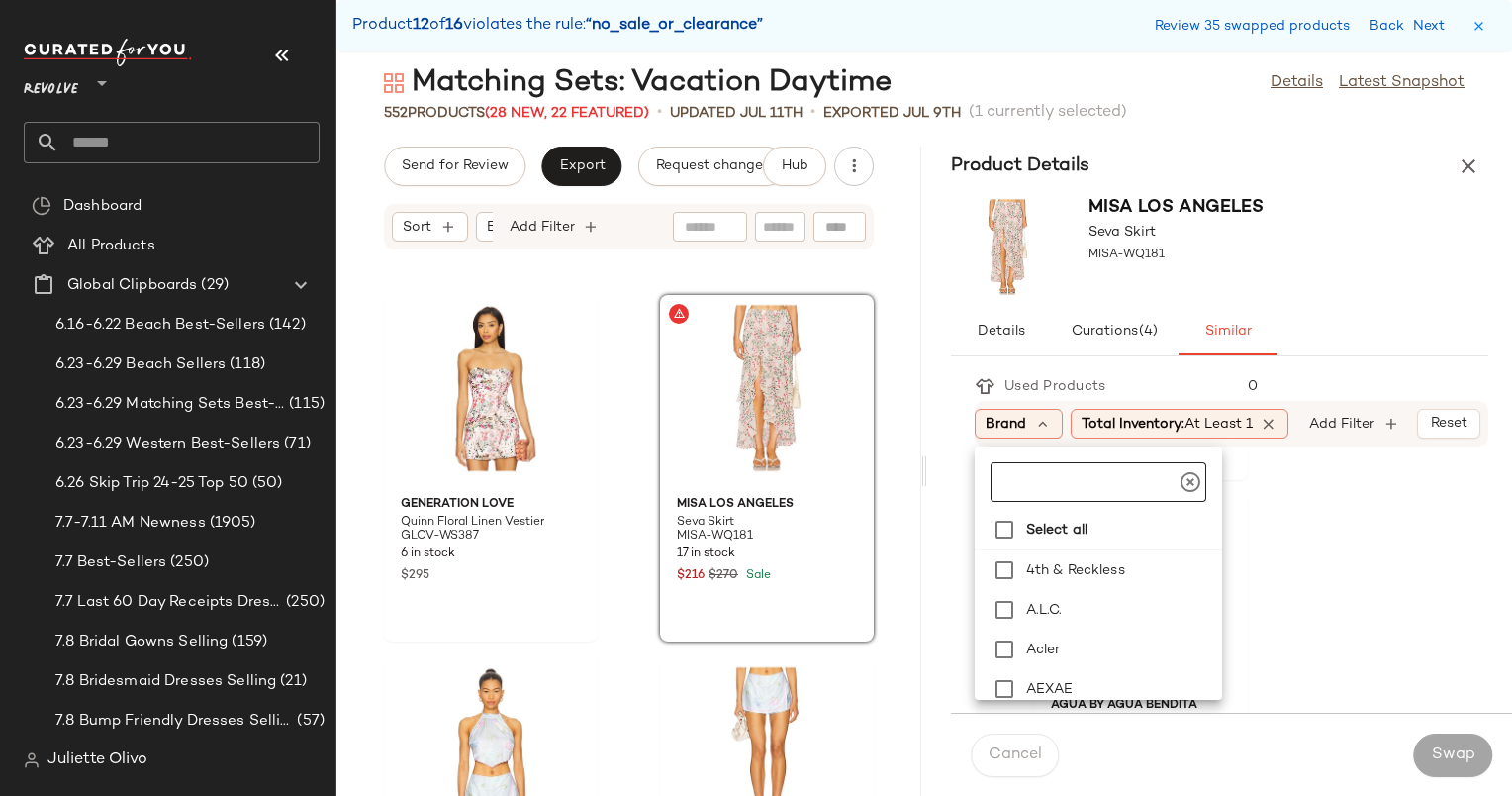 click 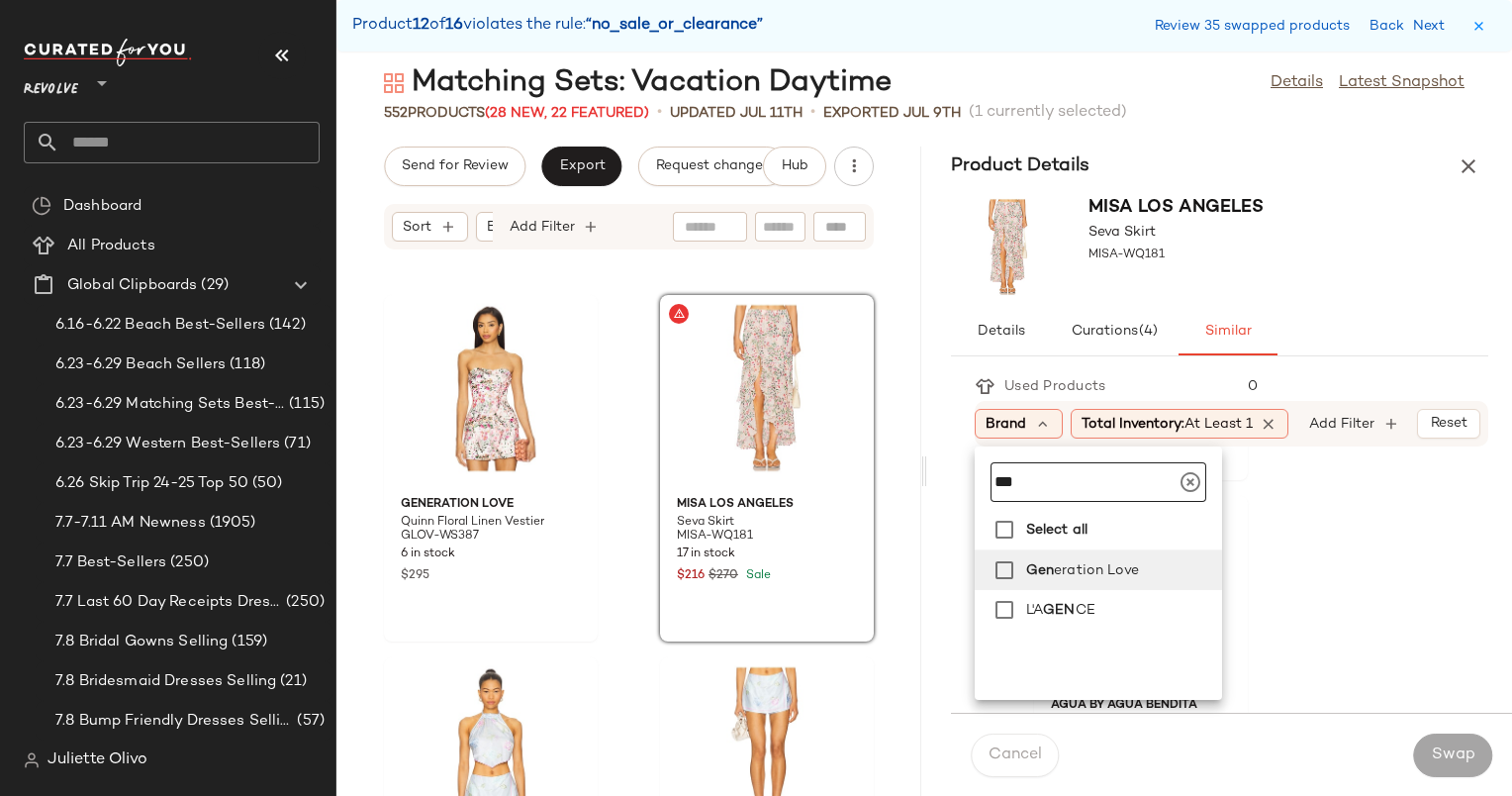 type on "***" 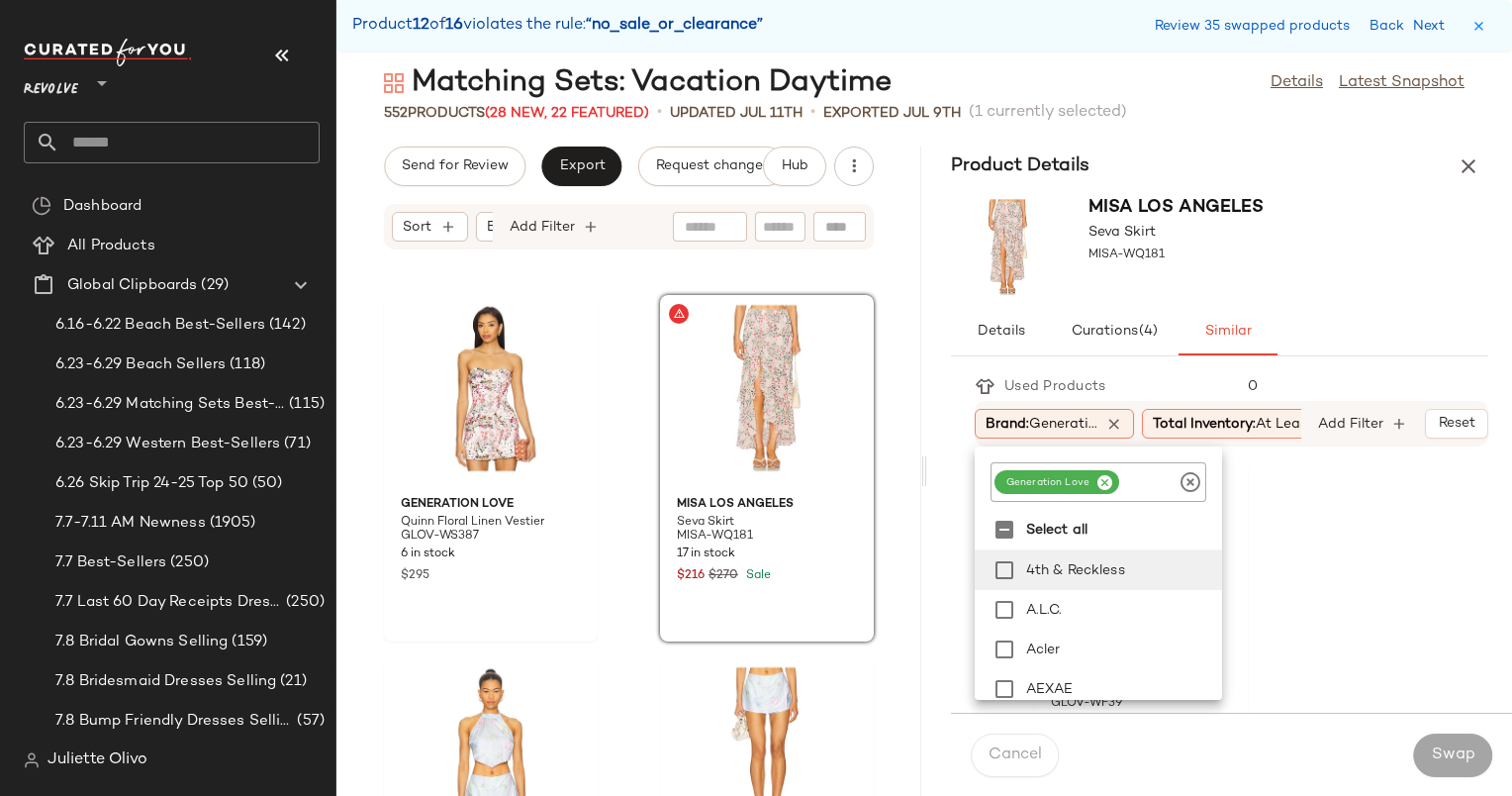 click on "Details   Curations  (4)  Similar" at bounding box center (1219, 332) 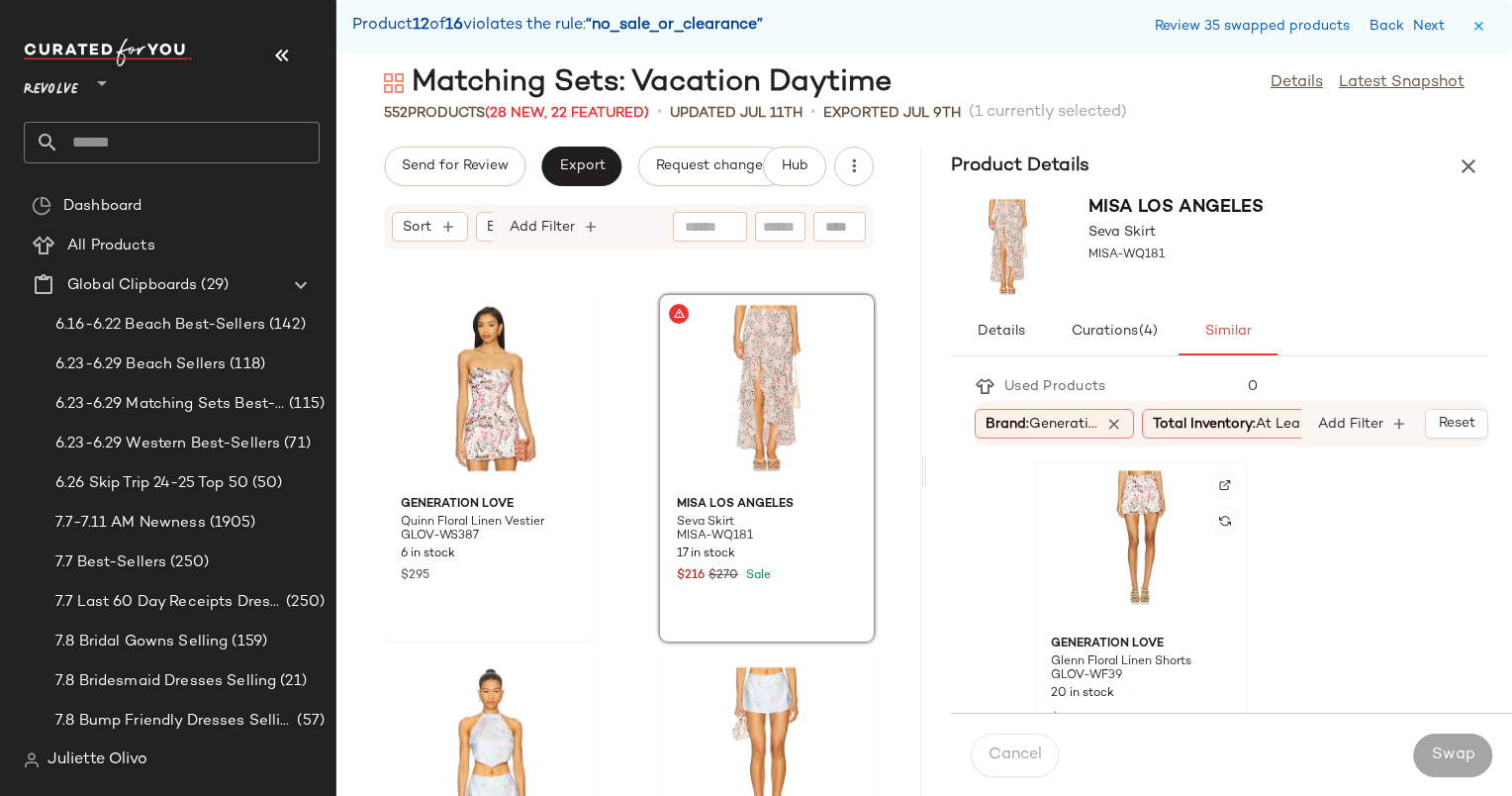 click on "Generation Love Glenn Floral Linen Shorts GLOV-WF39 20 in stock $265" 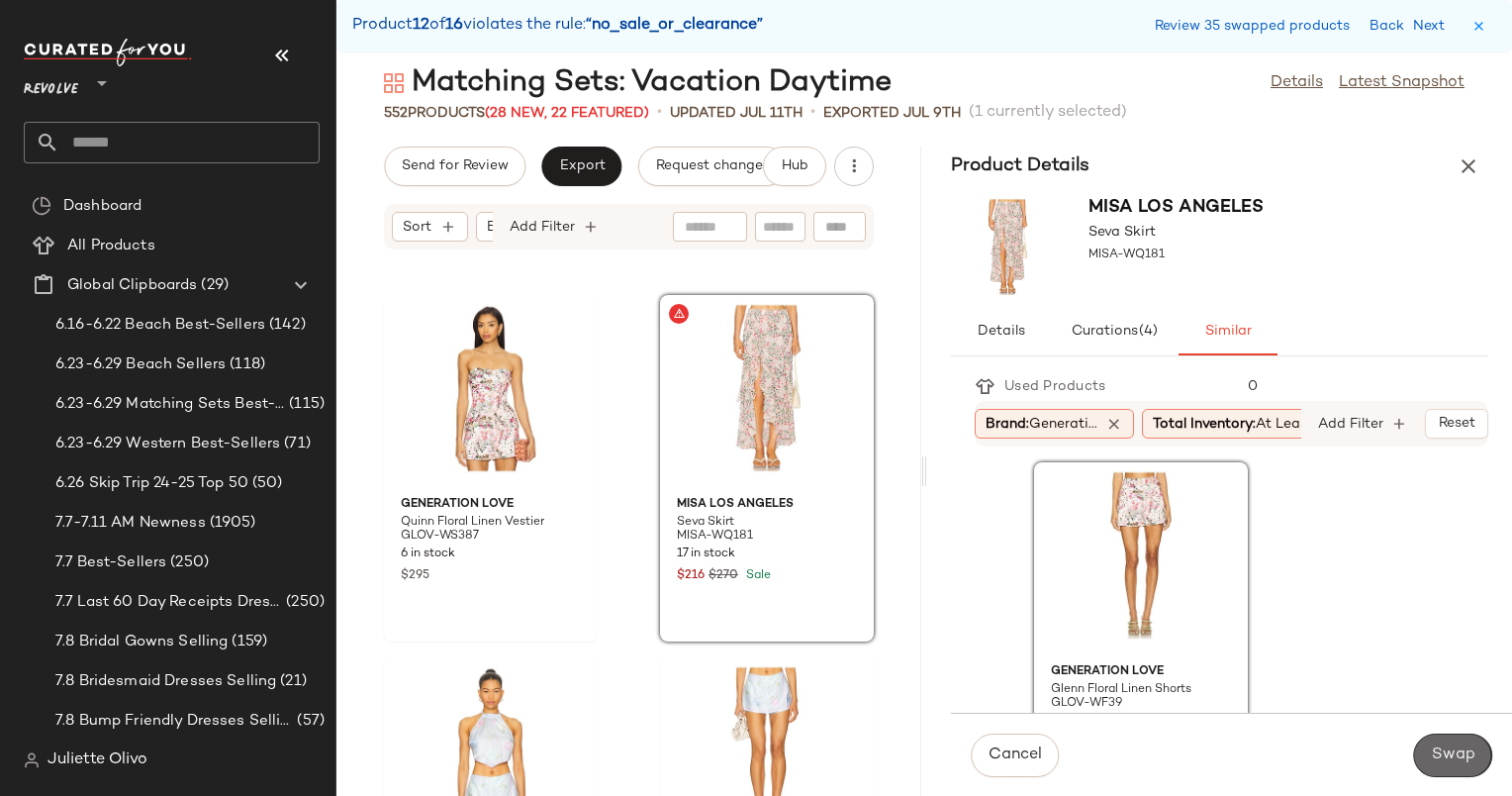 click on "Swap" 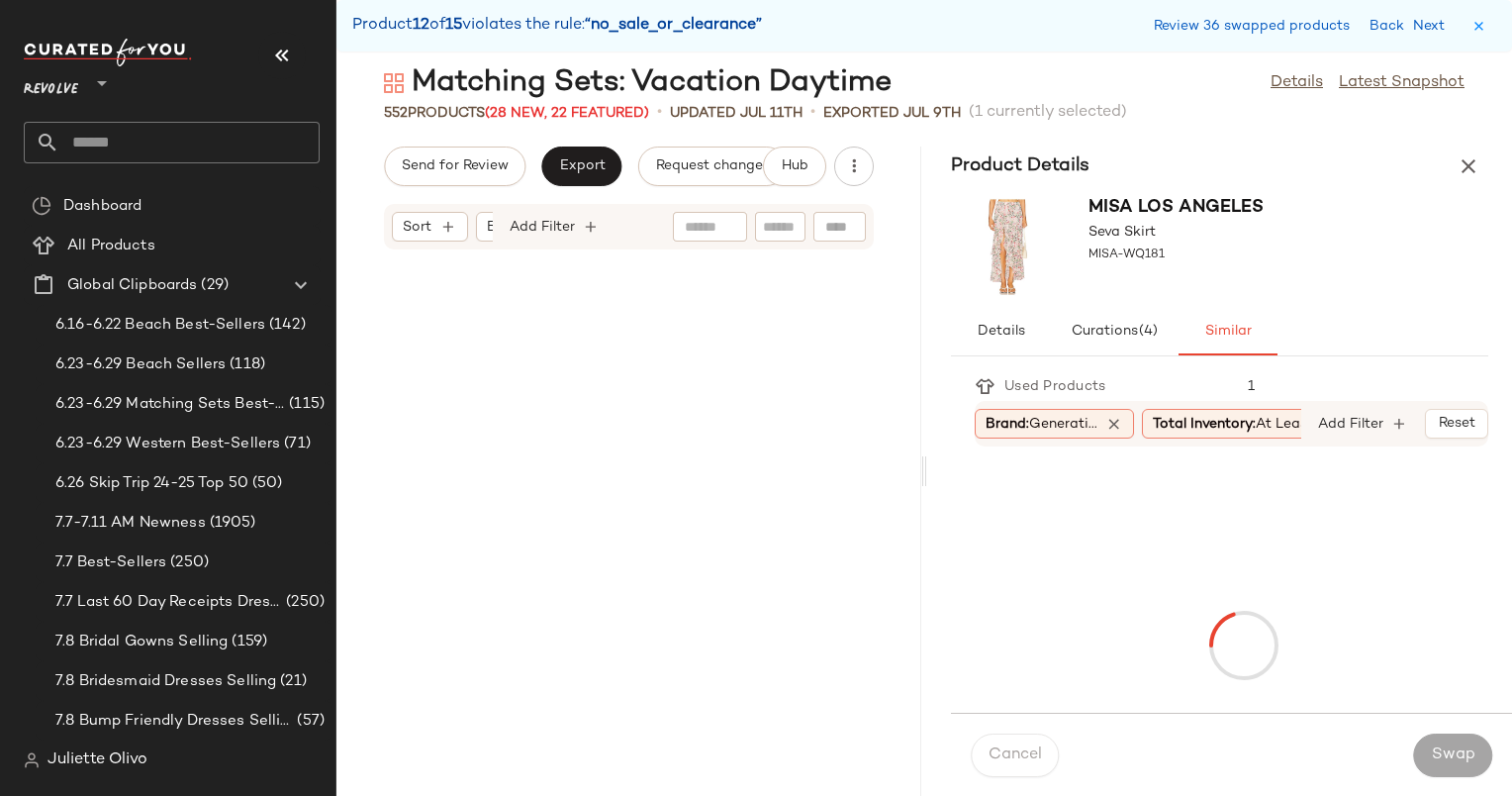 scroll, scrollTop: 97837, scrollLeft: 0, axis: vertical 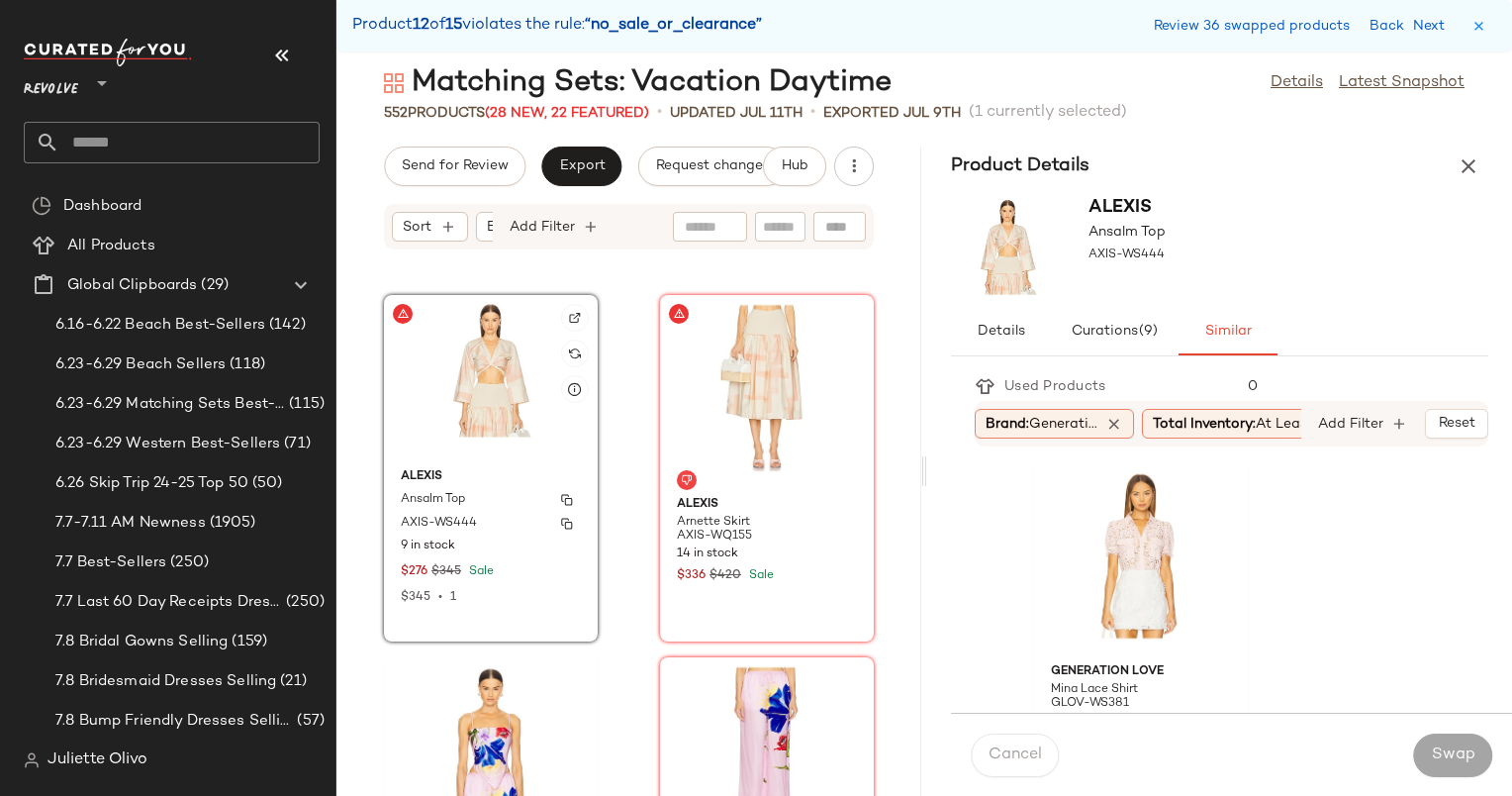 click on "Alexis" at bounding box center (491, 477) 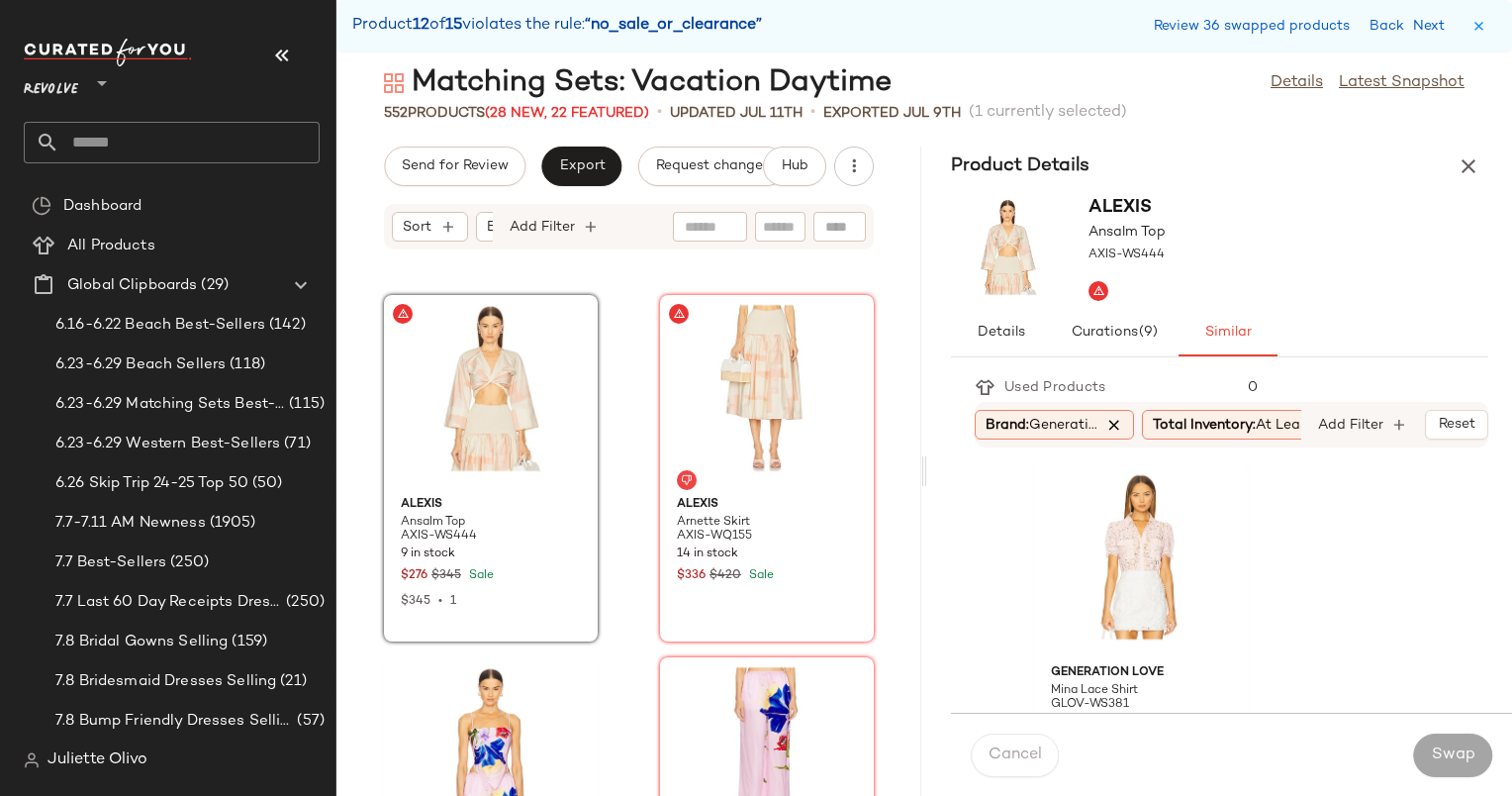 click at bounding box center [1114, 425] 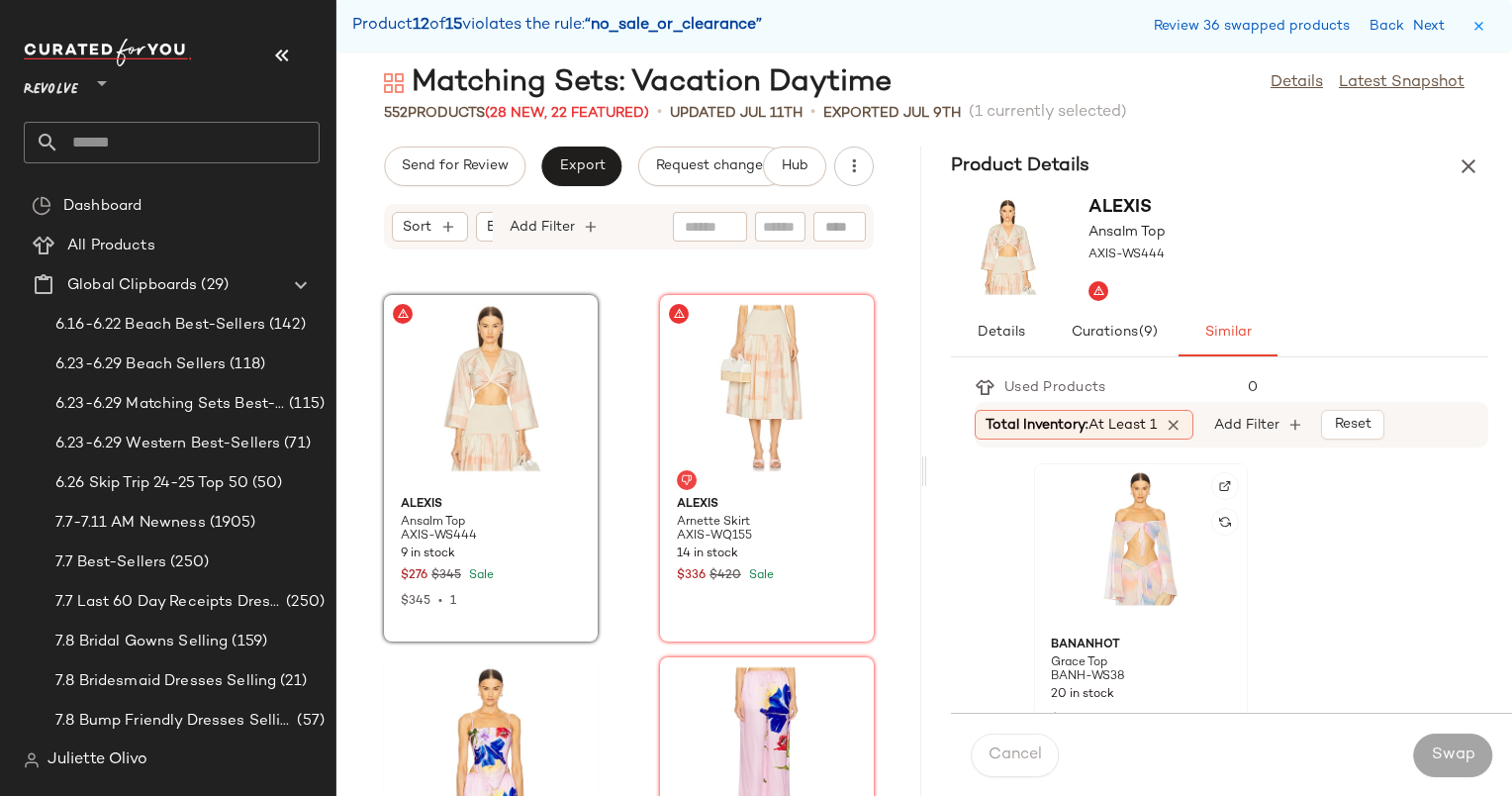 click 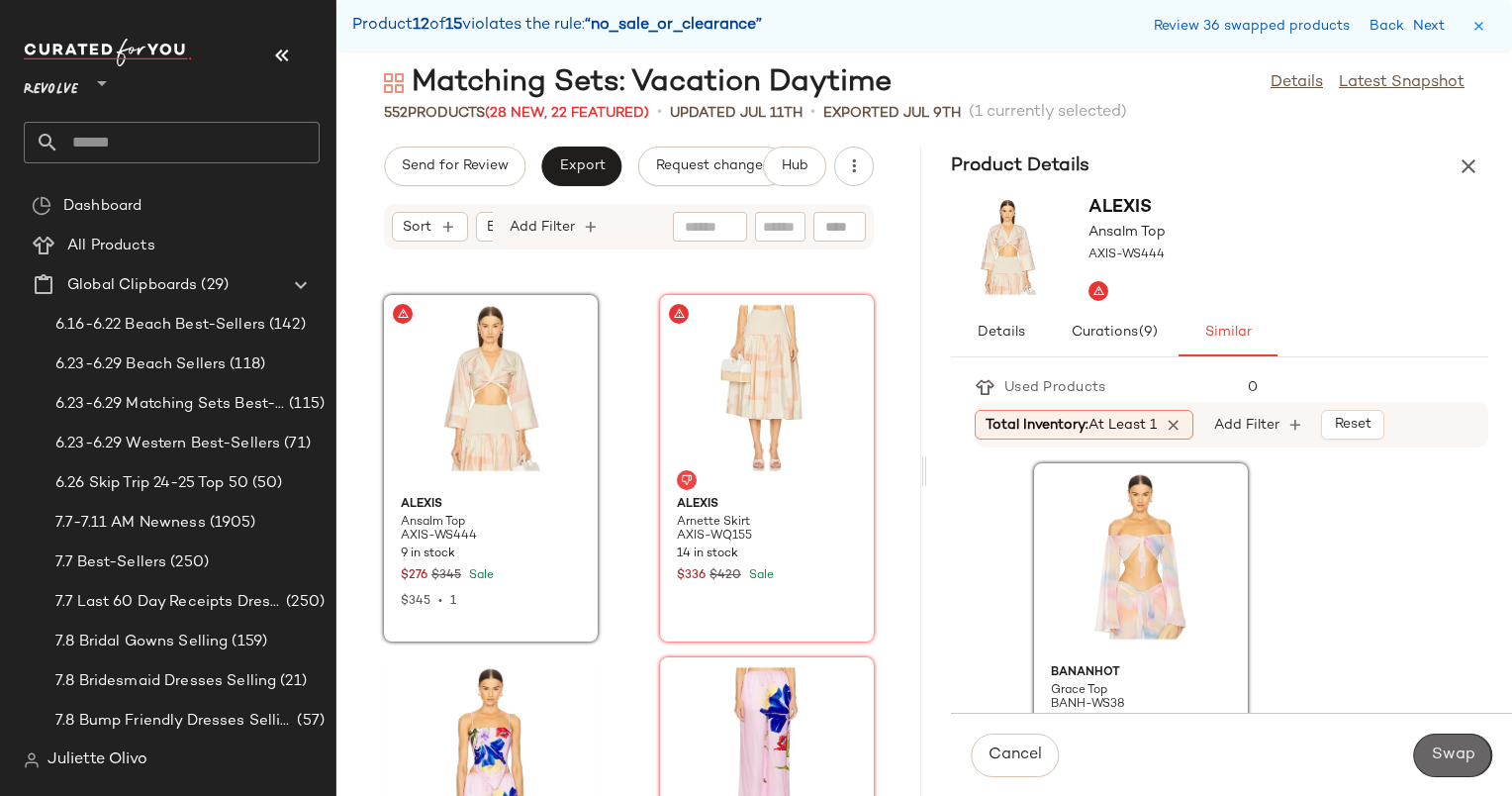 click on "Swap" 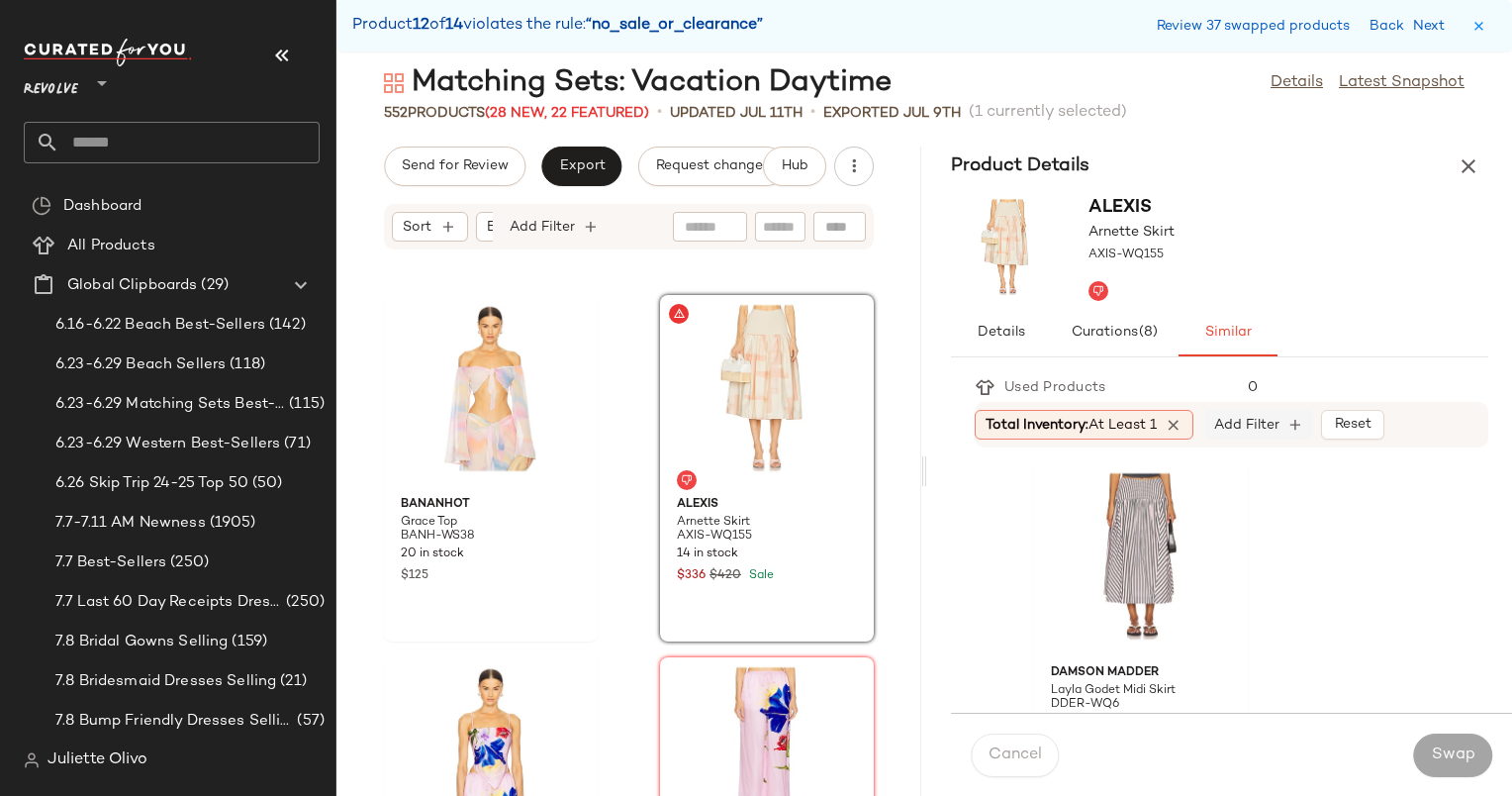 click on "Add Filter" at bounding box center [1247, 425] 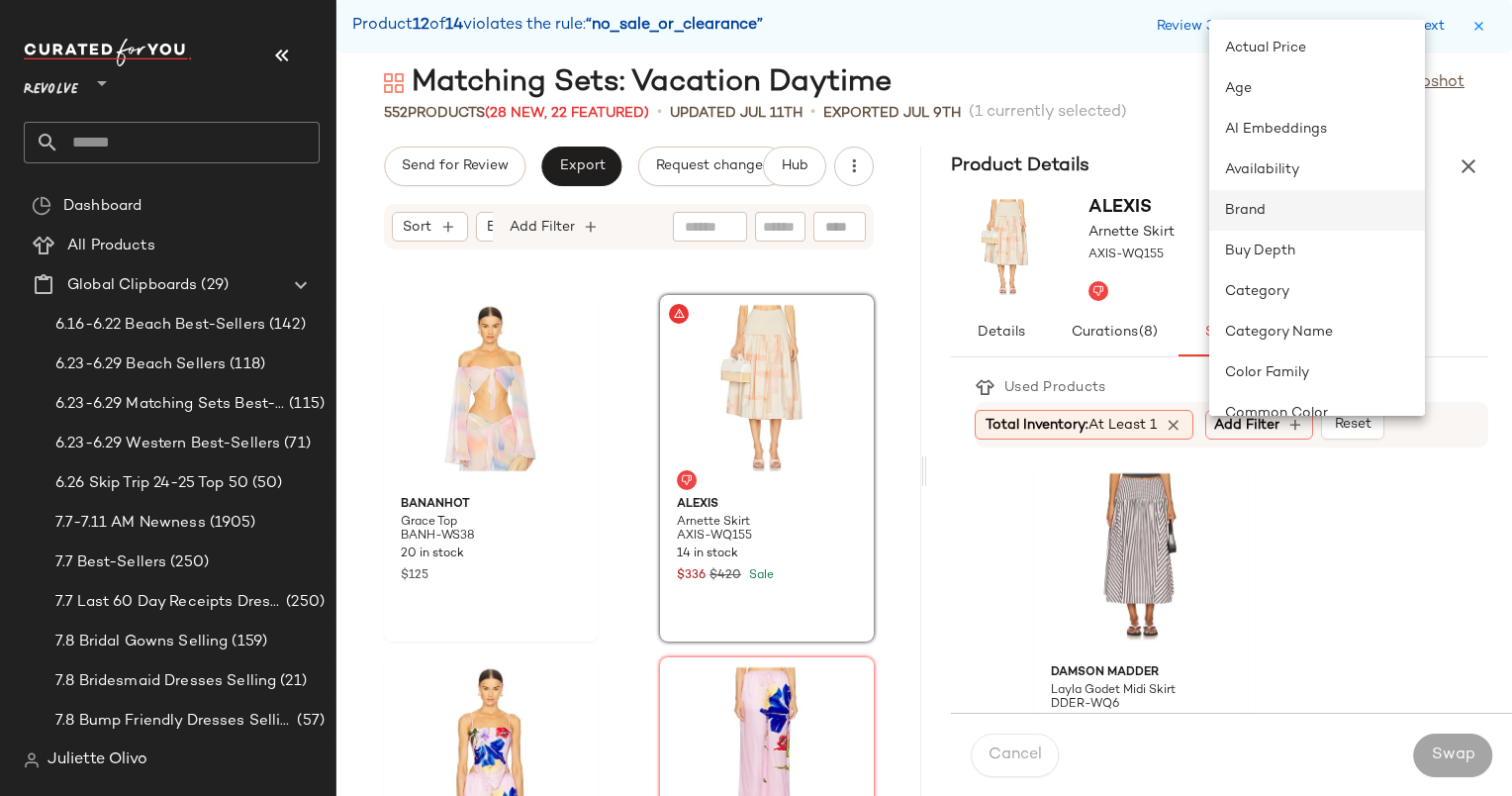 click on "Brand" 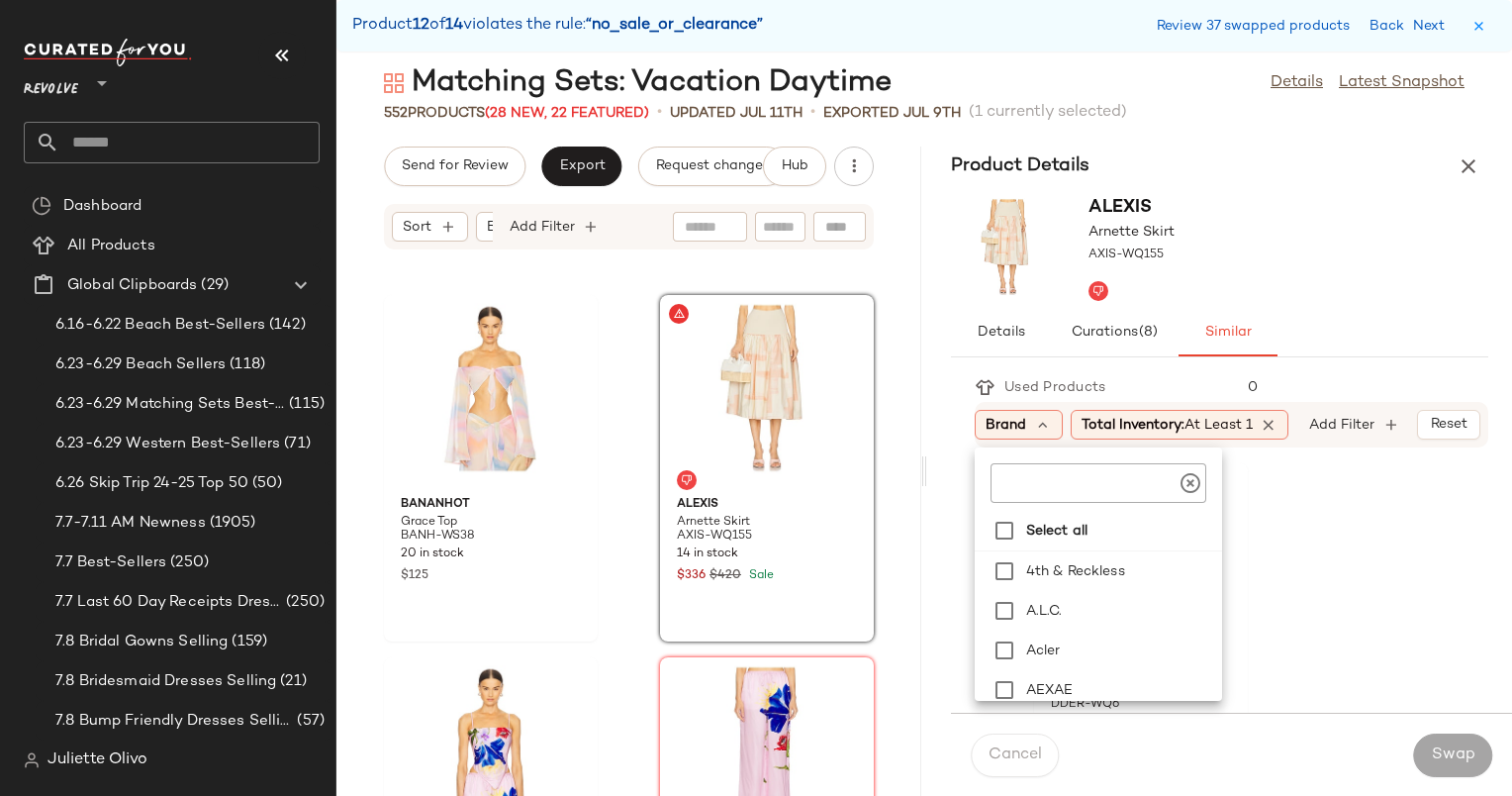 click 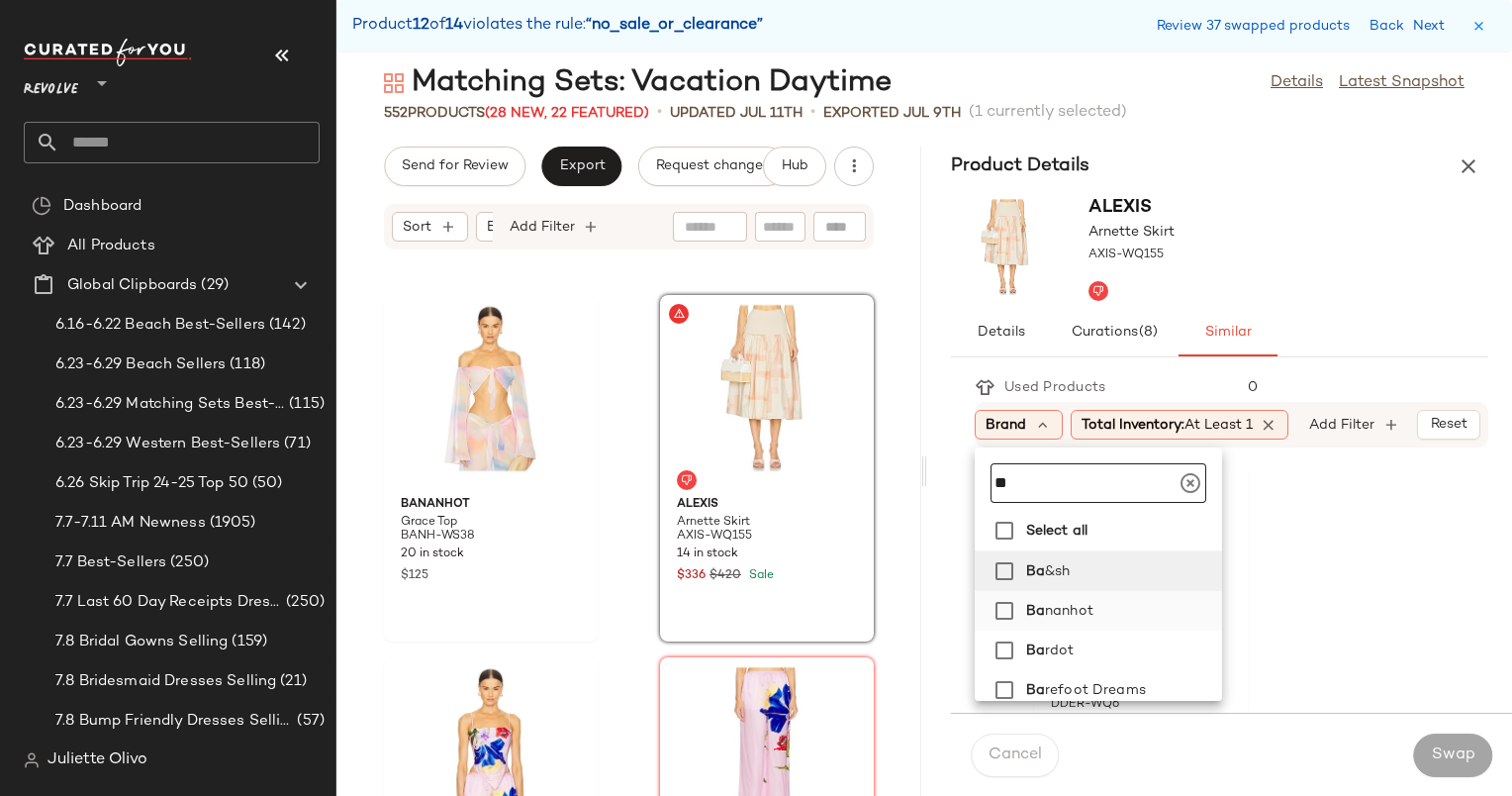 type on "**" 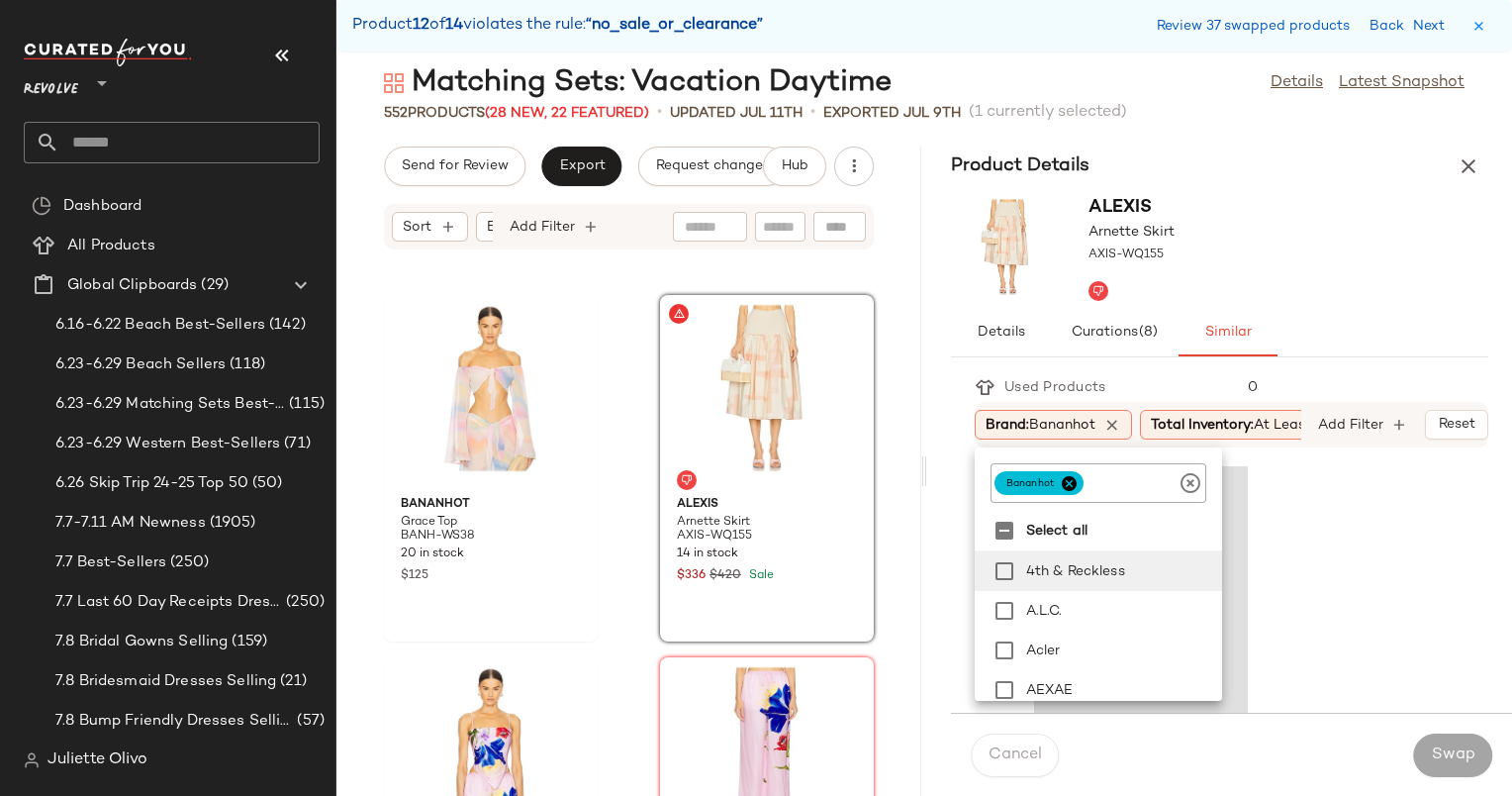 click on "Alexis Arnette Skirt AXIS-WQ155" at bounding box center (1219, 248) 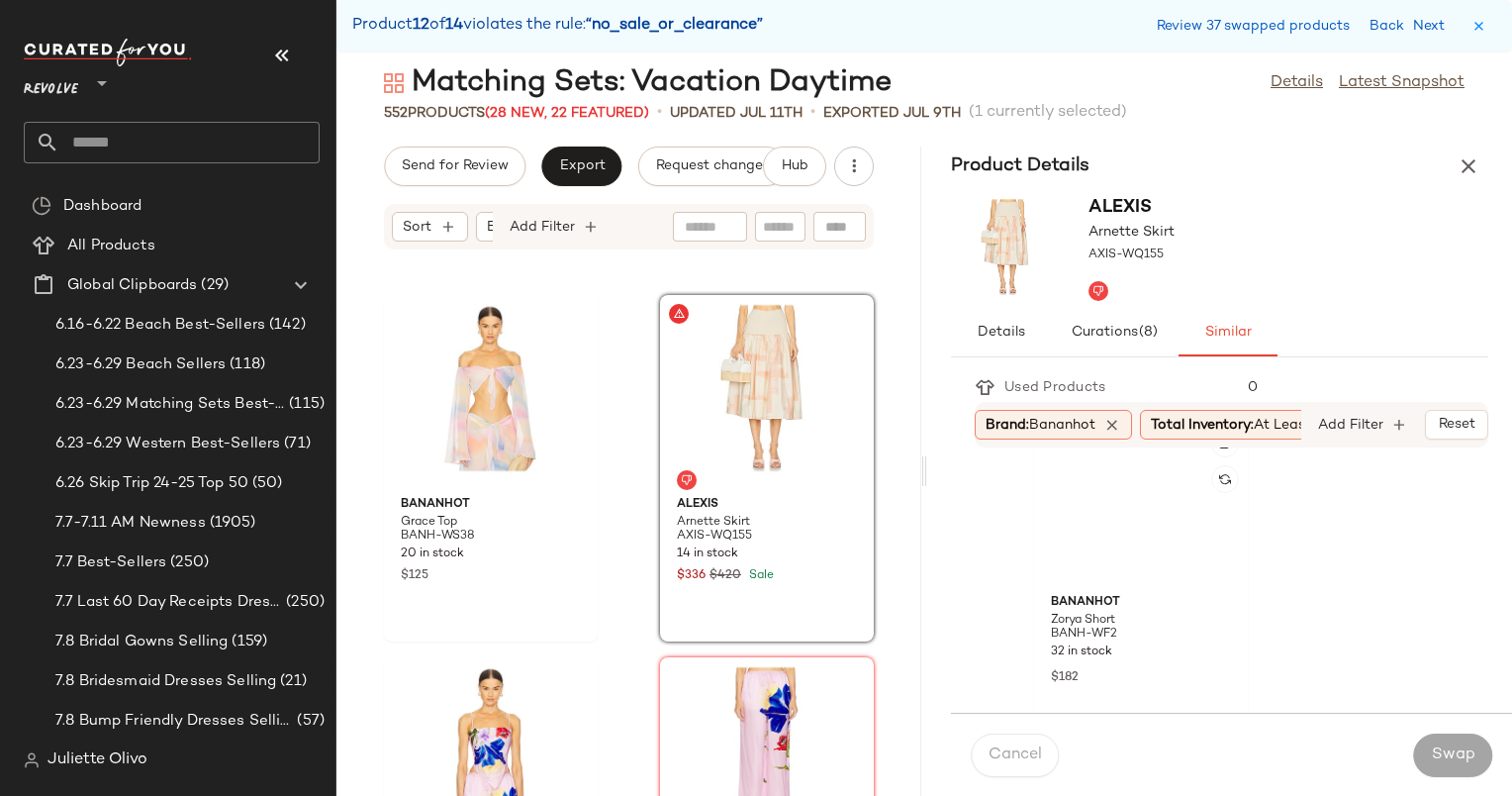 scroll, scrollTop: 2218, scrollLeft: 0, axis: vertical 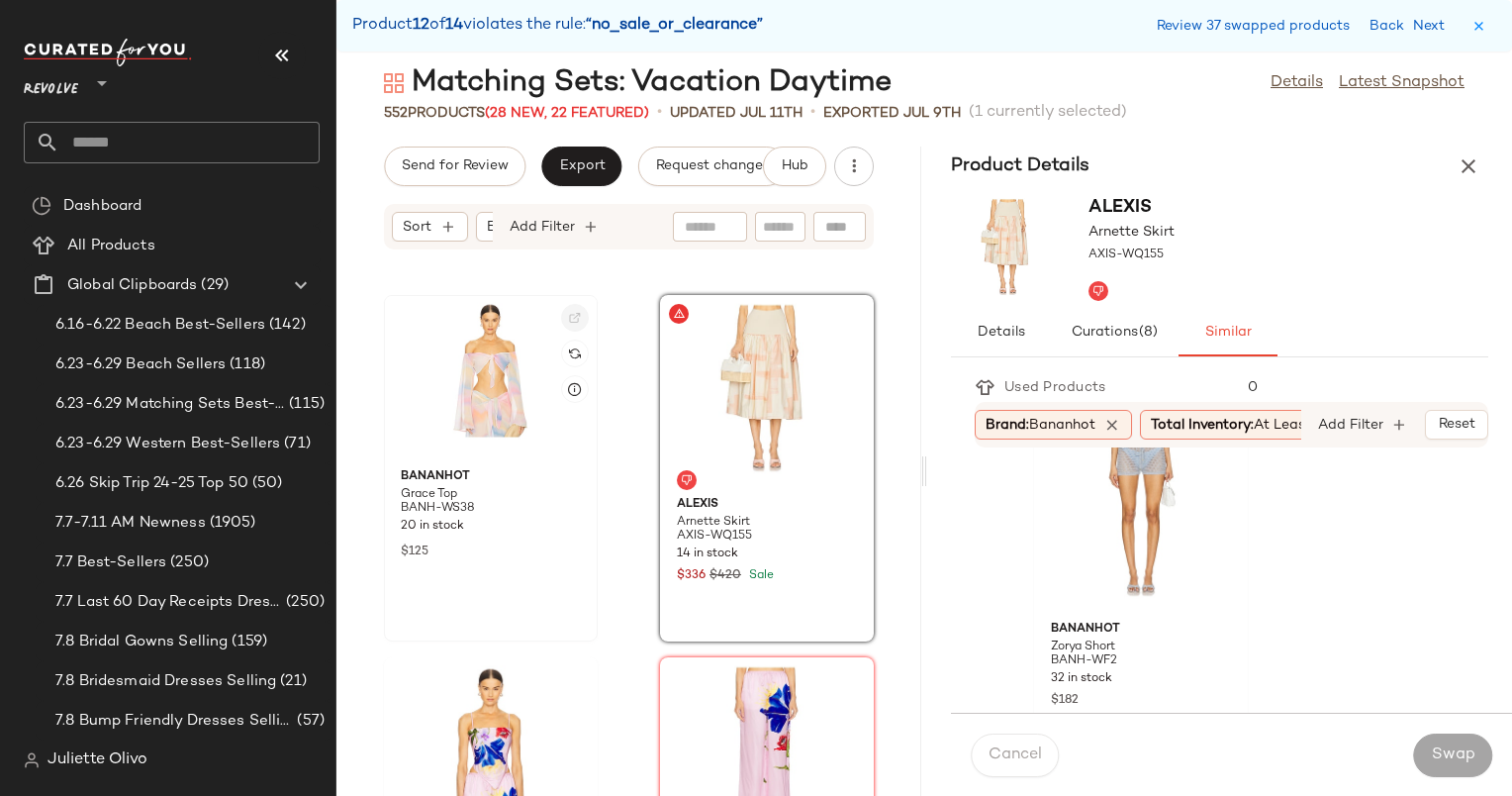 click at bounding box center (575, 318) 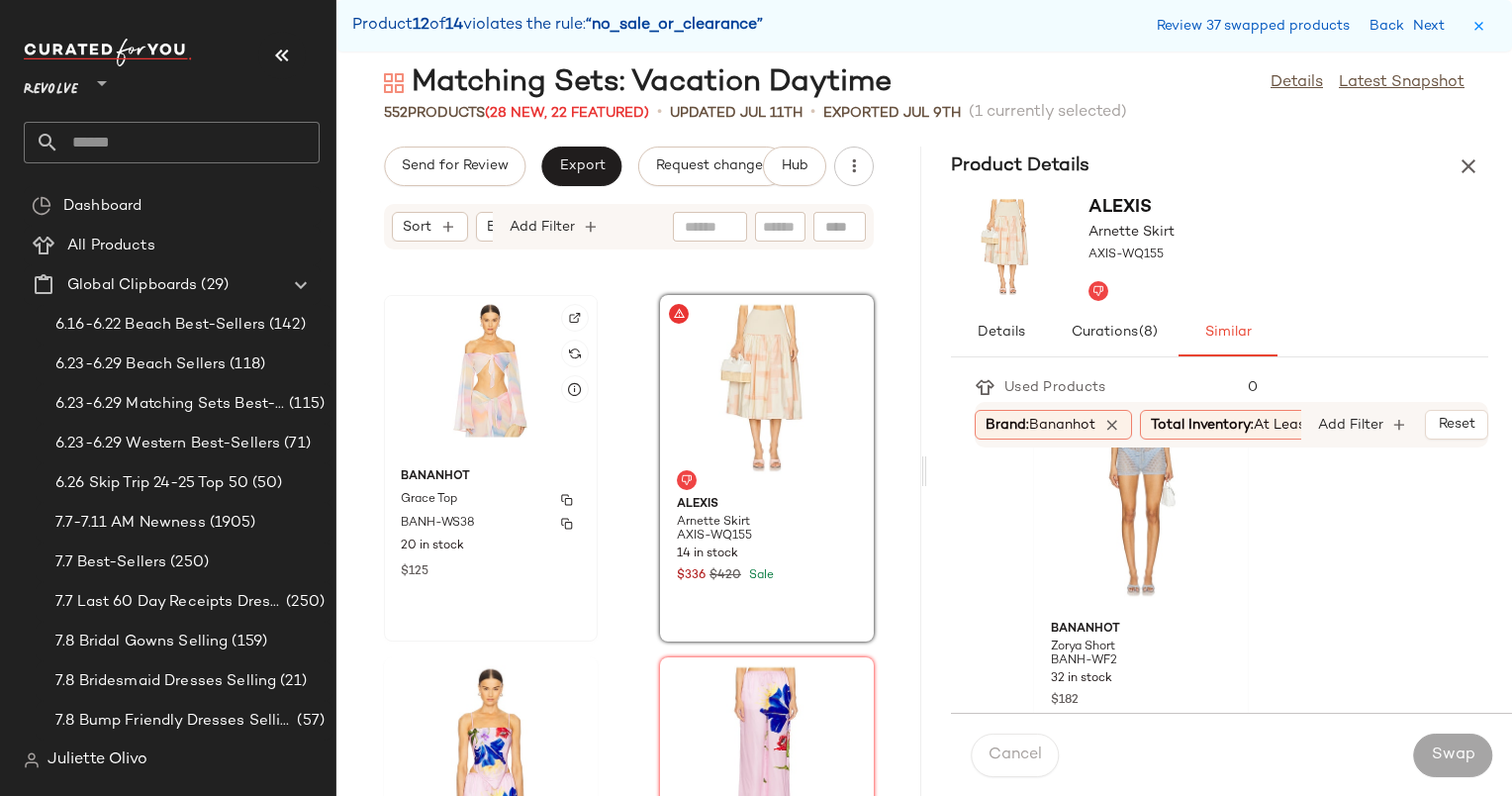click on "Bananhot" at bounding box center (491, 477) 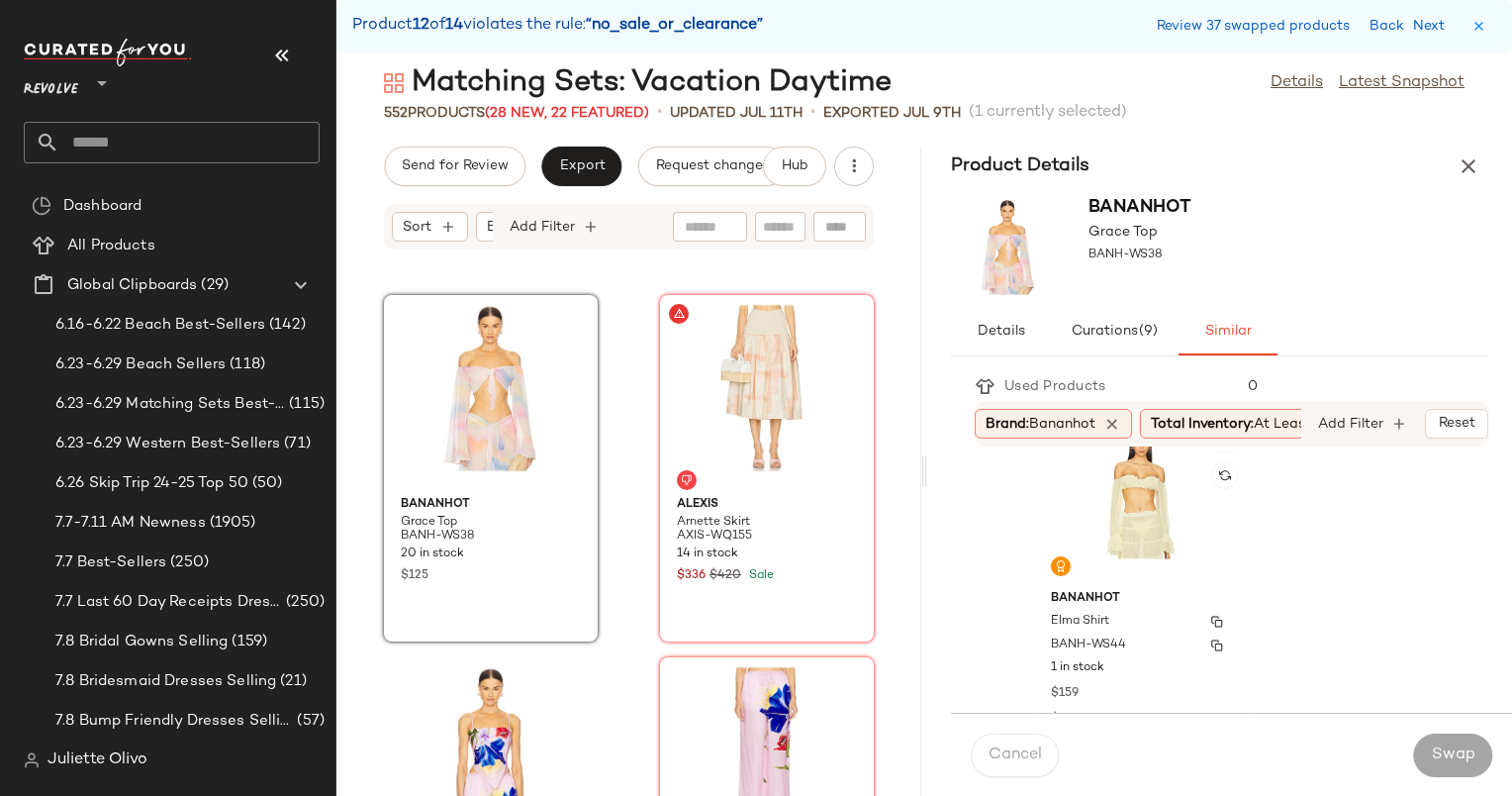 scroll, scrollTop: 407, scrollLeft: 0, axis: vertical 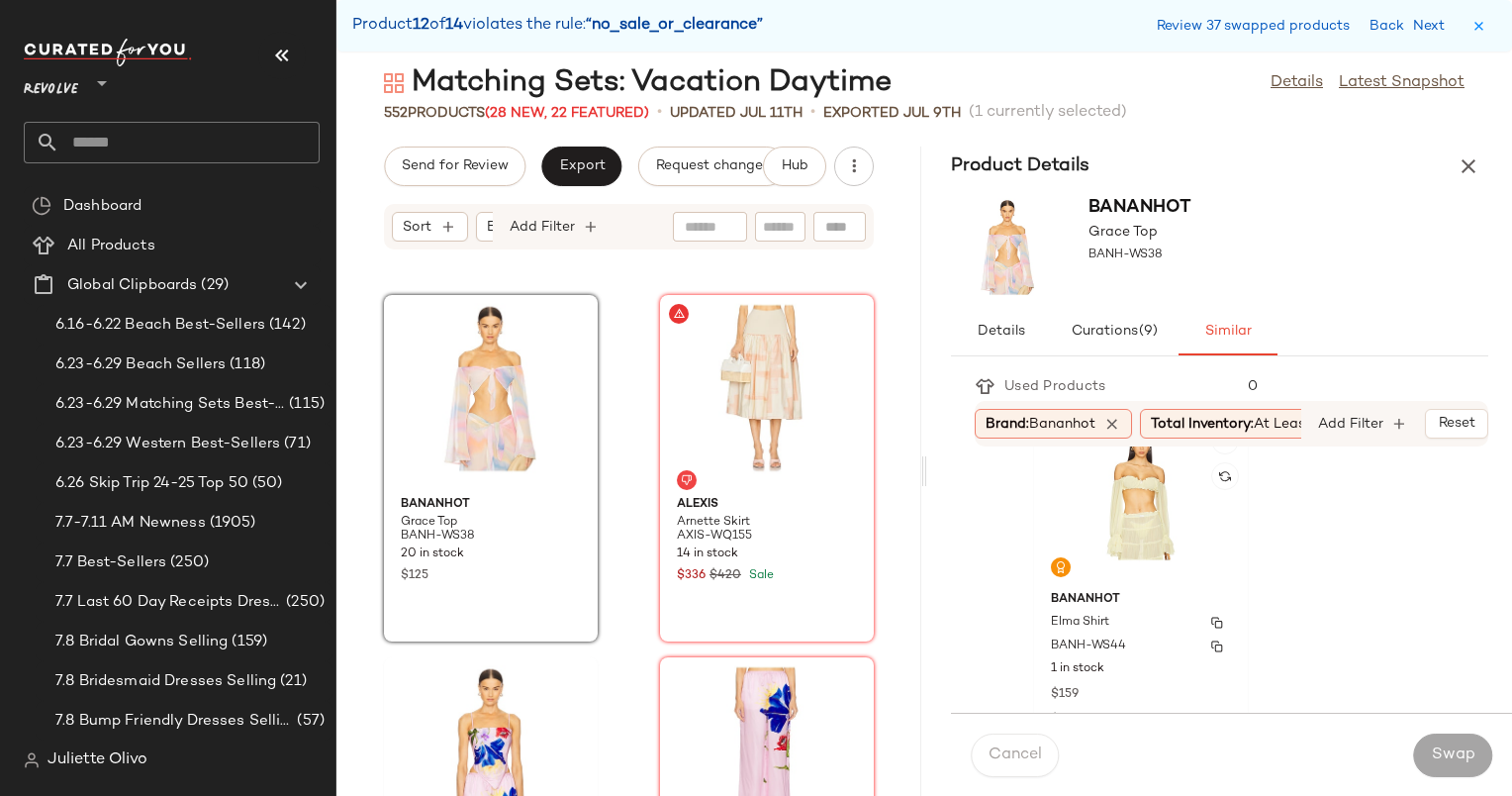 click on "Bananhot" at bounding box center [1141, 600] 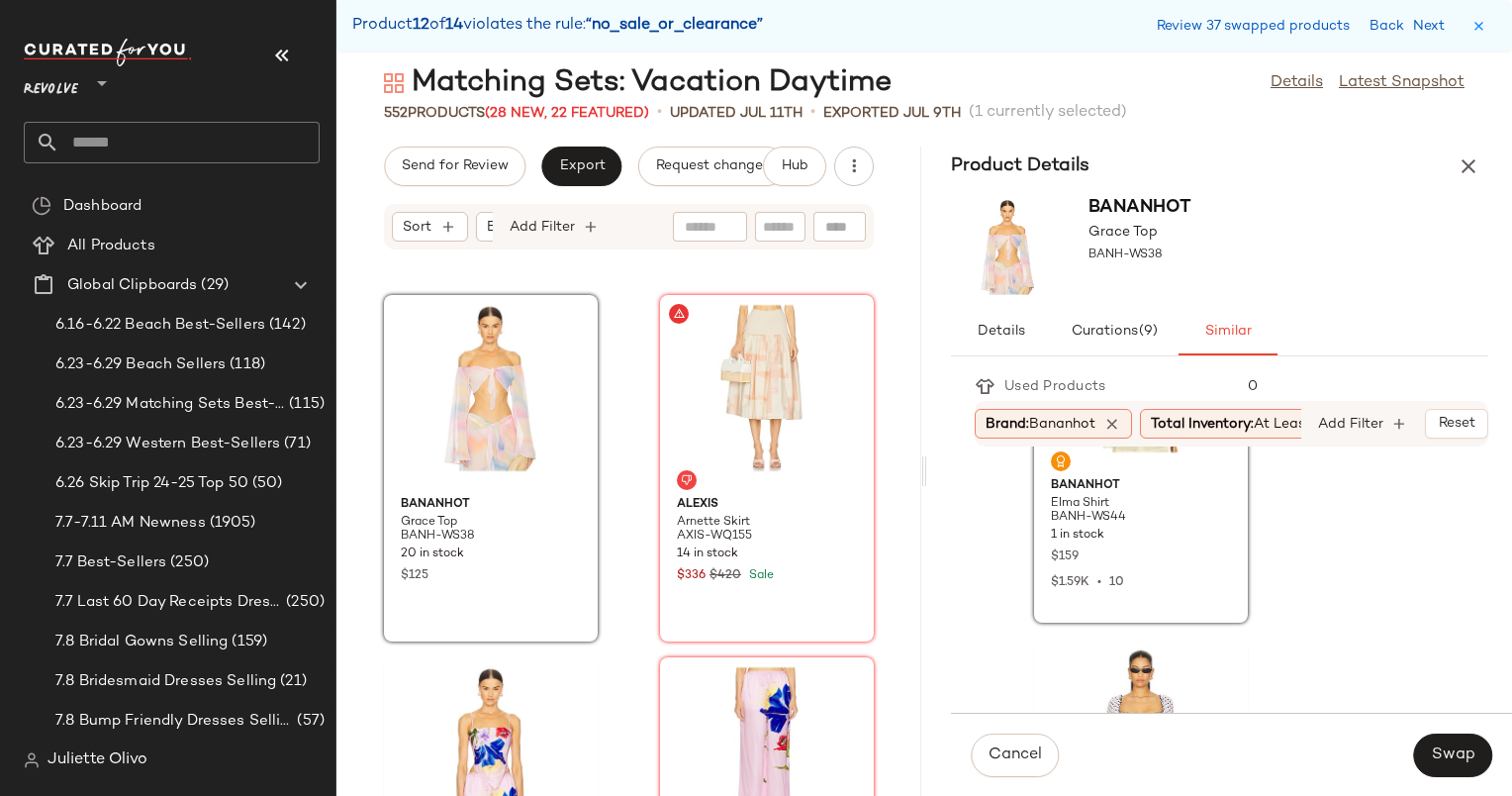 scroll, scrollTop: 549, scrollLeft: 0, axis: vertical 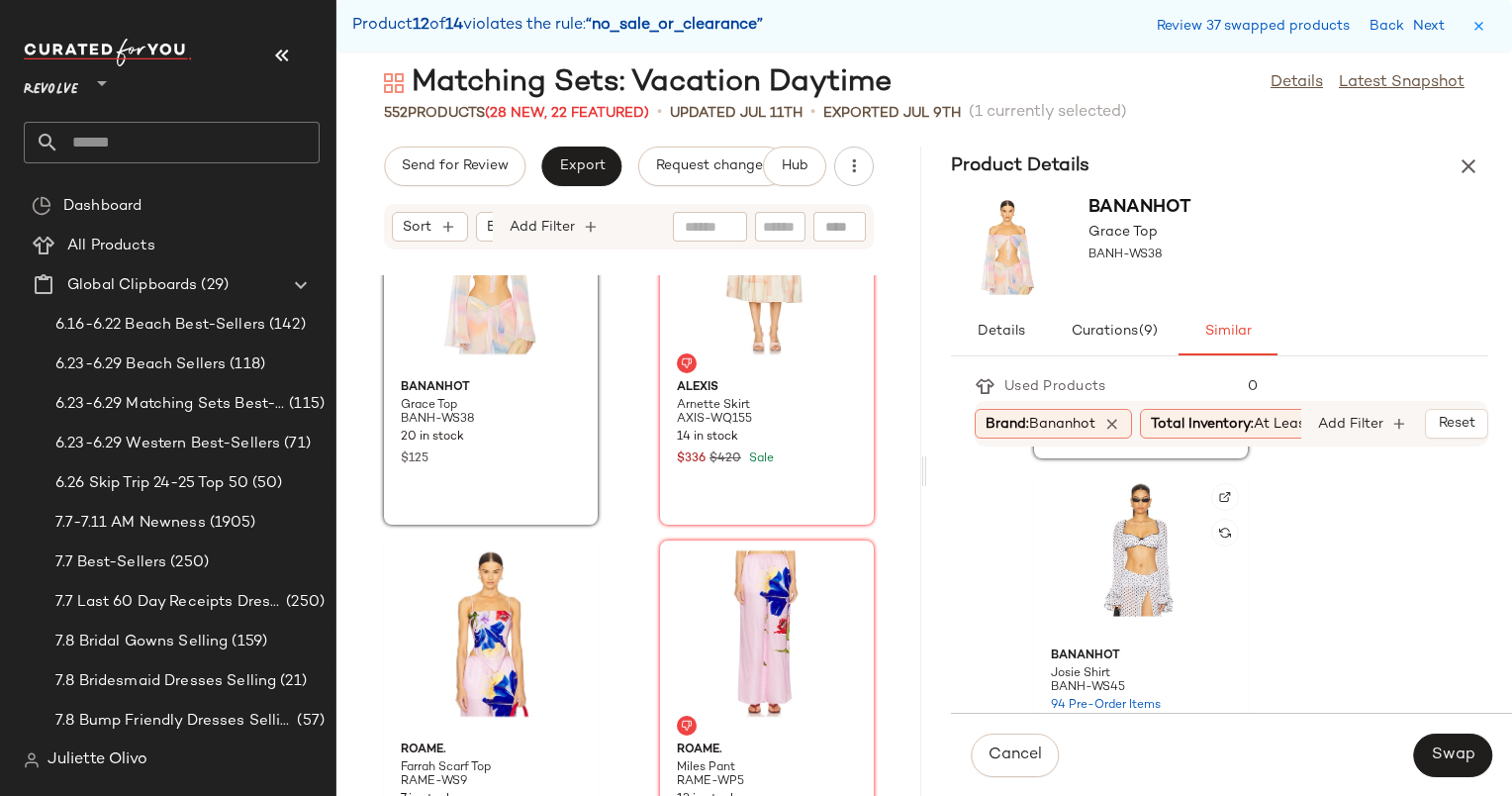 click 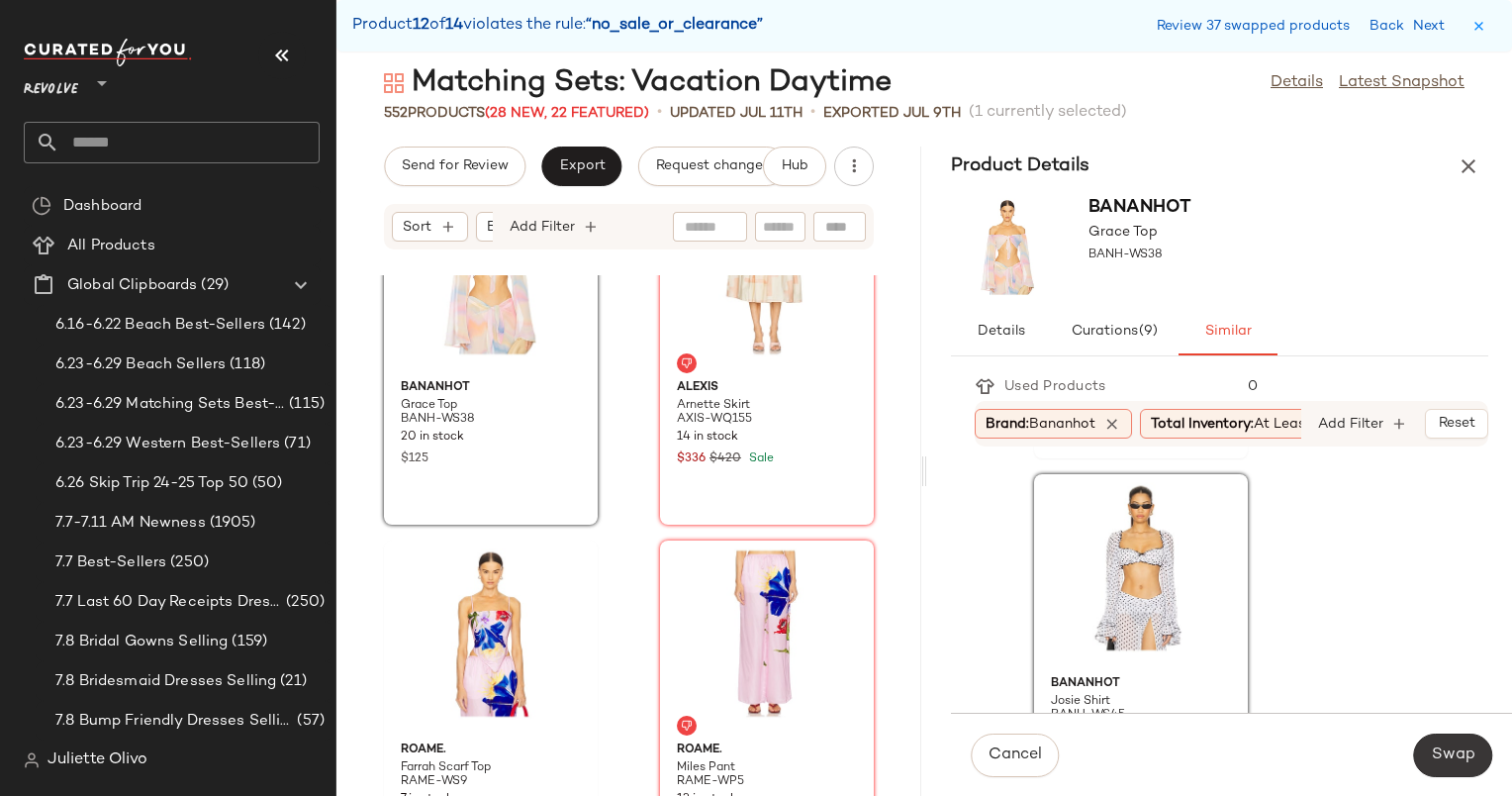 click on "Swap" 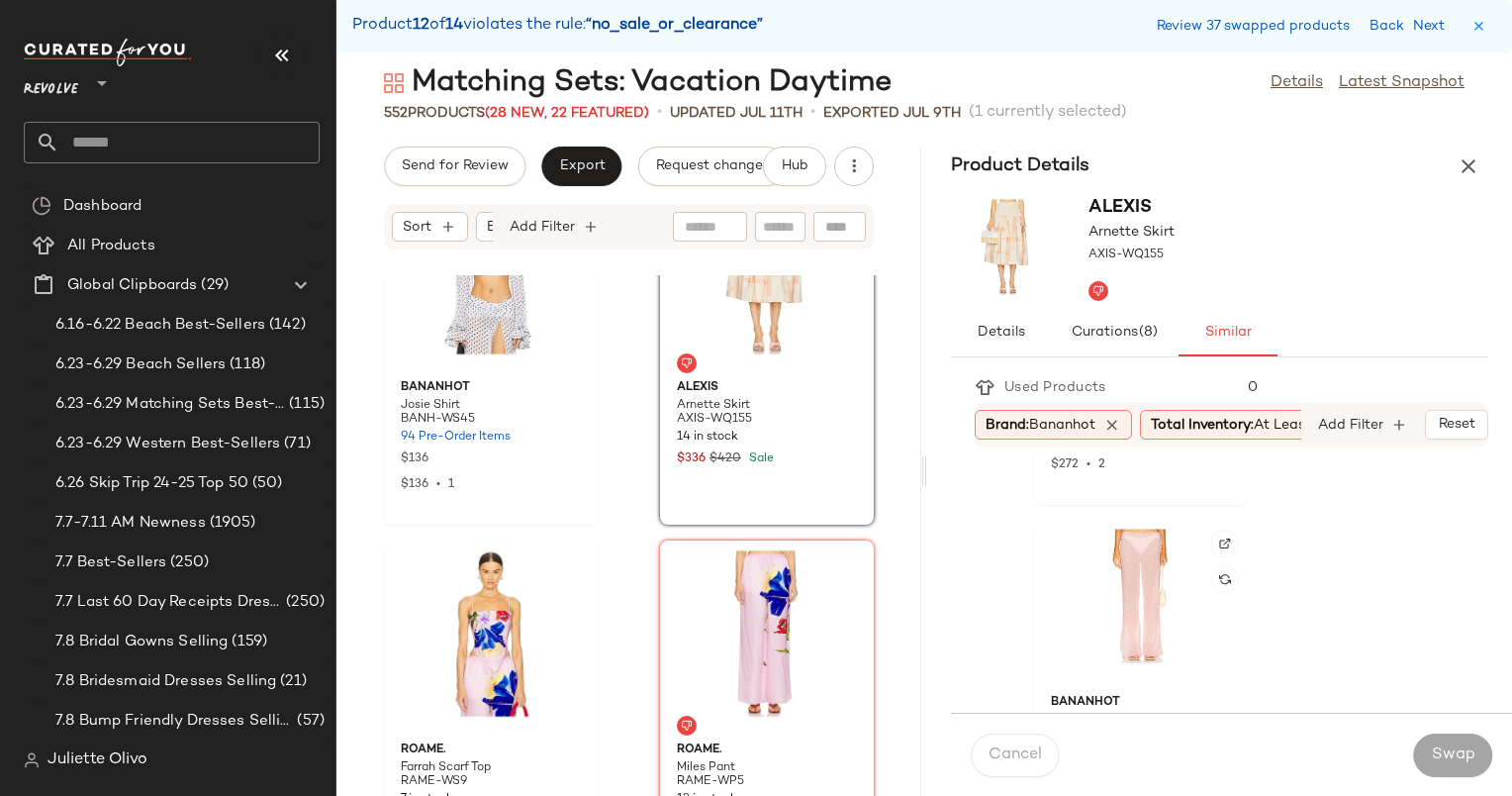 scroll, scrollTop: 668, scrollLeft: 0, axis: vertical 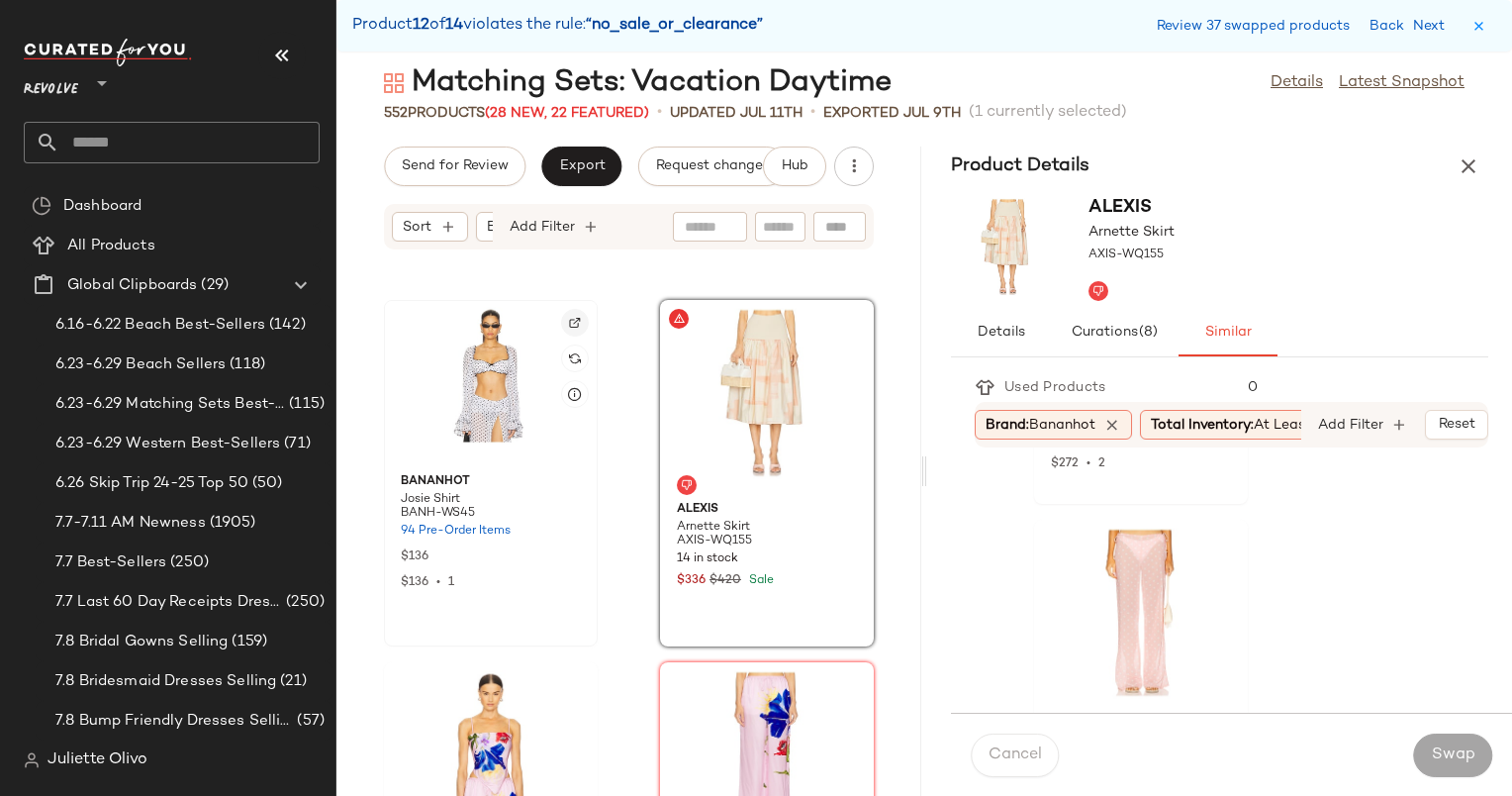 click 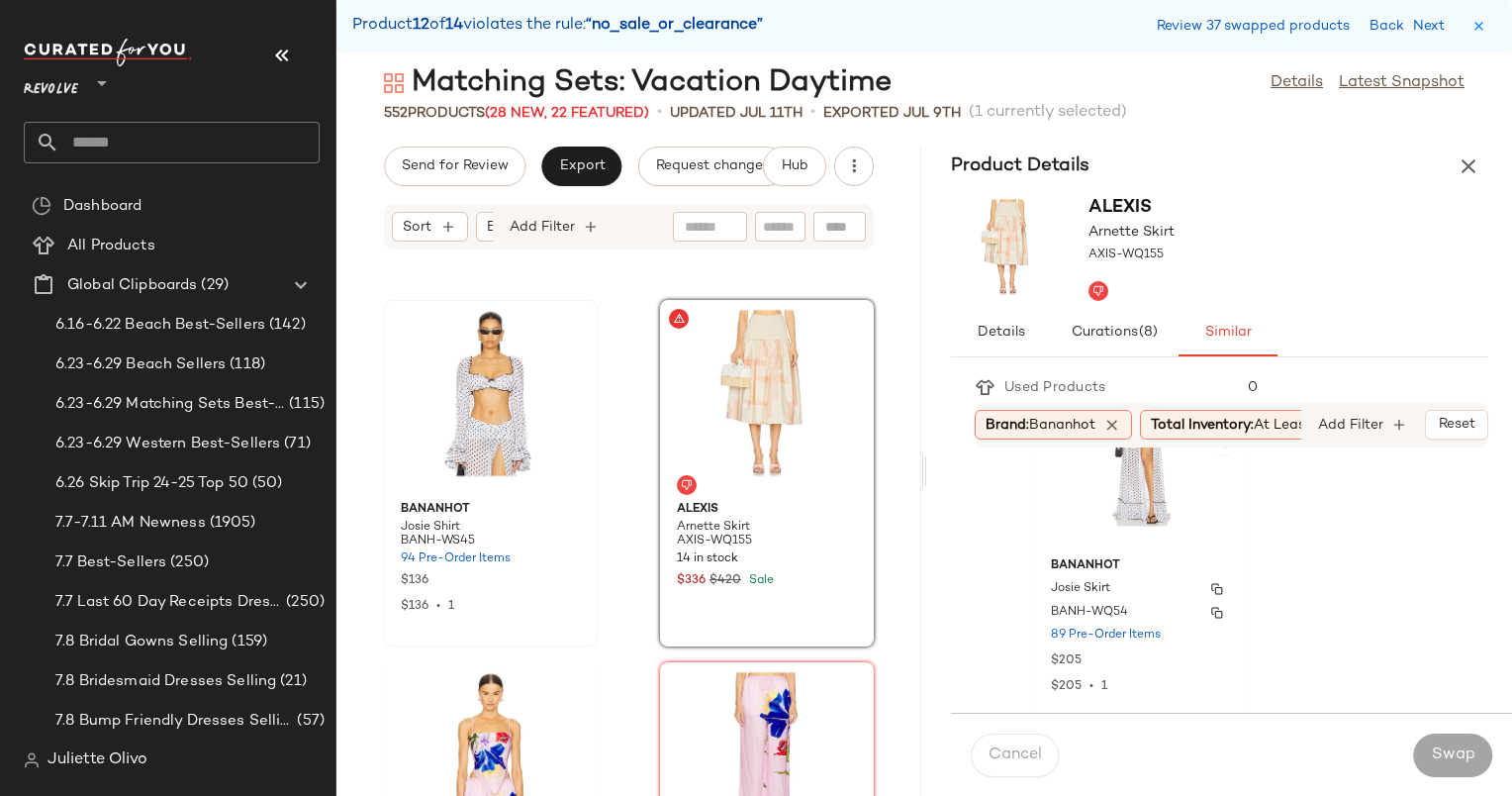 scroll, scrollTop: 2980, scrollLeft: 0, axis: vertical 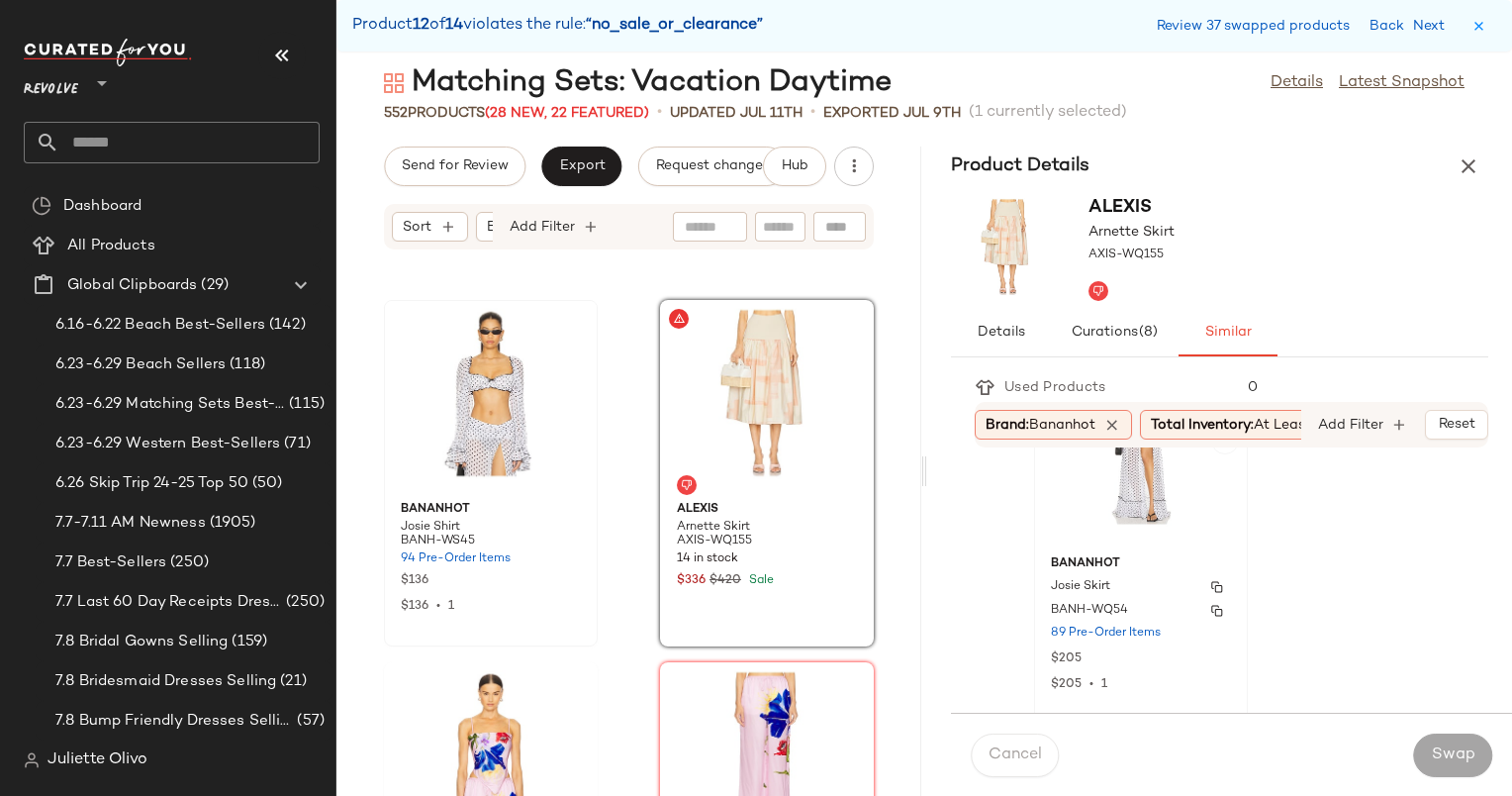 click on "Bananhot Josie Skirt BANH-WQ54 89 Pre-Order Items $205 $205  •  1" 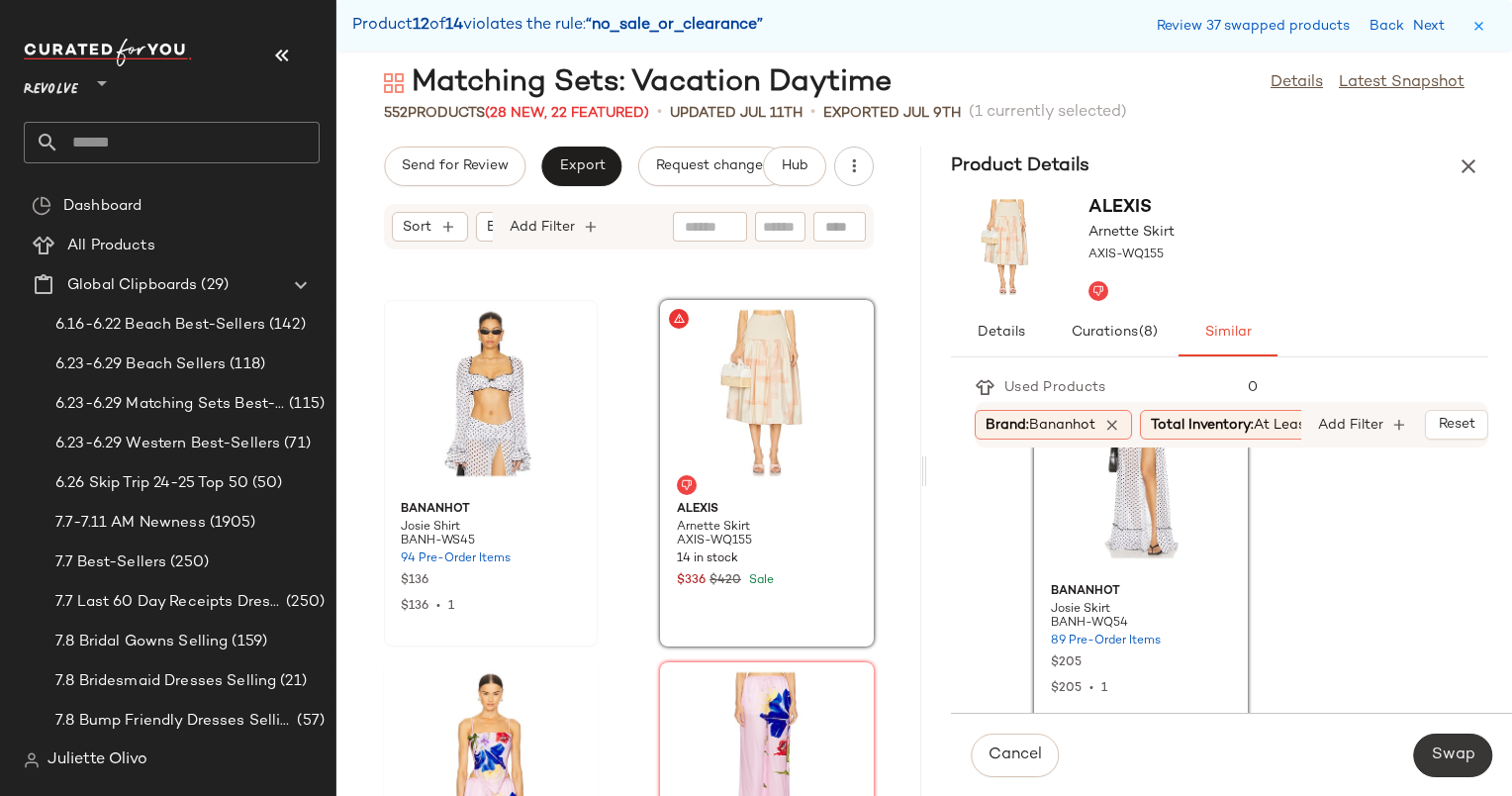 click on "Swap" 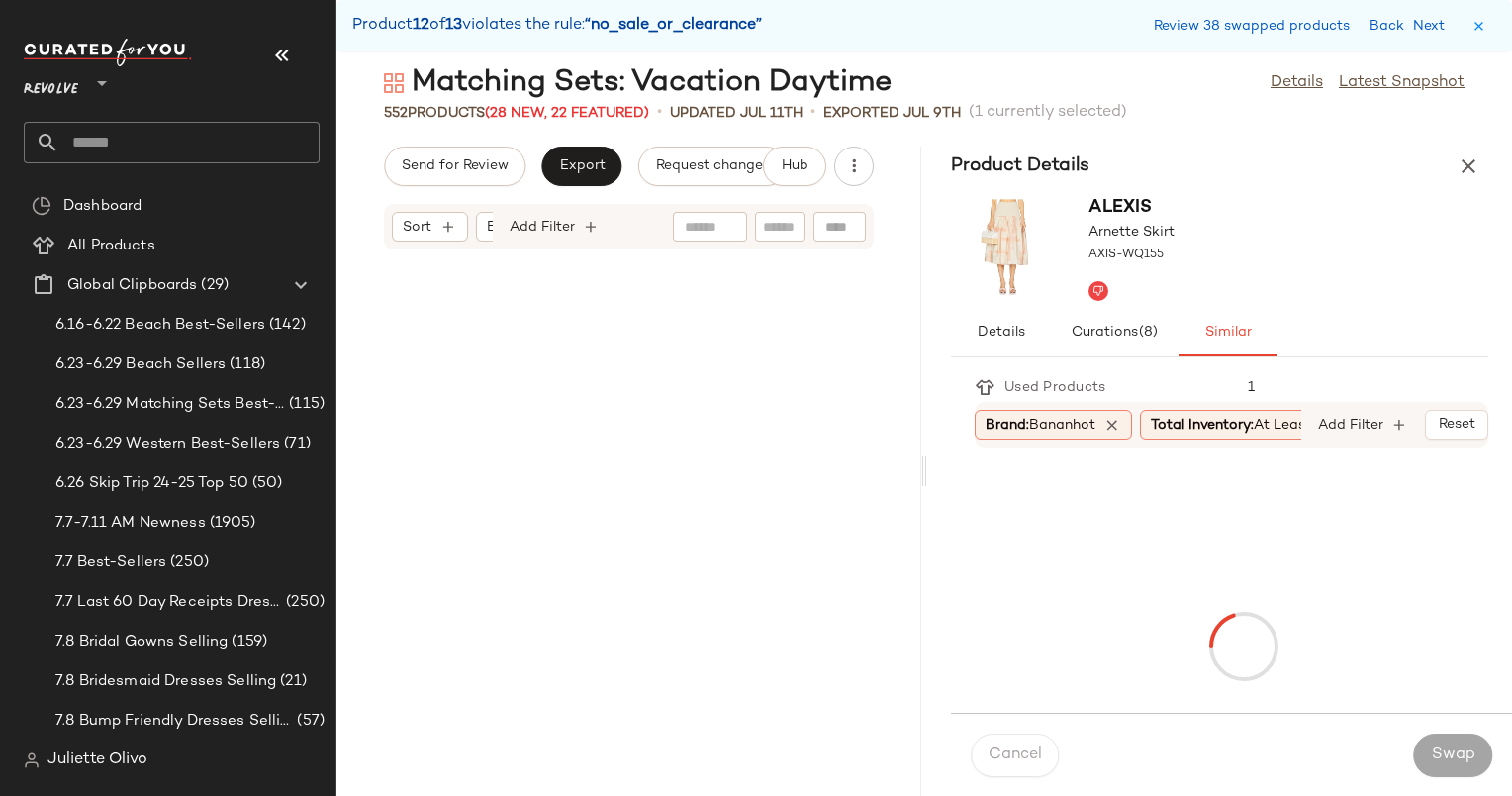 scroll, scrollTop: 99286, scrollLeft: 0, axis: vertical 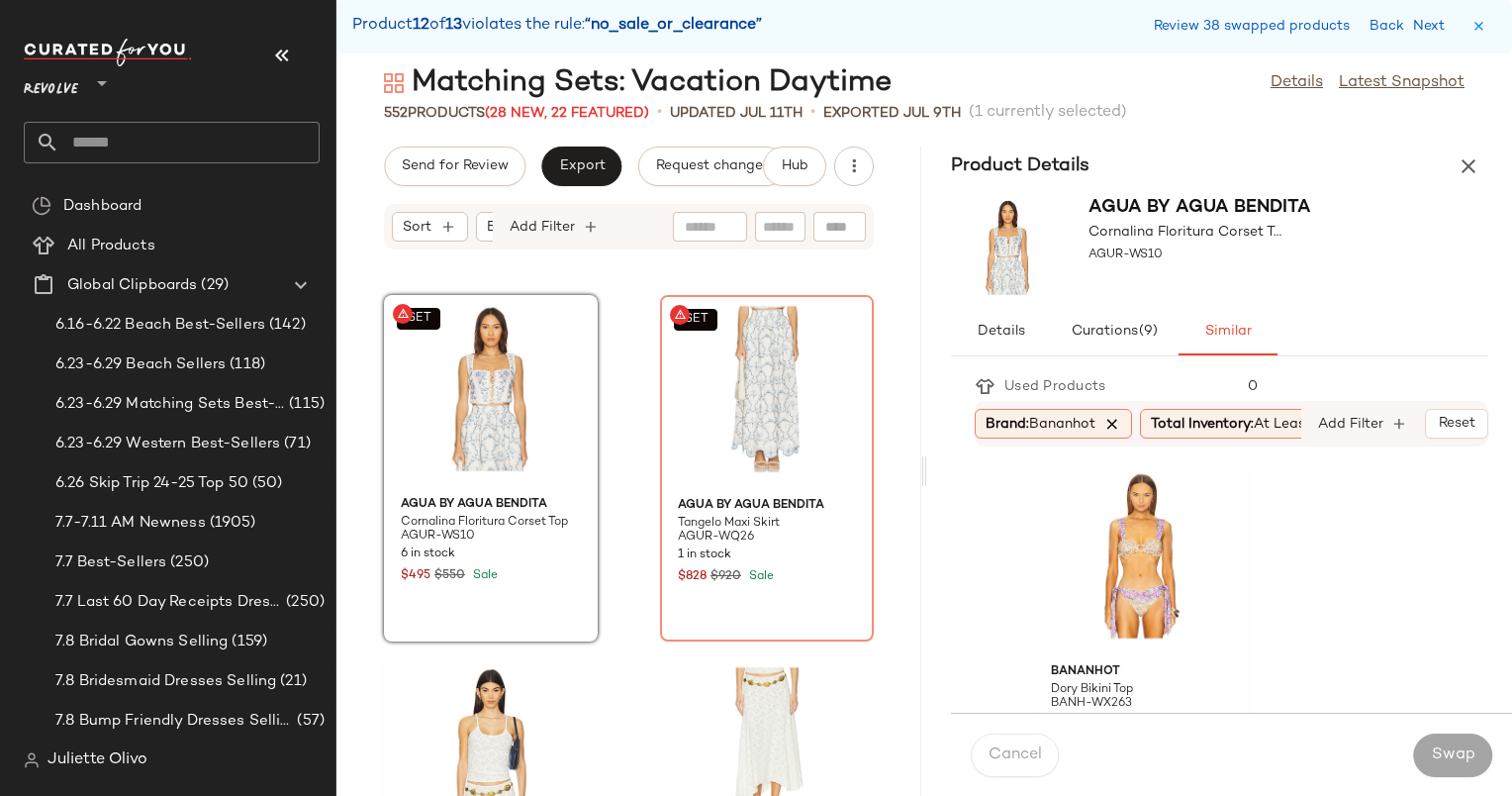 click at bounding box center (1112, 424) 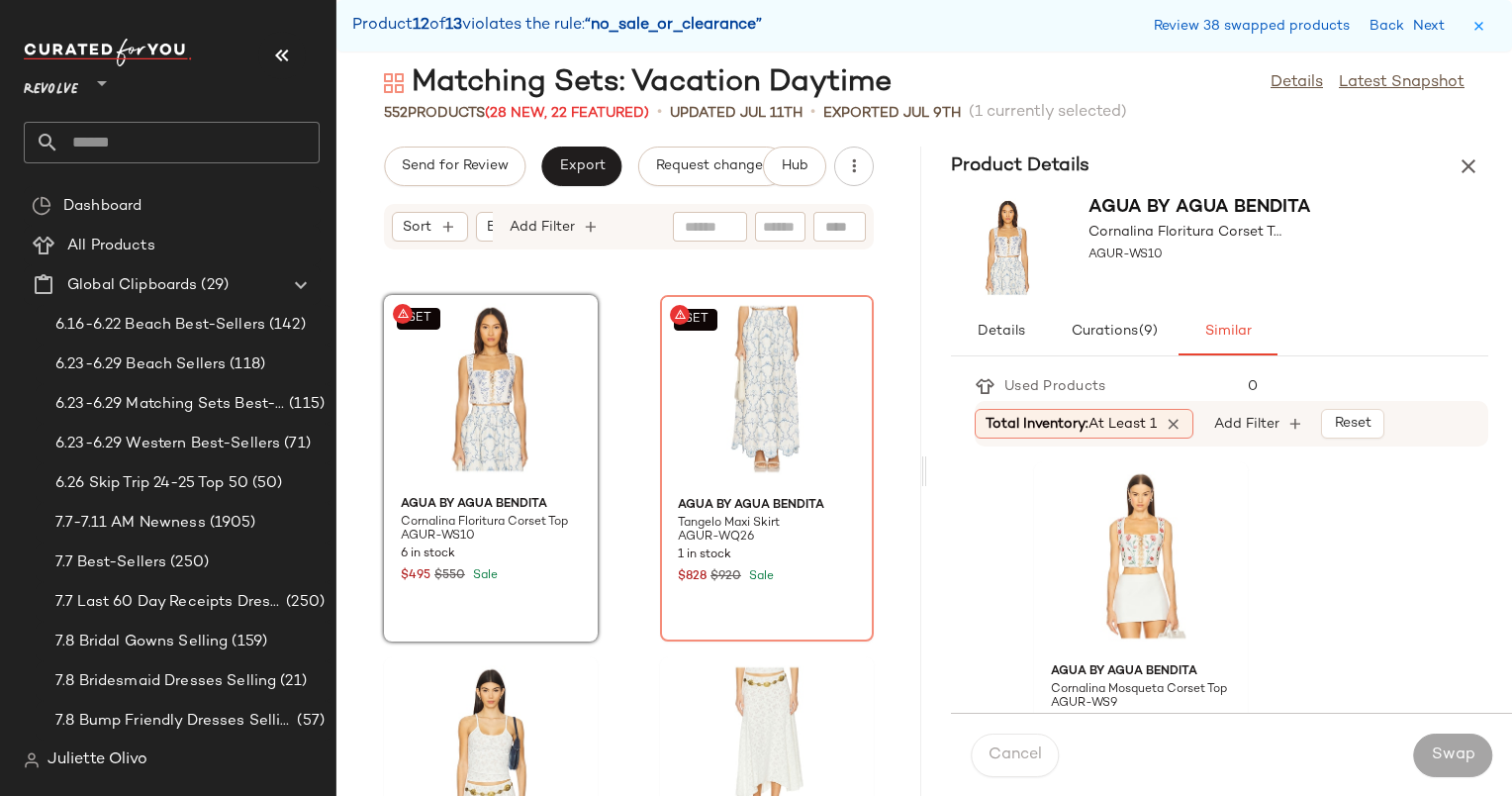scroll, scrollTop: 400, scrollLeft: 0, axis: vertical 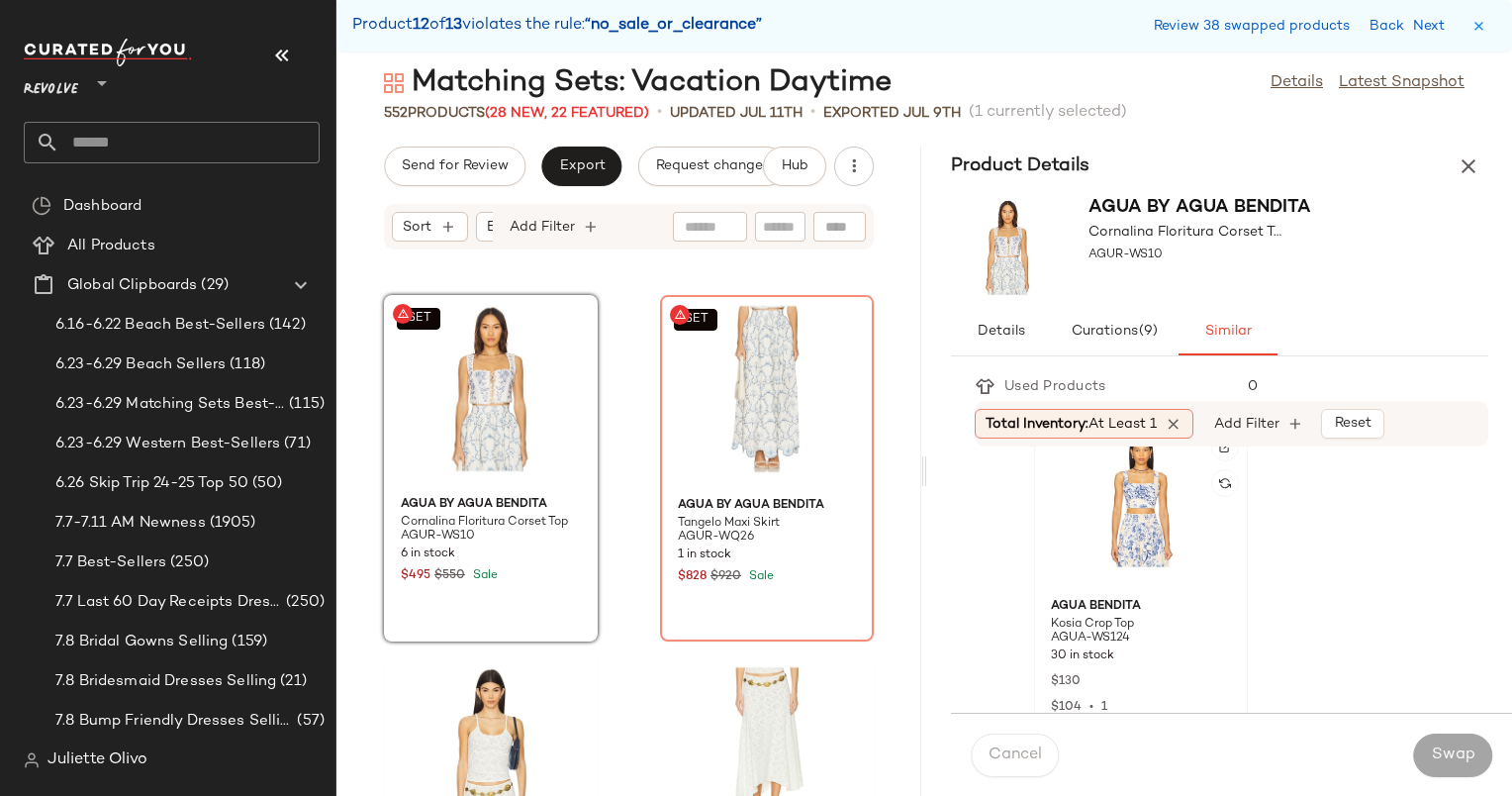 click 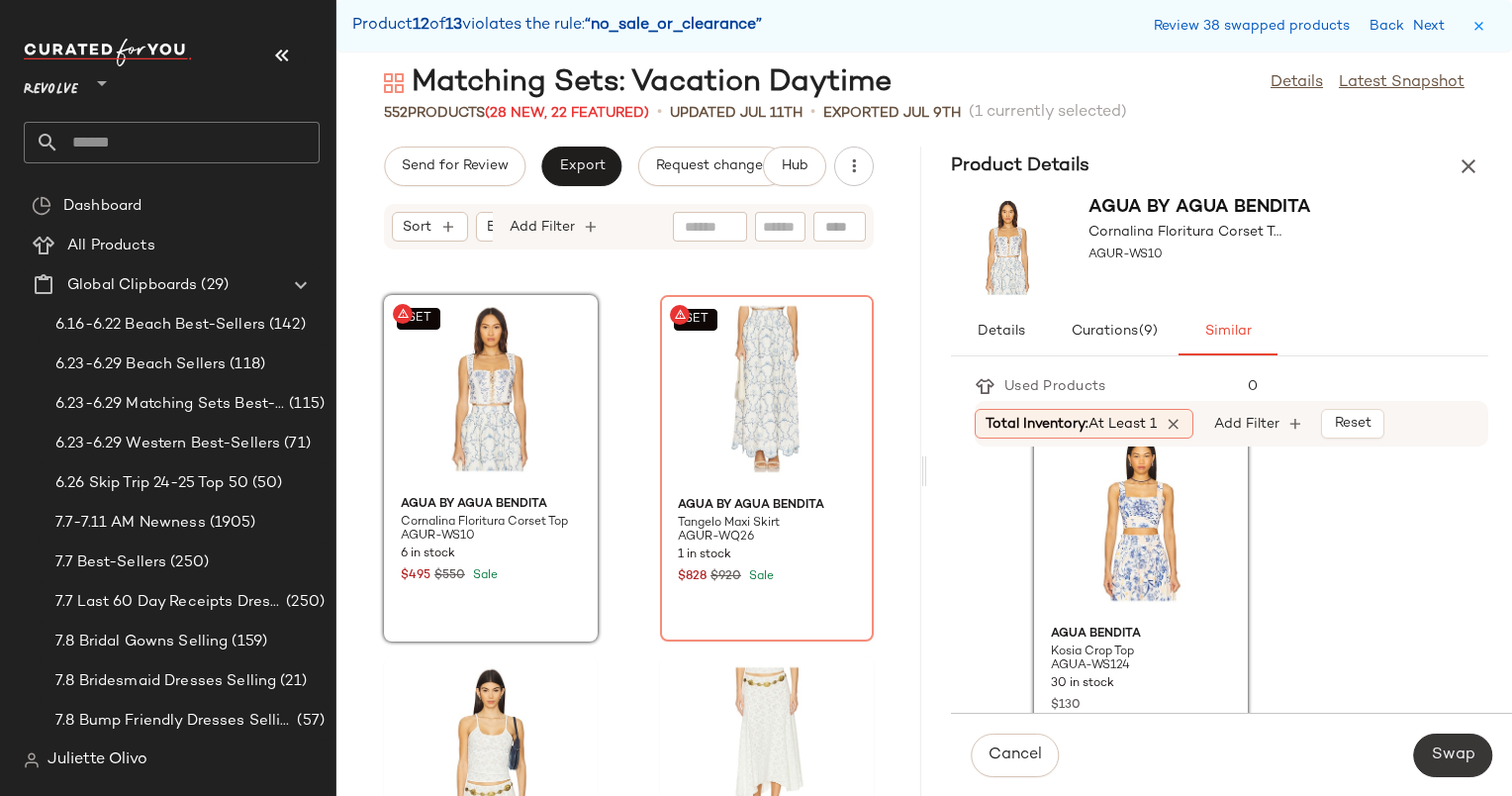 click on "Swap" 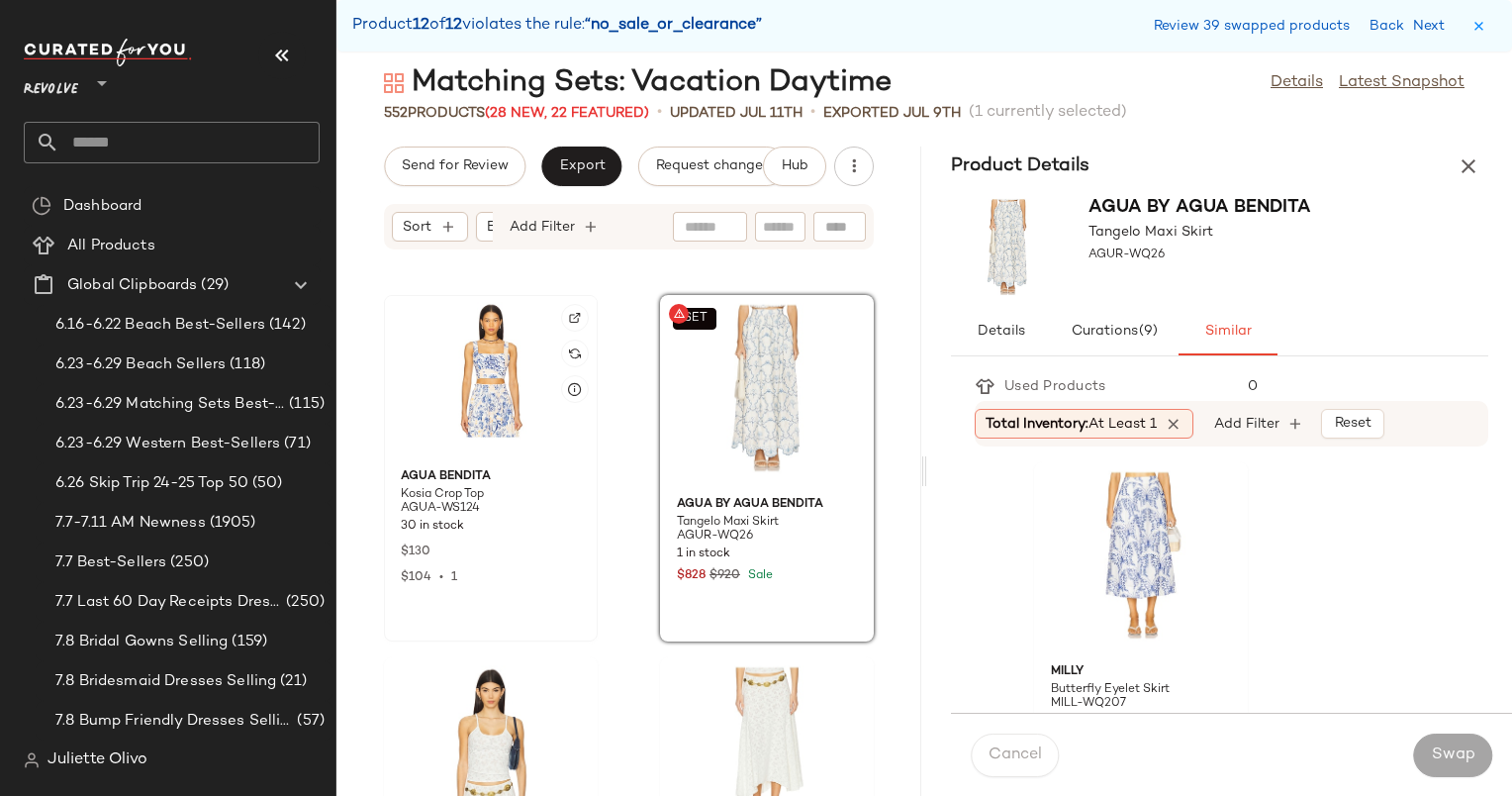 click at bounding box center (575, 318) 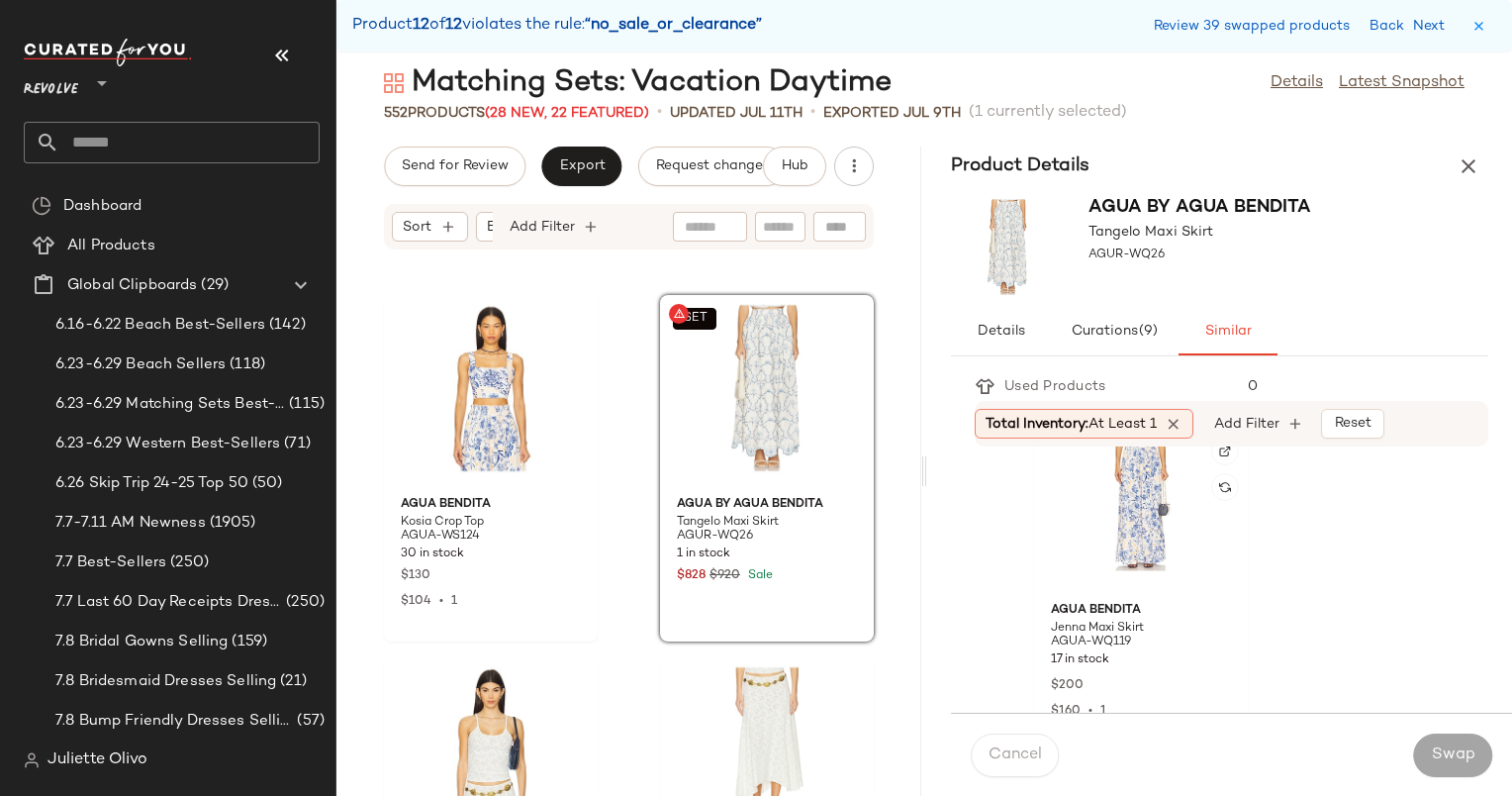 scroll, scrollTop: 759, scrollLeft: 0, axis: vertical 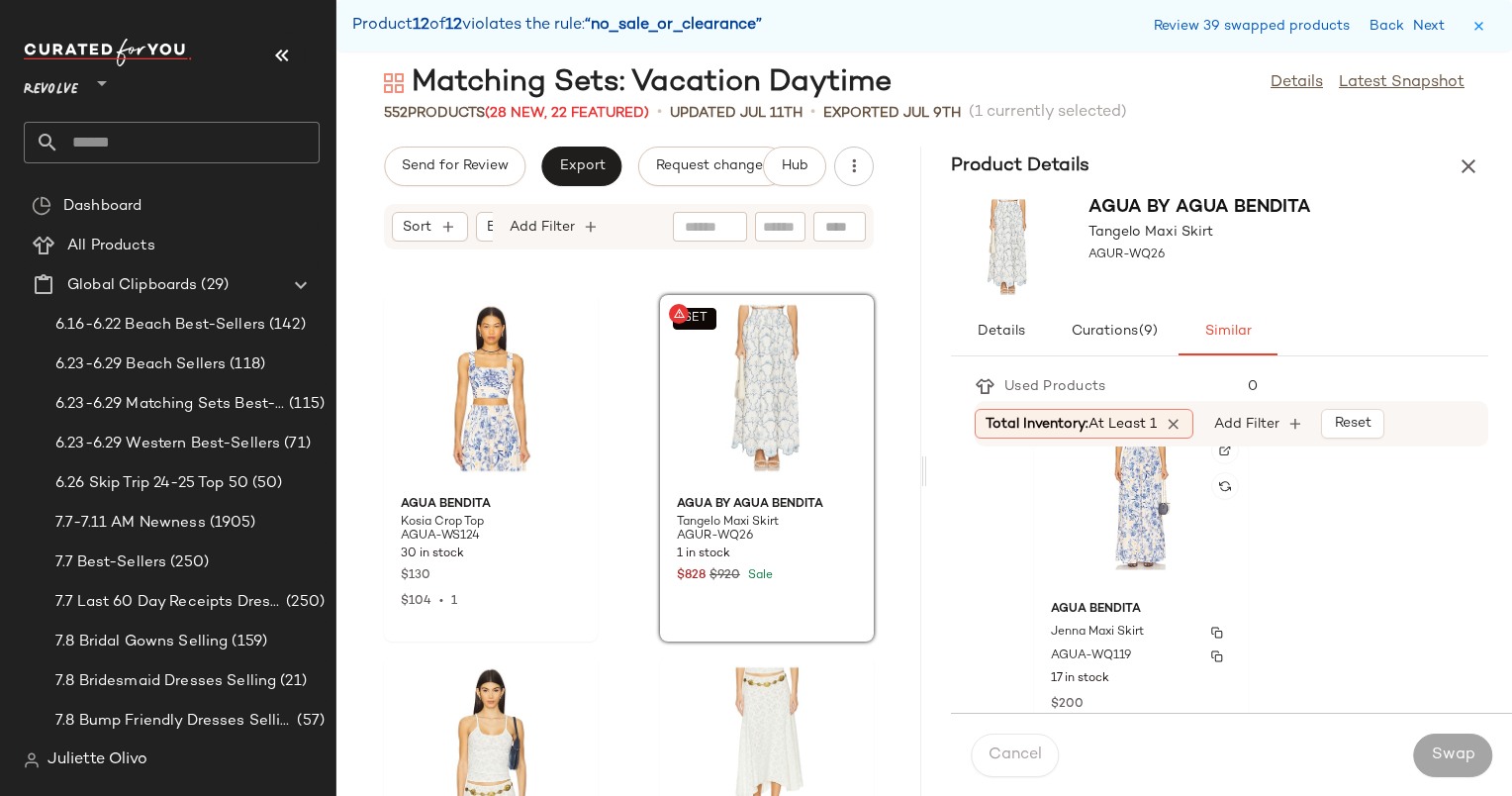 click on "AGUA-WQ119" at bounding box center (1090, 656) 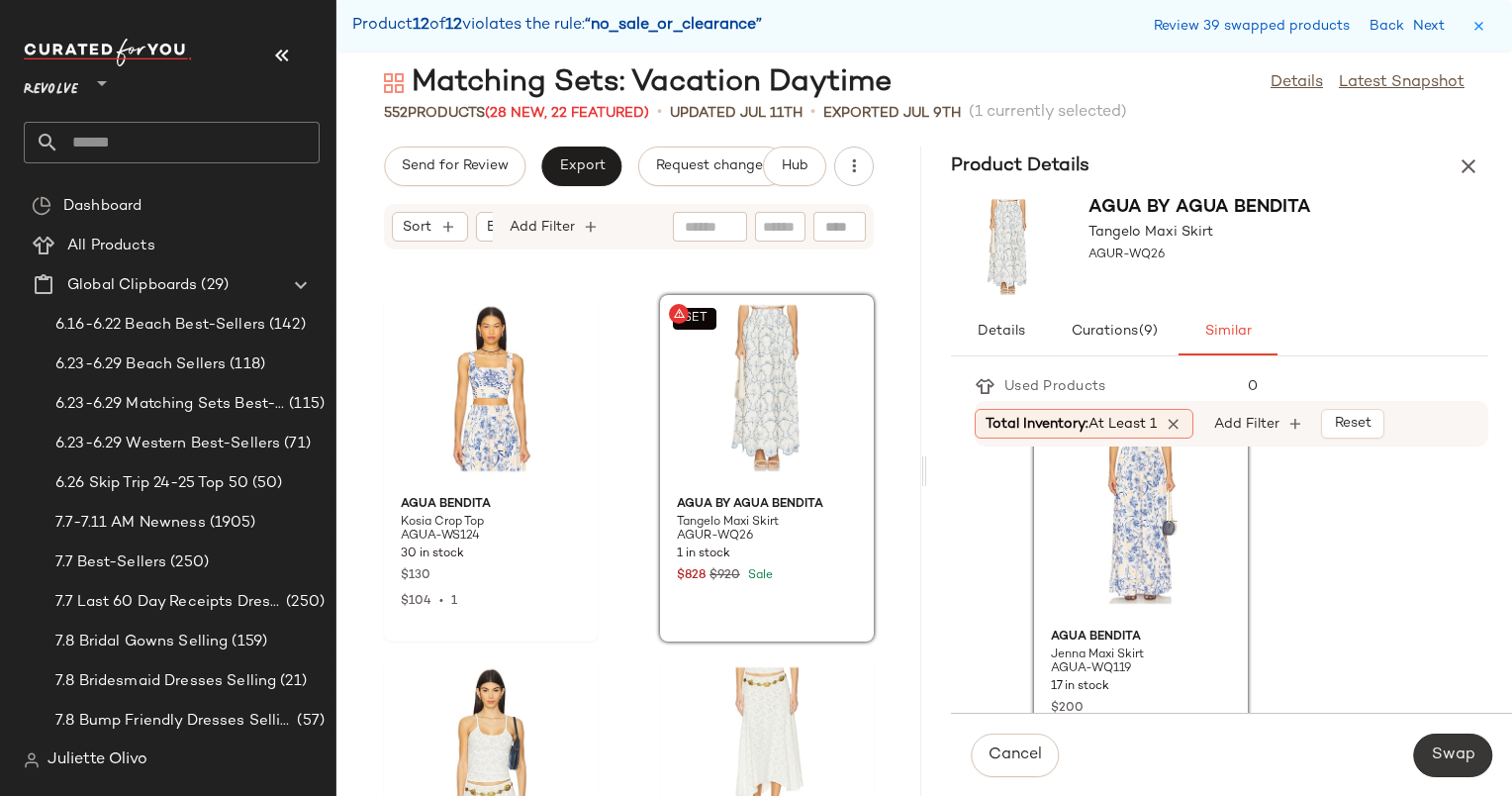 click on "Swap" at bounding box center (1453, 755) 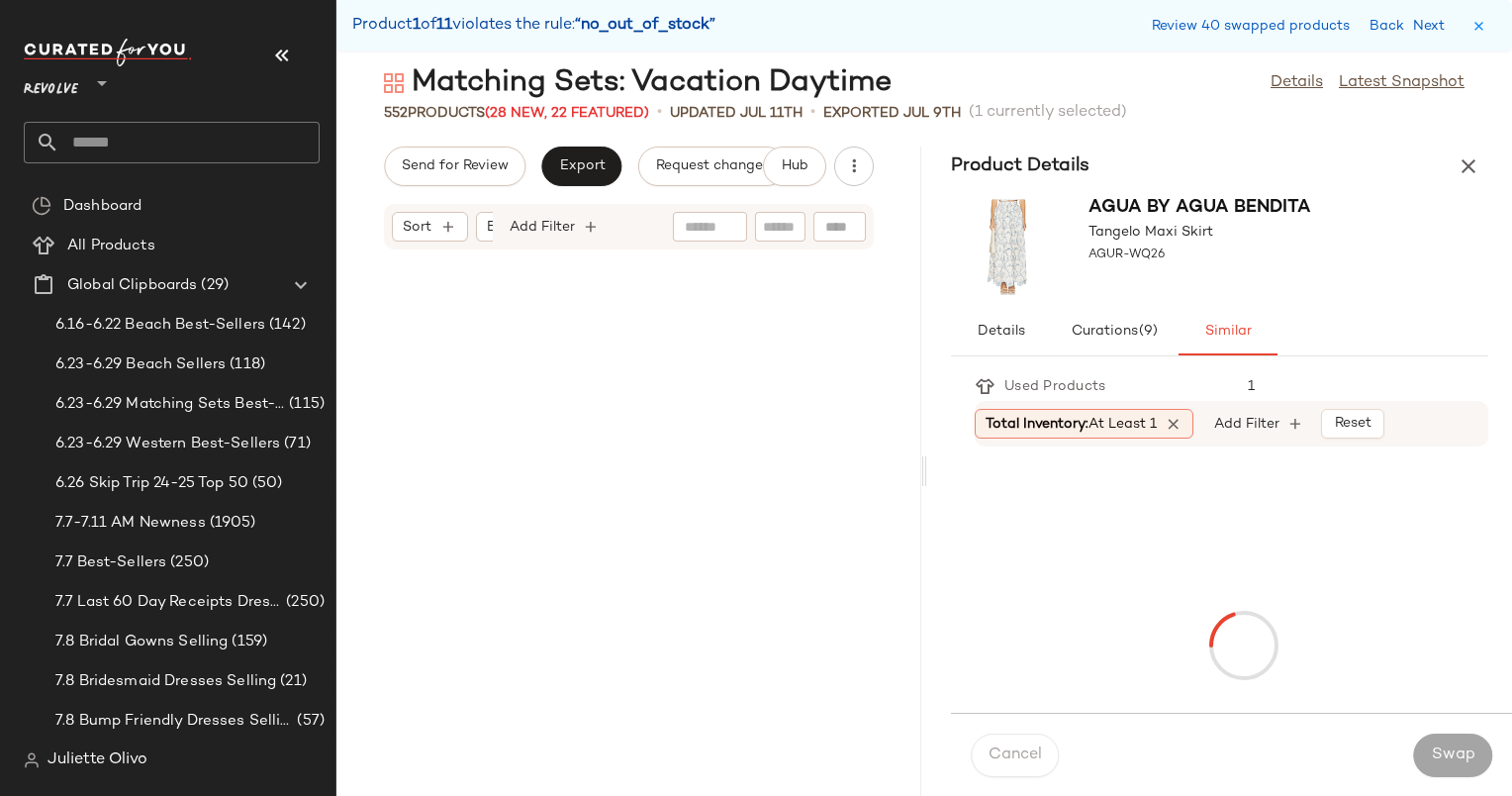 scroll, scrollTop: 6885, scrollLeft: 0, axis: vertical 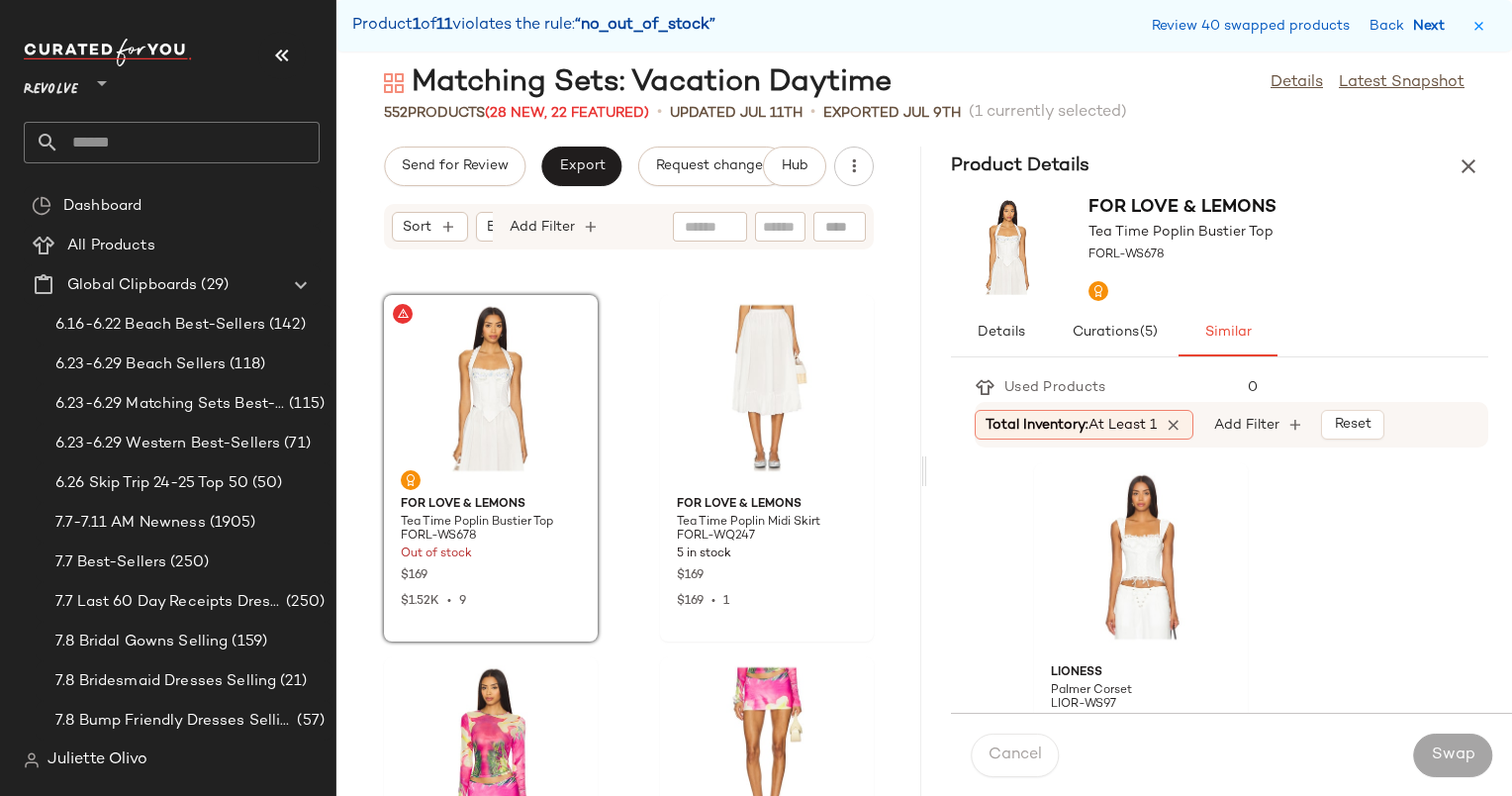 click on "Next" at bounding box center [1433, 26] 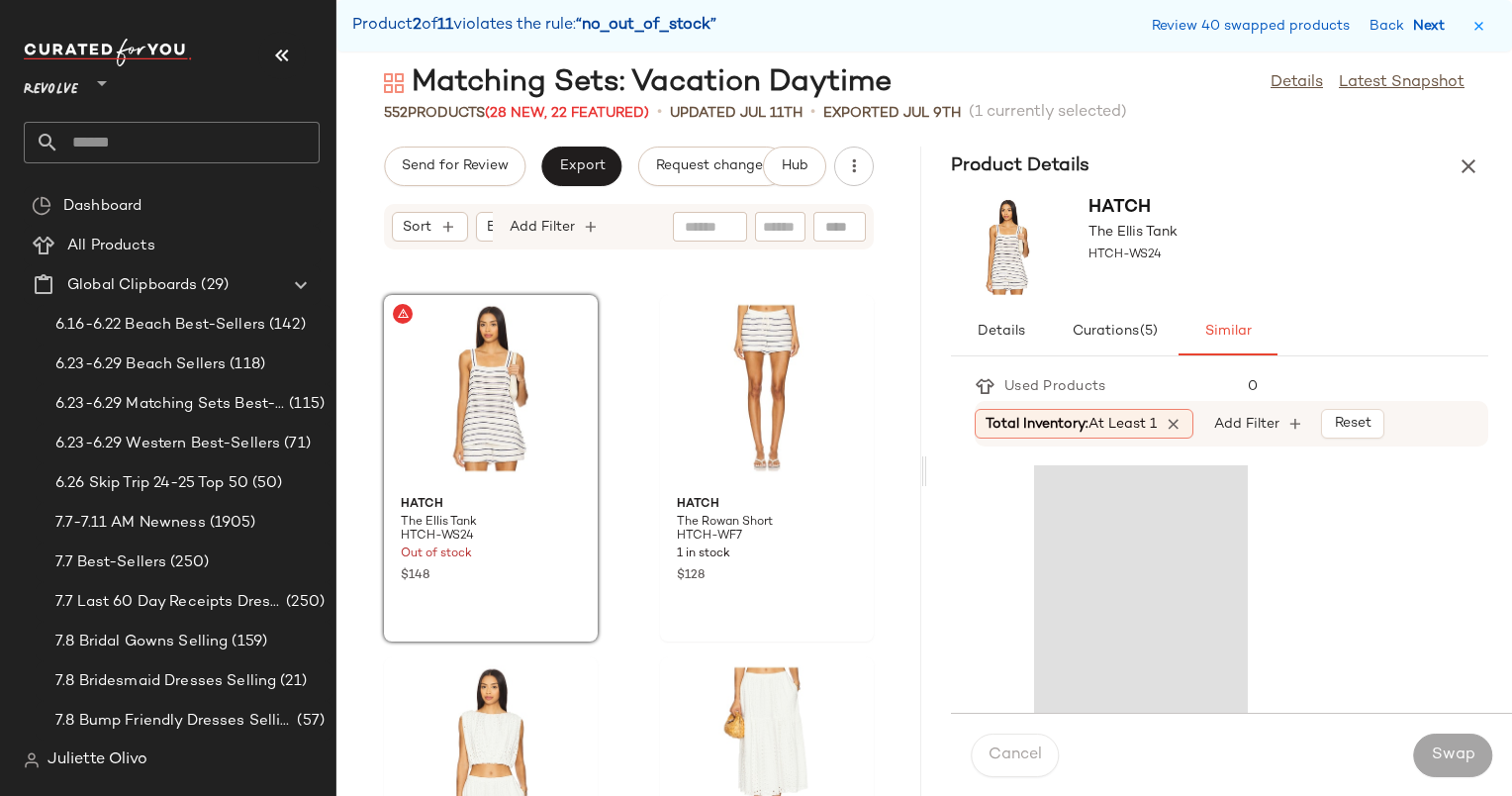 click on "Next" at bounding box center (1433, 26) 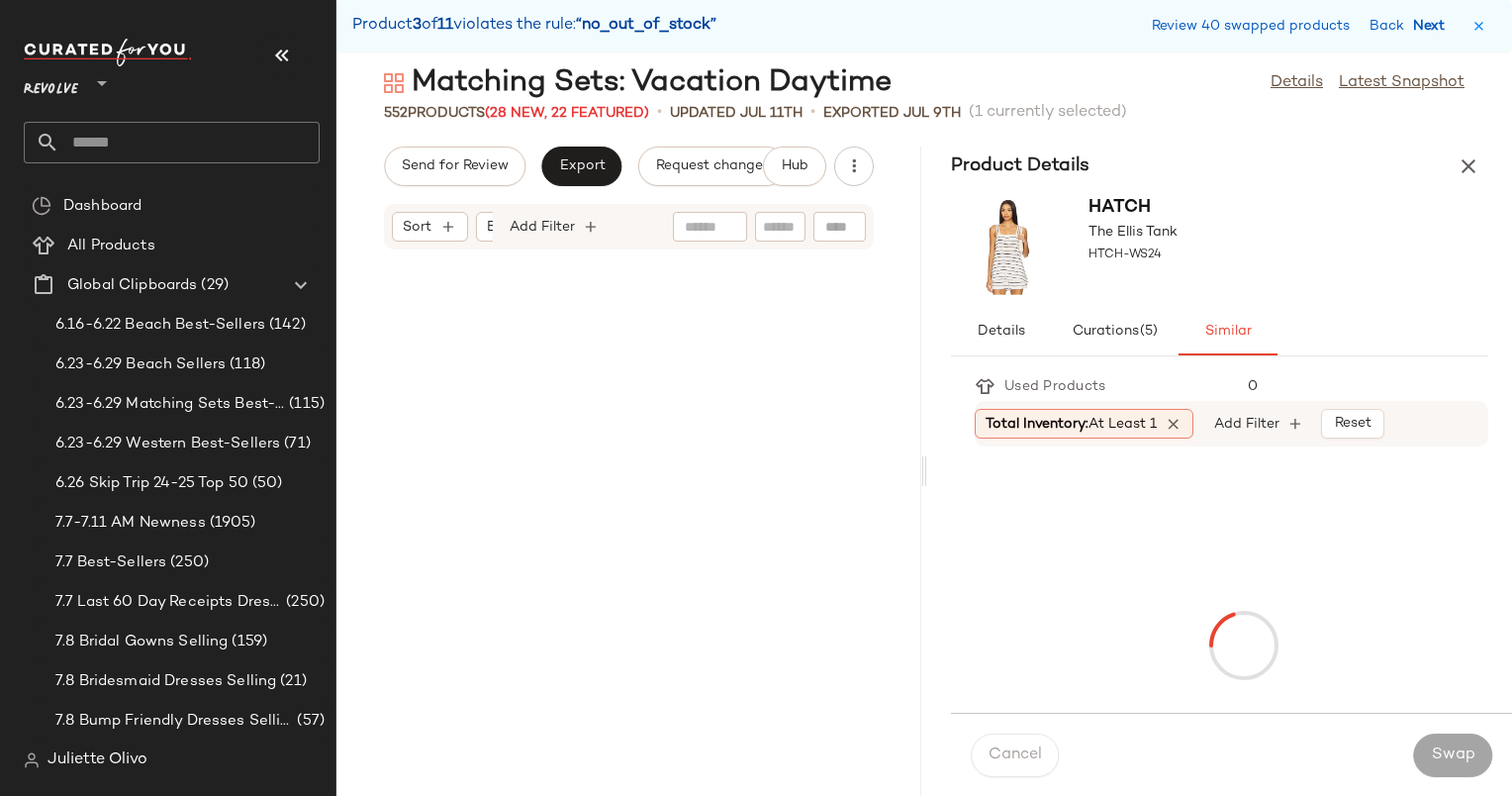 scroll, scrollTop: 10146, scrollLeft: 0, axis: vertical 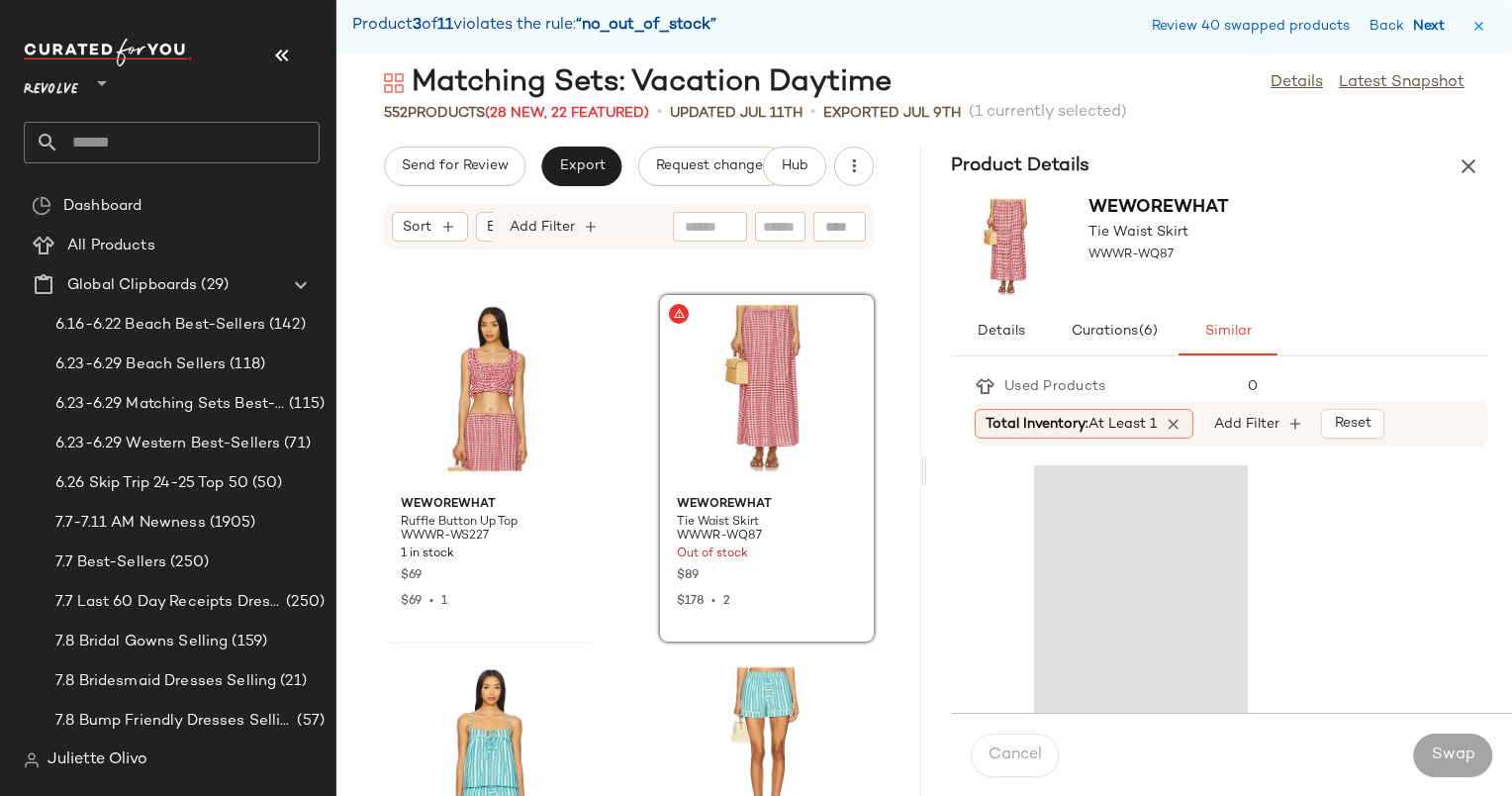 click on "Next" at bounding box center [1433, 26] 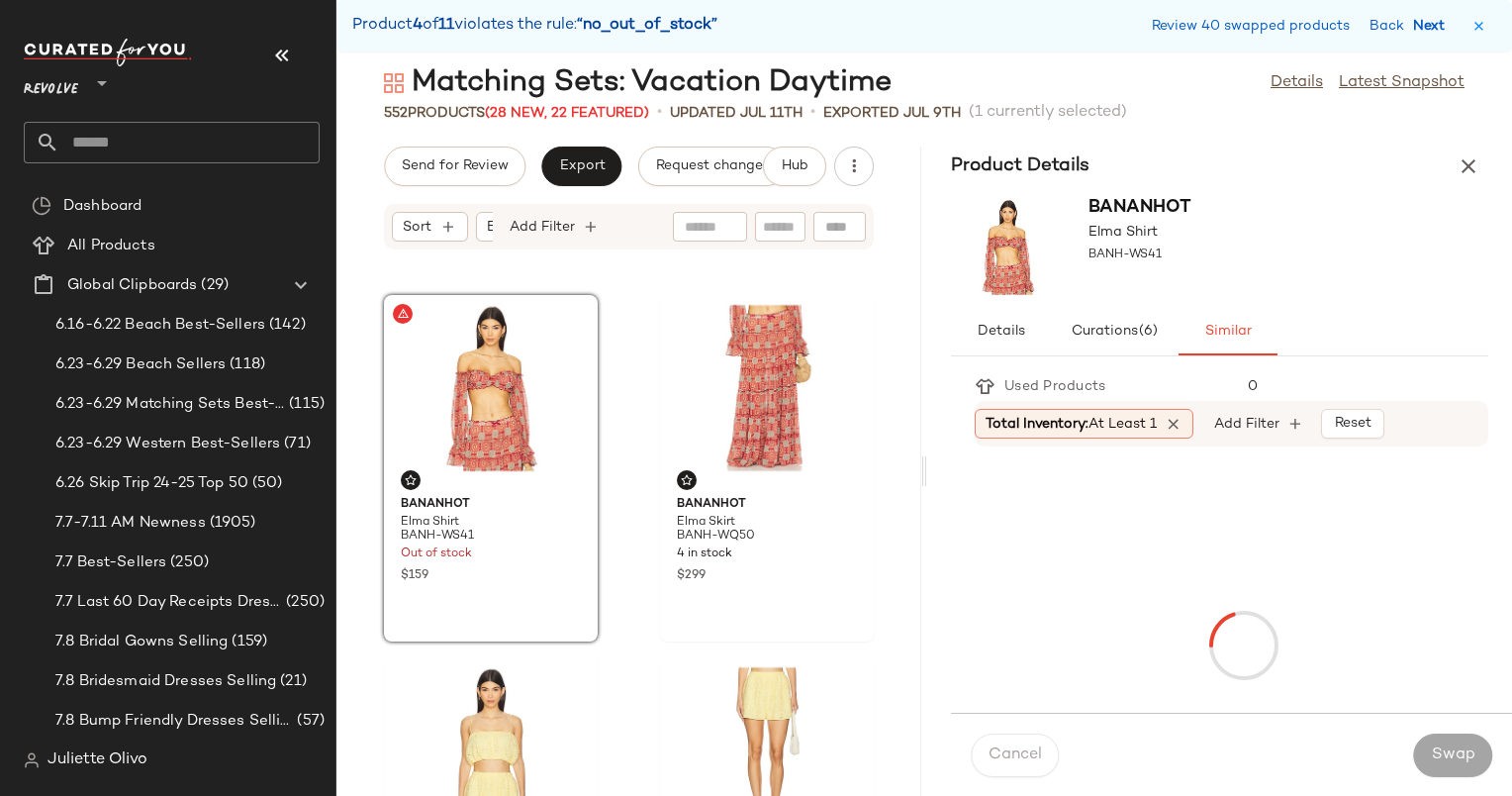 click on "Next" at bounding box center (1433, 26) 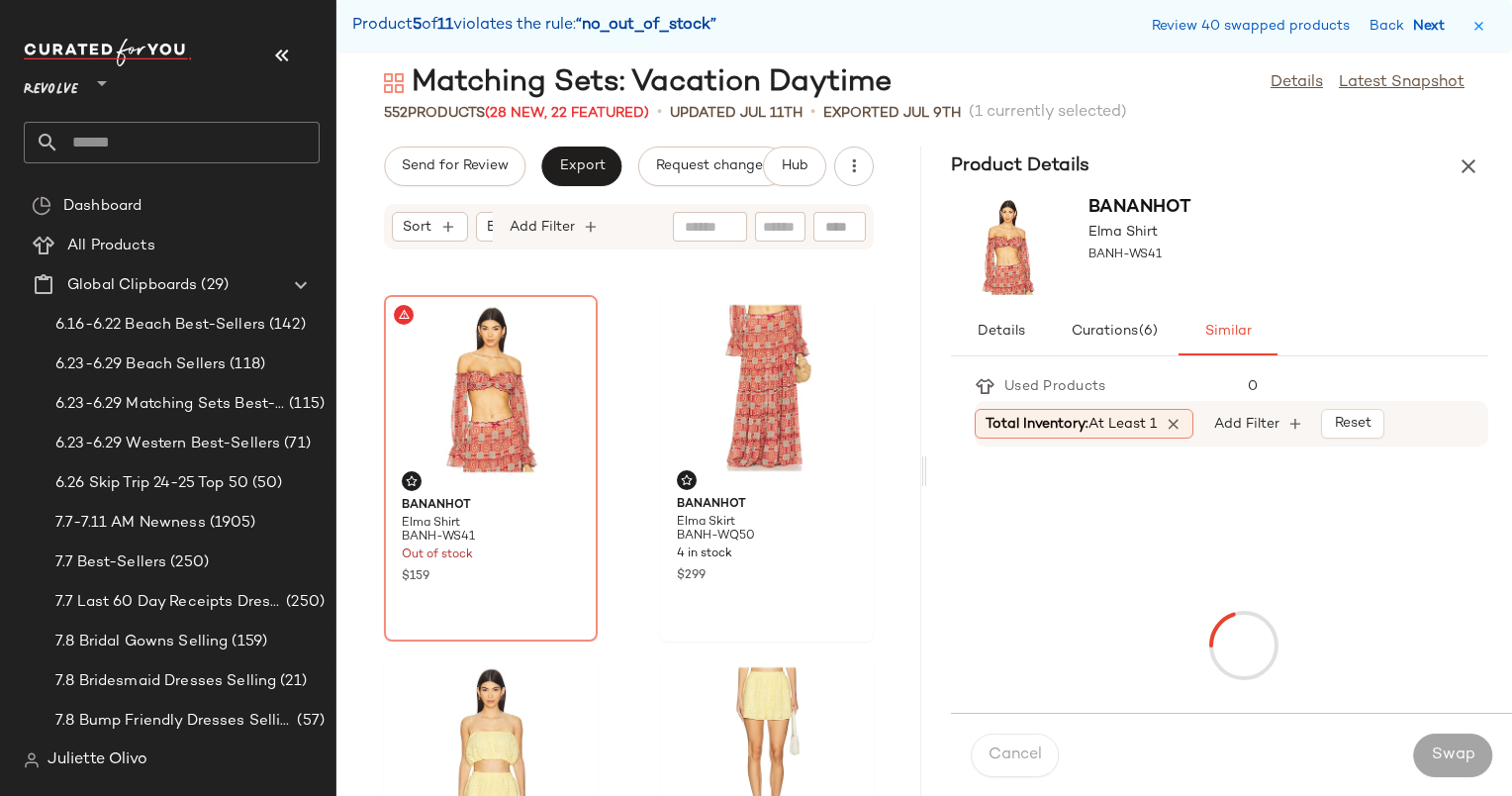 scroll, scrollTop: 25727, scrollLeft: 0, axis: vertical 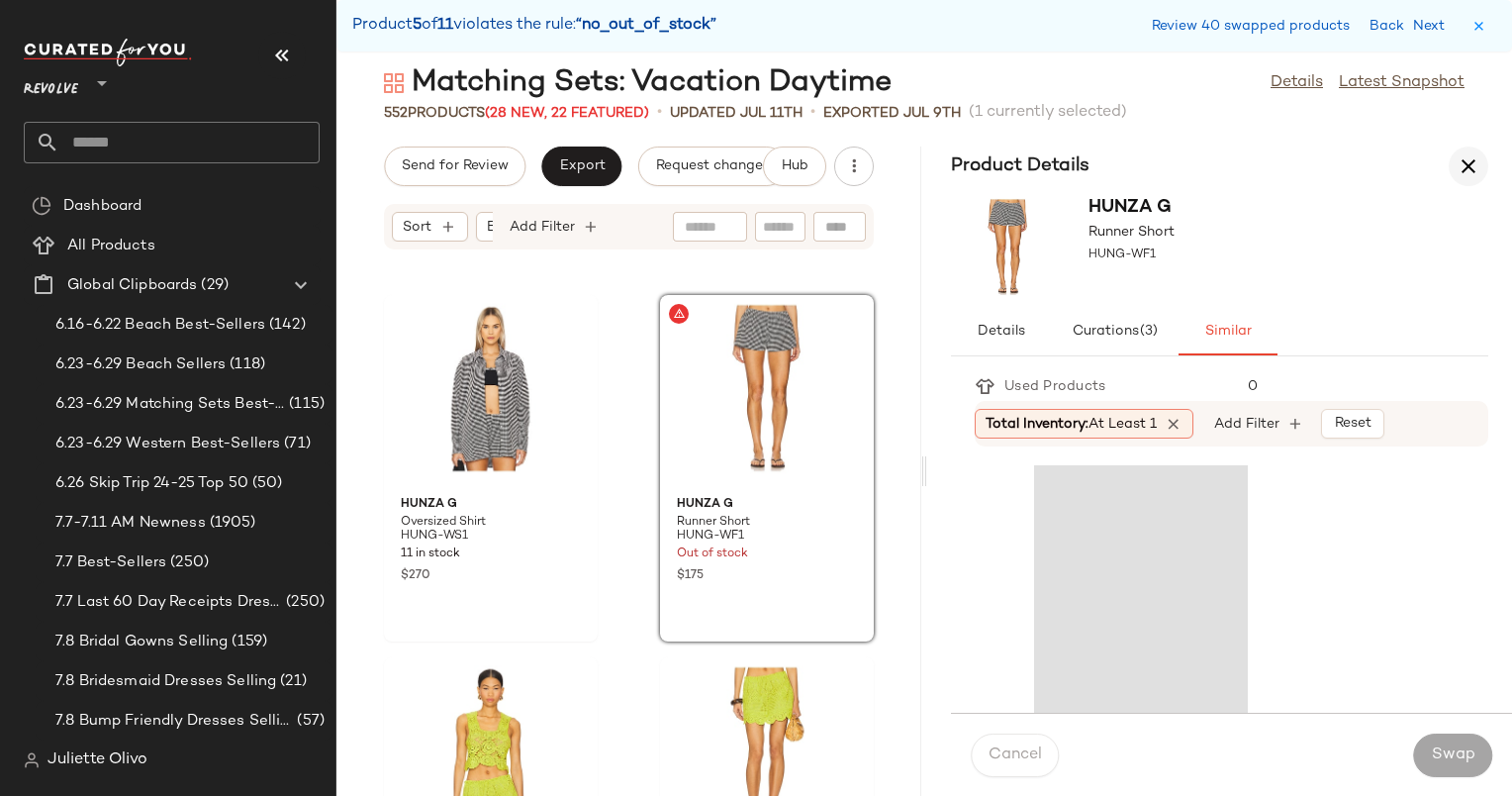 click at bounding box center (1468, 166) 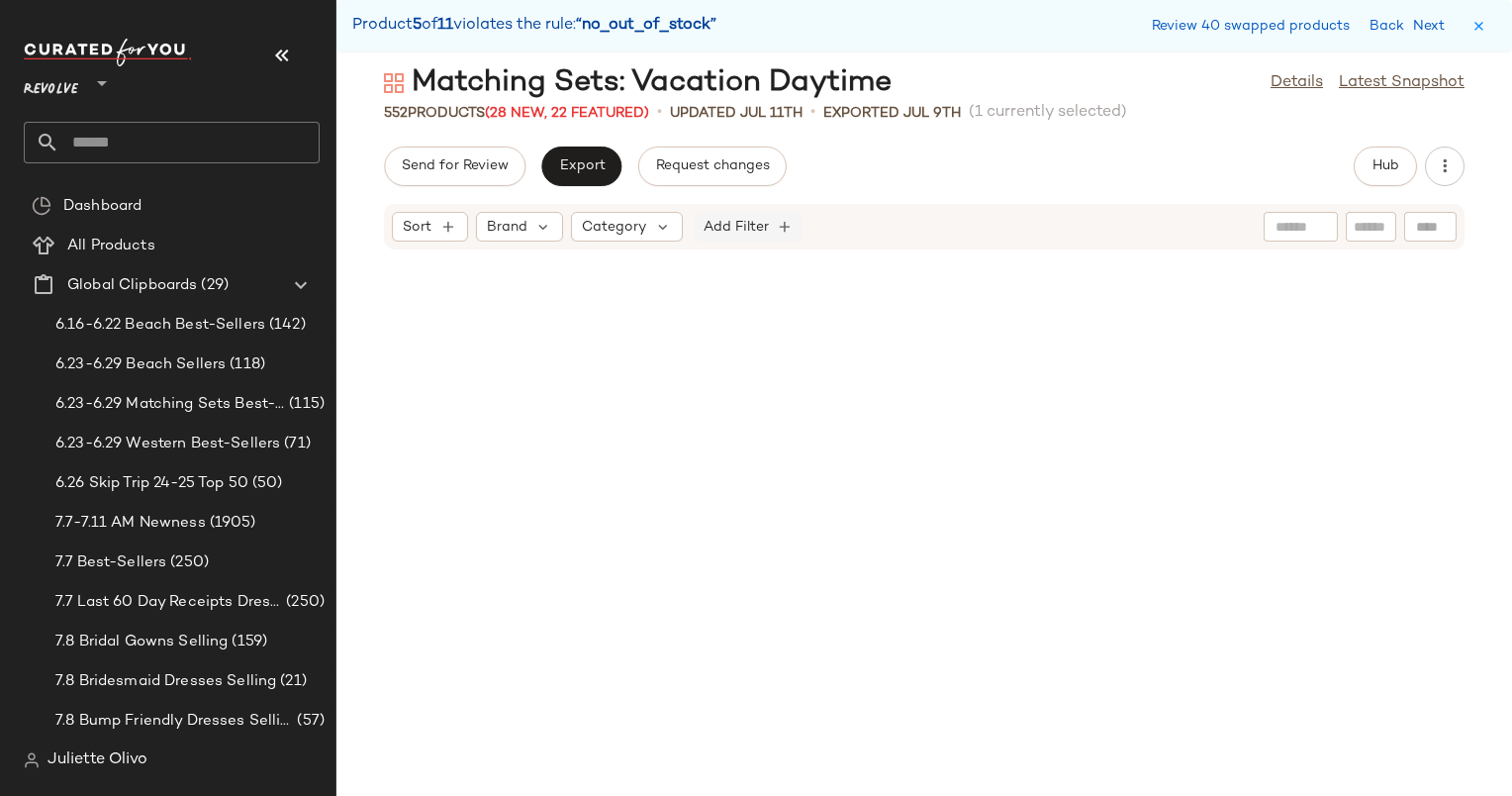 scroll, scrollTop: 12683, scrollLeft: 0, axis: vertical 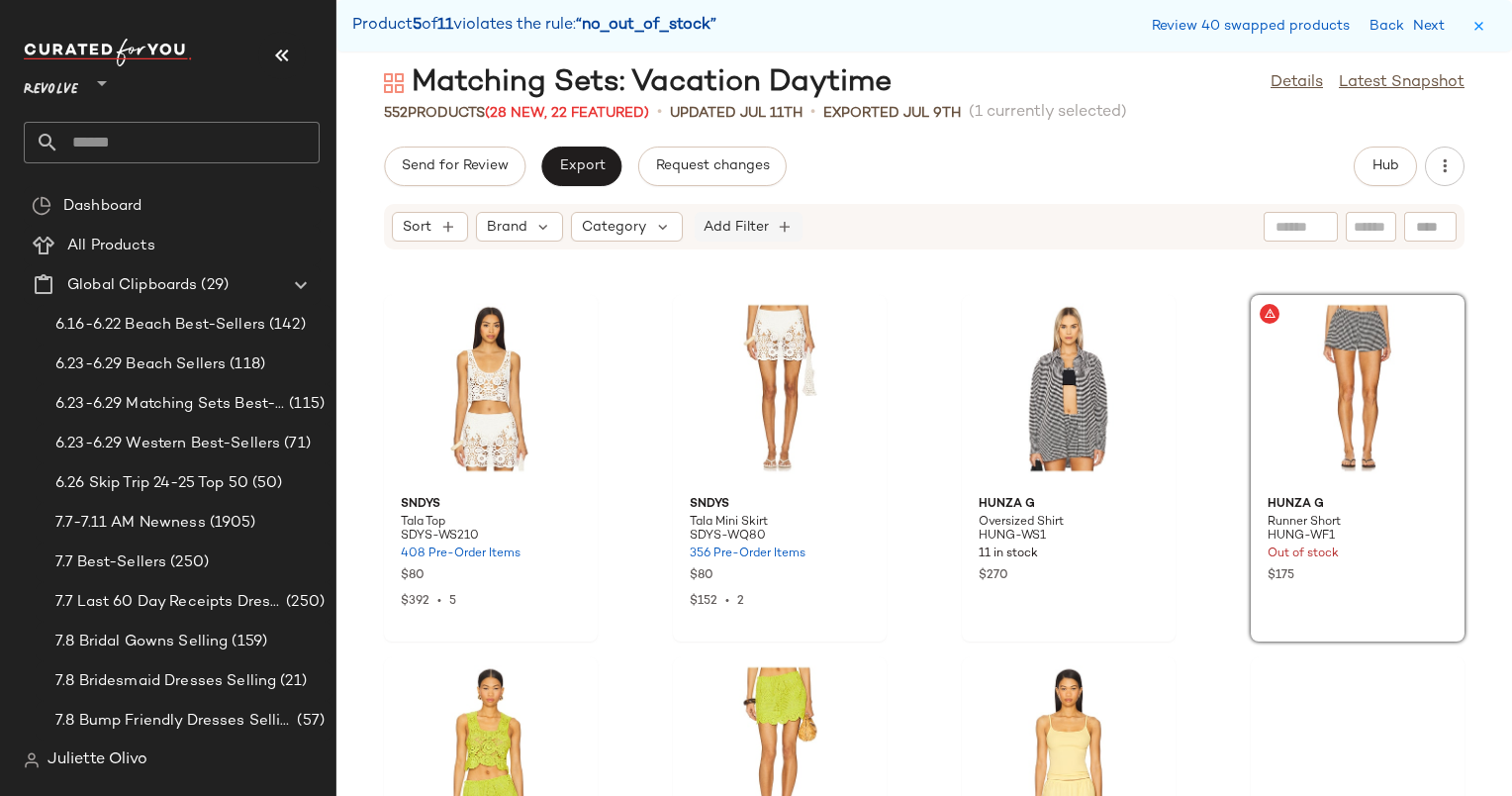click on "Add Filter" 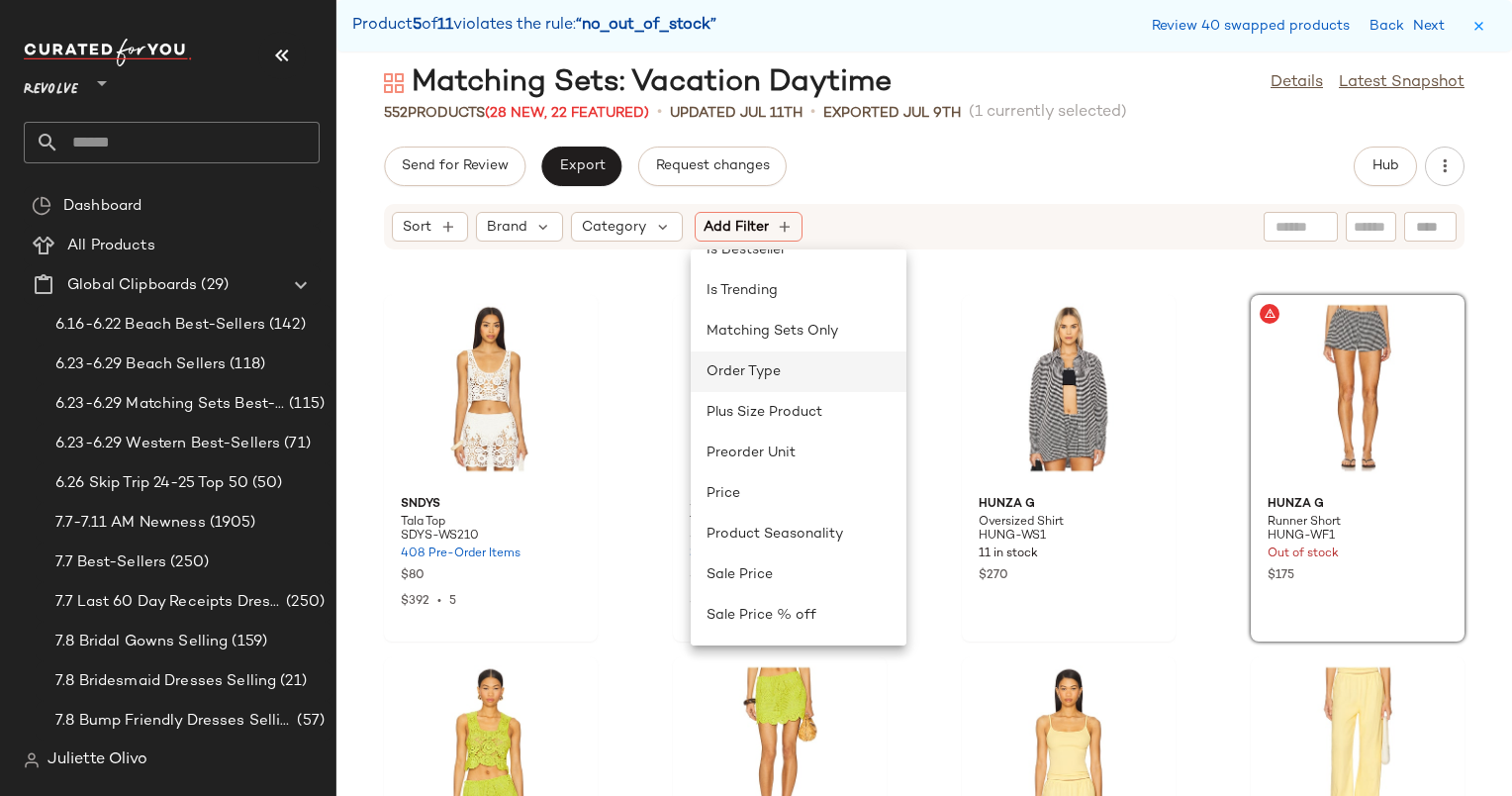 scroll, scrollTop: 919, scrollLeft: 0, axis: vertical 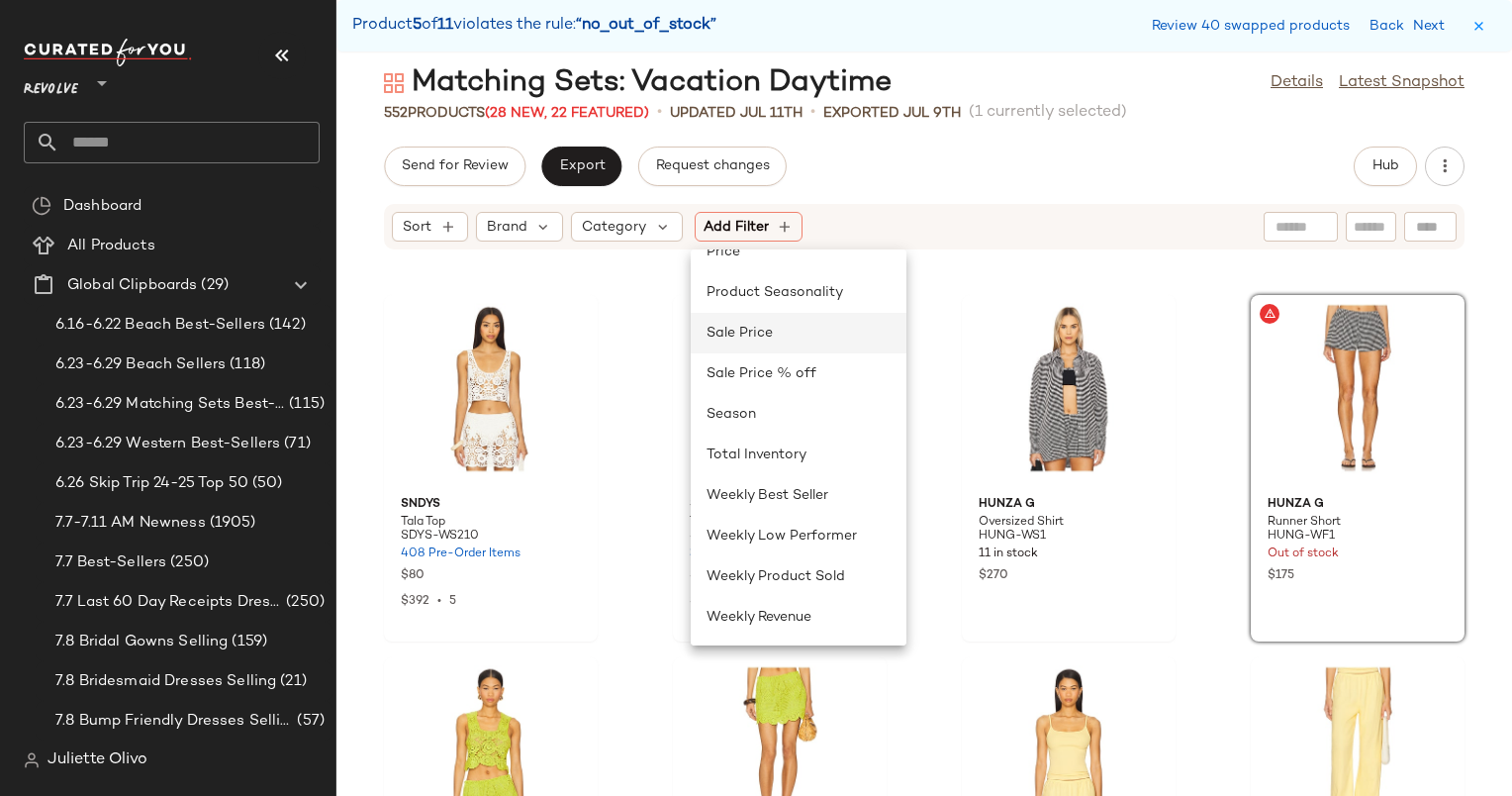 click on "Sale Price" 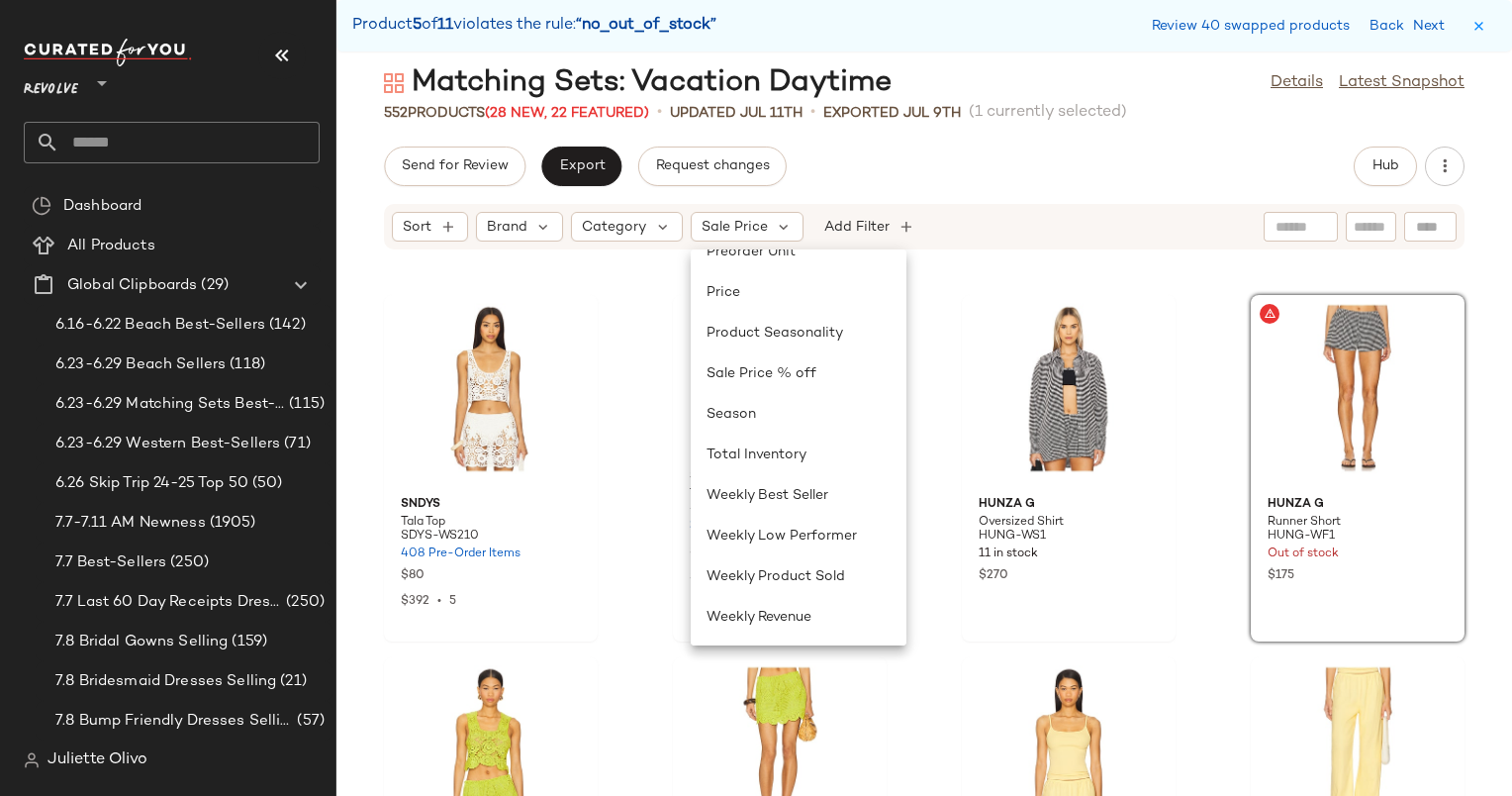 scroll, scrollTop: 878, scrollLeft: 0, axis: vertical 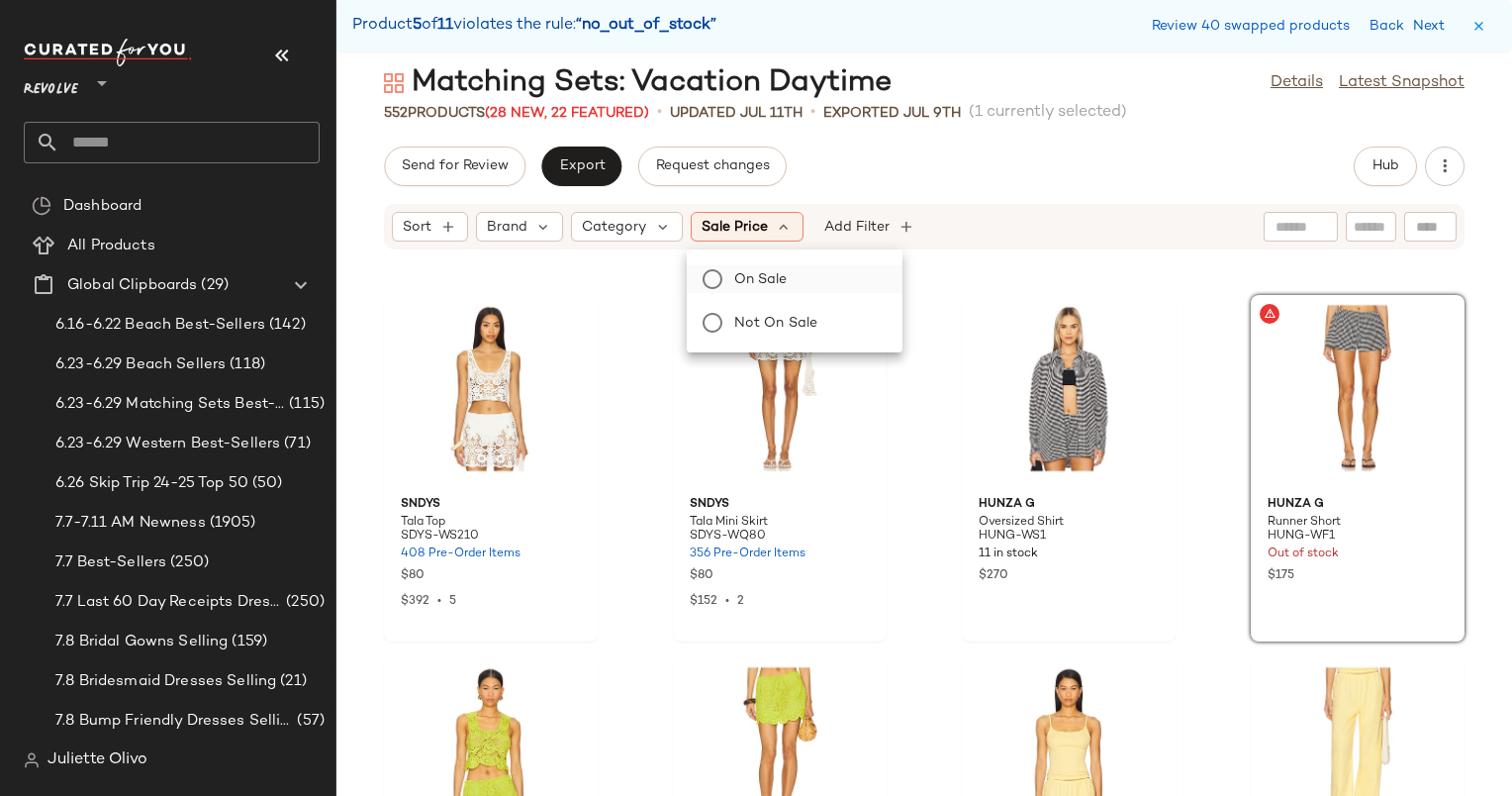drag, startPoint x: 784, startPoint y: 282, endPoint x: 764, endPoint y: 276, distance: 20.880613 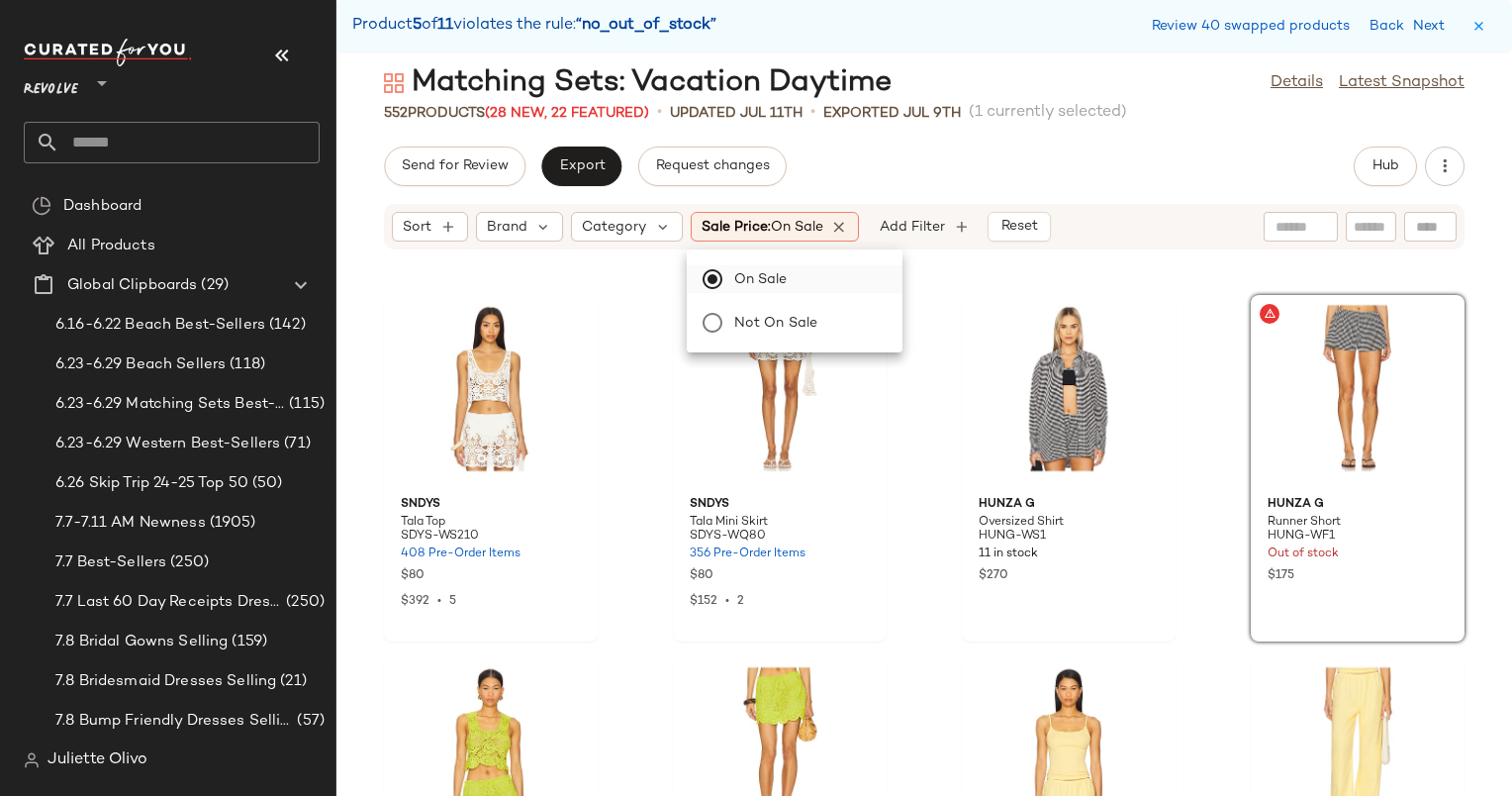 click on "On sale" 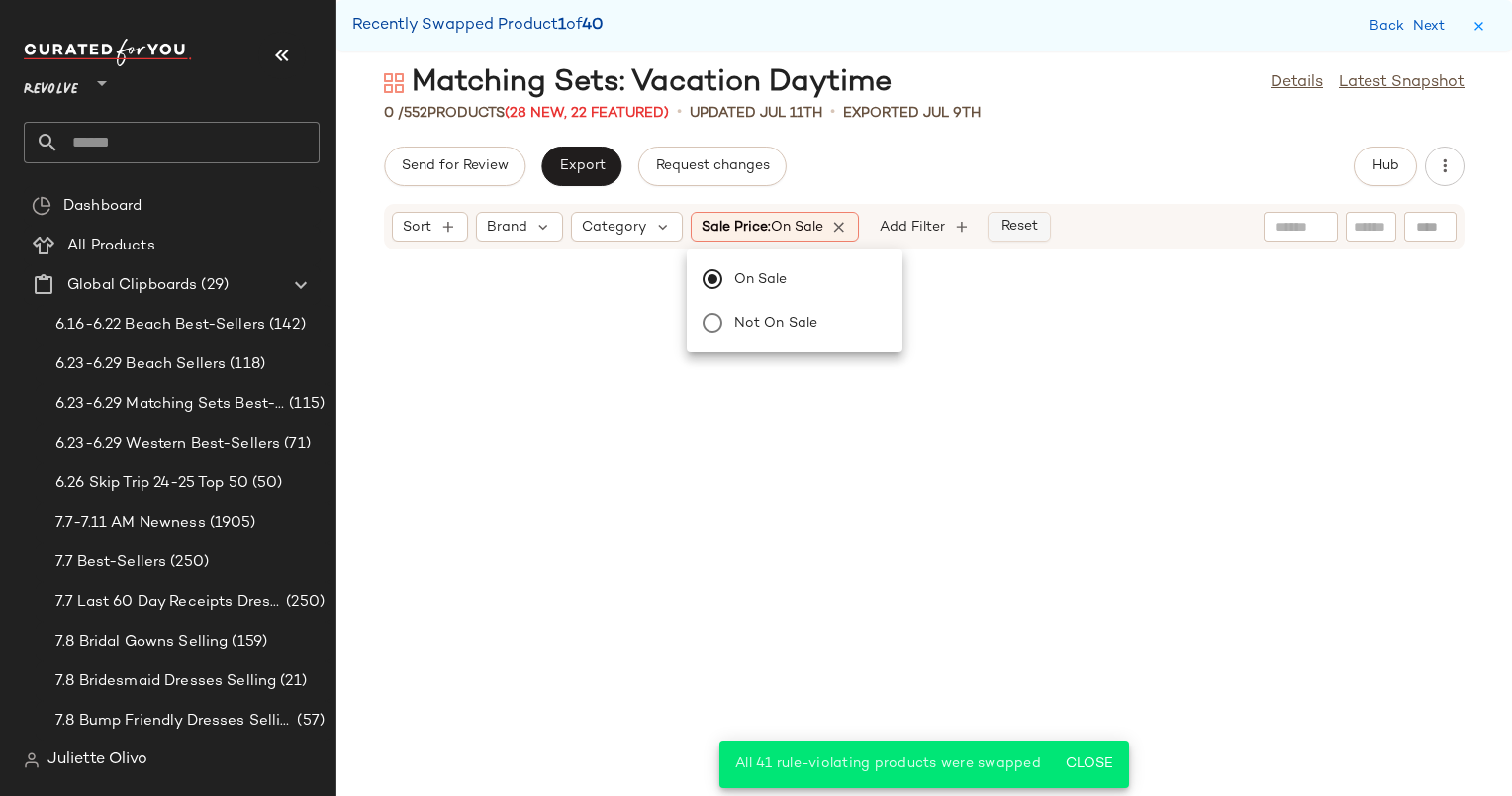 click on "Reset" 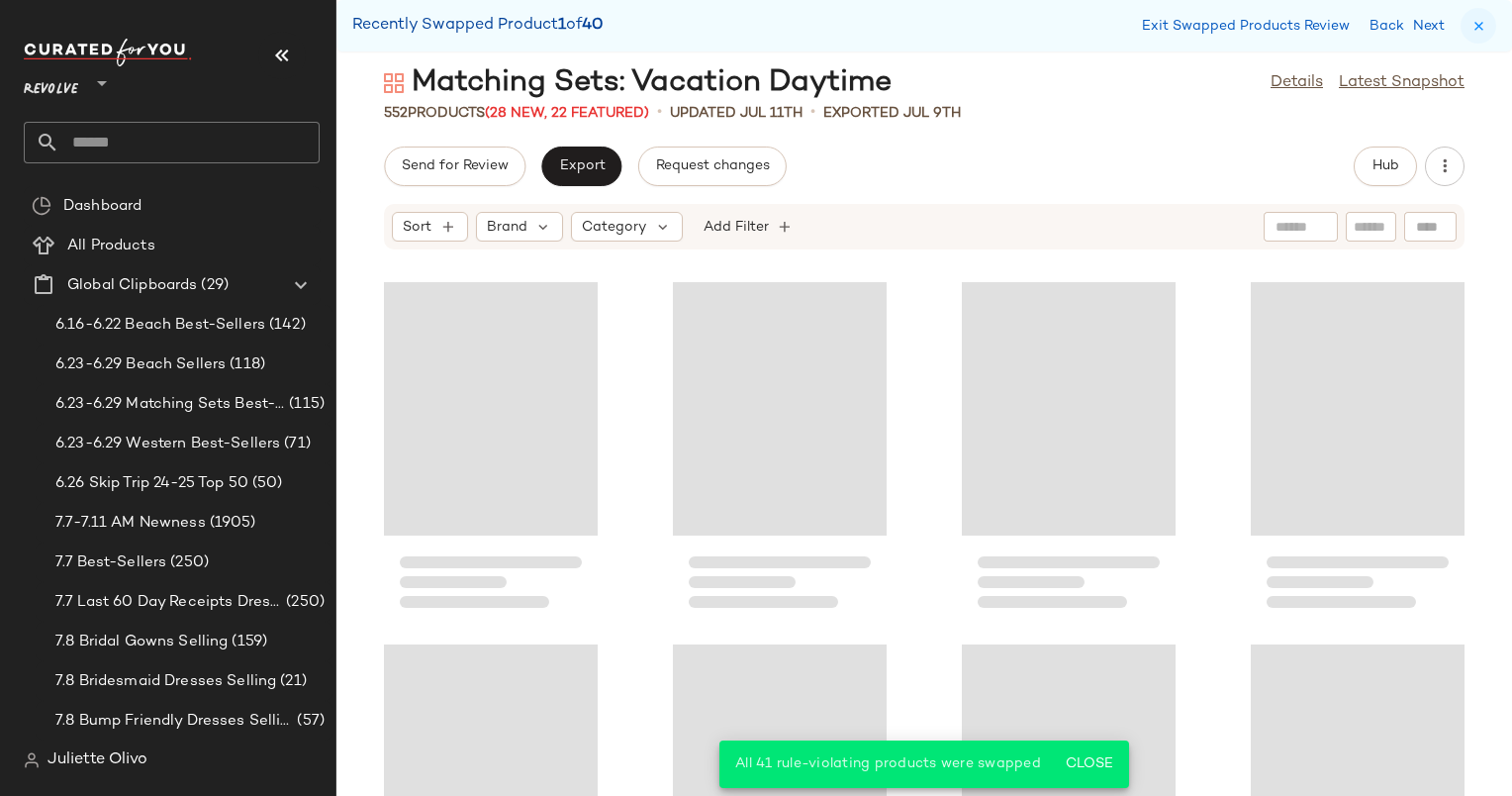 scroll, scrollTop: 12683, scrollLeft: 0, axis: vertical 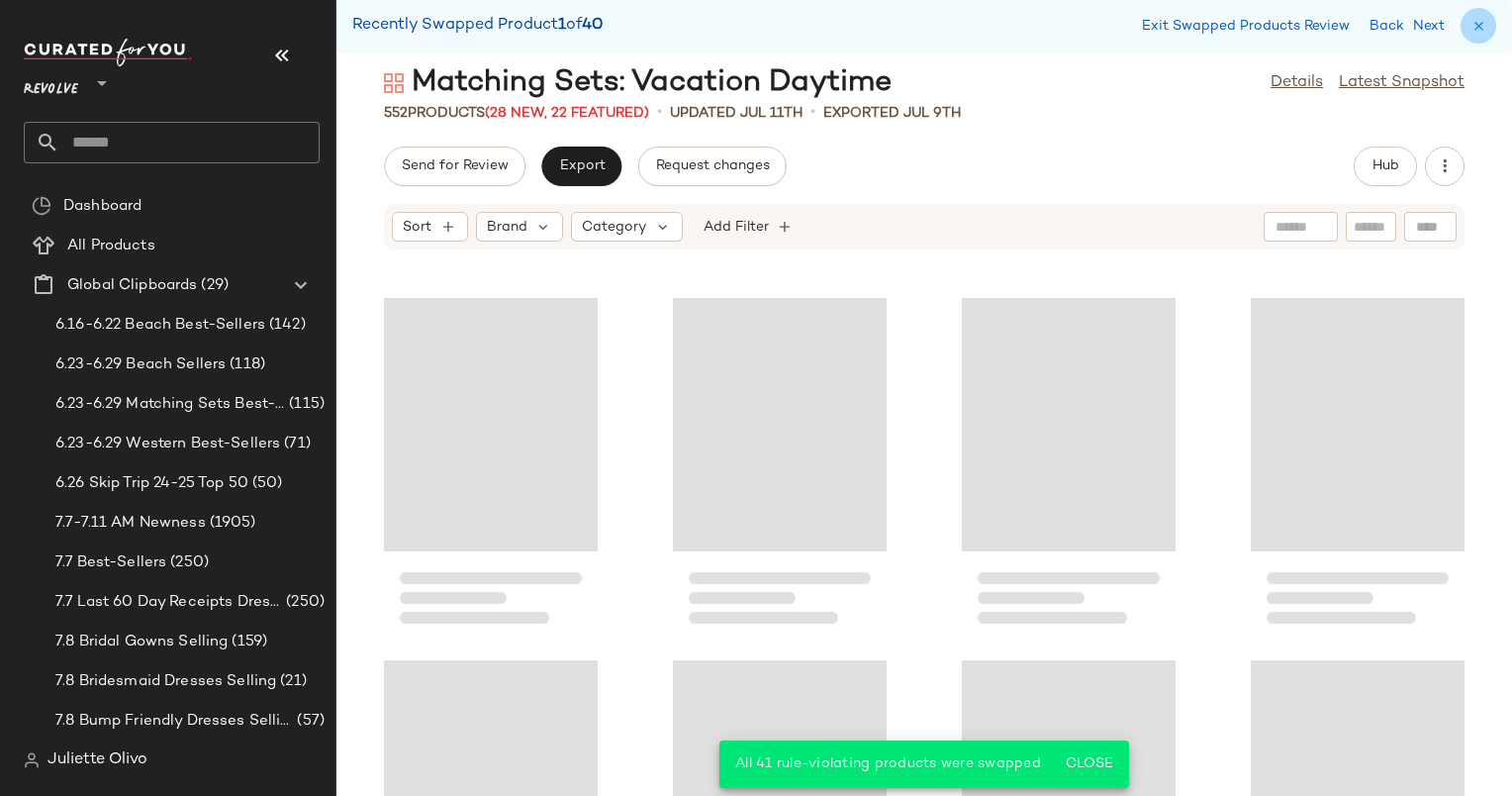 click at bounding box center (1478, 26) 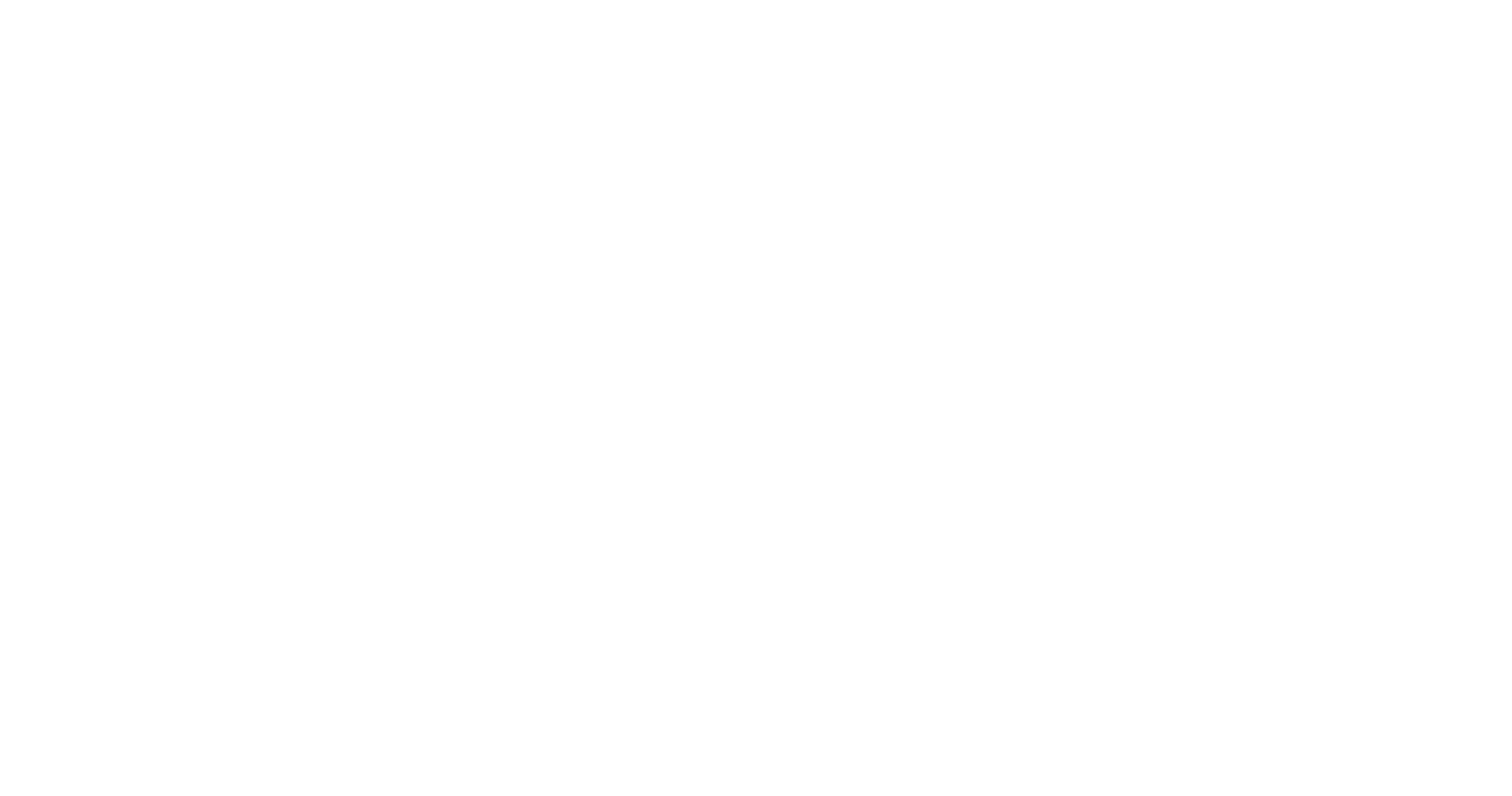 scroll, scrollTop: 0, scrollLeft: 0, axis: both 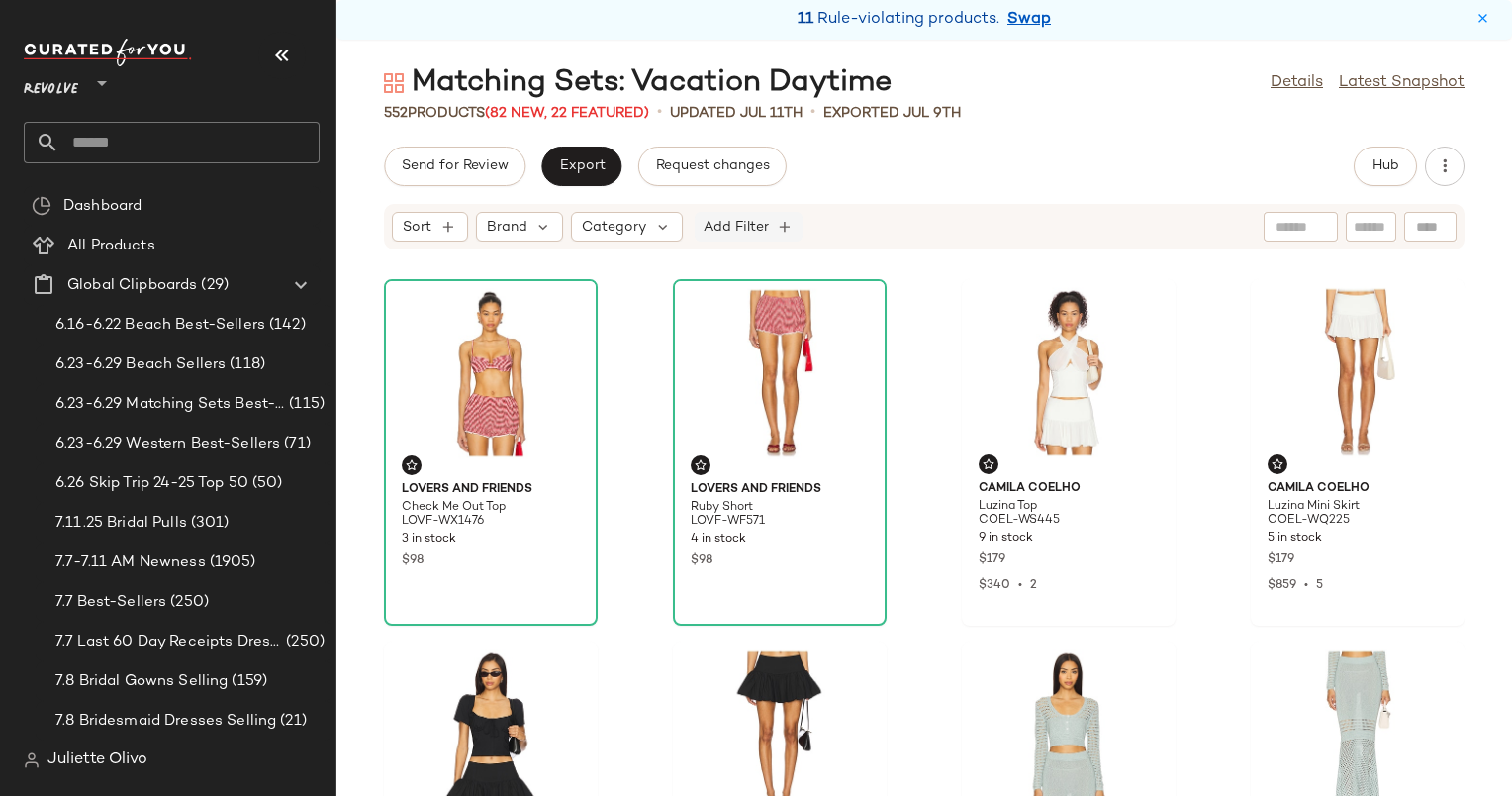 click on "Add Filter" at bounding box center [736, 227] 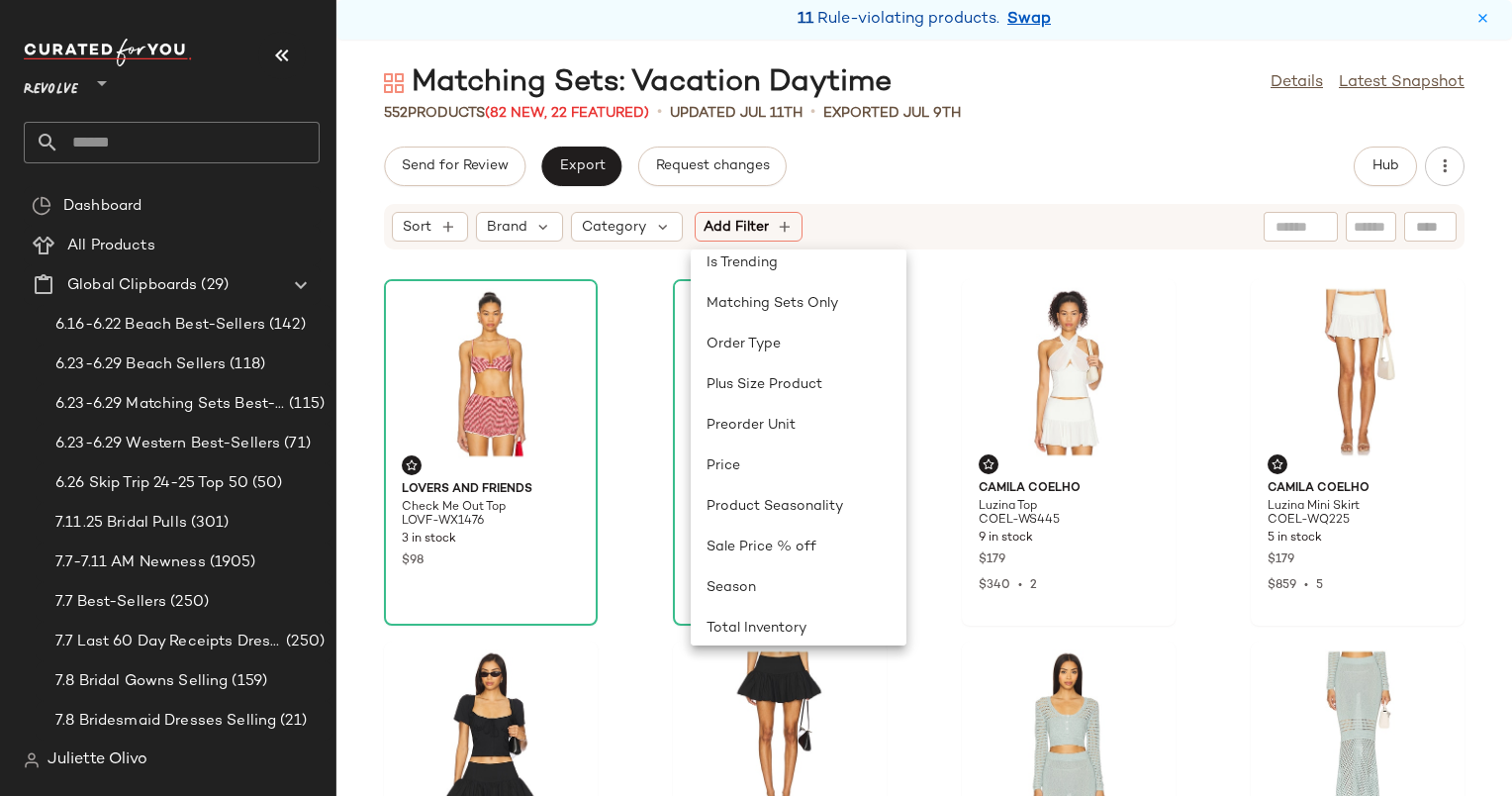 scroll, scrollTop: 804, scrollLeft: 0, axis: vertical 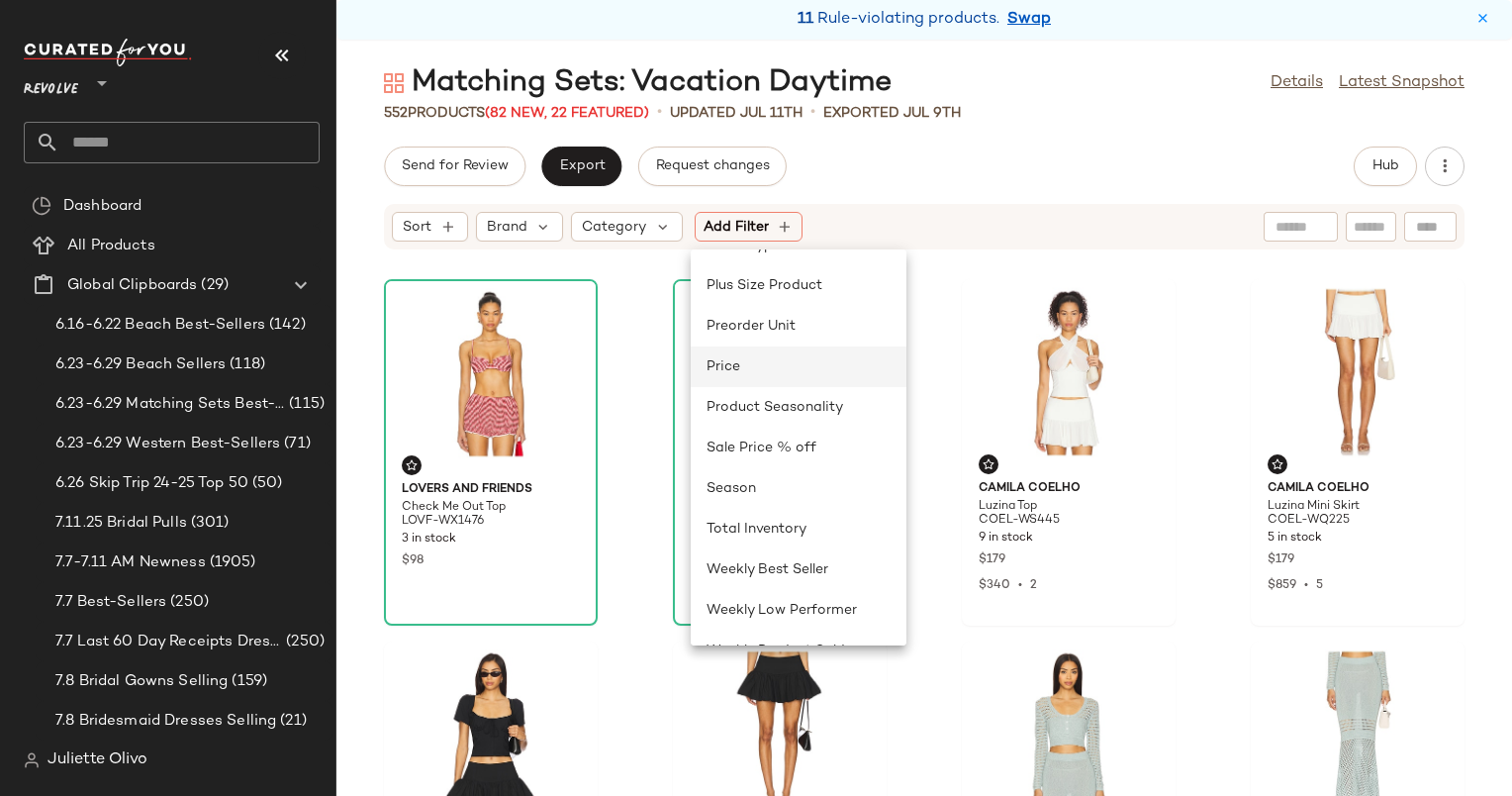click on "Price" 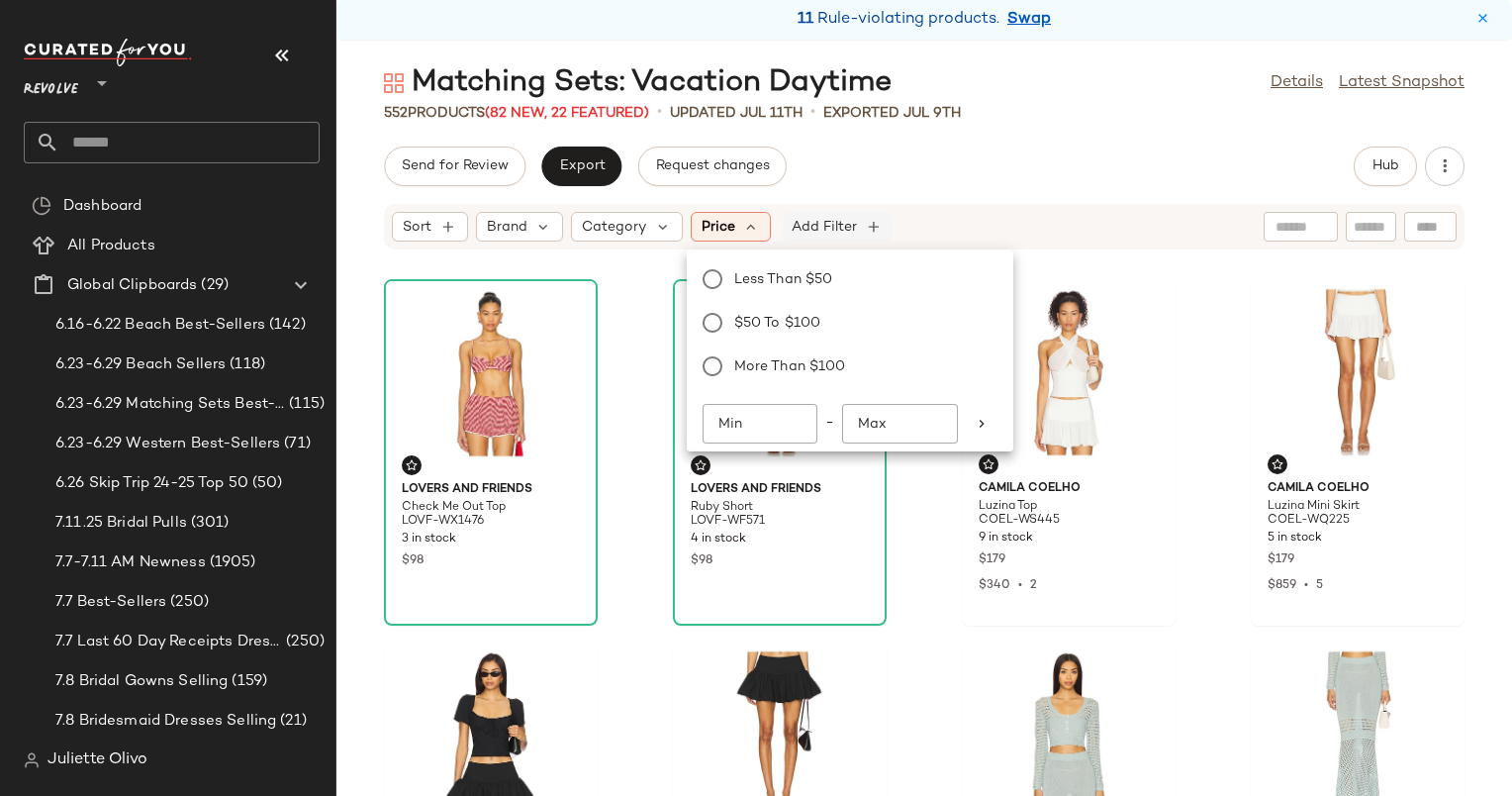 click on "Add Filter" at bounding box center [824, 227] 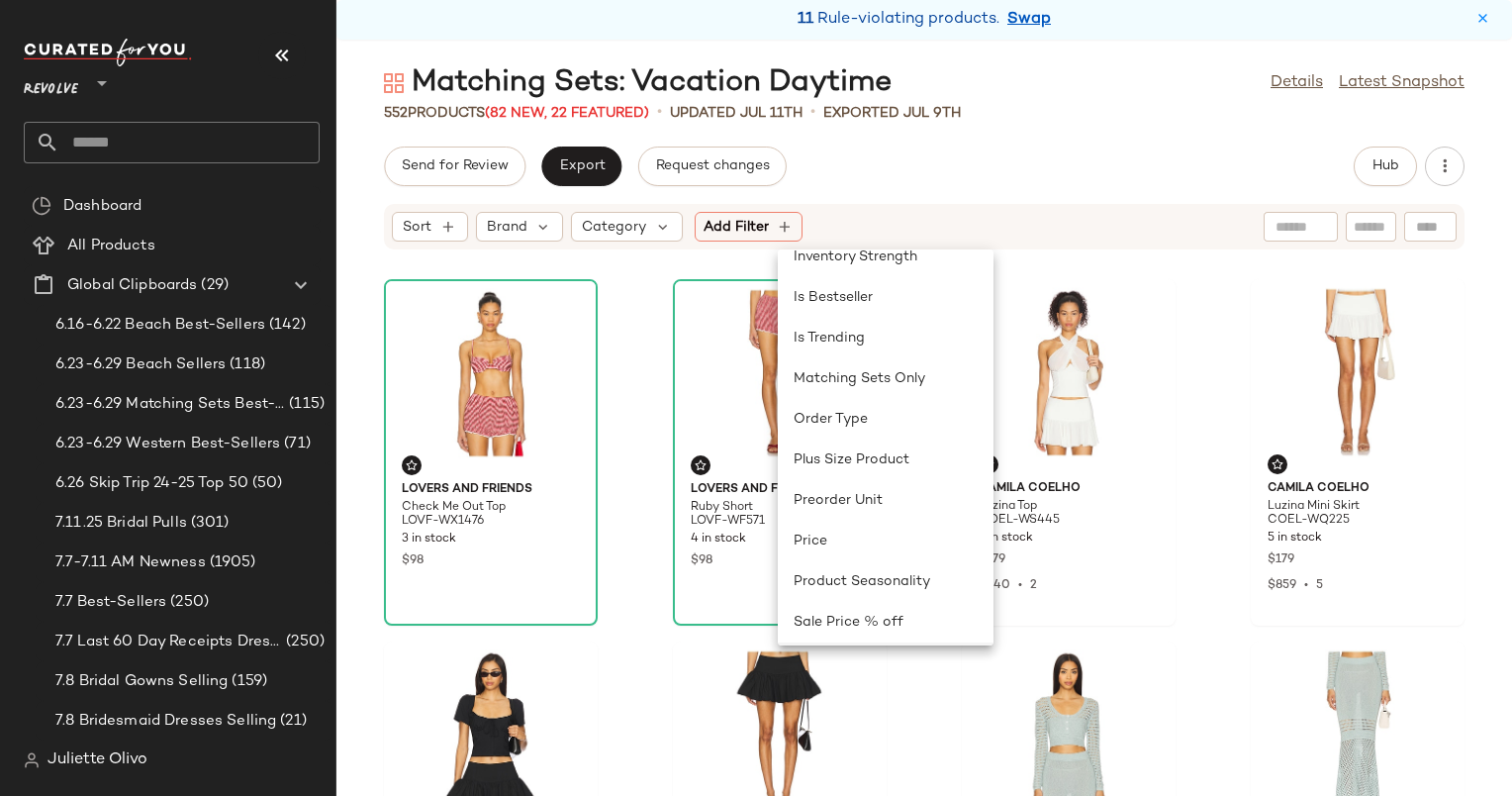 scroll, scrollTop: 629, scrollLeft: 0, axis: vertical 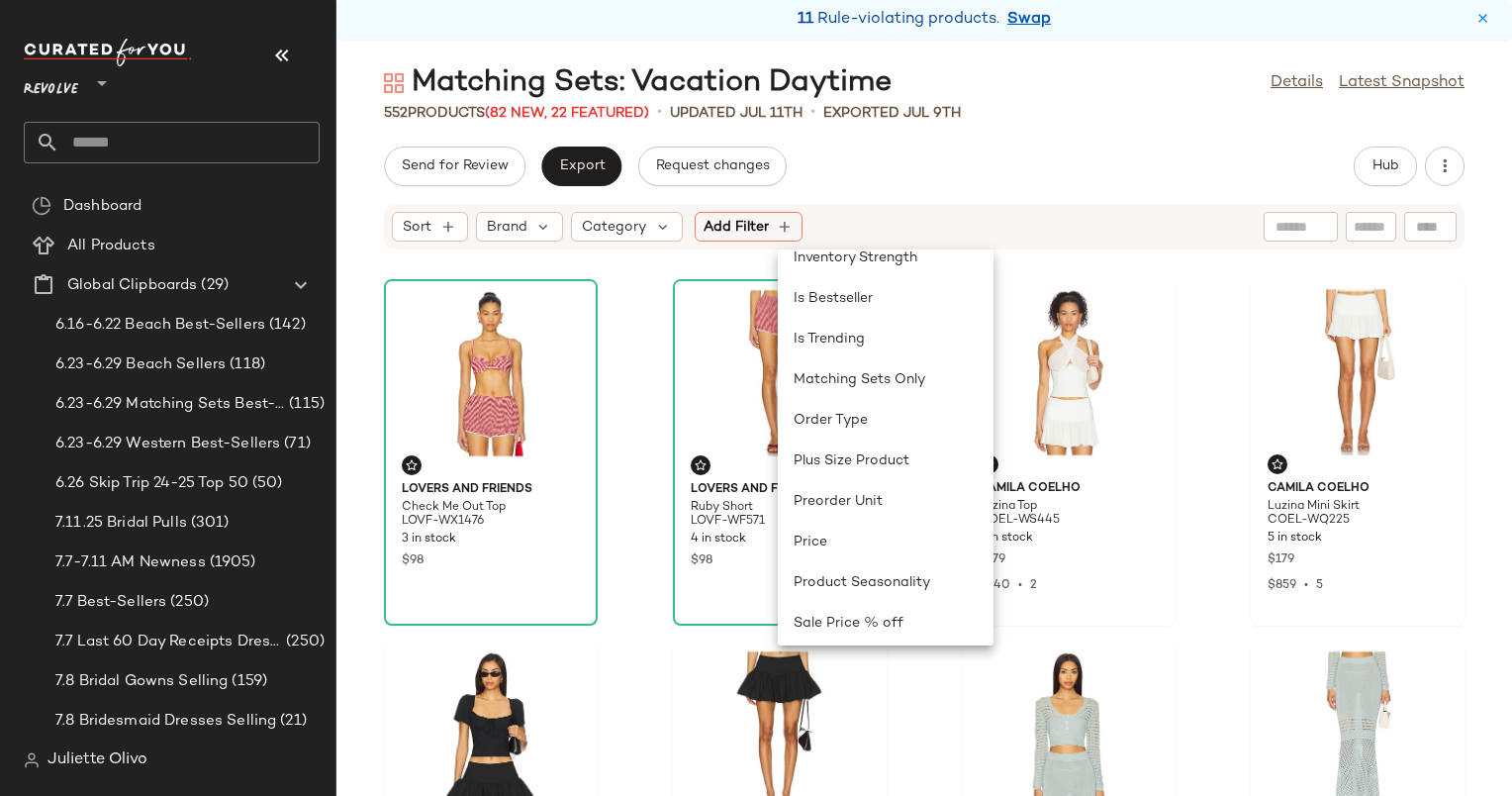 click on "Lovers and Friends Check Me Out Top LOVF-WX1476 3 in stock $98 Lovers and Friends Ruby Short LOVF-WF571 4 in stock $98 Camila Coelho Luzina Top COEL-WS445 9 in stock $179 $340  •  2 Camila Coelho Luzina Mini Skirt COEL-WQ225 5 in stock $179 $859  •  5 Camila Coelho Cari Top COEL-WS449 7 in stock $149 Camila Coelho Cari Mini Skirt COEL-WQ224 4 in stock $159 MATTHEW BRUCH Striped Mesh Long Sleeve Cropped Henley MBRU-WS71 10 in stock $345 MATTHEW BRUCH Striped Mesh Handkerchief Midi Skirt MBRU-WQ27 9 in stock $345 SNDYS x REVOLVE Shai Top SDYS-WS205 357 Pre-Order Items $72 $352  •  5 SNDYS x REVOLVE Shai Palazzo Pants SDYS-WP73 137 in stock $78 Cleobella Sage Top CLEO-WS219 6 in stock $168 $840  •  5 Cleobella Eden Ankle Skirt CLEO-WQ51 1 in stock $228 $228  •  1 MISA Los Angeles Thelma Top MISA-WS318 21 in stock $210 MISA Los Angeles Louise Skirt MISA-WQ185 22 in stock $335 Lovers and Friends Beatrice Top LOVF-WS3208 98 in stock $149 Lovers and Friends Beatrice Mini Skirt LOVF-WQ976 105 in stock $150" 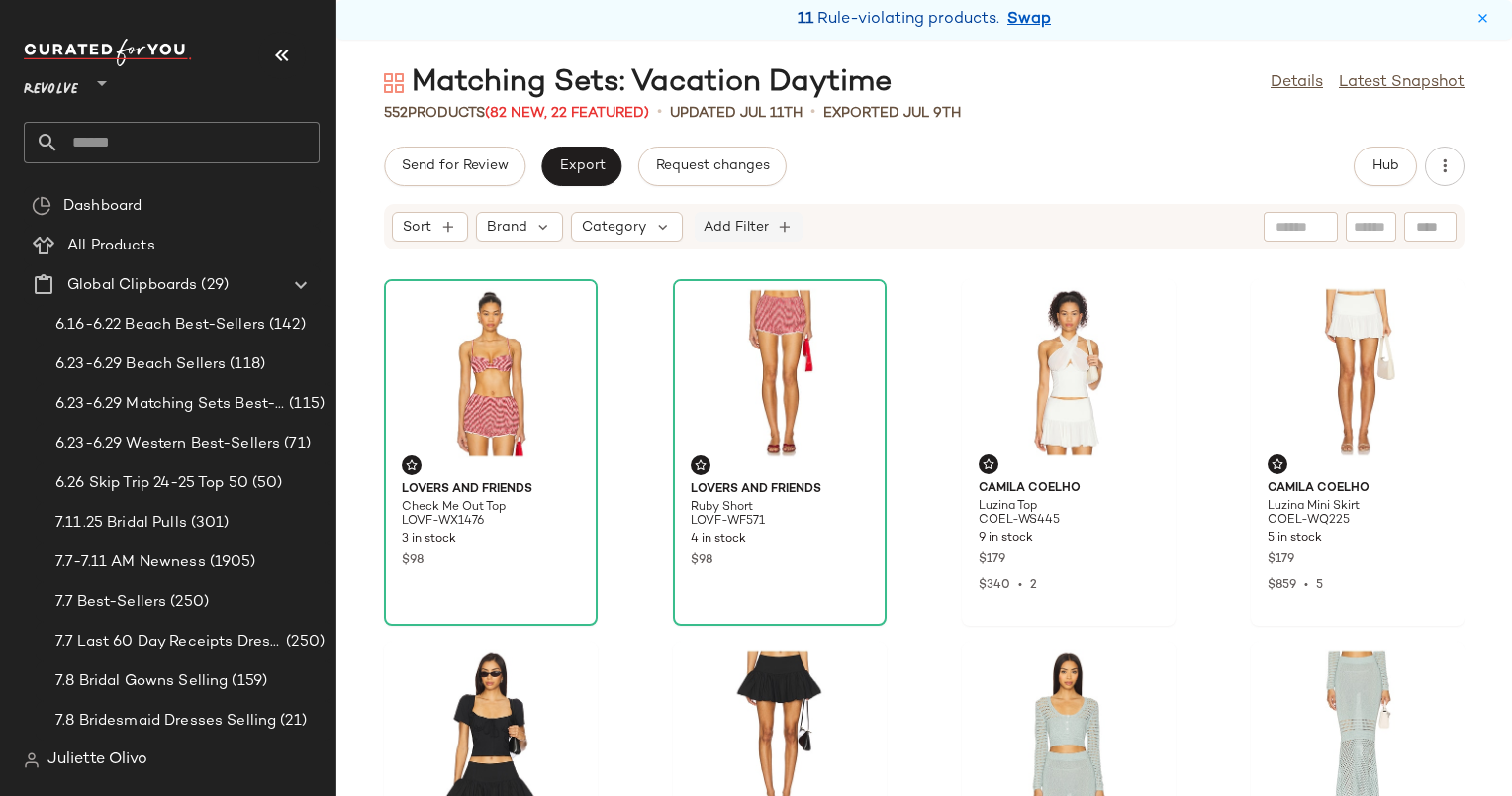 click on "Add Filter" at bounding box center [736, 227] 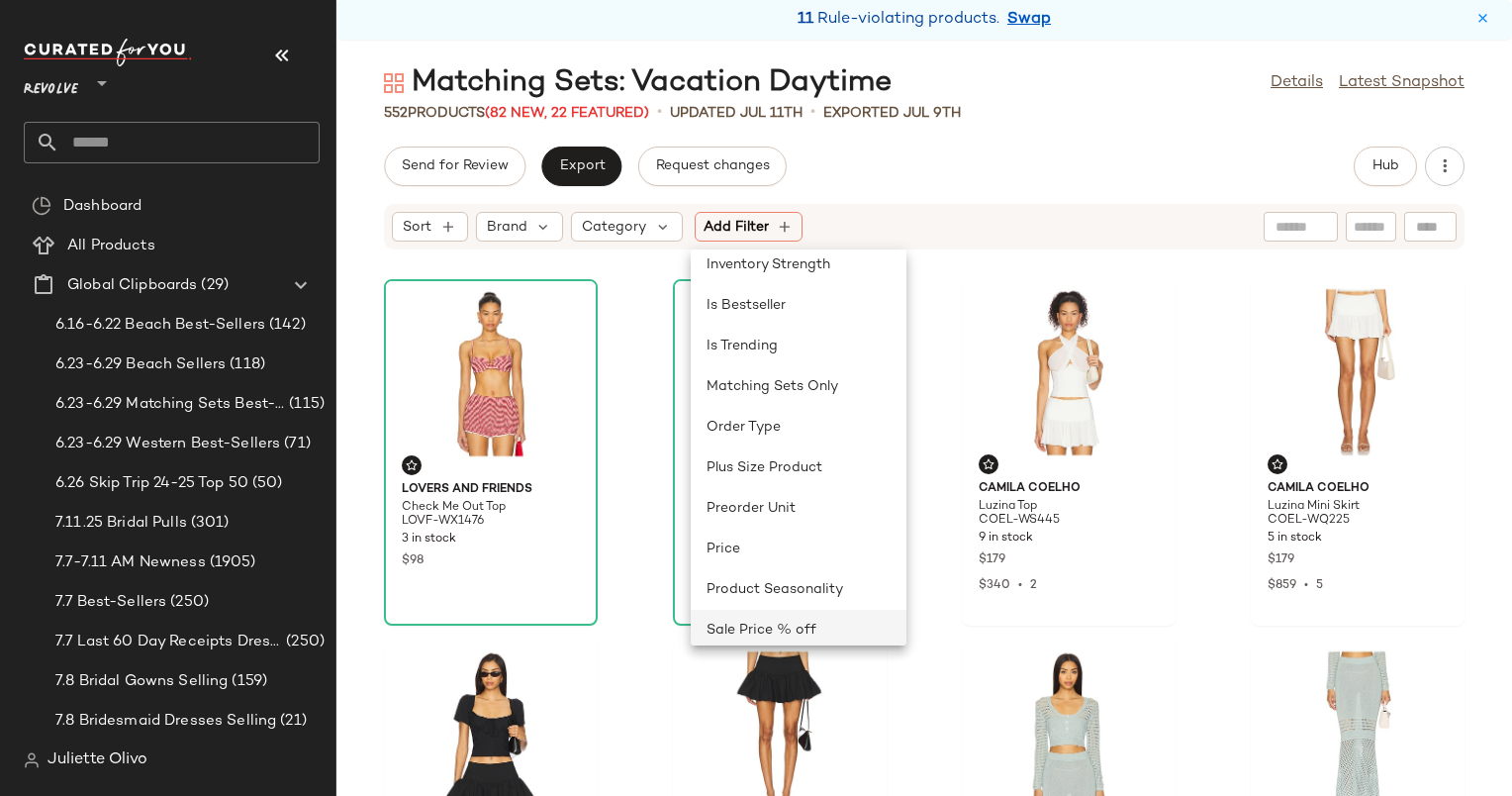 scroll, scrollTop: 621, scrollLeft: 0, axis: vertical 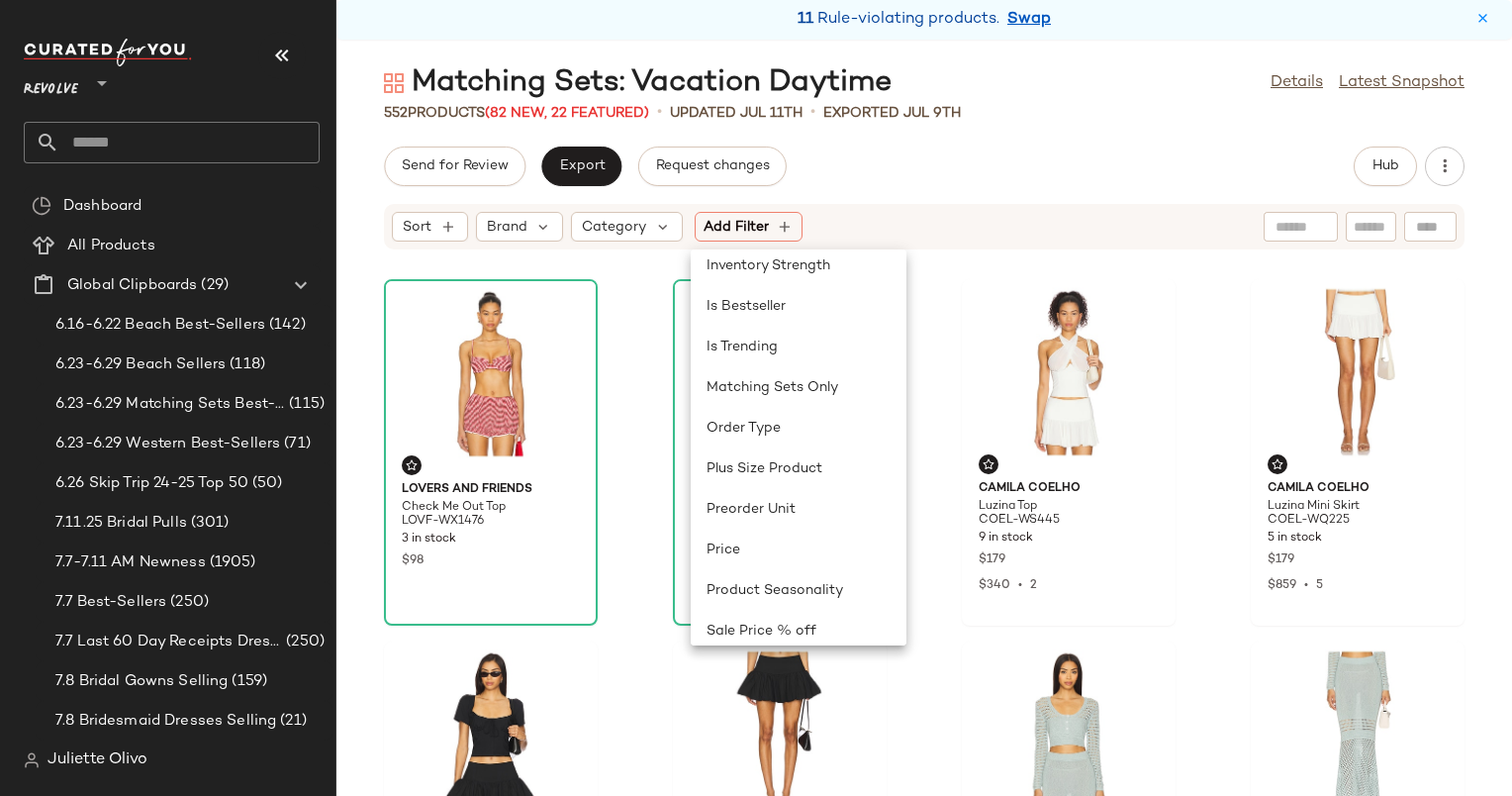 click on "Send for Review   Export   Request changes   Hub" 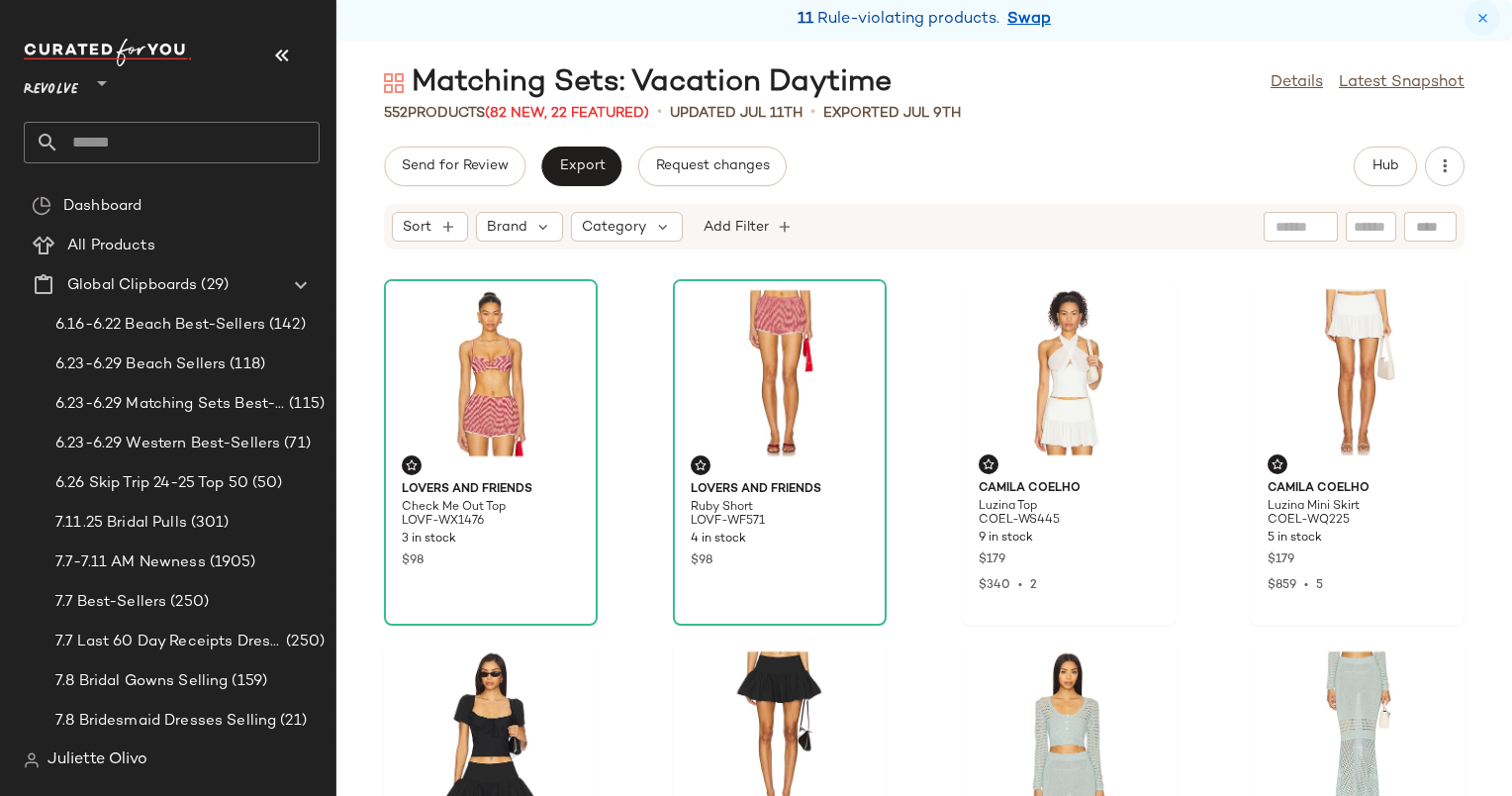 click at bounding box center (1482, 18) 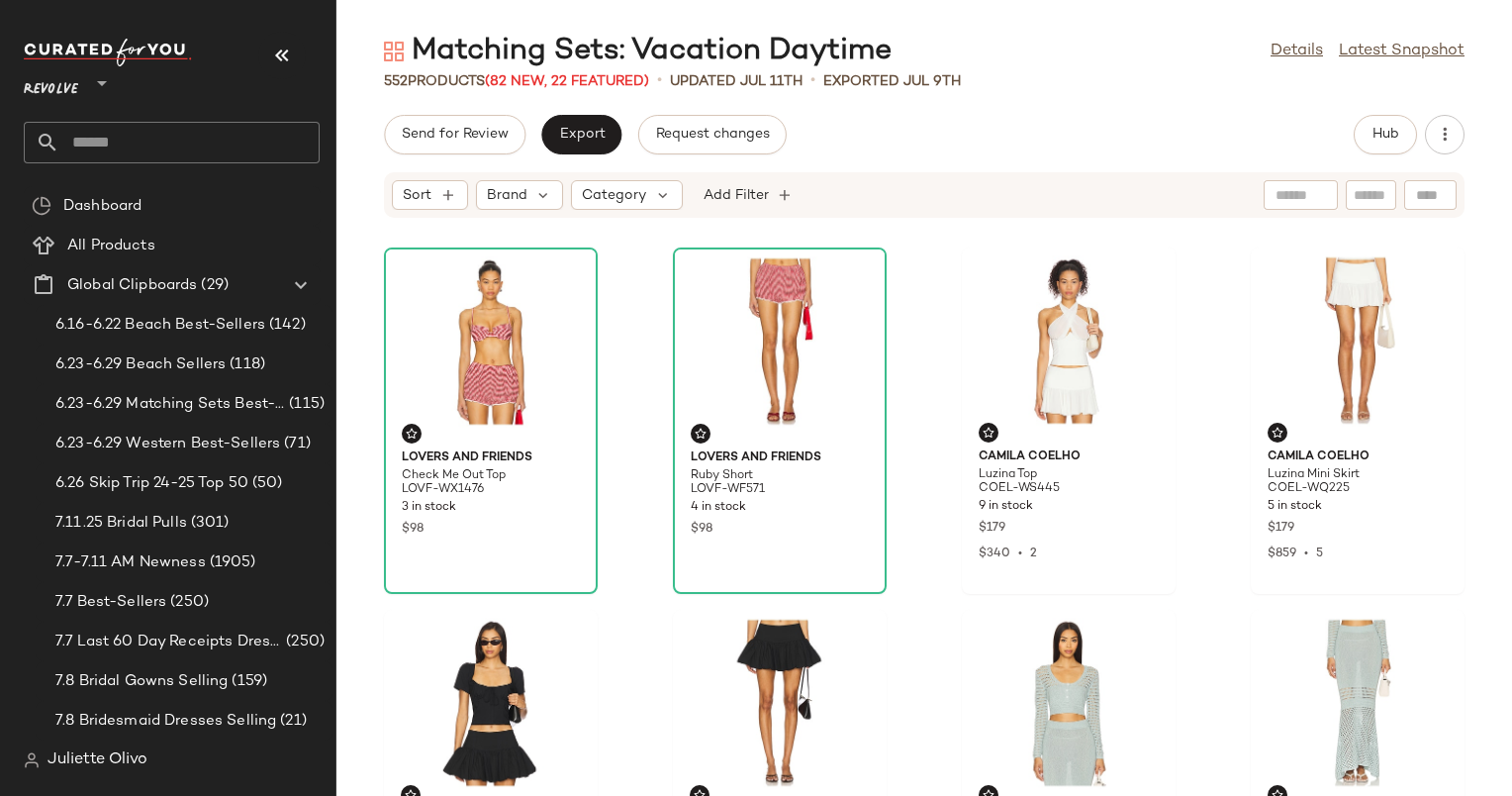 click on "Sort  Brand  Category  Add Filter" at bounding box center [924, 195] 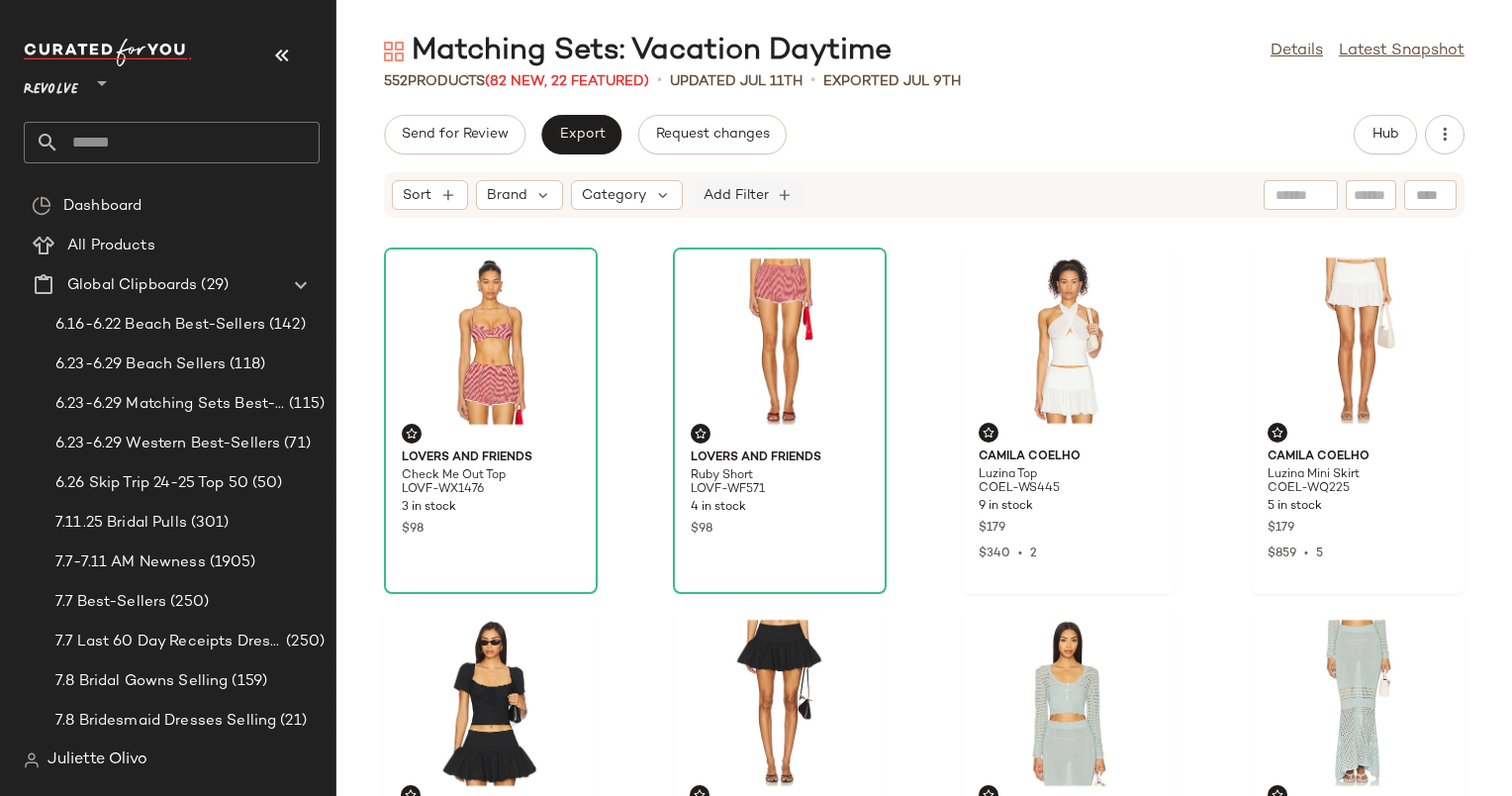 click on "Add Filter" 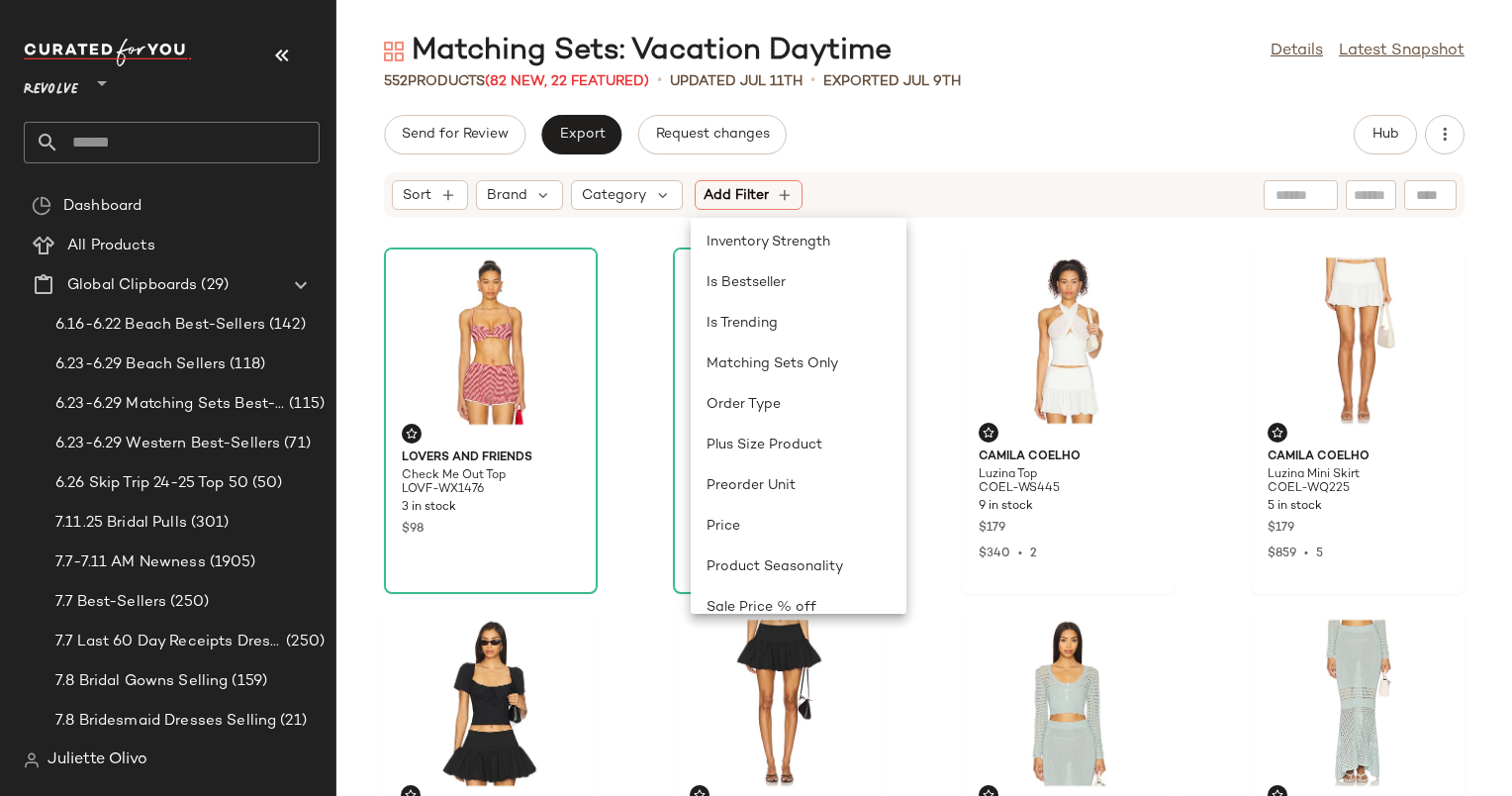 scroll, scrollTop: 764, scrollLeft: 0, axis: vertical 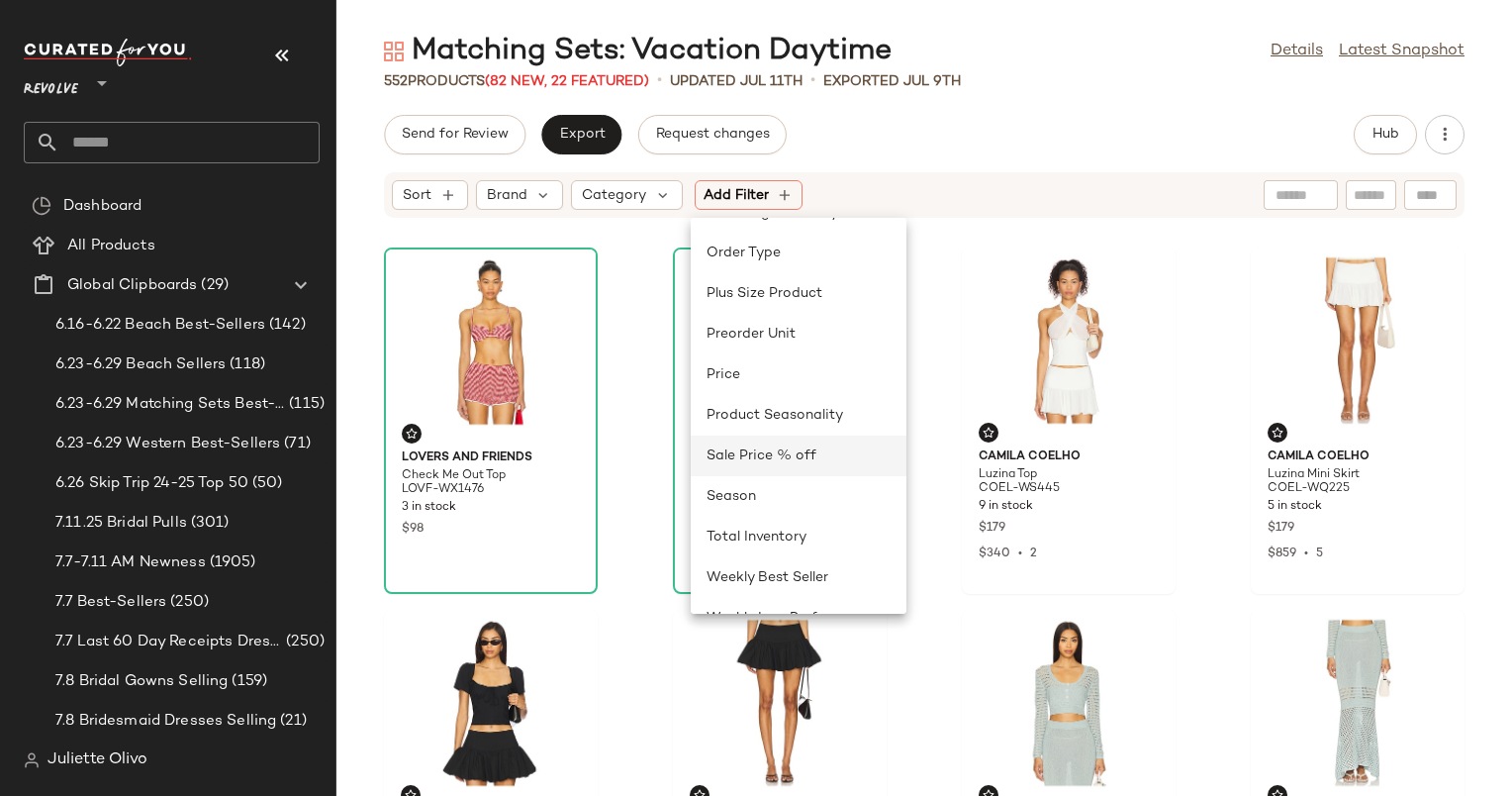 click on "Sale Price % off" 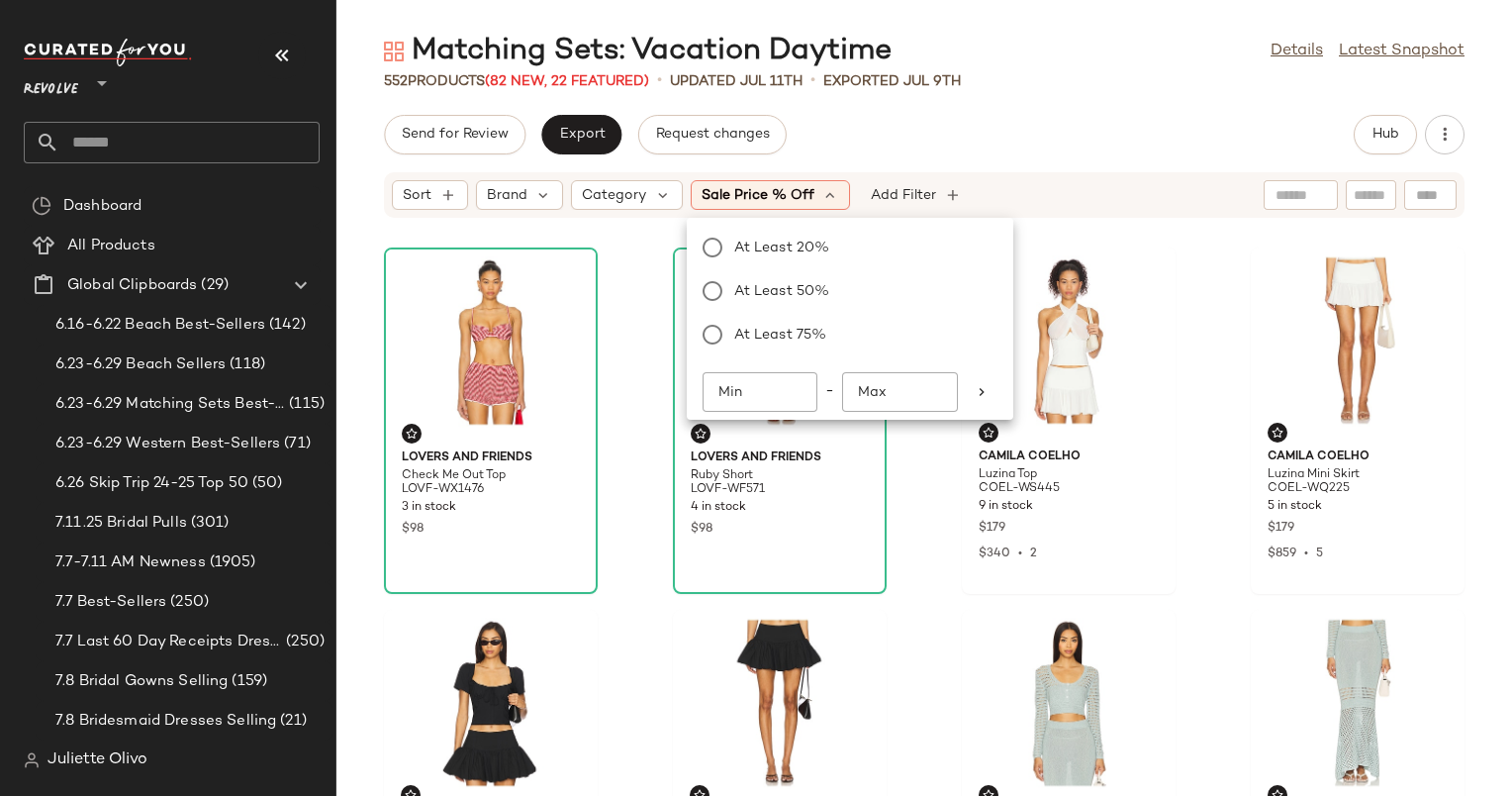click on "Matching Sets: Vacation Daytime  Details   Latest Snapshot  552   Products  (82 New, 22 Featured)  •   updated [MONTH] [DAY]th  •  Exported [MONTH] [DAY]th  Send for Review   Export   Request changes   Hub  Sort  Brand  Category  Sale Price % off  Add Filter  Lovers and Friends Check Me Out Top LOVF-WX1476 3 in stock $98 Lovers and Friends Ruby Short LOVF-WF571 4 in stock $98 Camila Coelho Luzina Top COEL-WS445 9 in stock $179 $340  •  2 Camila Coelho Luzina Mini Skirt COEL-WQ225 5 in stock $179 $859  •  5 Camila Coelho Cari Top COEL-WS449 7 in stock $149 Camila Coelho Cari Mini Skirt COEL-WQ224 4 in stock $159 MATTHEW BRUCH Striped Mesh Long Sleeve Cropped Henley MBRU-WS71 10 in stock $345 MATTHEW BRUCH Striped Mesh Handkerchief Midi Skirt MBRU-WQ27 9 in stock $345 SNDYS x REVOLVE Shai Top SDYS-WS205 357 Pre-Order Items $72 $352  •  5 SNDYS x REVOLVE Shai Palazzo Pants SDYS-WP73 137 in stock $78 Cleobella Sage Top CLEO-WS219 6 in stock $168 $840  •  5 Cleobella Eden Ankle Skirt CLEO-WQ51 1 in stock $228 $228" at bounding box center [924, 414] 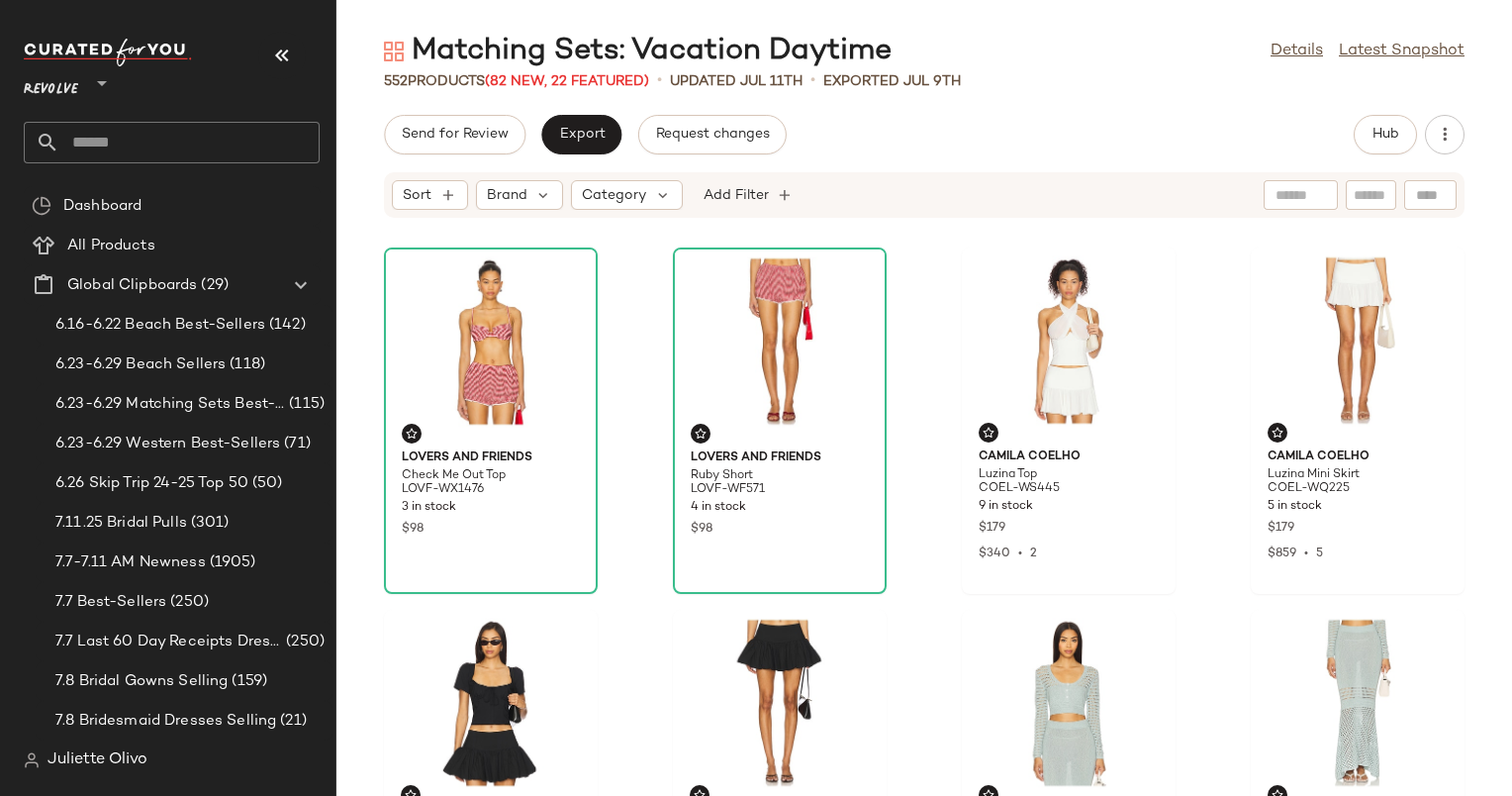 click on "Matching Sets: Vacation Daytime  Details   Latest Snapshot  552   Products  (82 New, 22 Featured)  •   updated Jul 11th  •  Exported Jul 9th  Send for Review   Export   Request changes   Hub  Sort  Brand  Category  Add Filter  Lovers and Friends Check Me Out Top LOVF-WX1476 3 in stock $98 Lovers and Friends Ruby Short LOVF-WF571 4 in stock $98 Camila Coelho Luzina Top COEL-WS445 9 in stock $179 $340  •  2 Camila Coelho Luzina Mini Skirt COEL-WQ225 5 in stock $179 $859  •  5 Camila Coelho Cari Top COEL-WS449 7 in stock $149 Camila Coelho Cari Mini Skirt COEL-WQ224 4 in stock $159 MATTHEW BRUCH Striped Mesh Long Sleeve Cropped Henley MBRU-WS71 10 in stock $345 MATTHEW BRUCH Striped Mesh Handkerchief Midi Skirt MBRU-WQ27 9 in stock $345 SNDYS x REVOLVE Shai Top SDYS-WS205 357 Pre-Order Items $72 $352  •  5 SNDYS x REVOLVE Shai Palazzo Pants SDYS-WP73 137 in stock $78 Cleobella Sage Top CLEO-WS219 6 in stock $168 $840  •  5 Cleobella Eden Ankle Skirt CLEO-WQ51 1 in stock $228 $228  •  1 Thelma Top" at bounding box center (924, 414) 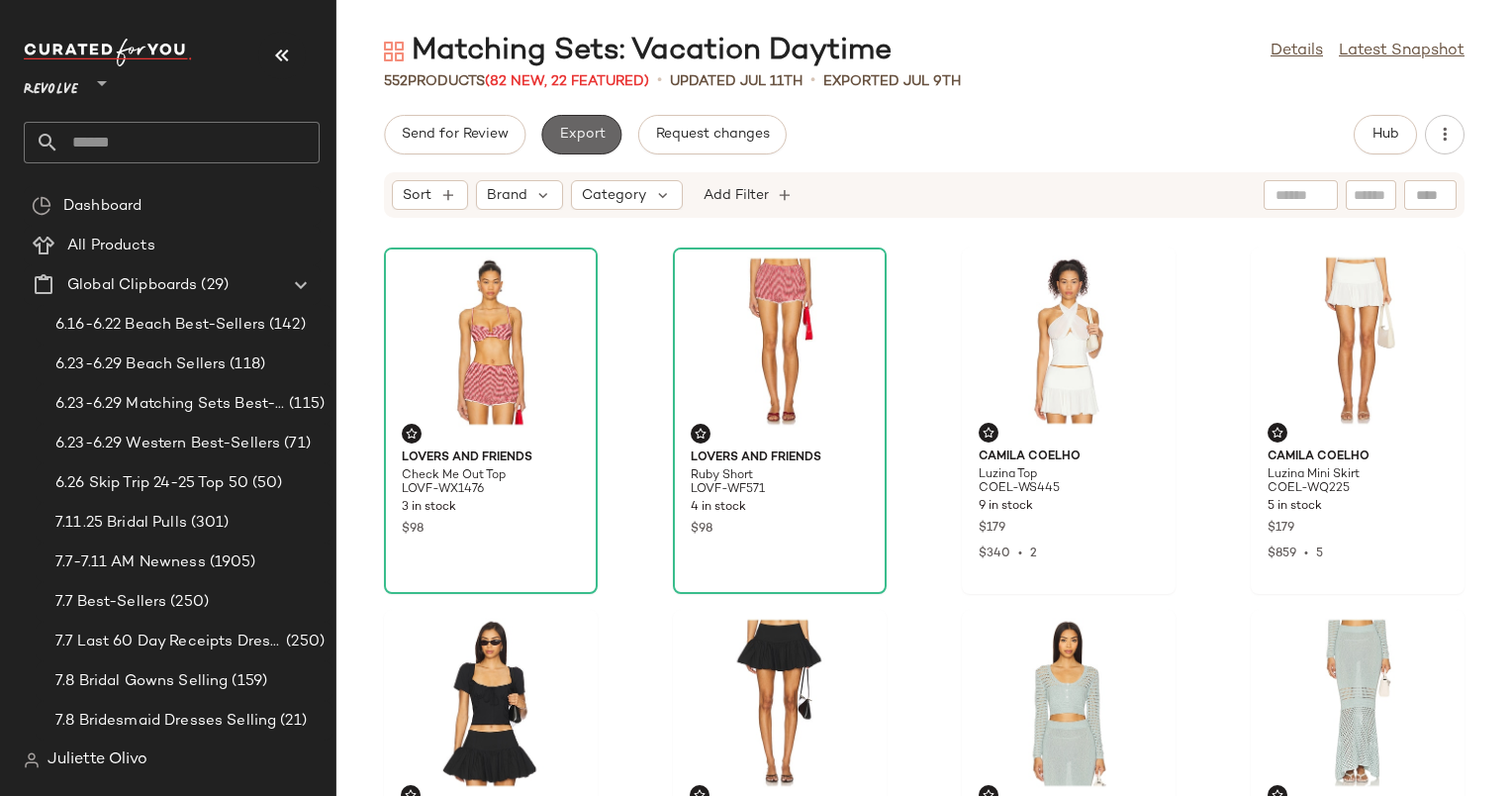 click on "Export" at bounding box center (581, 135) 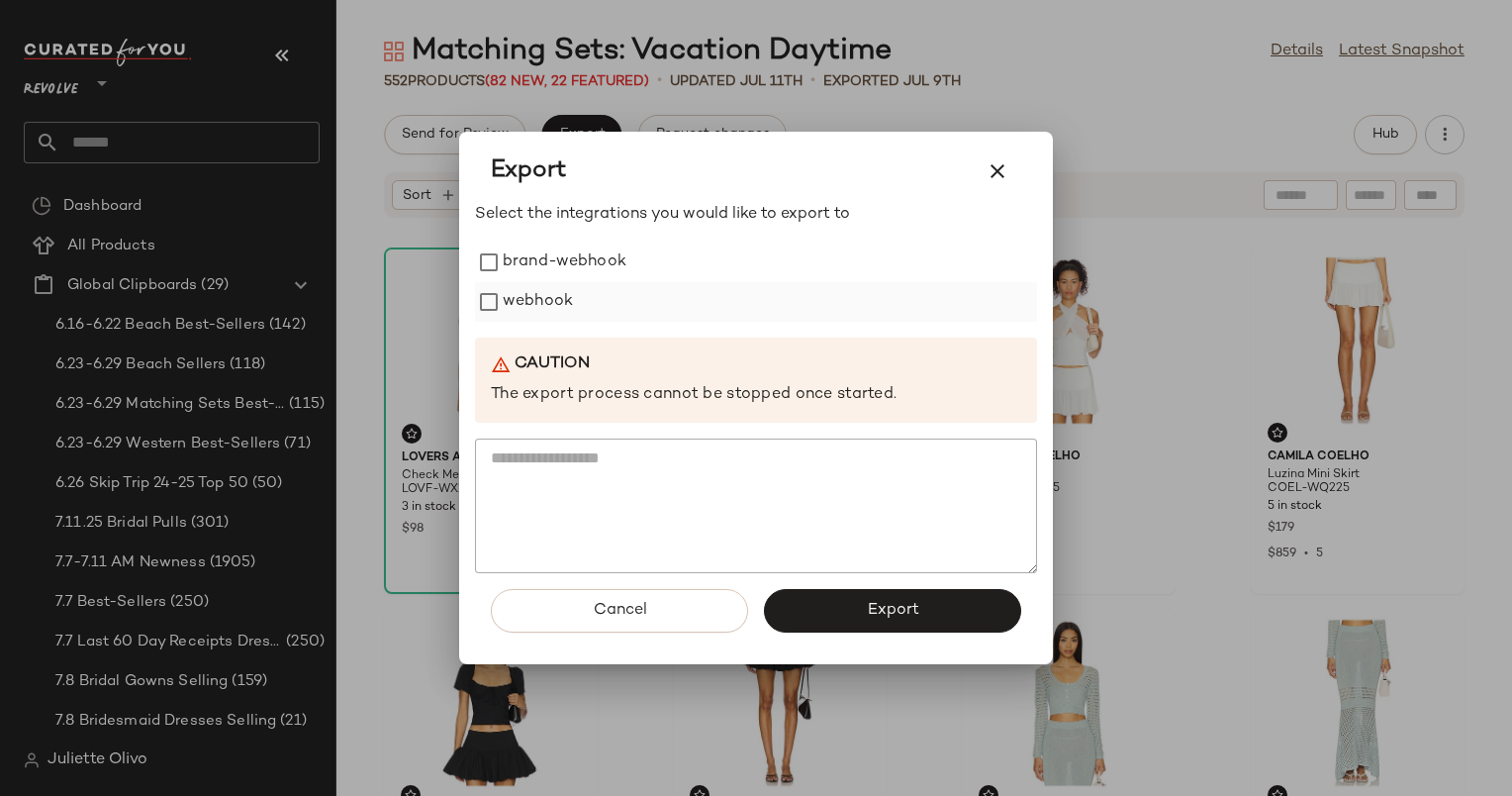 click on "webhook" 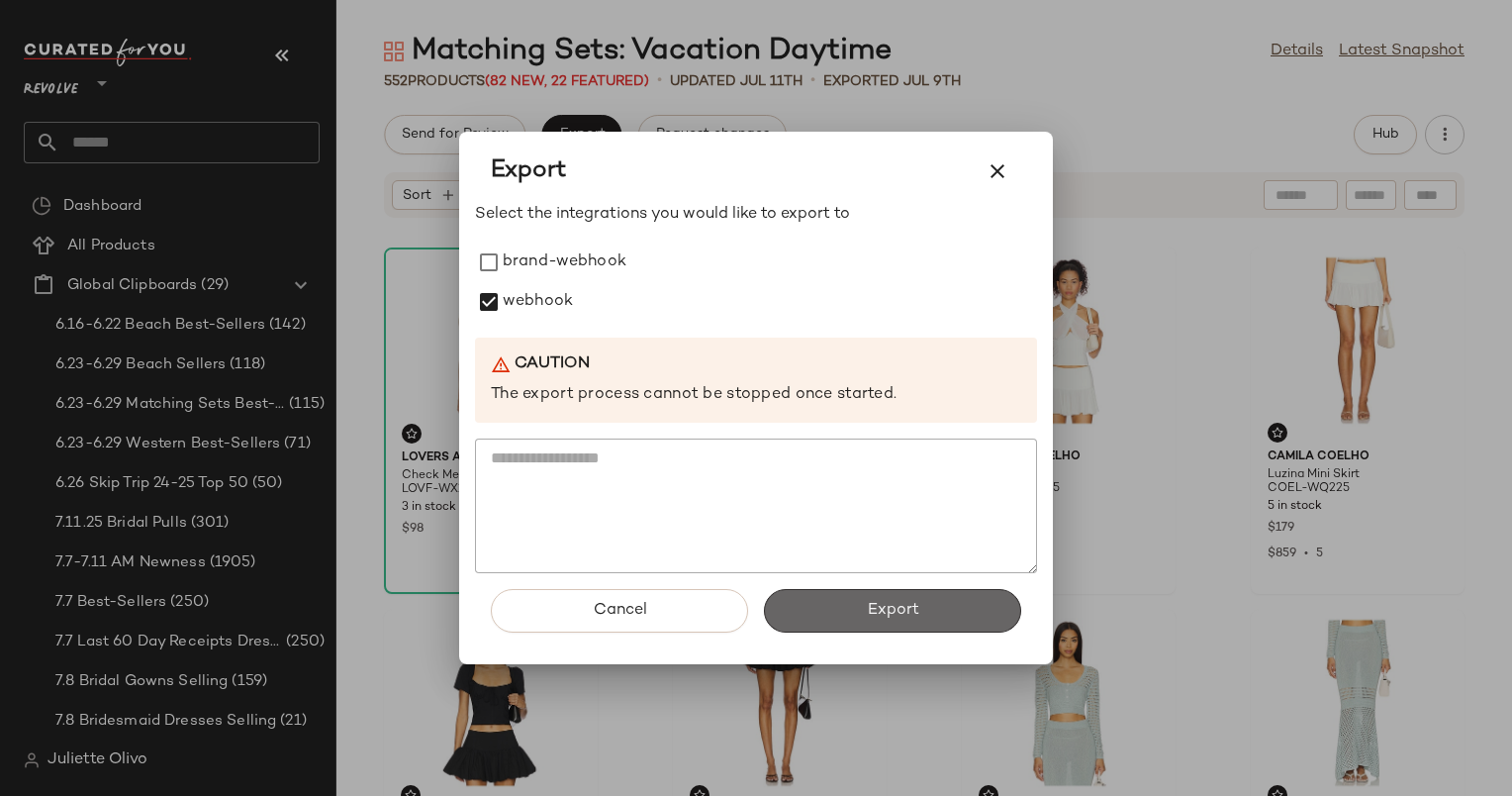 click on "Export" at bounding box center [893, 611] 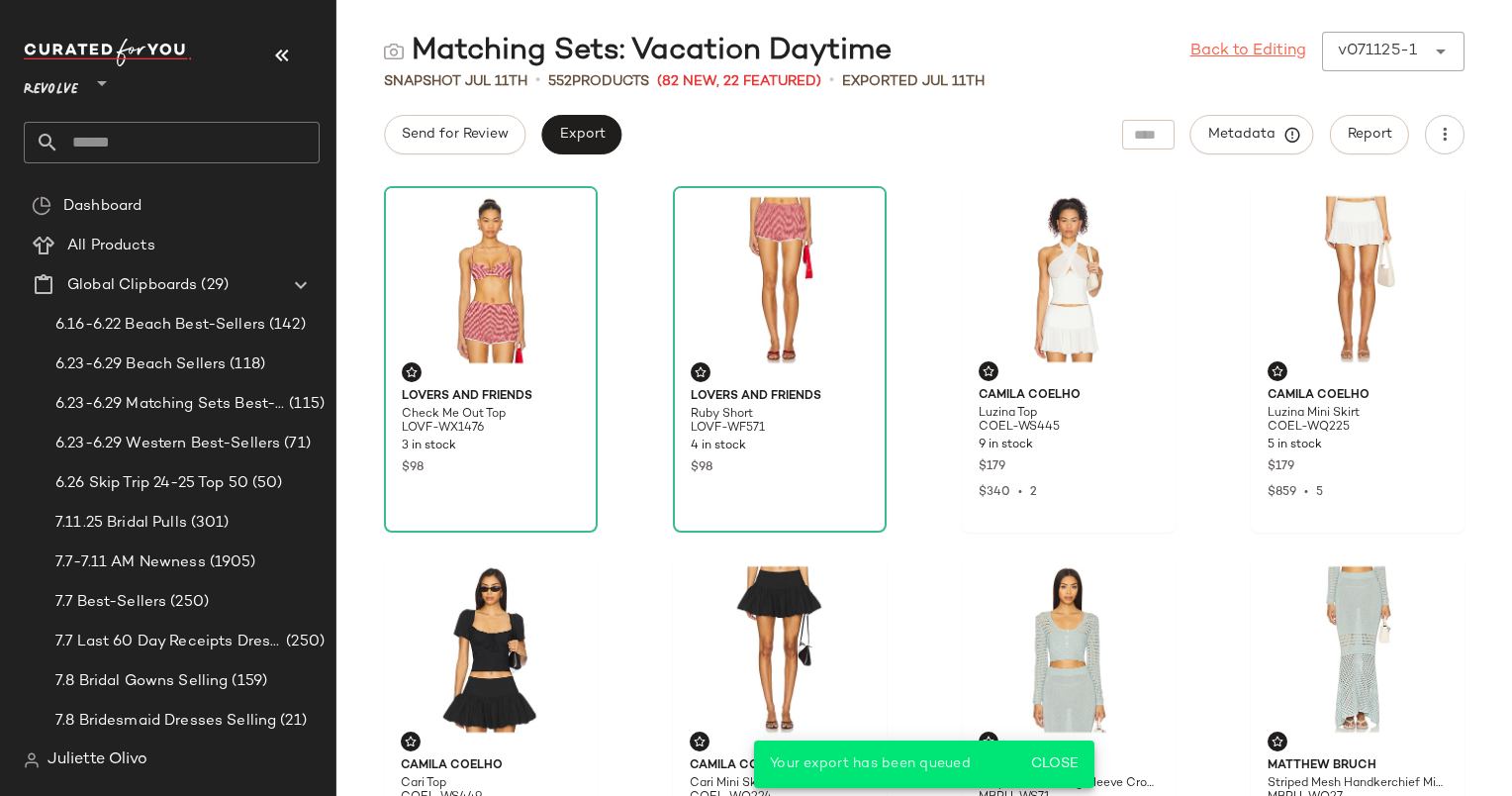 click on "Back to Editing" at bounding box center (1248, 51) 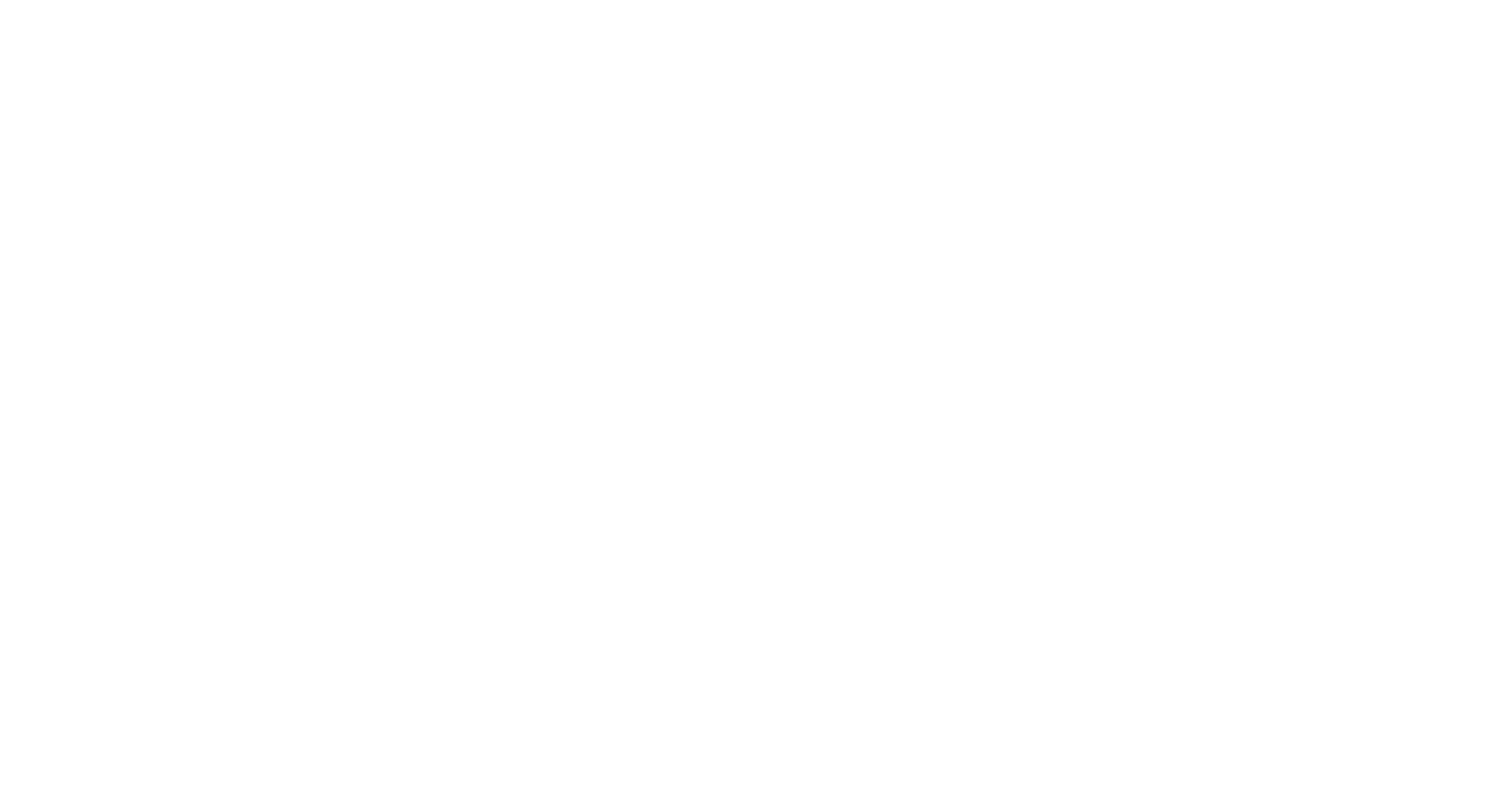 scroll, scrollTop: 0, scrollLeft: 0, axis: both 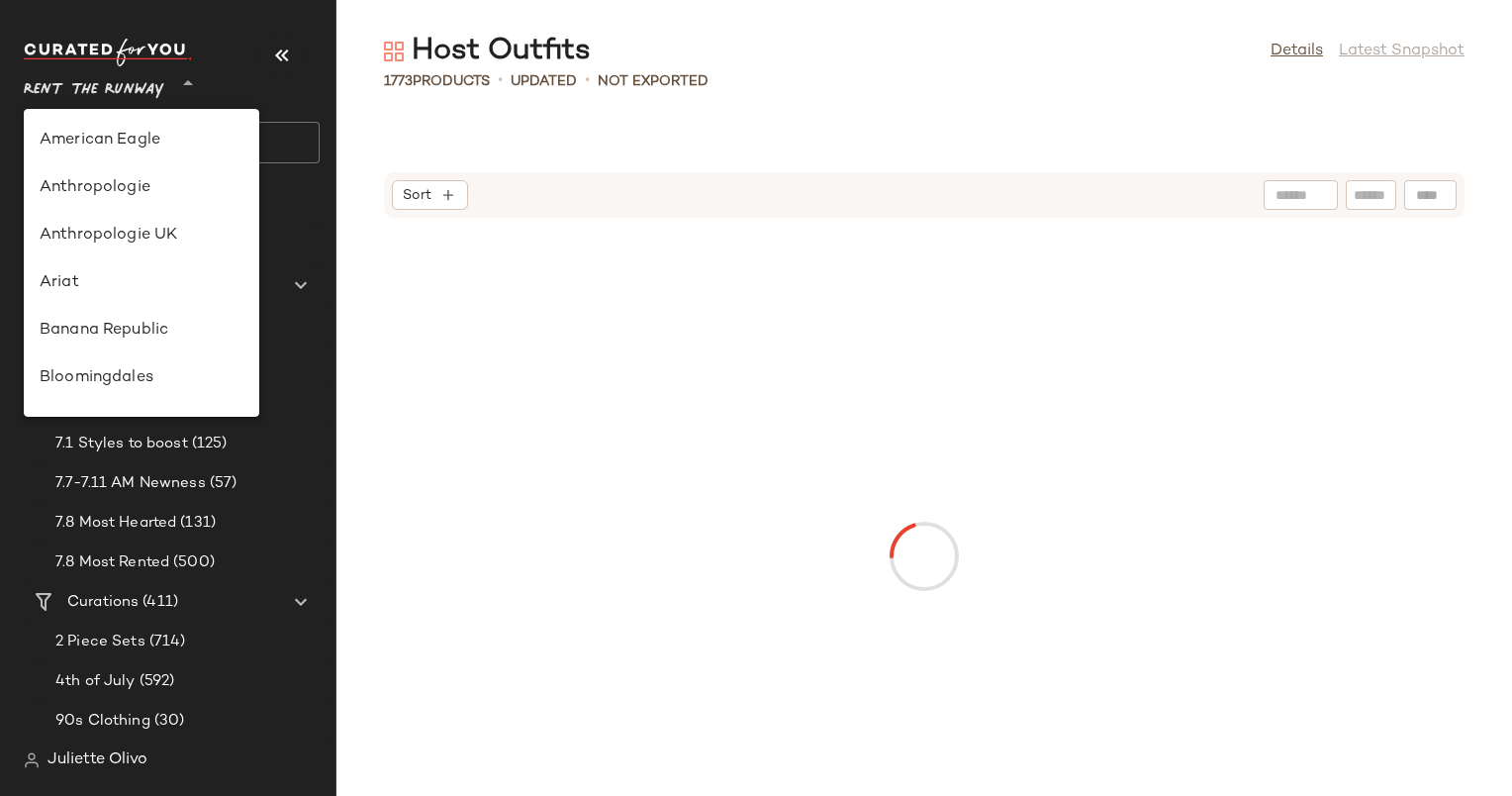 click at bounding box center [186, 78] 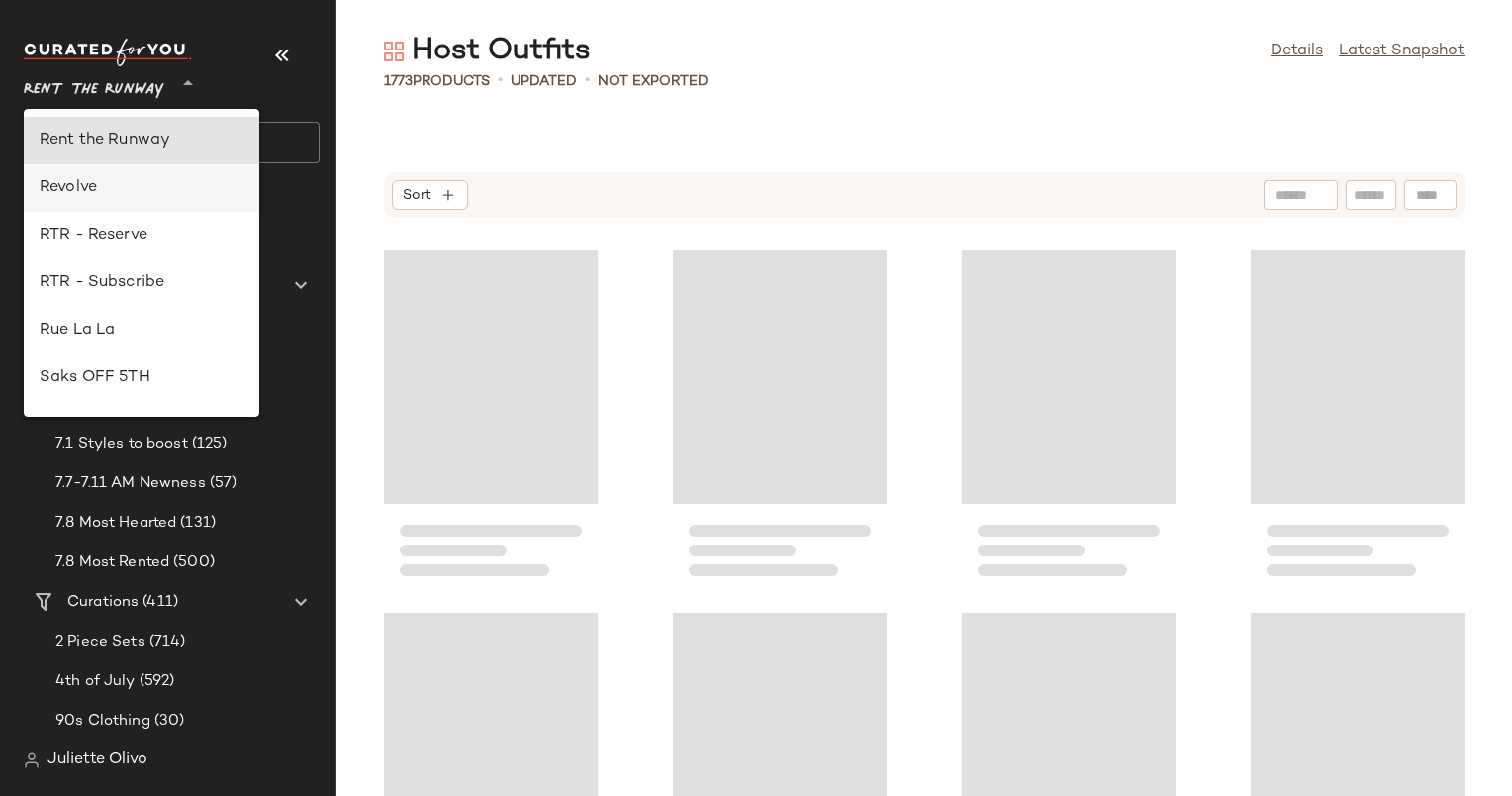 click on "Revolve" at bounding box center (142, 188) 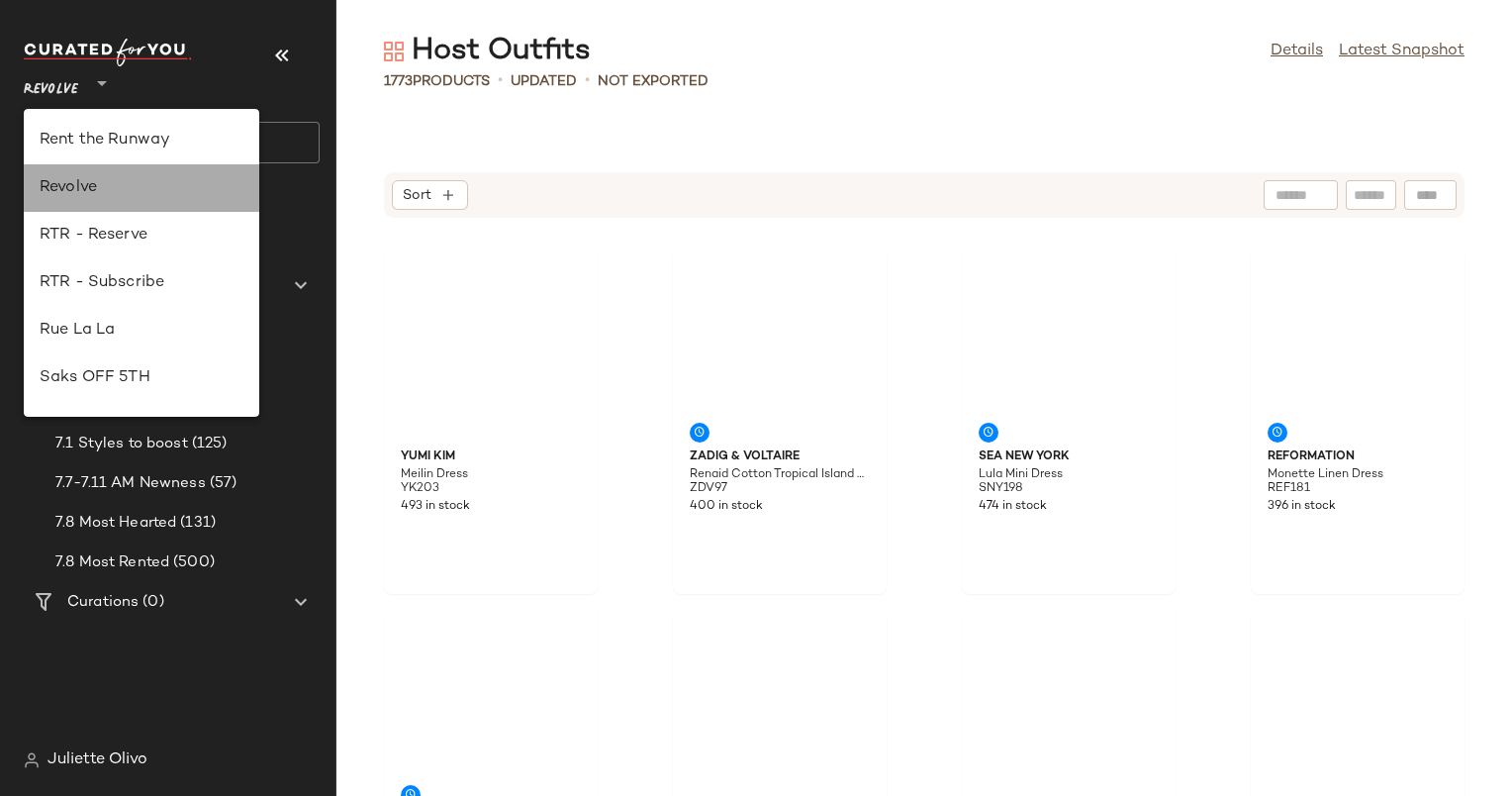 type on "**" 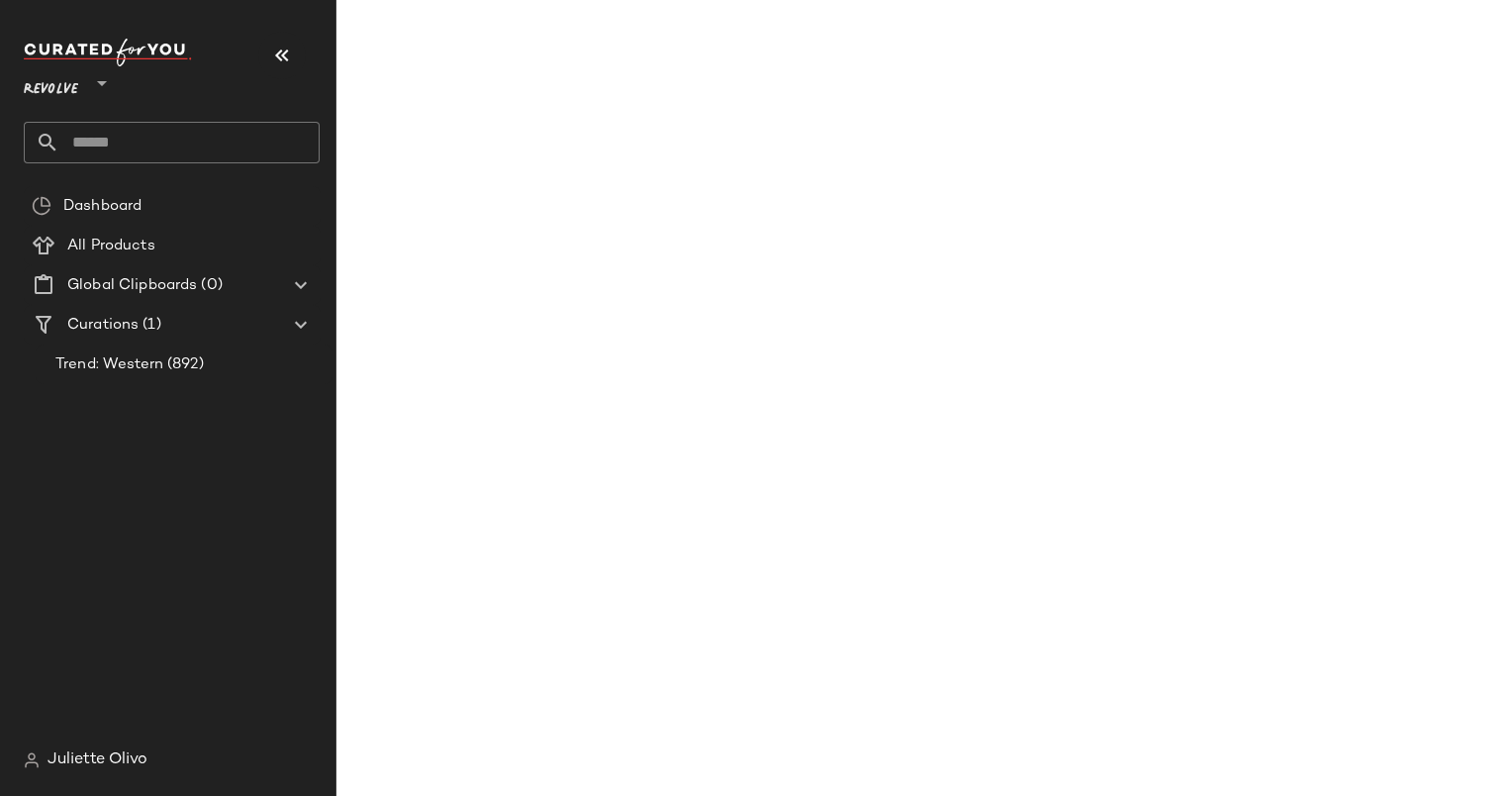 click 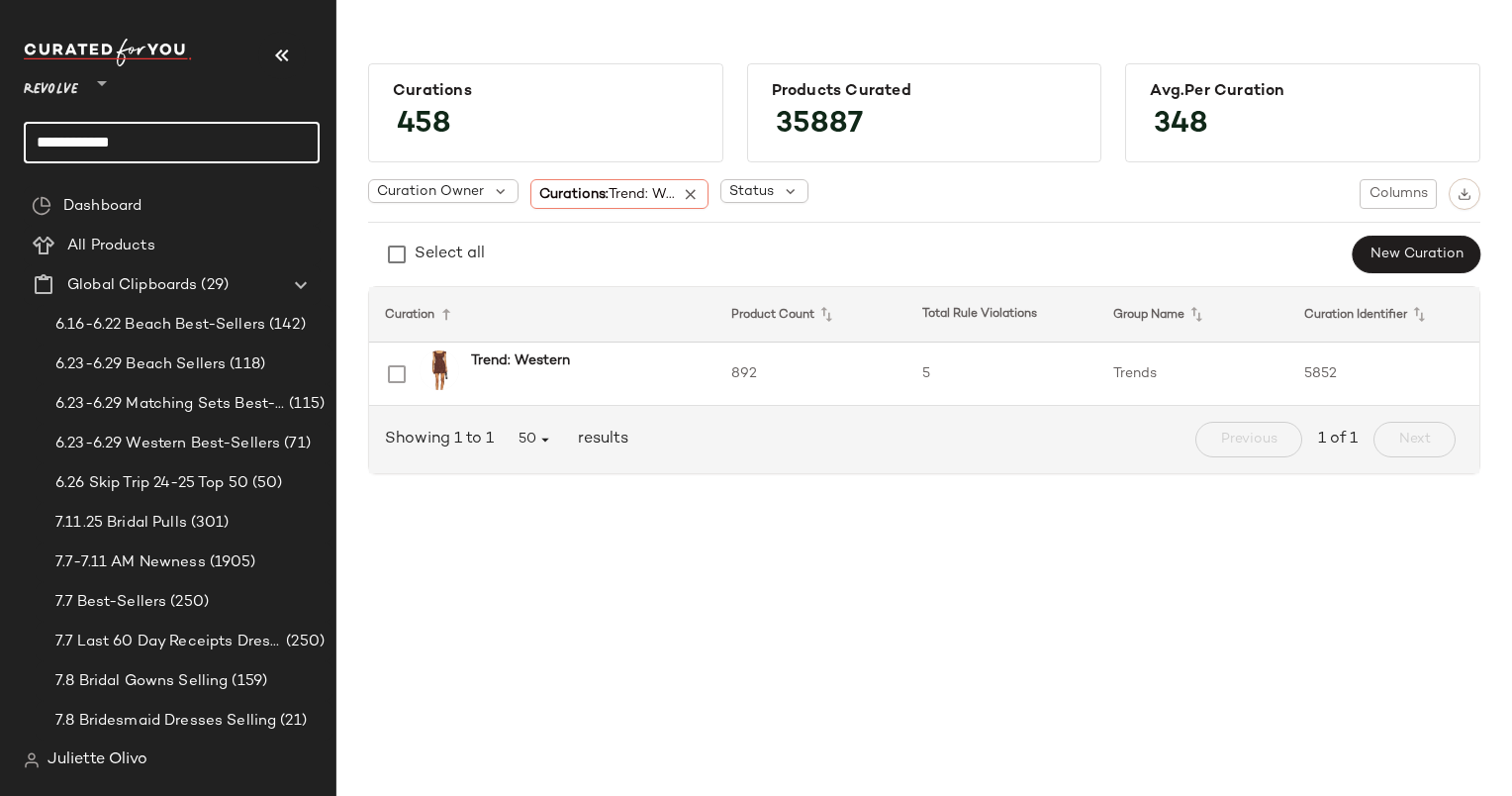click on "**********" 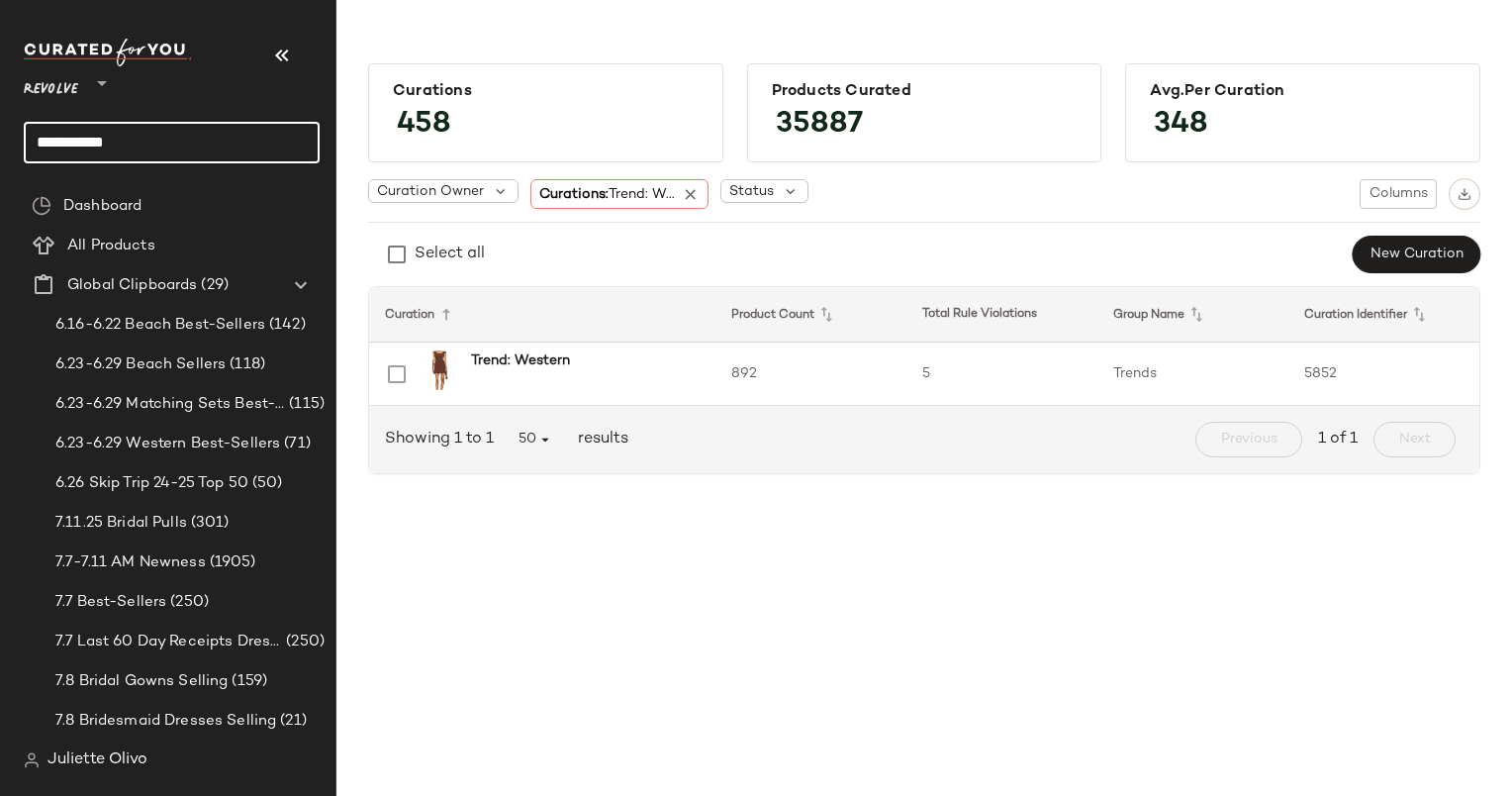 type on "**********" 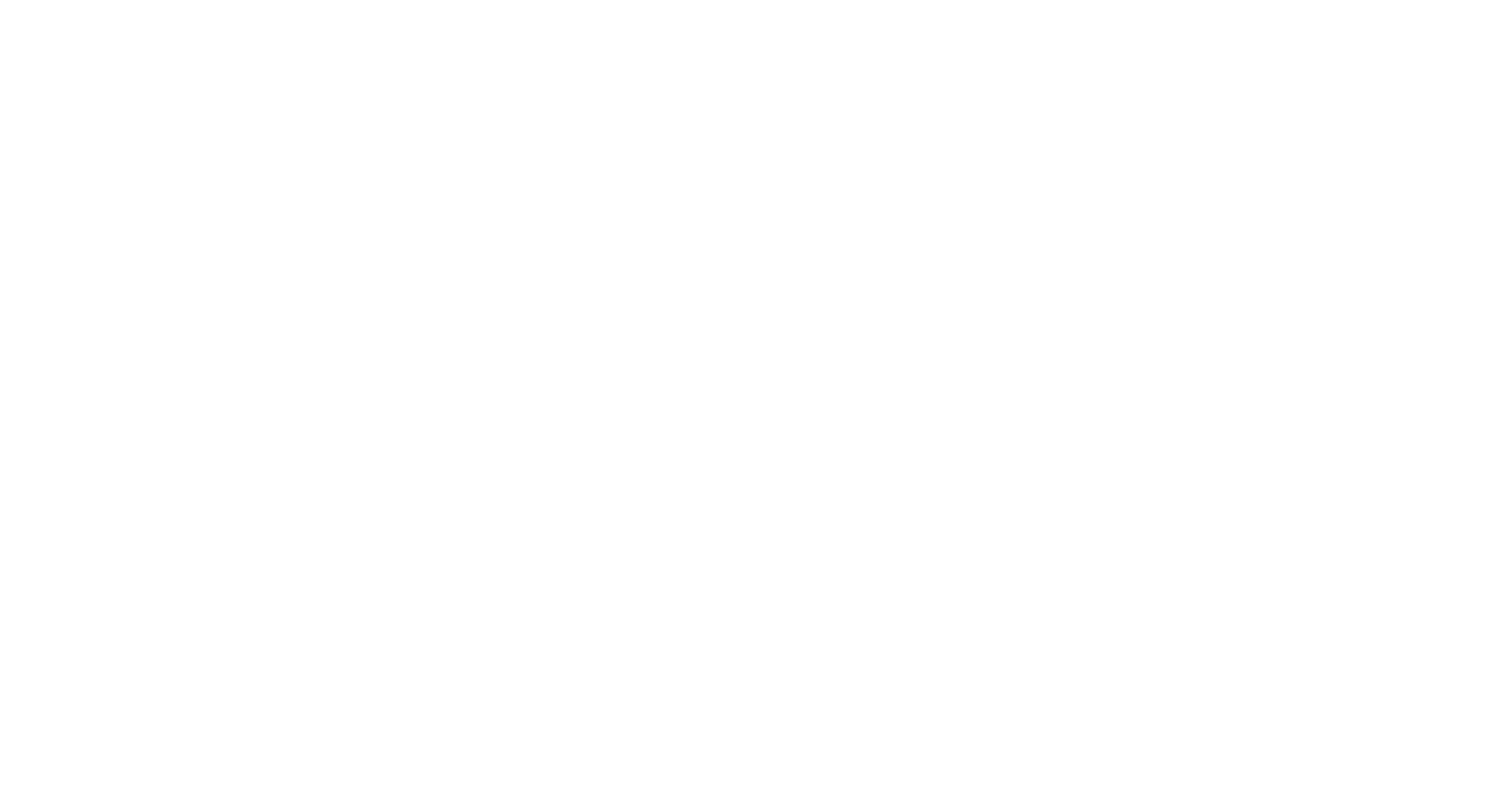 scroll, scrollTop: 0, scrollLeft: 0, axis: both 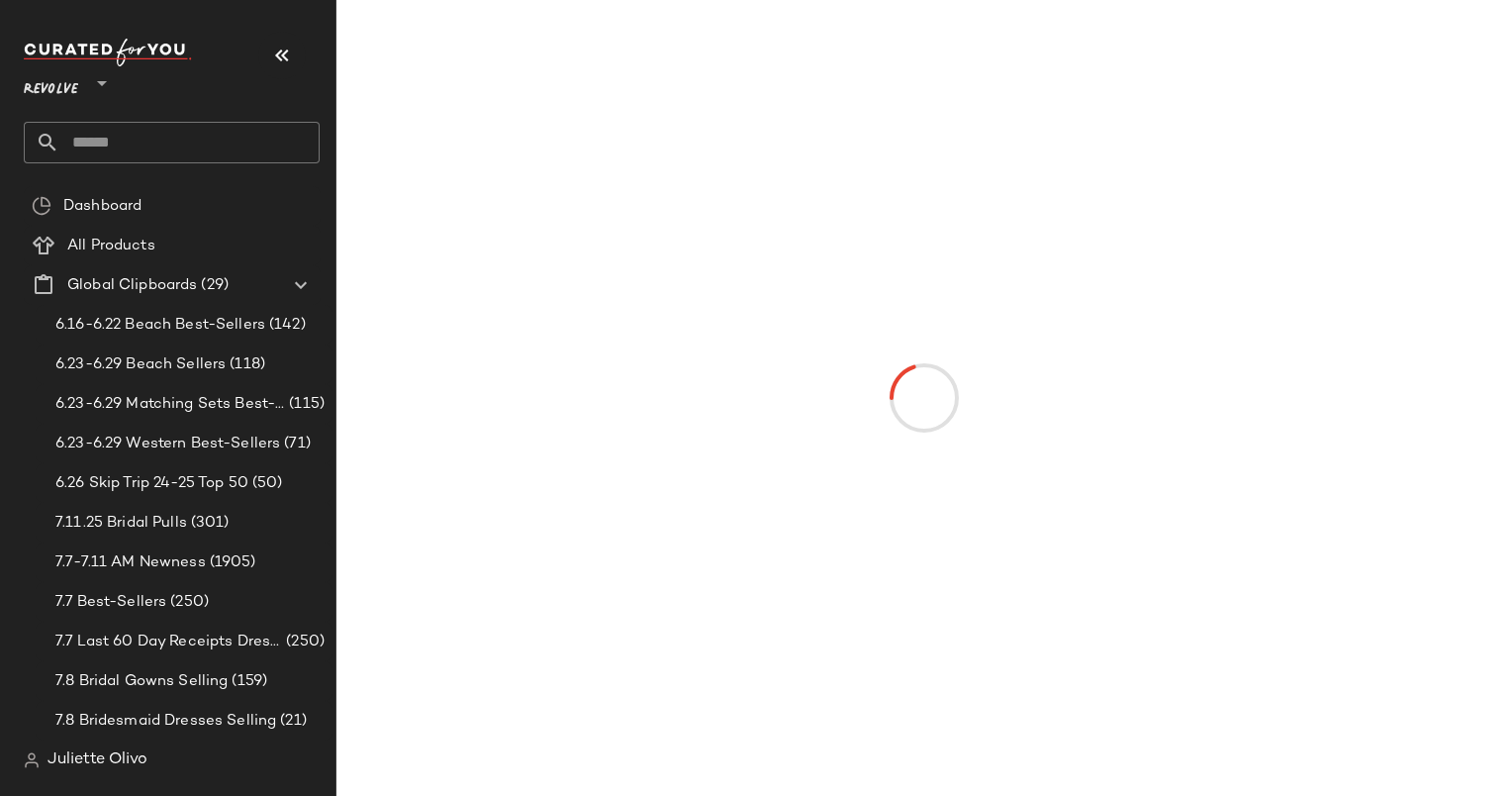 click 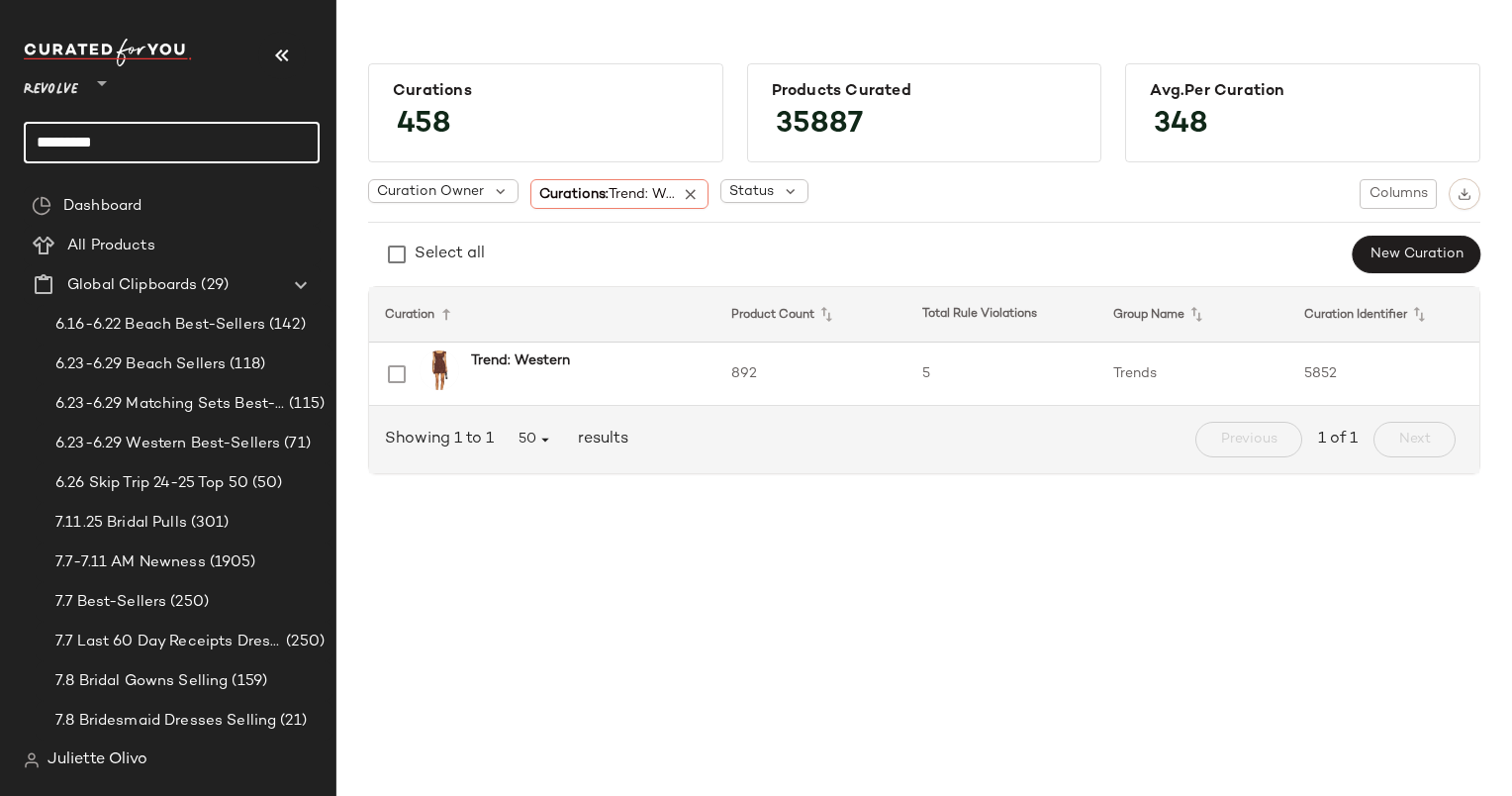click on "*********" 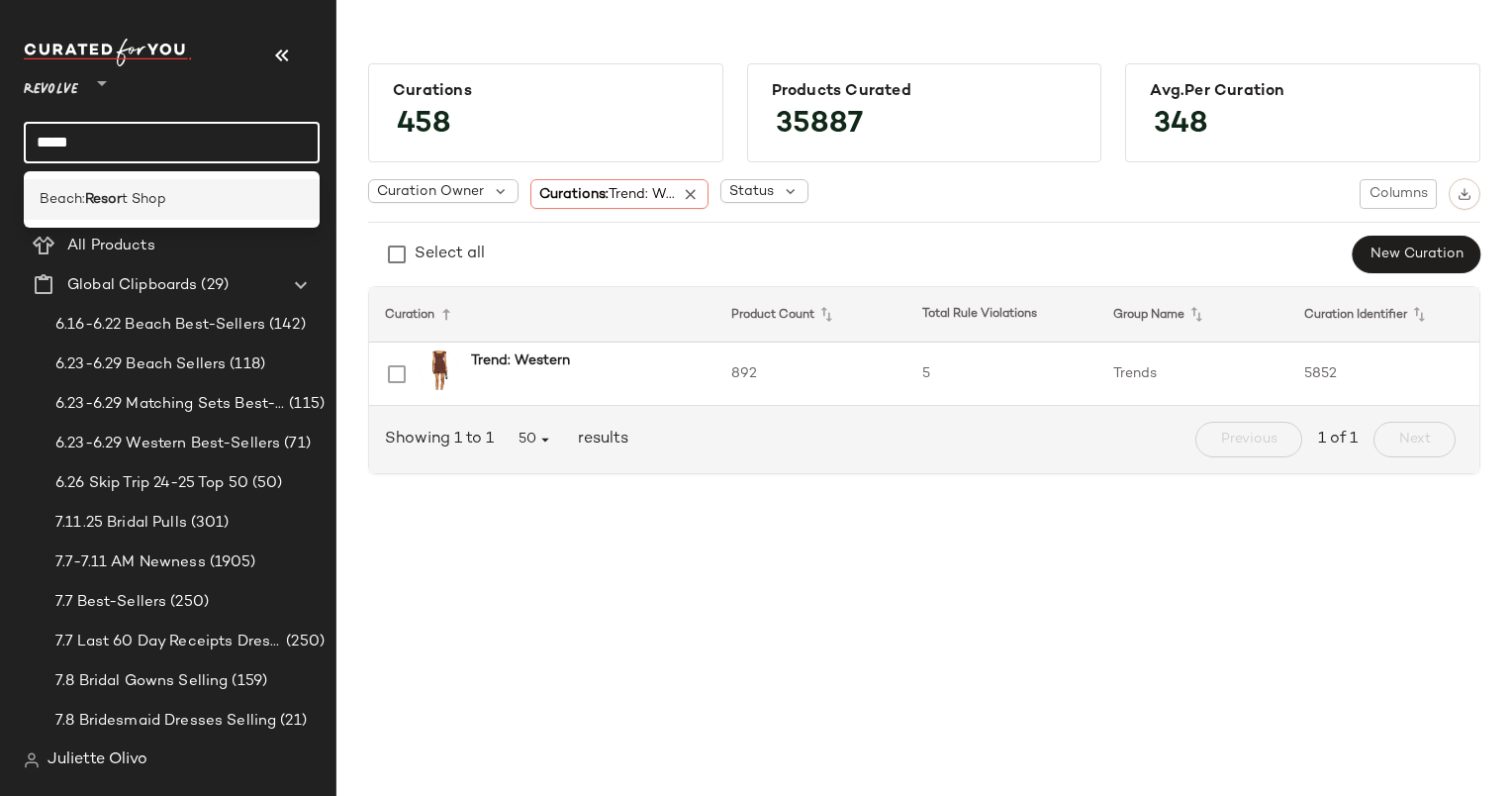 type on "*****" 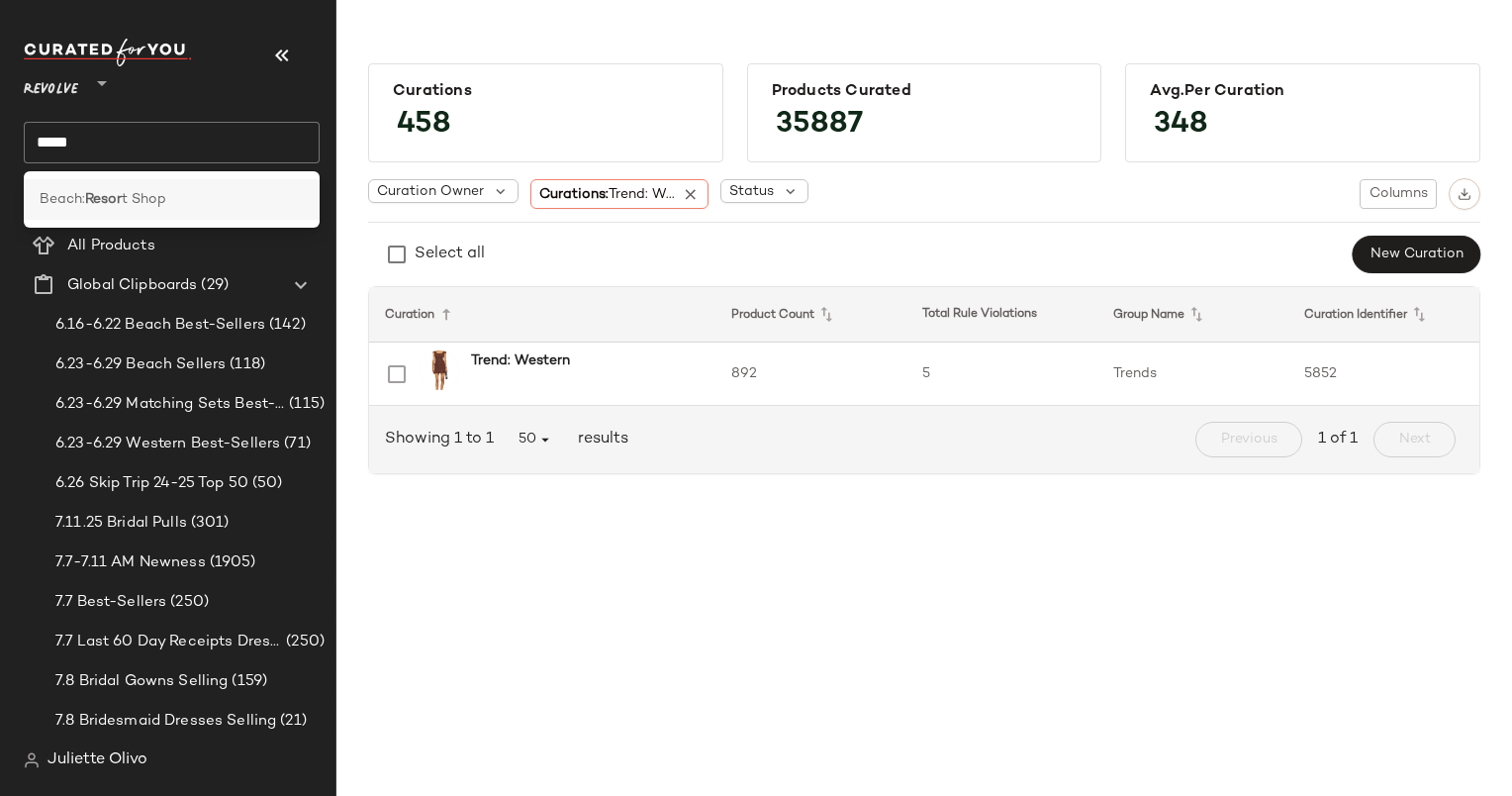click on "Beach:  Resor t Shop" 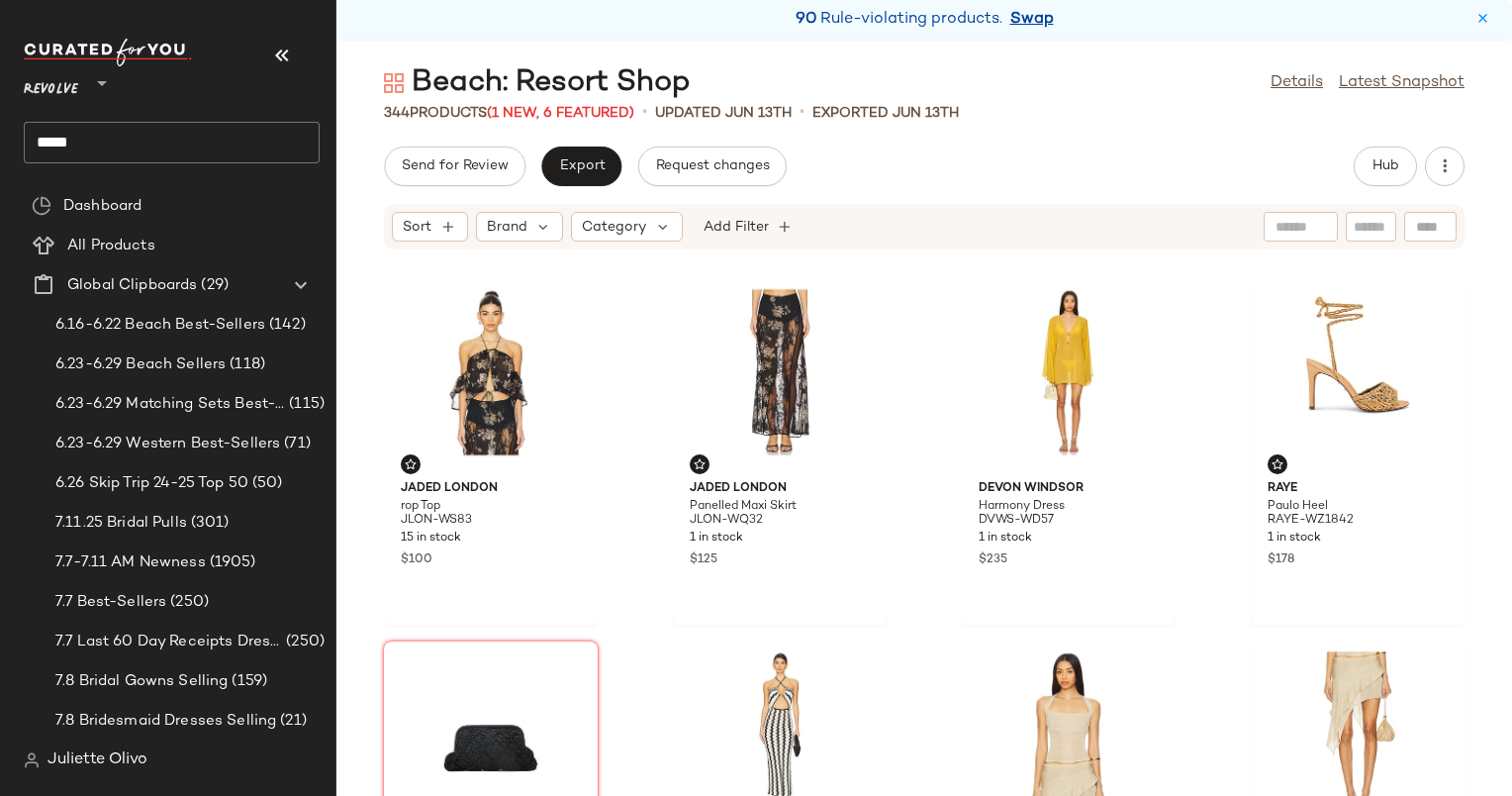 click on "Swap" at bounding box center (1032, 20) 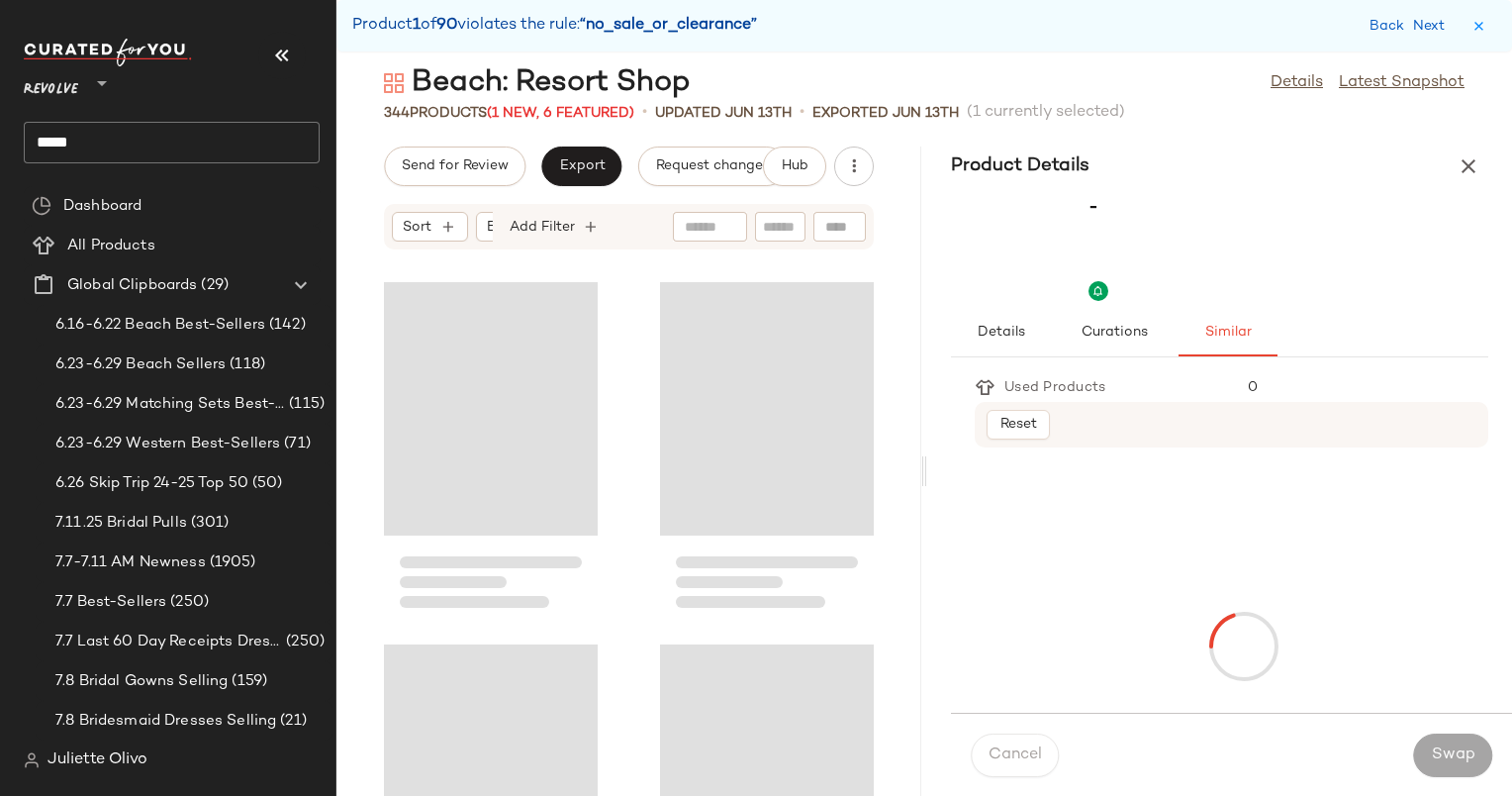 scroll, scrollTop: 1449, scrollLeft: 0, axis: vertical 